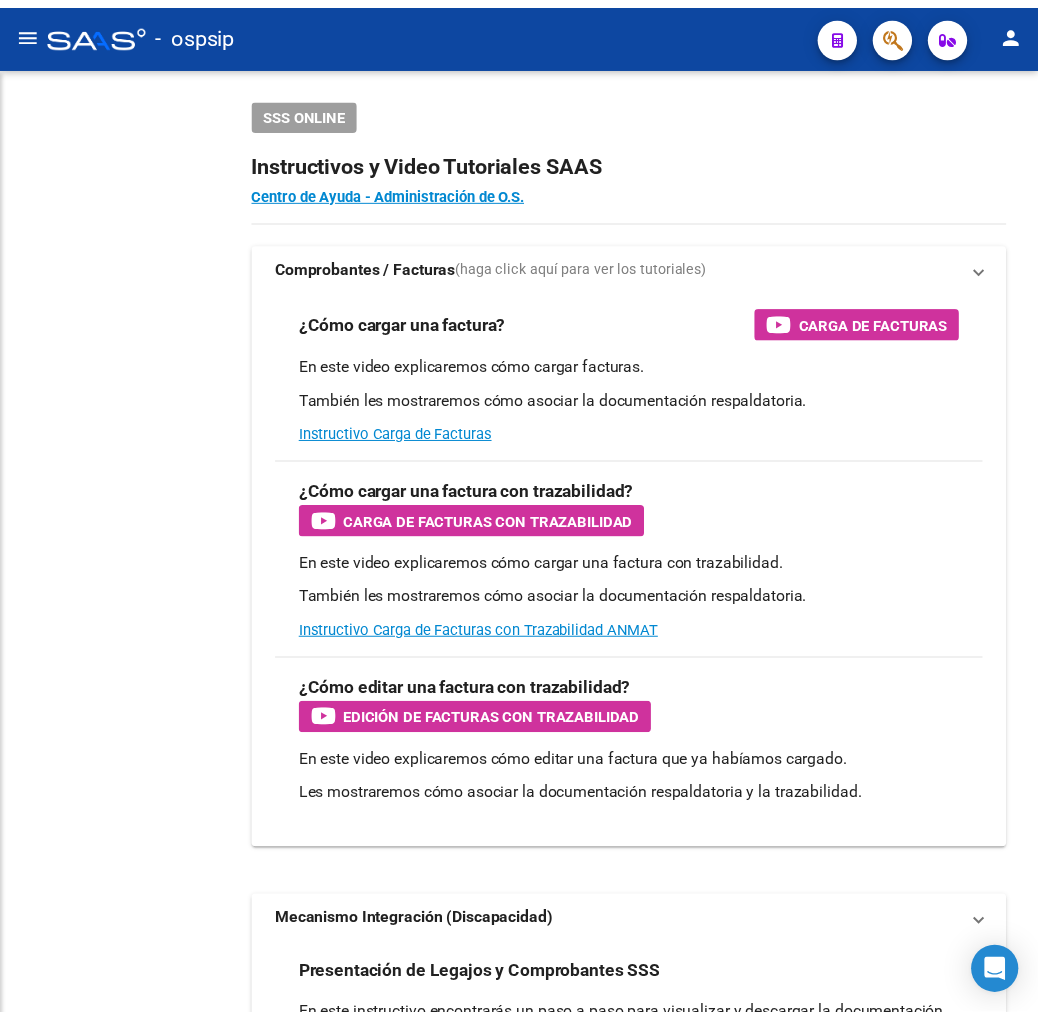 scroll, scrollTop: 0, scrollLeft: 0, axis: both 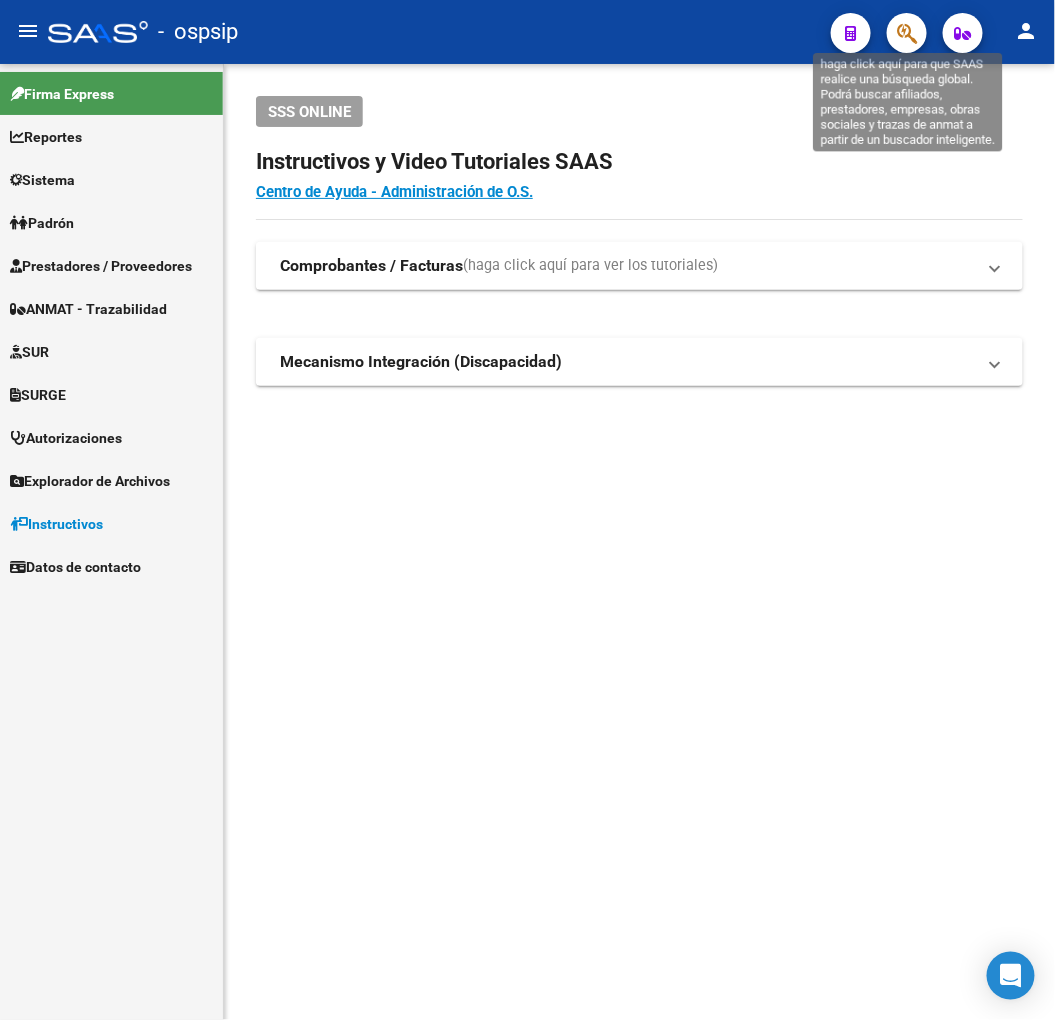 click 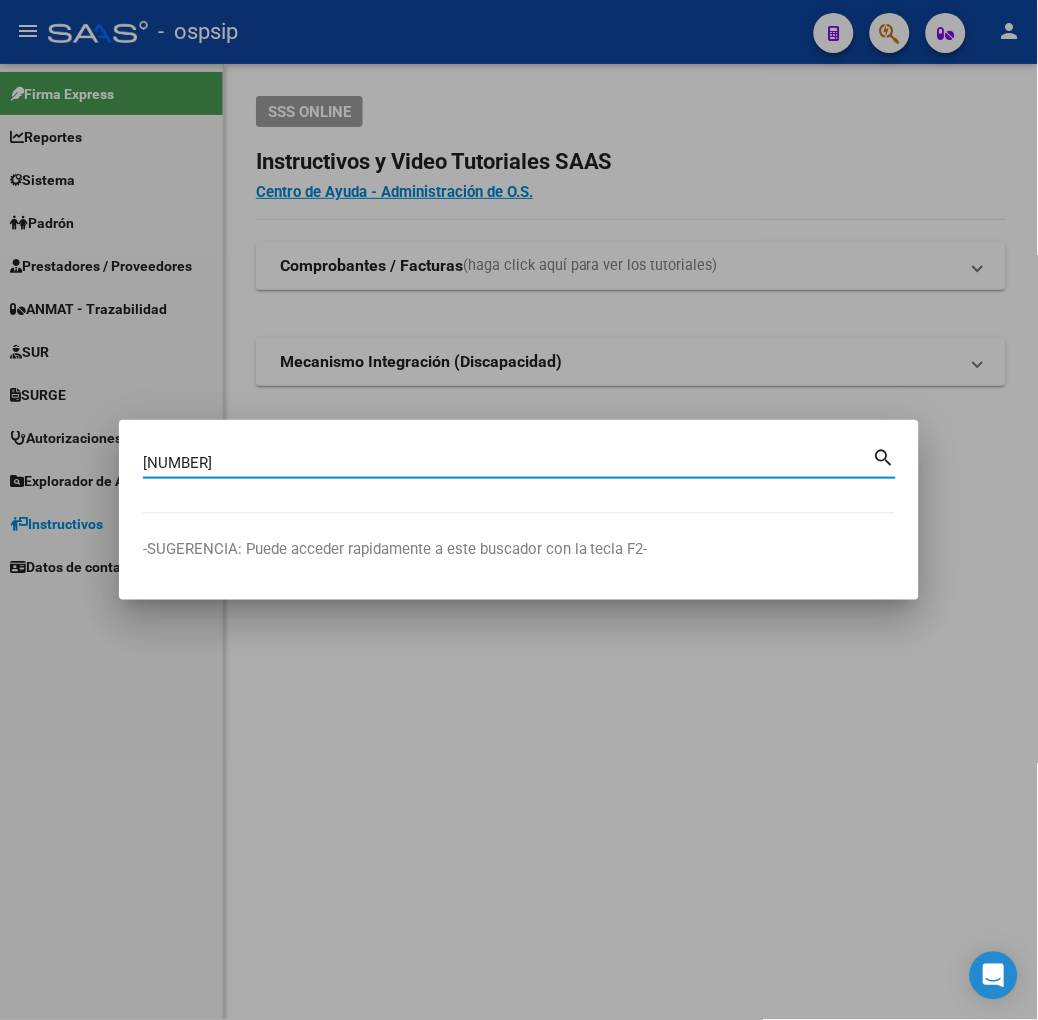 type on "[NUMBER]" 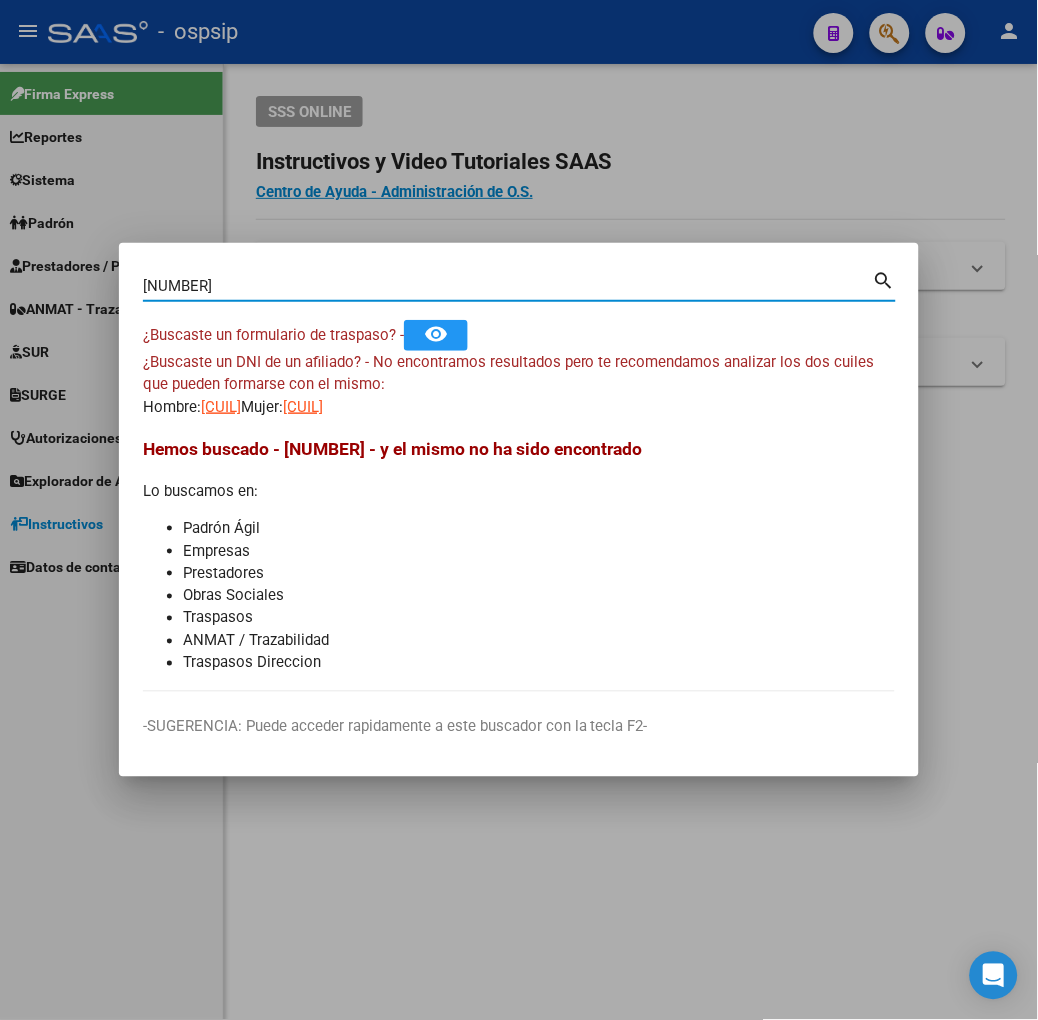 click on "[CUIL]" at bounding box center [221, 407] 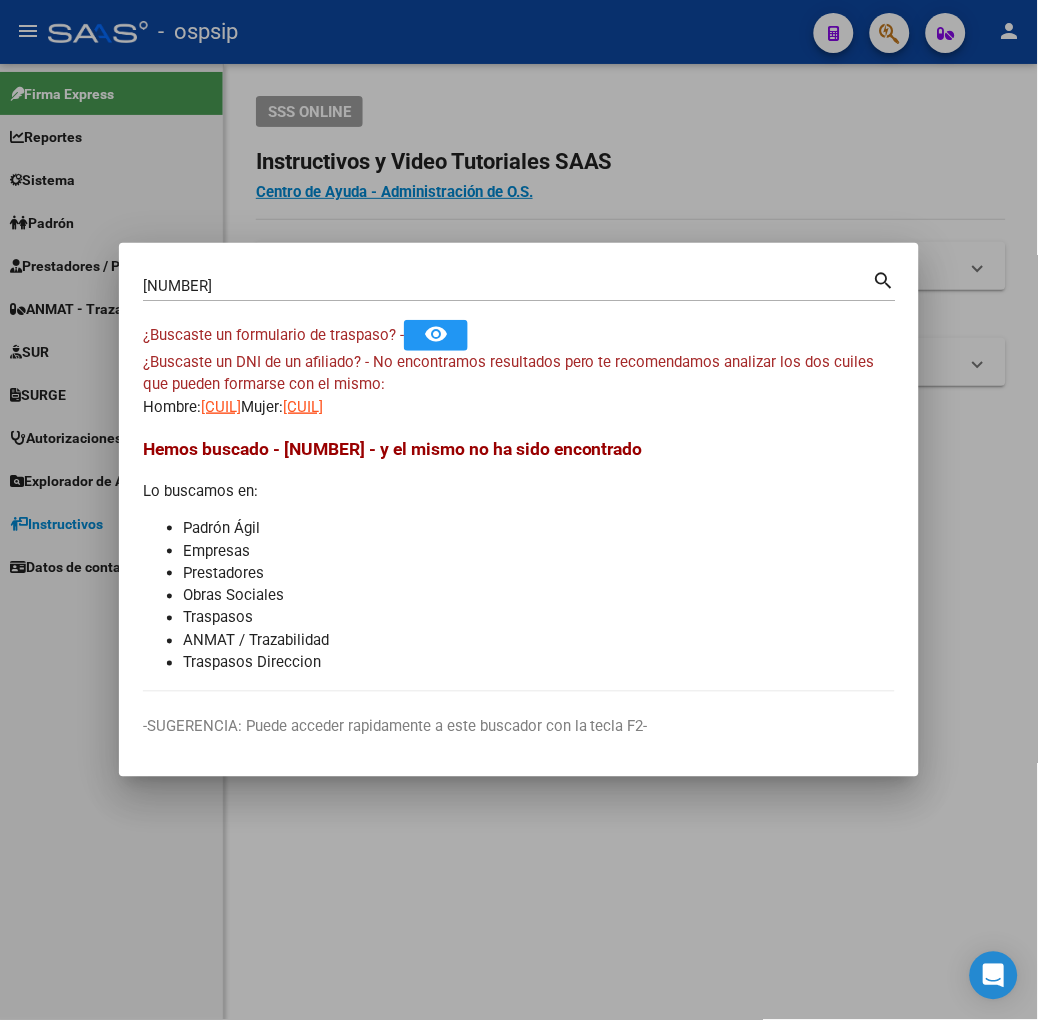 click on "[NUMBER] Buscar (apellido, dni, cuil, nro traspaso, cuit, obra social) search ¿Buscaste un formulario de traspaso? -   remove_red_eye ¿Buscaste un DNI de un afiliado? - No encontramos resultados pero te recomendamos analizar los dos cuiles que pueden formarse con el mismo:  Hombre:  [CUIL]     Mujer:  [CUIL] Hemos buscado - [NUMBER] - y el mismo no ha sido encontrado  Lo buscamos en:  Padrón Ágil Empresas Prestadores Obras Sociales Traspasos ANMAT / Trazabilidad Traspasos Direccion" at bounding box center [519, 479] 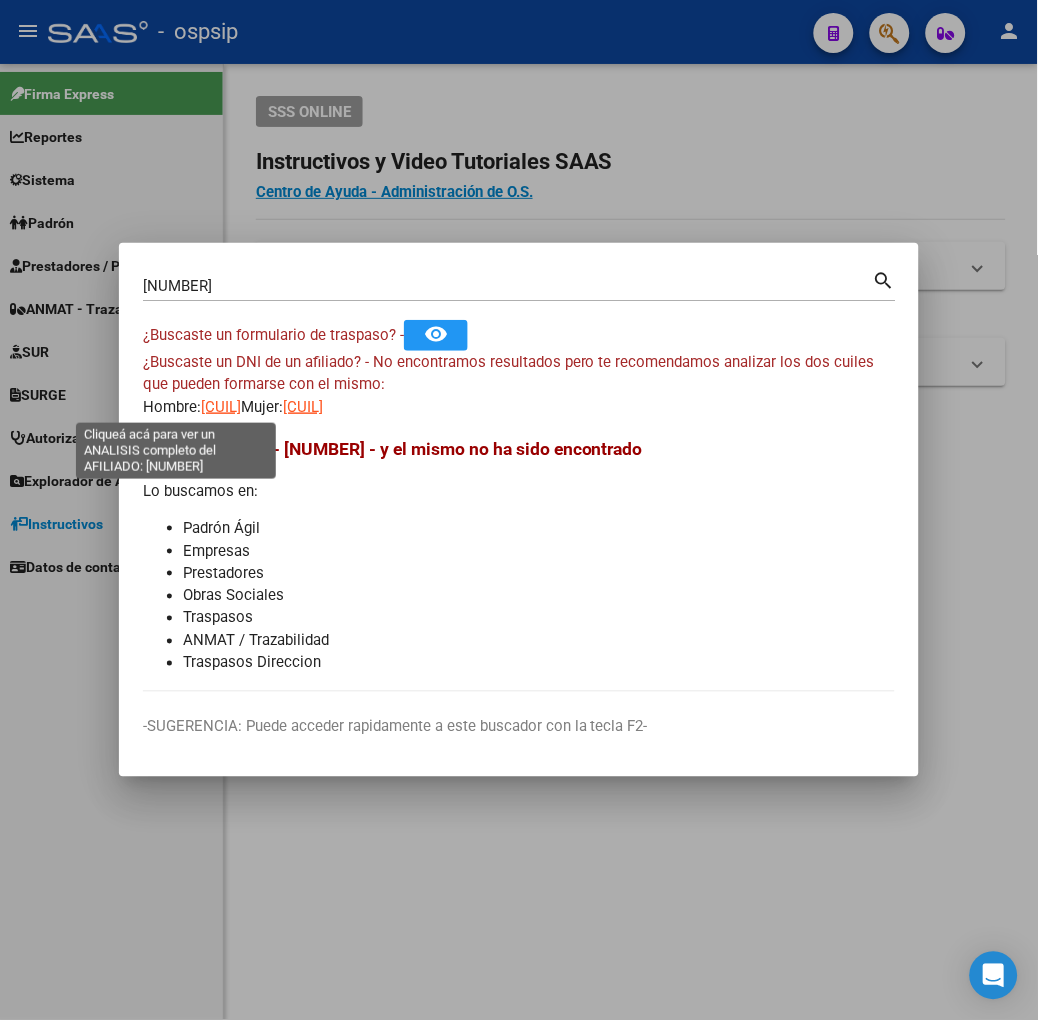 click on "[CUIL]" at bounding box center (221, 407) 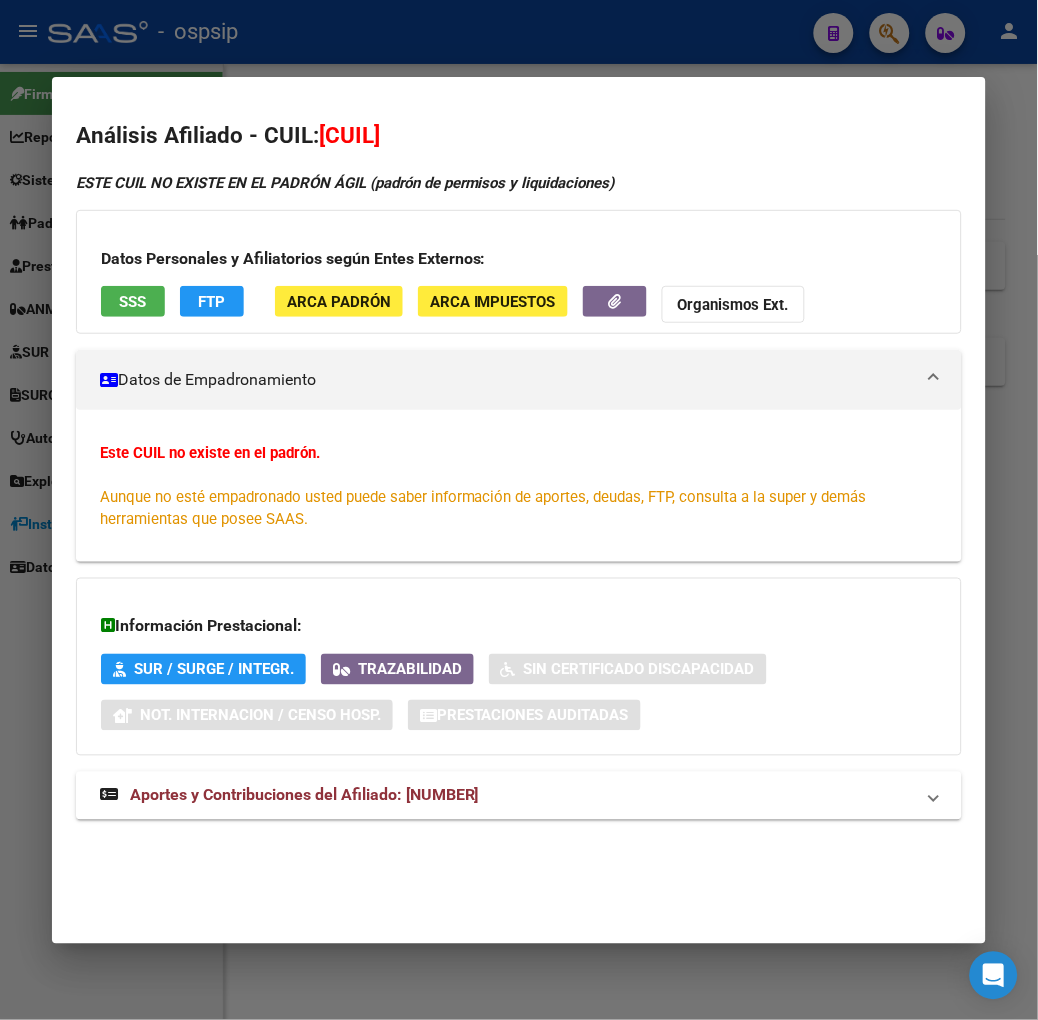 click at bounding box center (519, 510) 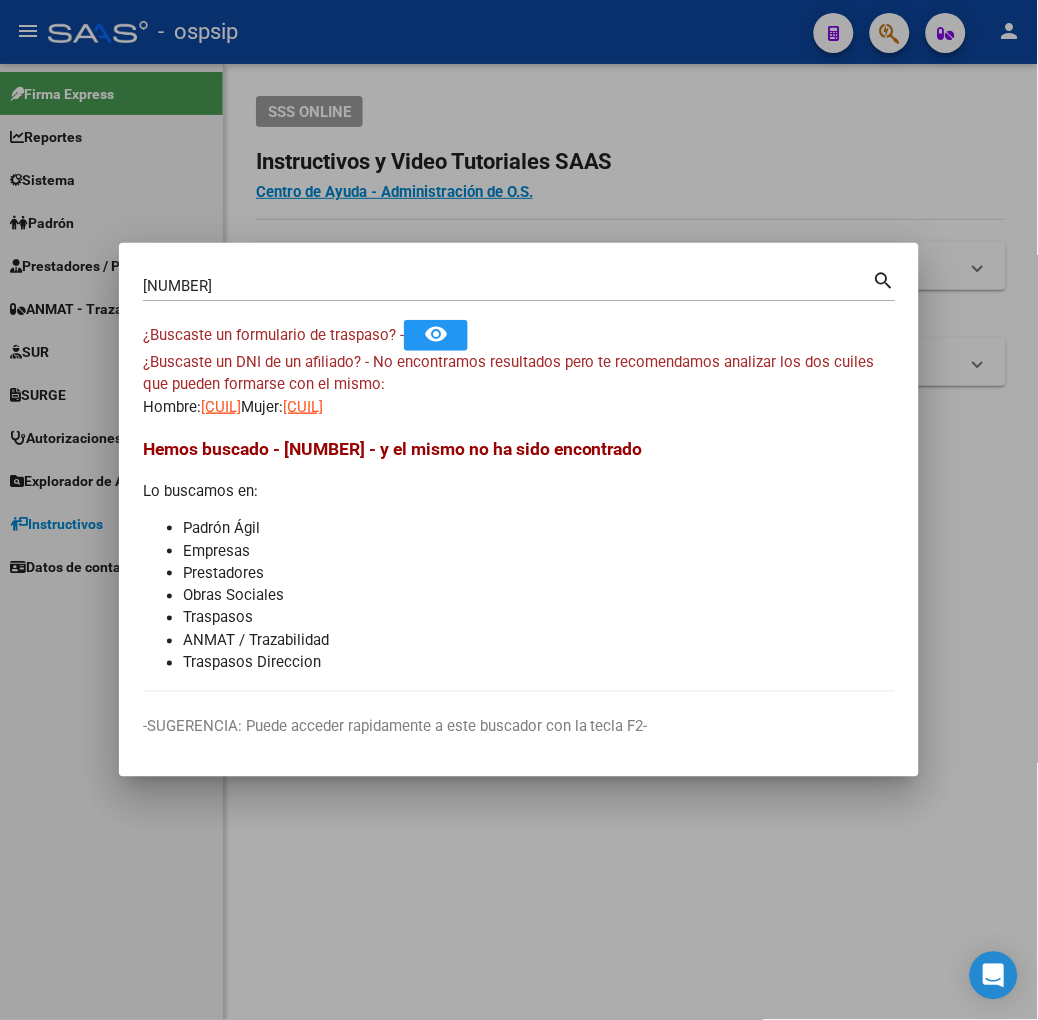 click on "[NUMBER] Buscar (apellido, dni, cuil, nro traspaso, cuit, obra social) search ¿Buscaste un formulario de traspaso? -   remove_red_eye ¿Buscaste un DNI de un afiliado? - No encontramos resultados pero te recomendamos analizar los dos cuiles que pueden formarse con el mismo:  Hombre:  [CUIL]     Mujer:  [CUIL] Hemos buscado - [NUMBER] - y el mismo no ha sido encontrado  Lo buscamos en:  Padrón Ágil Empresas Prestadores Obras Sociales Traspasos ANMAT / Trazabilidad Traspasos Direccion" at bounding box center [519, 479] 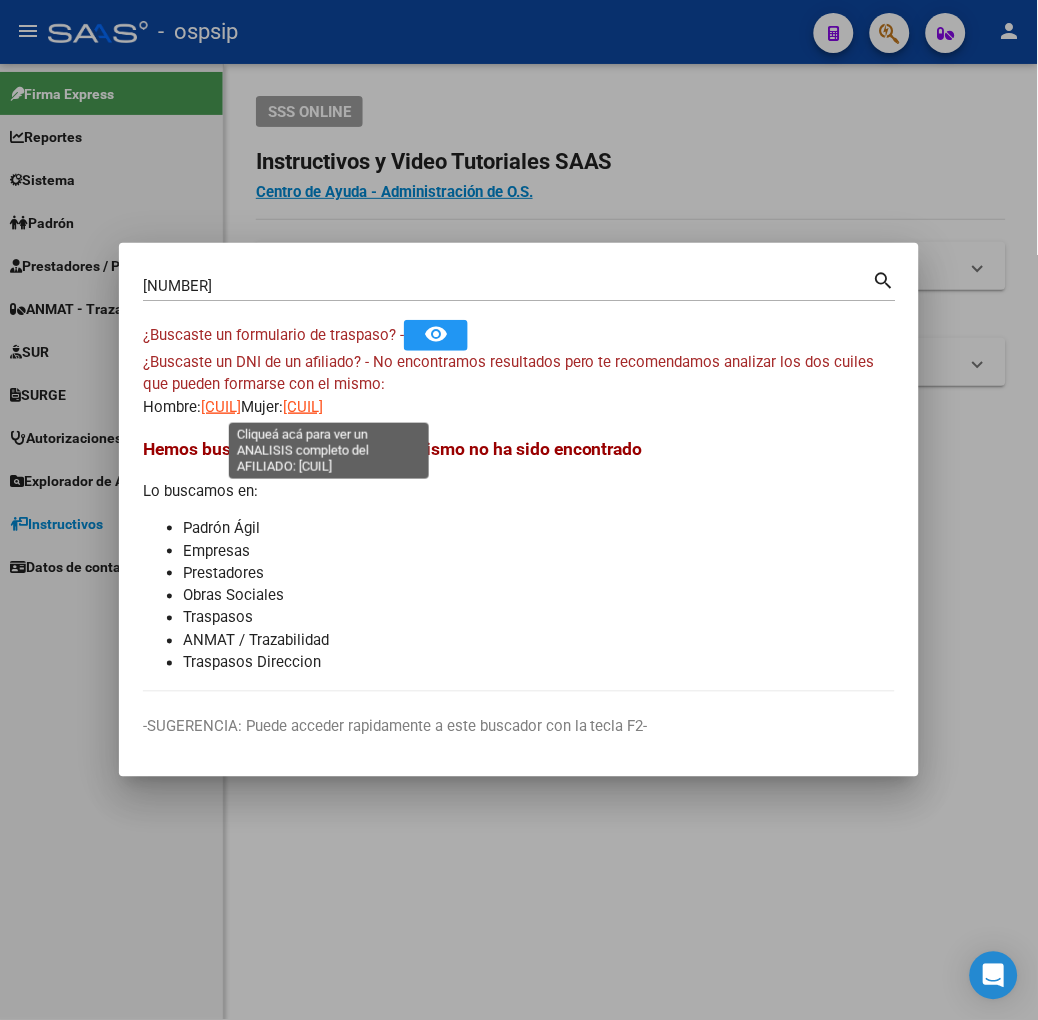 click on "[CUIL]" at bounding box center [303, 407] 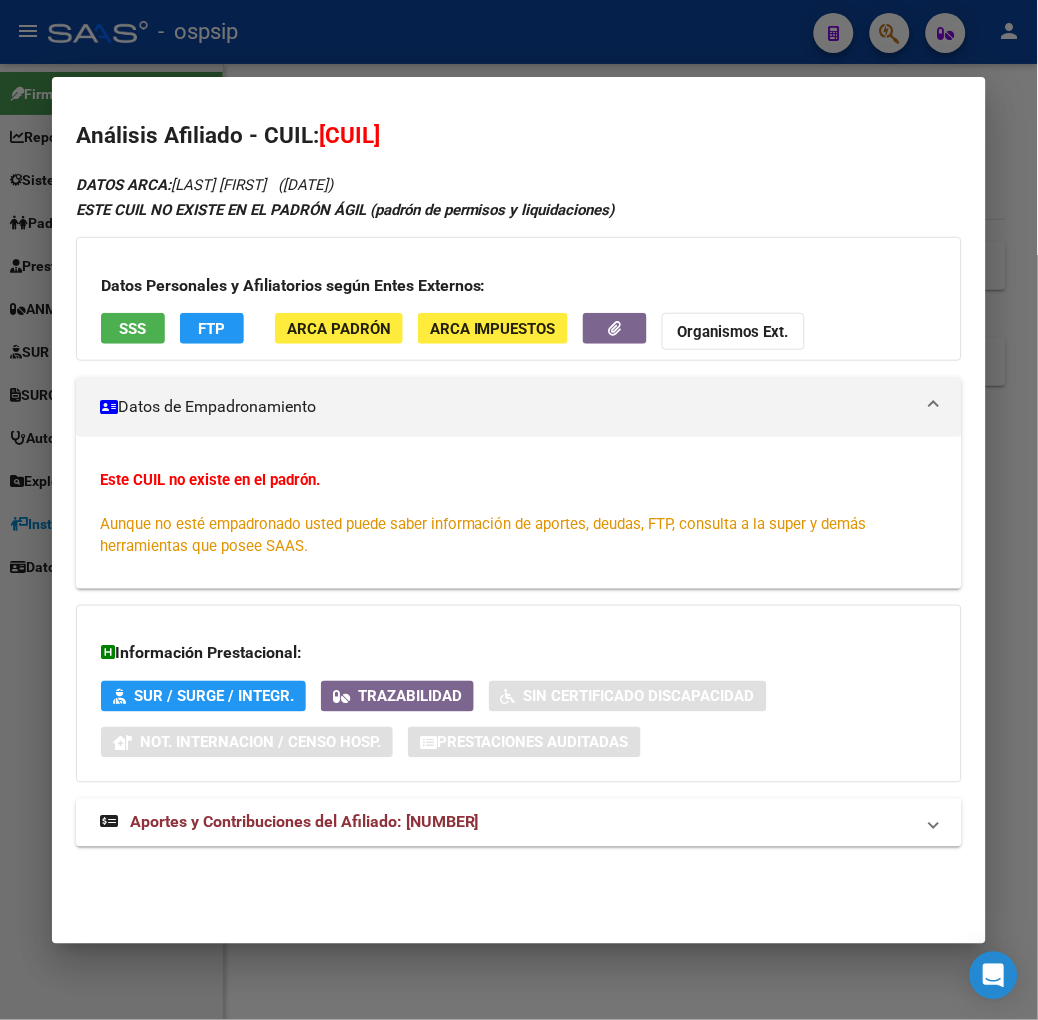 click on "Datos Personales y Afiliatorios según Entes Externos: SSS FTP ARCA Padrón ARCA Impuestos Organismos Ext." at bounding box center [519, 299] 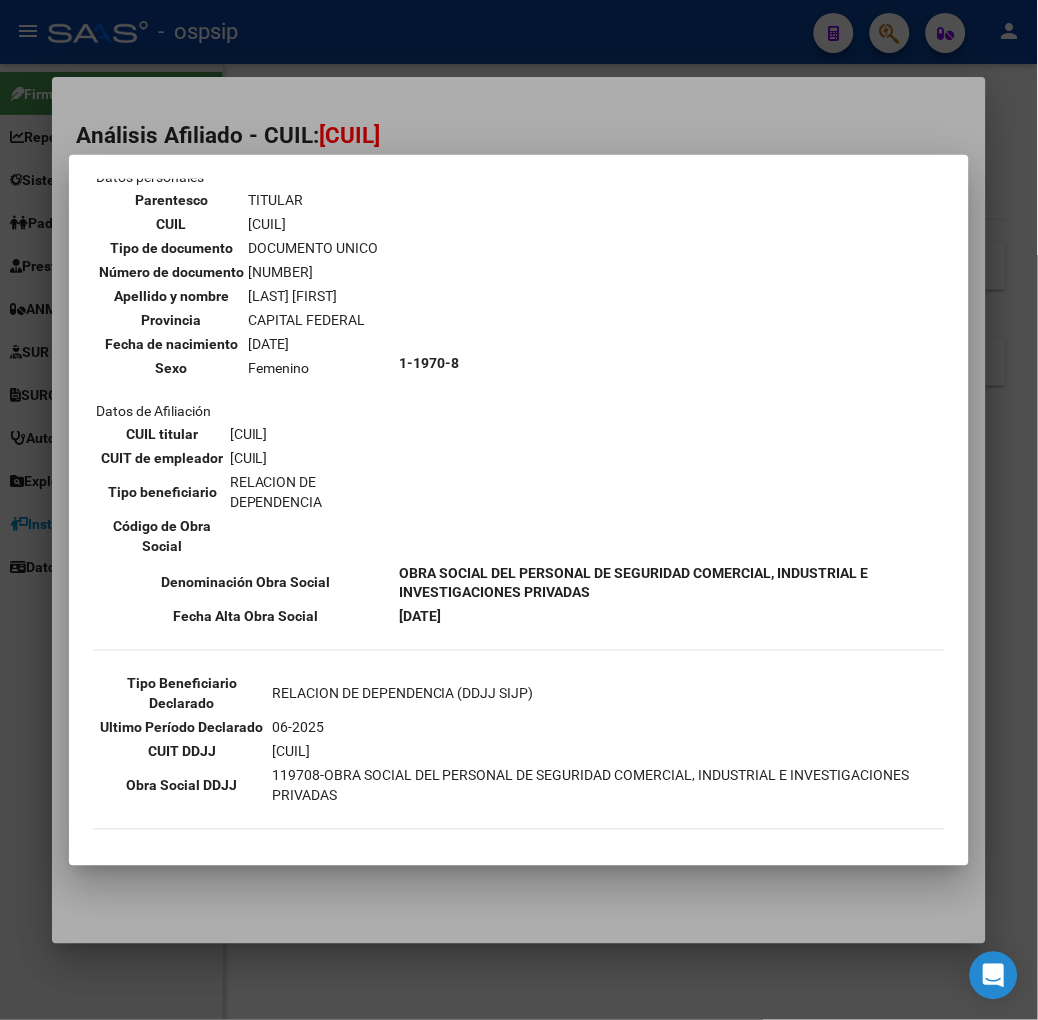 scroll, scrollTop: 222, scrollLeft: 0, axis: vertical 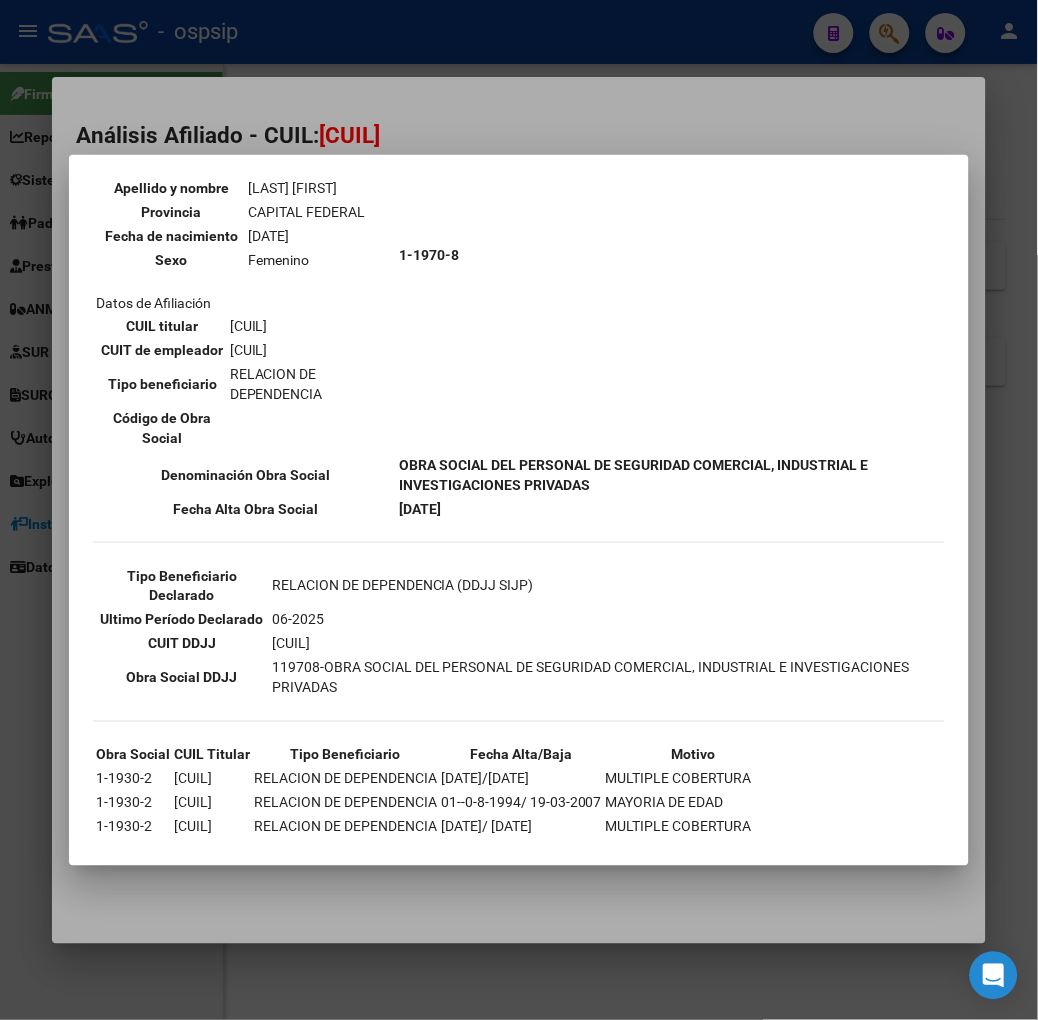 click on "--ACTIVO en Obra Social según consulta SSS--
DATOS DE AFILIACION VIGENTE
Datos personales
Parentesco
TITULAR
CUIL
[CUIL]
Tipo de documento
DOCUMENTO UNICO
Número de documento
[DOCUMENT_NUMBER]
Apellido y nombre
[LAST_NAME] [FIRST_NAME] [MIDDLE_NAME]
Provincia
[PROVINCE]
Fecha de nacimiento
[DATE]
Sexo
[GENDER]
Datos de Afiliación
CUIL titular
[CUIL]
CUIT de empleador
[CUIT]
Tipo beneficiario
RELACION DE DEPENDENCIA
Código de Obra Social
[CODE]
Denominación Obra Social
Fecha Alta Obra Social
[DATE]
Tipo Beneficiario Declarado
RELACION DE DEPENDENCIA (DDJJ SIJP)
Ultimo Período Declarado
[PERIOD]
CUIT DDJJ" at bounding box center (519, 510) 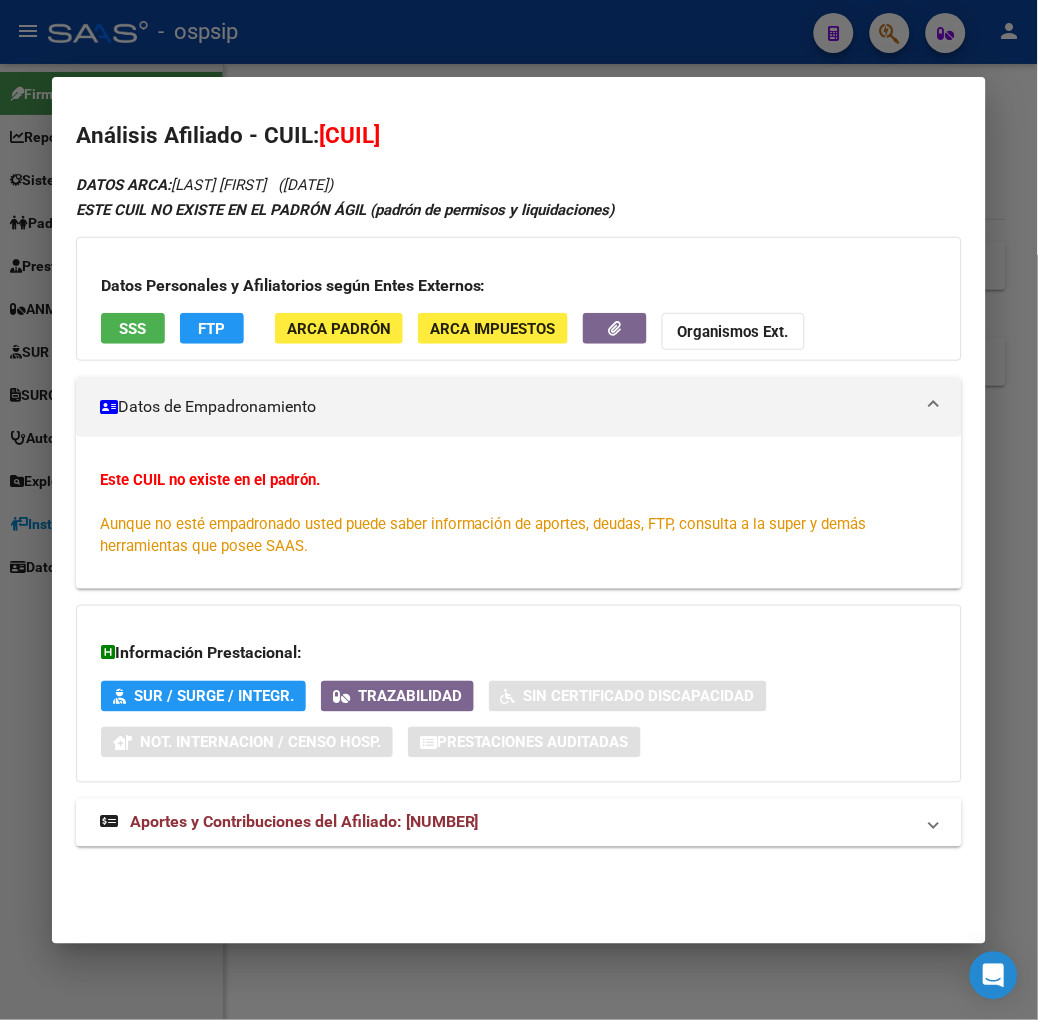 click on "Análisis Afiliado - CUIL: [CUIL] DATOS ARCA: BLANCO ELVIA BELEN   (25/12/1985) ESTE CUIL NO EXISTE EN EL PADRÓN ÁGIL (padrón de permisos y liquidaciones) Datos Personales y Afiliatorios según Entes Externos: SSS FTP ARCA Padrón ARCA Impuestos Organismos Ext.   Datos de Empadronamiento   Este CUIL no existe en el padrón. Aunque no esté empadronado usted puede saber información de aportes, deudas, FTP, consulta a la super y demás herramientas que posee SAAS.   Información Prestacional:       SUR / SURGE / INTEGR.     Trazabilidad     Sin Certificado Discapacidad     Not. Internacion / Censo Hosp.  Prestaciones Auditadas      Aportes y Contribuciones del Afiliado: [CUIL] Hemos buscado el CUIL - [CUIL] - y el mismo no existe en nuestra información procesada de aportes y contribuciones  El mismo fue buscado en:  Cuenta Corriente Devengada de Régimen General Cuenta Corriente Devengada de Monotributo / Personal Doméstico Percibidos de Aportes Detallado Percibido Total" at bounding box center [519, 510] 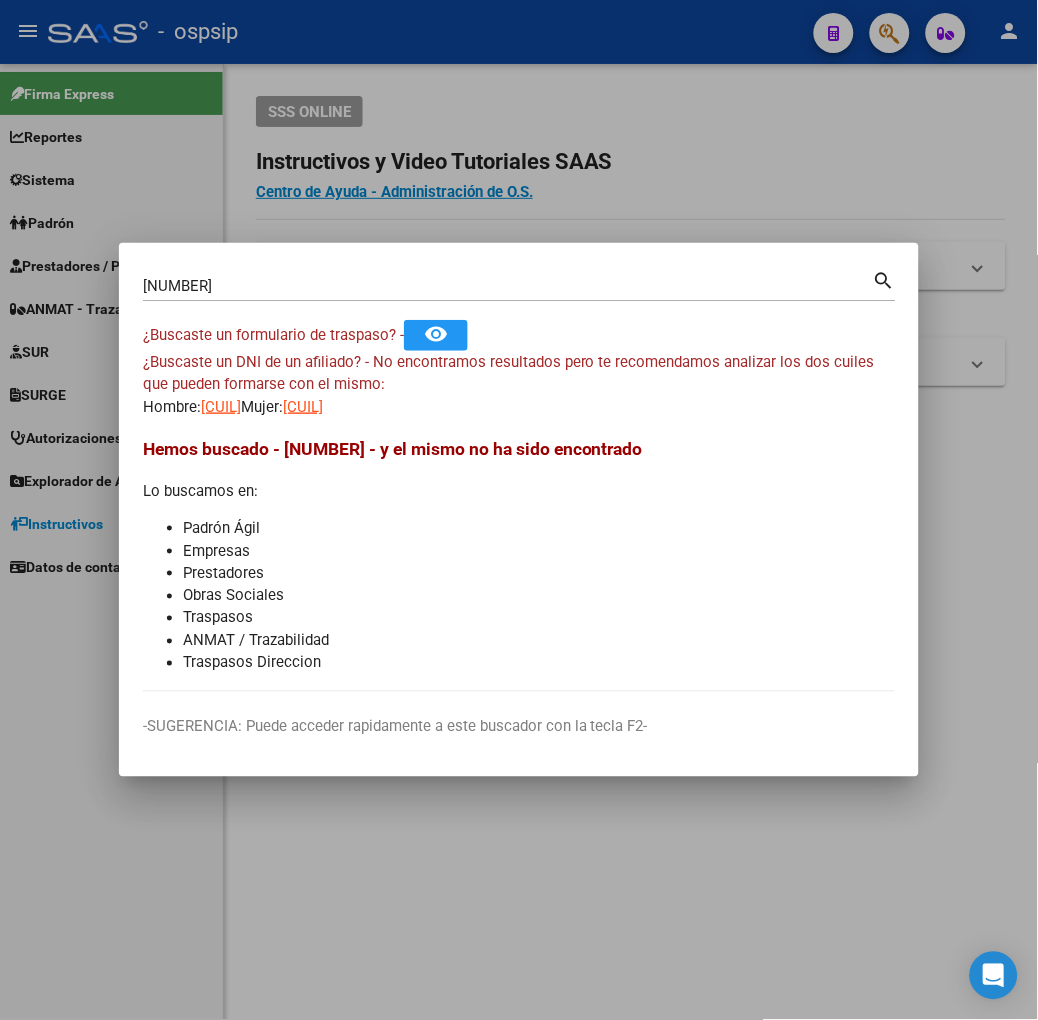 click on "[NUMBER] Buscar (apellido, dni, cuil, nro traspaso, cuit, obra social) search ¿Buscaste un formulario de traspaso? - remove_red_eye ¿Buscaste un DNI de un afiliado? - No encontramos resultados pero te recomendamos analizar los dos cuiles que pueden formarse con el mismo: Hombre: [NUMBER] Mujer: [NUMBER] Hemos buscado - [NUMBER] - y el mismo no ha sido encontrado Lo buscamos en: Padrón Ágil Empresas Prestadores Obras Sociales Traspasos ANMAT / Trazabilidad Traspasos Direccion -SUGERENCIA: Puede acceder rapidamente a este buscador con la tecla F2-" at bounding box center [519, 510] 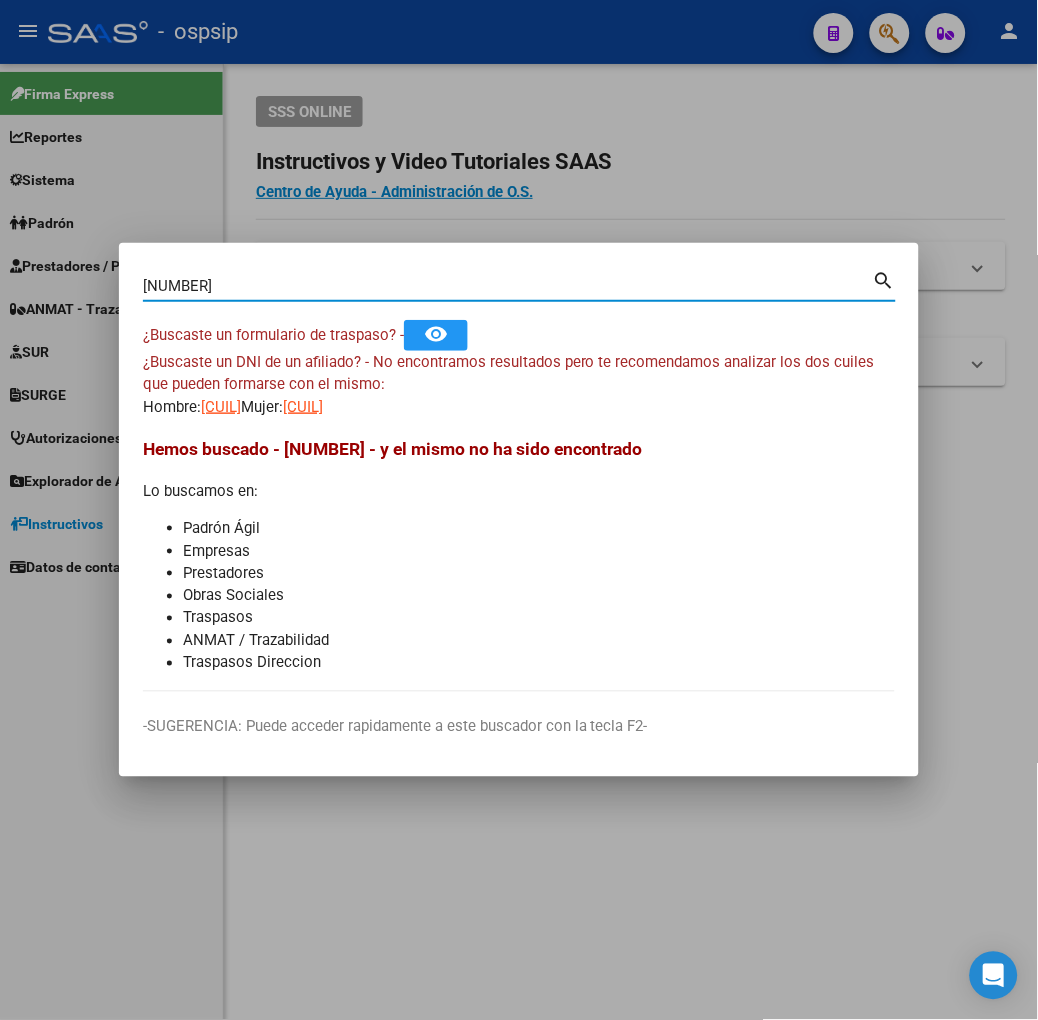 click on "[NUMBER]" at bounding box center [508, 286] 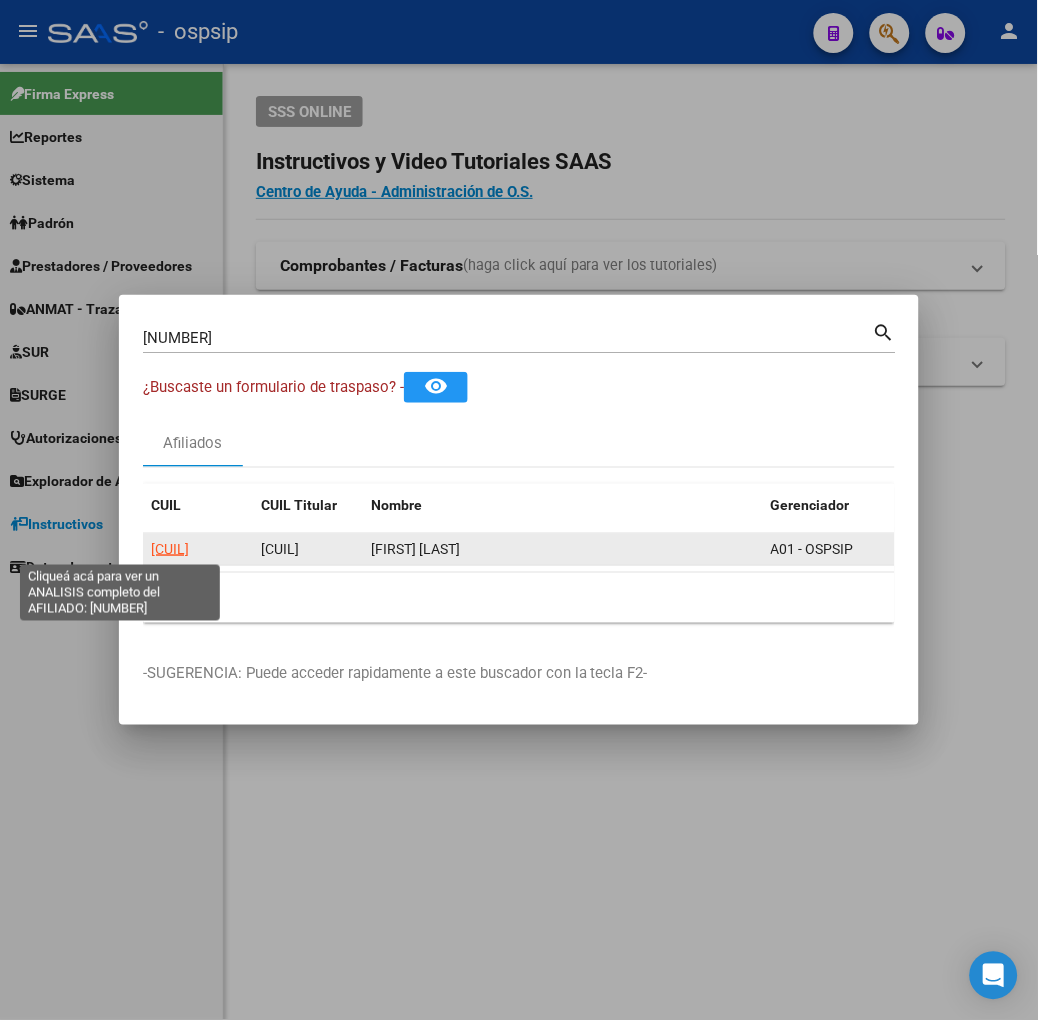 click on "[CUIL]" 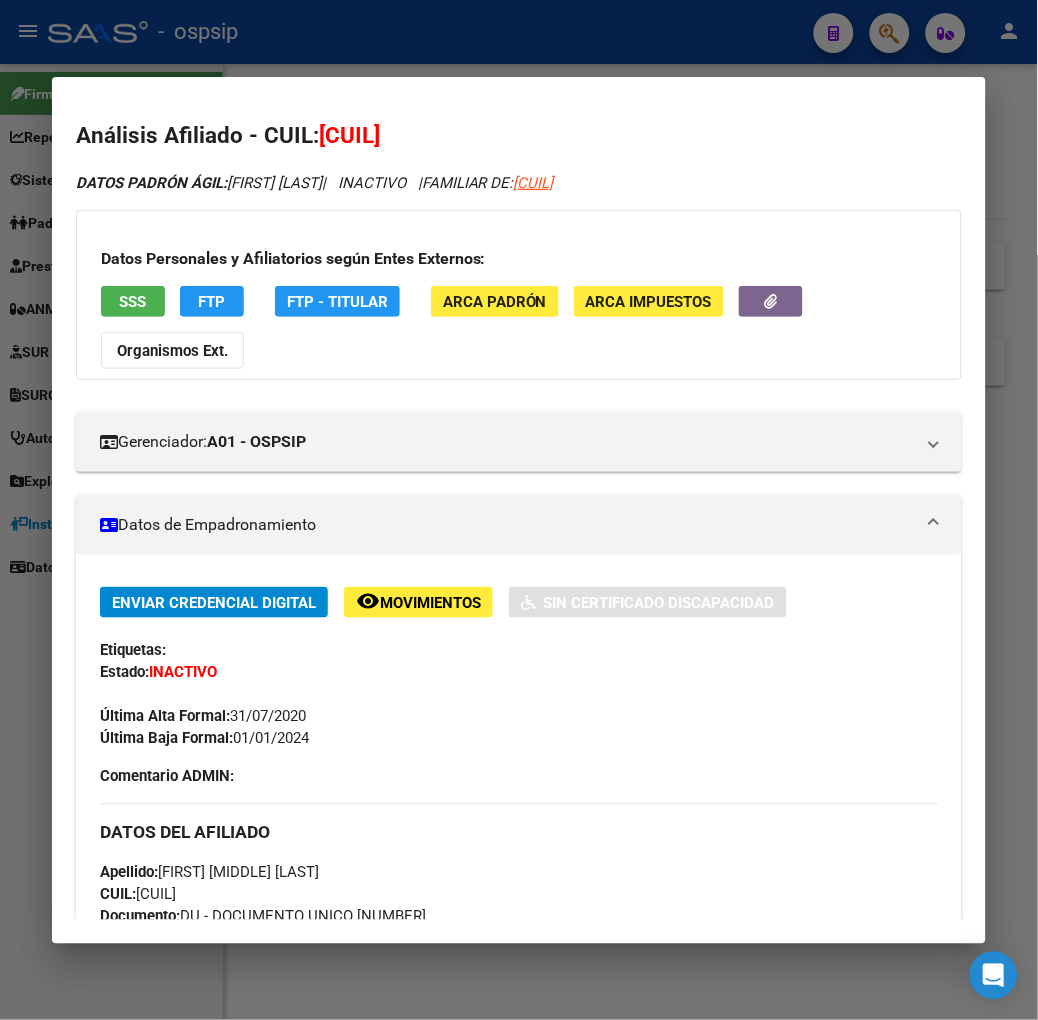 click on "SSS" at bounding box center (133, 301) 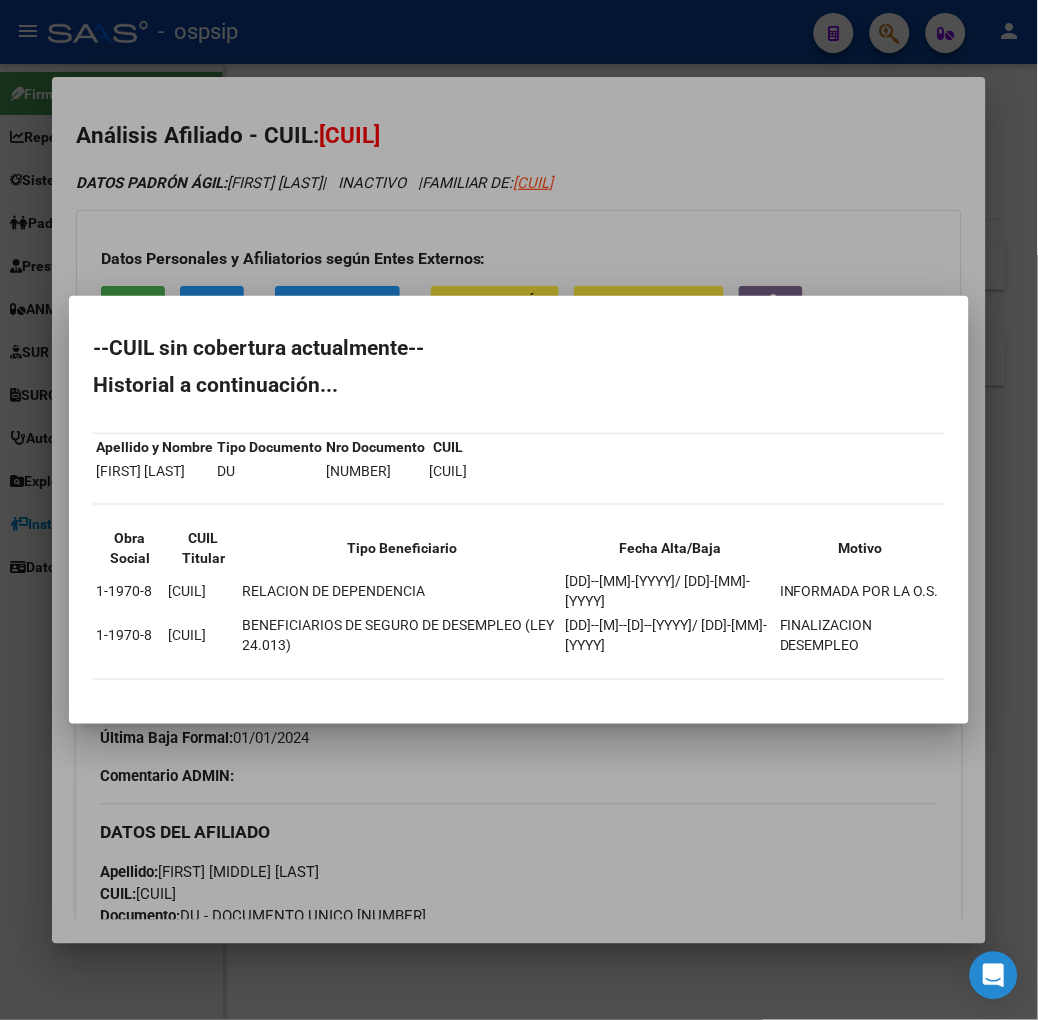 click at bounding box center (519, 510) 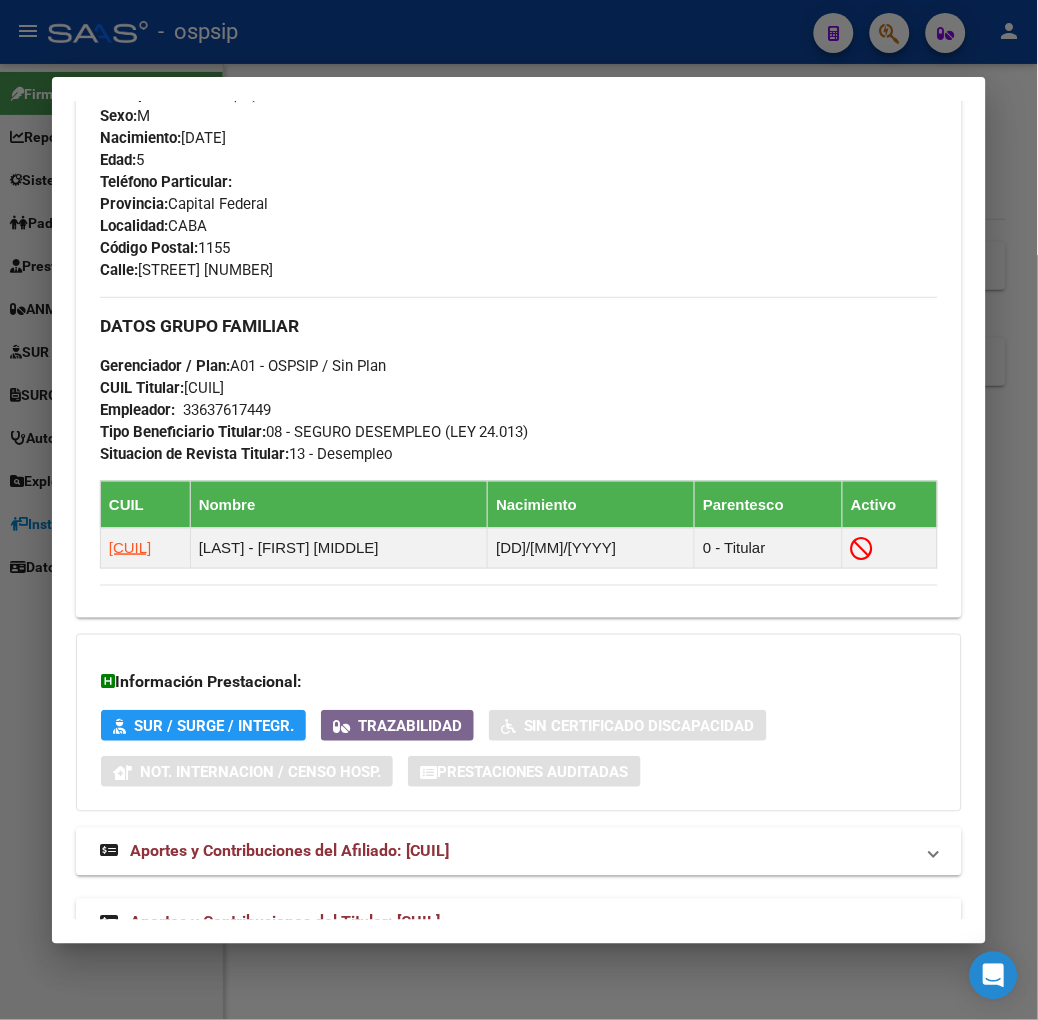 scroll, scrollTop: 915, scrollLeft: 0, axis: vertical 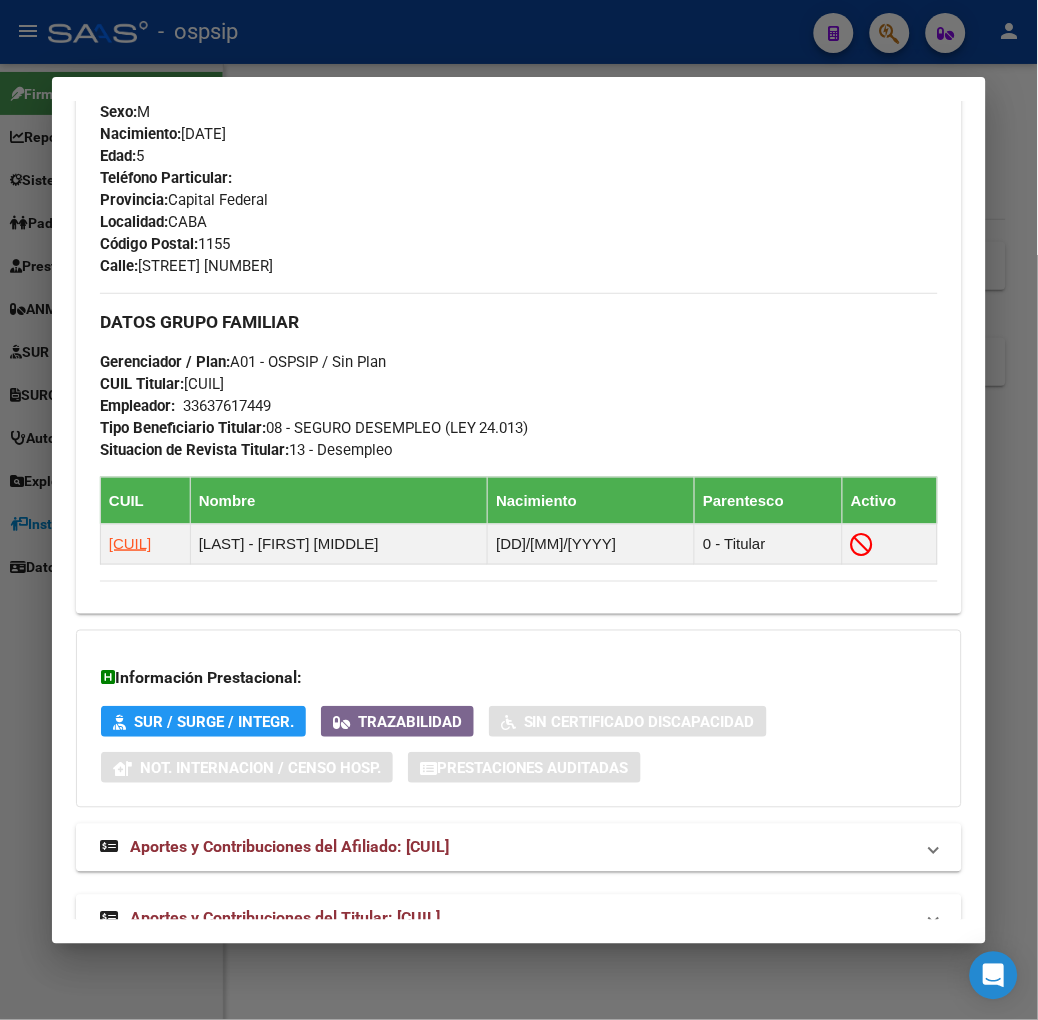 click on "Aportes y Contribuciones del Titular: [CUIL]" at bounding box center (519, 919) 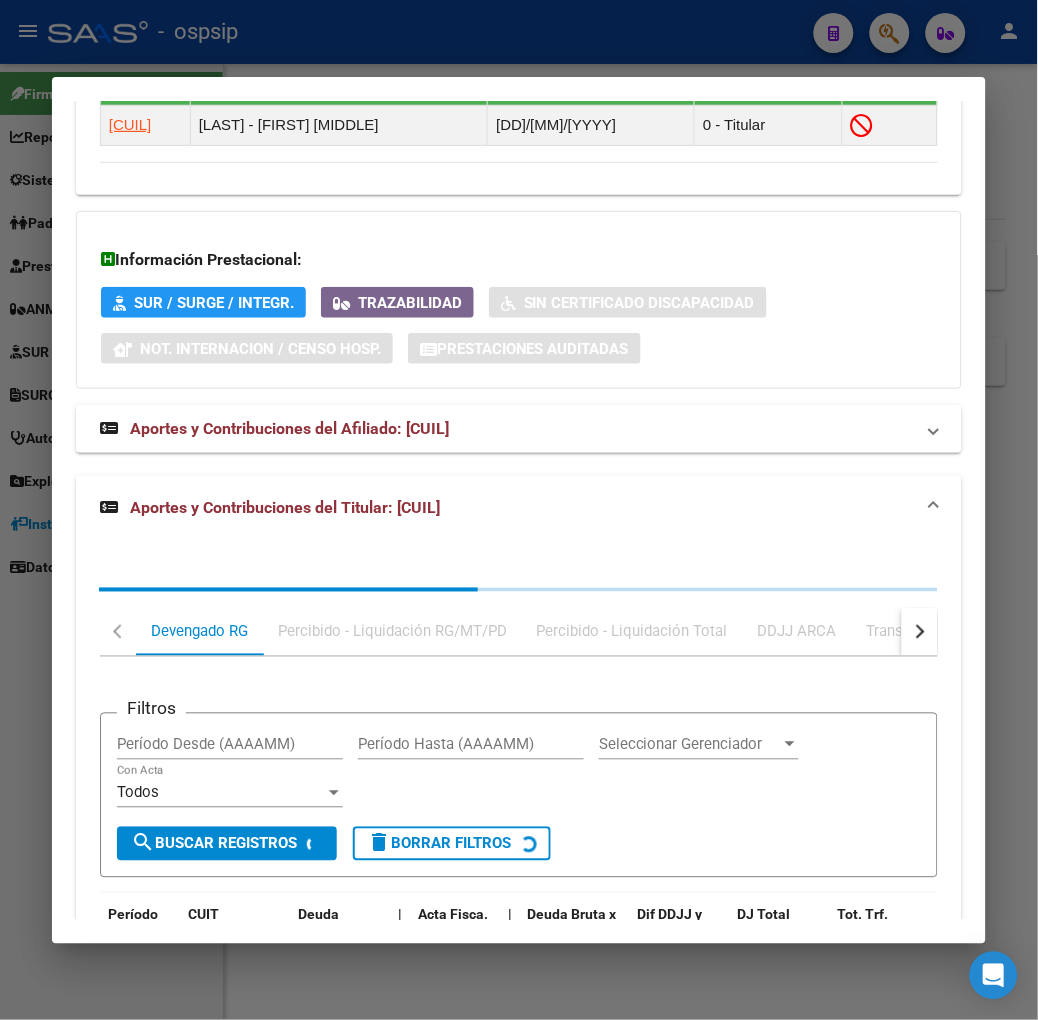 scroll, scrollTop: 1458, scrollLeft: 0, axis: vertical 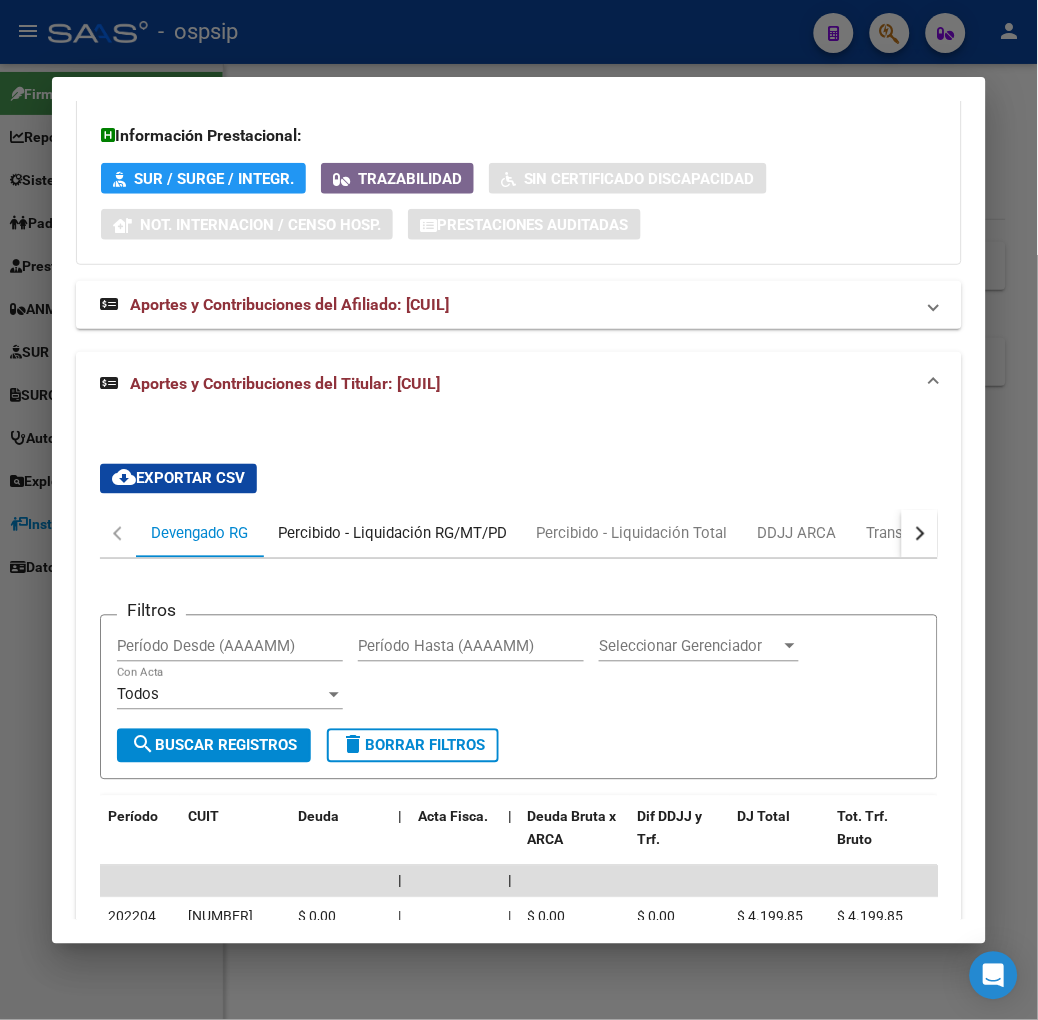click on "Percibido - Liquidación RG/MT/PD" at bounding box center [392, 534] 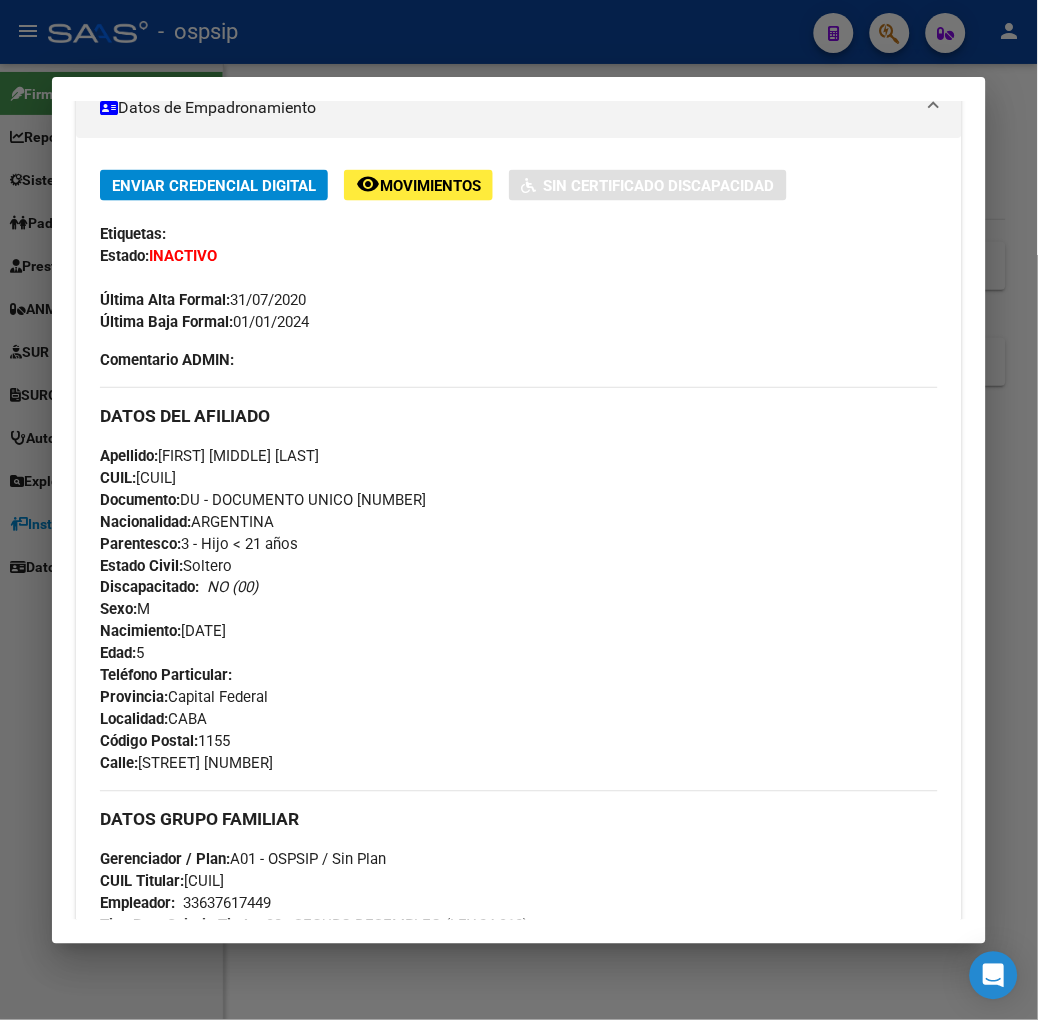 scroll, scrollTop: 777, scrollLeft: 0, axis: vertical 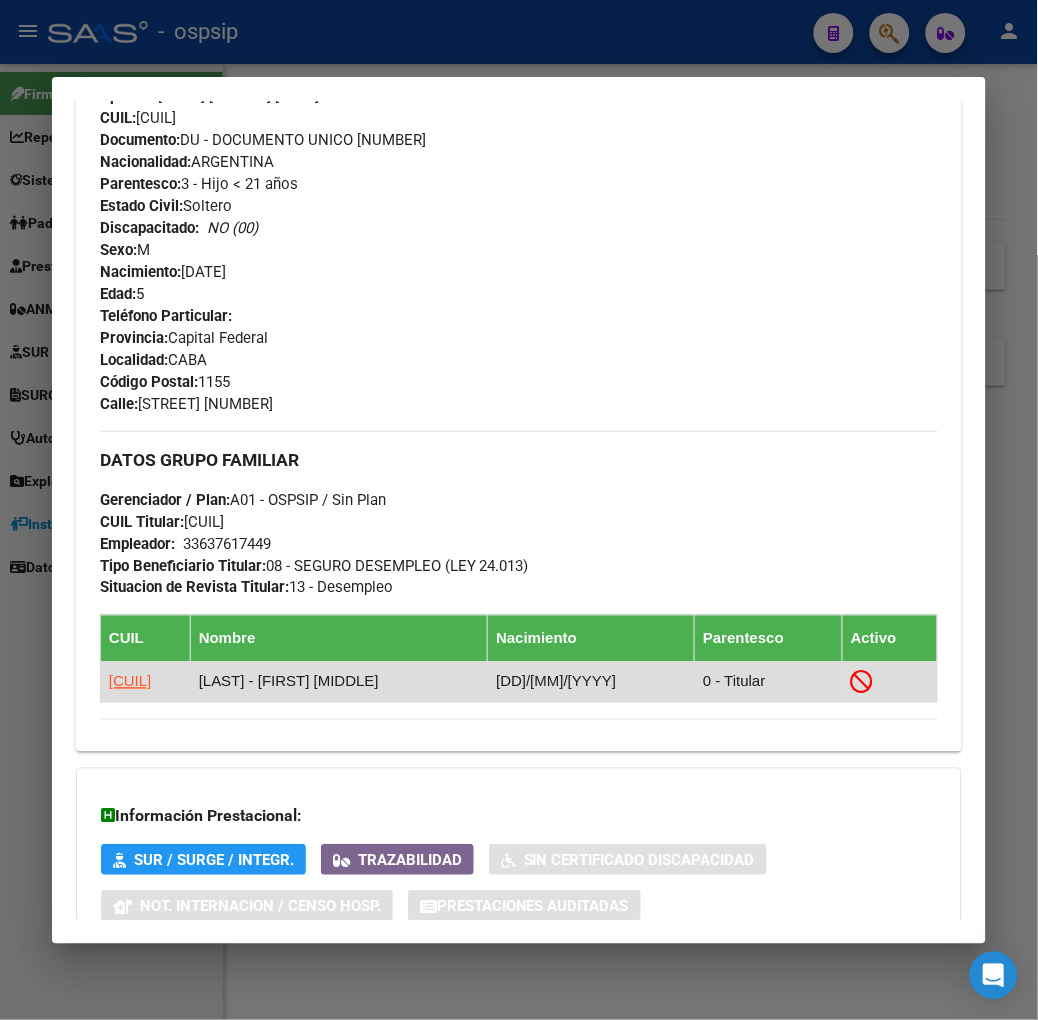 click on "[CUIL]" at bounding box center [130, 681] 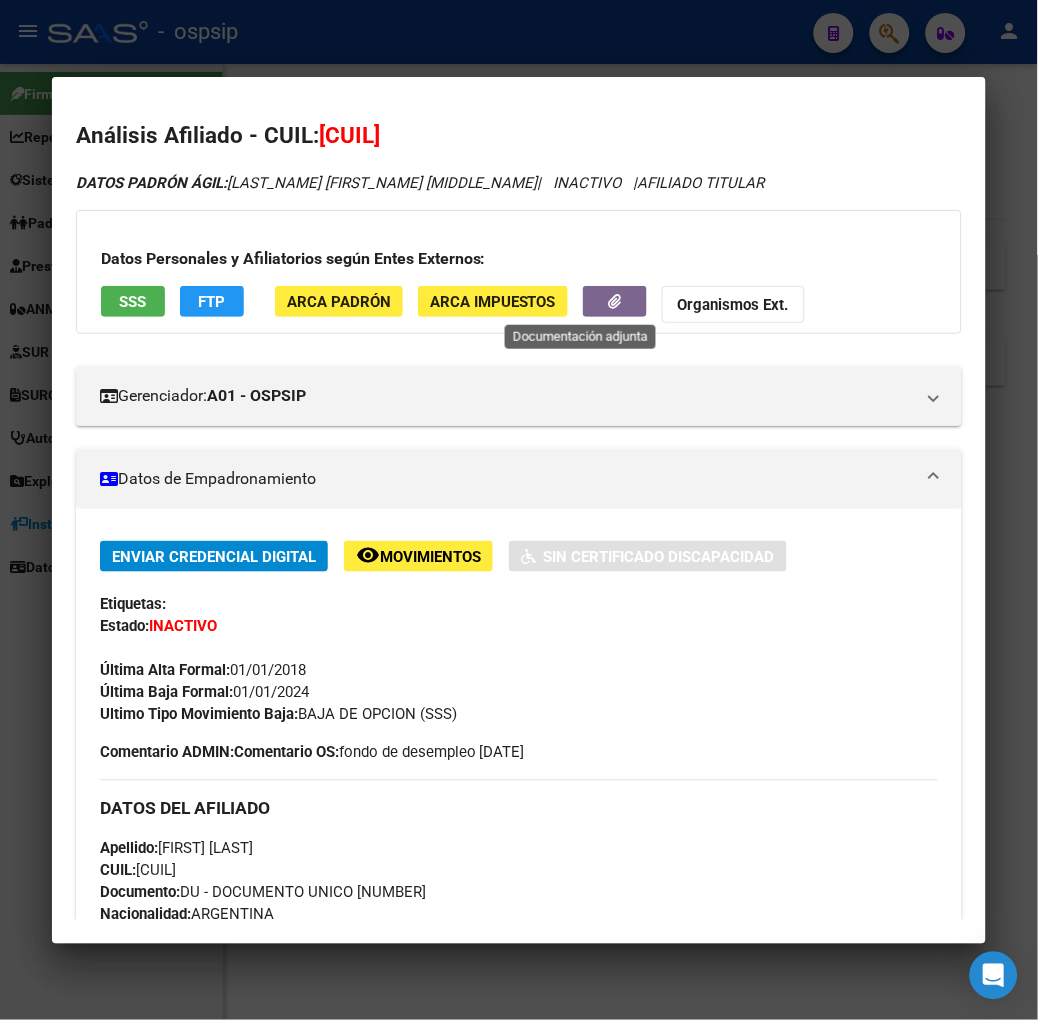 click 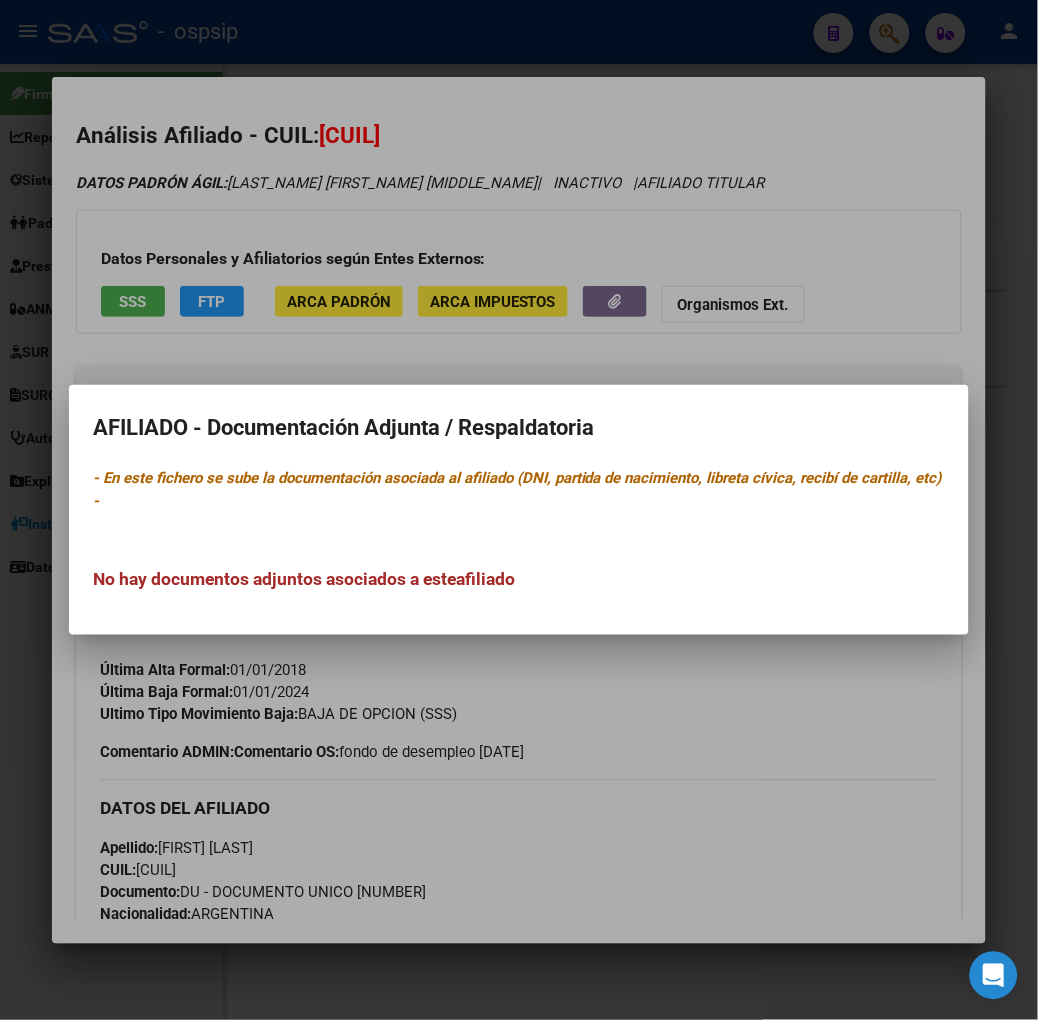 click at bounding box center (519, 510) 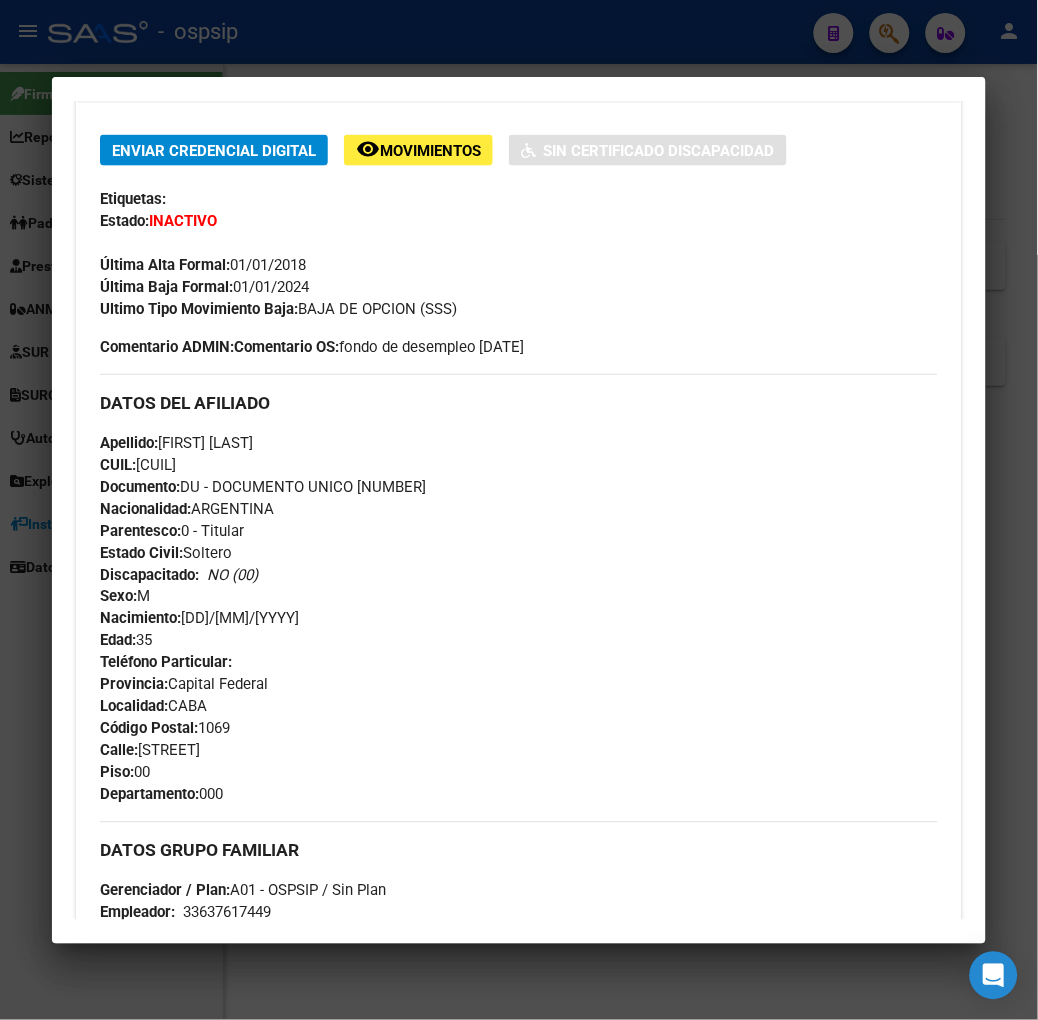 scroll, scrollTop: 0, scrollLeft: 0, axis: both 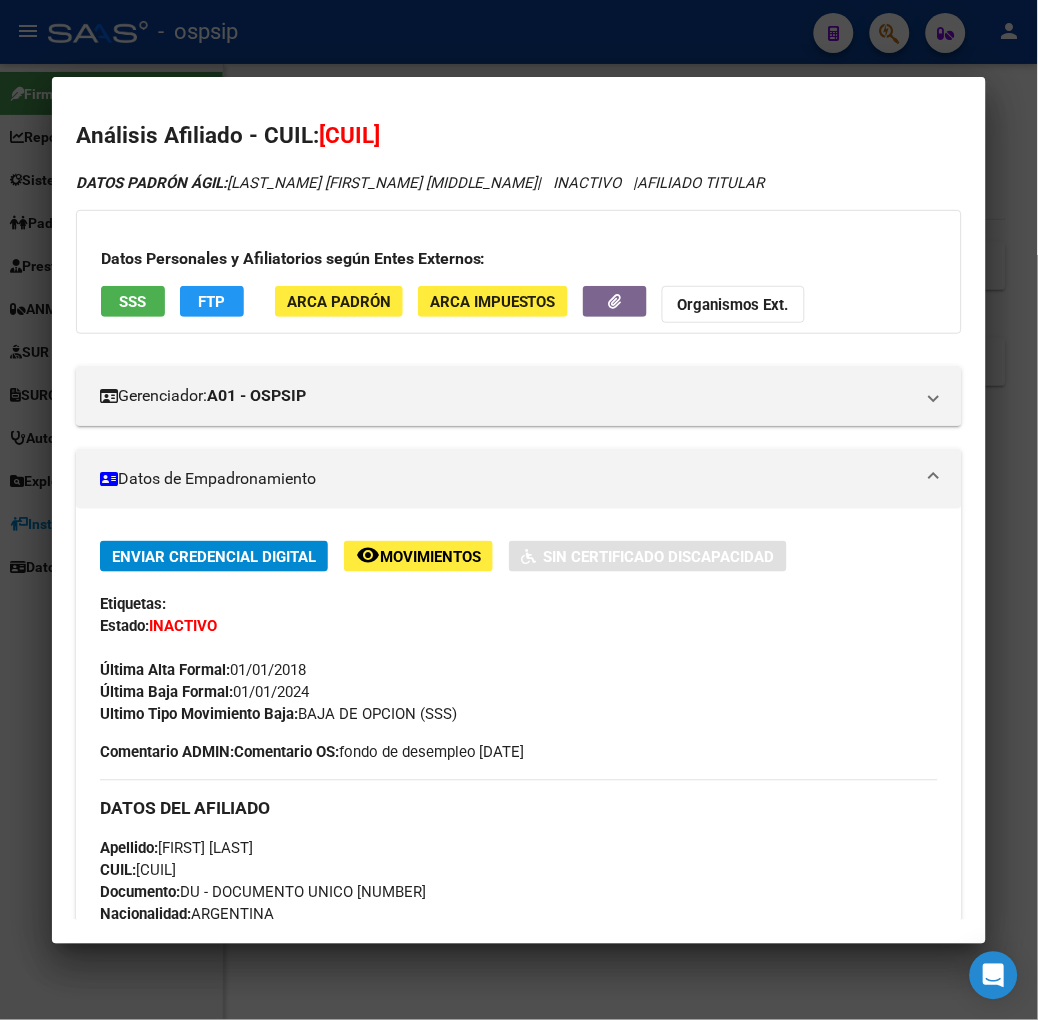 click at bounding box center (519, 510) 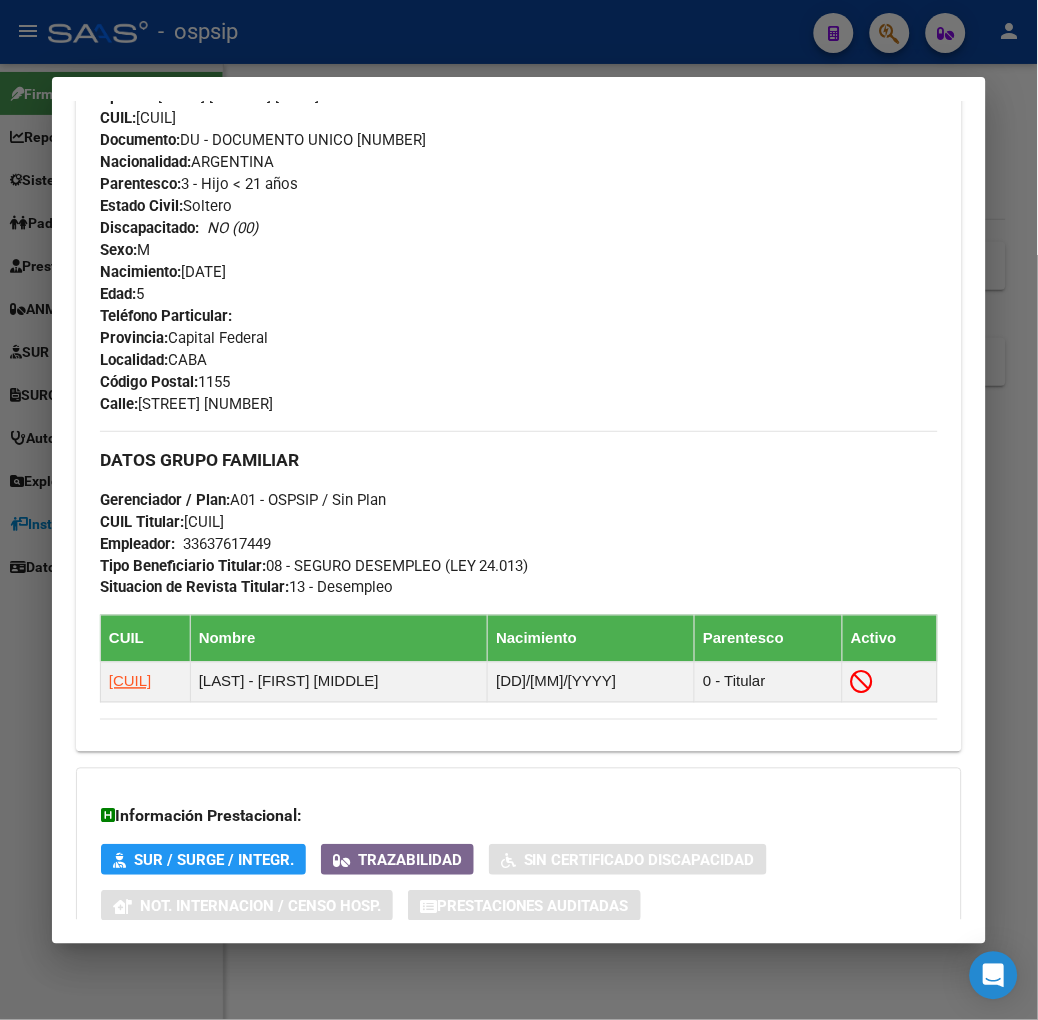 scroll, scrollTop: 0, scrollLeft: 0, axis: both 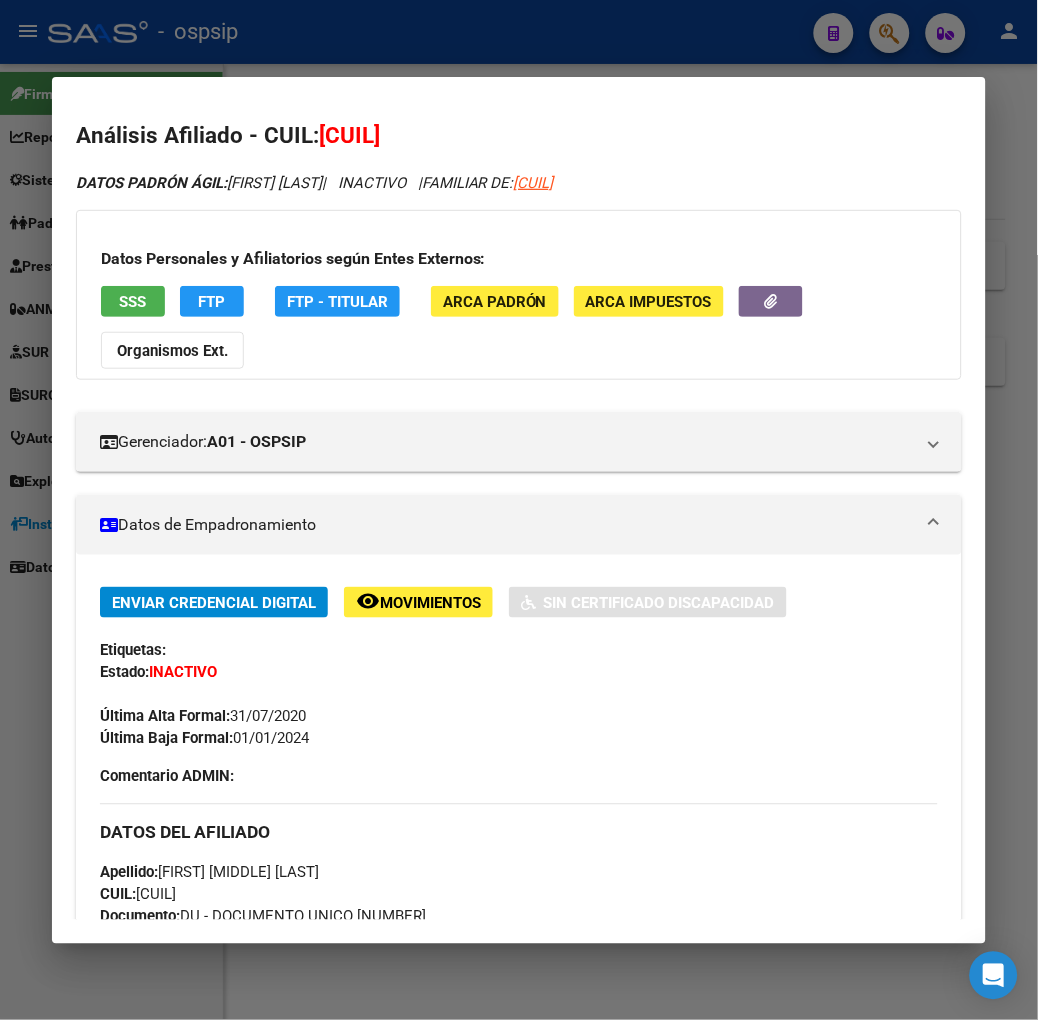 click on "Análisis Afiliado - CUIL:   [CUIL]" at bounding box center [519, 136] 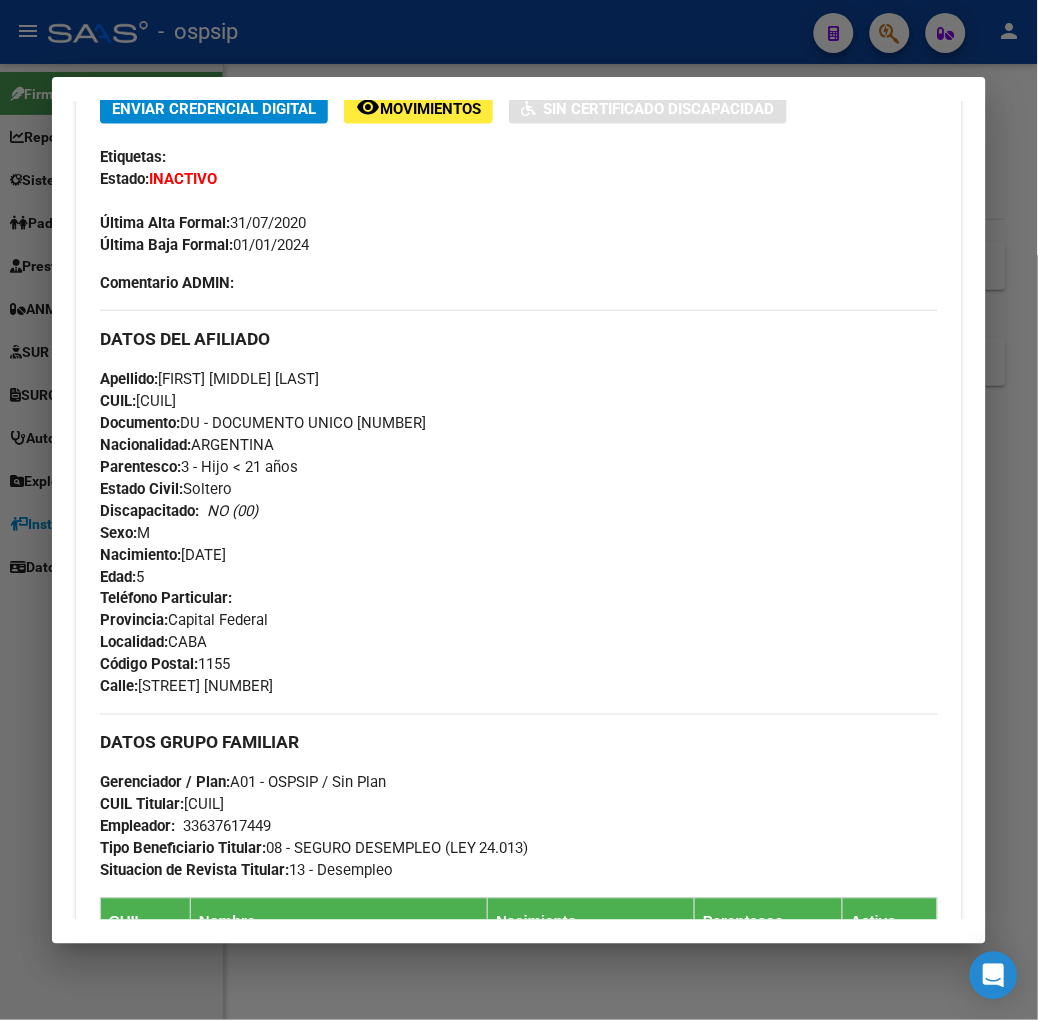 scroll, scrollTop: 666, scrollLeft: 0, axis: vertical 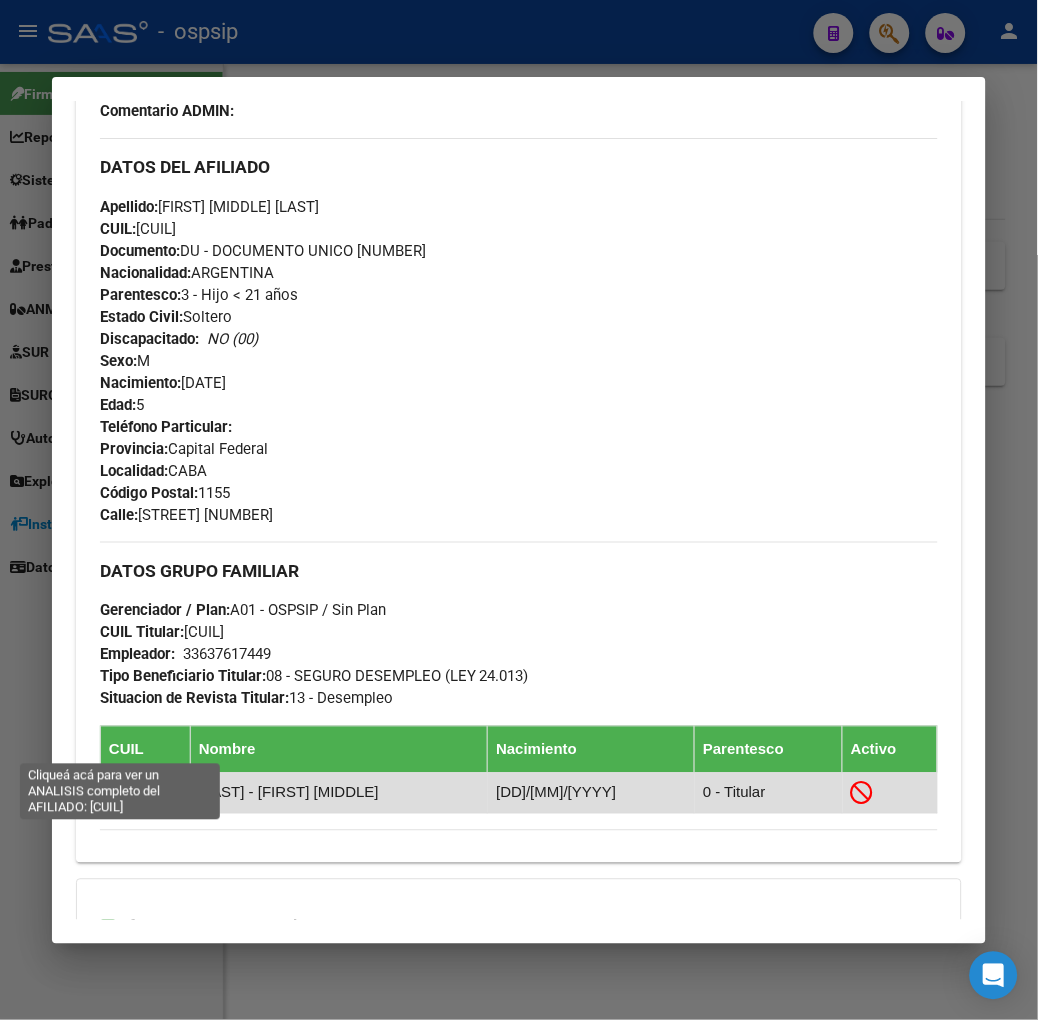 click on "[CUIL]" at bounding box center (145, 793) 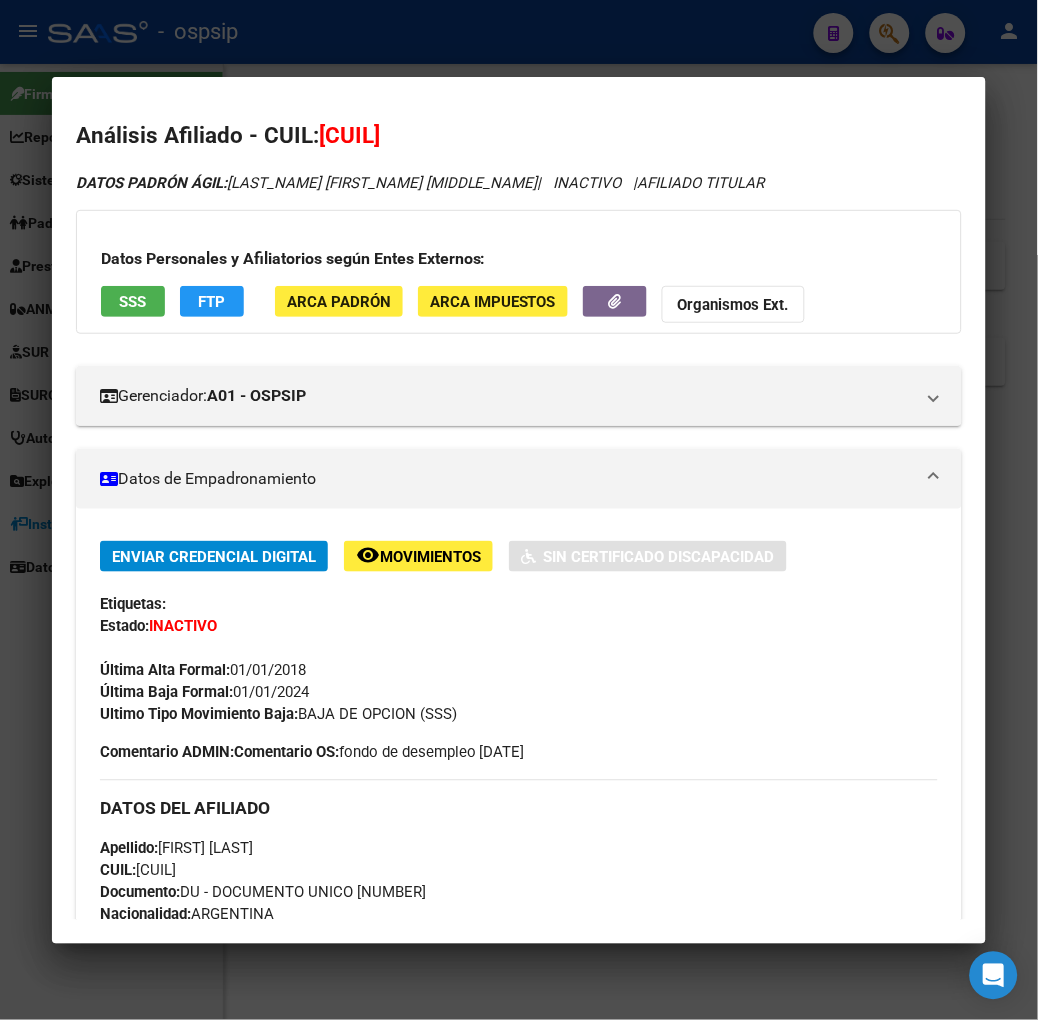 click at bounding box center (519, 510) 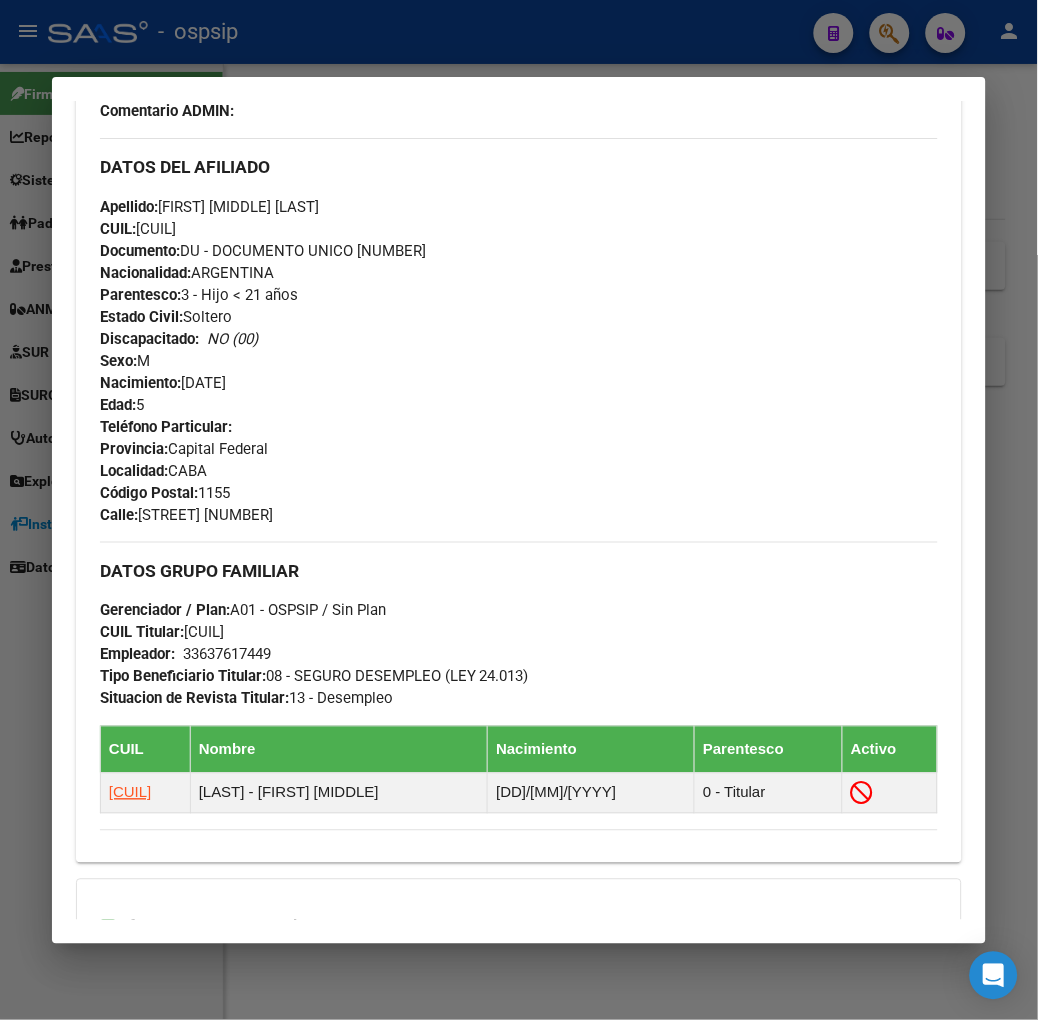 click at bounding box center (519, 510) 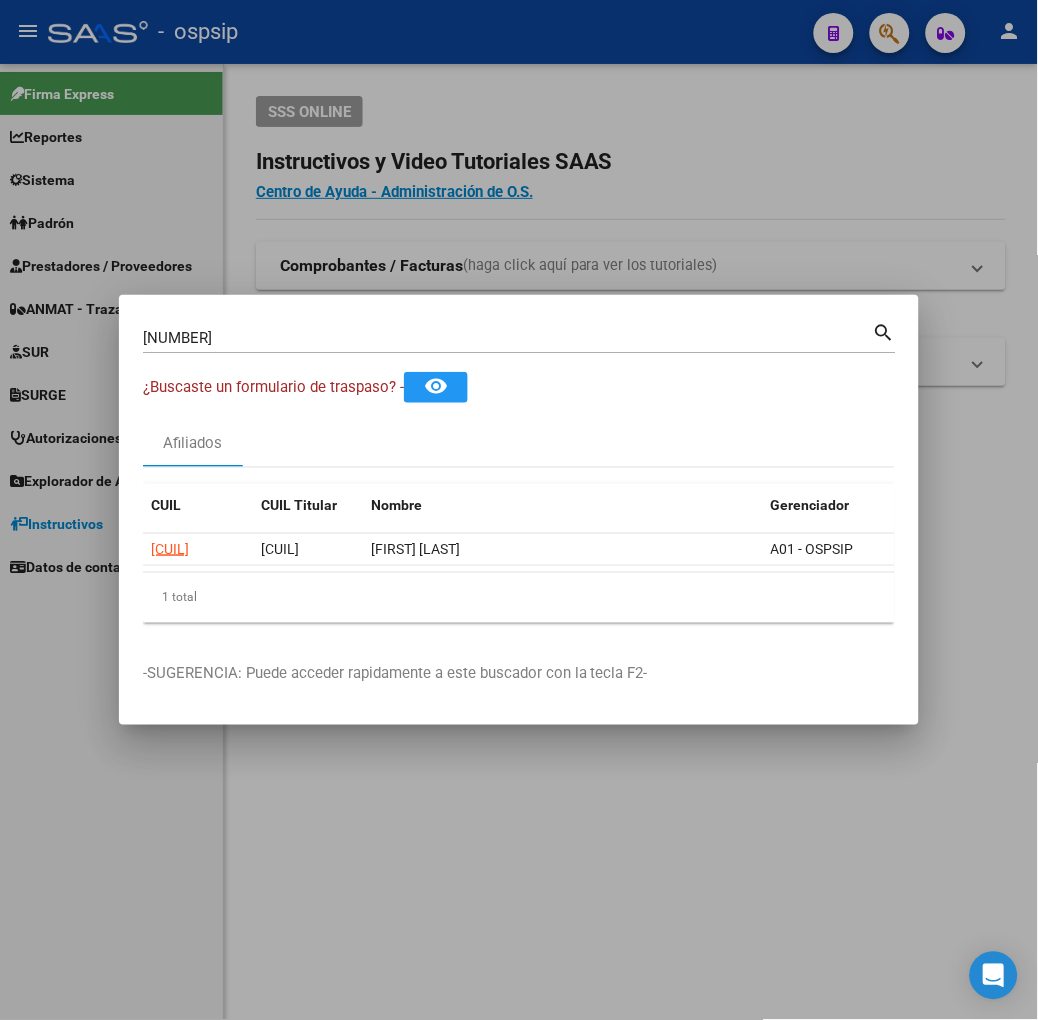 click on "[NUMBER]" at bounding box center (508, 338) 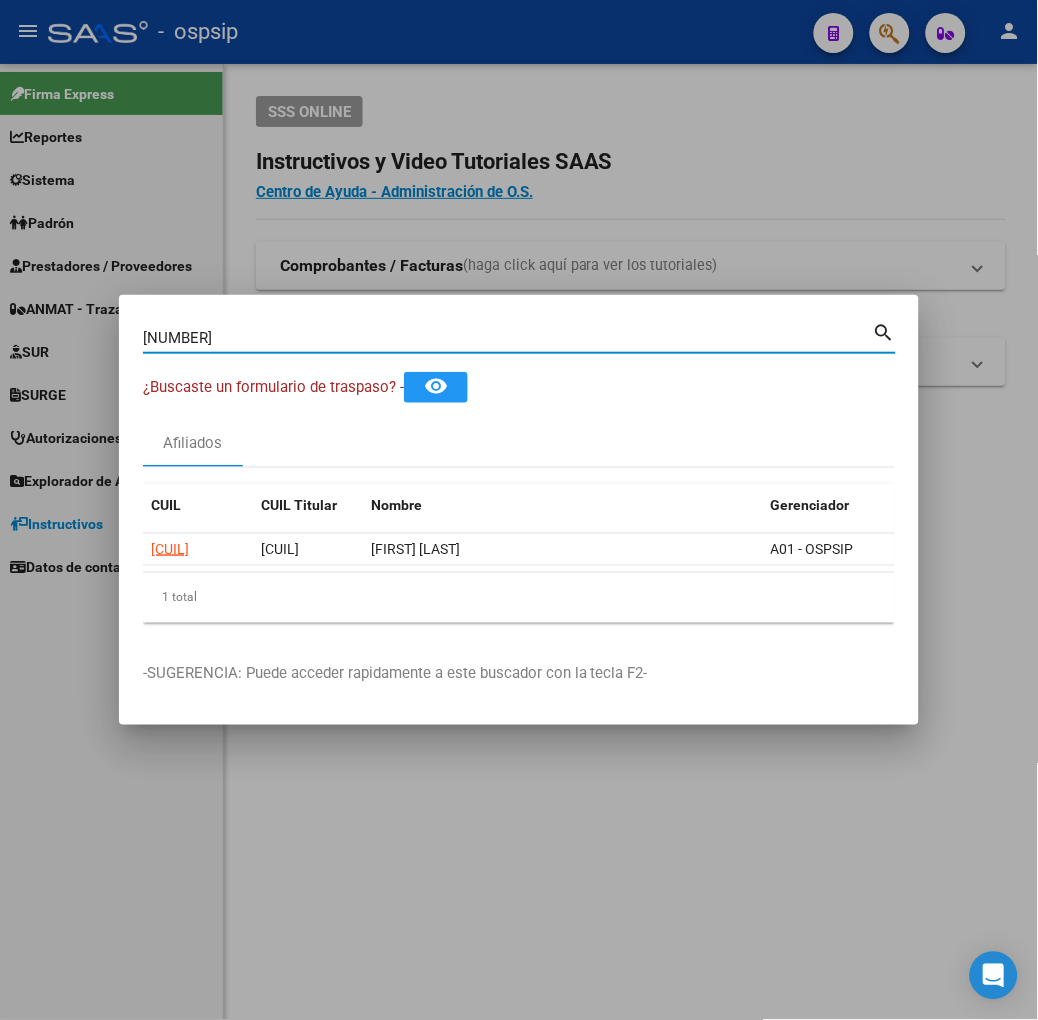 click on "[NUMBER]" at bounding box center (508, 338) 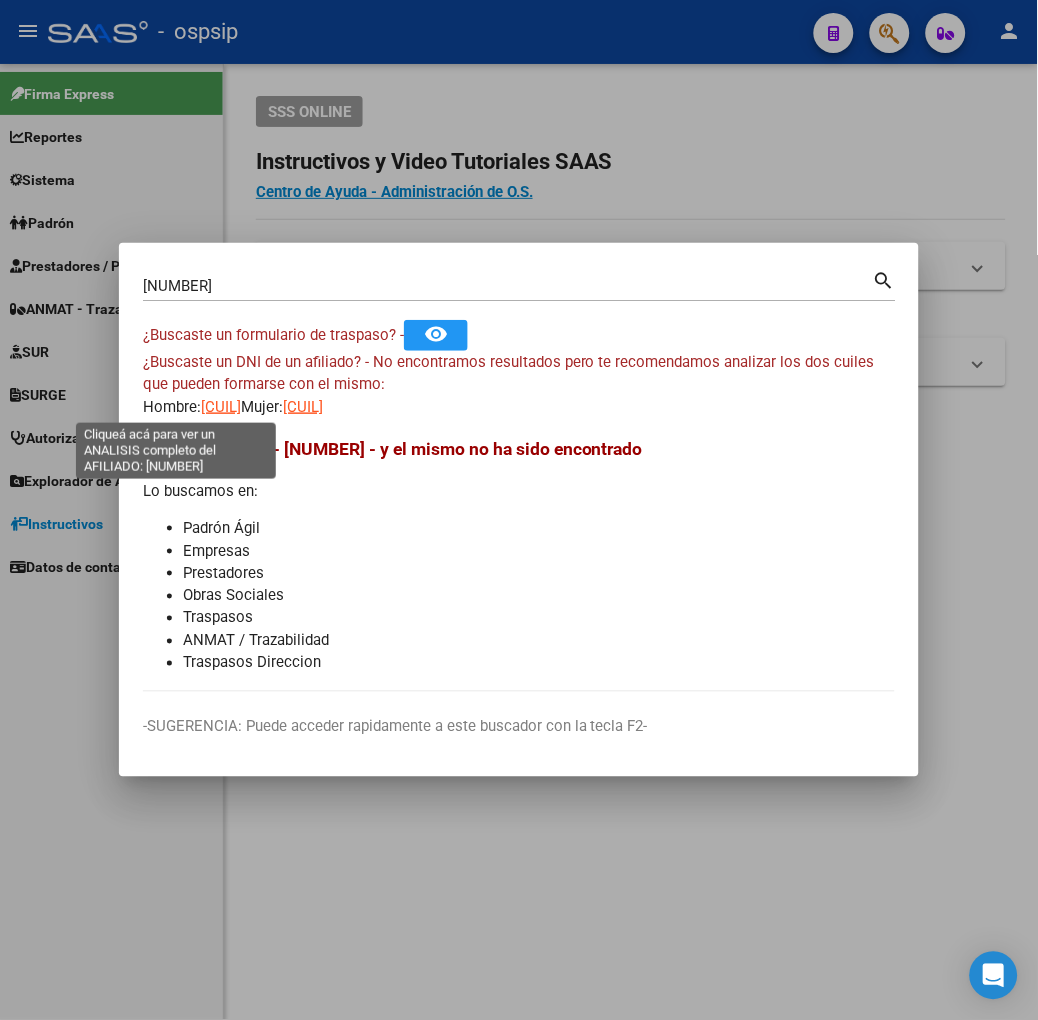 click on "[CUIL]" at bounding box center (221, 407) 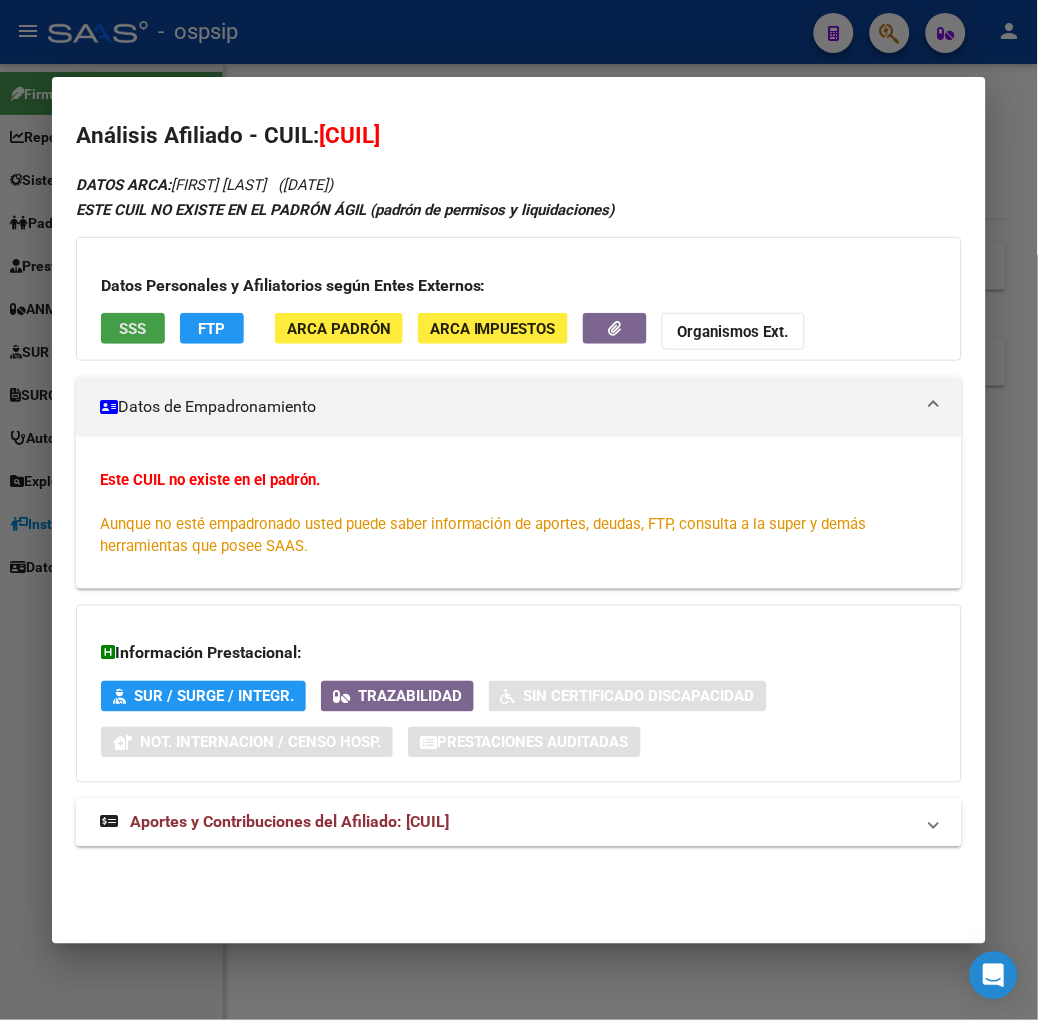 click on "SSS" at bounding box center [132, 329] 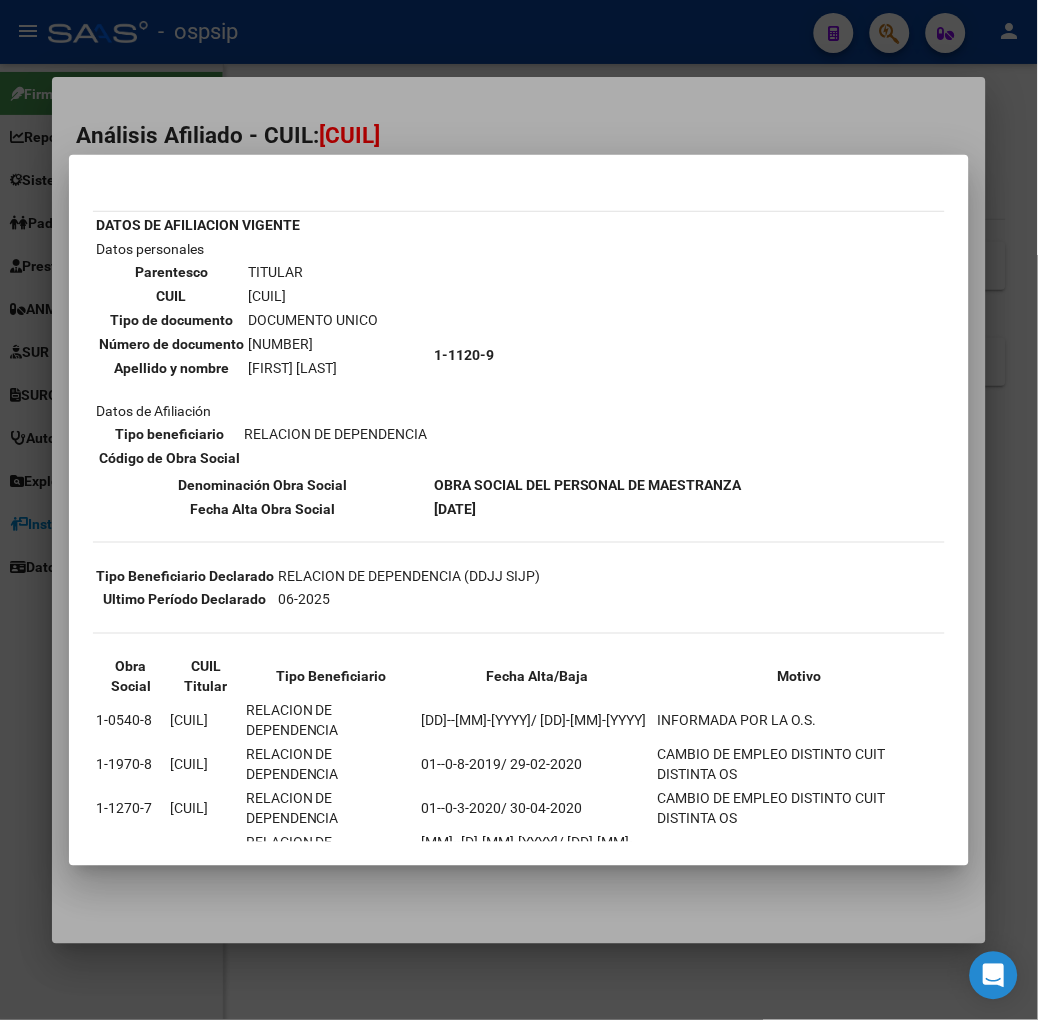 scroll, scrollTop: 81, scrollLeft: 0, axis: vertical 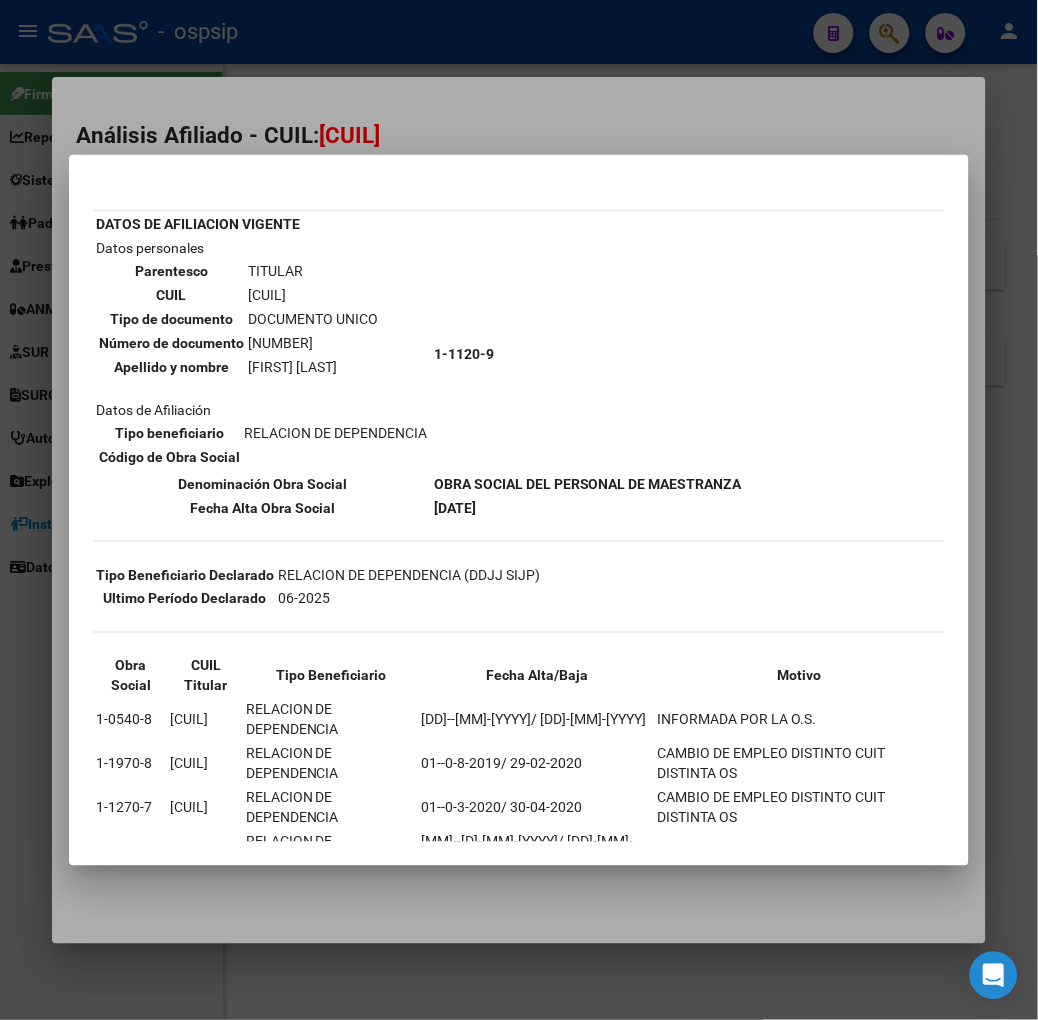 click at bounding box center (519, 510) 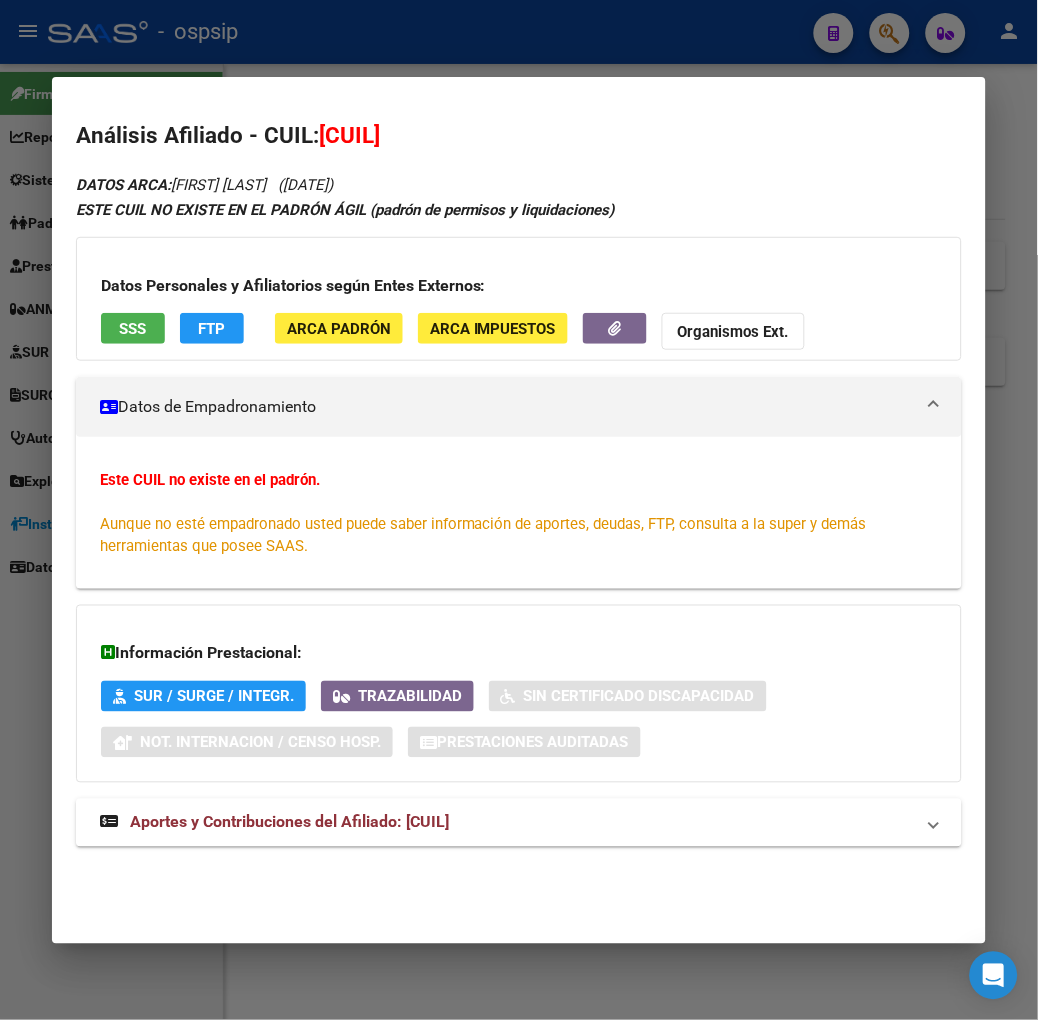 click on "DATOS ARCA:  [LAST] [LAST]       ([DATE])  ESTE CUIL NO EXISTE EN EL PADRÓN ÁGIL (padrón de permisos y liquidaciones) Datos Personales y Afiliatorios según Entes Externos: SSS FTP ARCA Padrón ARCA Impuestos Organismos Ext.    Datos de Empadronamiento  Este CUIL no existe en el padrón.  Aunque no esté empadronado usted puede saber información de aportes, deudas, FTP, consulta a la super y demás herramientas que posee SAAS.   Información Prestacional:       SUR / SURGE / INTEGR.    Trazabilidad    Sin Certificado Discapacidad    Not. Internacion / Censo Hosp.  Prestaciones Auditadas     Aportes y Contribuciones del Afiliado: [NUMBER] Hemos buscado el CUIL - [NUMBER] - y el mismo no existe en nuestra información procesada de aportes y contribuciones  El mismo fue buscado en:  Cuenta Corriente Devengada de Régimen General Cuenta Corriente Devengada de Monotributo / Personal Doméstico Percibidos de Aportes Detallado Percibido por Fiscalización Percibido Total" at bounding box center (519, 521) 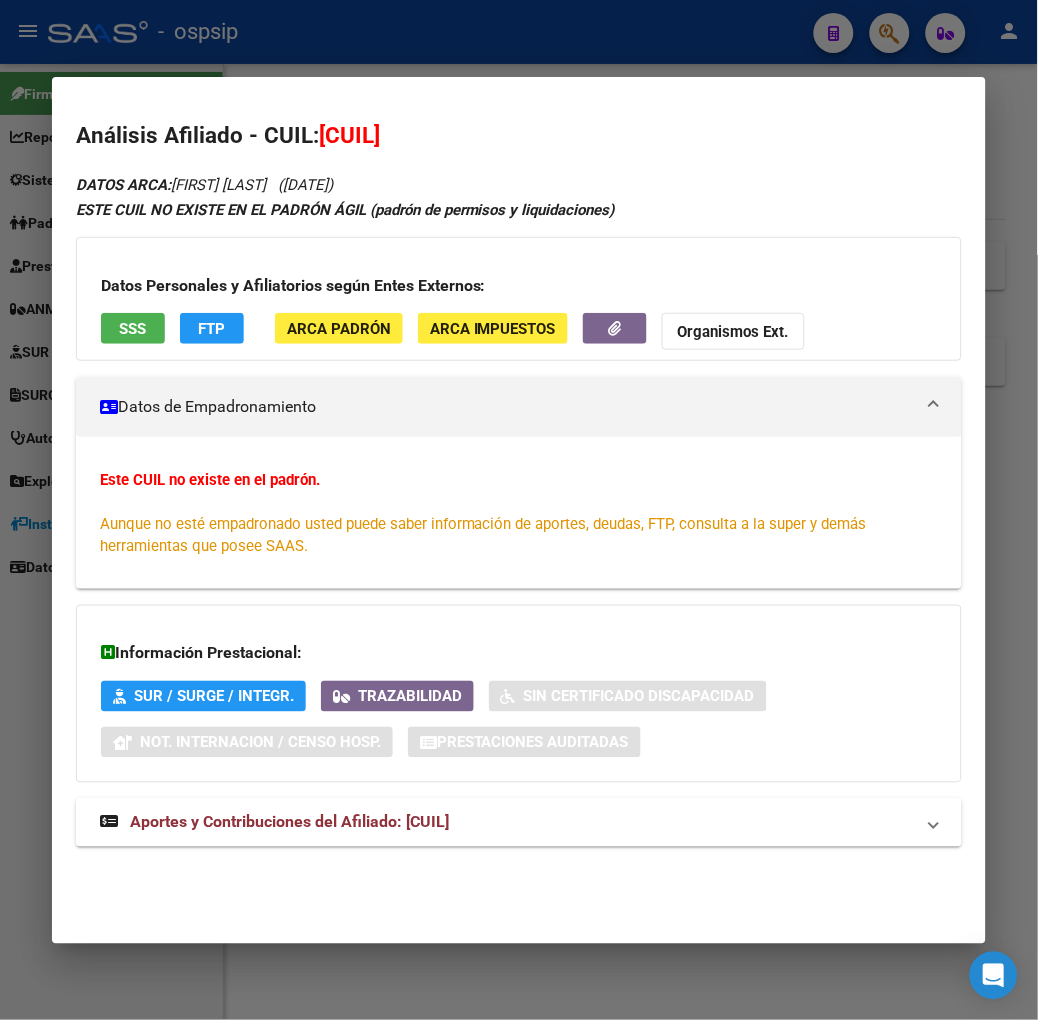 click on "Aportes y Contribuciones del Afiliado: [CUIL]" at bounding box center (289, 822) 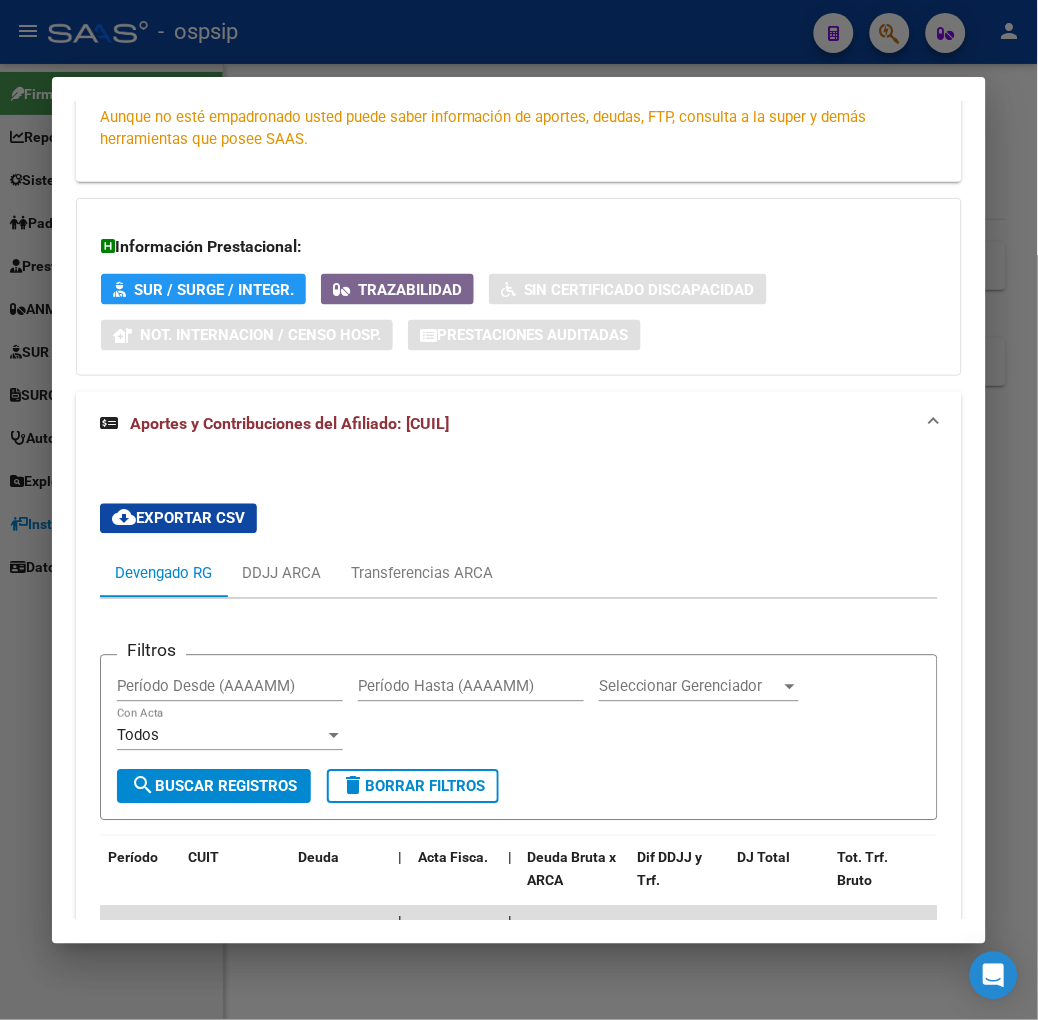 scroll, scrollTop: 492, scrollLeft: 0, axis: vertical 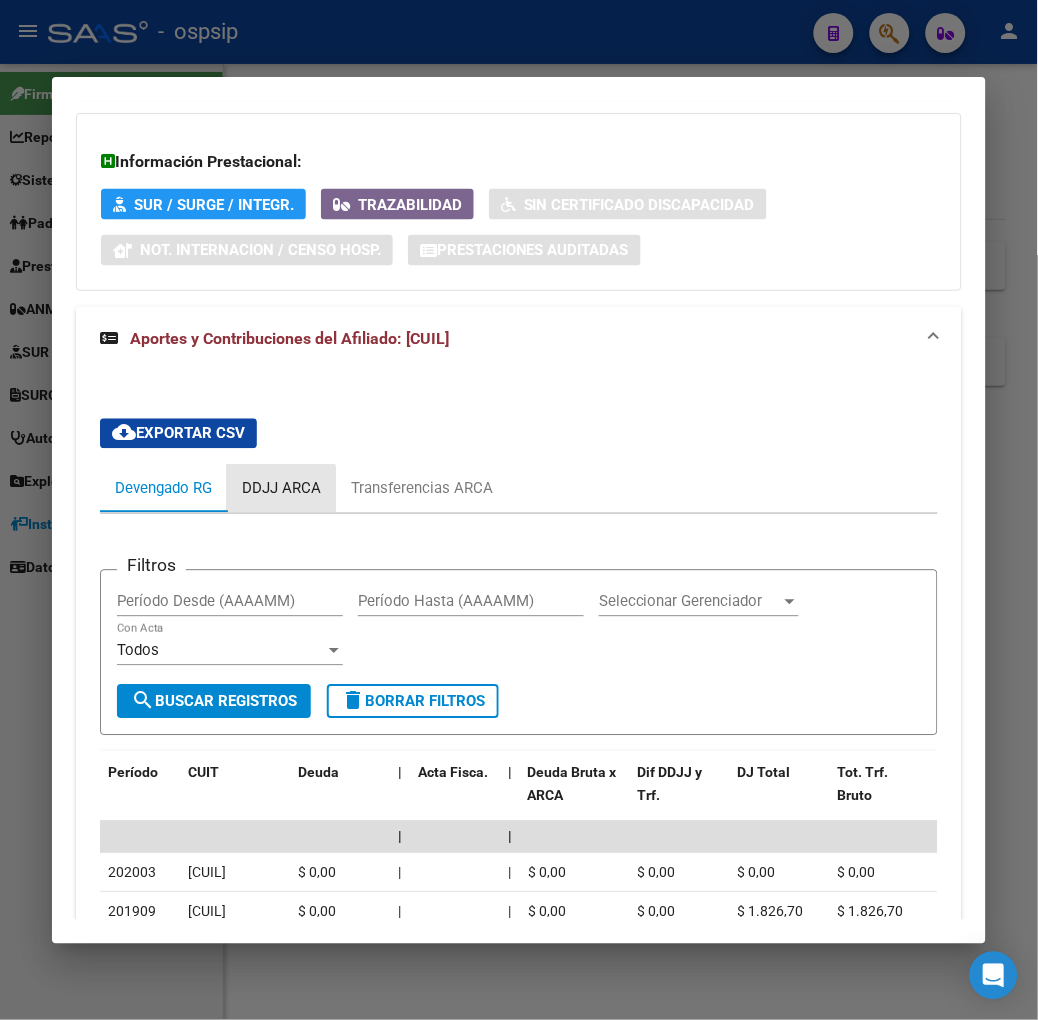 click on "DDJJ ARCA" at bounding box center [281, 489] 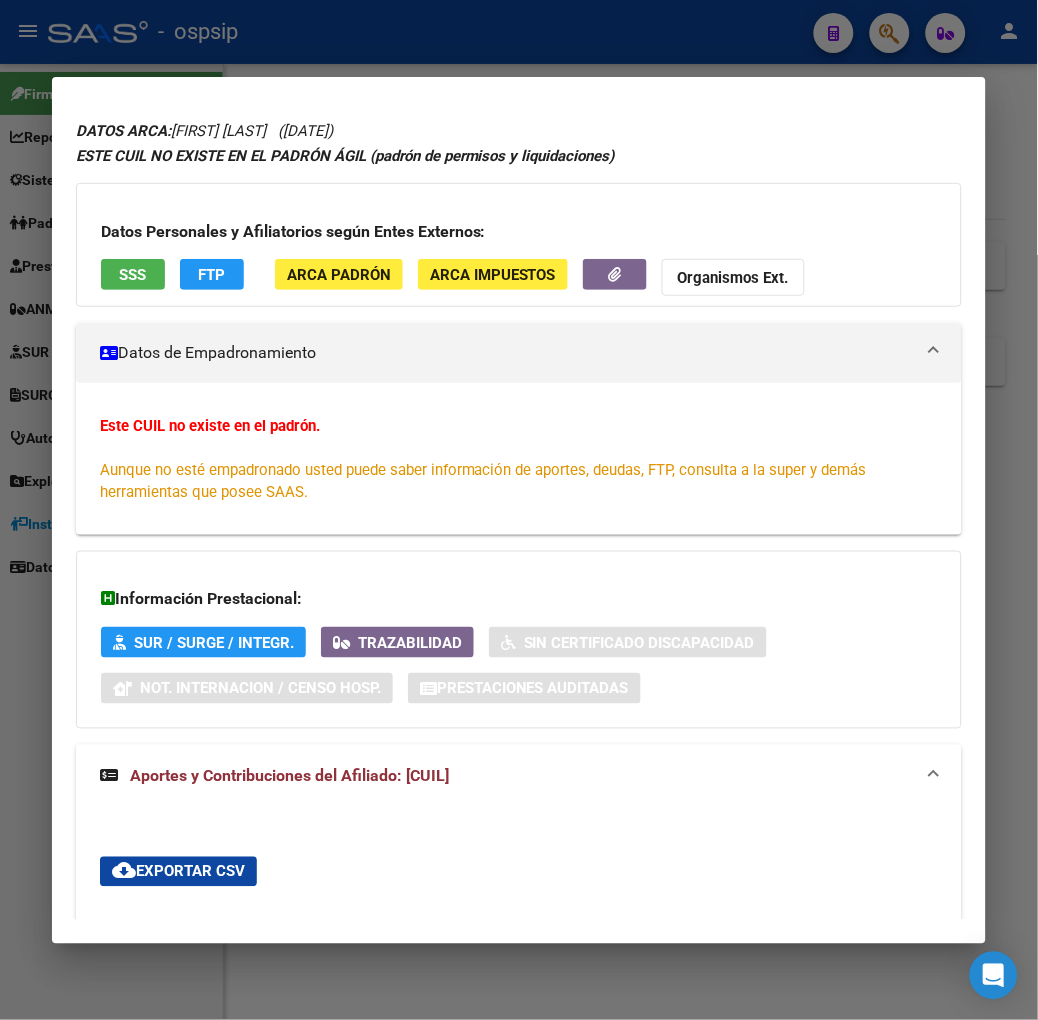 scroll, scrollTop: 0, scrollLeft: 0, axis: both 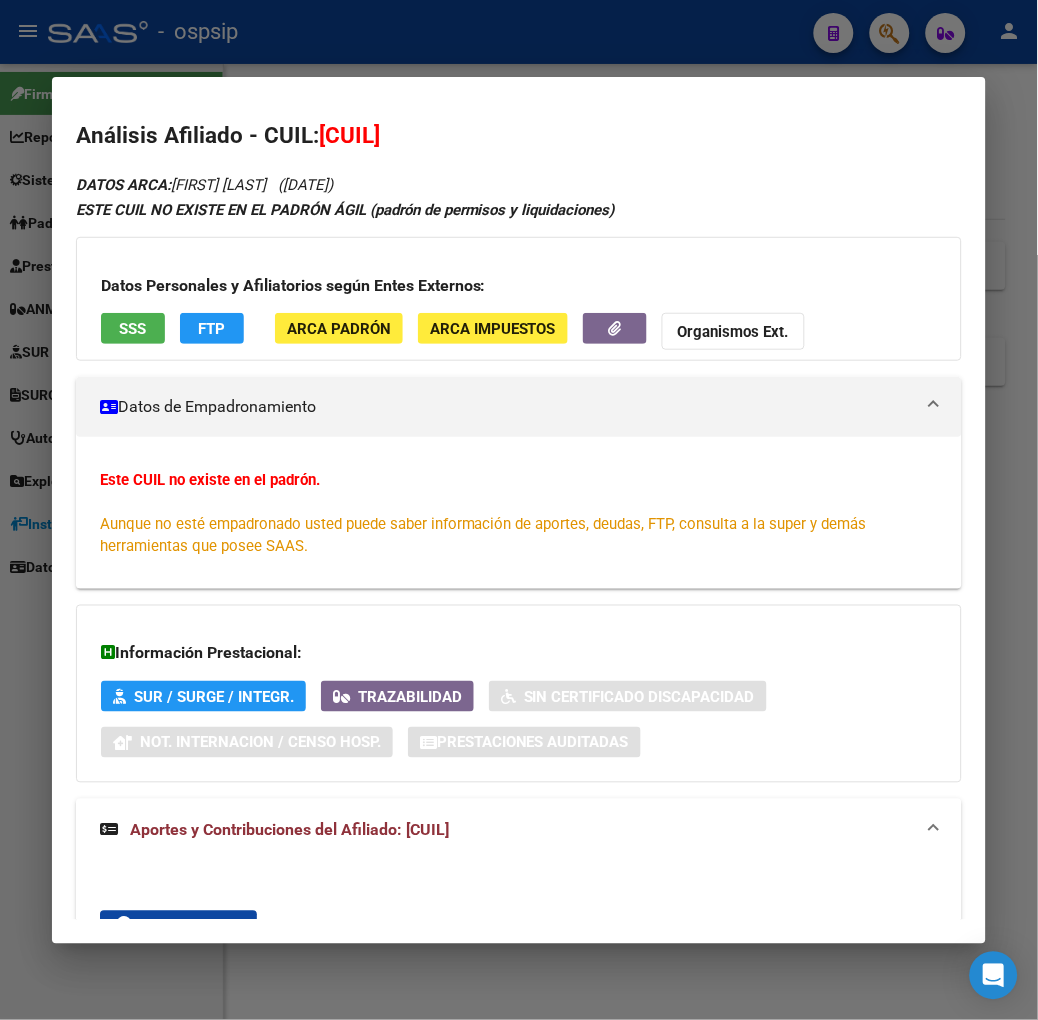 click on "Datos Personales y Afiliatorios según Entes Externos: SSS FTP ARCA Padrón ARCA Impuestos Organismos Ext." at bounding box center (519, 299) 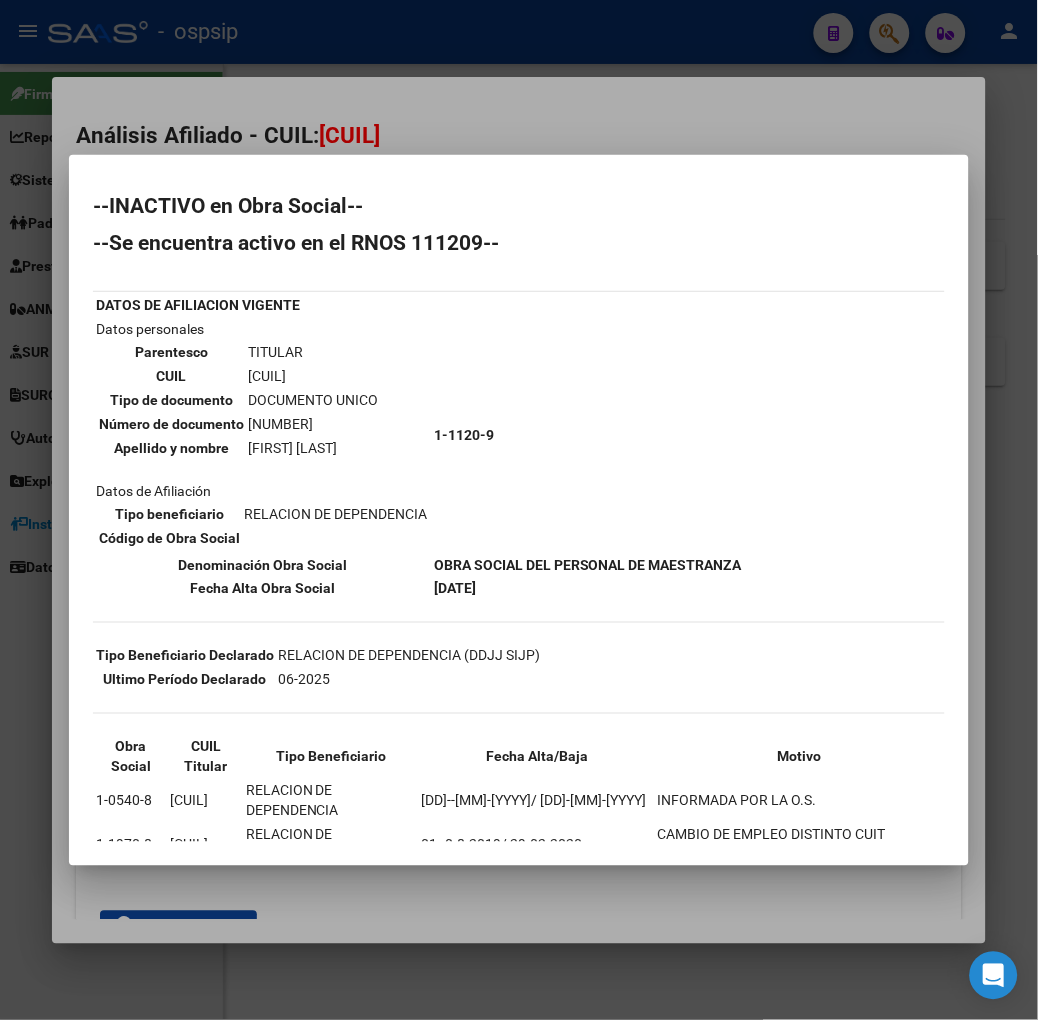 click at bounding box center (519, 510) 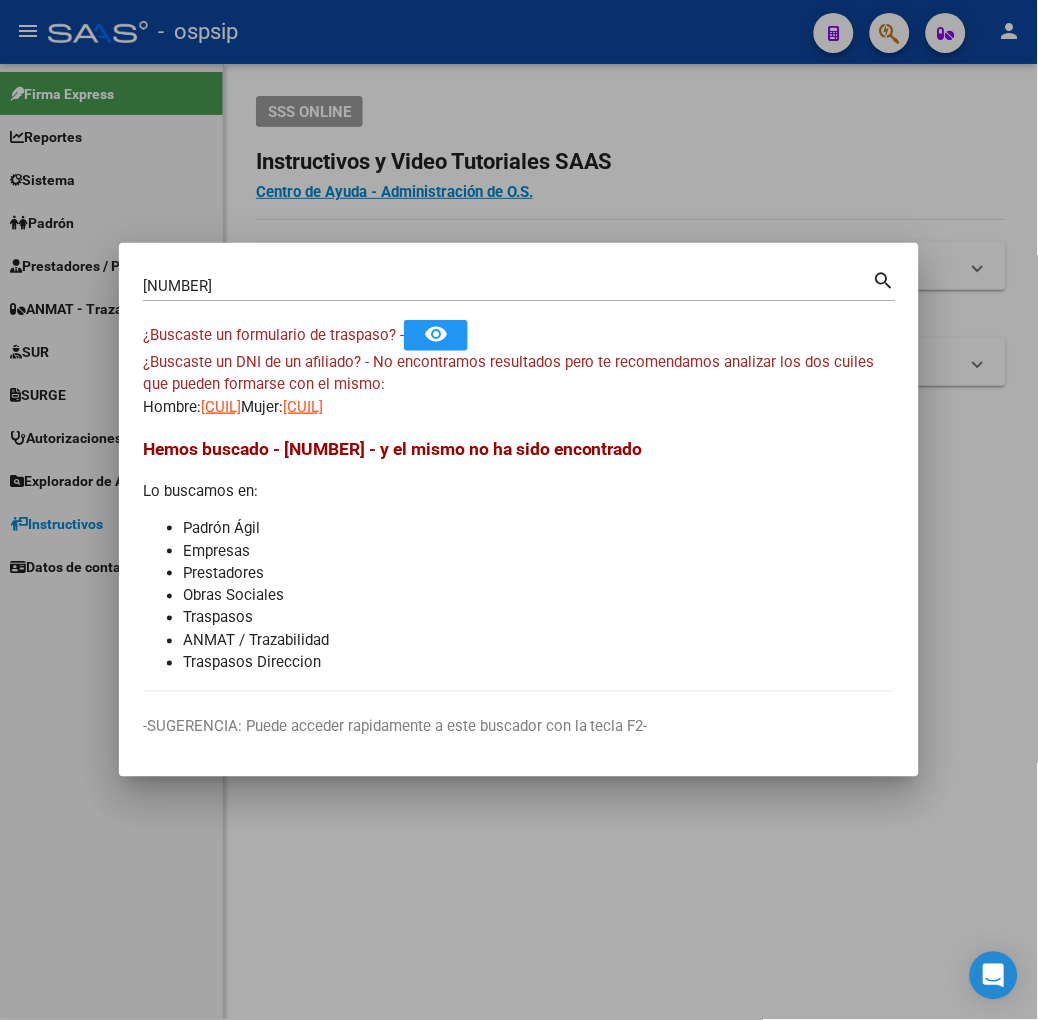 click on "[NUMBER] Buscar (apellido, dni, cuil, nro traspaso, cuit, obra social) search" at bounding box center (519, 293) 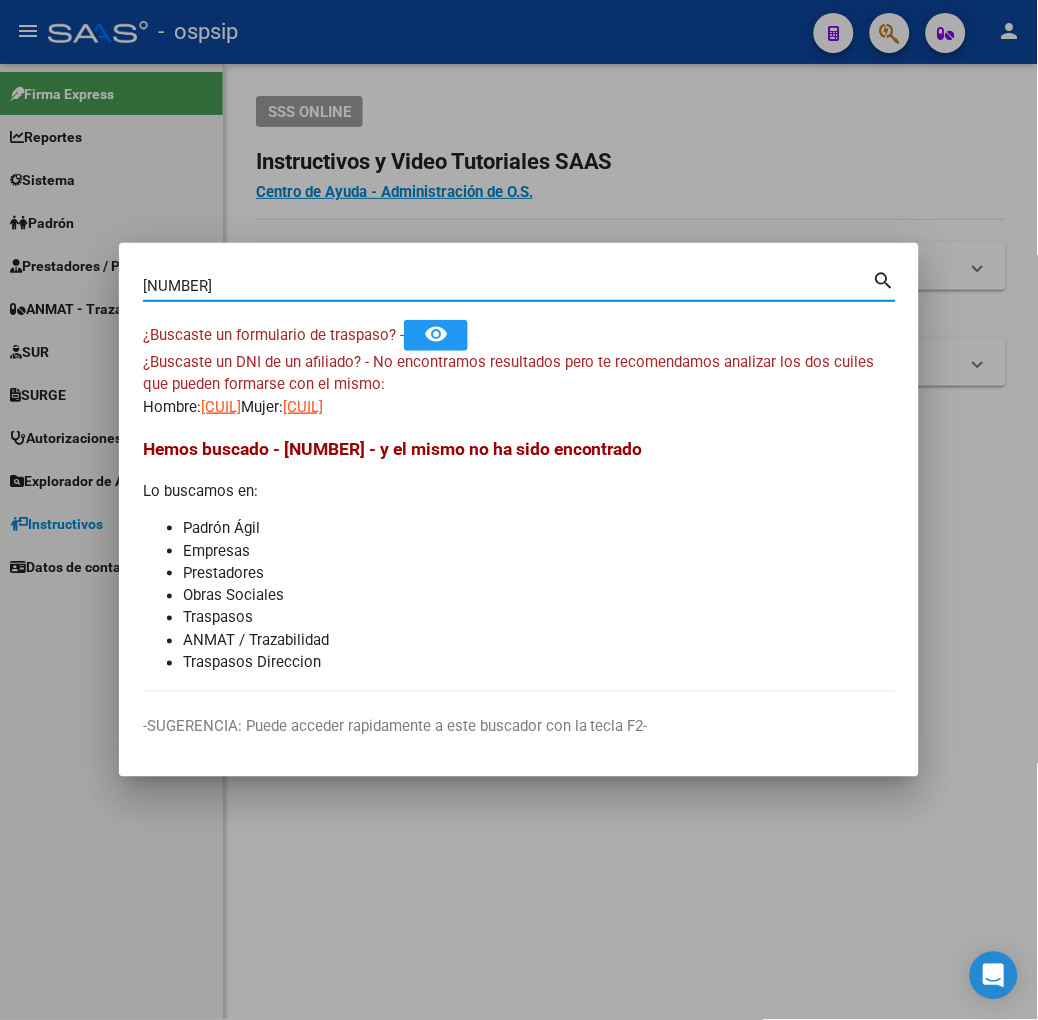 click on "[NUMBER]" at bounding box center [508, 286] 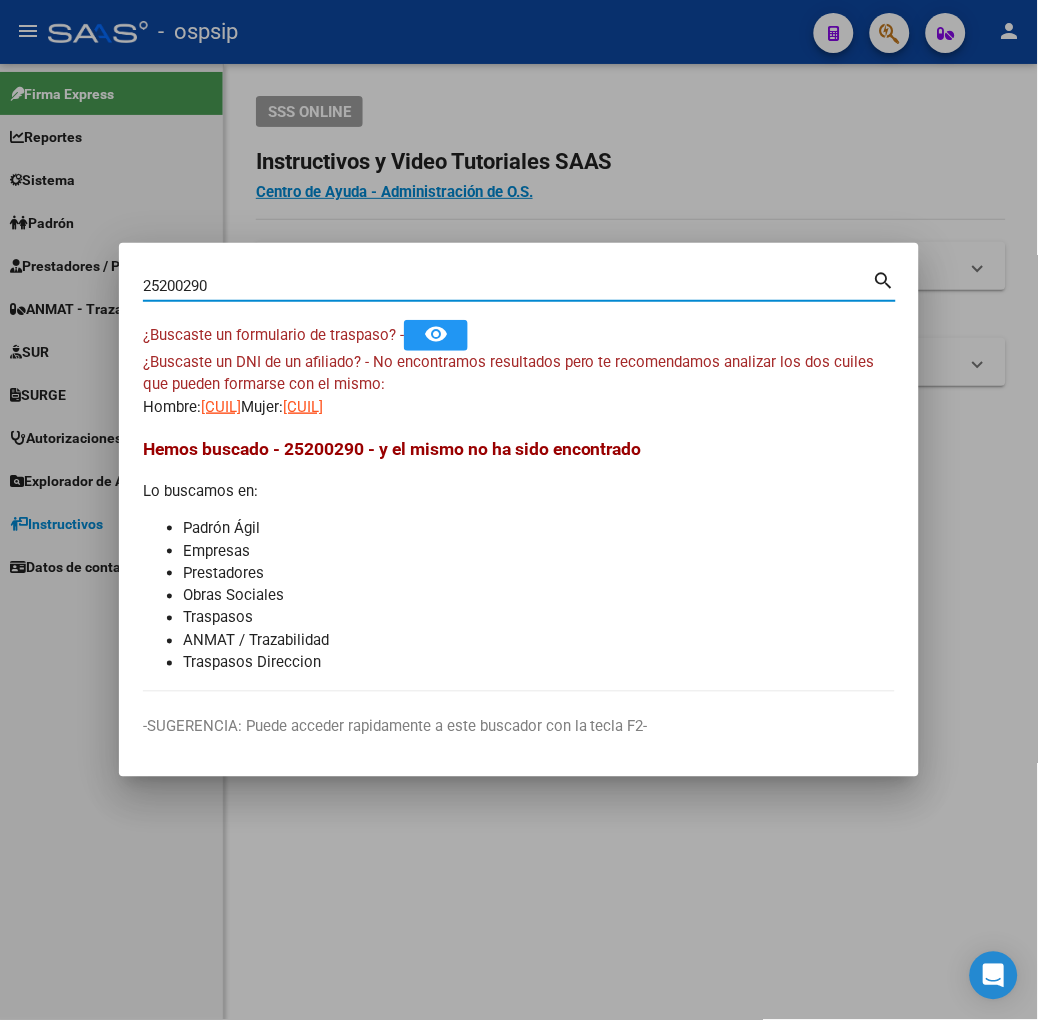 type on "25200290" 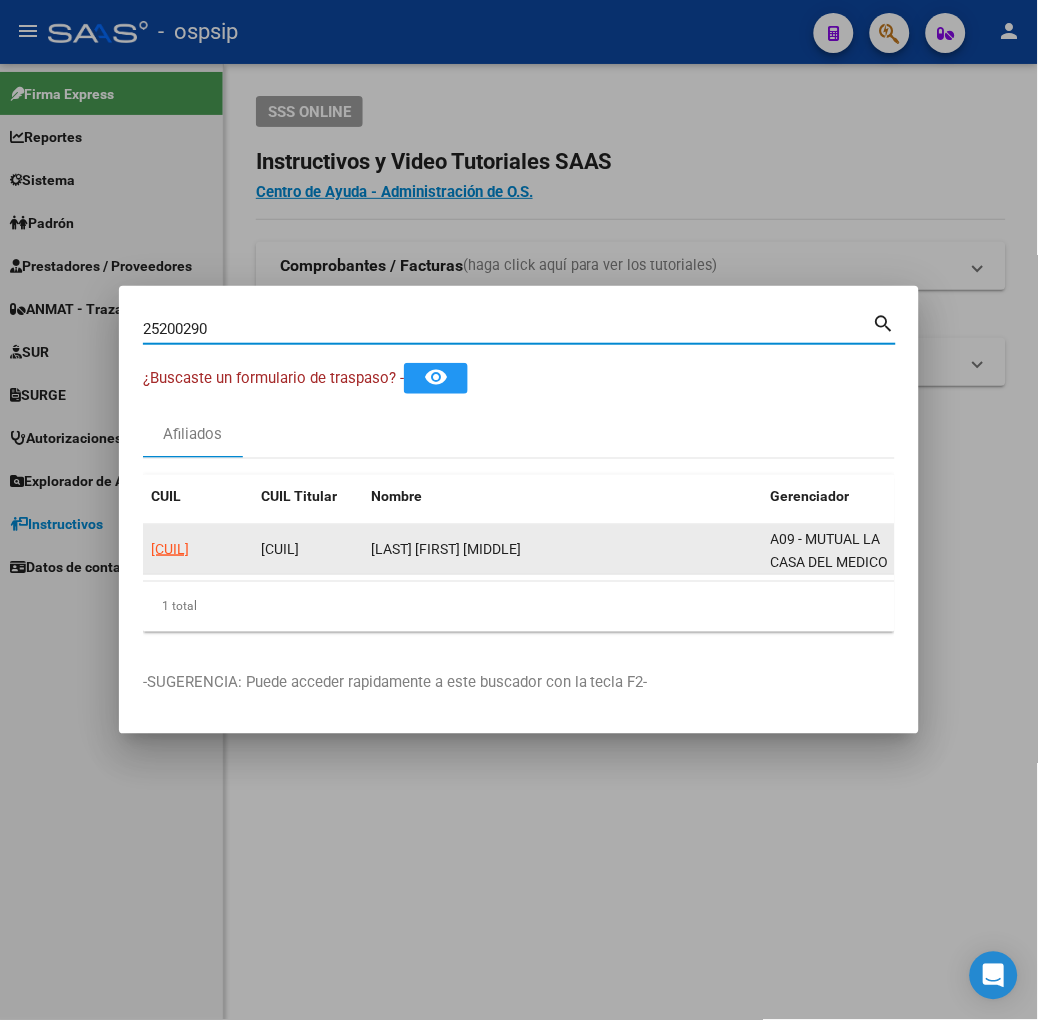 click on "[CUIL]" 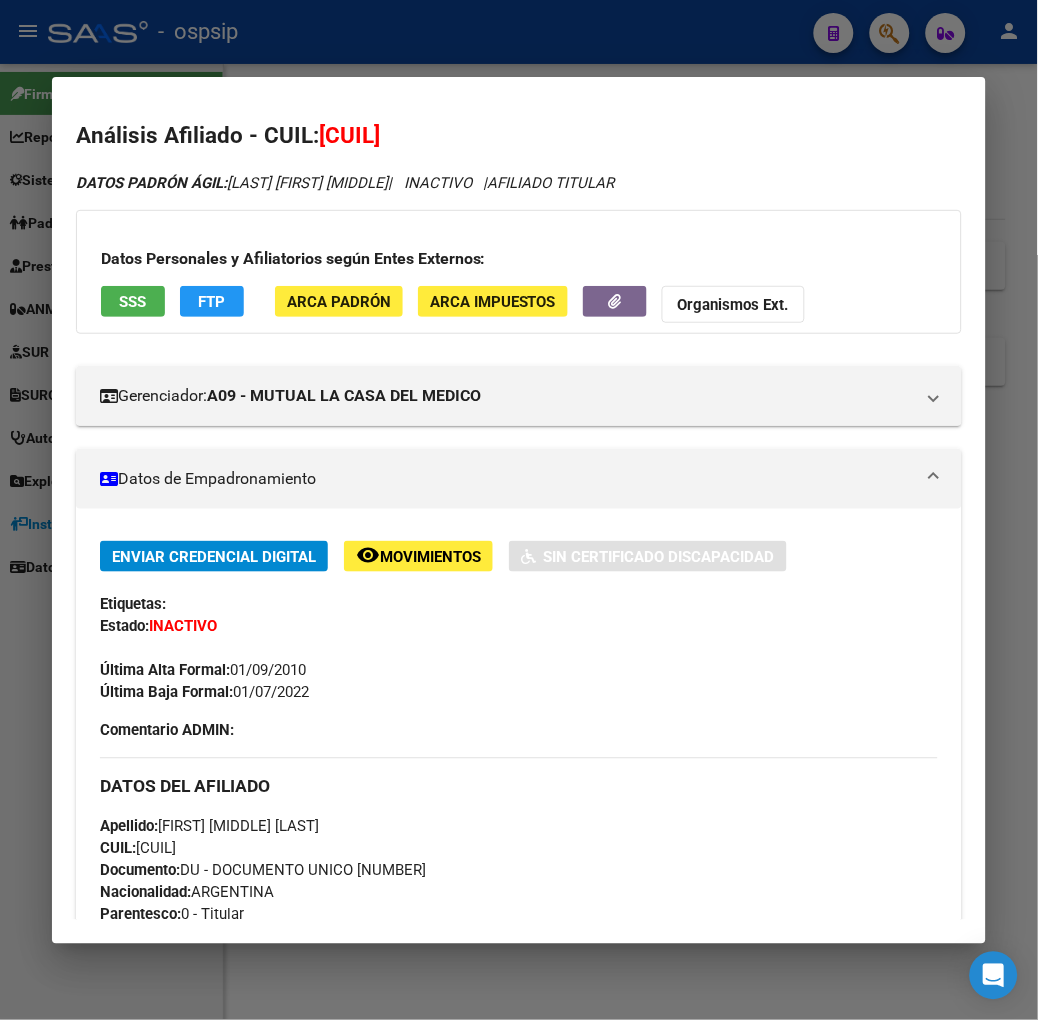 click on "Datos Personales y Afiliatorios según Entes Externos: SSS FTP ARCA Padrón ARCA Impuestos Organismos Ext." at bounding box center (519, 272) 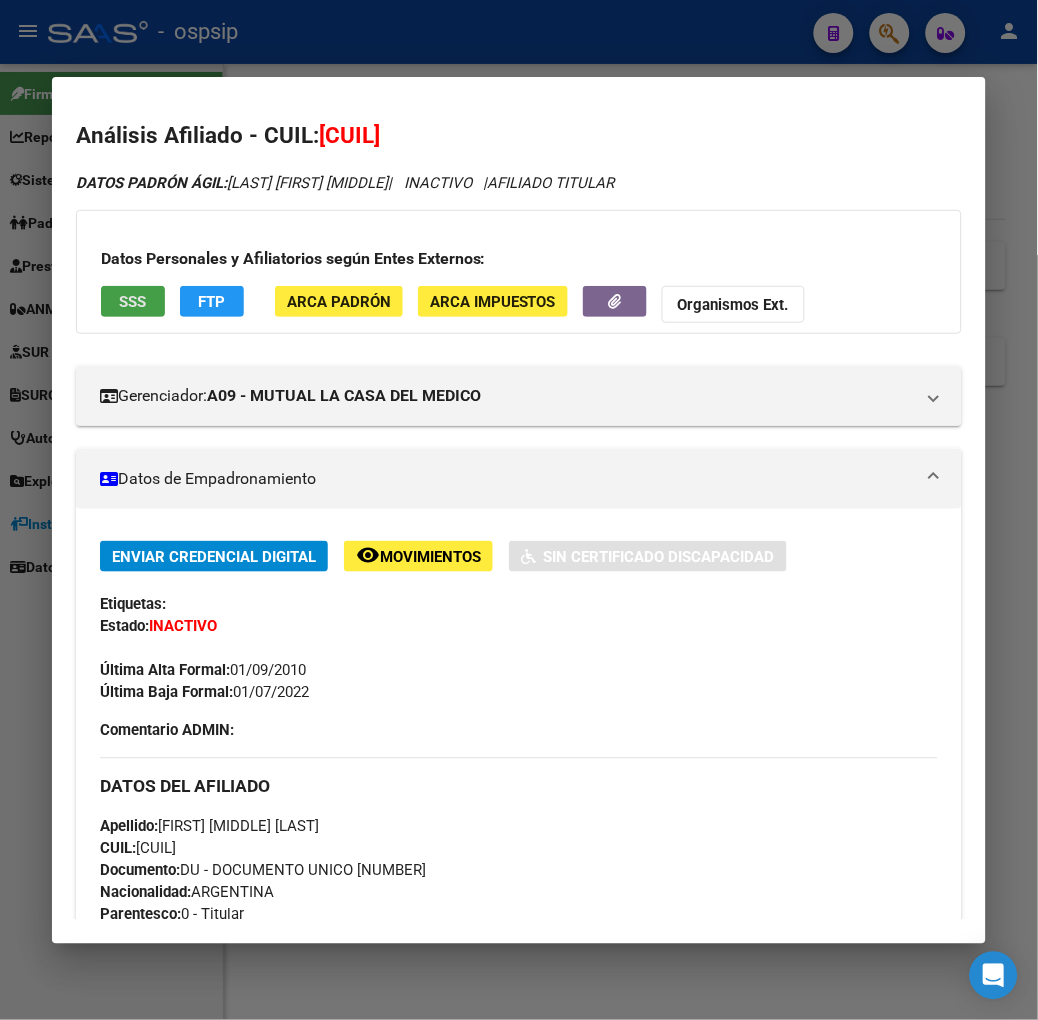 click on "SSS" at bounding box center (132, 302) 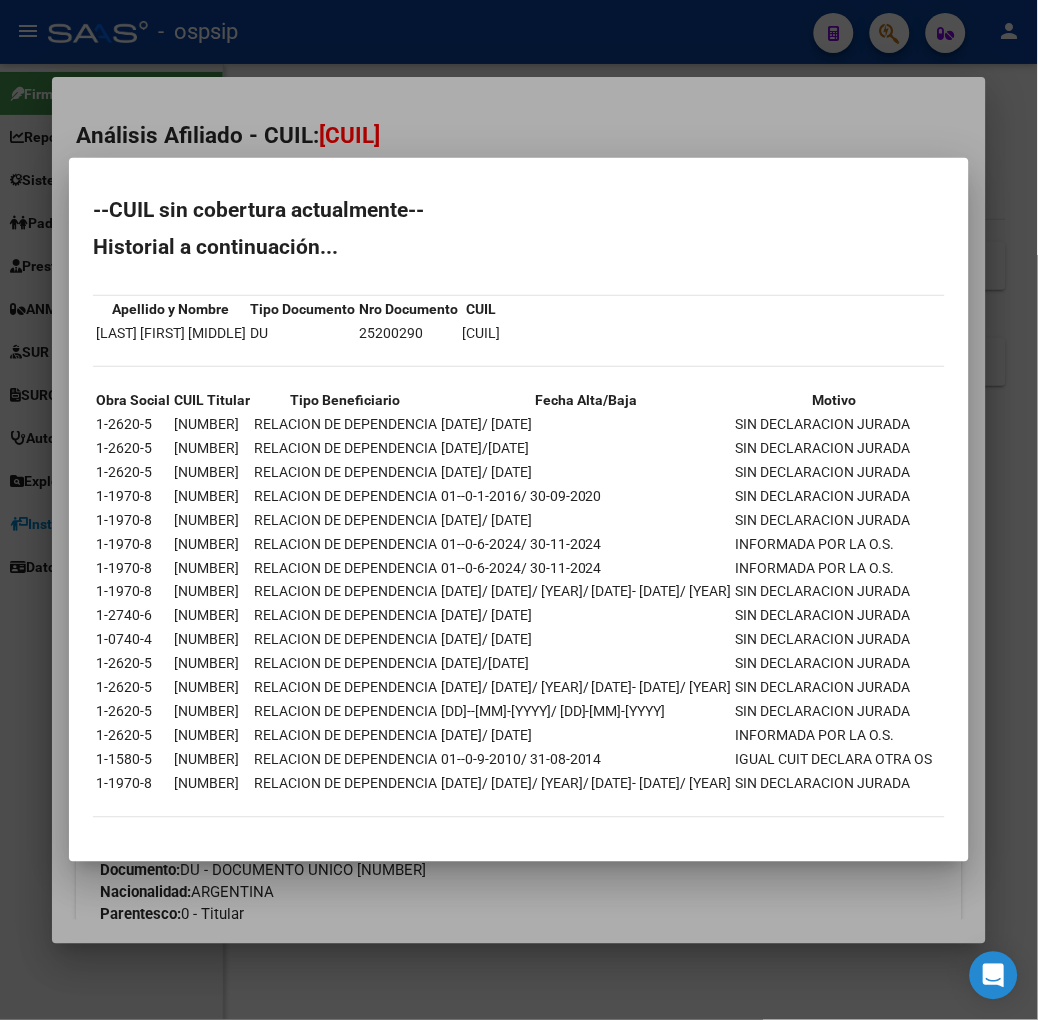 click at bounding box center [519, 510] 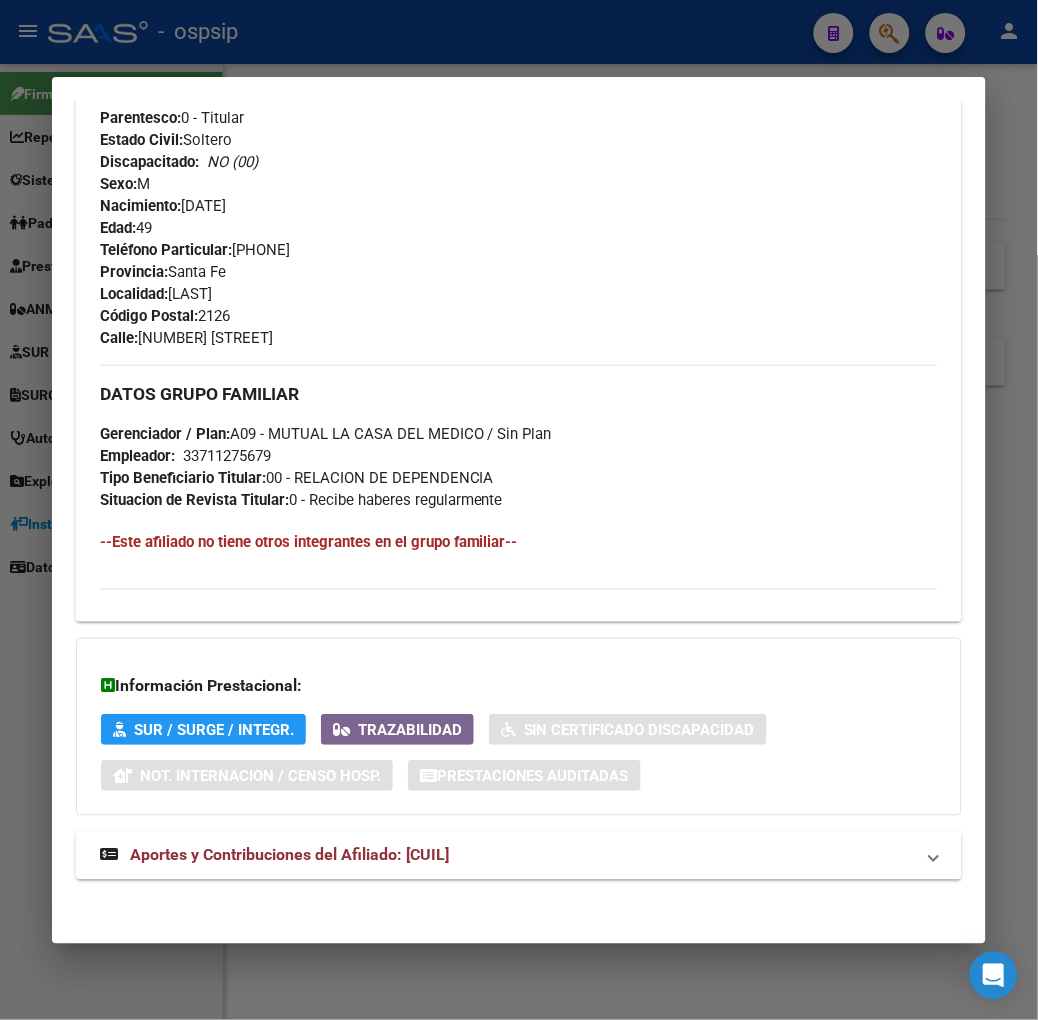 scroll, scrollTop: 802, scrollLeft: 0, axis: vertical 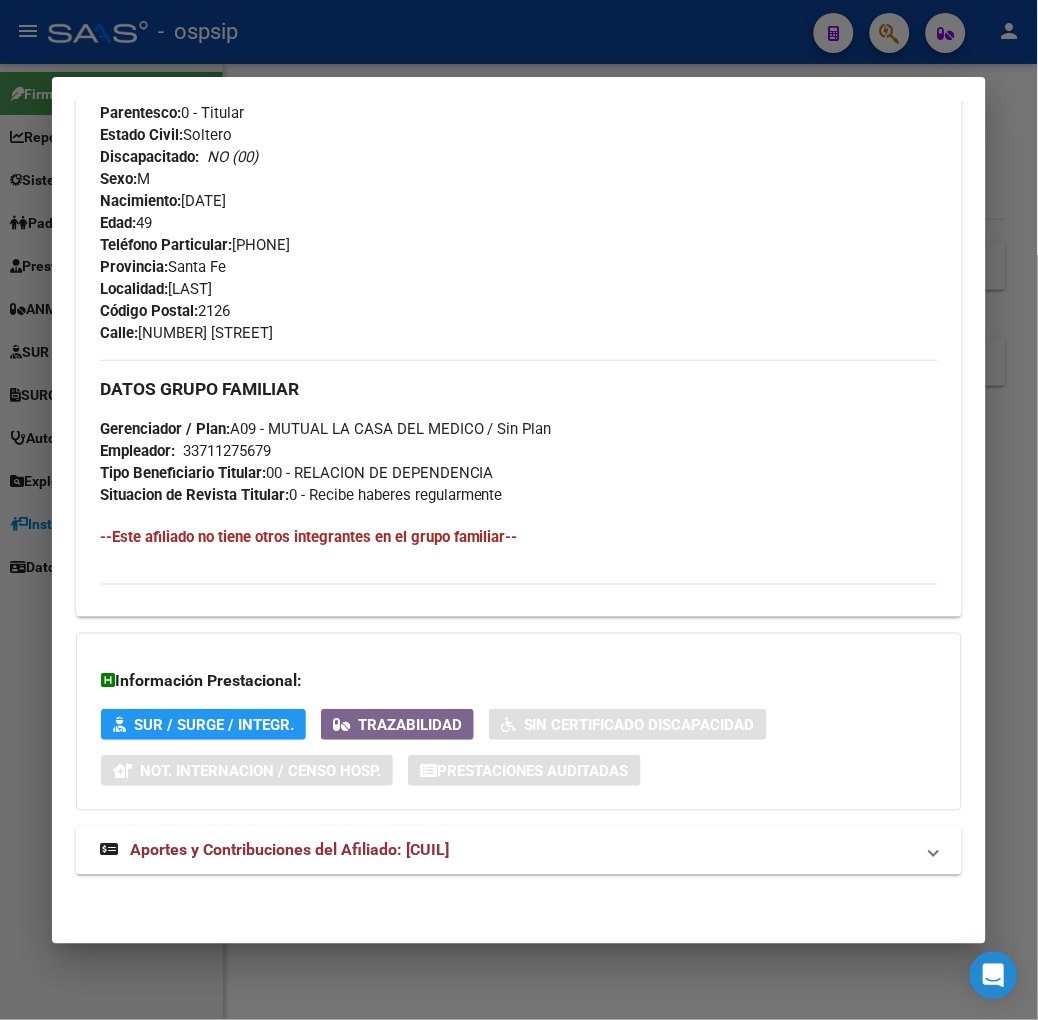 click on "Aportes y Contribuciones del Afiliado: [CUIL]" at bounding box center (289, 850) 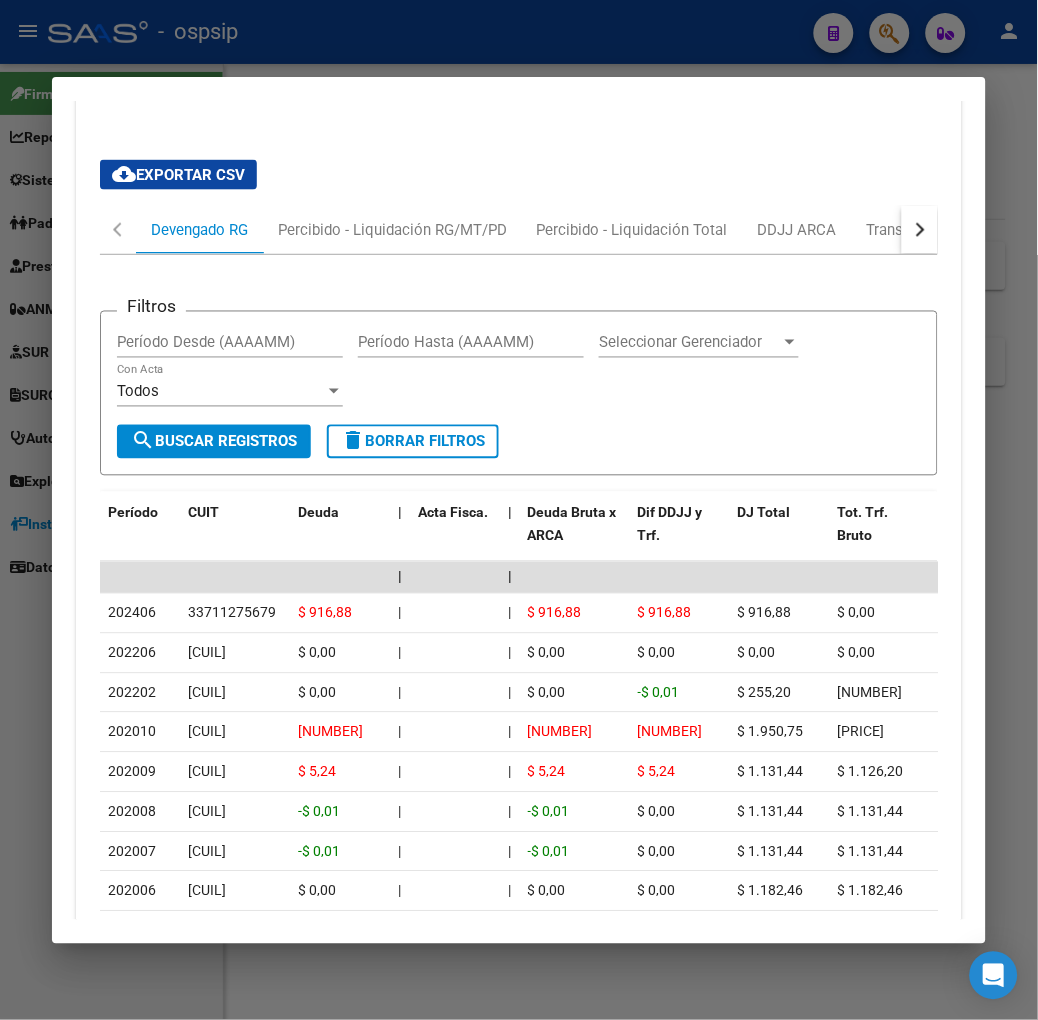 scroll, scrollTop: 1357, scrollLeft: 0, axis: vertical 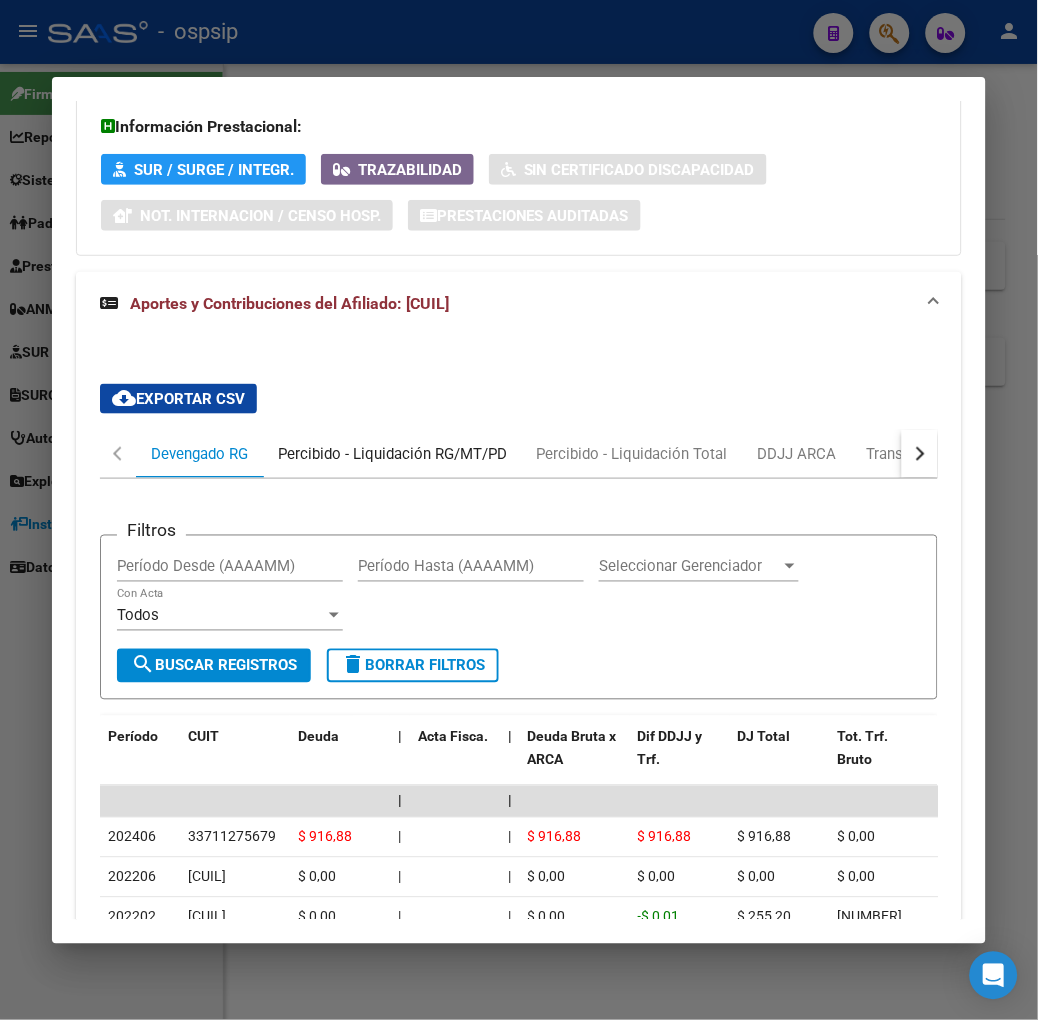 click on "Percibido - Liquidación RG/MT/PD" at bounding box center (392, 454) 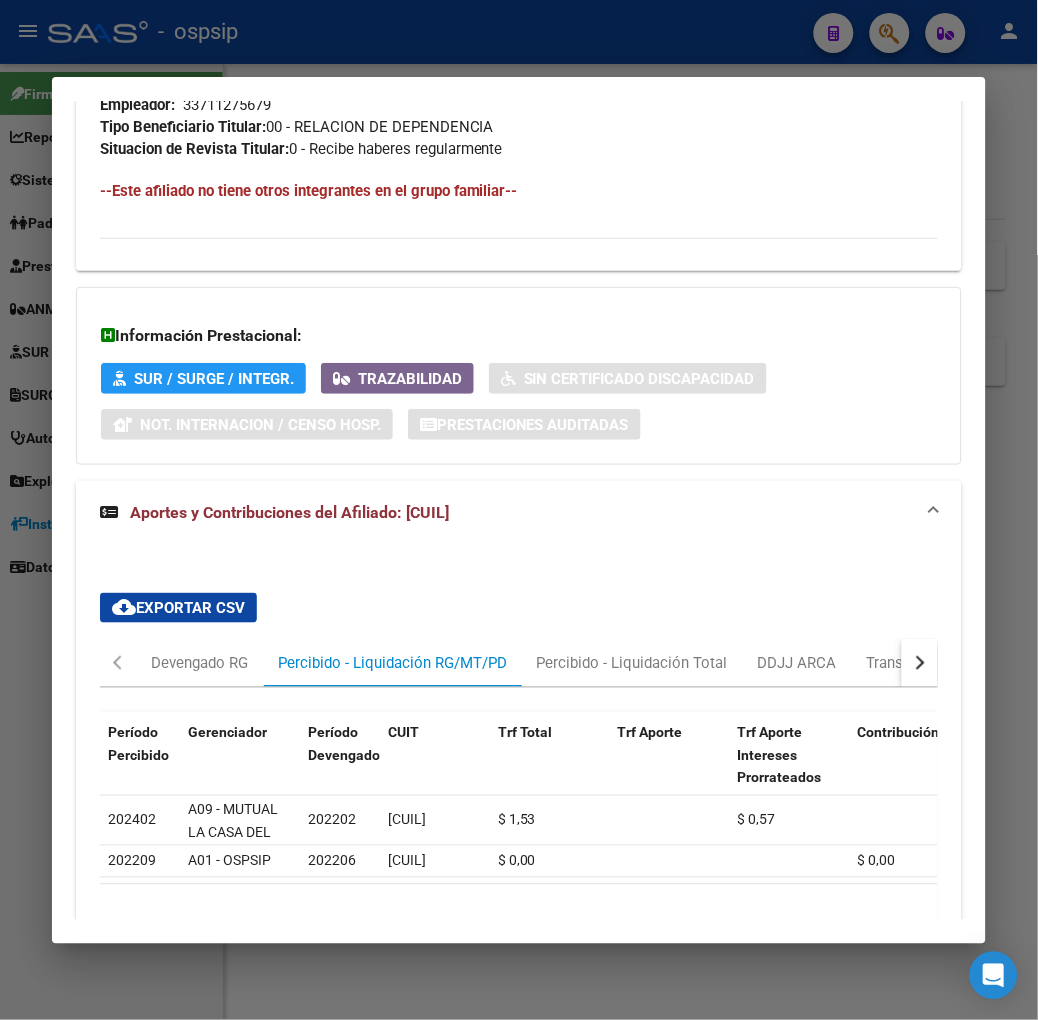 scroll, scrollTop: 1274, scrollLeft: 0, axis: vertical 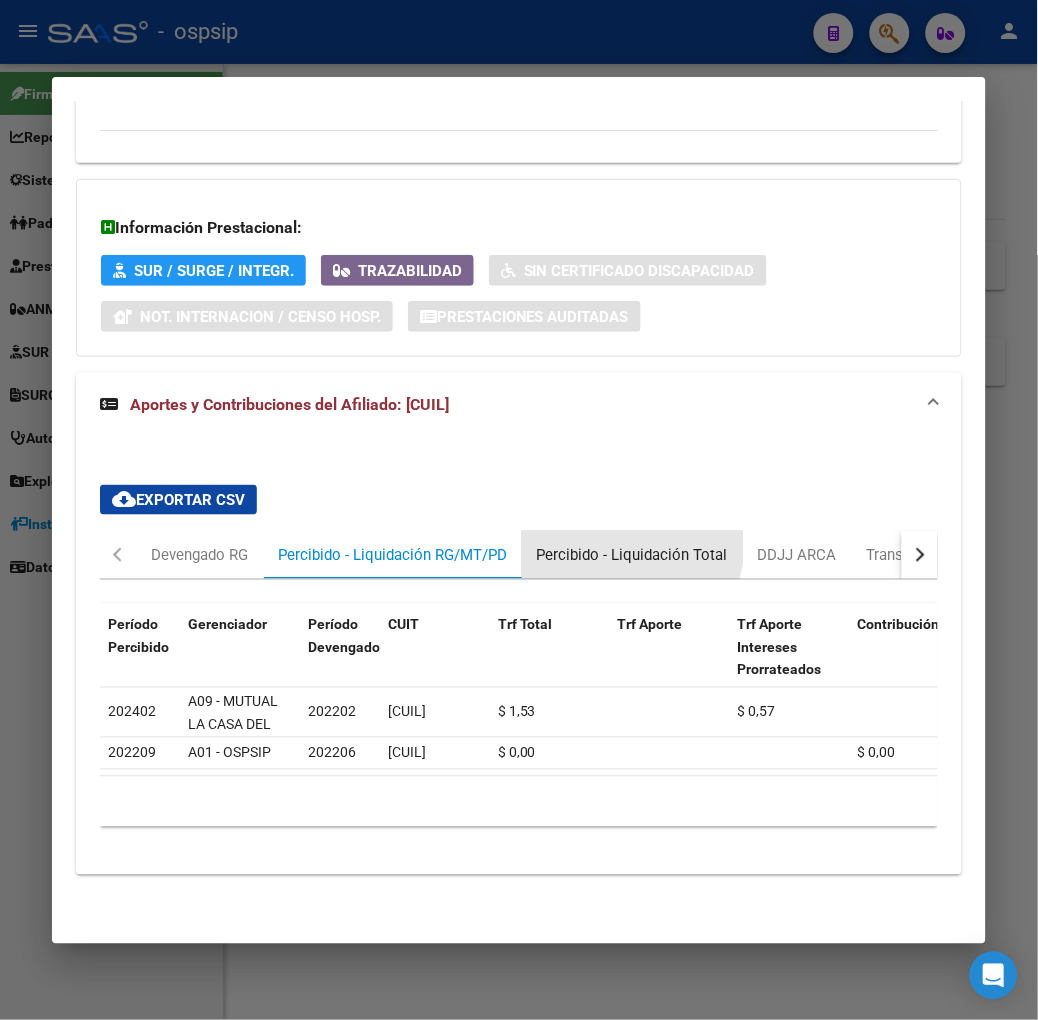 click on "Percibido - Liquidación Total" at bounding box center (632, 555) 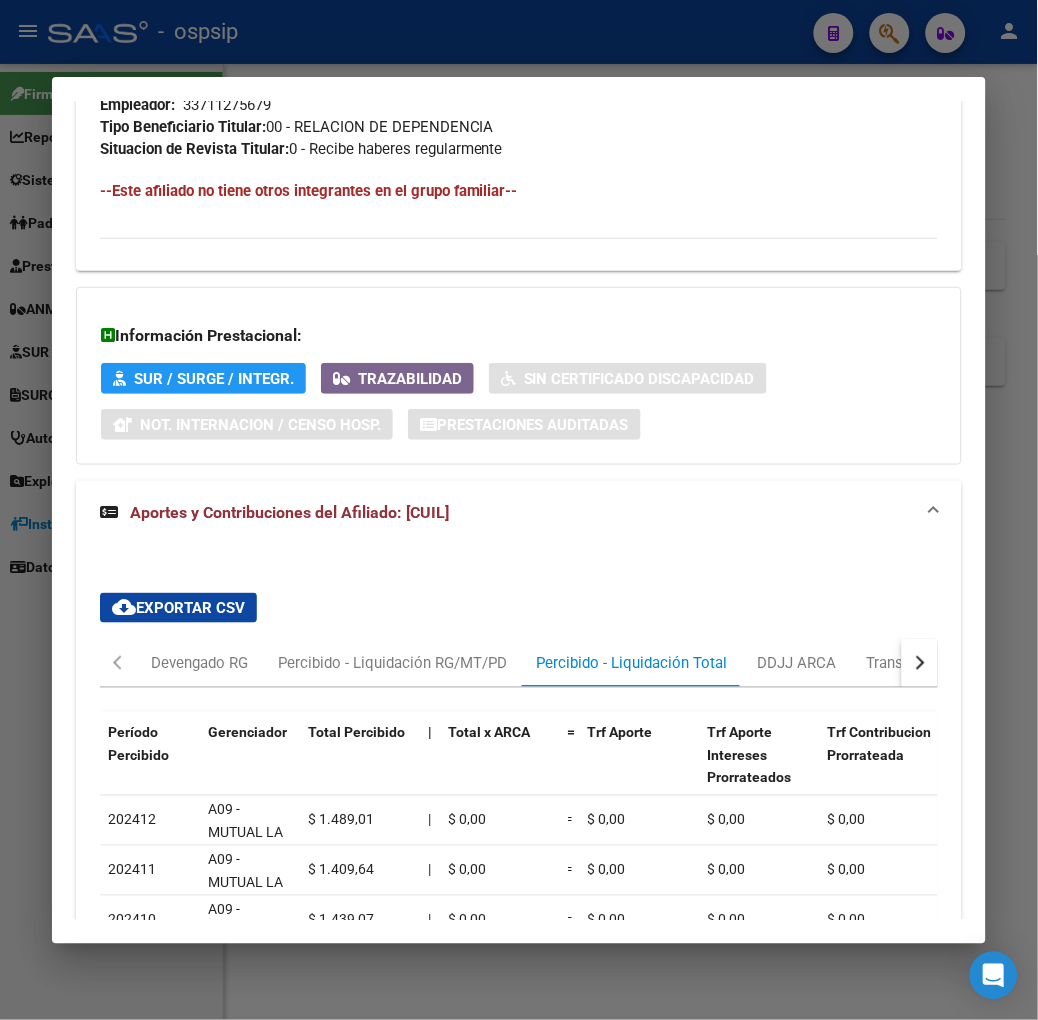 scroll, scrollTop: 1274, scrollLeft: 0, axis: vertical 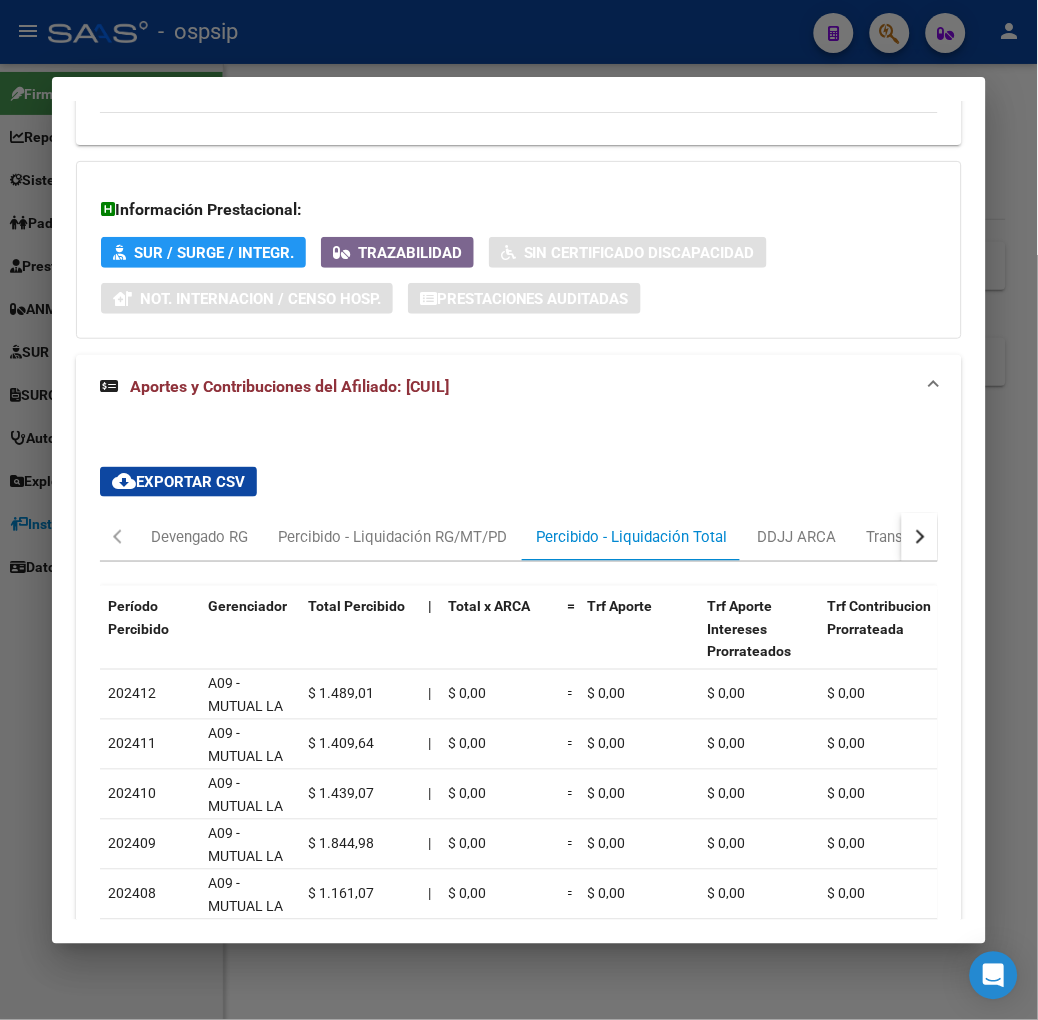click at bounding box center (920, 537) 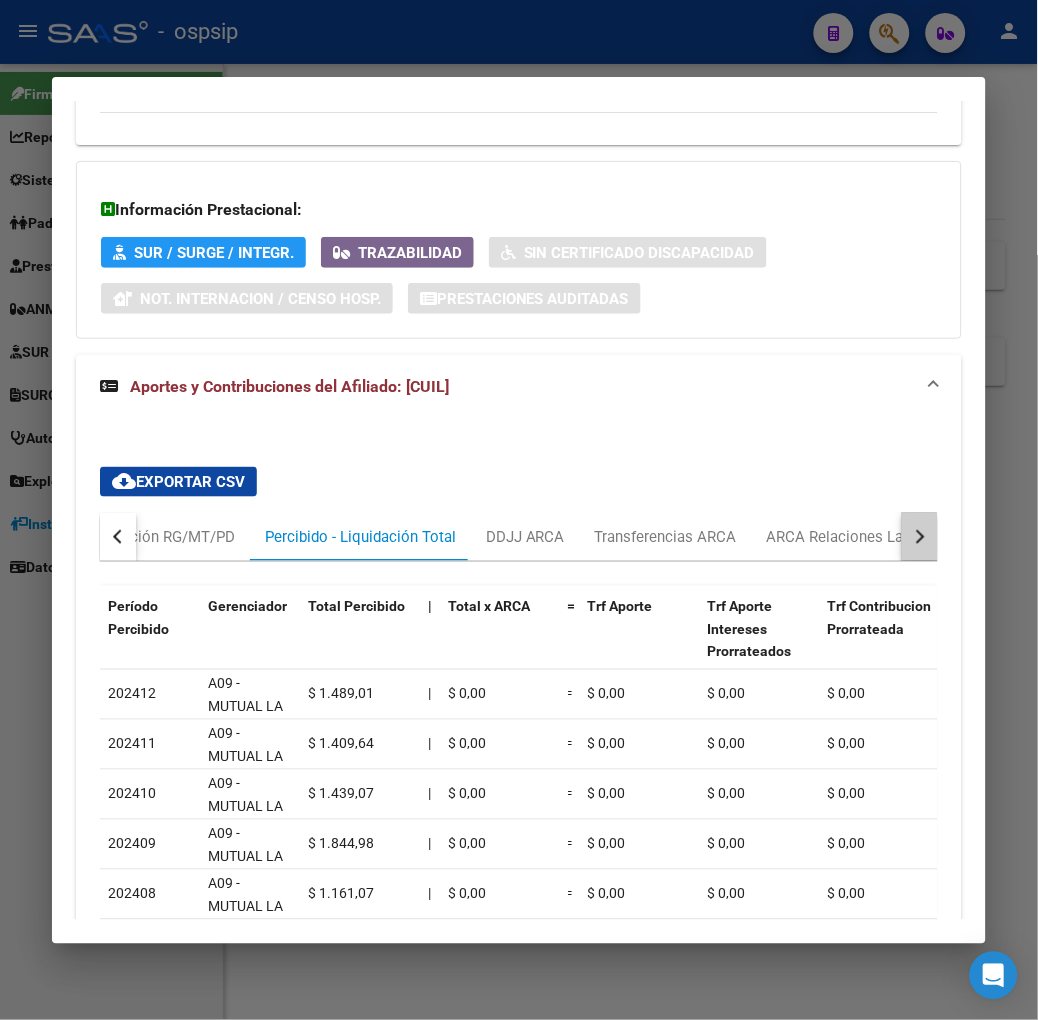 click at bounding box center [920, 537] 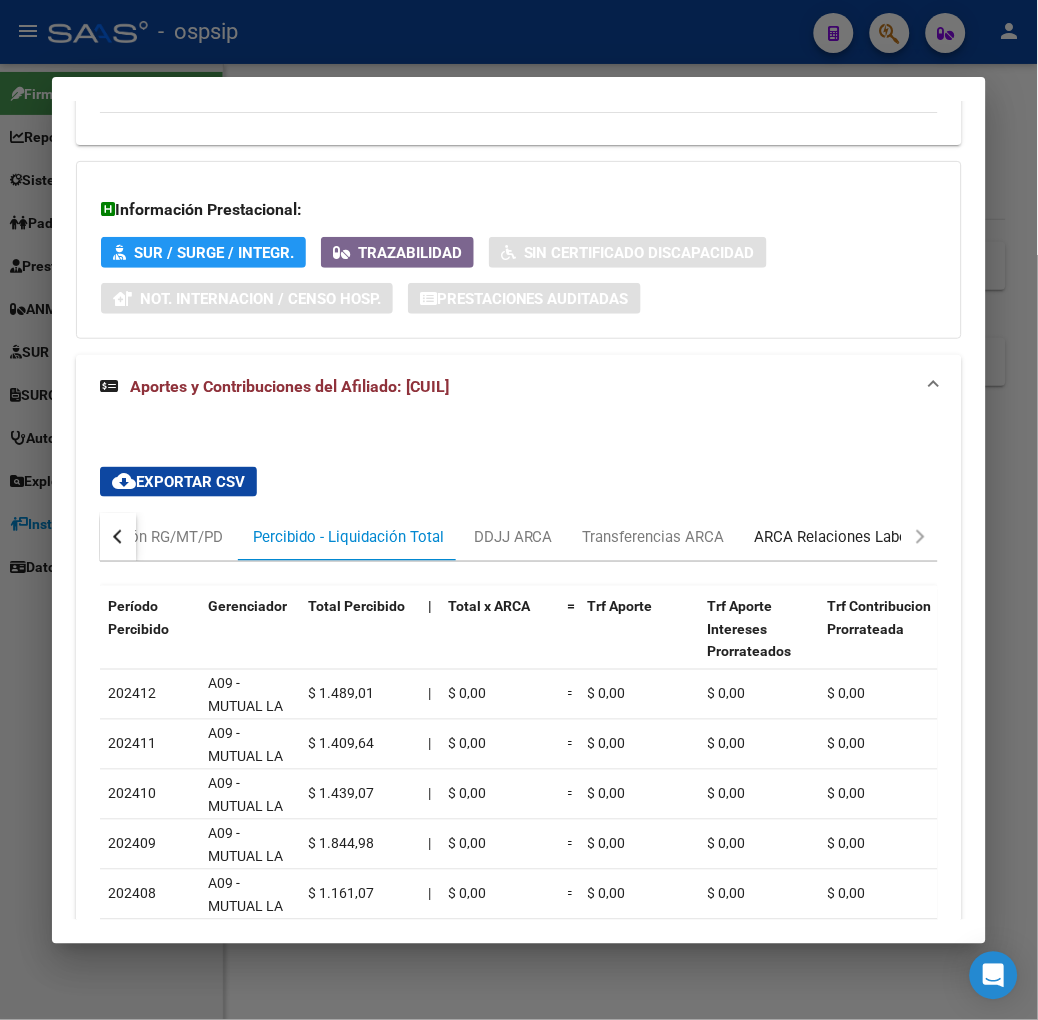click on "ARCA Relaciones Laborales" at bounding box center (848, 537) 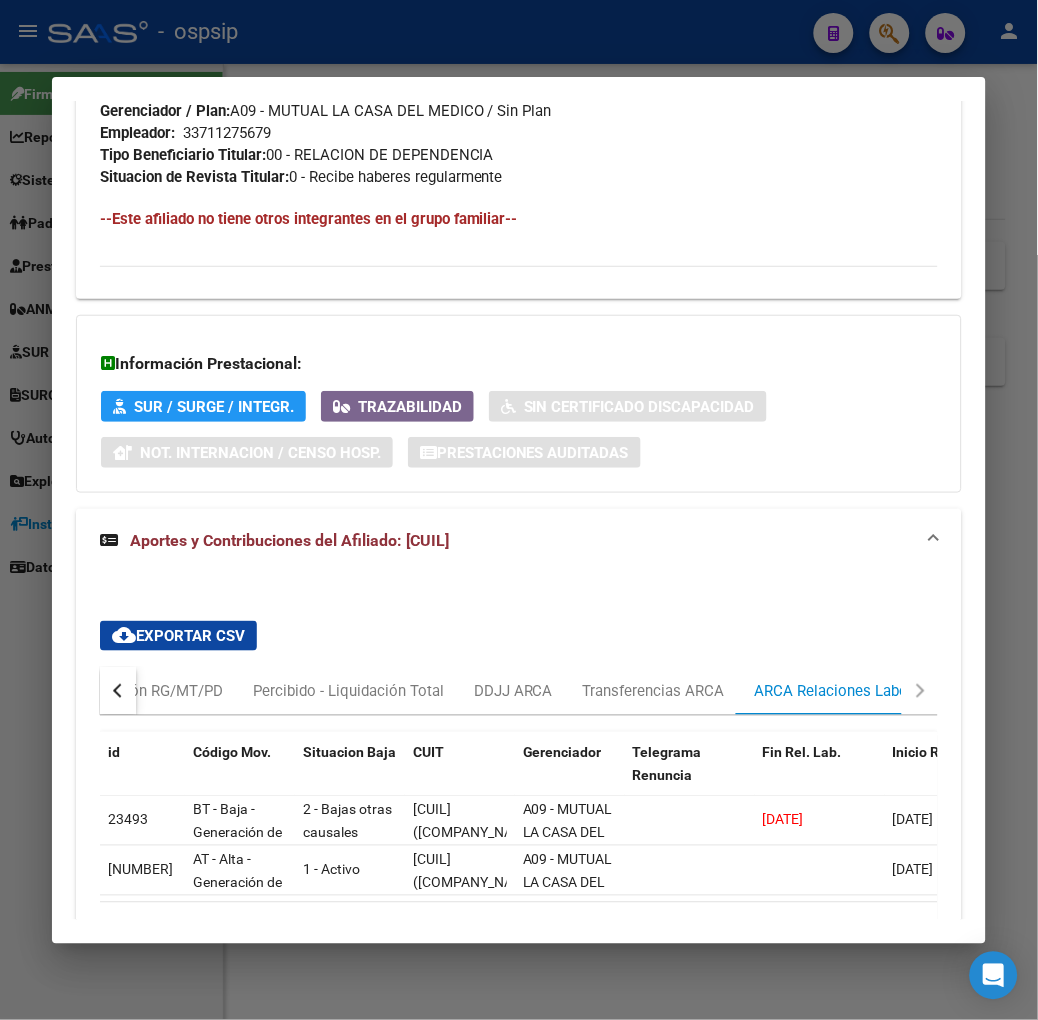 scroll, scrollTop: 1264, scrollLeft: 0, axis: vertical 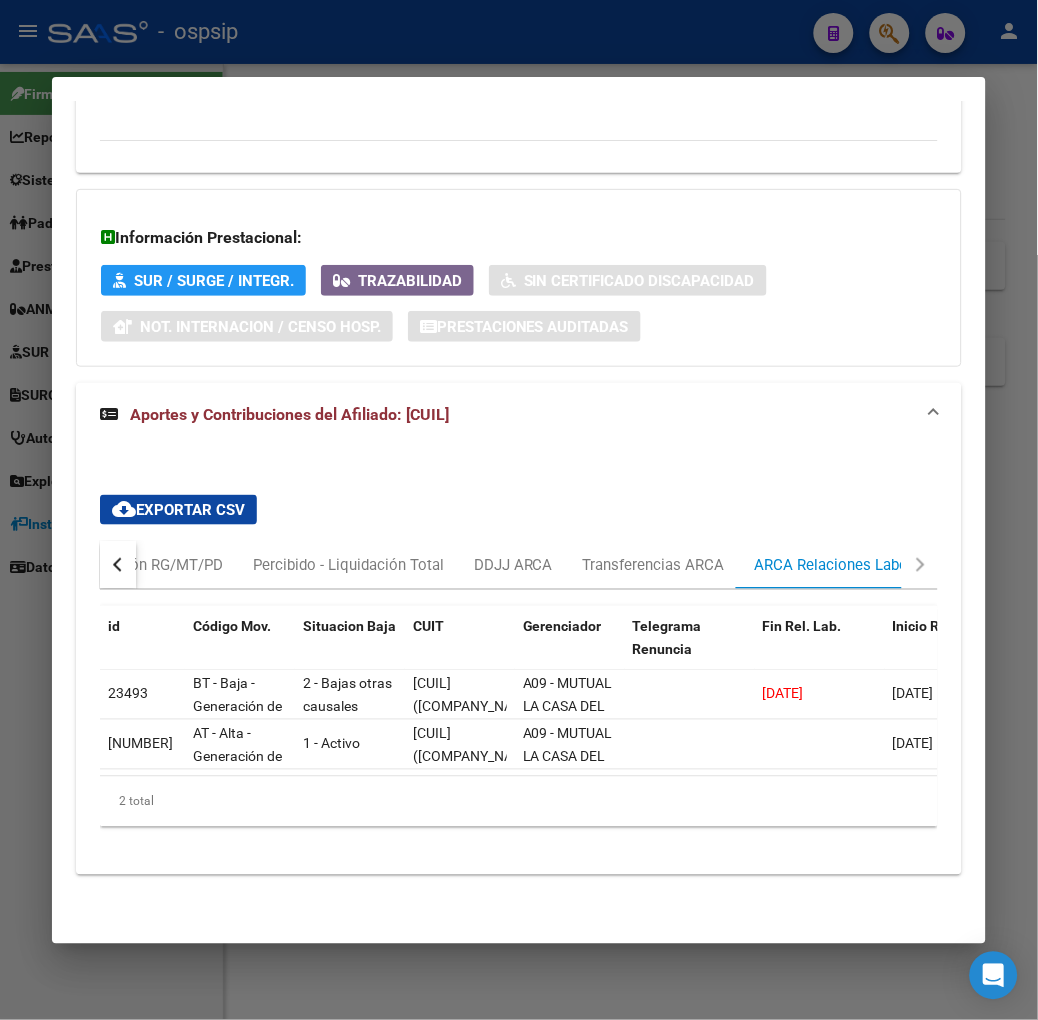 drag, startPoint x: 421, startPoint y: 33, endPoint x: 407, endPoint y: 78, distance: 47.127487 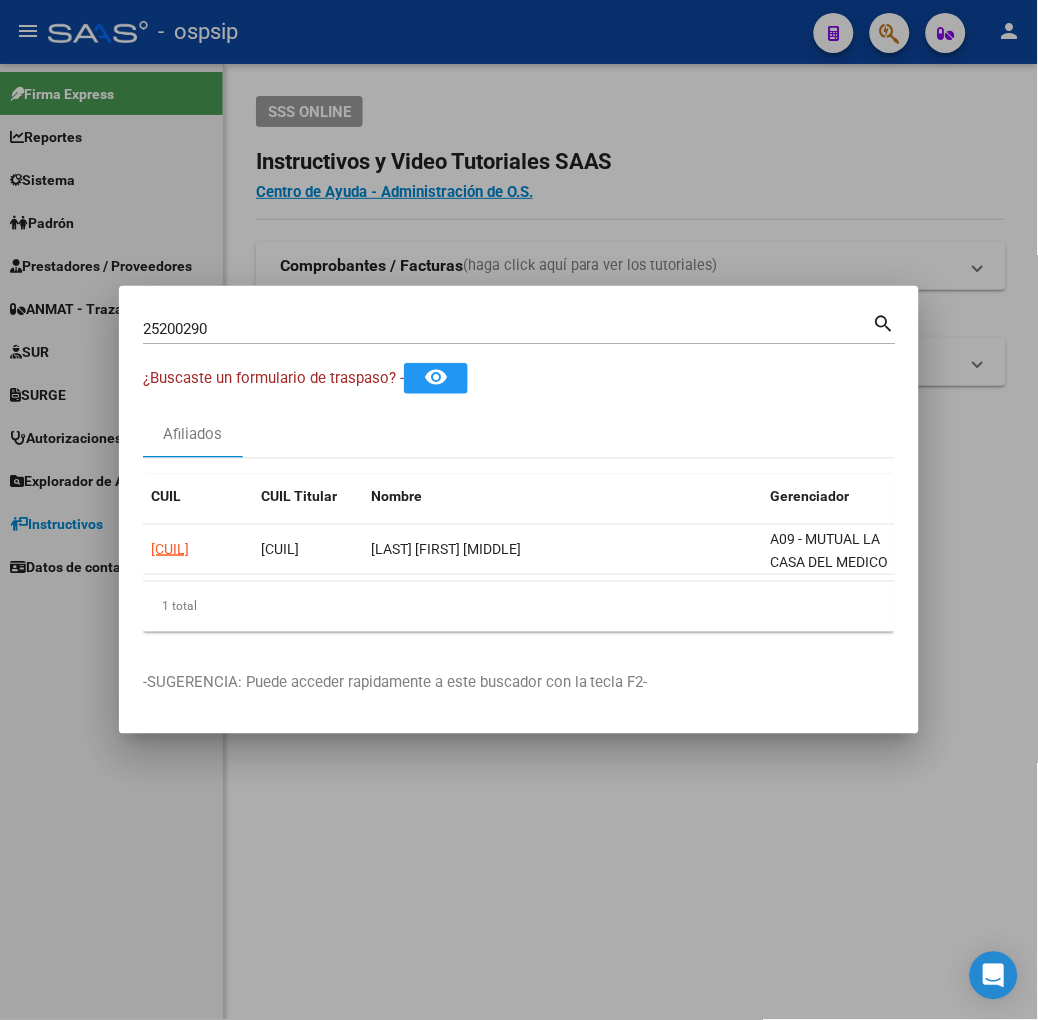 click on "25200290" at bounding box center [508, 329] 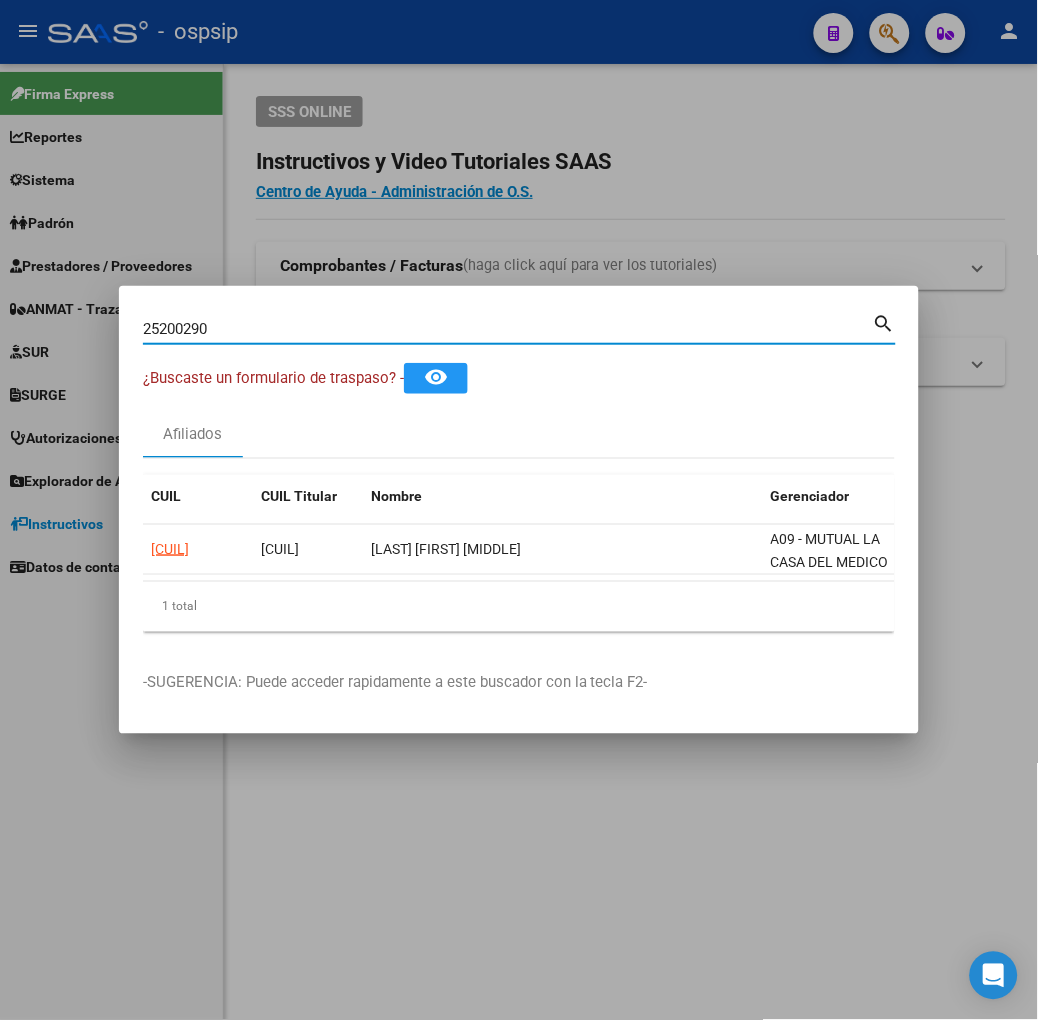 click on "25200290" at bounding box center [508, 329] 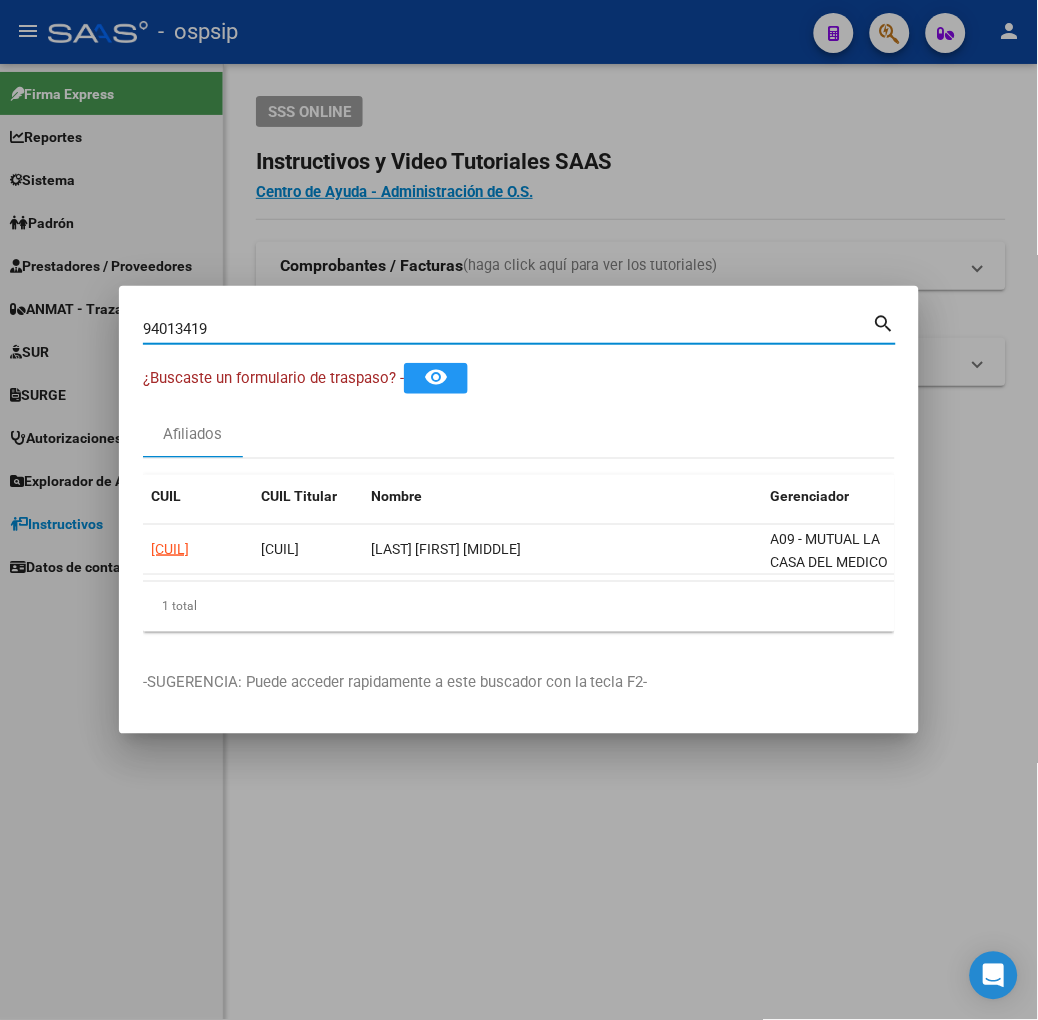 type on "94013419" 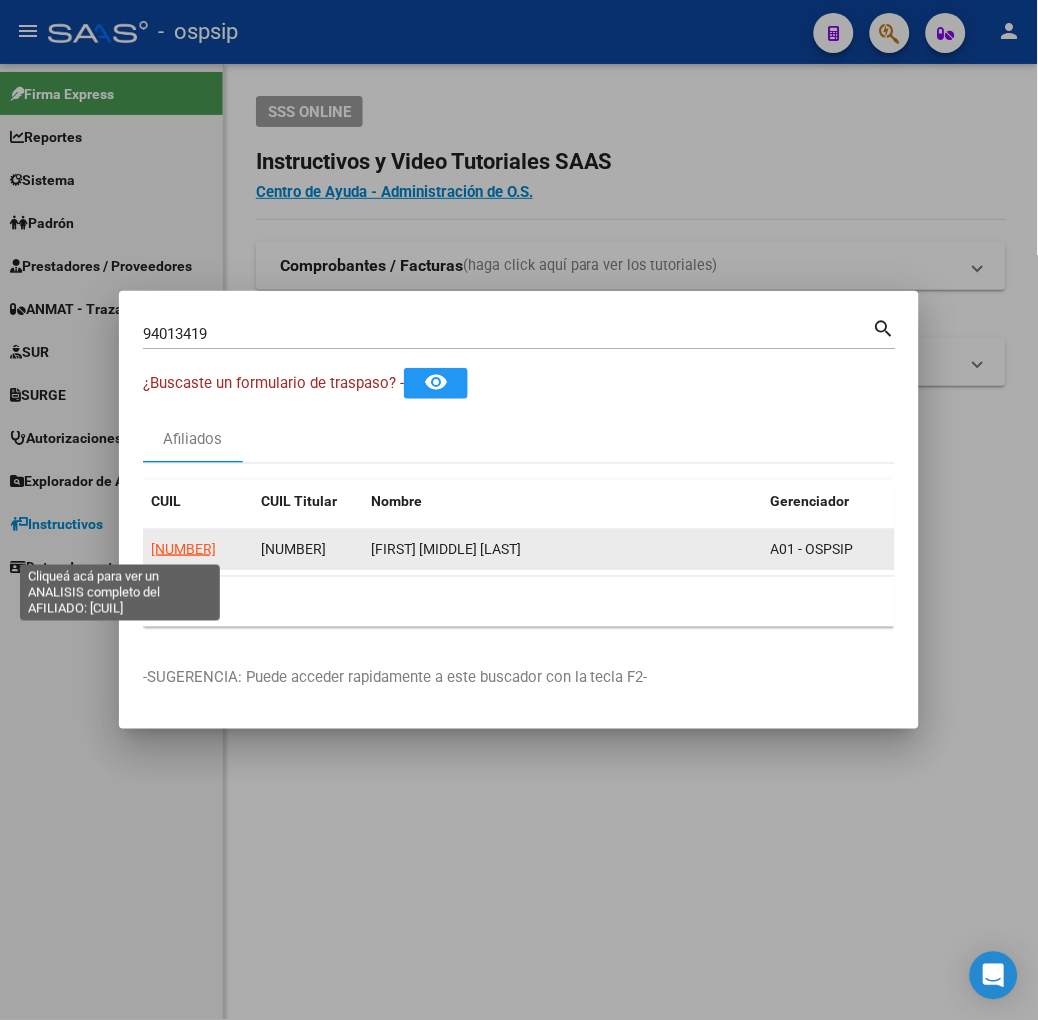 click on "[NUMBER]" 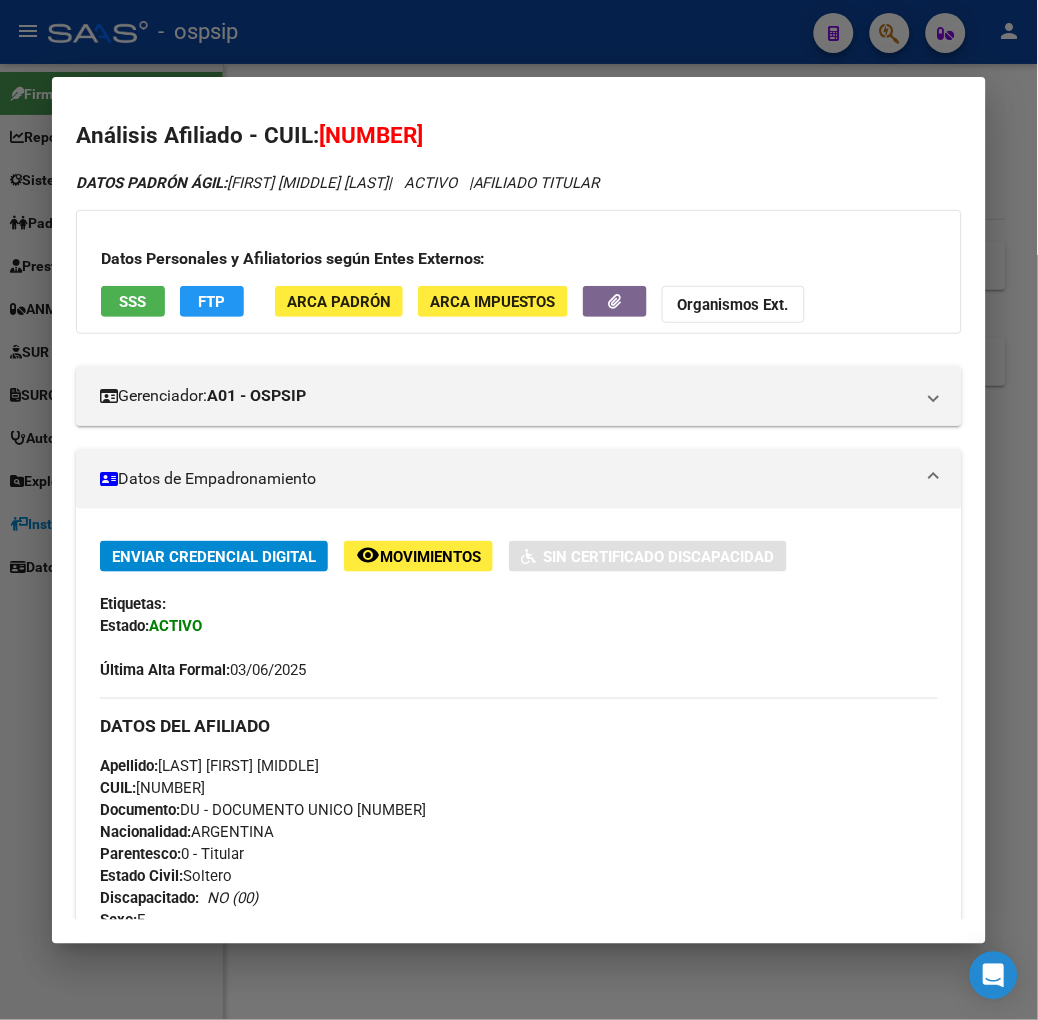 drag, startPoint x: 124, startPoint y: 330, endPoint x: 90, endPoint y: 295, distance: 48.79549 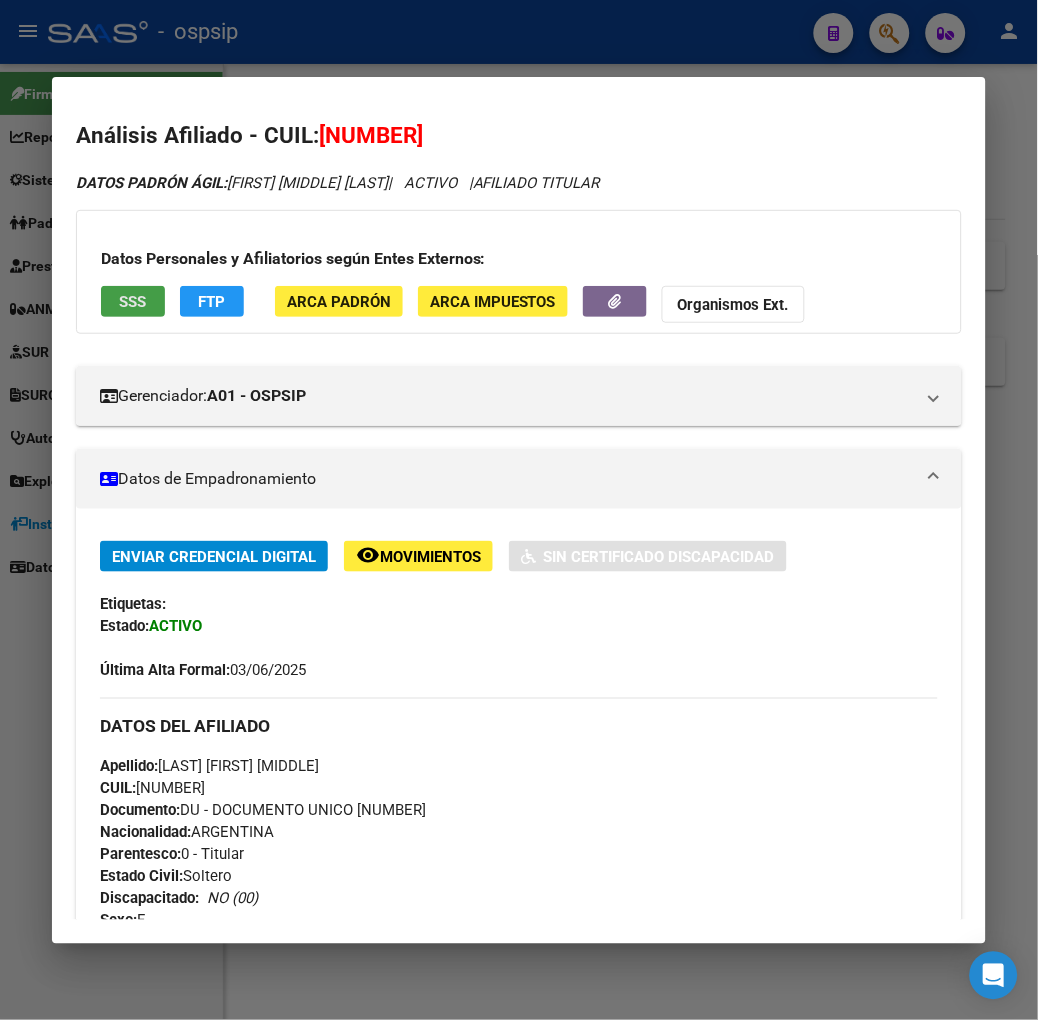 click on "SSS" at bounding box center (132, 302) 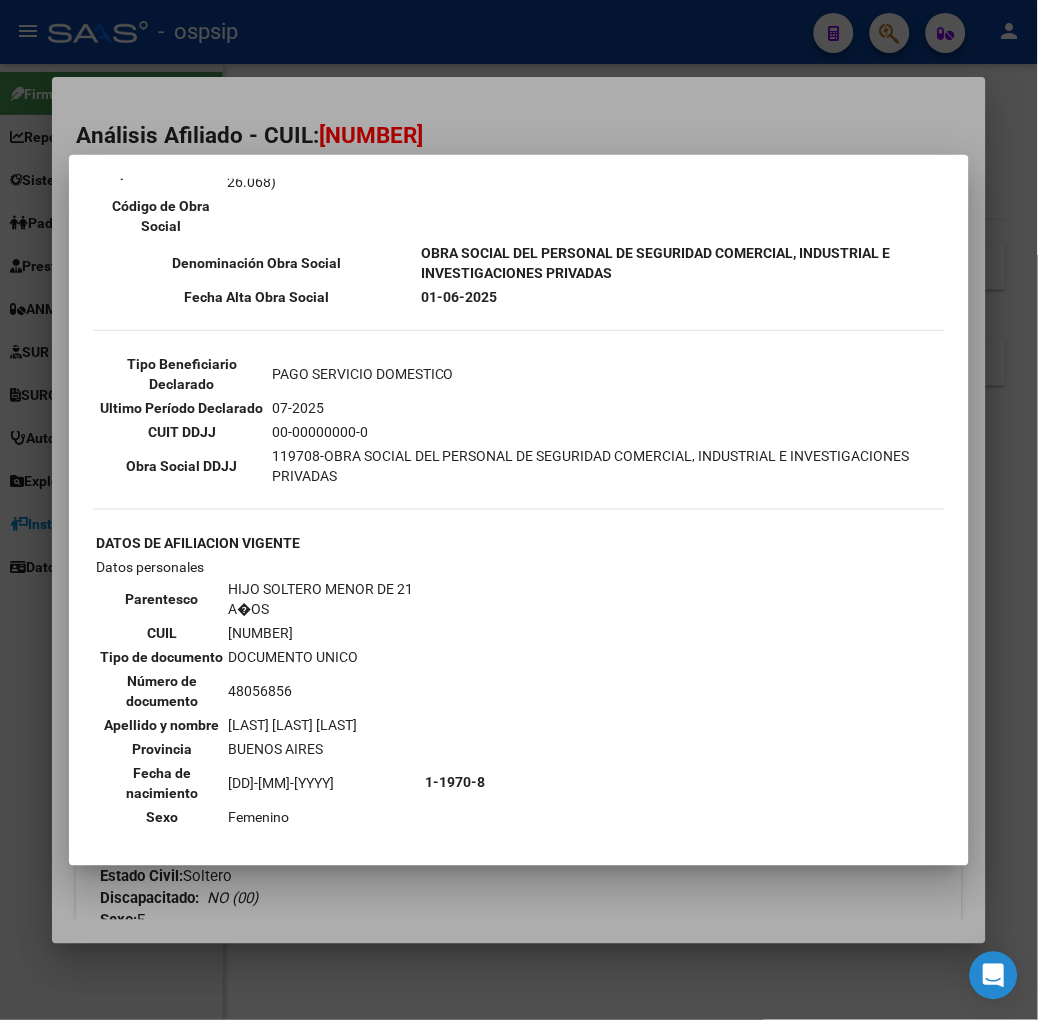 scroll, scrollTop: 444, scrollLeft: 0, axis: vertical 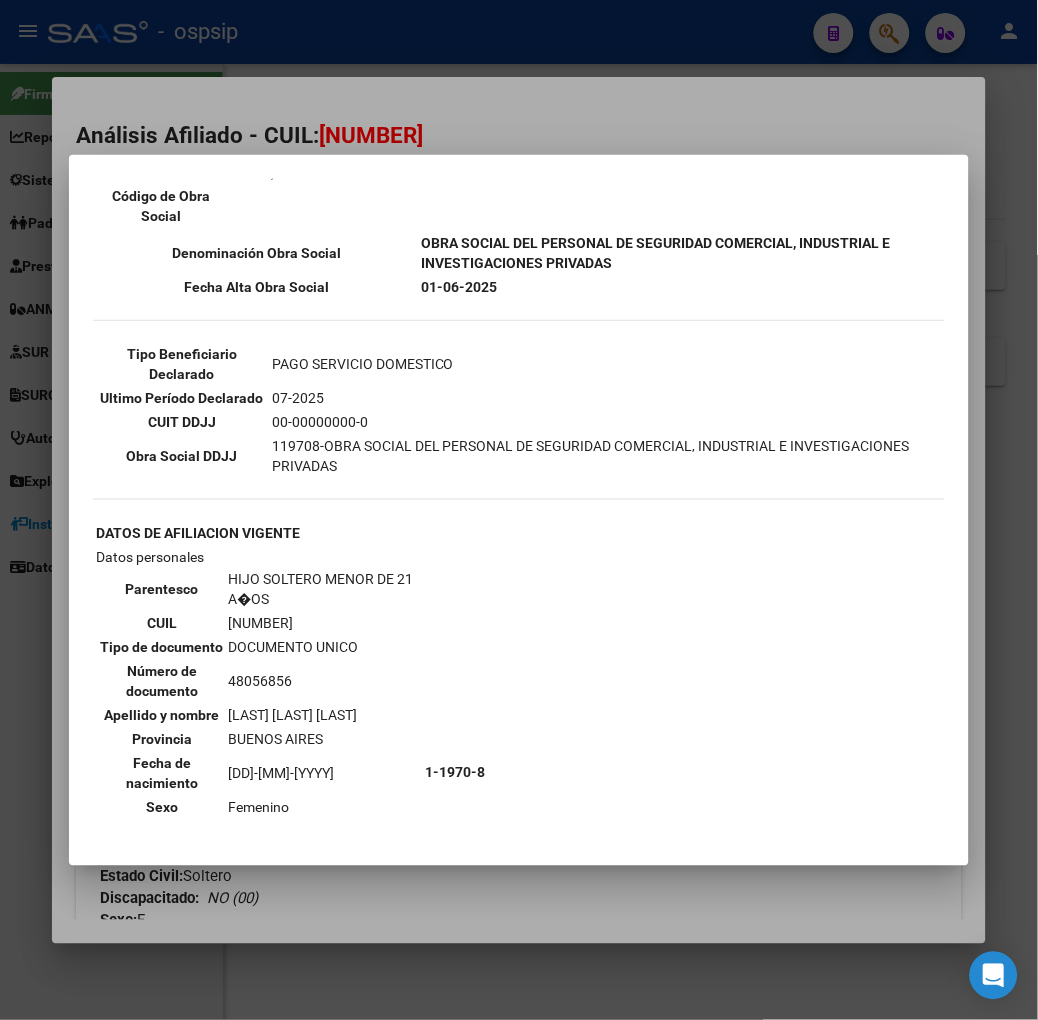 click at bounding box center [519, 510] 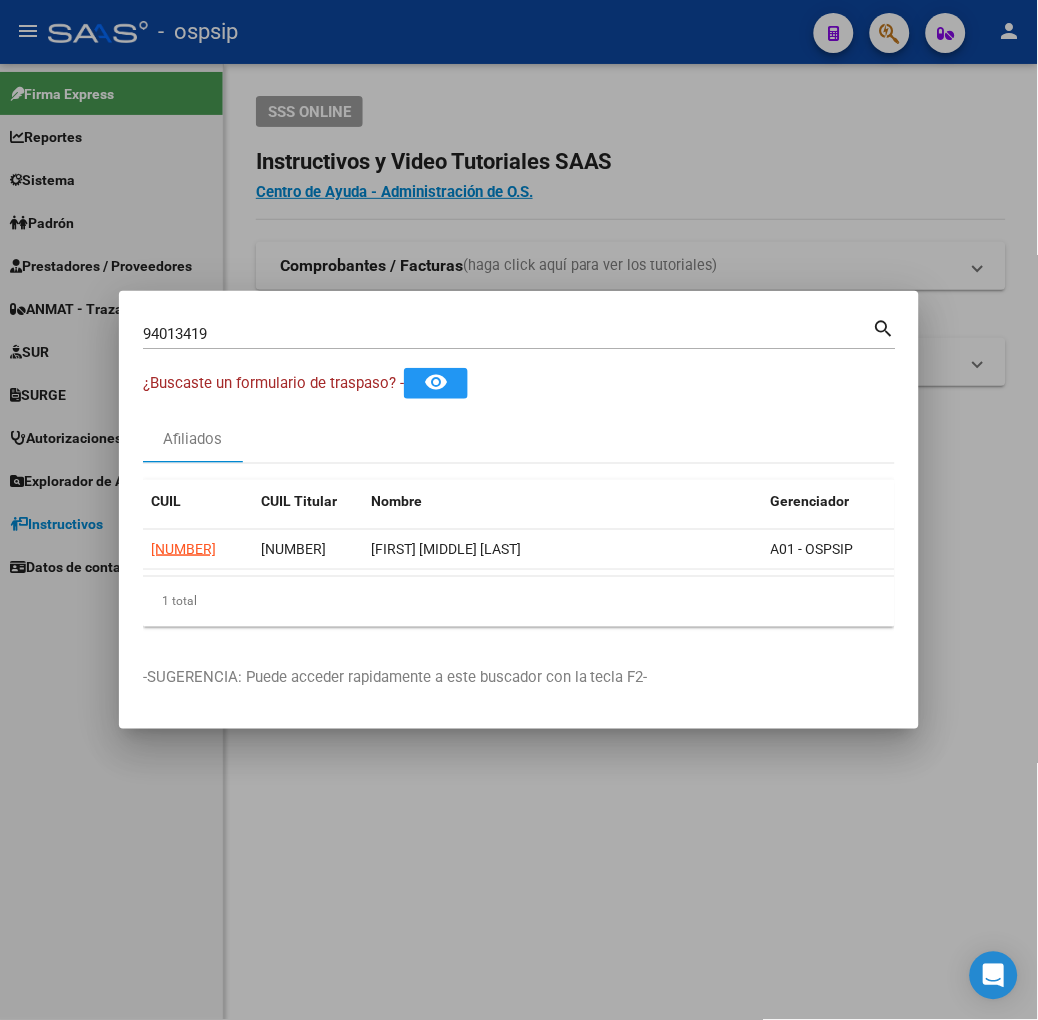 click on "[NUMBER] Buscar (apellido, dni, cuil, nro traspaso, cuit, obra social)" at bounding box center [508, 334] 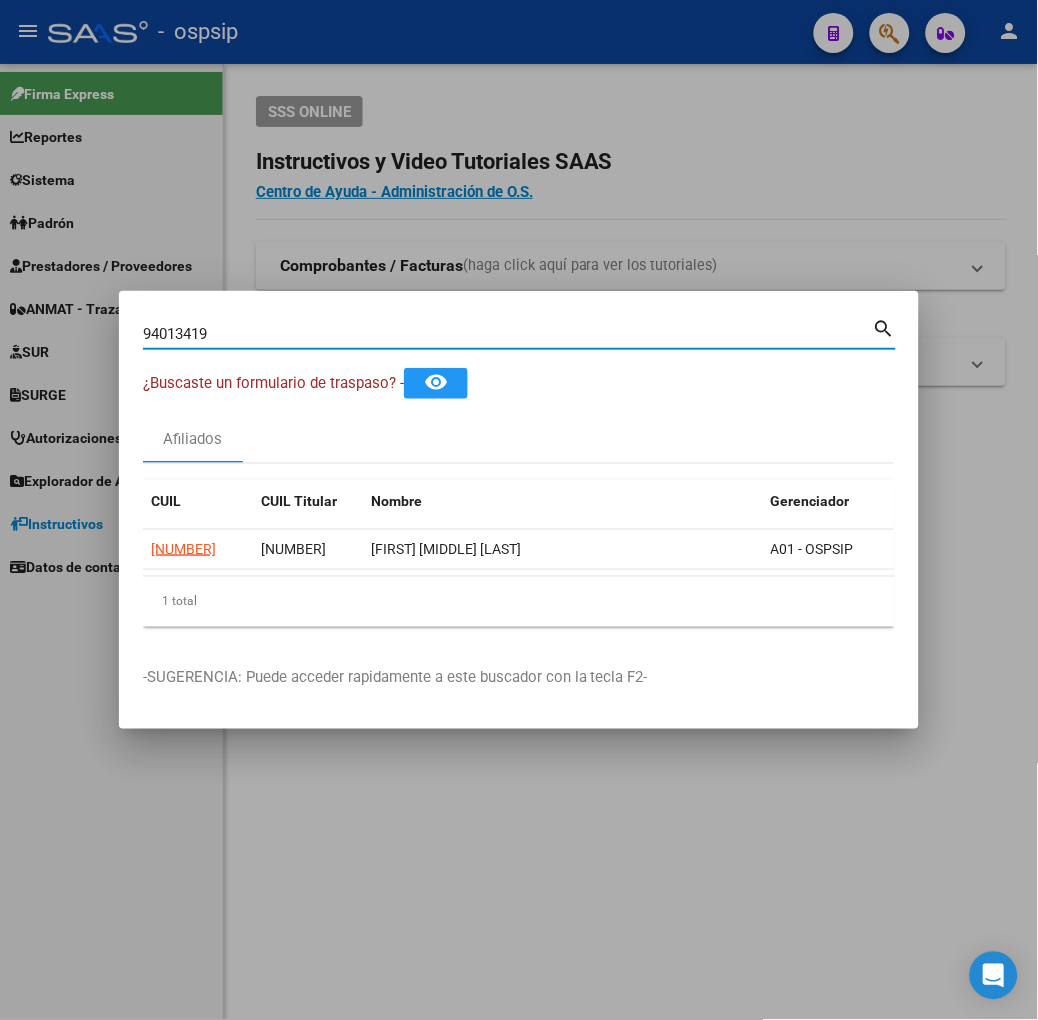 click on "94013419" at bounding box center [508, 334] 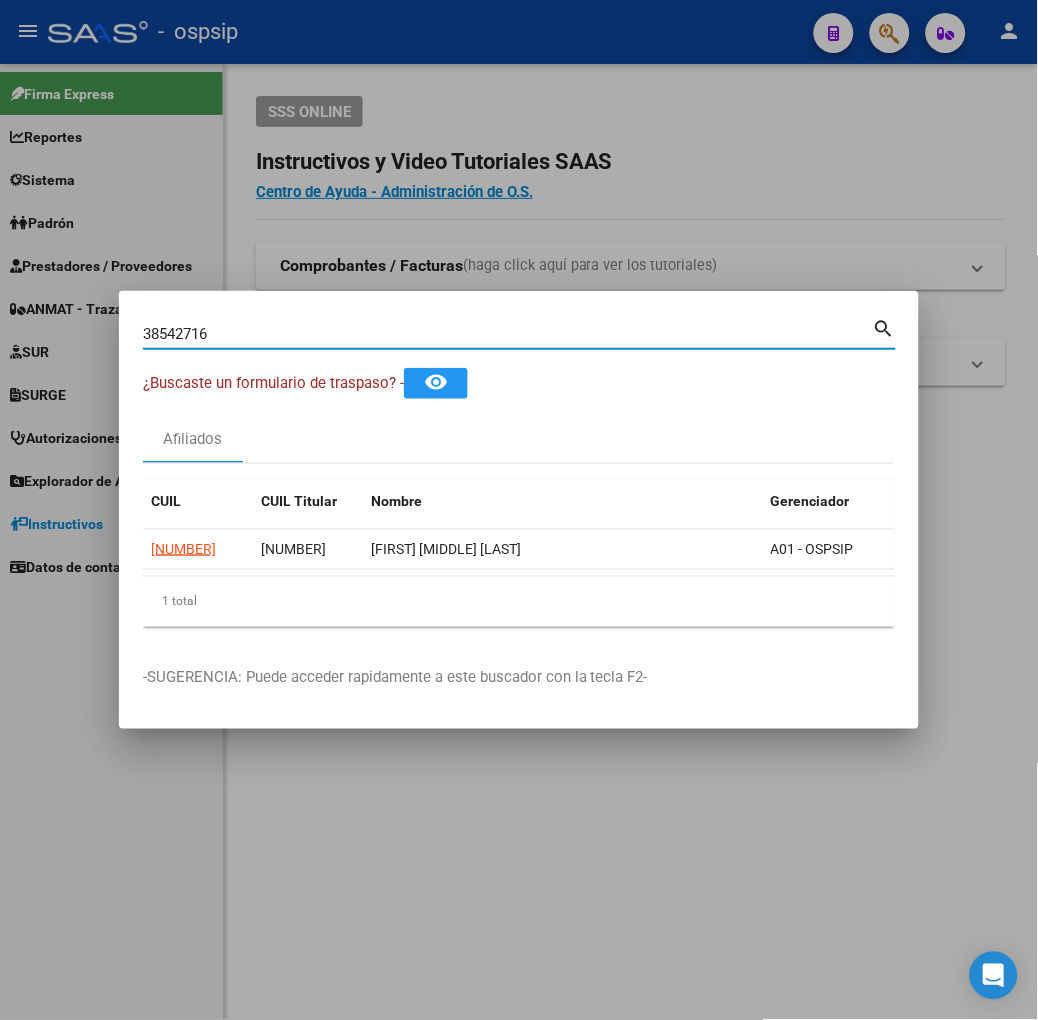 type on "38542716" 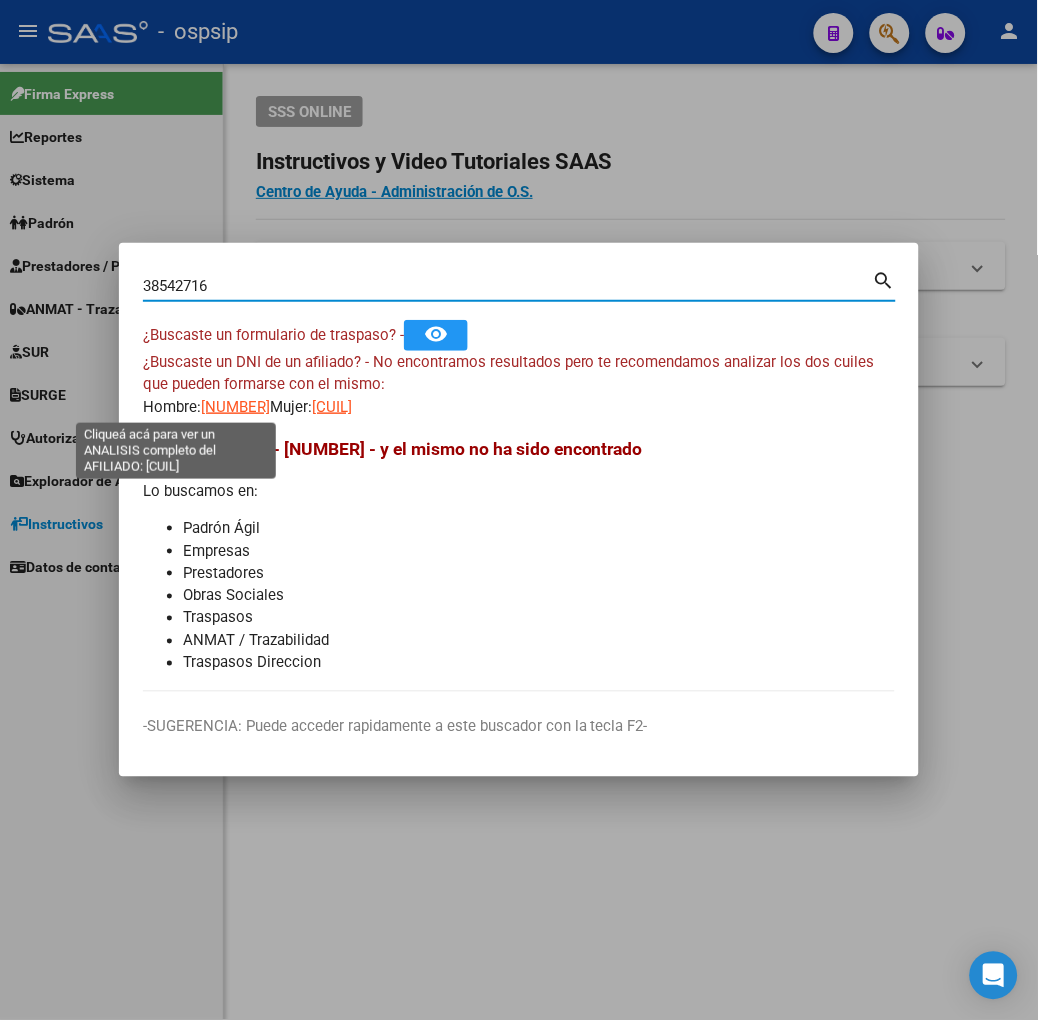 click on "[NUMBER]" at bounding box center [235, 407] 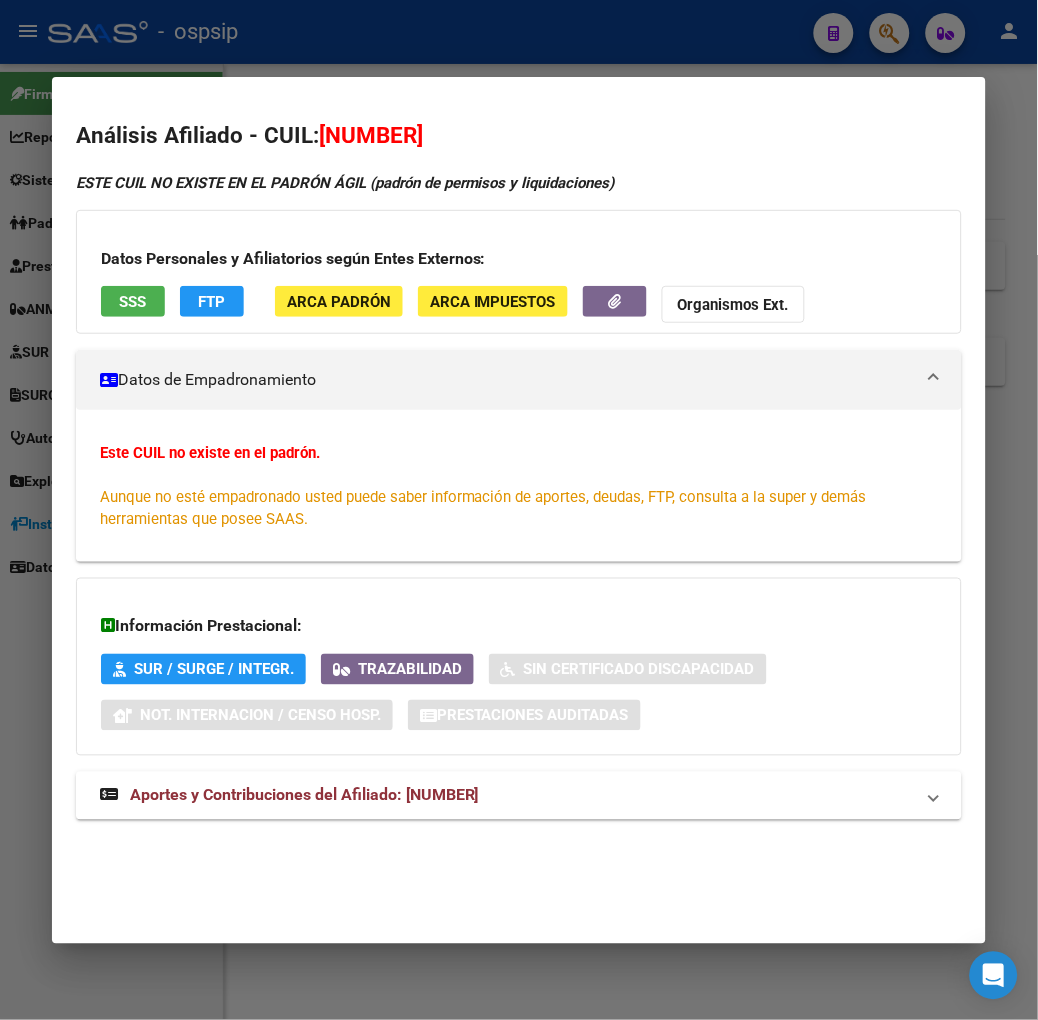 click at bounding box center (519, 510) 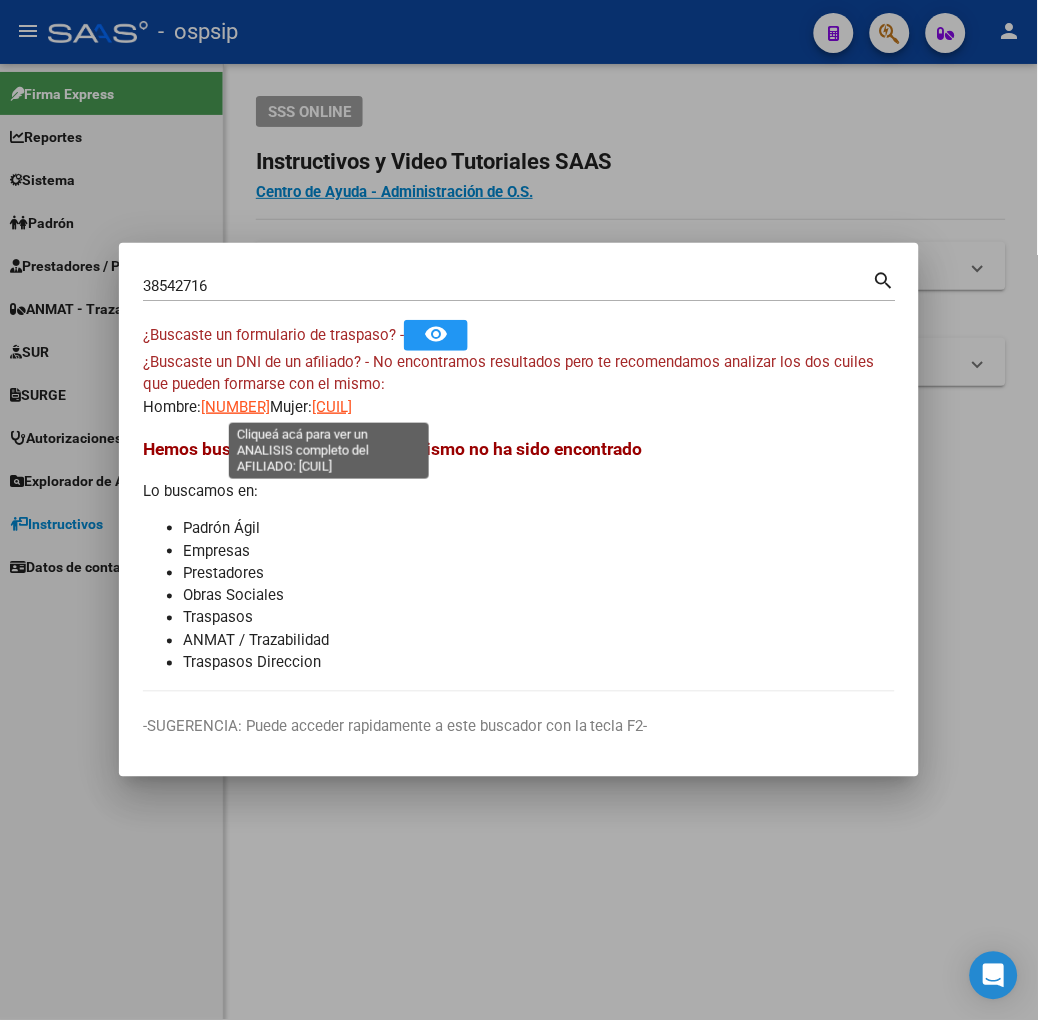 click on "[CUIL]" at bounding box center (332, 407) 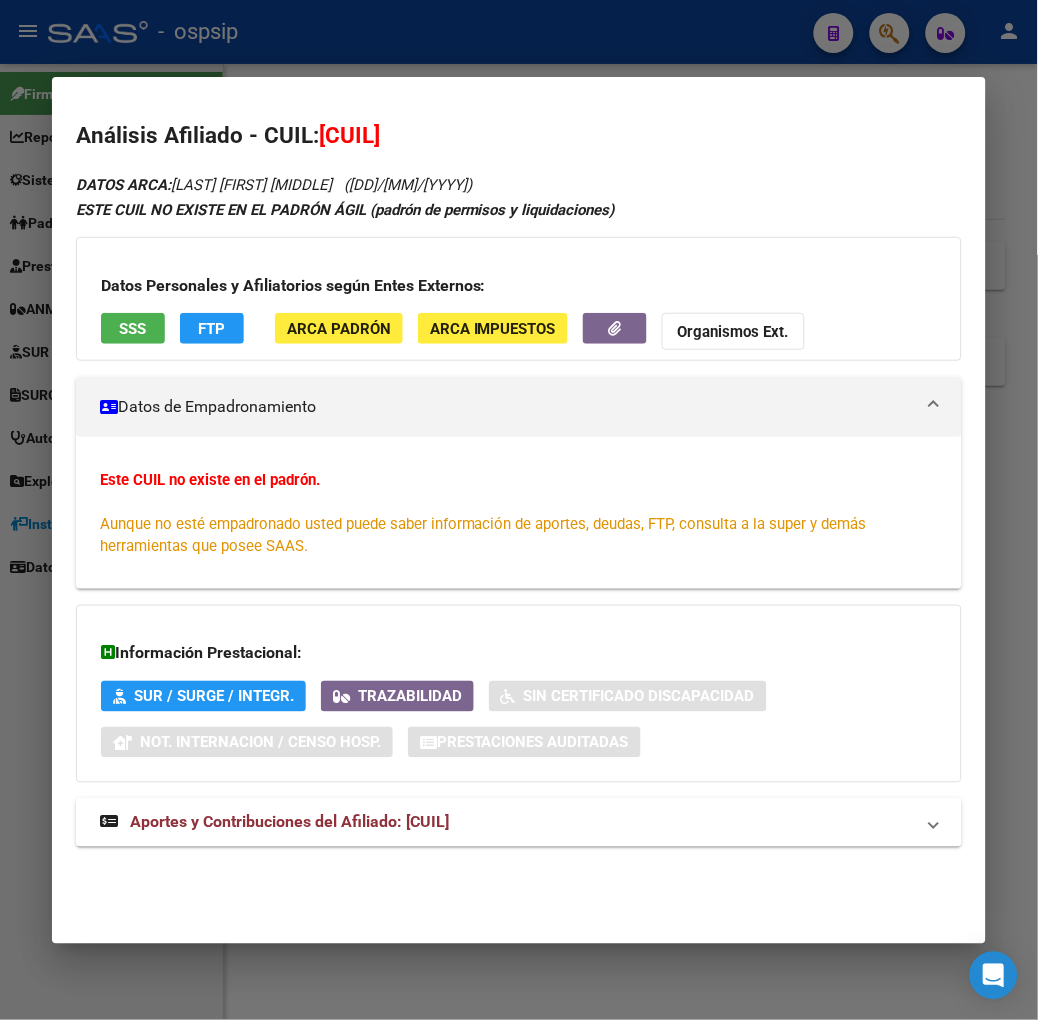 click on "Aportes y Contribuciones del Afiliado: [CUIL]" at bounding box center (274, 823) 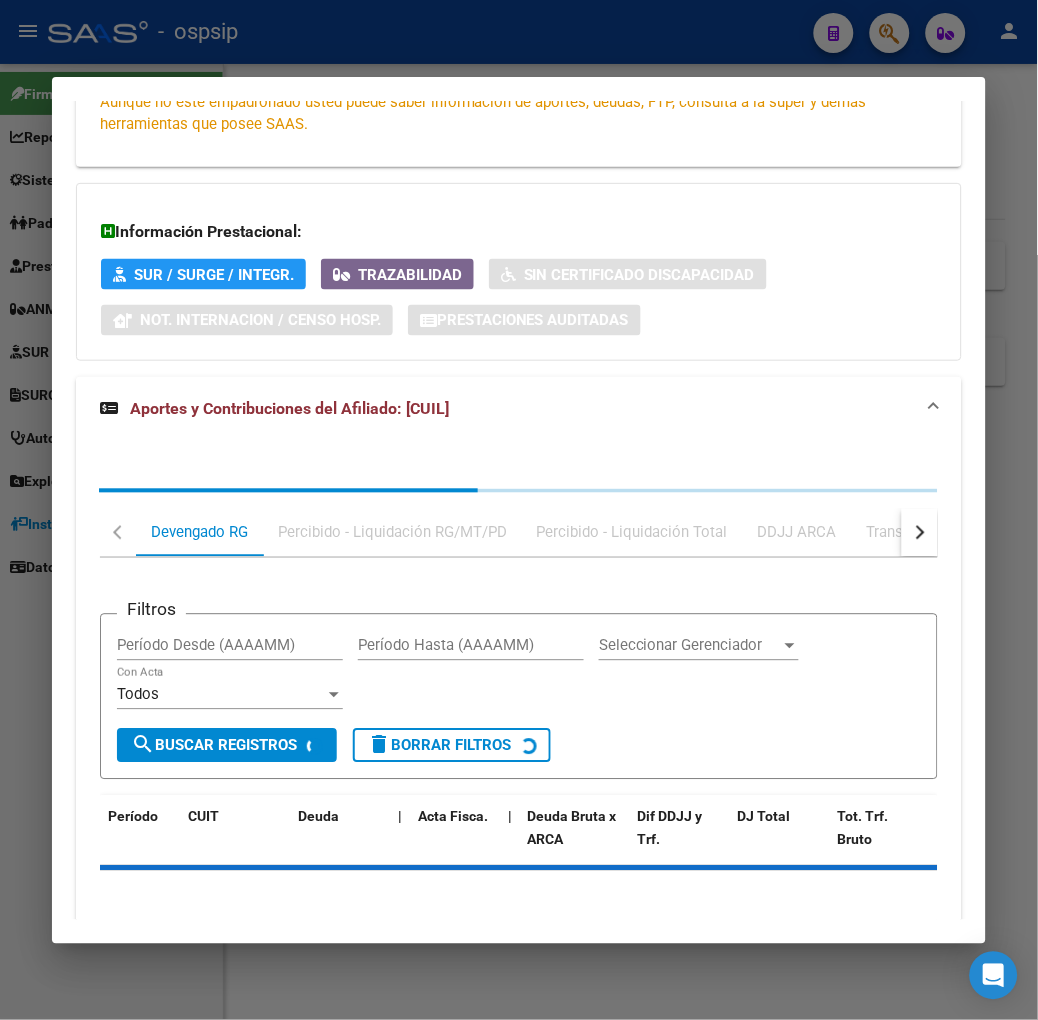 scroll, scrollTop: 516, scrollLeft: 0, axis: vertical 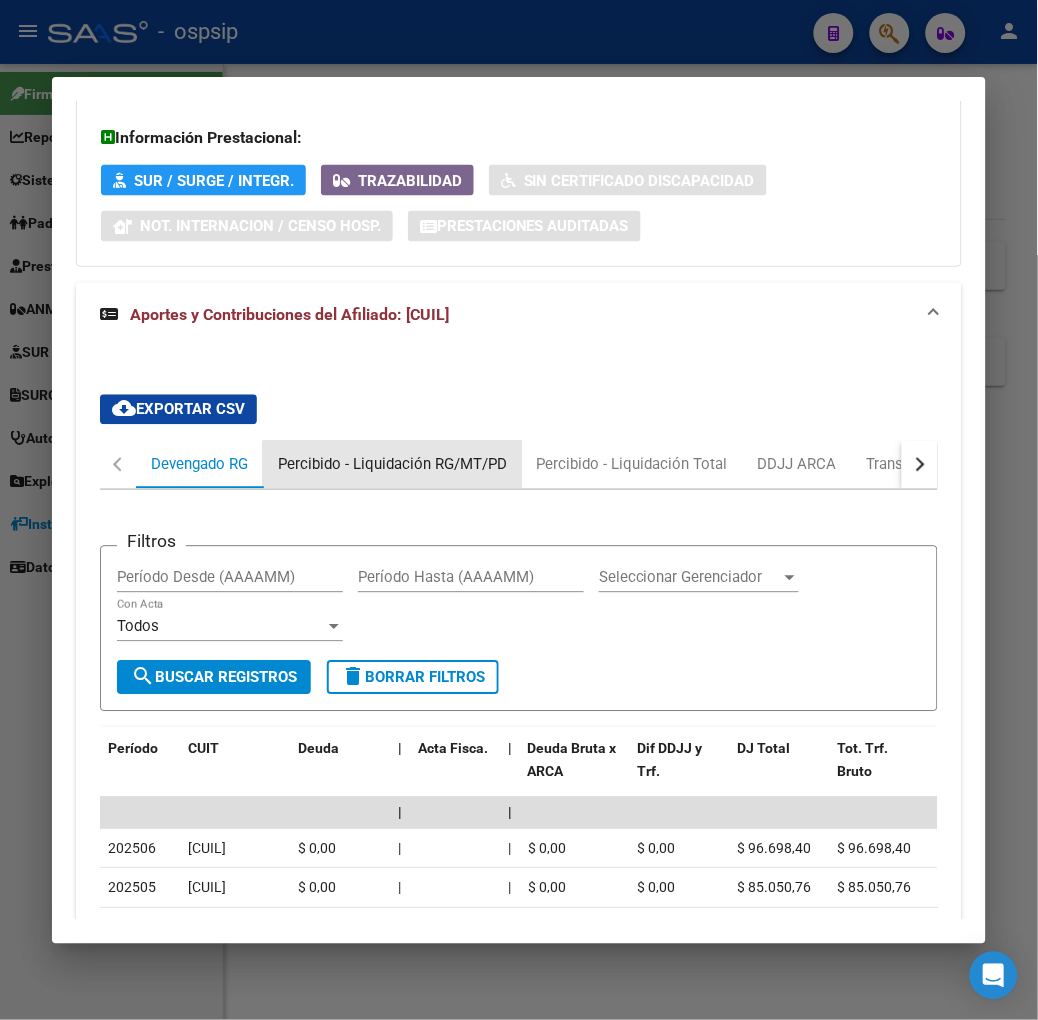 click on "Percibido - Liquidación RG/MT/PD" at bounding box center (392, 465) 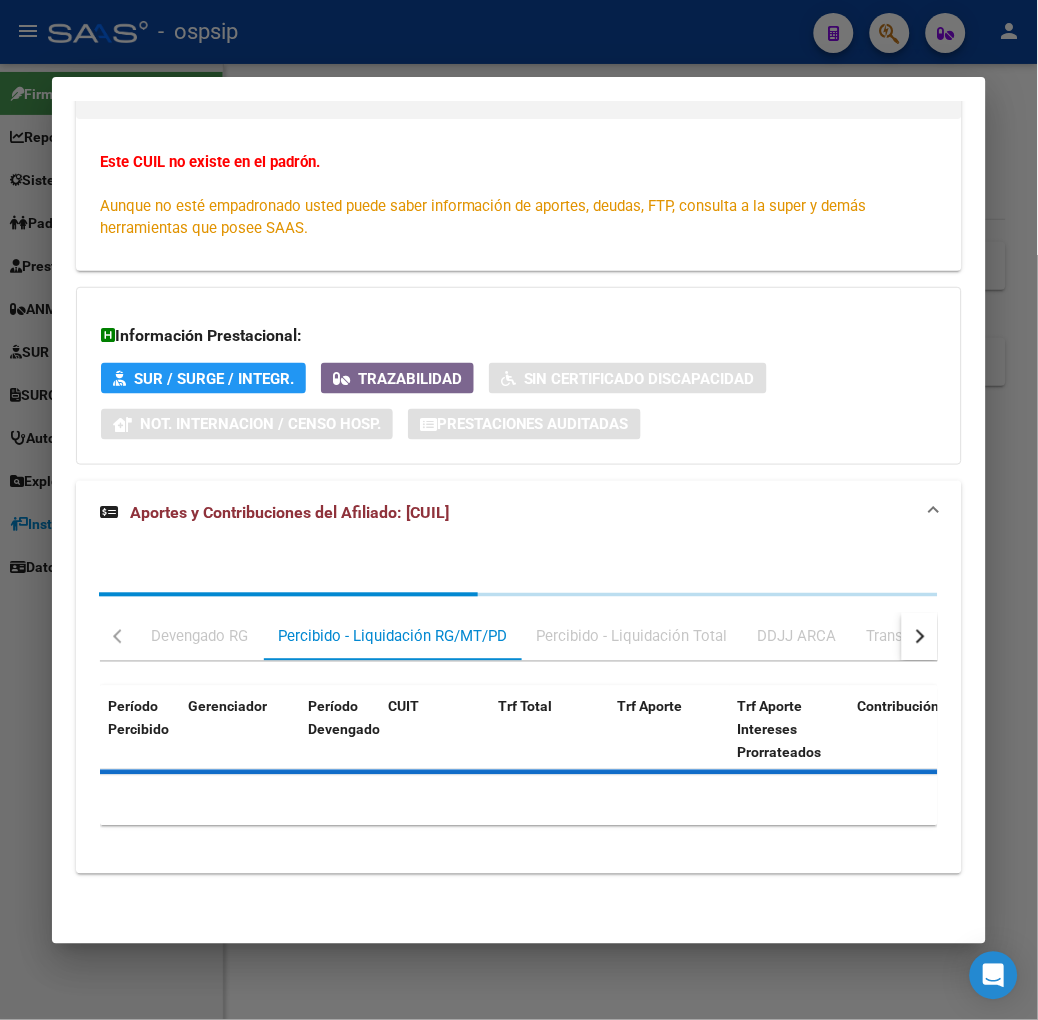 click on "Devengado RG" at bounding box center [199, 637] 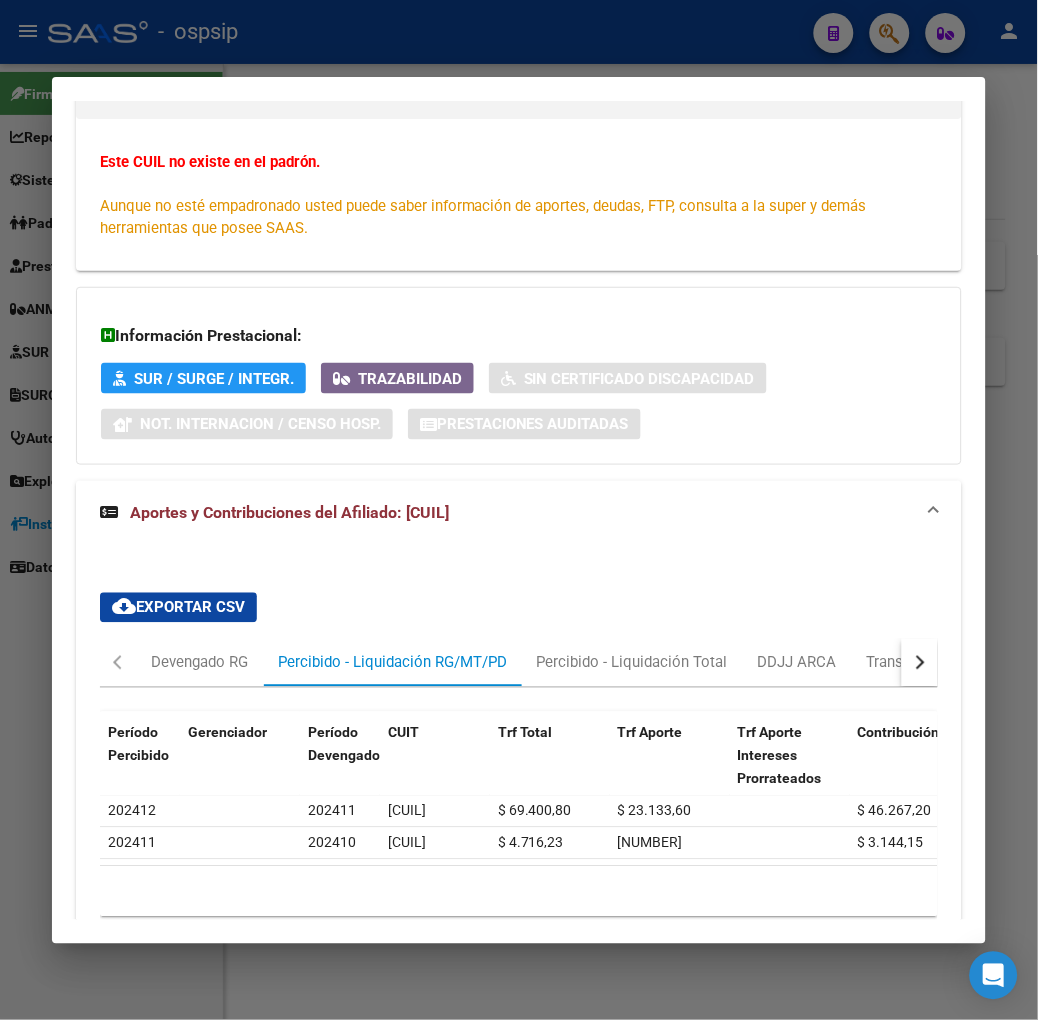 click at bounding box center [519, 510] 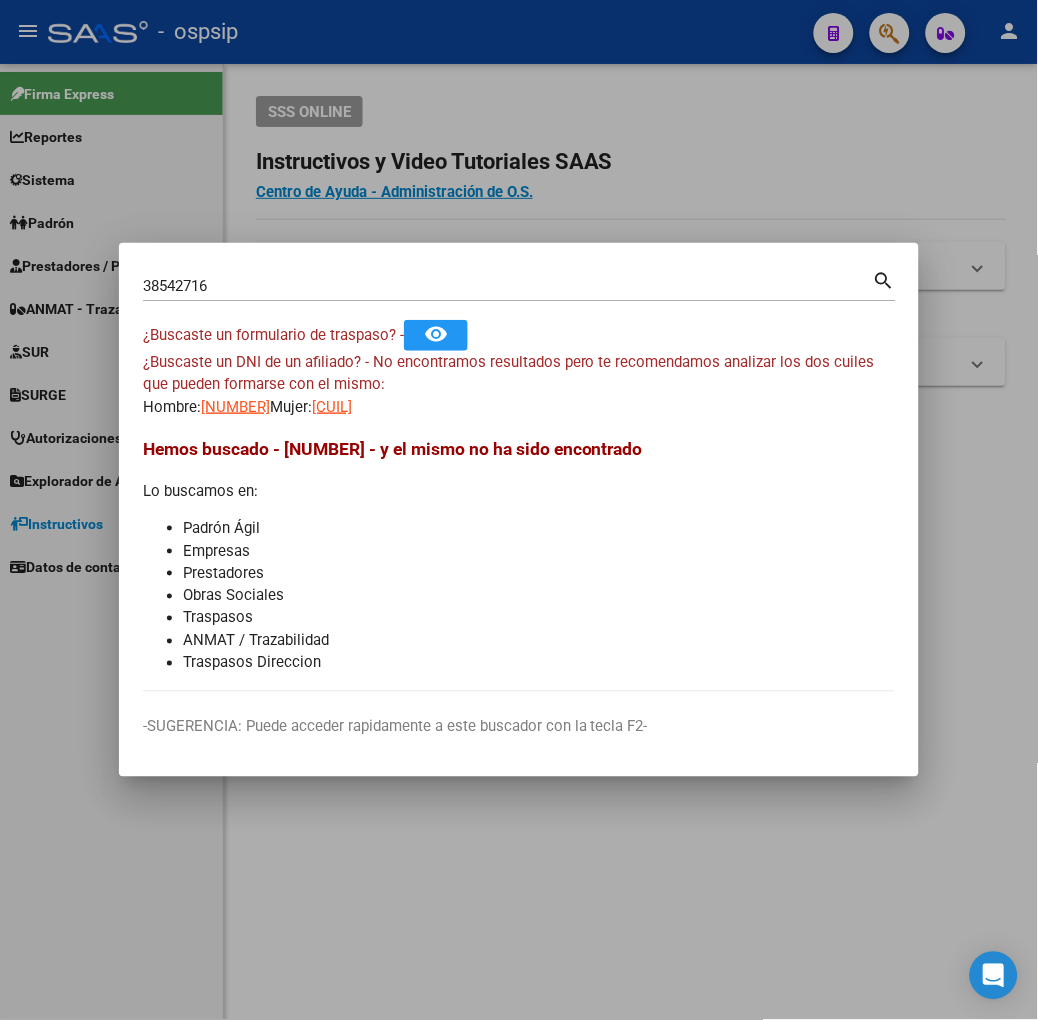 click on "38542716" at bounding box center (508, 286) 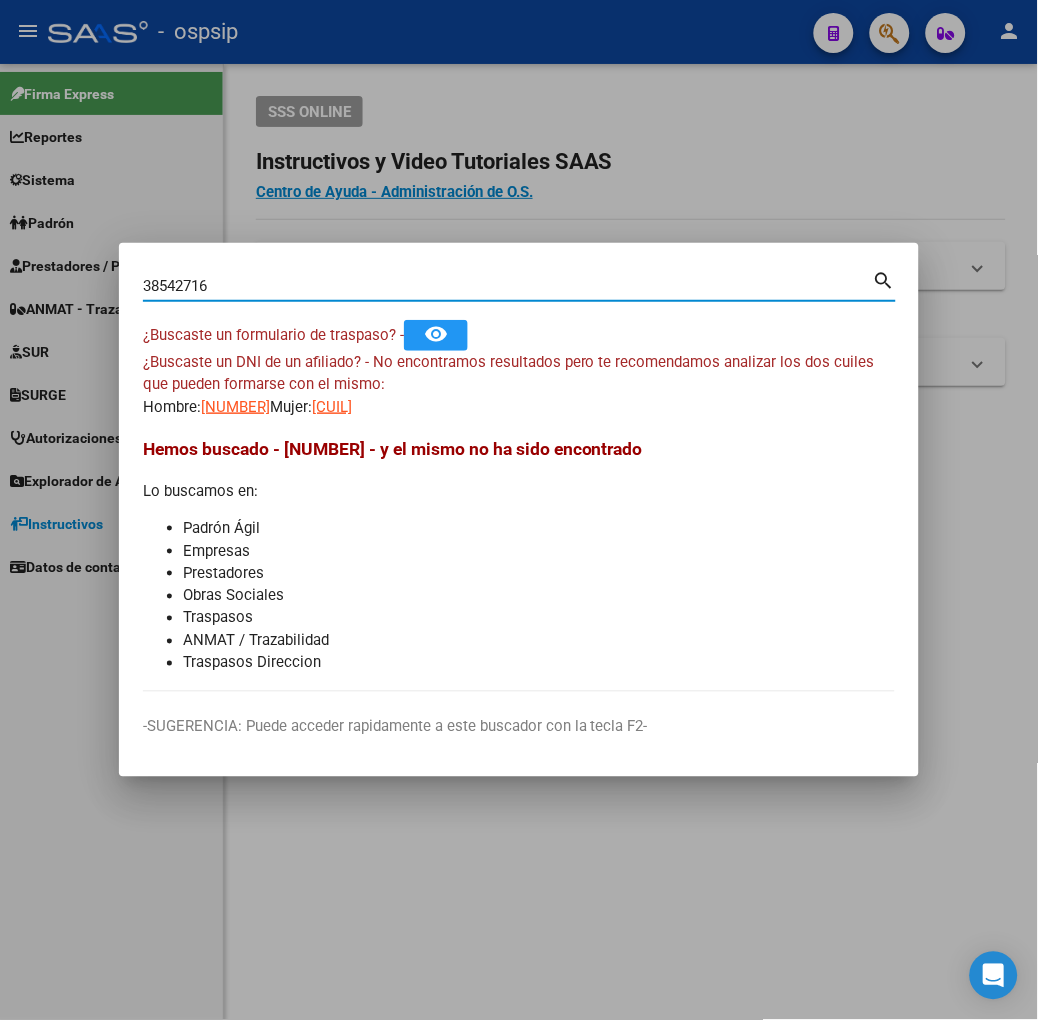 click on "[NUMBER] Buscar (apellido, dni, cuil, nro traspaso, cuit, obra social) search ¿Buscaste un formulario de traspaso? -   remove_red_eye ¿Buscaste un DNI de un afiliado? - No encontramos resultados pero te recomendamos analizar los dos cuiles que pueden formarse con el mismo:   Hombre:   [CUIL]    Mujer:   [CUIL] Hemos buscado - [NUMBER] - y el mismo no ha sido encontrado   Lo buscamos en:   Padrón Ágil Empresas Prestadores Obras Sociales Traspasos ANMAT / Trazabilidad Traspasos Direccion" at bounding box center [519, 479] 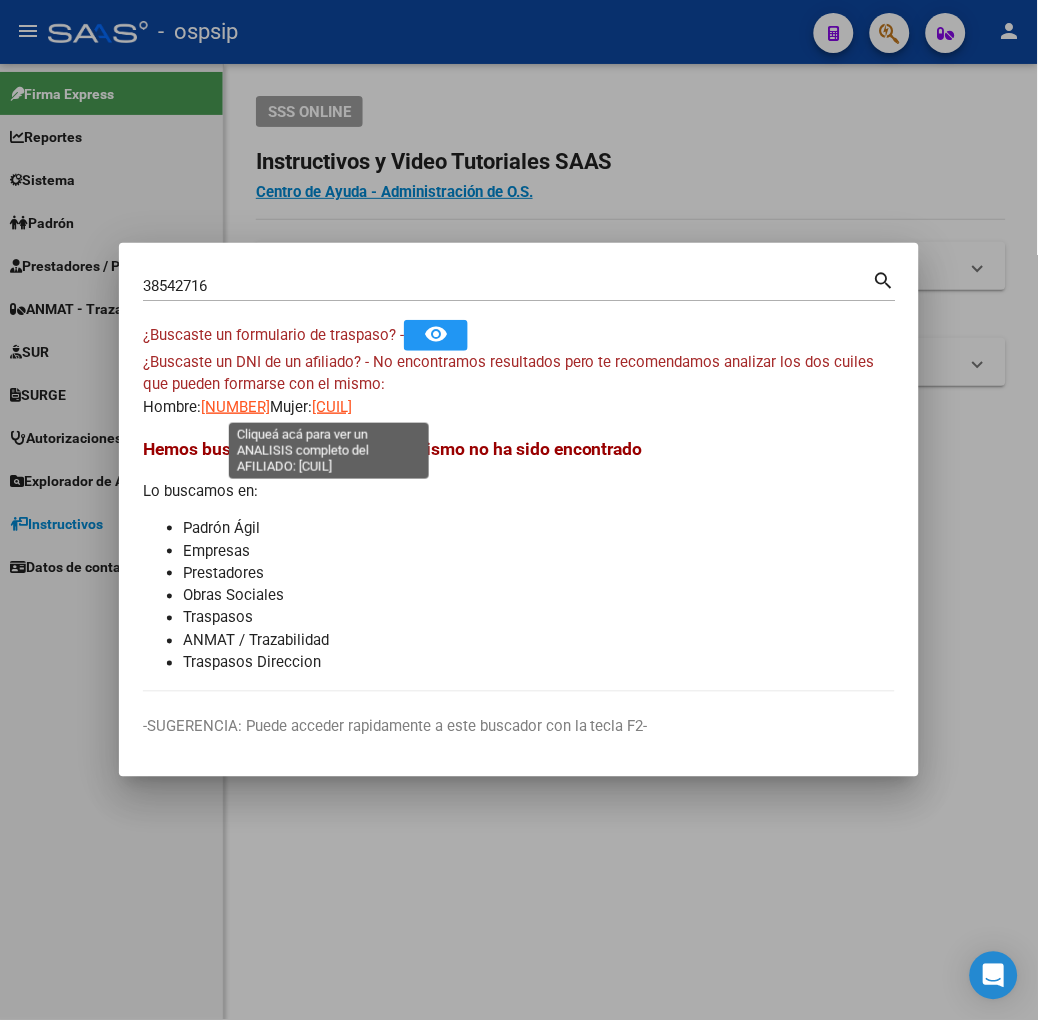 click on "[CUIL]" at bounding box center (332, 407) 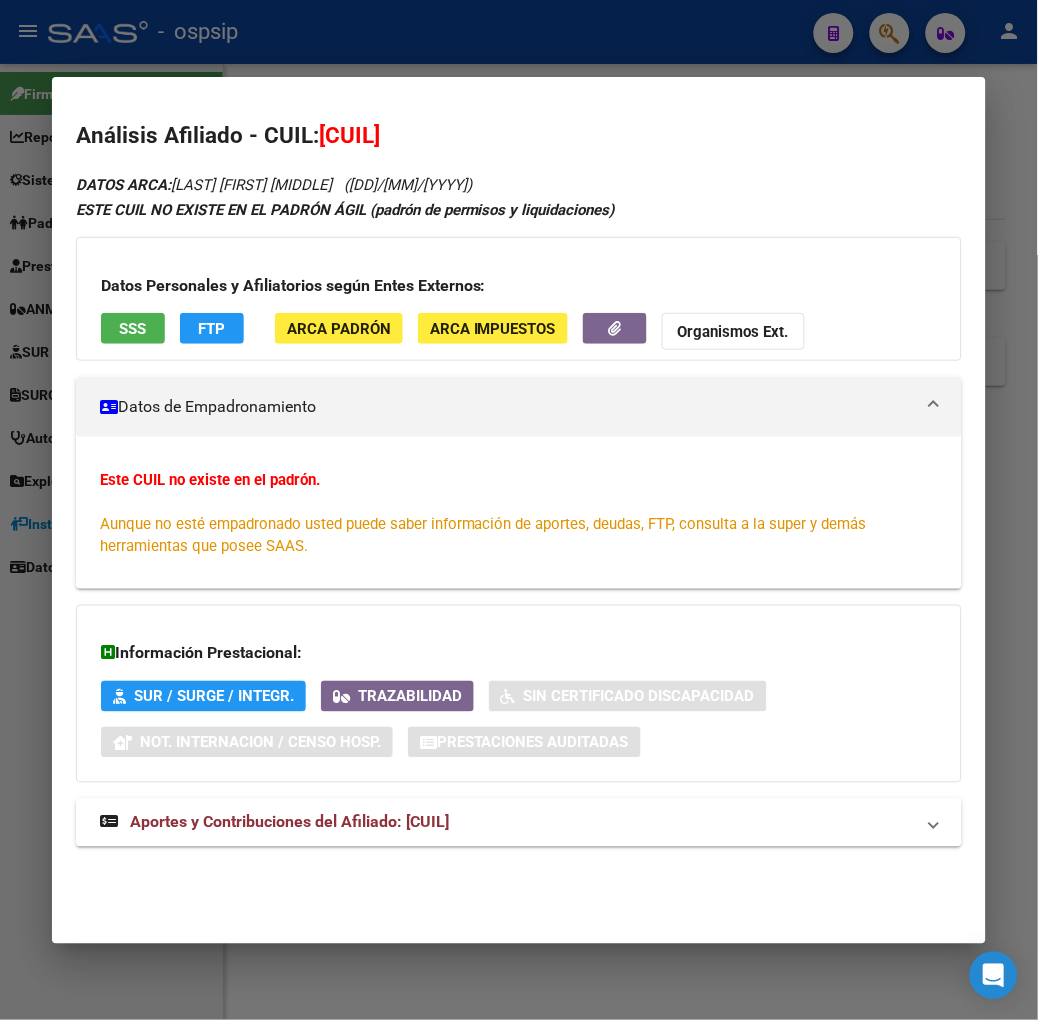 click on "SSS" at bounding box center [132, 329] 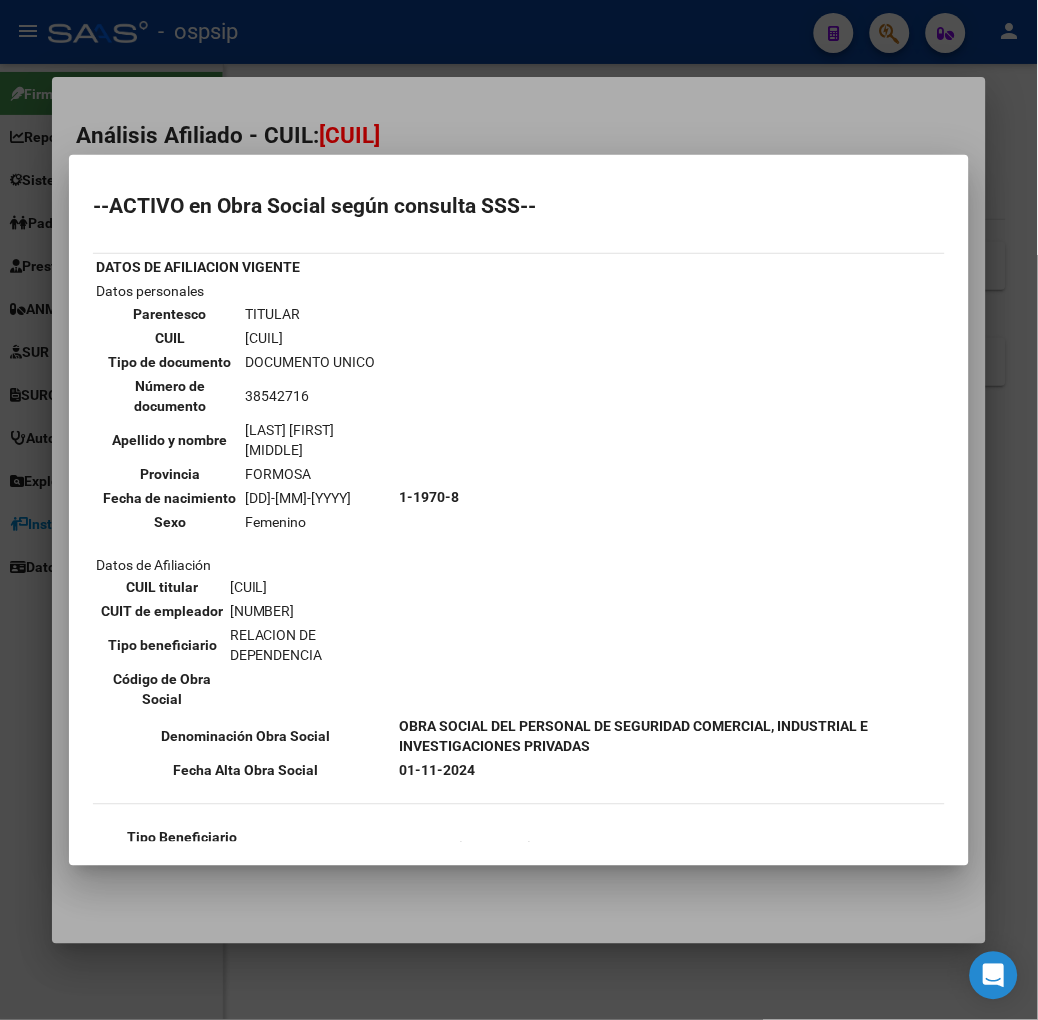 scroll, scrollTop: 111, scrollLeft: 0, axis: vertical 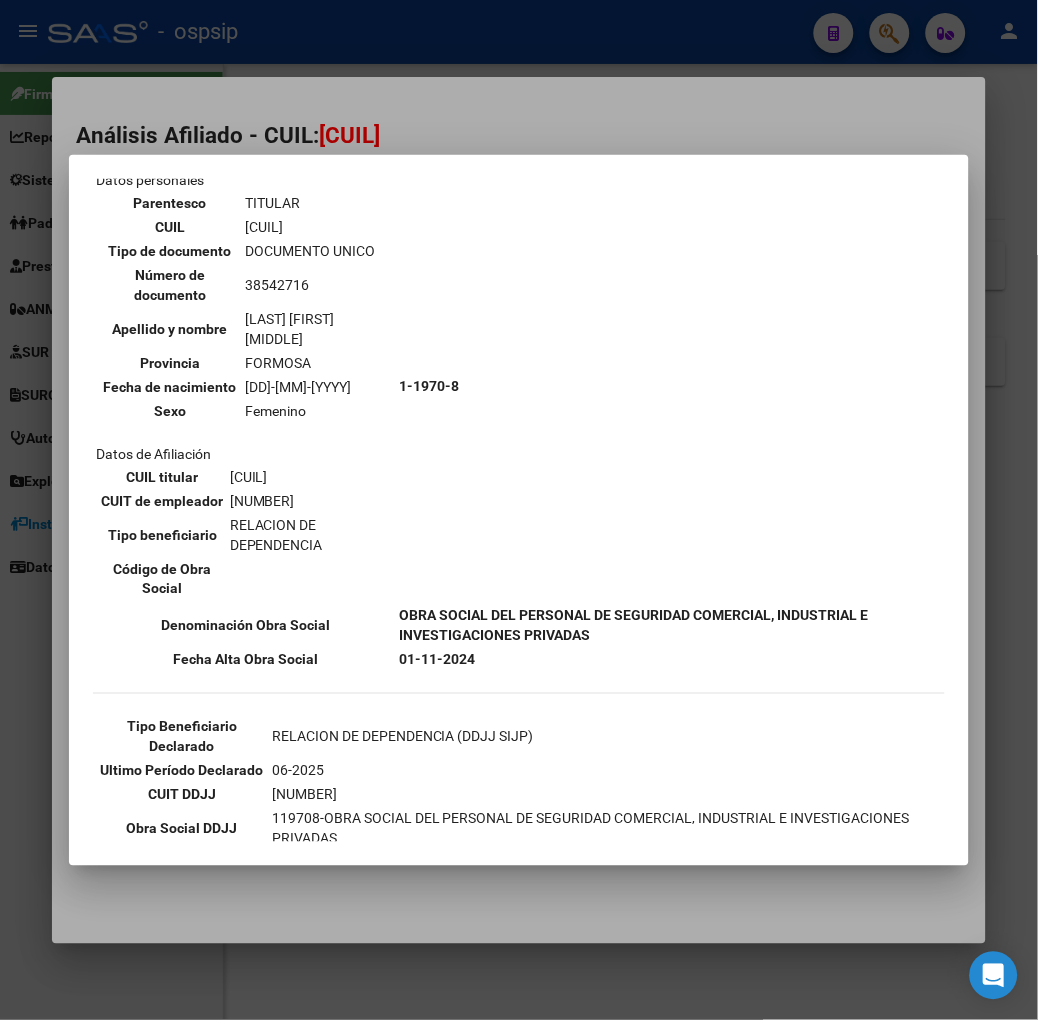 click at bounding box center (519, 510) 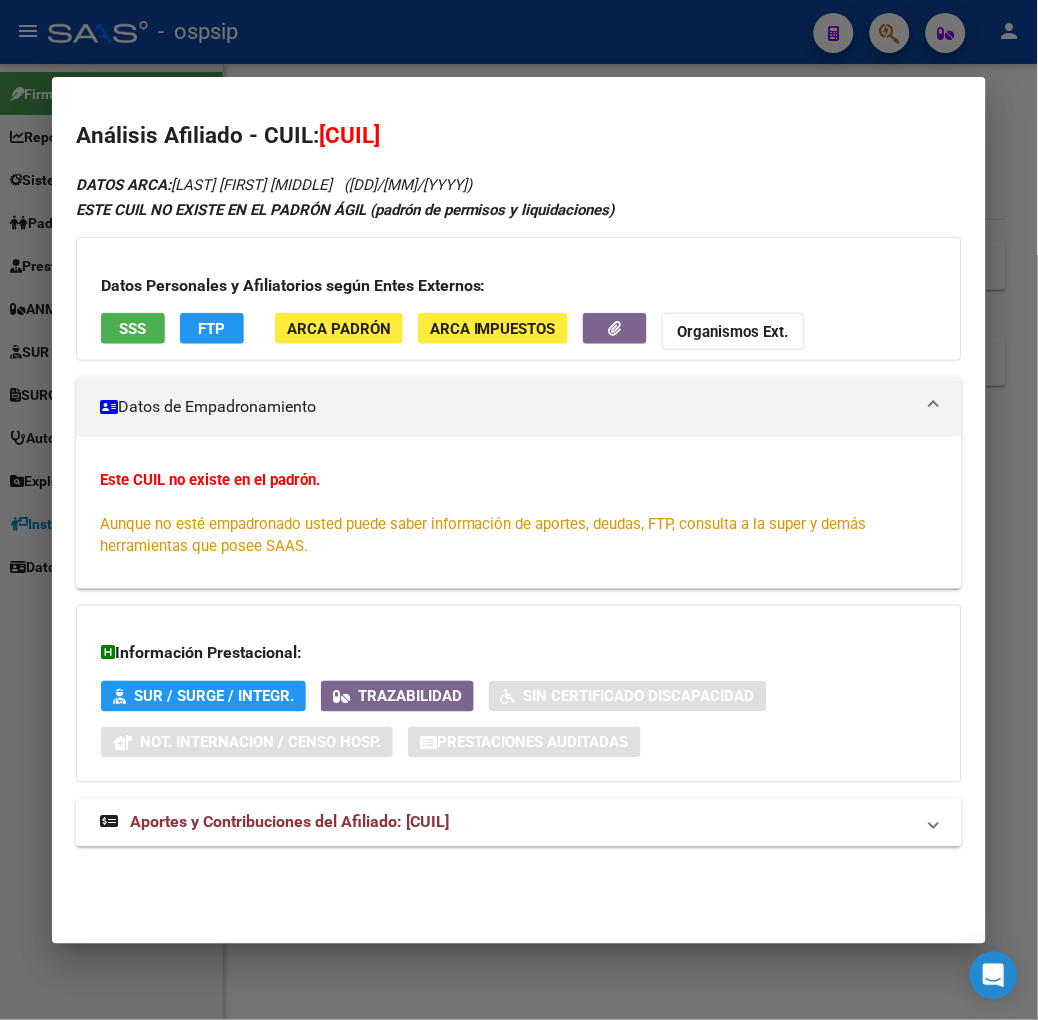 click at bounding box center (519, 510) 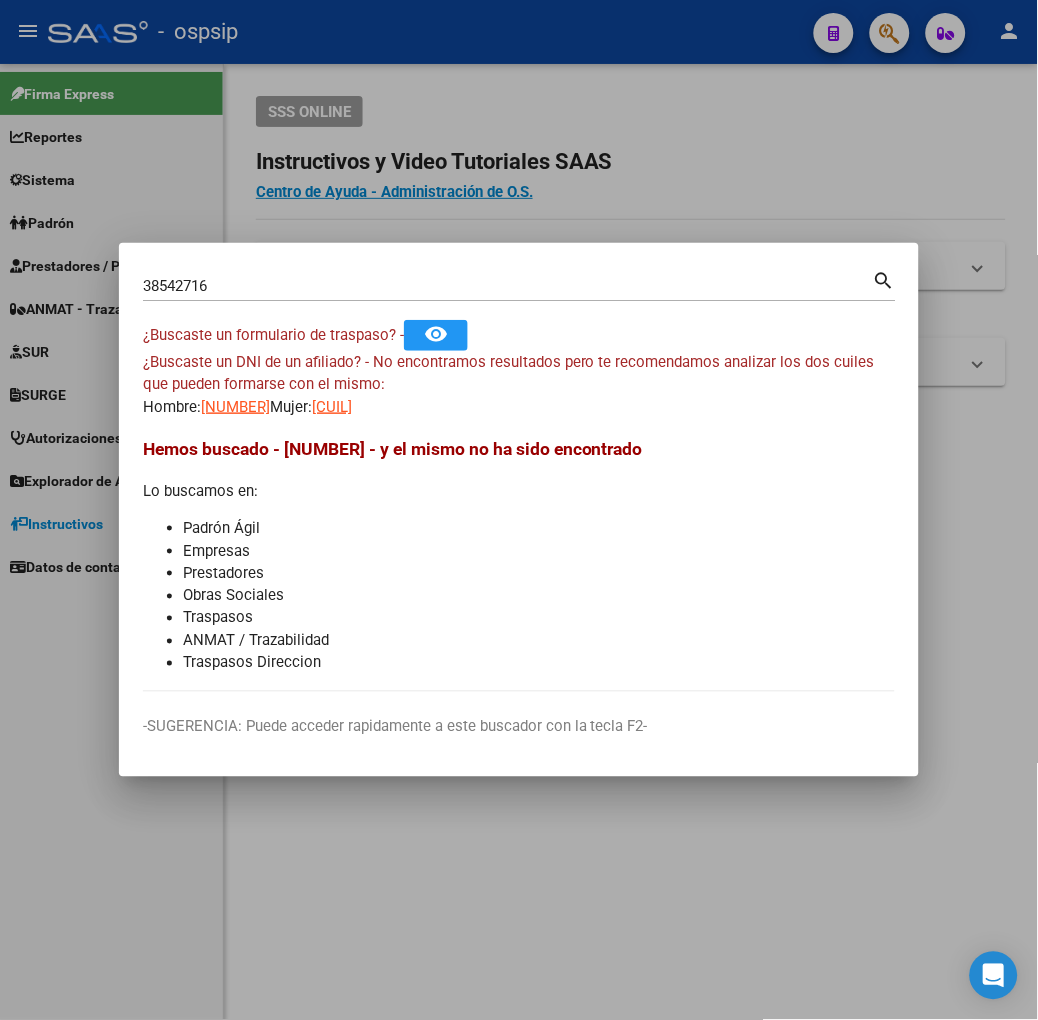 click on "[NUMBER] Buscar (apellido, dni, cuil, nro traspaso, cuit, obra social) search" at bounding box center (519, 293) 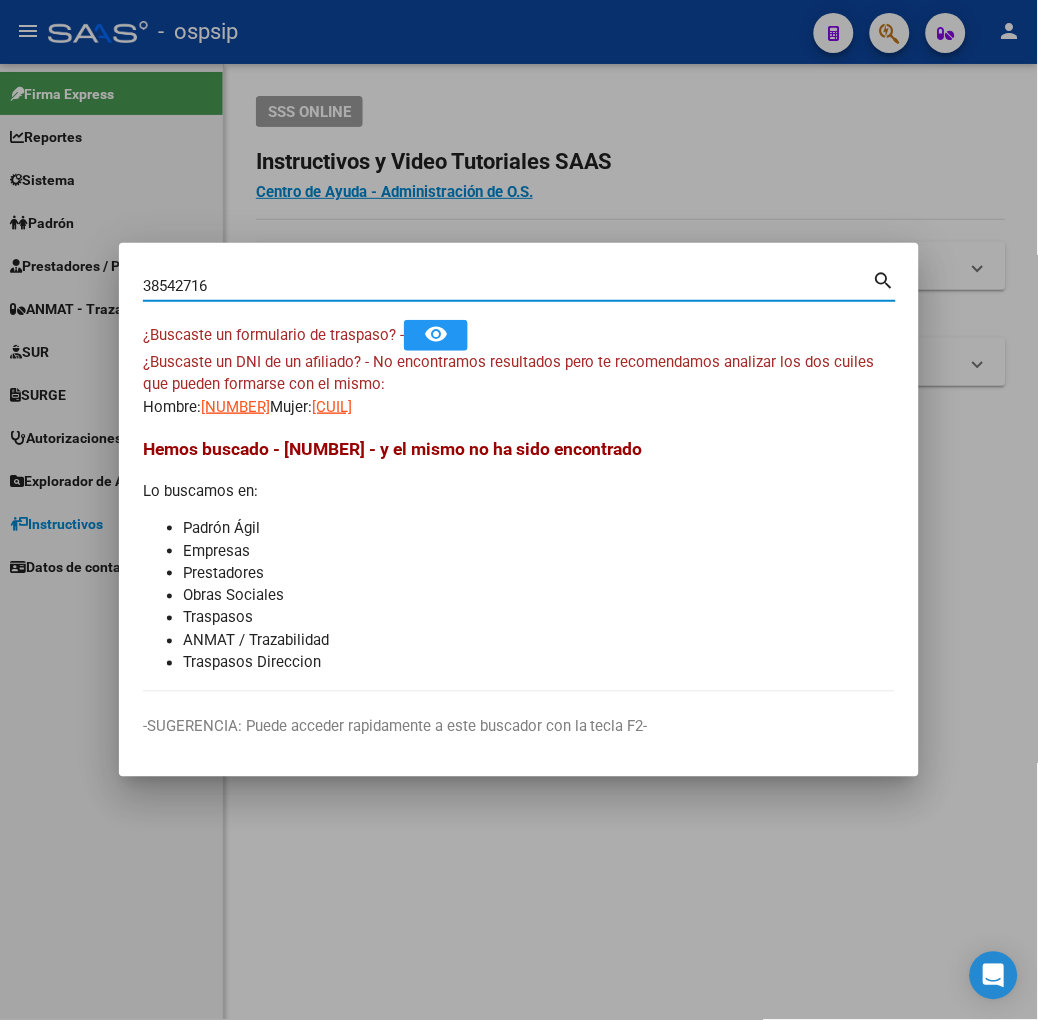click on "38542716" at bounding box center [508, 286] 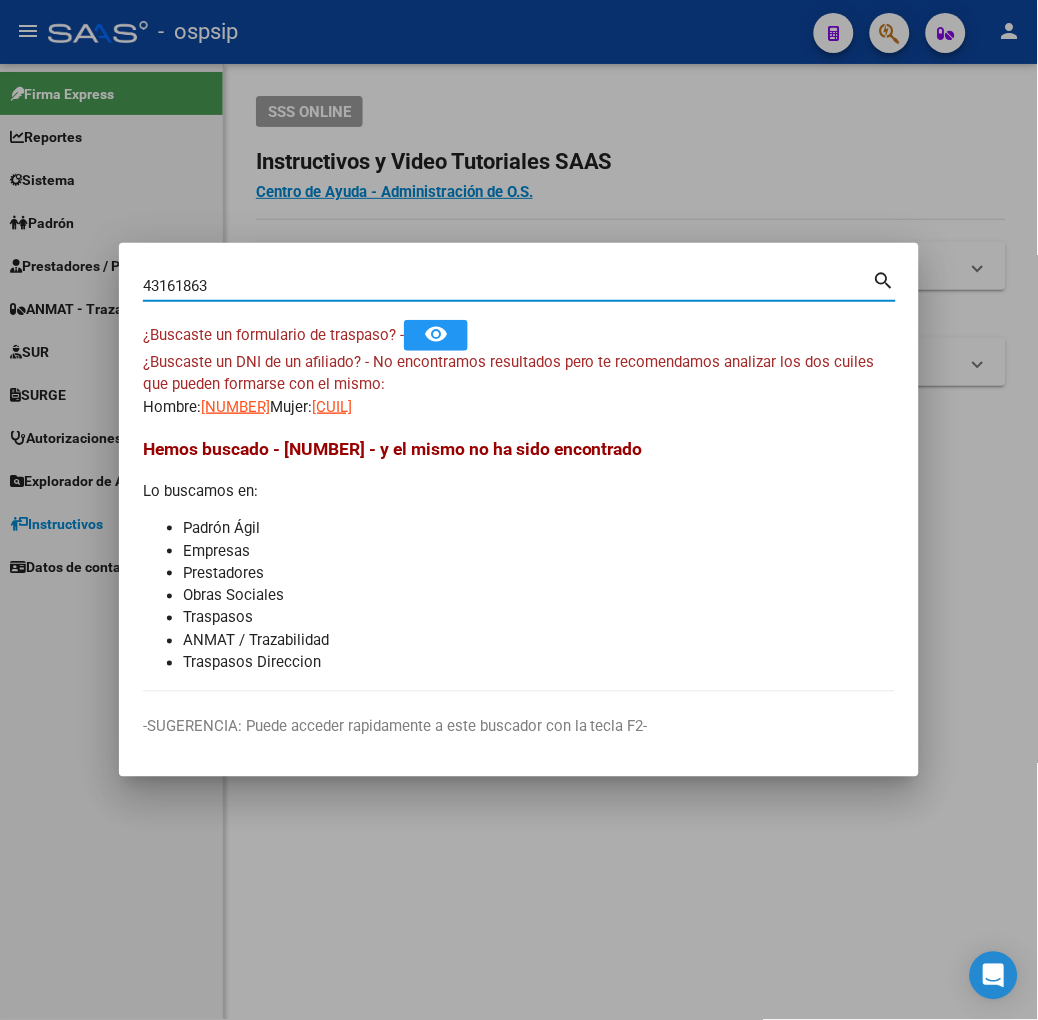 type on "43161863" 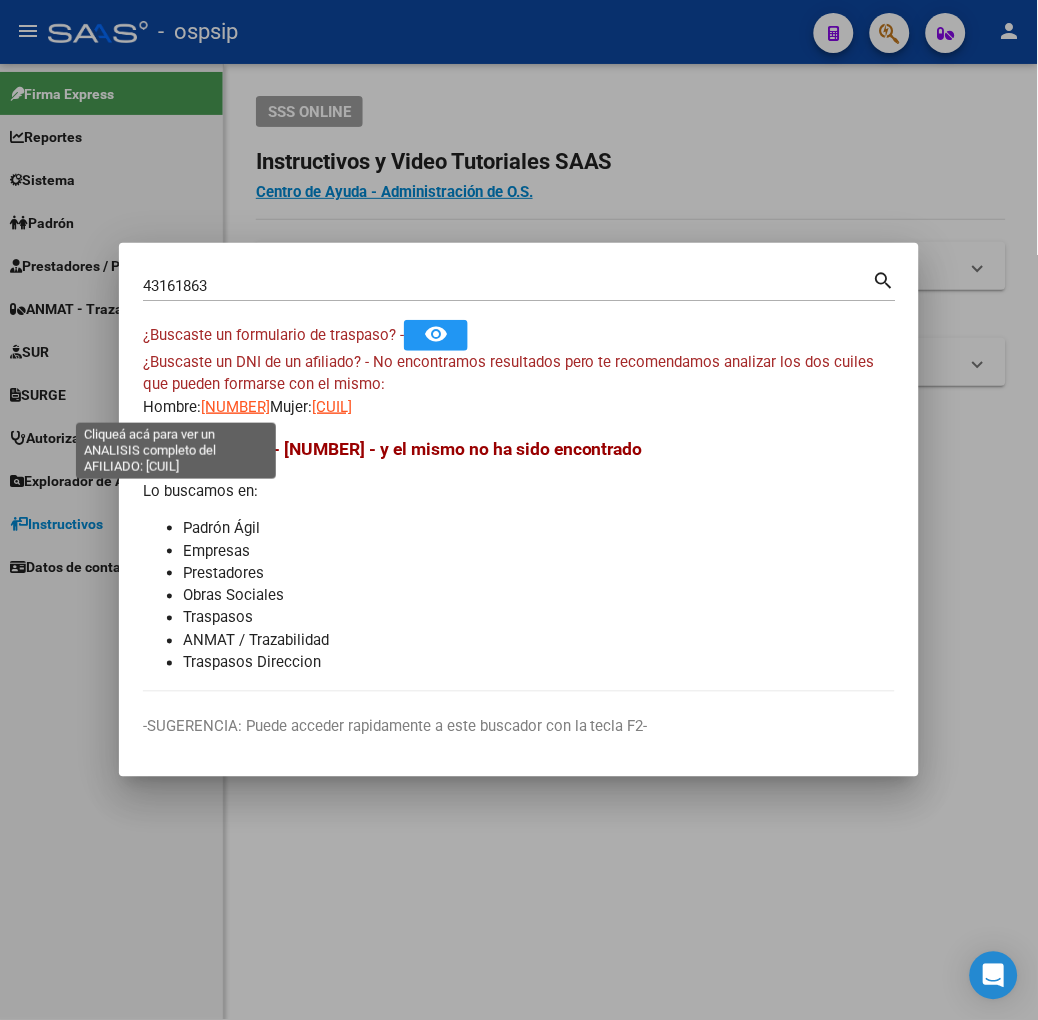 click on "[NUMBER]" at bounding box center (235, 407) 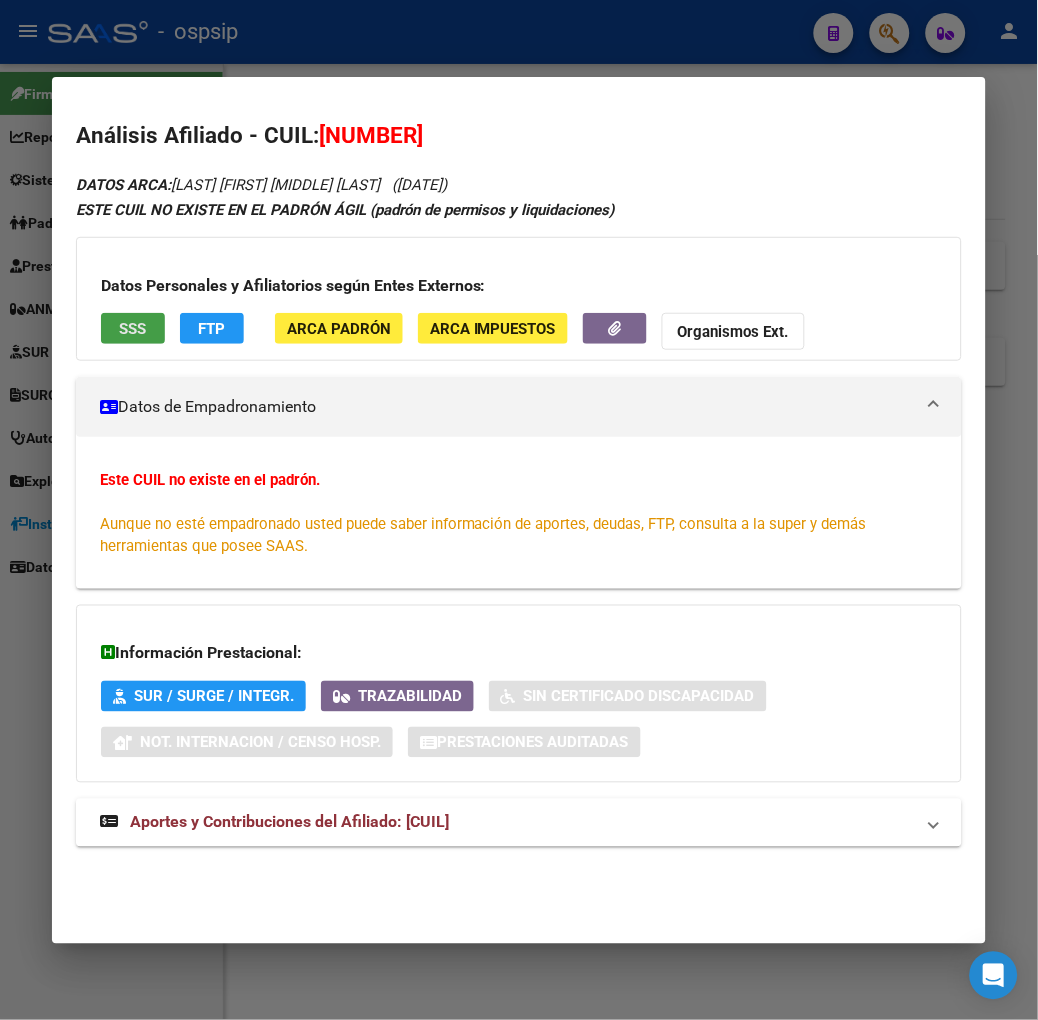 click on "SSS" at bounding box center (133, 328) 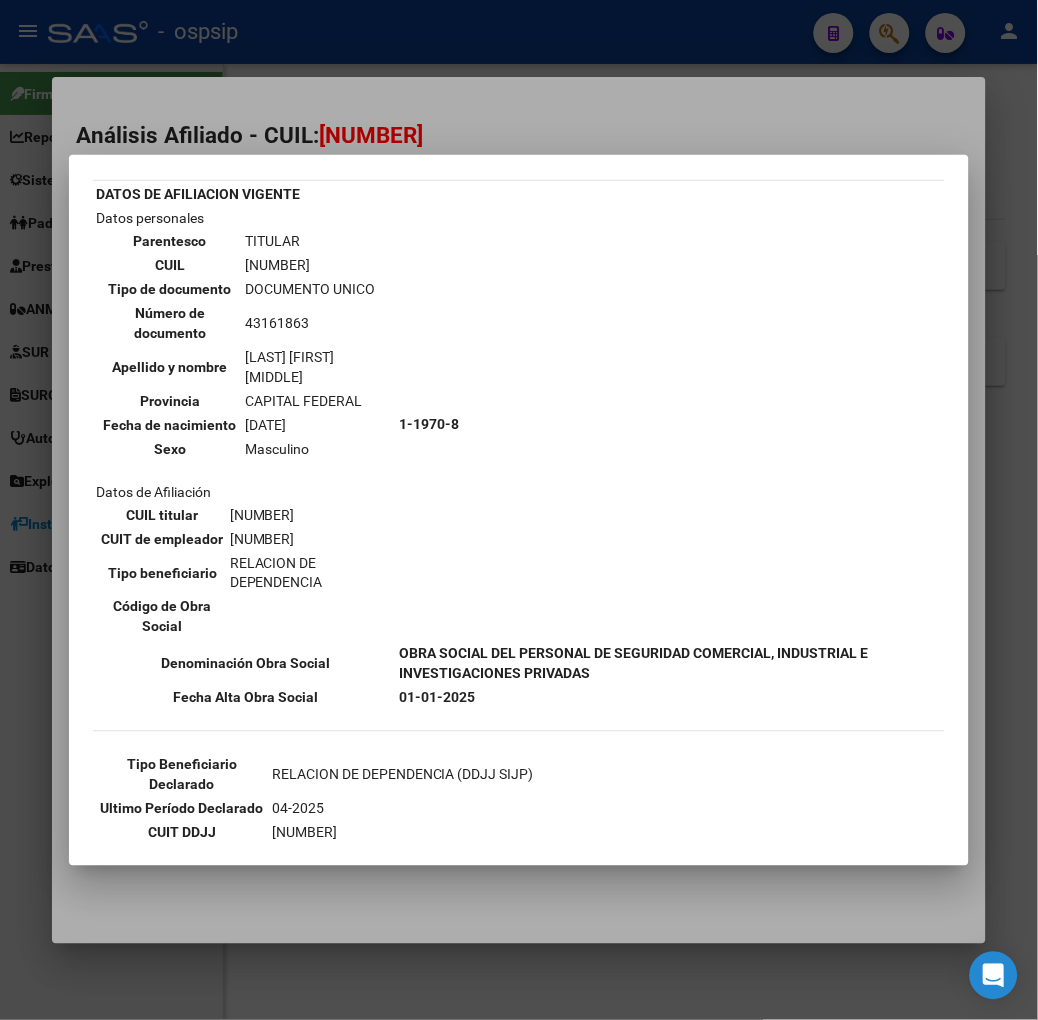 scroll, scrollTop: 111, scrollLeft: 0, axis: vertical 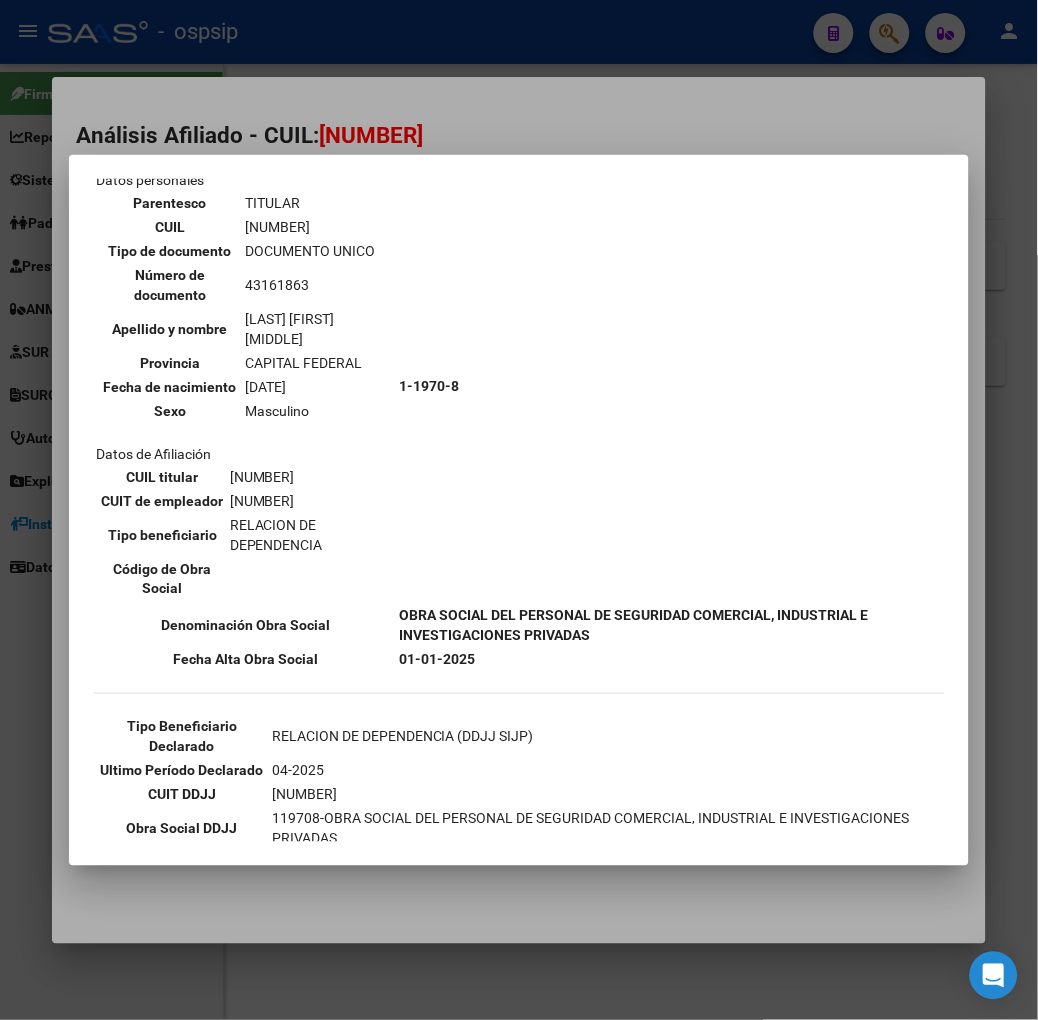 click at bounding box center (519, 510) 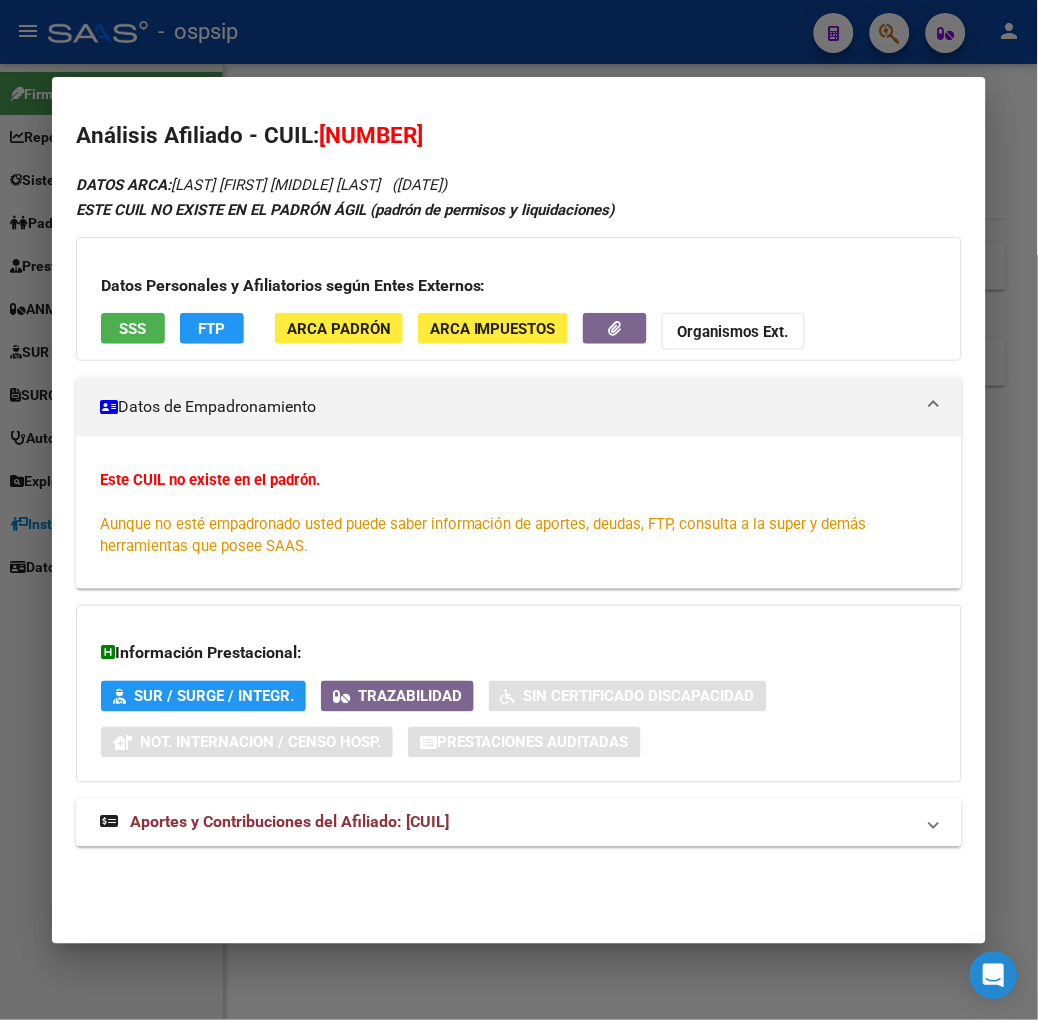 click on "DATOS ARCA:  [LAST] [FIRST] [MIDDLE] [MIDDLE]       ( [DATE] )  ESTE CUIL NO EXISTE EN EL PADRÓN ÁGIL (padrón de permisos y liquidaciones) Datos Personales y Afiliatorios según Entes Externos: SSS FTP ARCA Padrón ARCA Impuestos Organismos Ext.    Datos de Empadronamiento  Este CUIL no existe en el padrón.  Aunque no esté empadronado usted puede saber información de aportes, deudas, FTP, consulta a la super y demás herramientas que posee SAAS.   Información Prestacional:       SUR / SURGE / INTEGR.    Trazabilidad    Sin Certificado Discapacidad    Not. Internacion / Censo Hosp.  Prestaciones Auditadas     Aportes y Contribuciones del Afiliado: [CUIL] Hemos buscado el CUIL - [CUIL] - y el mismo no existe en nuestra información procesada de aportes y contribuciones  El mismo fue buscado en:  Cuenta Corriente Devengada de Régimen General Cuenta Corriente Devengada de Monotributo / Personal Doméstico Percibidos de Aportes Detallado Percibido por Fiscalización Percibido Total" at bounding box center (519, 521) 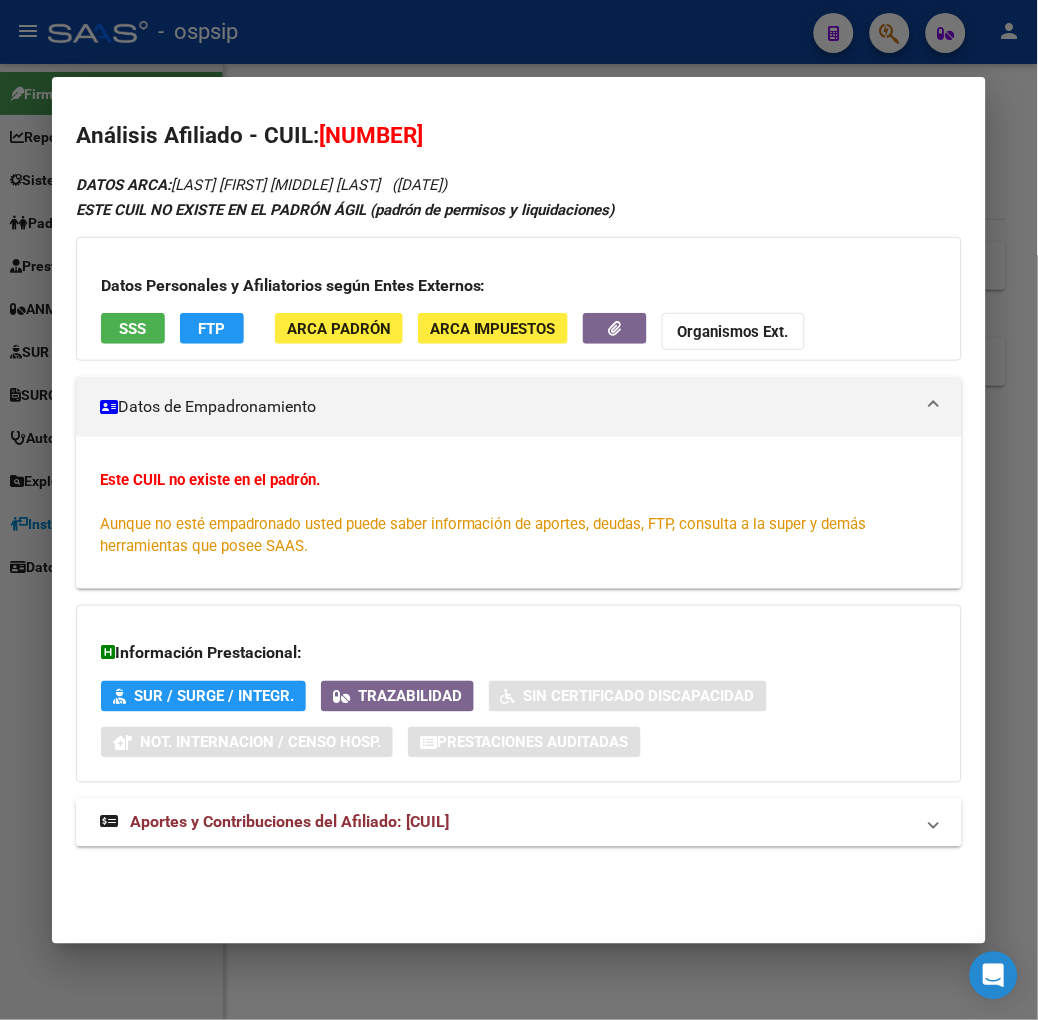click on "Aportes y Contribuciones del Afiliado: [CUIL]" at bounding box center [289, 822] 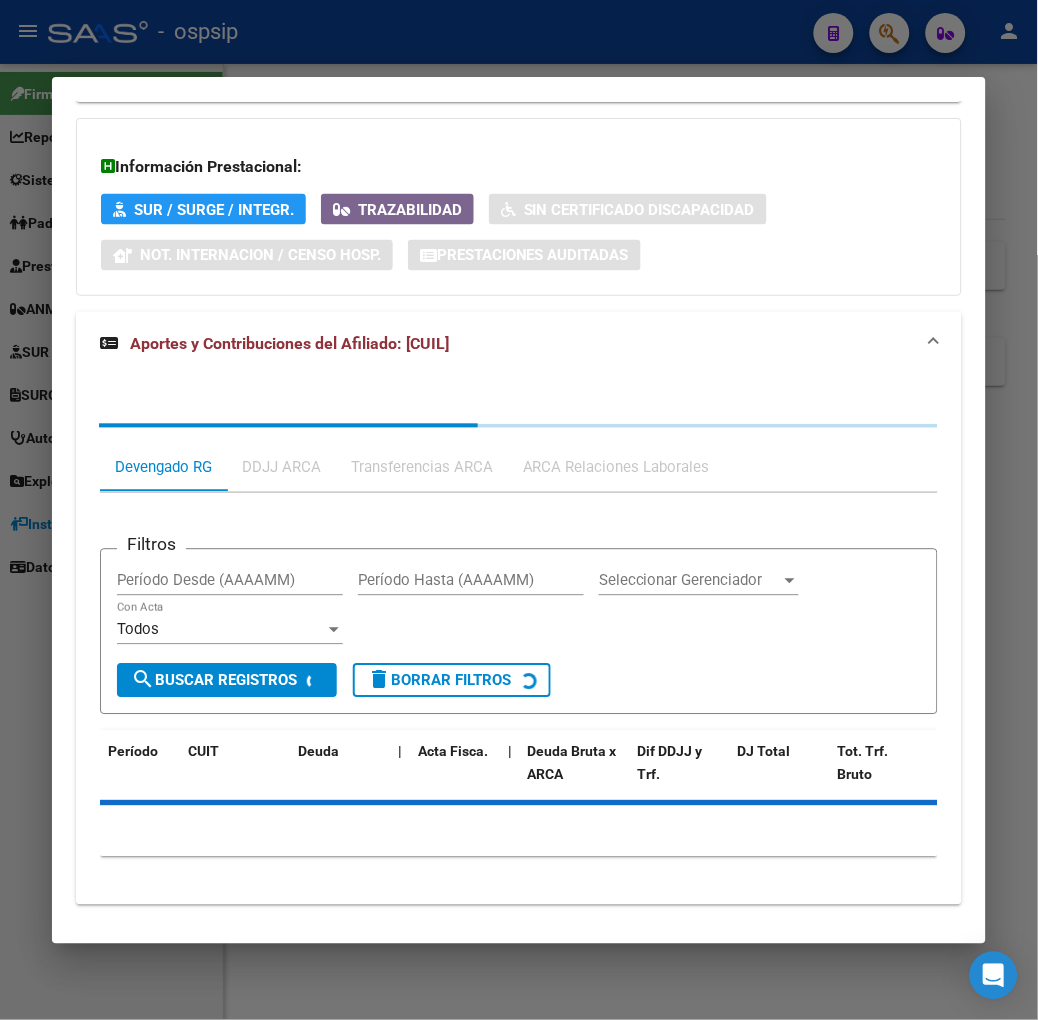 scroll, scrollTop: 516, scrollLeft: 0, axis: vertical 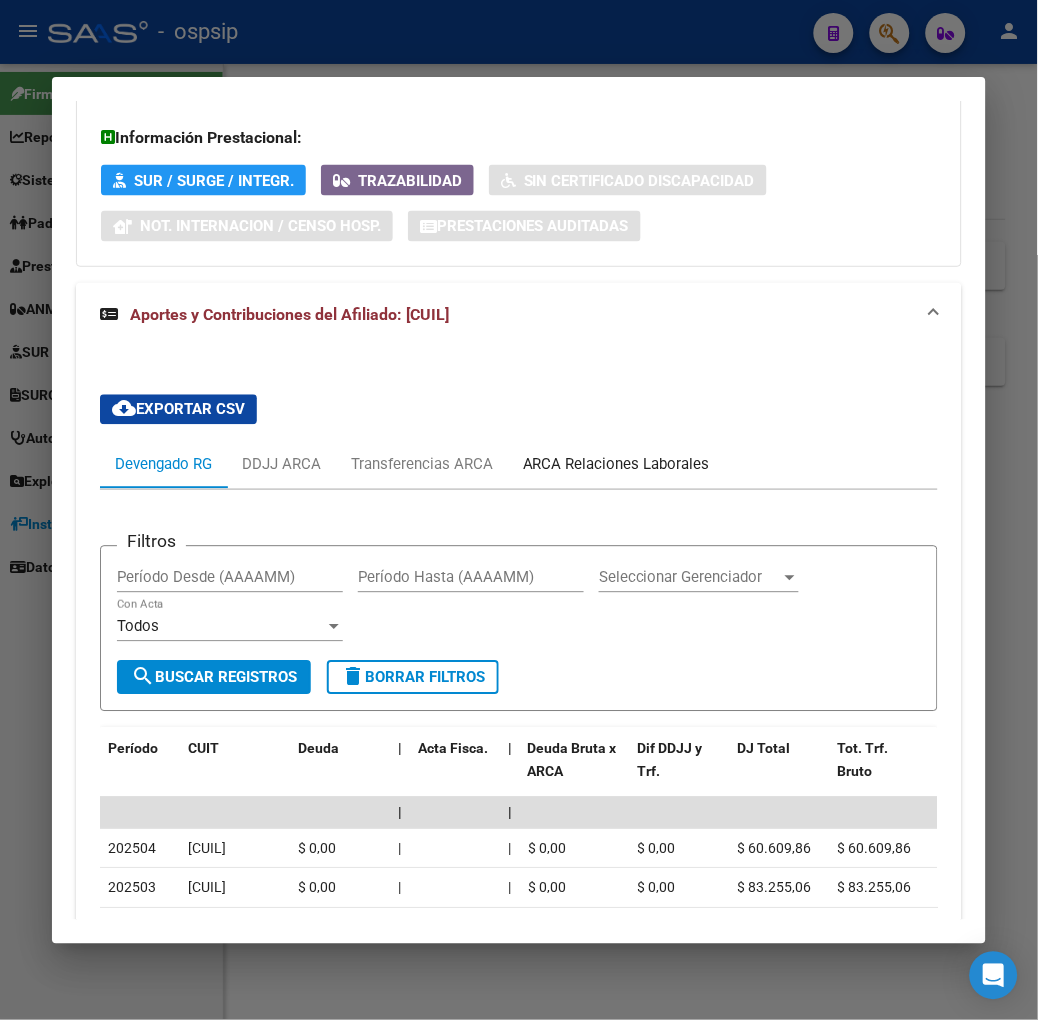 click on "ARCA Relaciones Laborales" at bounding box center [616, 465] 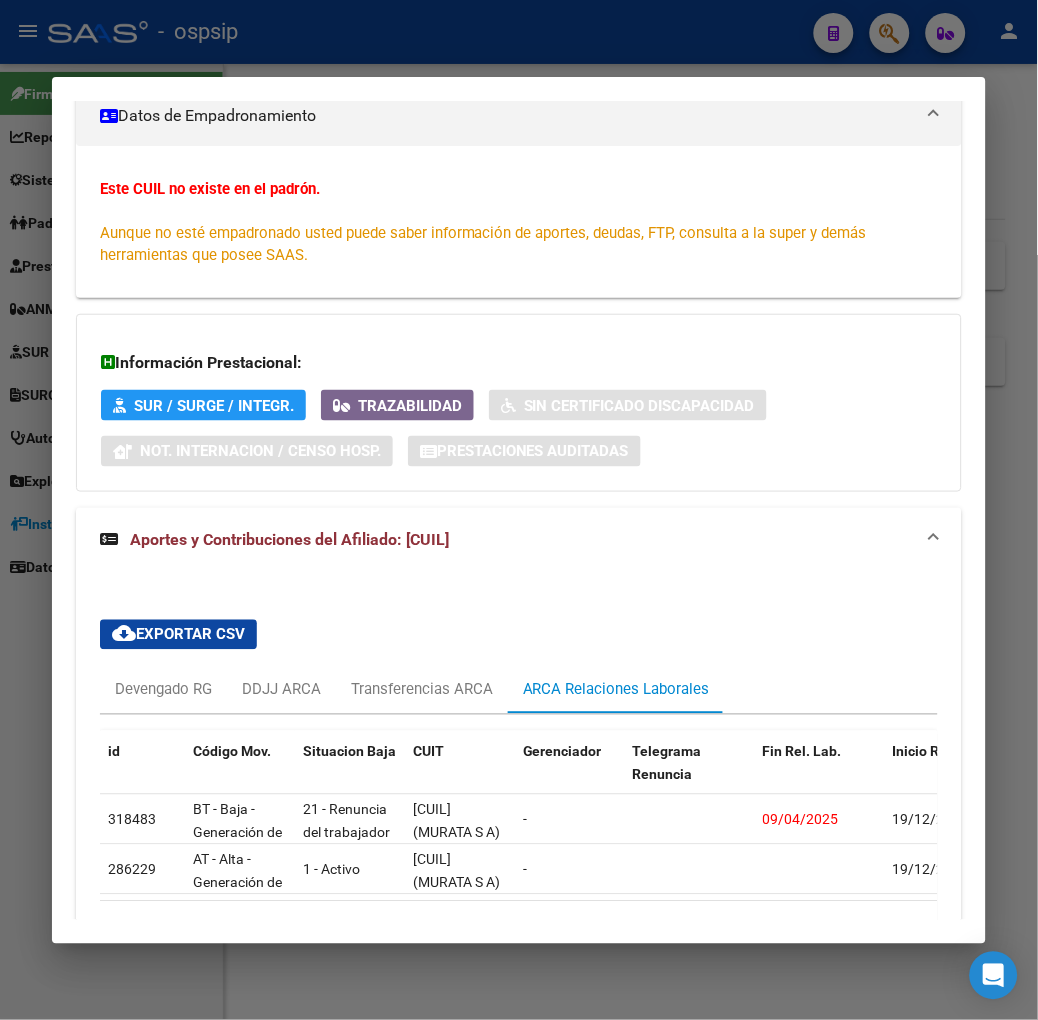 scroll, scrollTop: 435, scrollLeft: 0, axis: vertical 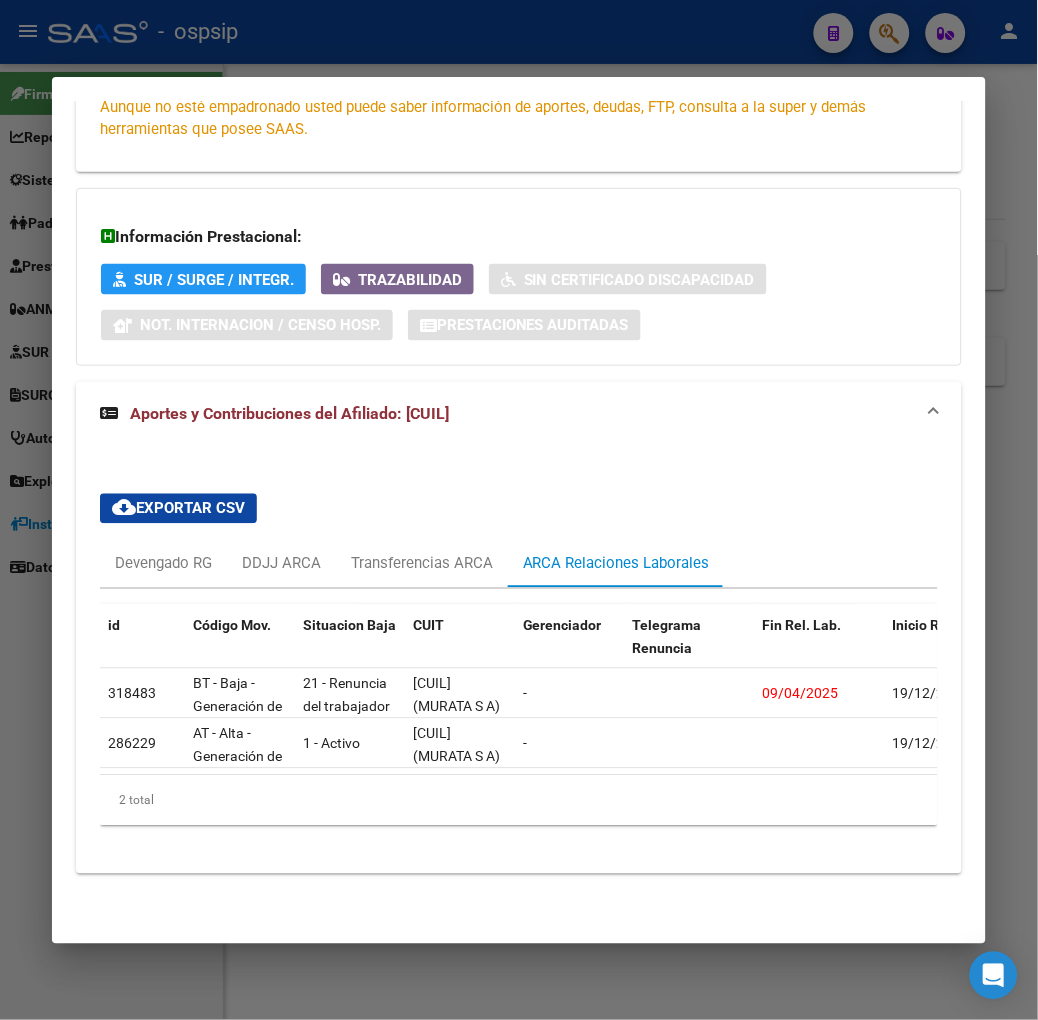 click at bounding box center (519, 510) 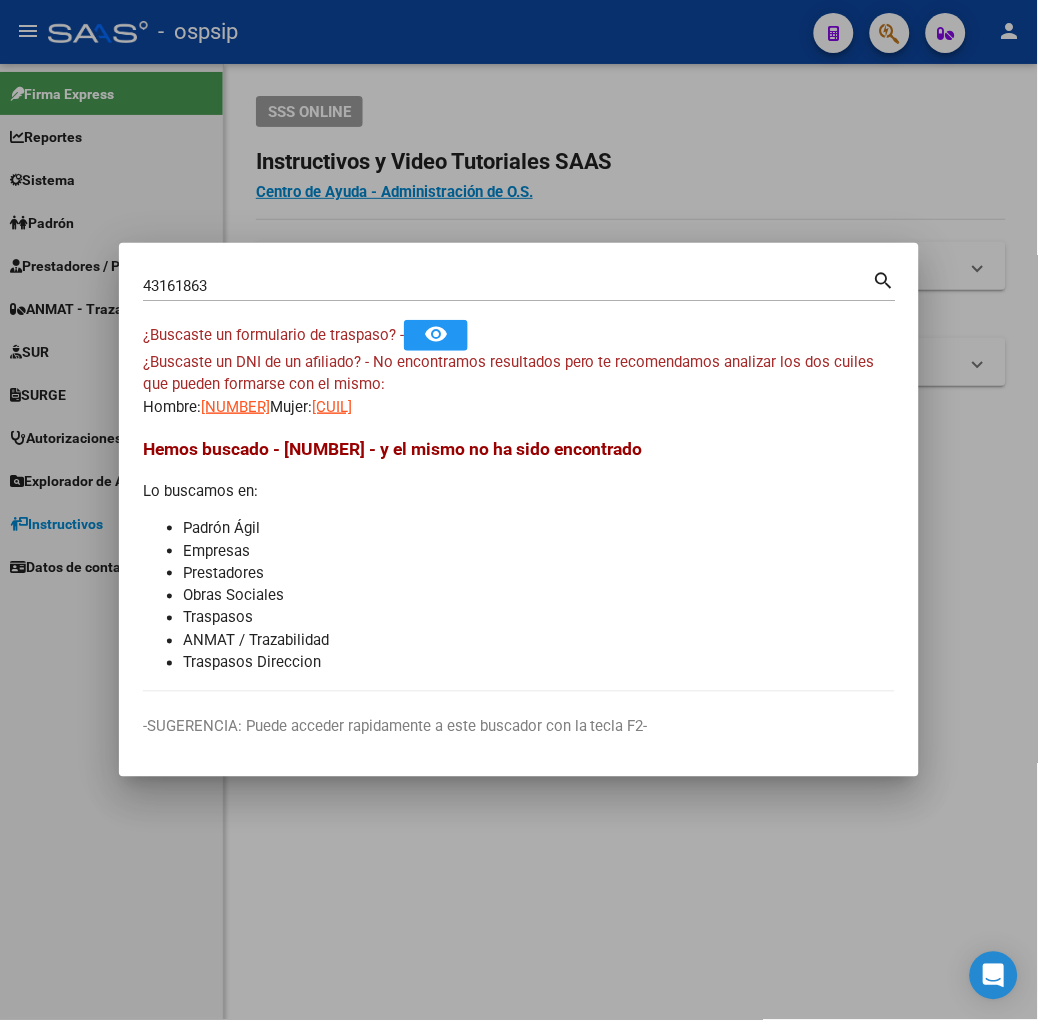 click on "43161863" at bounding box center [508, 286] 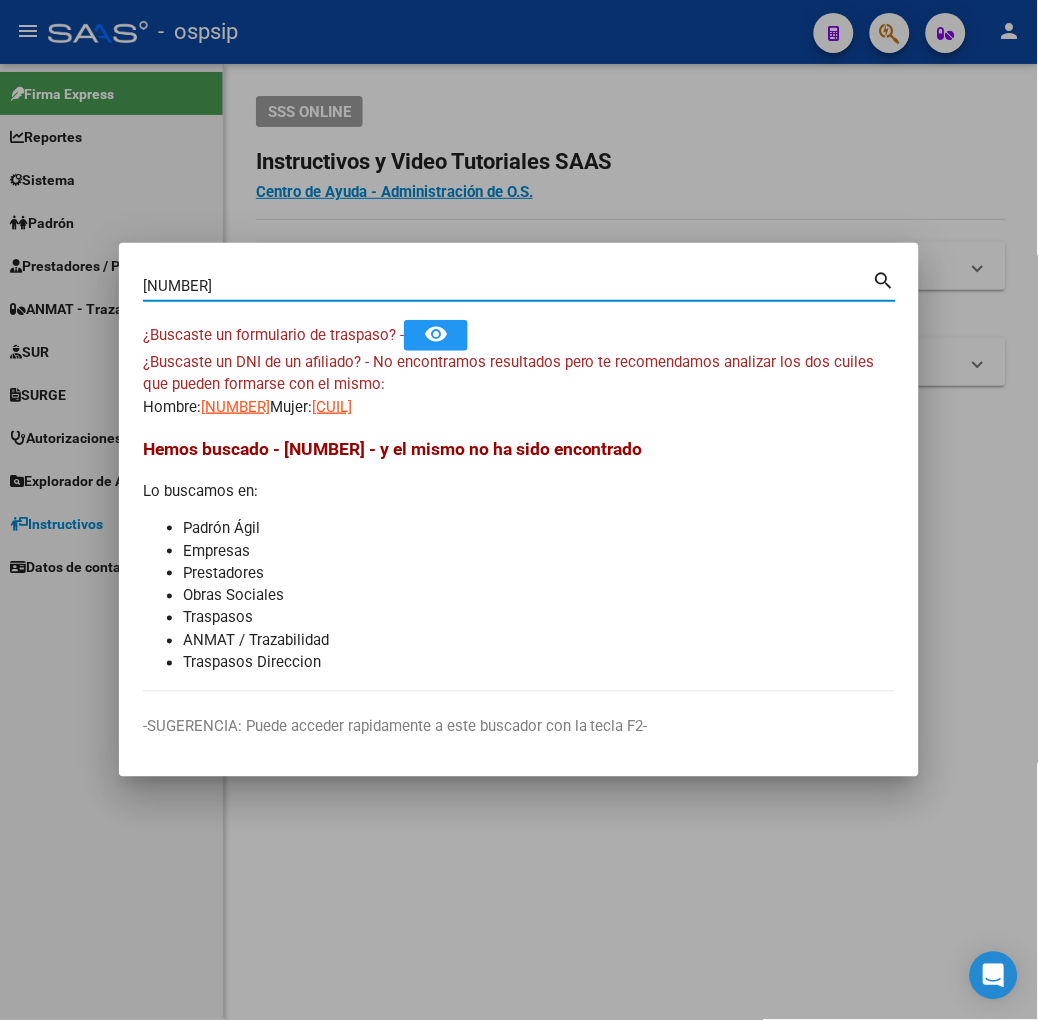type on "[NUMBER]" 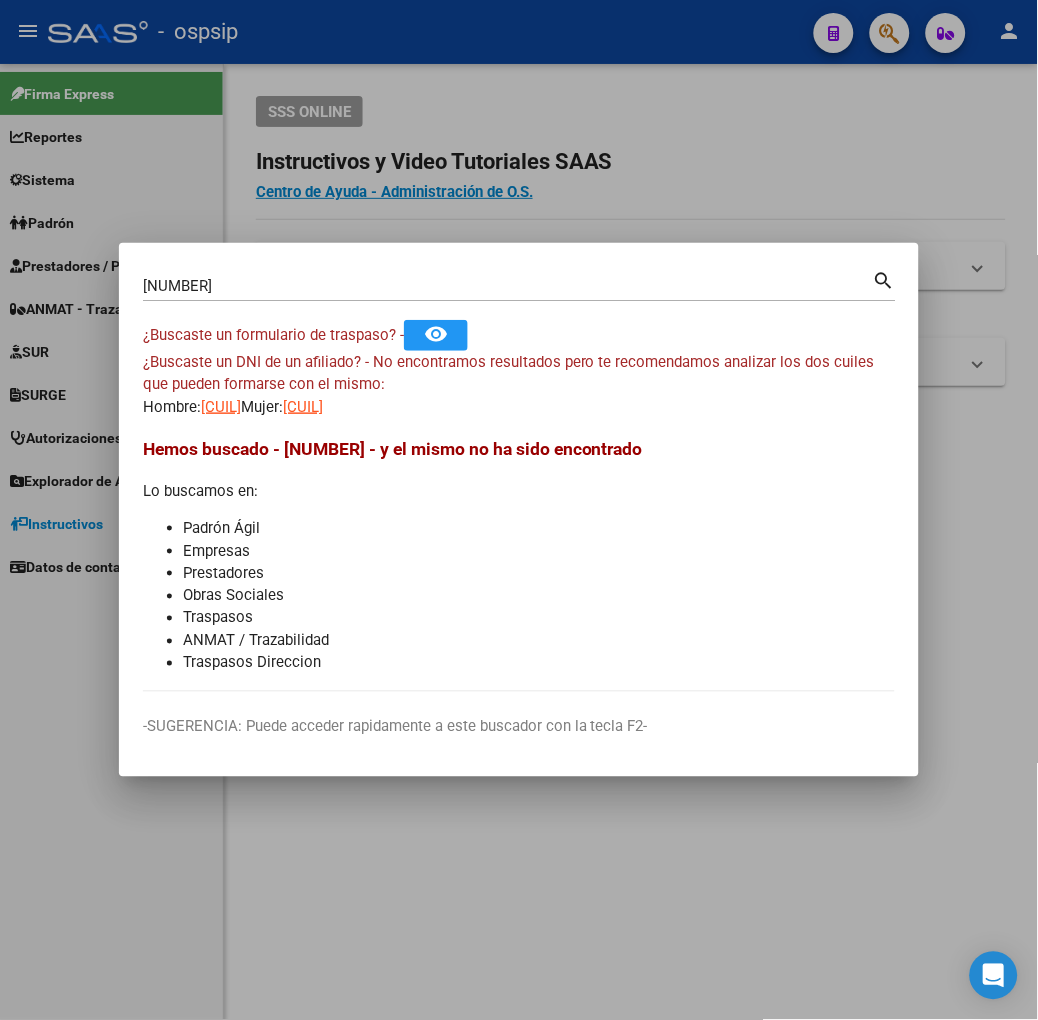 click on "¿Buscaste un DNI de un afiliado? - No encontramos resultados pero te recomendamos analizar los dos cuiles que pueden formarse con el mismo:  Hombre:  [CUIL]     Mujer:  [CUIL]" at bounding box center [519, 385] 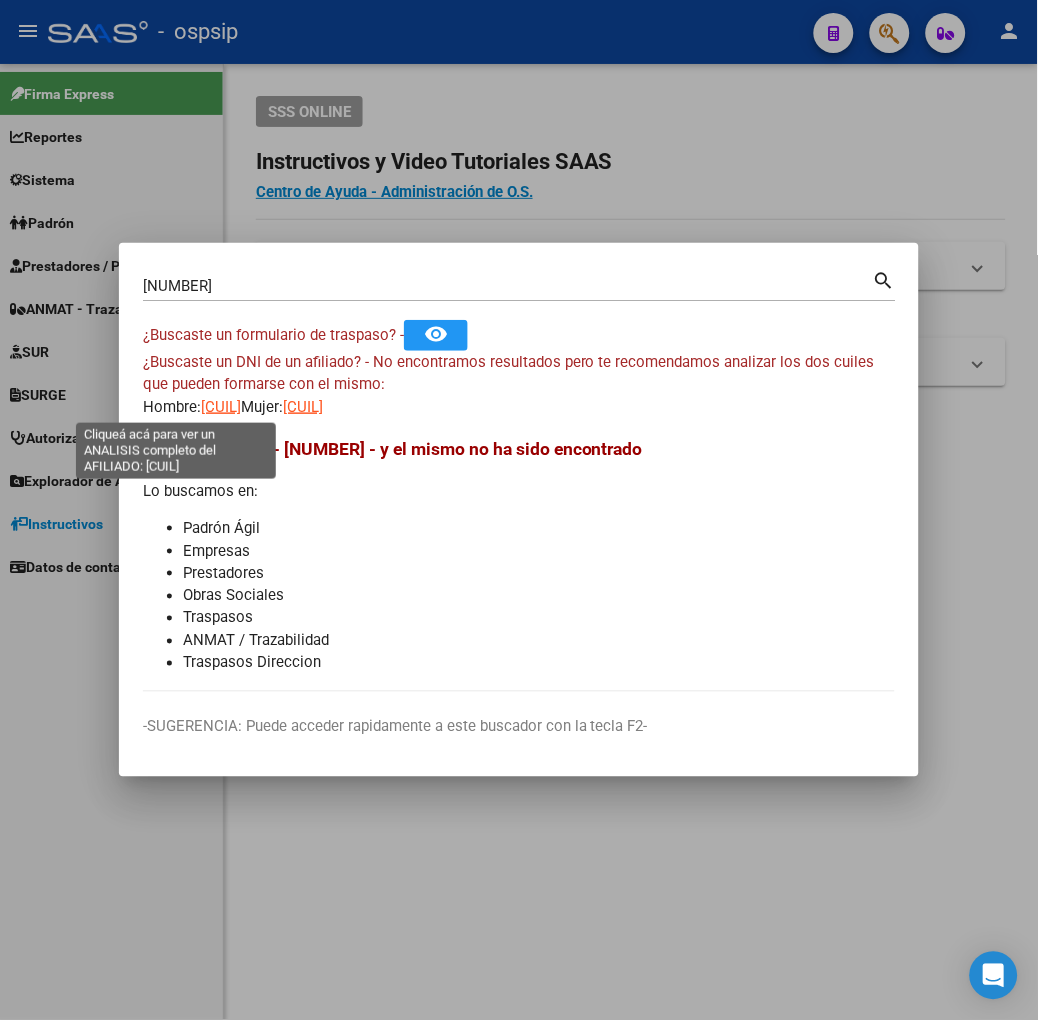 click on "[CUIL]" at bounding box center (221, 407) 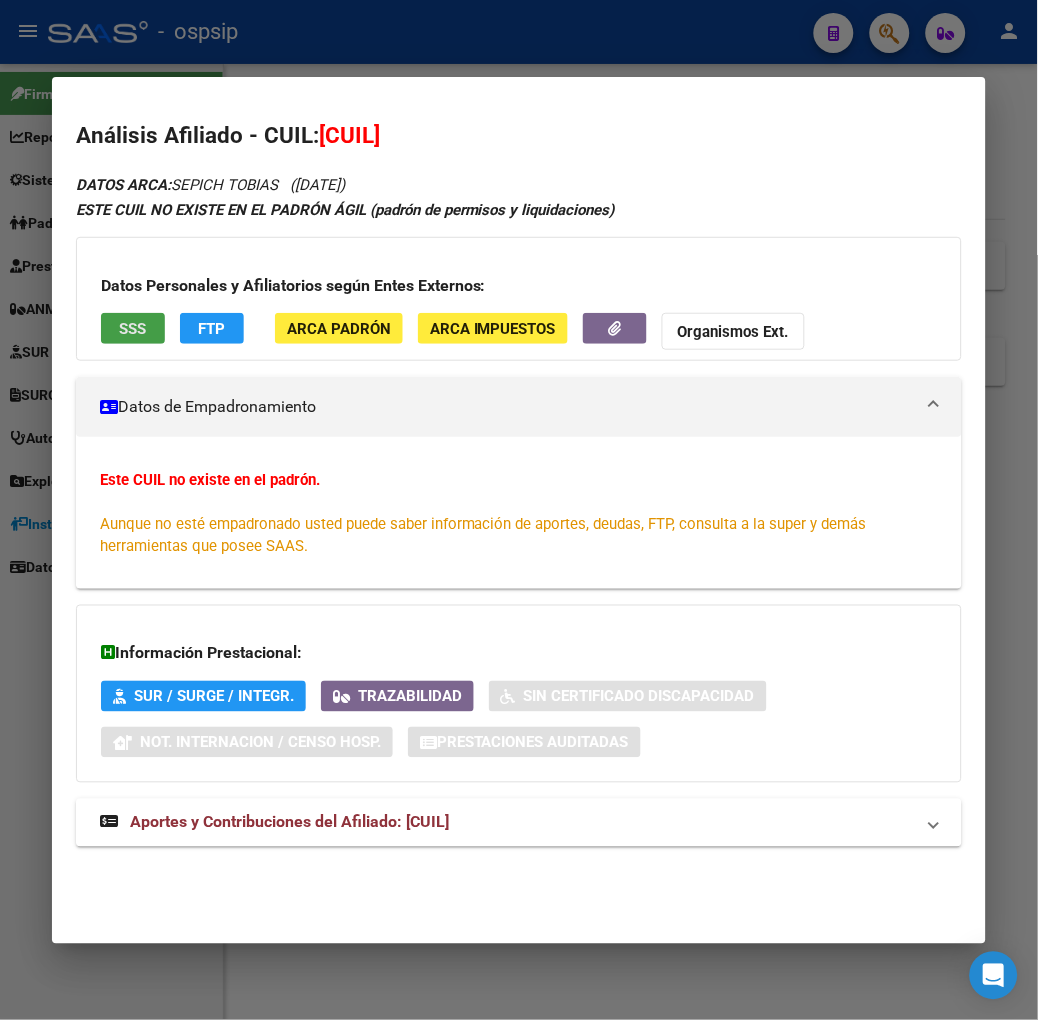 click on "SSS" at bounding box center [132, 329] 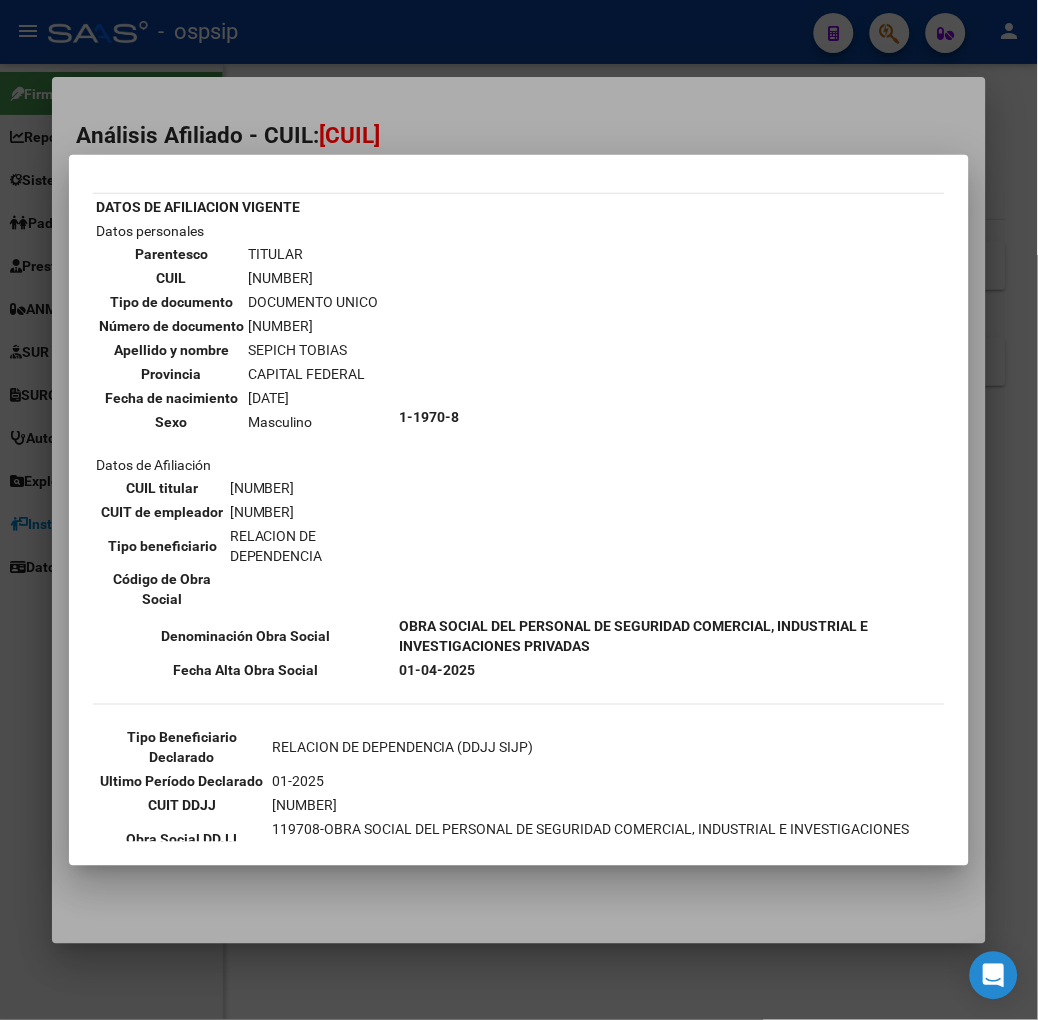 scroll, scrollTop: 111, scrollLeft: 0, axis: vertical 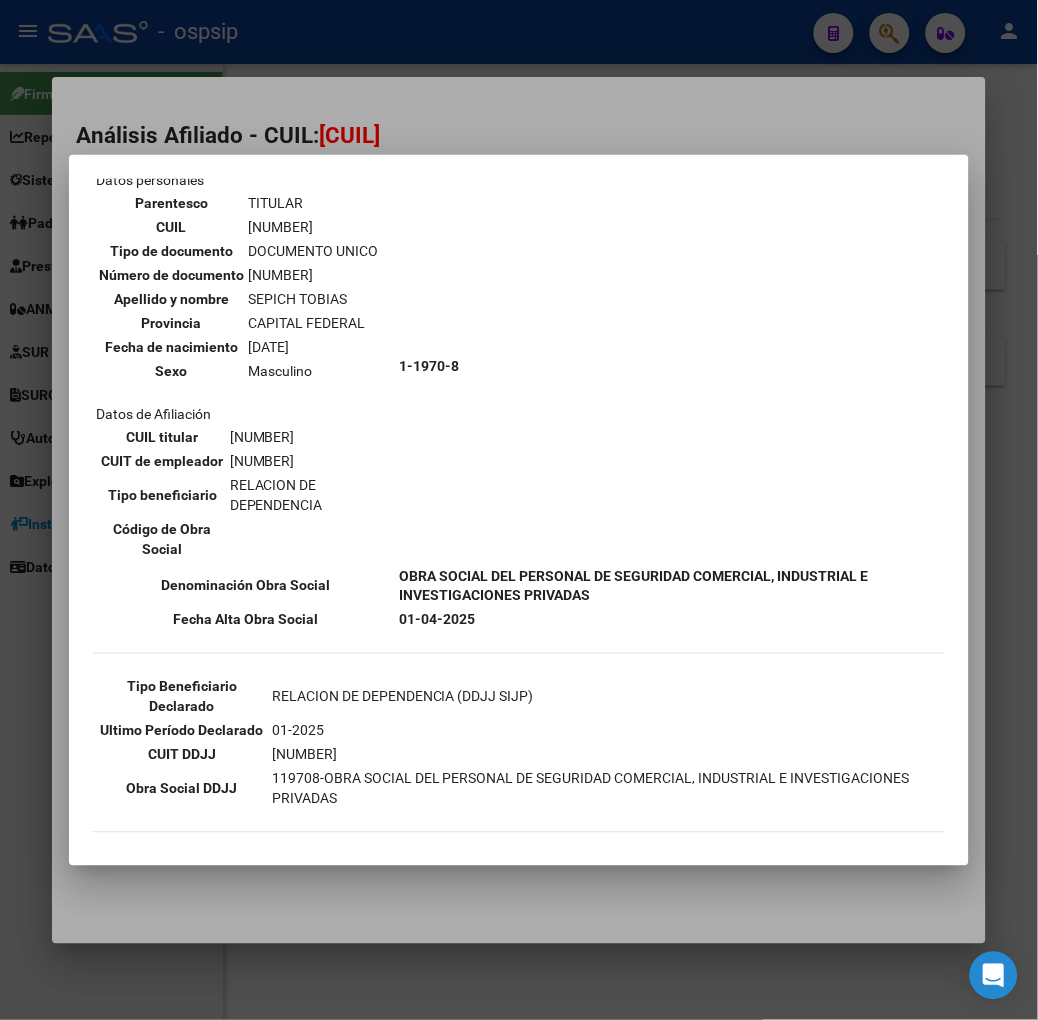 click at bounding box center [519, 510] 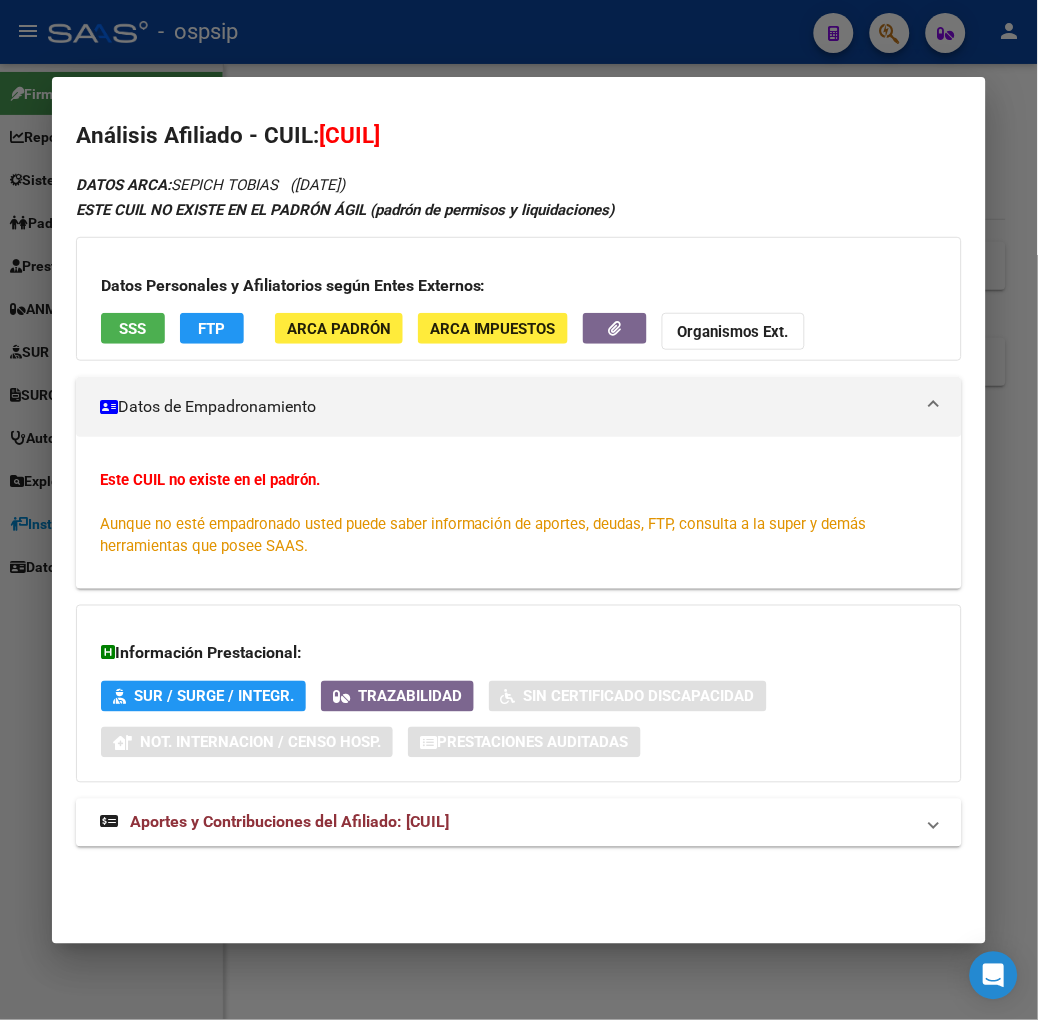 click on "DATOS ARCA:  [FIRST NAME] [LAST NAME]       ( [DATE]/ [DATE]/ [YEAR] )  ESTE CUIL NO EXISTE EN EL PADRÓN ÁGIL (padrón de permisos y liquidaciones) Datos Personales y Afiliatorios según Entes Externos: SSS FTP ARCA Padrón ARCA Impuestos Organismos Ext.    Datos de Empadronamiento  Este CUIL no existe en el padrón.  Aunque no esté empadronado usted puede saber información de aportes, deudas, FTP, consulta a la super y demás herramientas que posee SAAS.   Información Prestacional:       SUR / SURGE / INTEGR.    Trazabilidad    Sin Certificado Discapacidad    Not. Internacion / Censo Hosp.  Prestaciones Auditadas     Aportes y Contribuciones del Afiliado: [CUIL] Hemos buscado el CUIL - [CUIL] - y el mismo no existe en nuestra información procesada de aportes y contribuciones  El mismo fue buscado en:  Cuenta Corriente Devengada de Régimen General Cuenta Corriente Devengada de Monotributo / Personal Doméstico Percibidos de Aportes Detallado Percibido por Fiscalización Percibido Total" at bounding box center [519, 521] 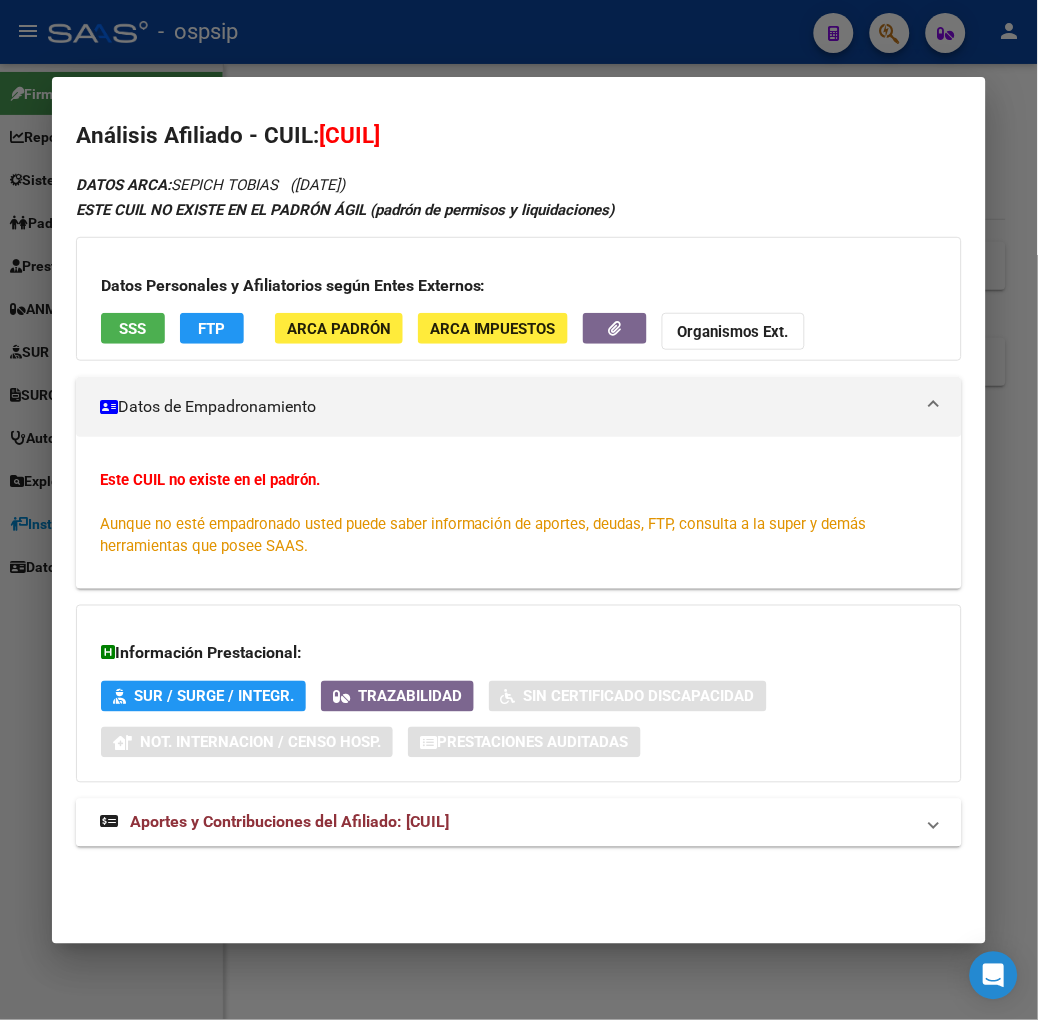 click on "Aportes y Contribuciones del Afiliado: [CUIL]" at bounding box center (519, 823) 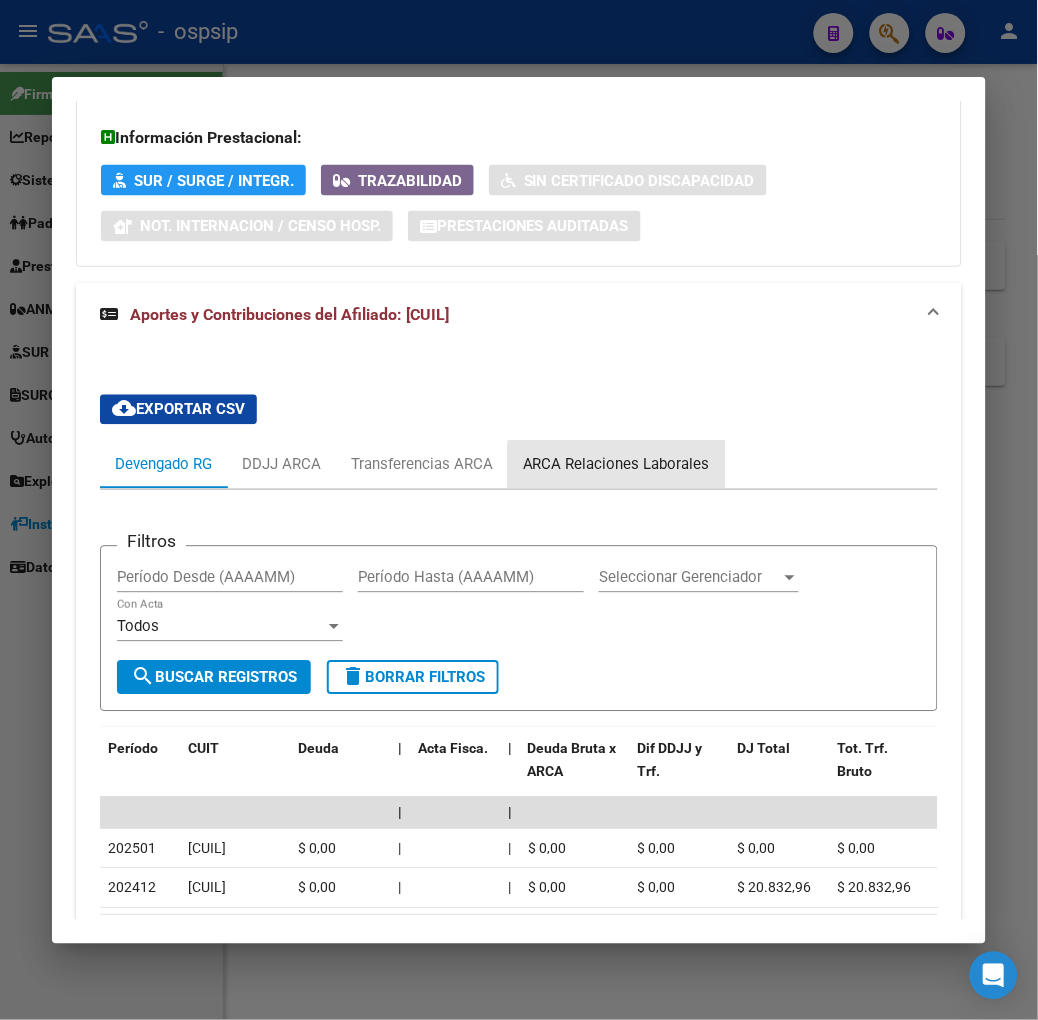 click on "ARCA Relaciones Laborales" at bounding box center (616, 465) 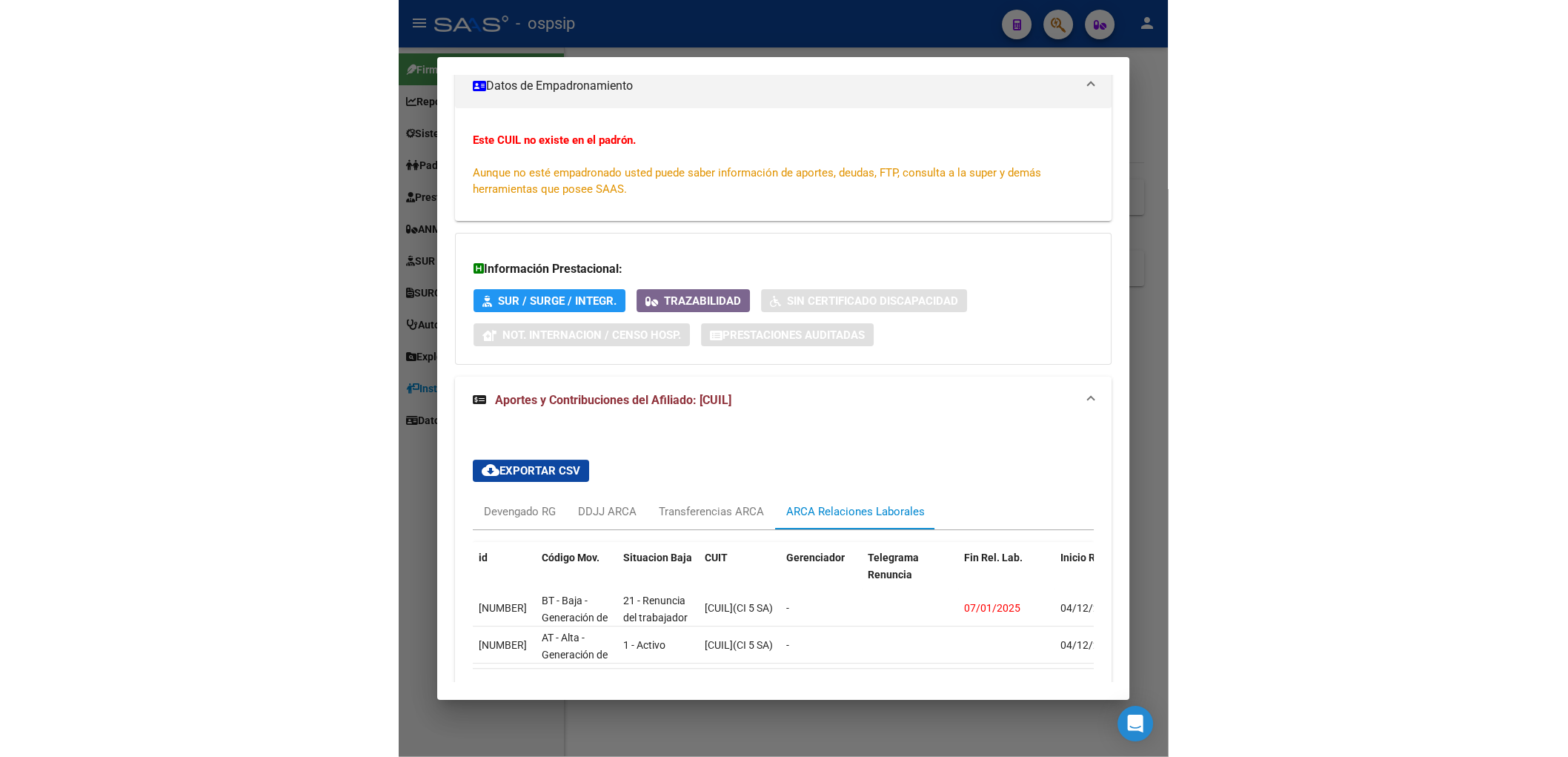 scroll, scrollTop: 323, scrollLeft: 0, axis: vertical 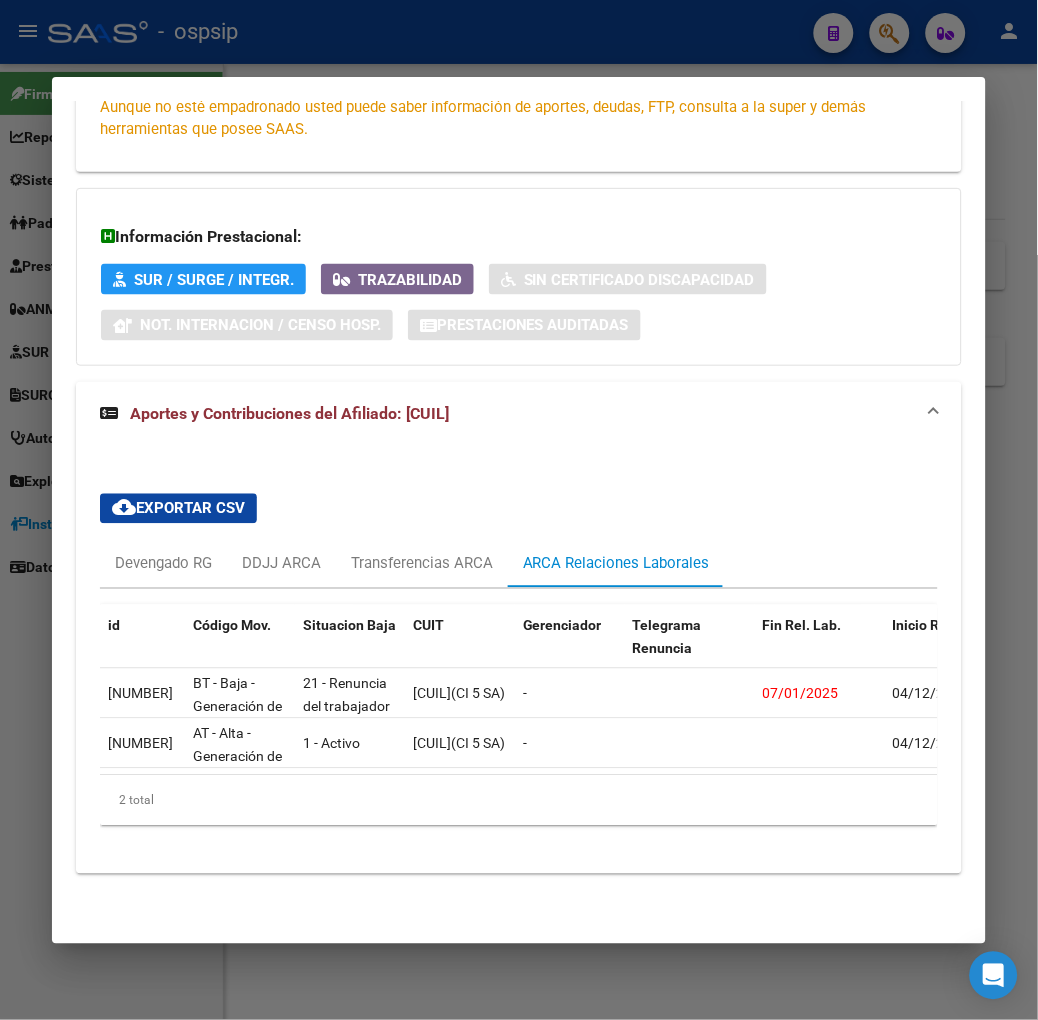 click at bounding box center [519, 510] 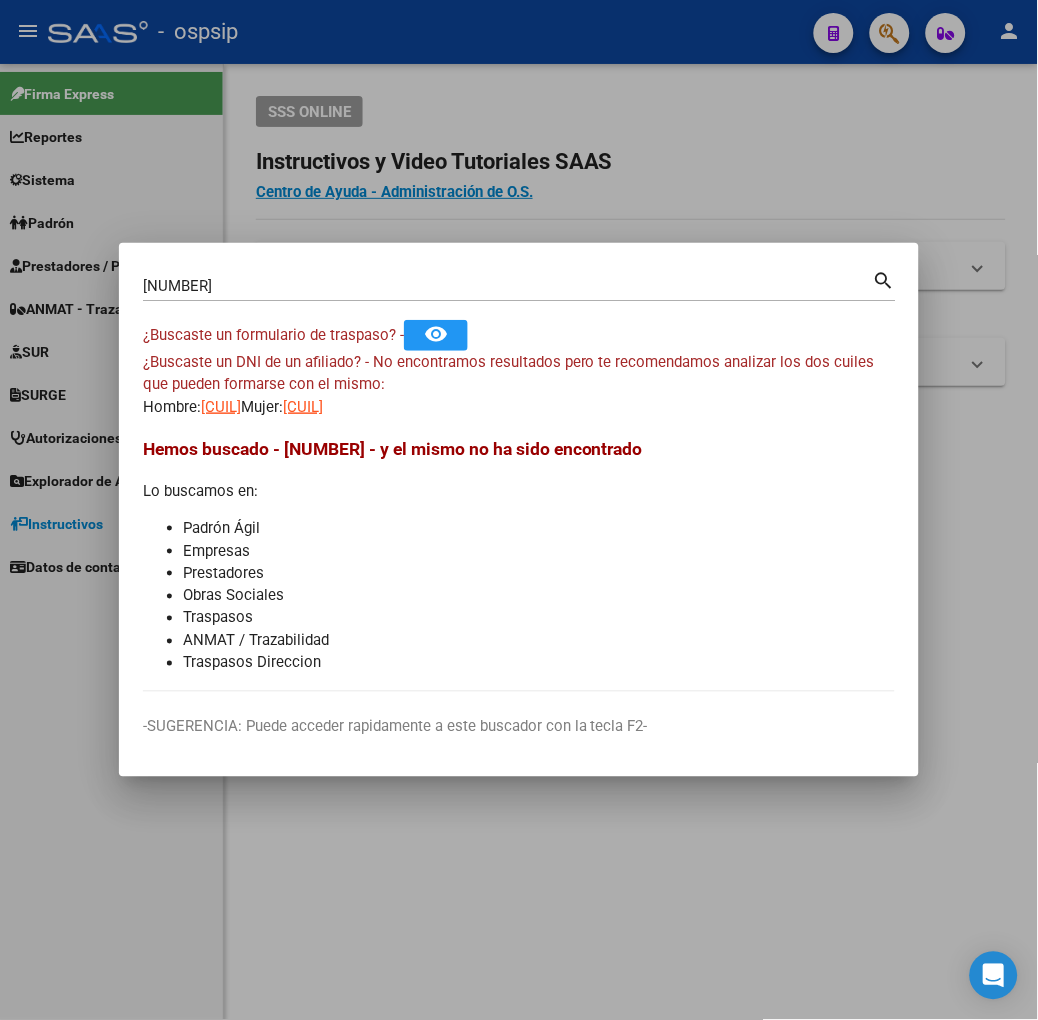 click on "[NUMBER] Buscar (apellido, dni, cuil, nro traspaso, cuit, obra social) search" at bounding box center [519, 284] 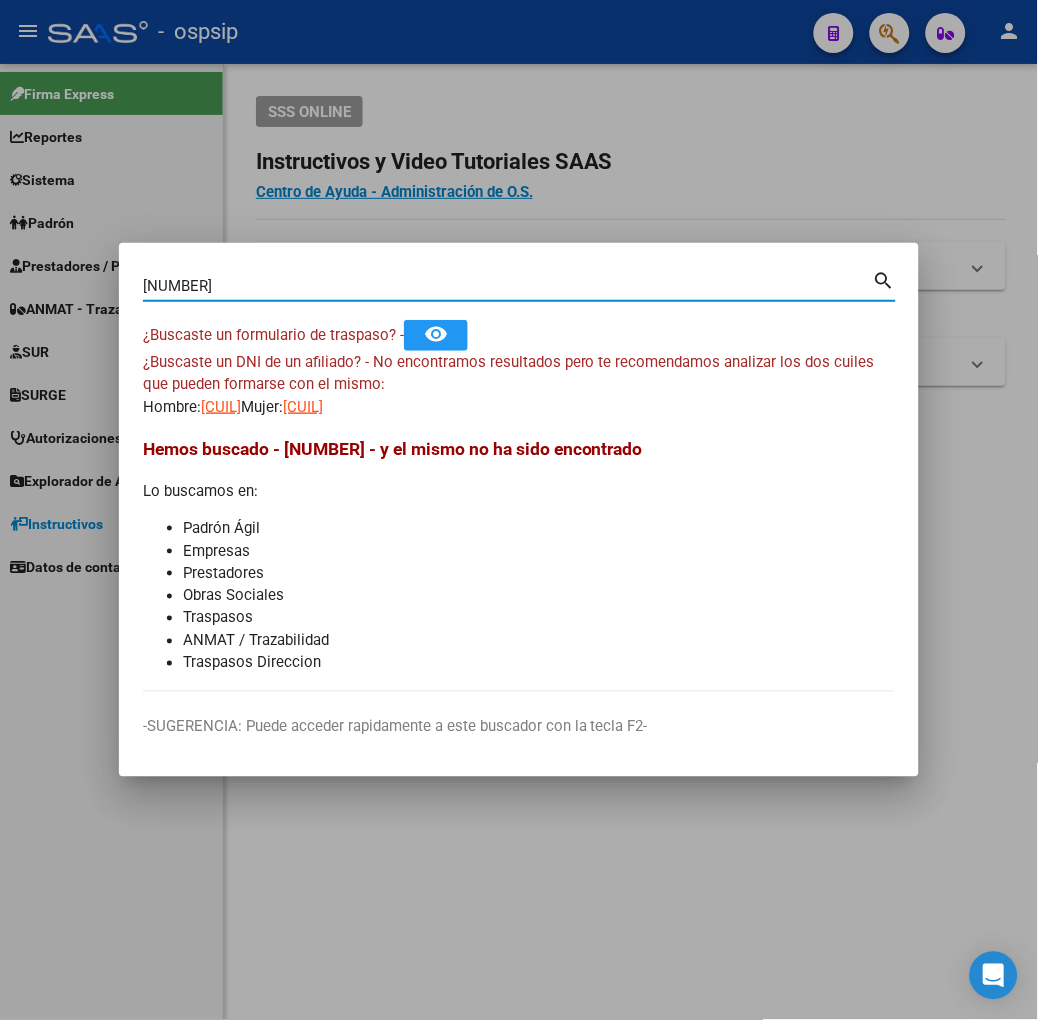 click on "[NUMBER]" at bounding box center (508, 286) 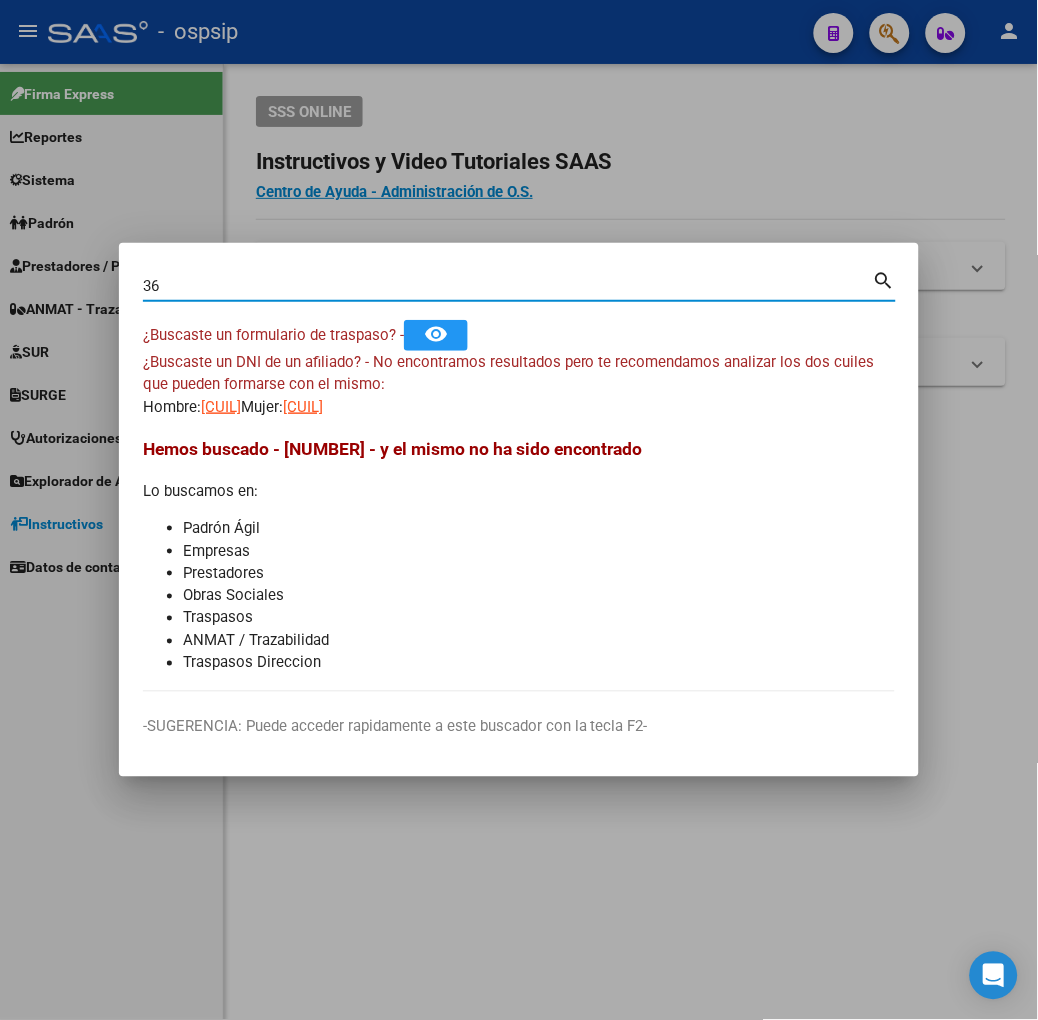 type on "3" 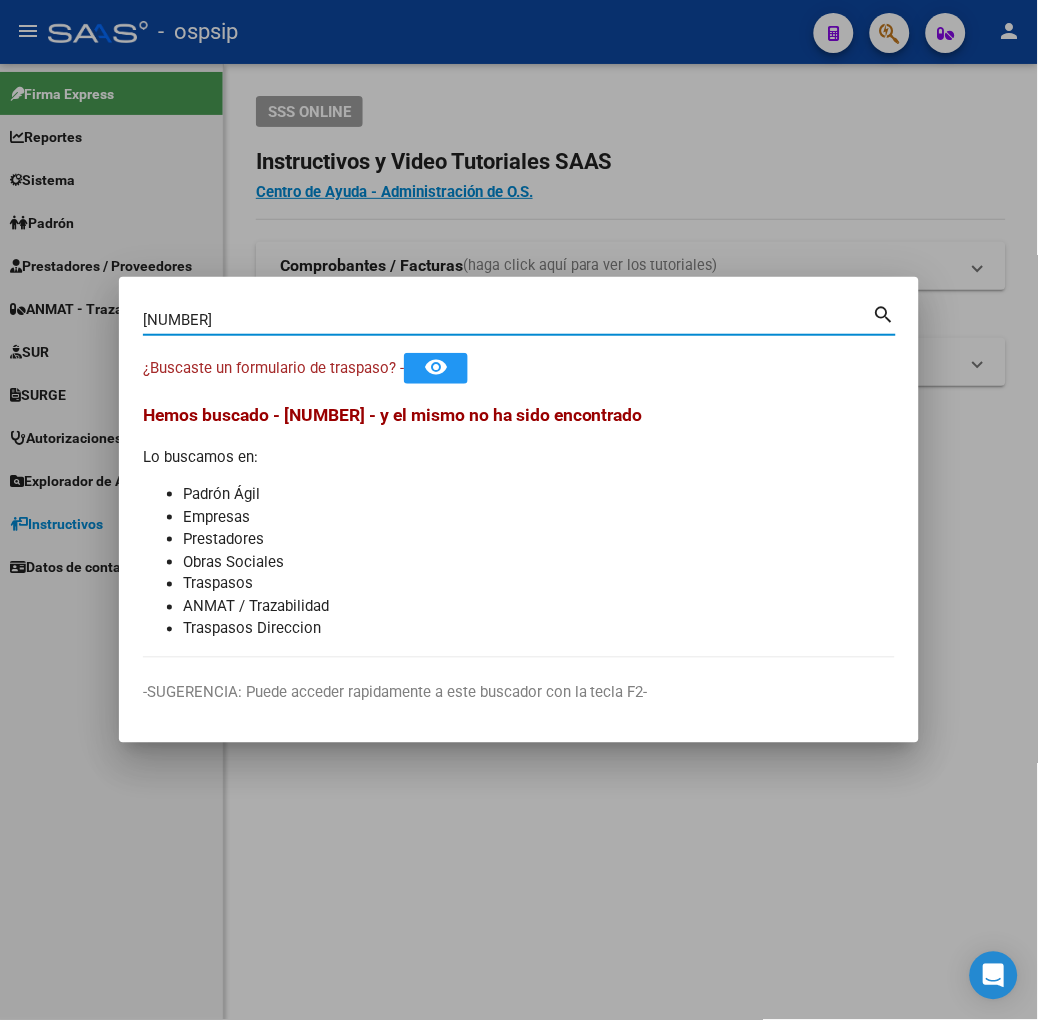 type on "[NUMBER]" 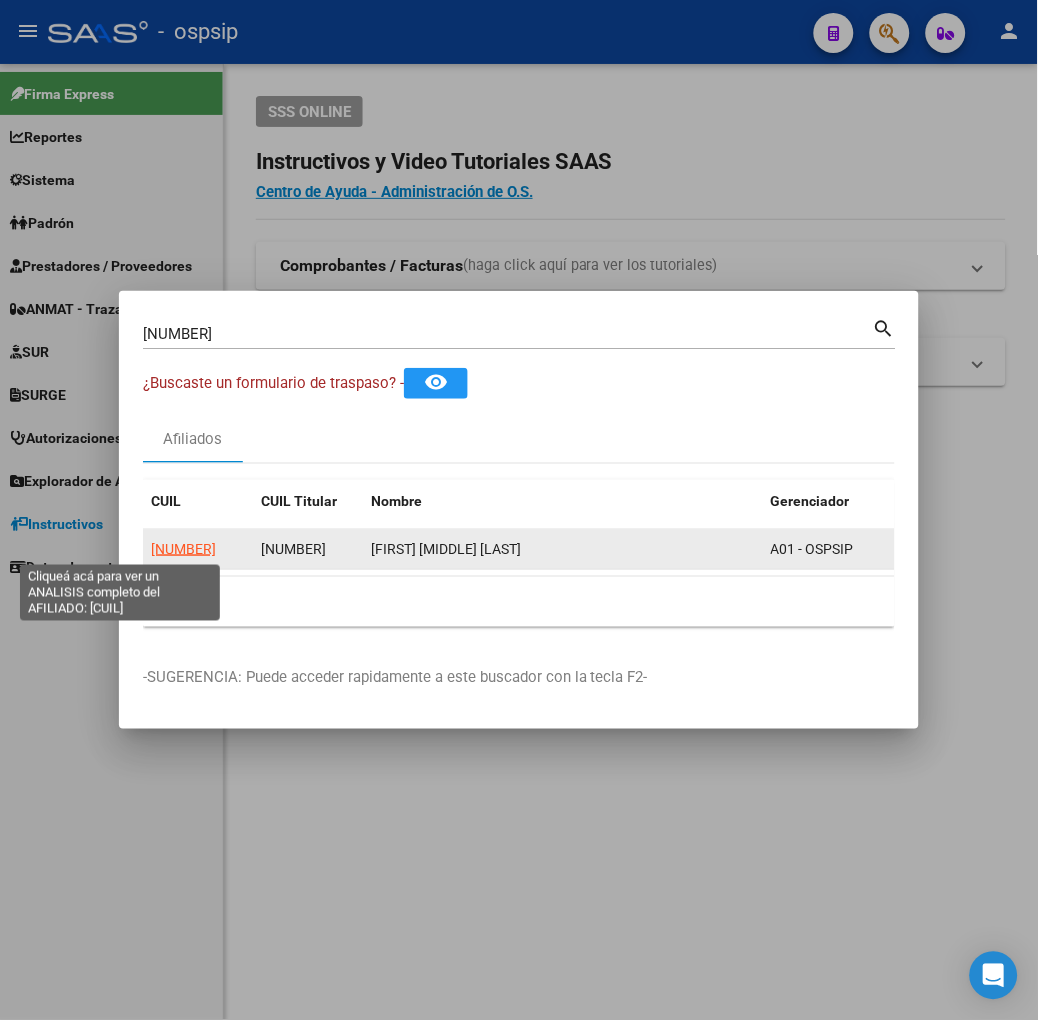click on "[NUMBER]" 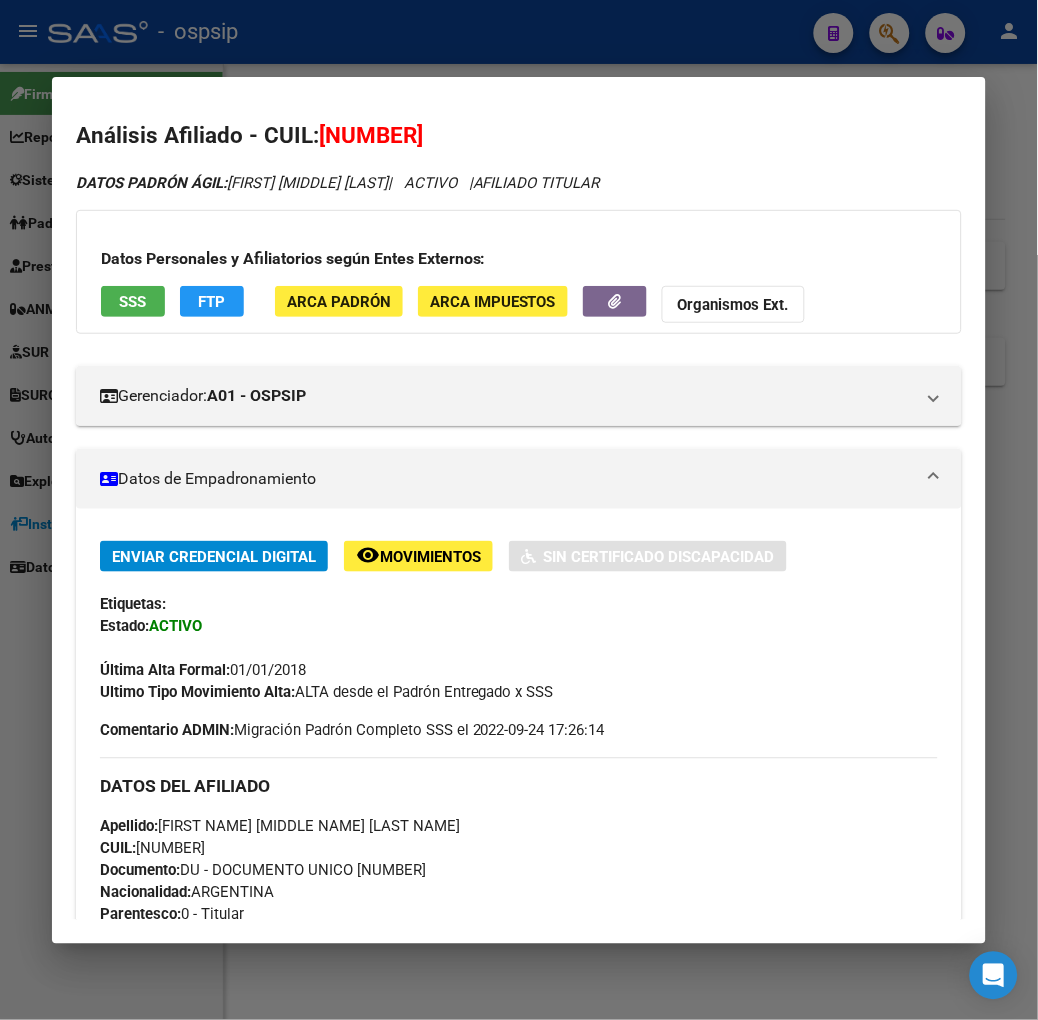 click on "SSS" at bounding box center [133, 301] 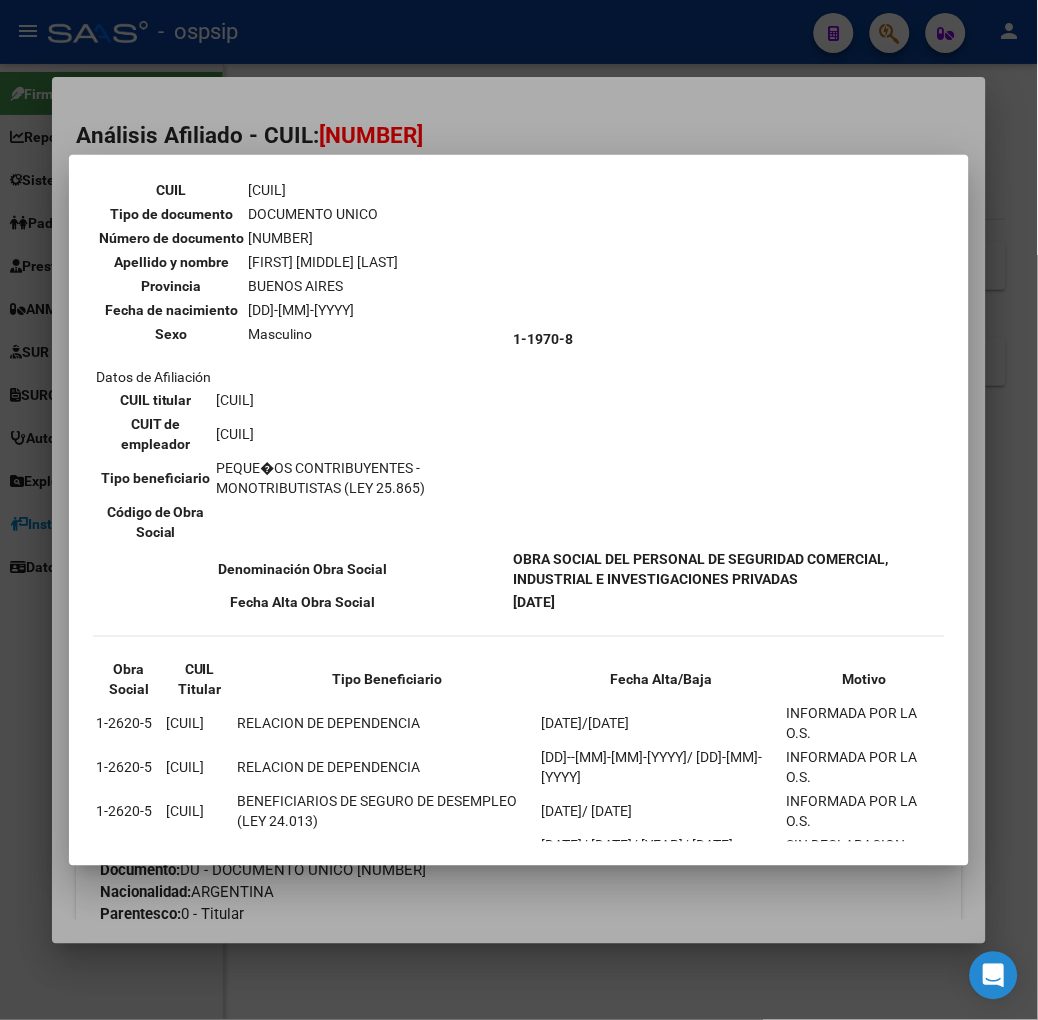 scroll, scrollTop: 150, scrollLeft: 0, axis: vertical 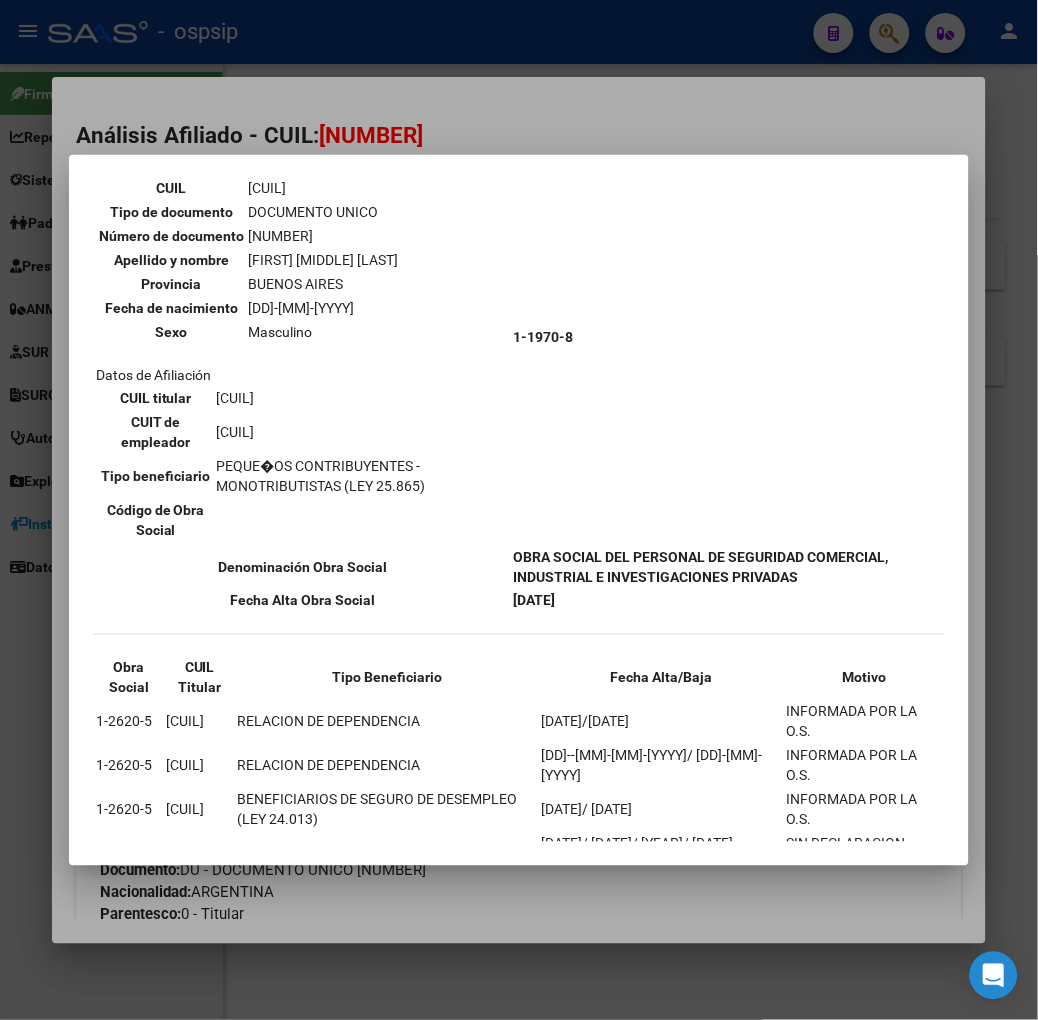 click at bounding box center (519, 510) 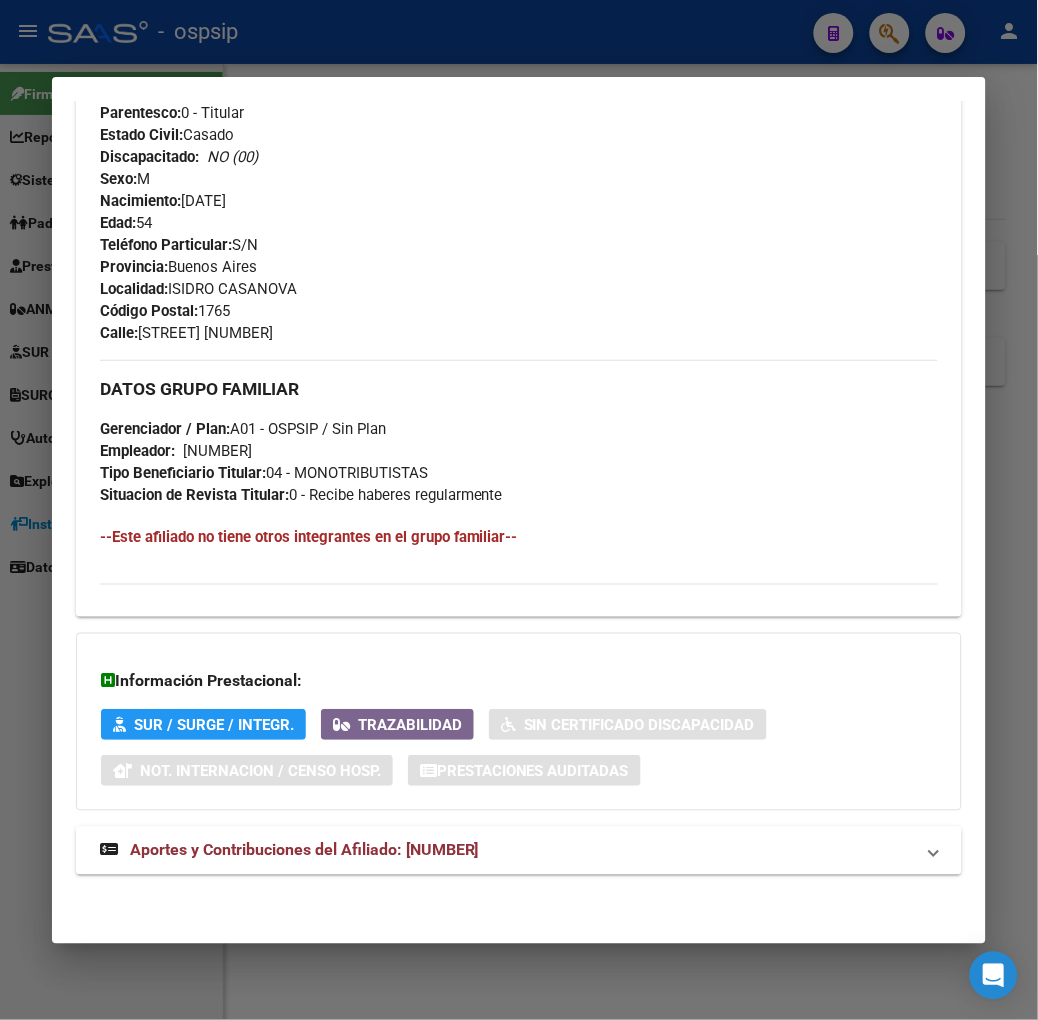 click on "Aportes y Contribuciones del Afiliado: [NUMBER]" at bounding box center [304, 850] 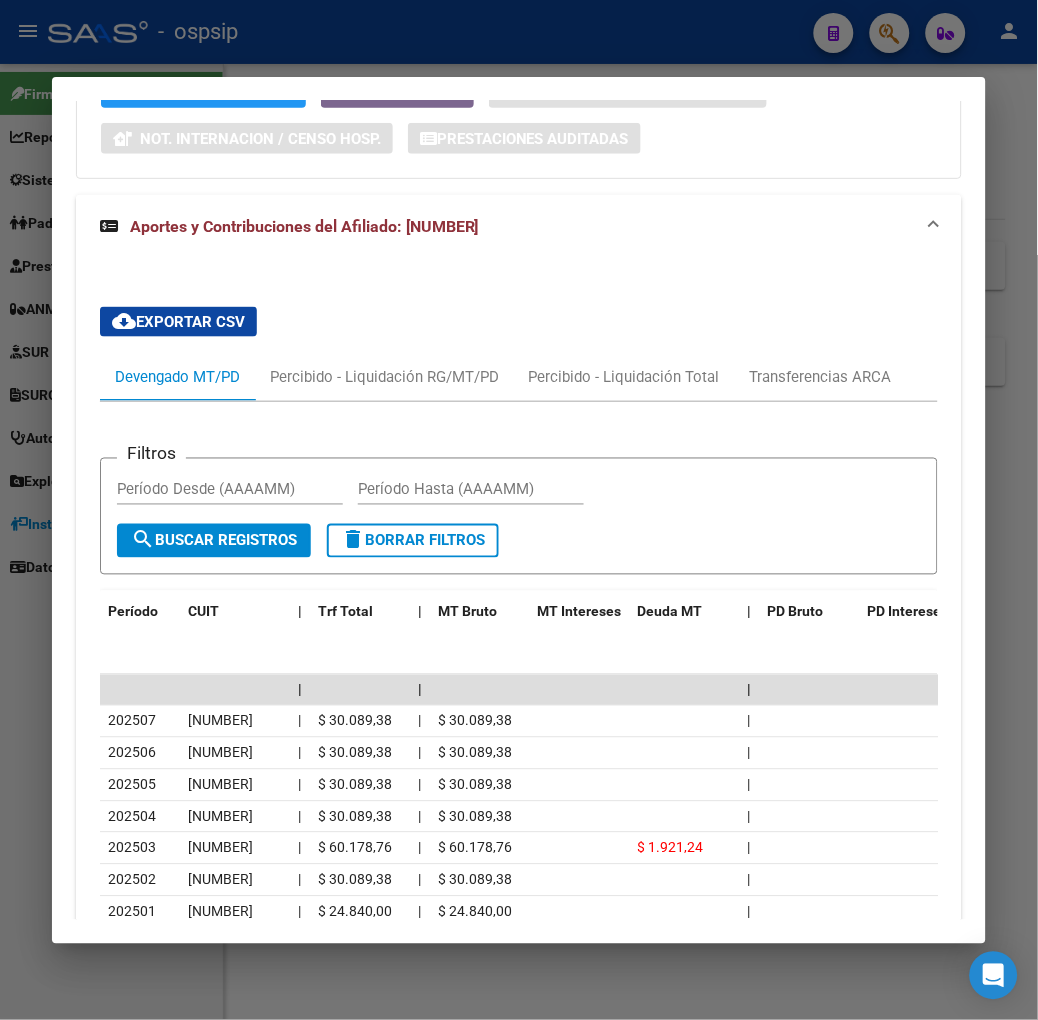 scroll, scrollTop: 1533, scrollLeft: 0, axis: vertical 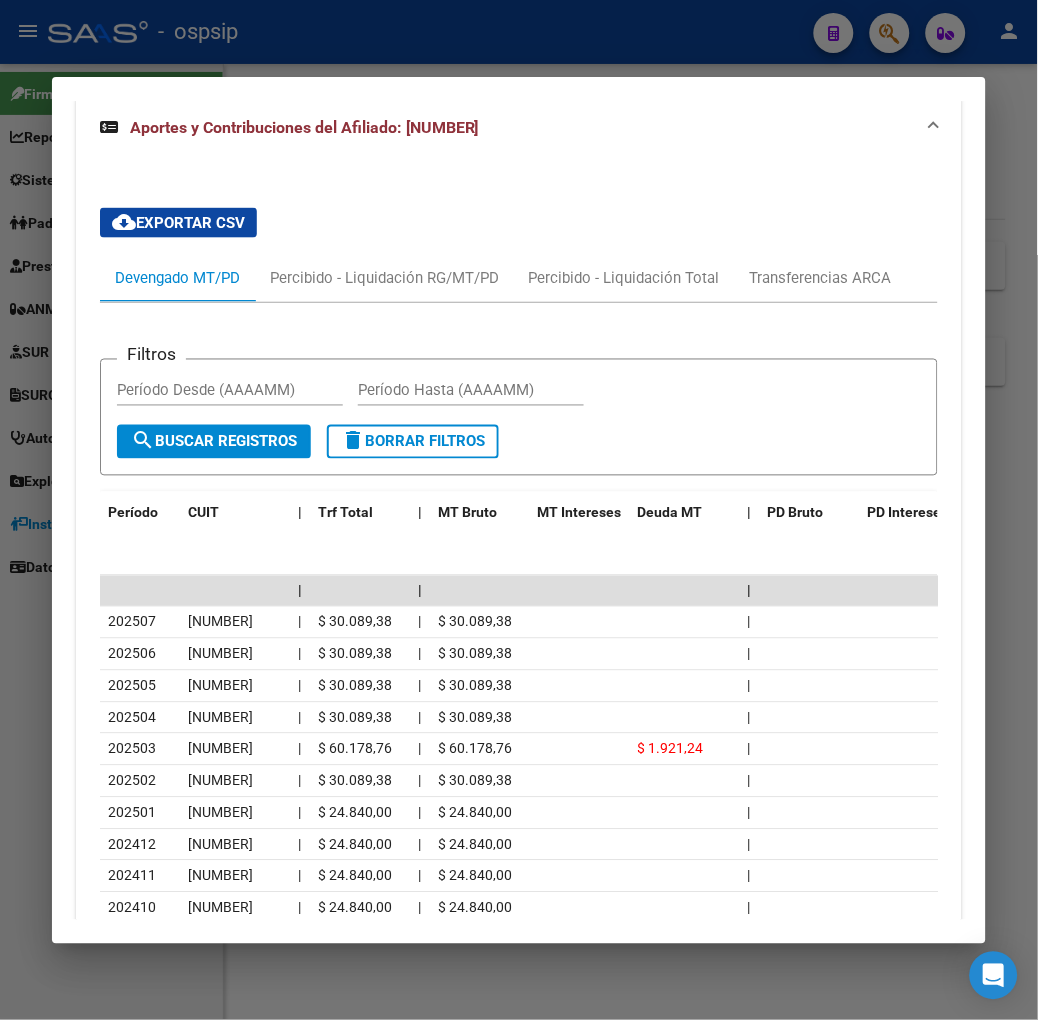 click at bounding box center [519, 510] 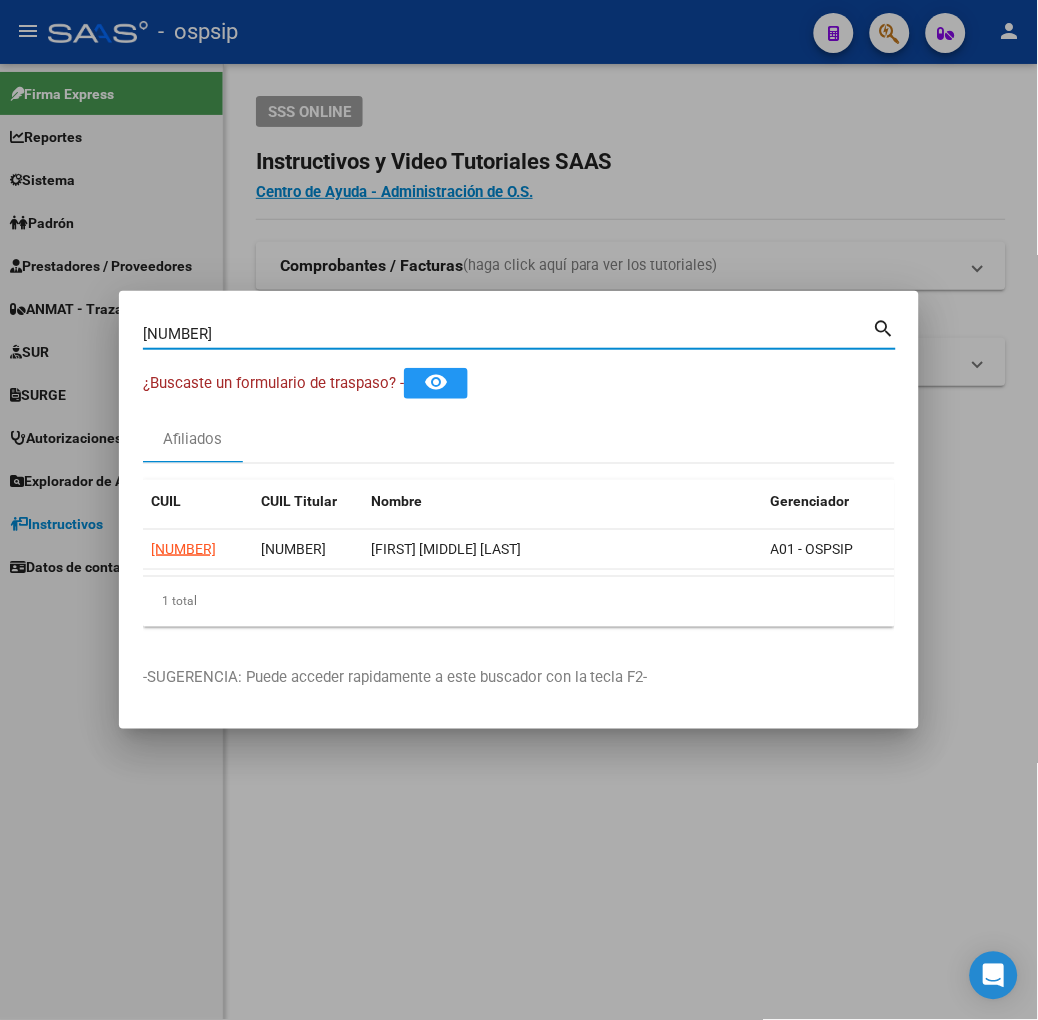 click on "[NUMBER]" at bounding box center [508, 334] 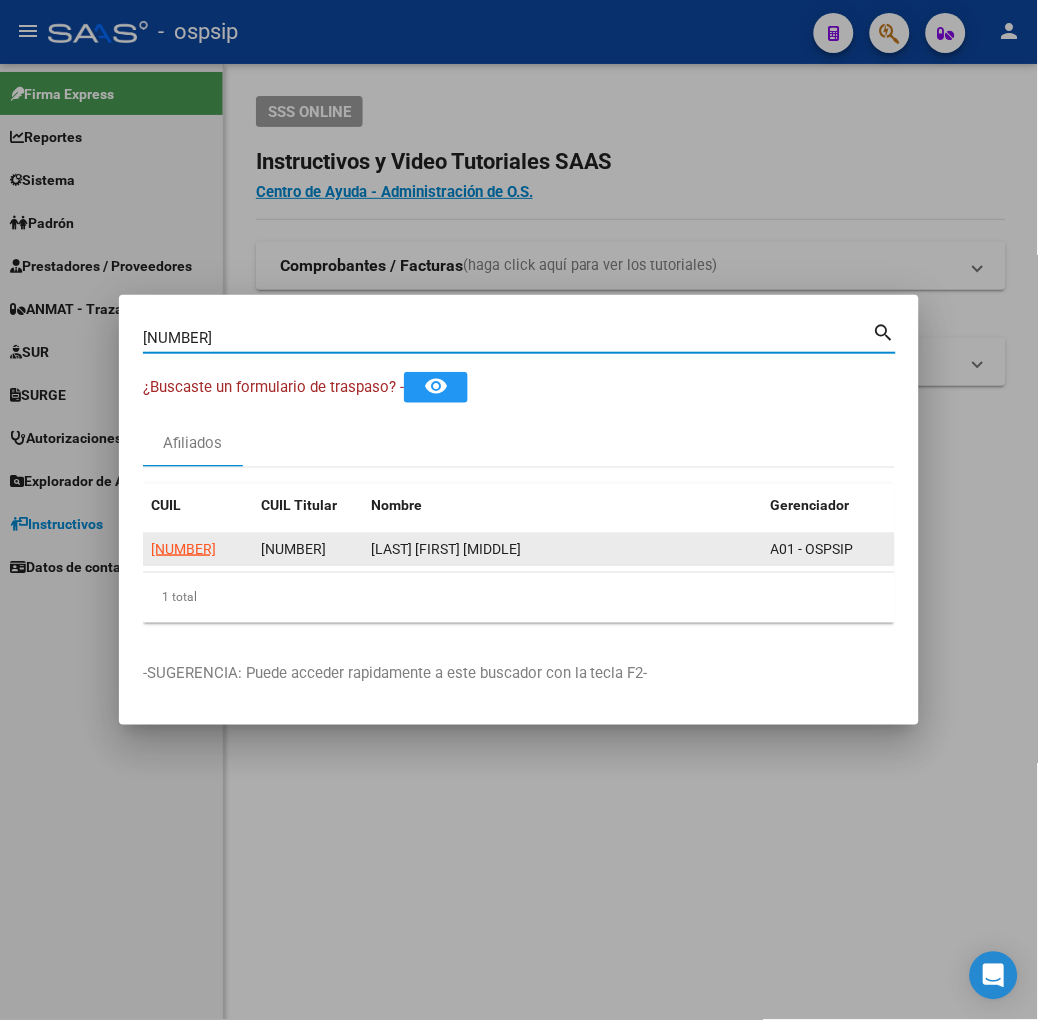 click on "[NUMBER]" 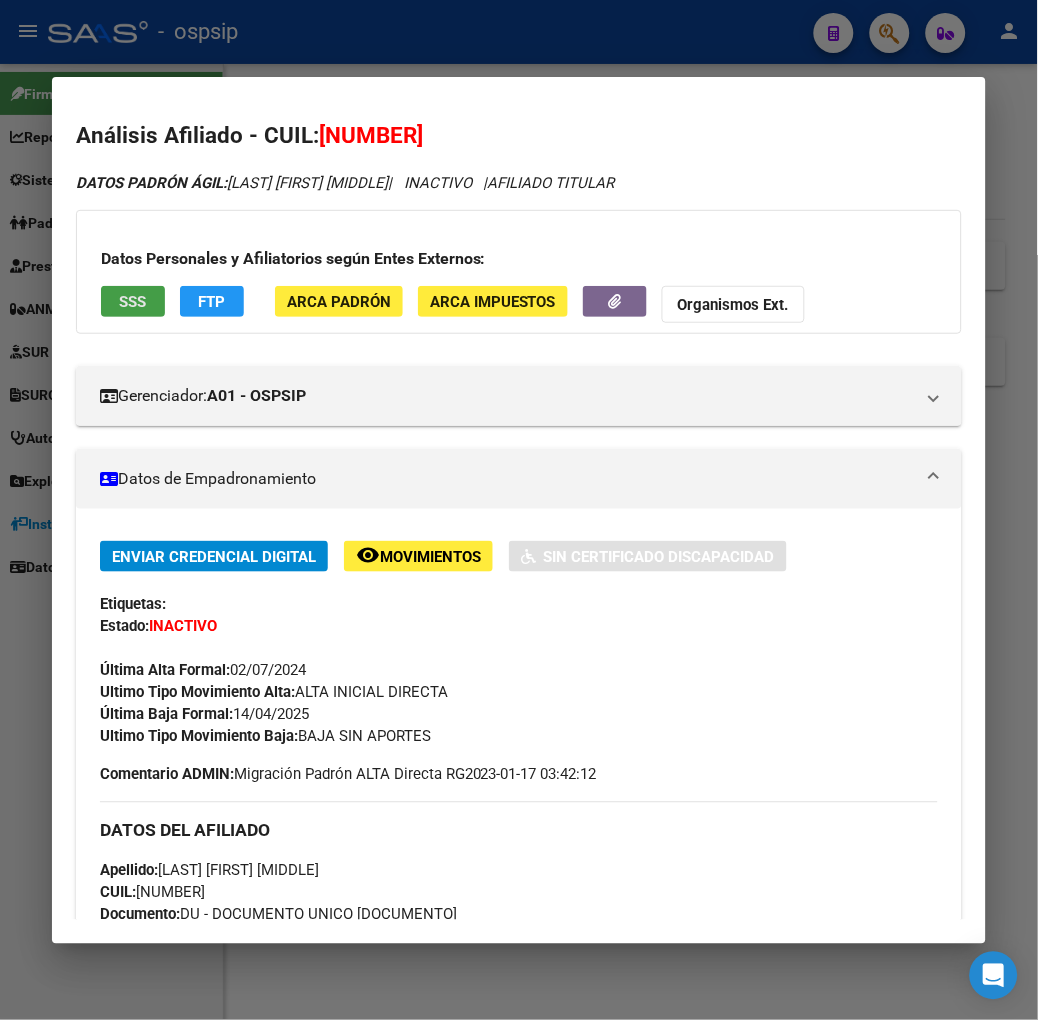 click on "SSS" at bounding box center [132, 302] 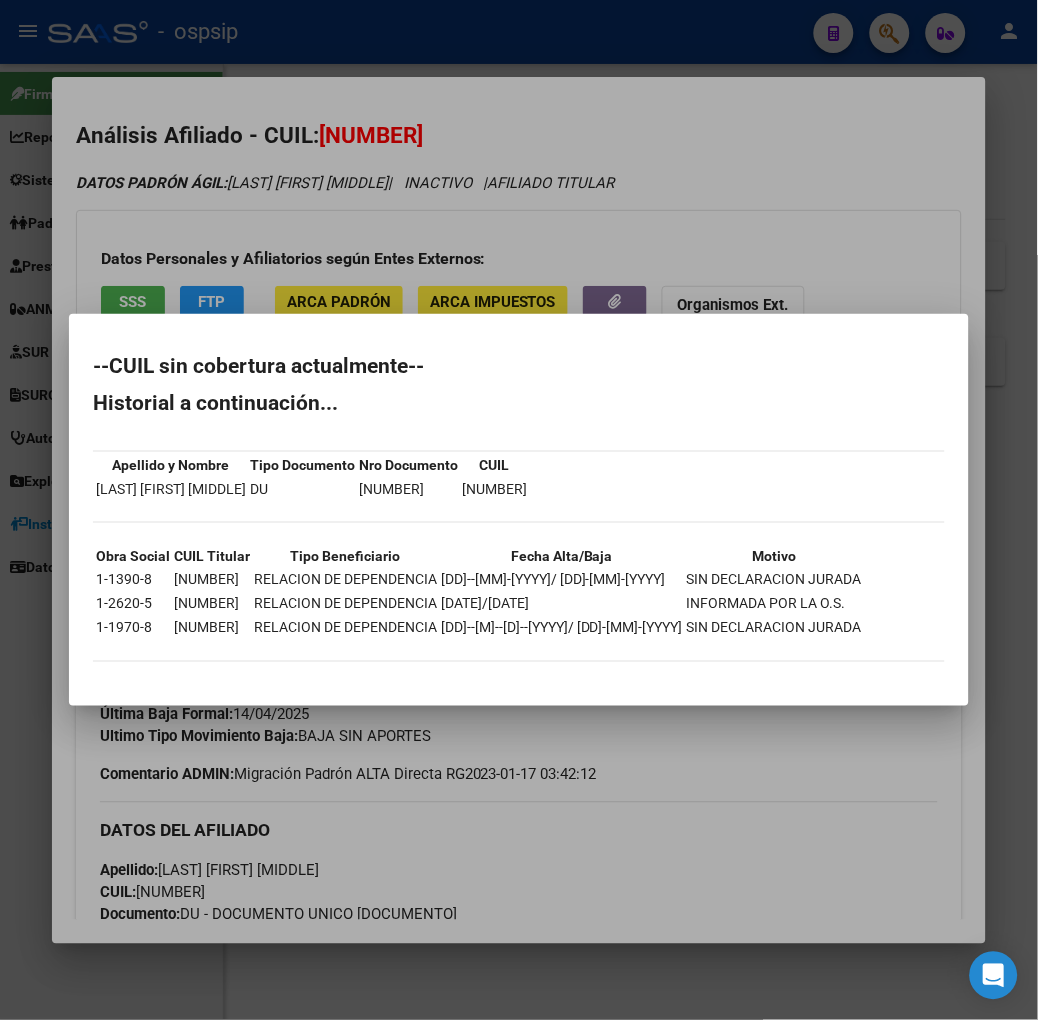 click at bounding box center (519, 510) 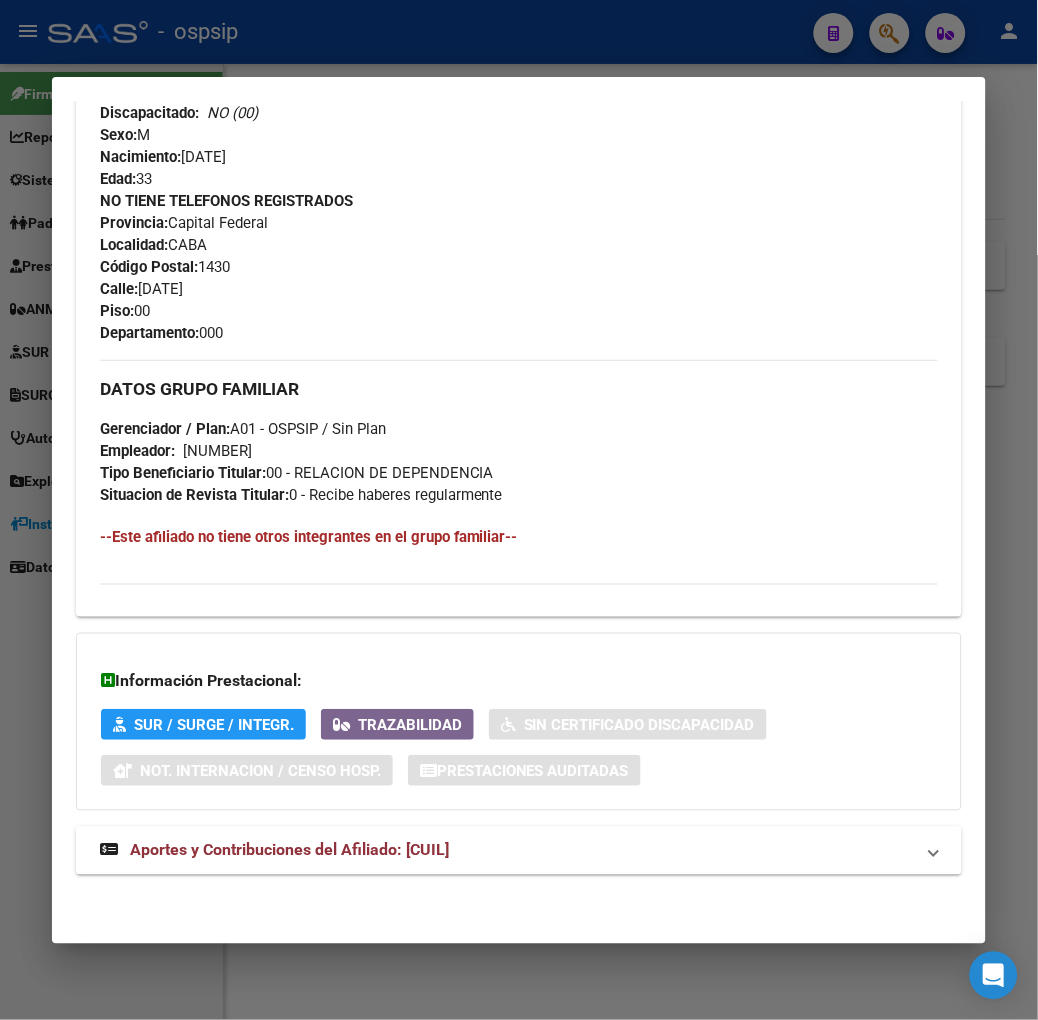 click on "Aportes y Contribuciones del Afiliado: [CUIL]" at bounding box center [507, 851] 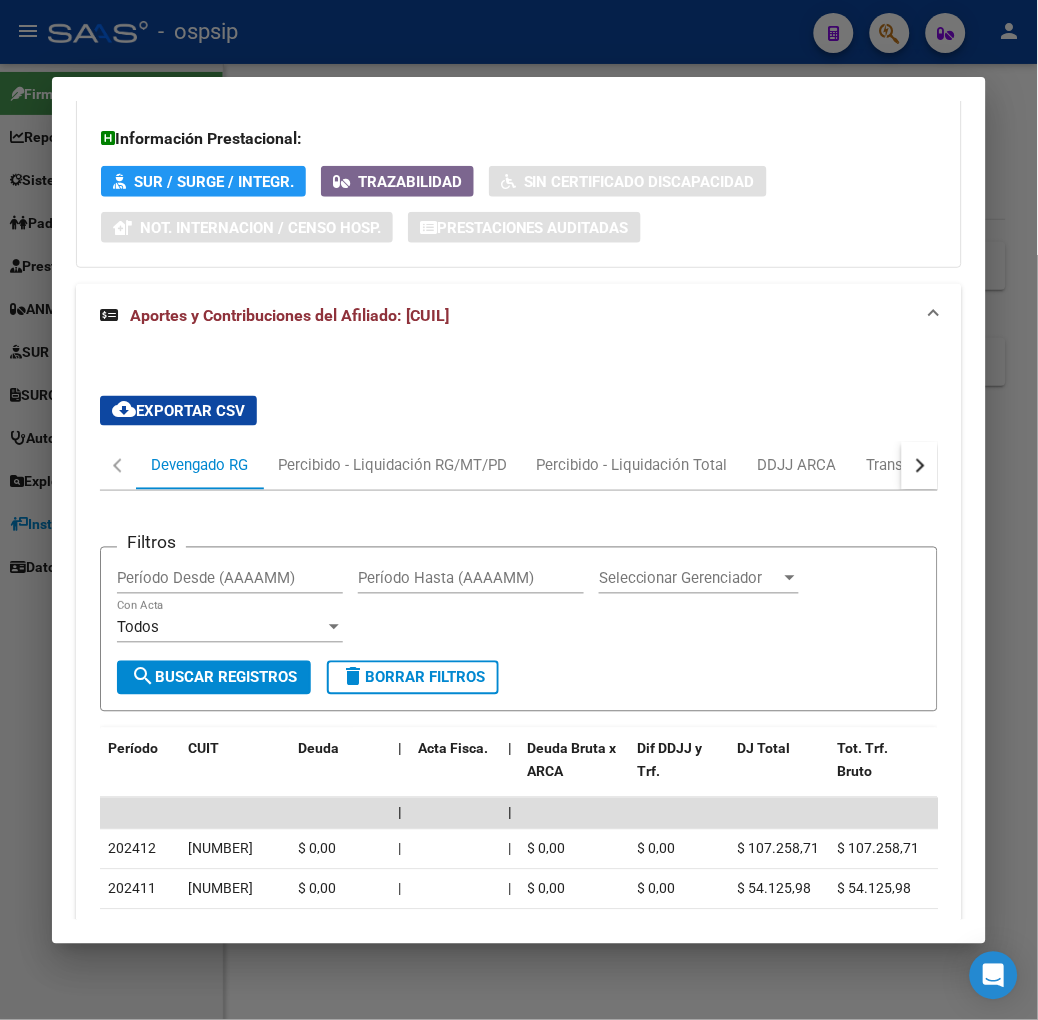 scroll, scrollTop: 1655, scrollLeft: 0, axis: vertical 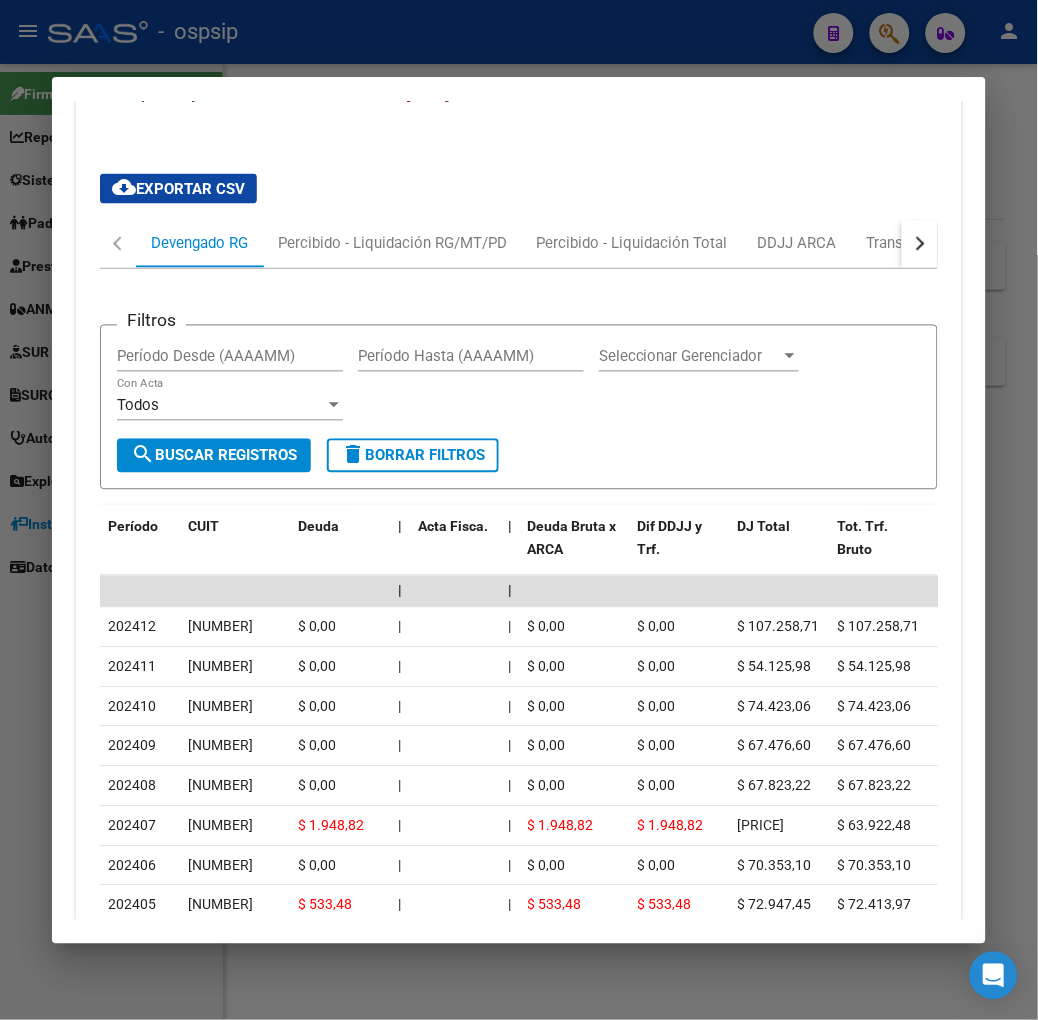 click at bounding box center [918, 244] 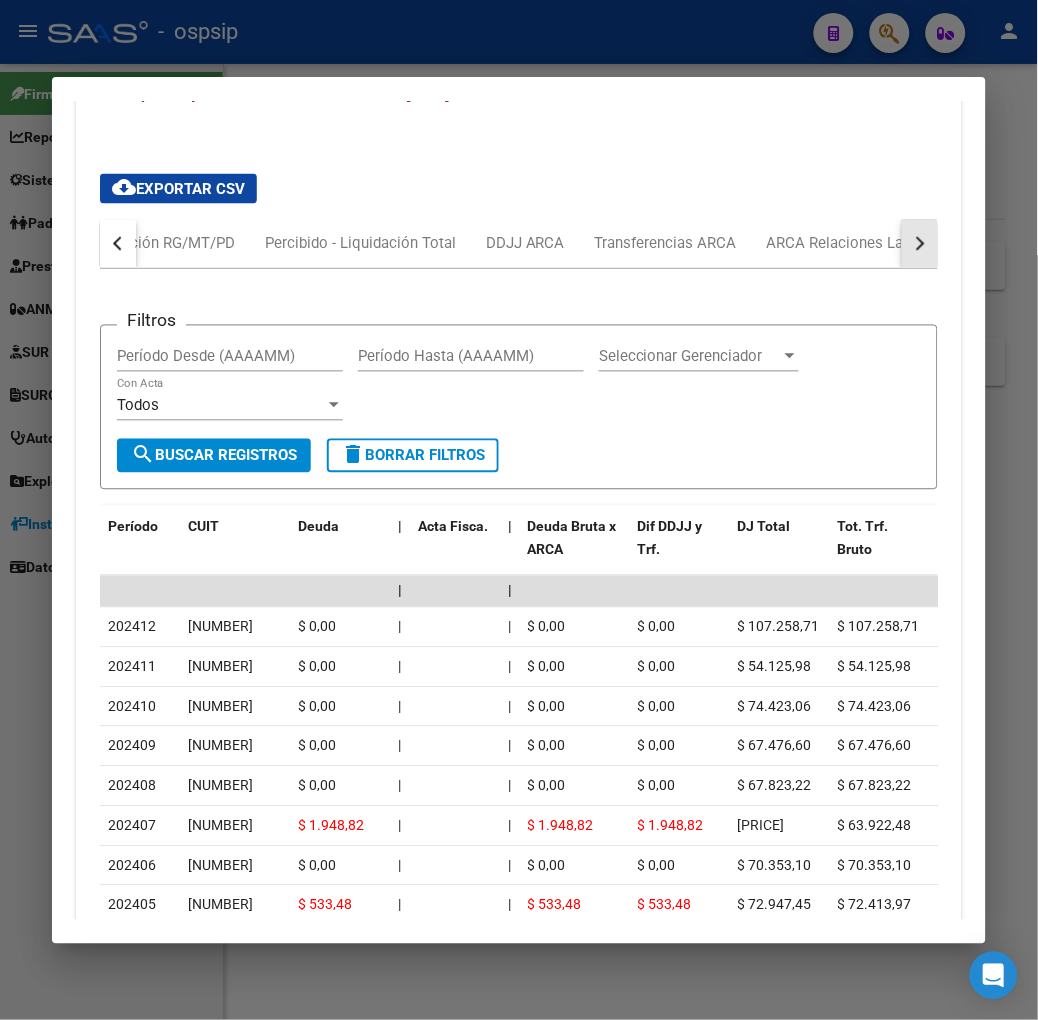 click at bounding box center [918, 244] 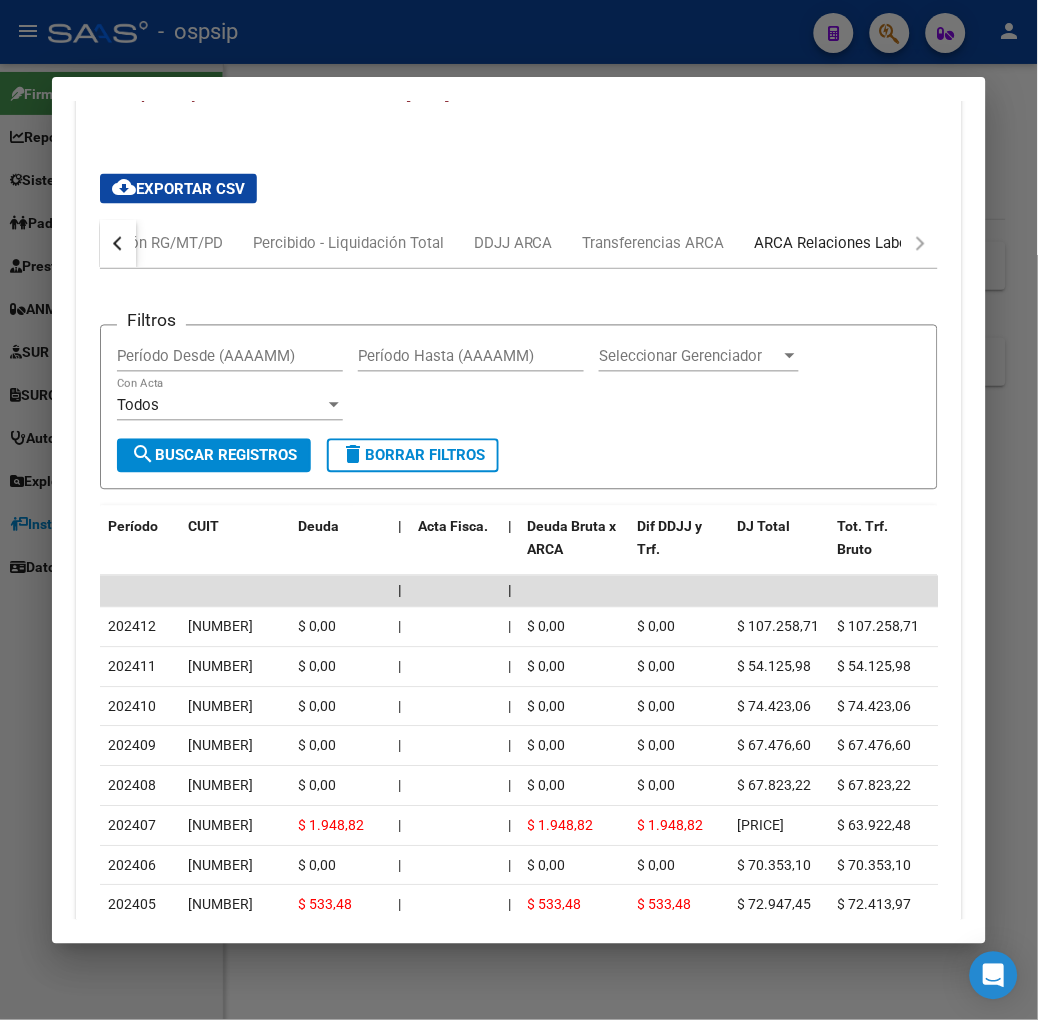 click on "ARCA Relaciones Laborales" at bounding box center (848, 244) 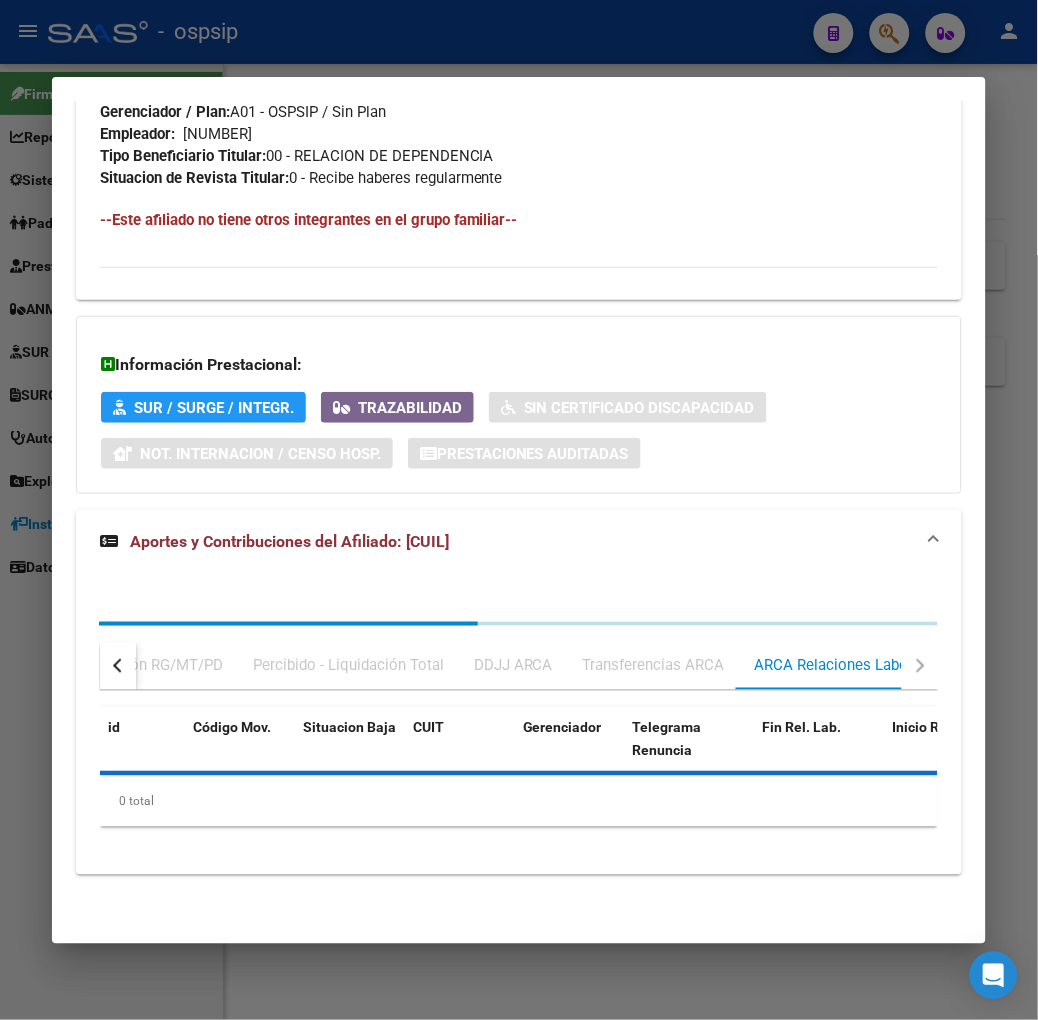 scroll, scrollTop: 1352, scrollLeft: 0, axis: vertical 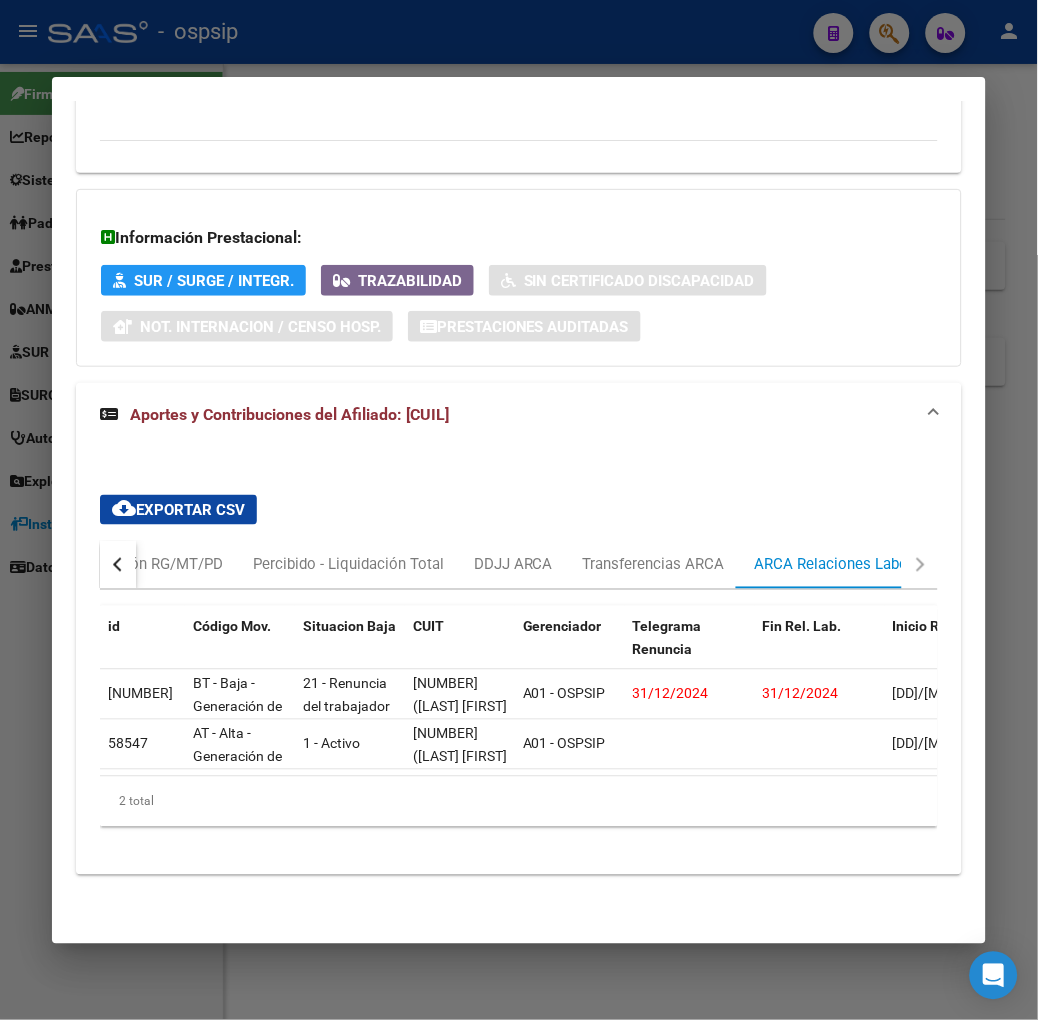 click at bounding box center (519, 510) 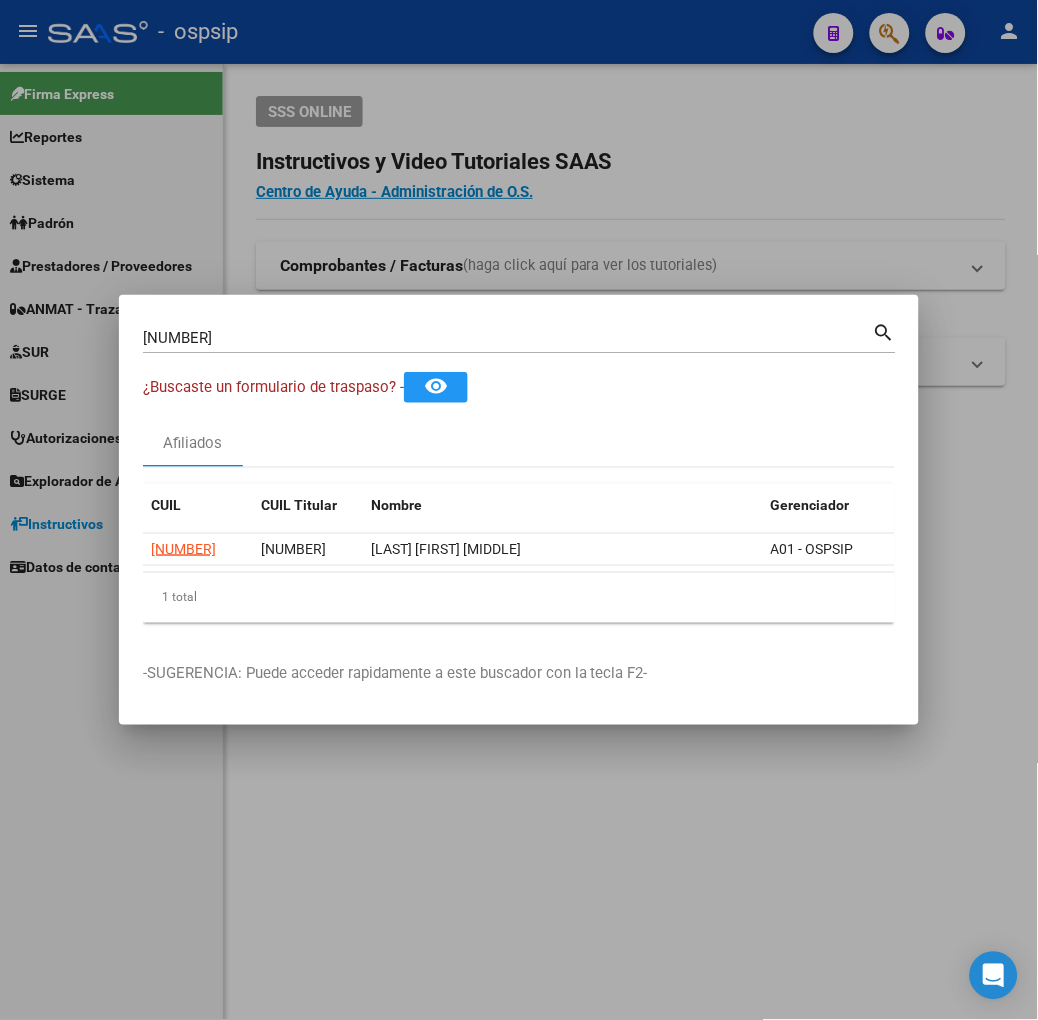 click on "[NUMBER]" at bounding box center [508, 338] 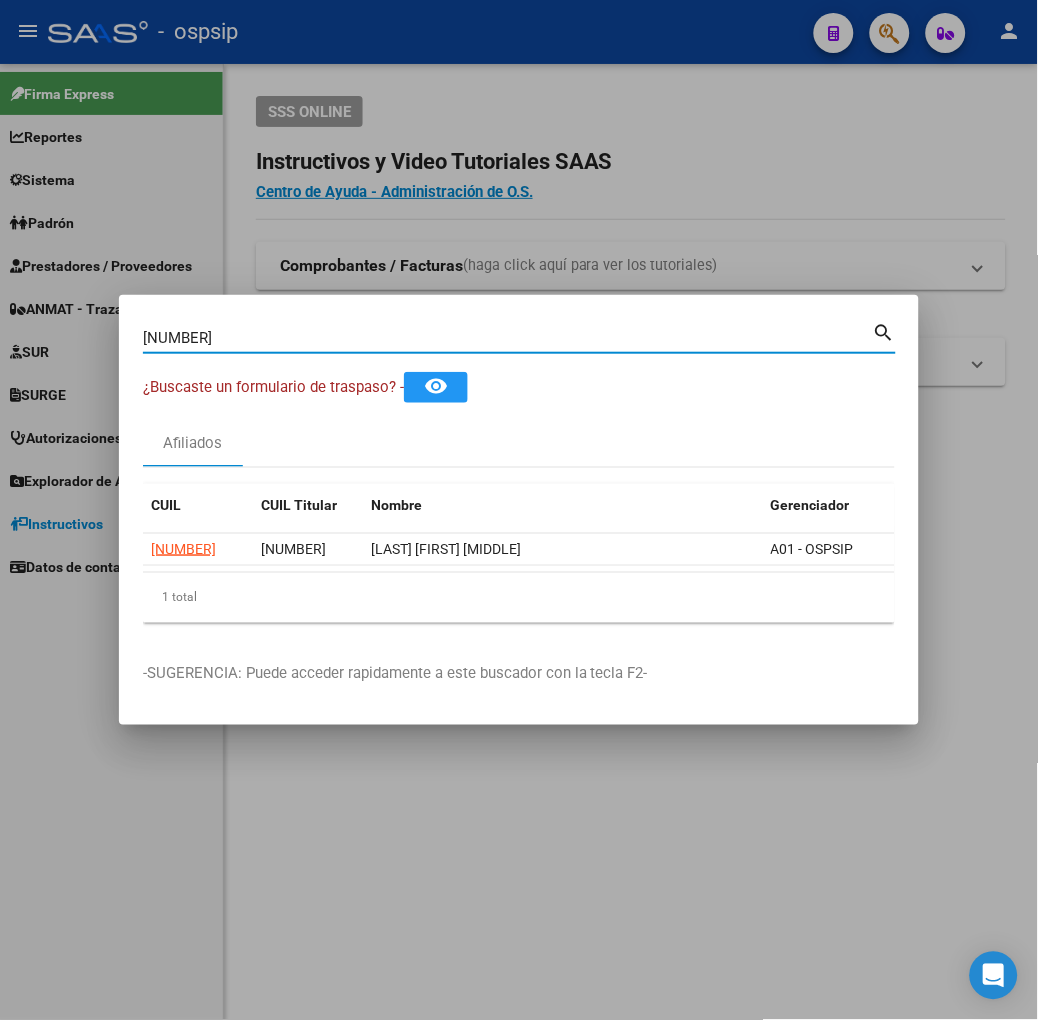 click on "[NUMBER]" at bounding box center [508, 338] 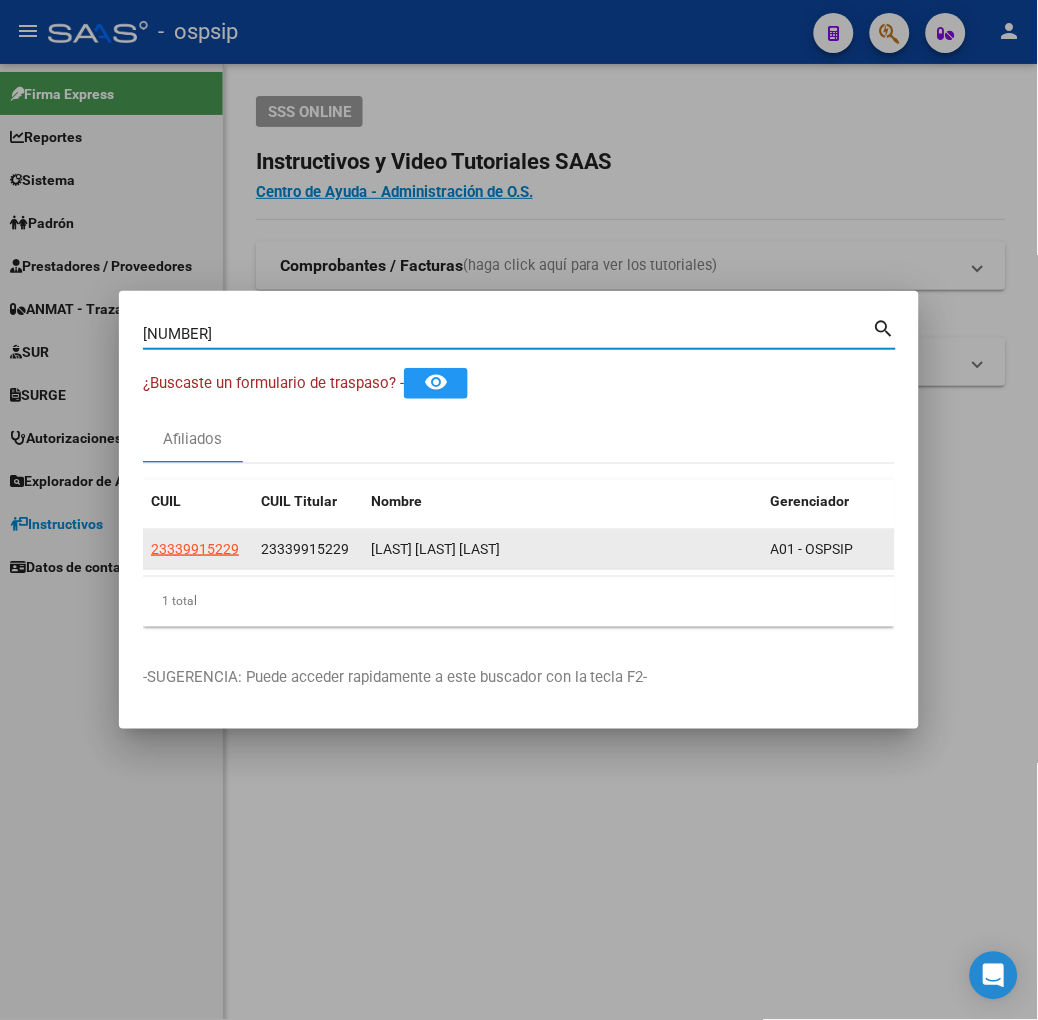 click on "23339915229" 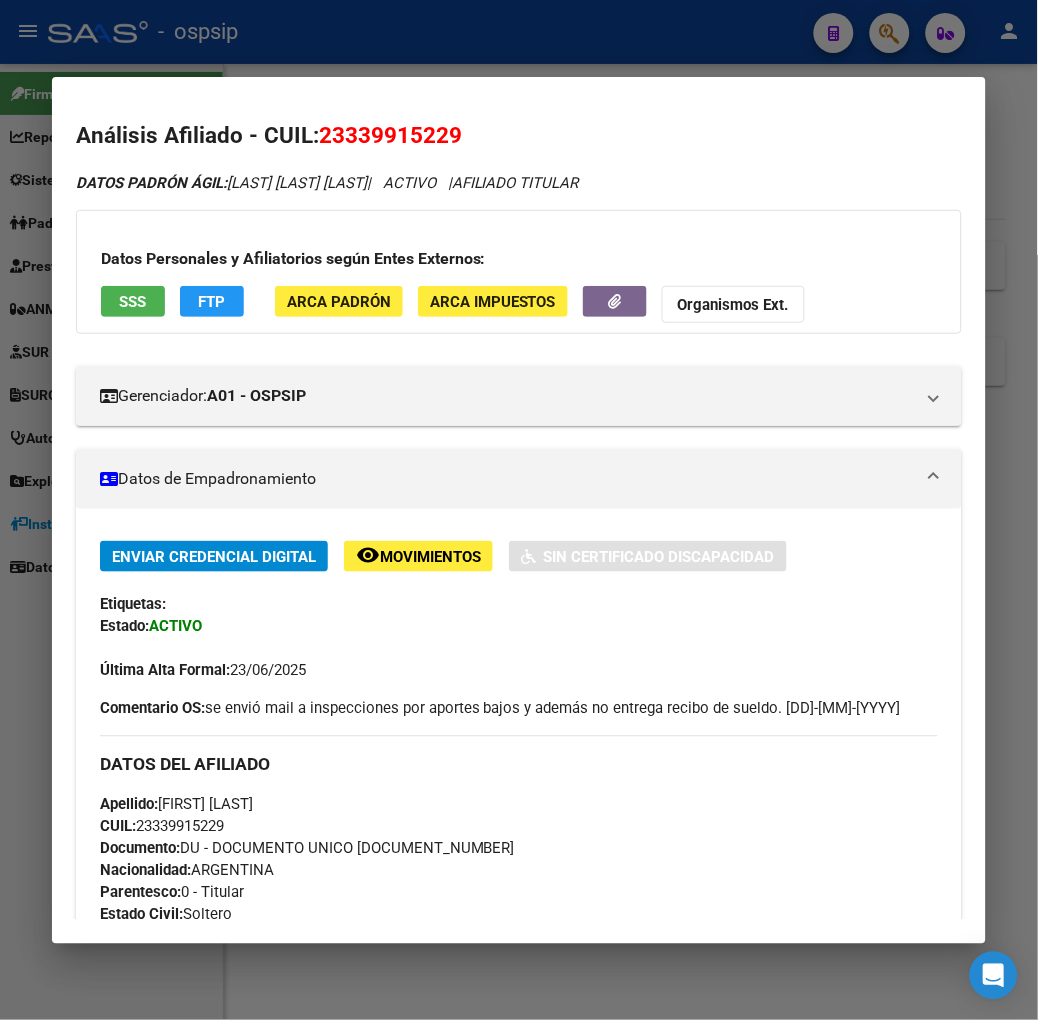click on "SSS" at bounding box center [133, 301] 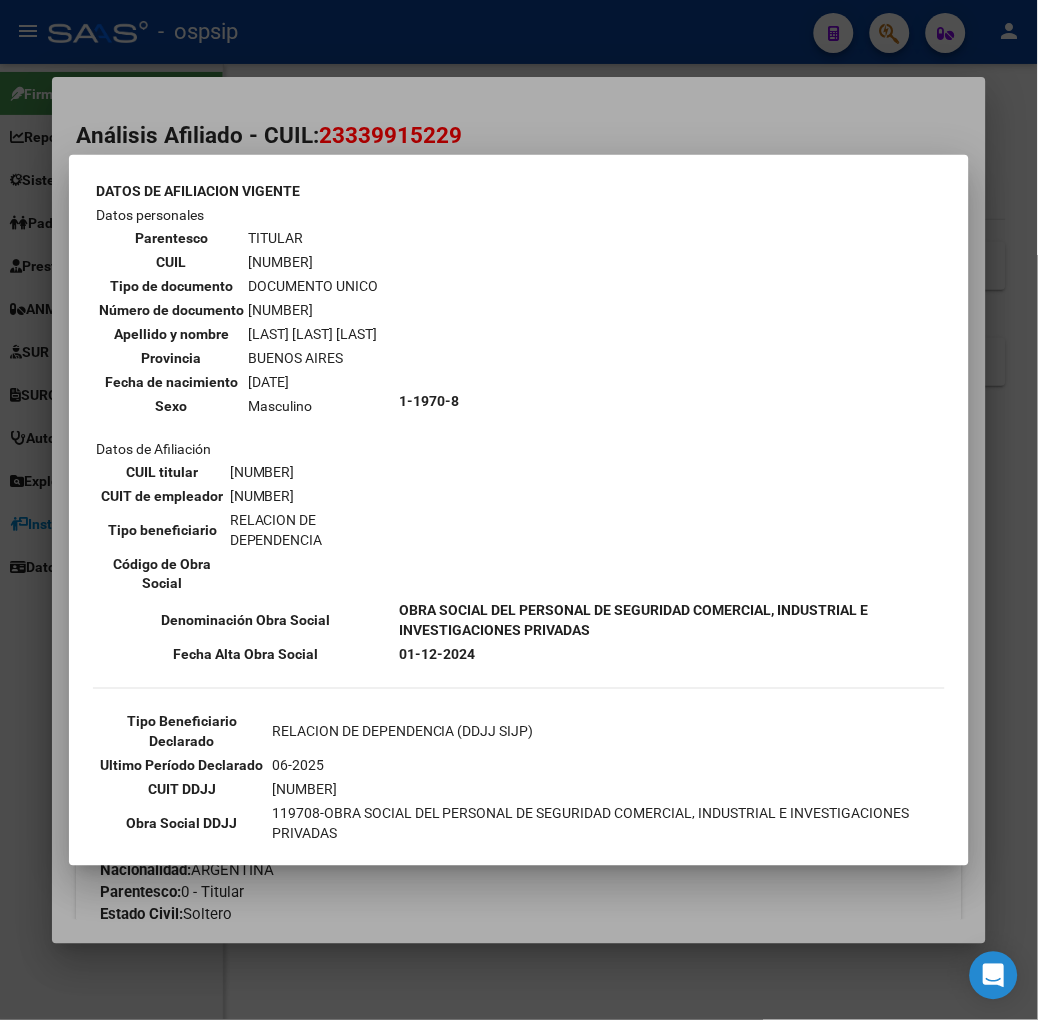 scroll, scrollTop: 111, scrollLeft: 0, axis: vertical 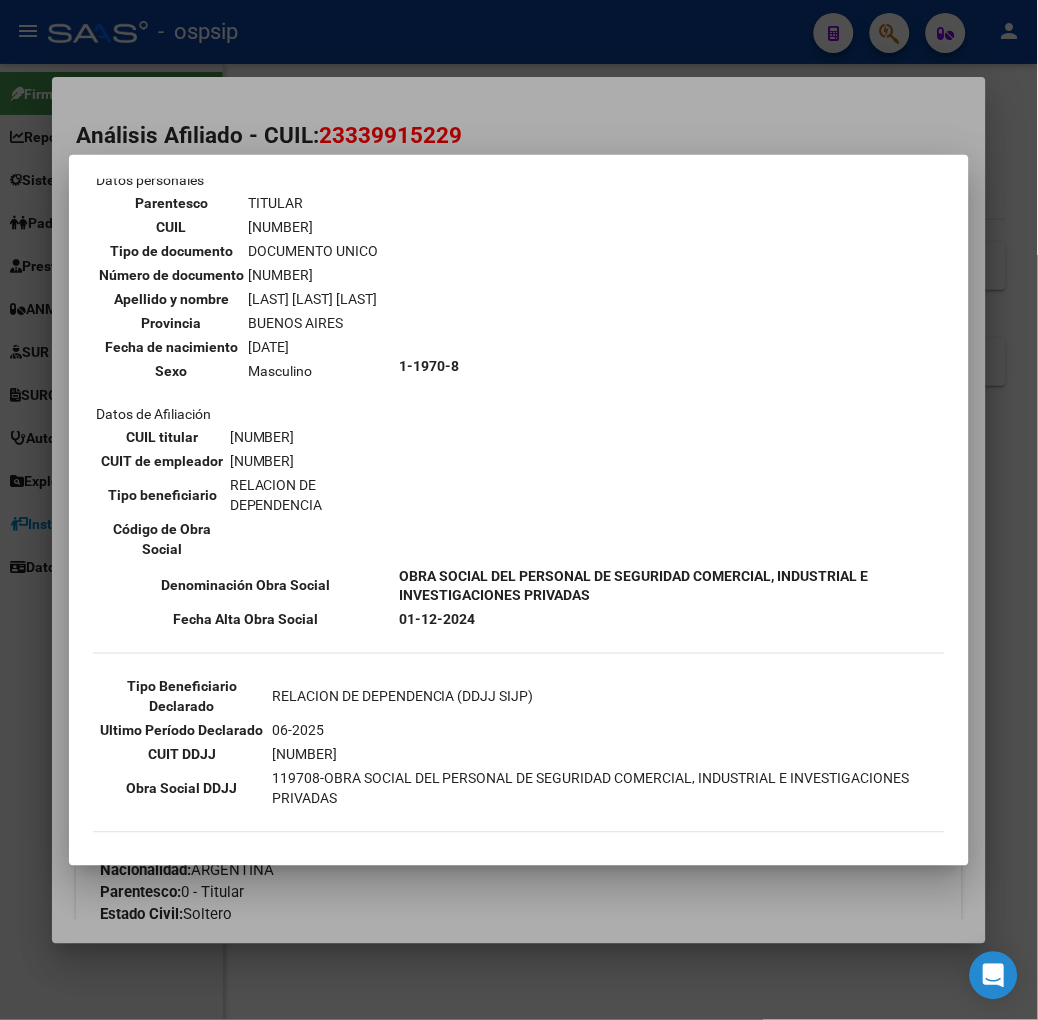 click at bounding box center (519, 510) 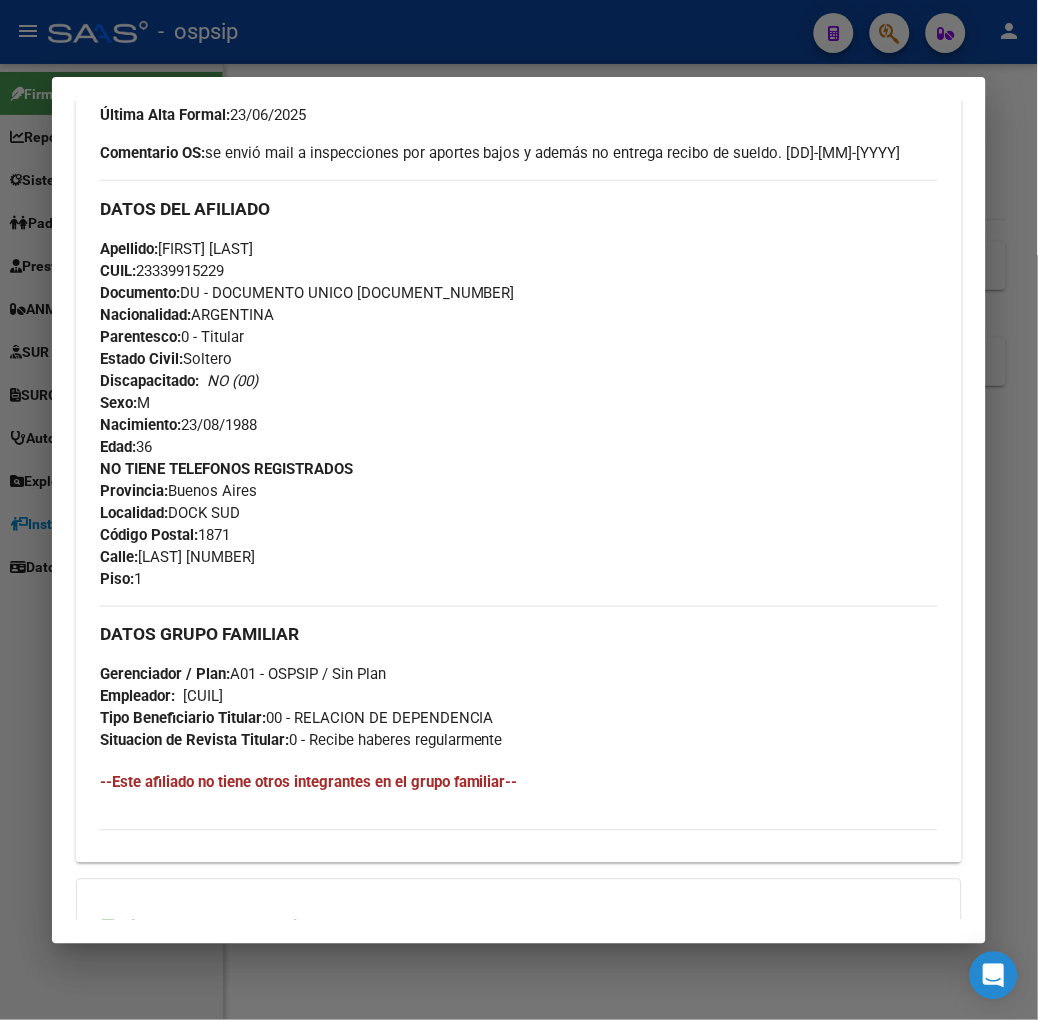scroll, scrollTop: 802, scrollLeft: 0, axis: vertical 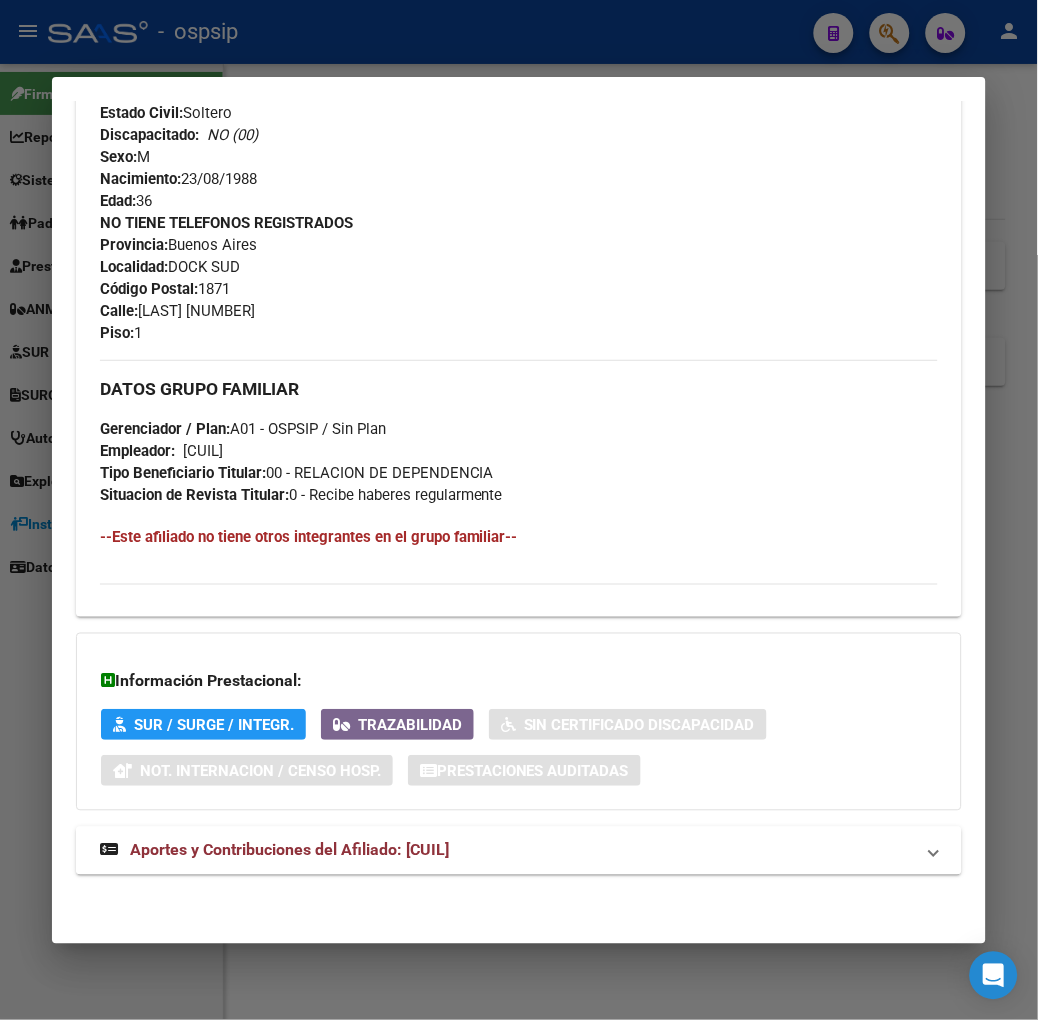 click on "Aportes y Contribuciones del Afiliado: [CUIL]" at bounding box center [519, 851] 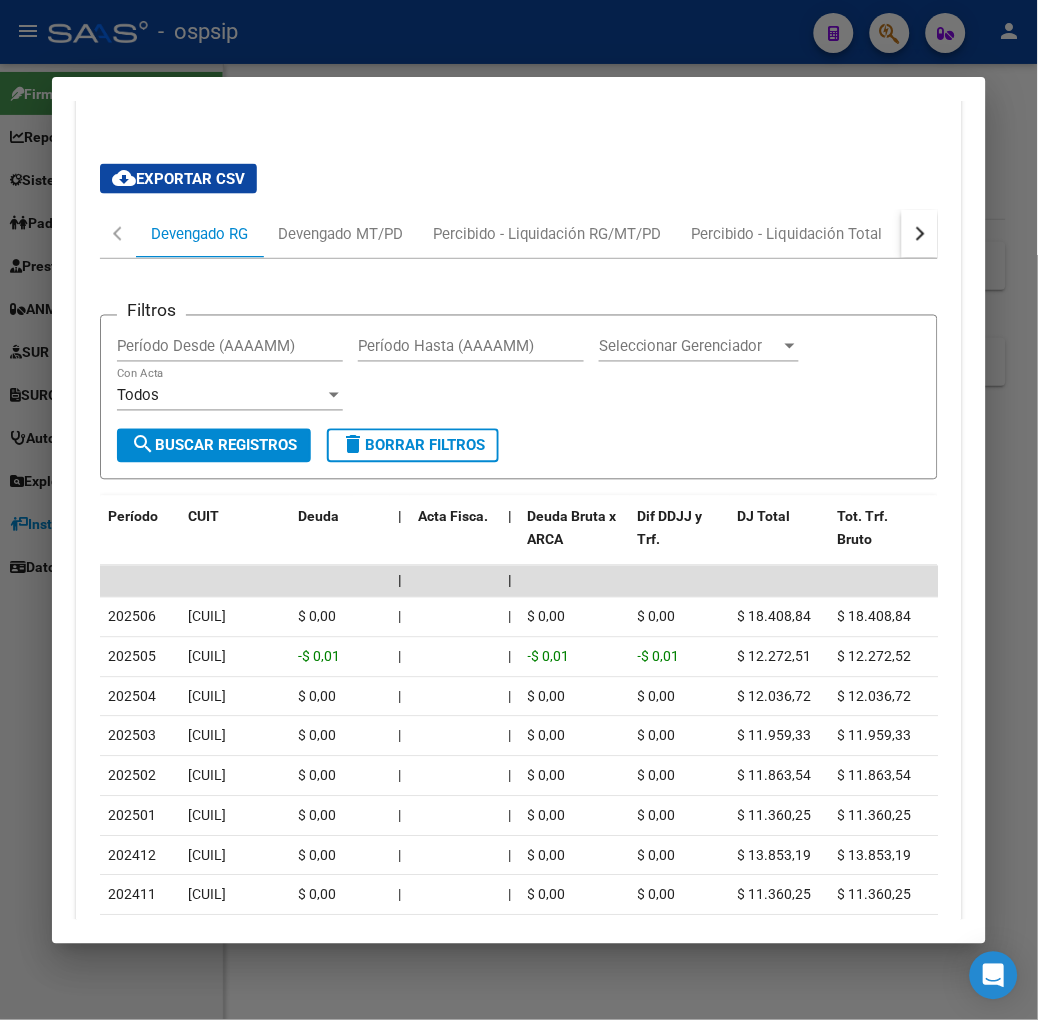 scroll, scrollTop: 1580, scrollLeft: 0, axis: vertical 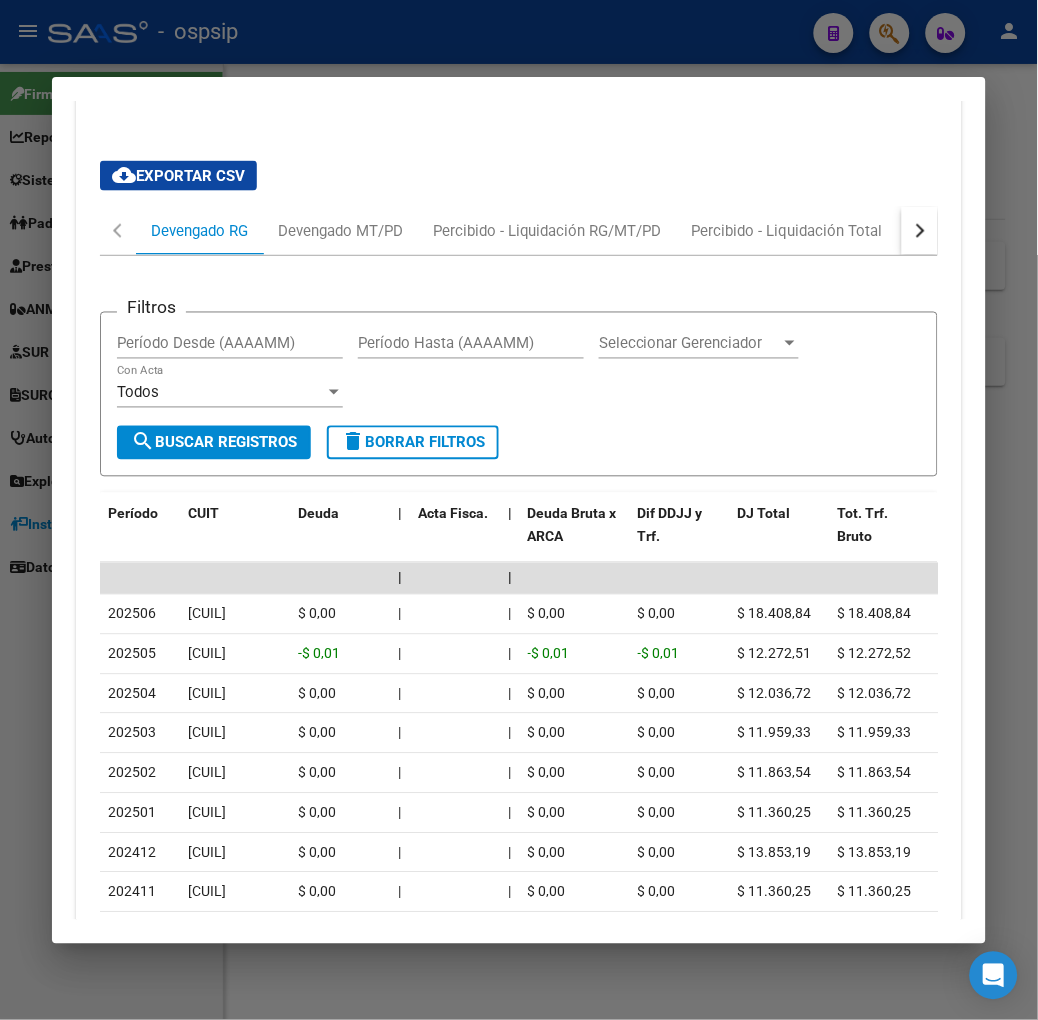 click at bounding box center (519, 510) 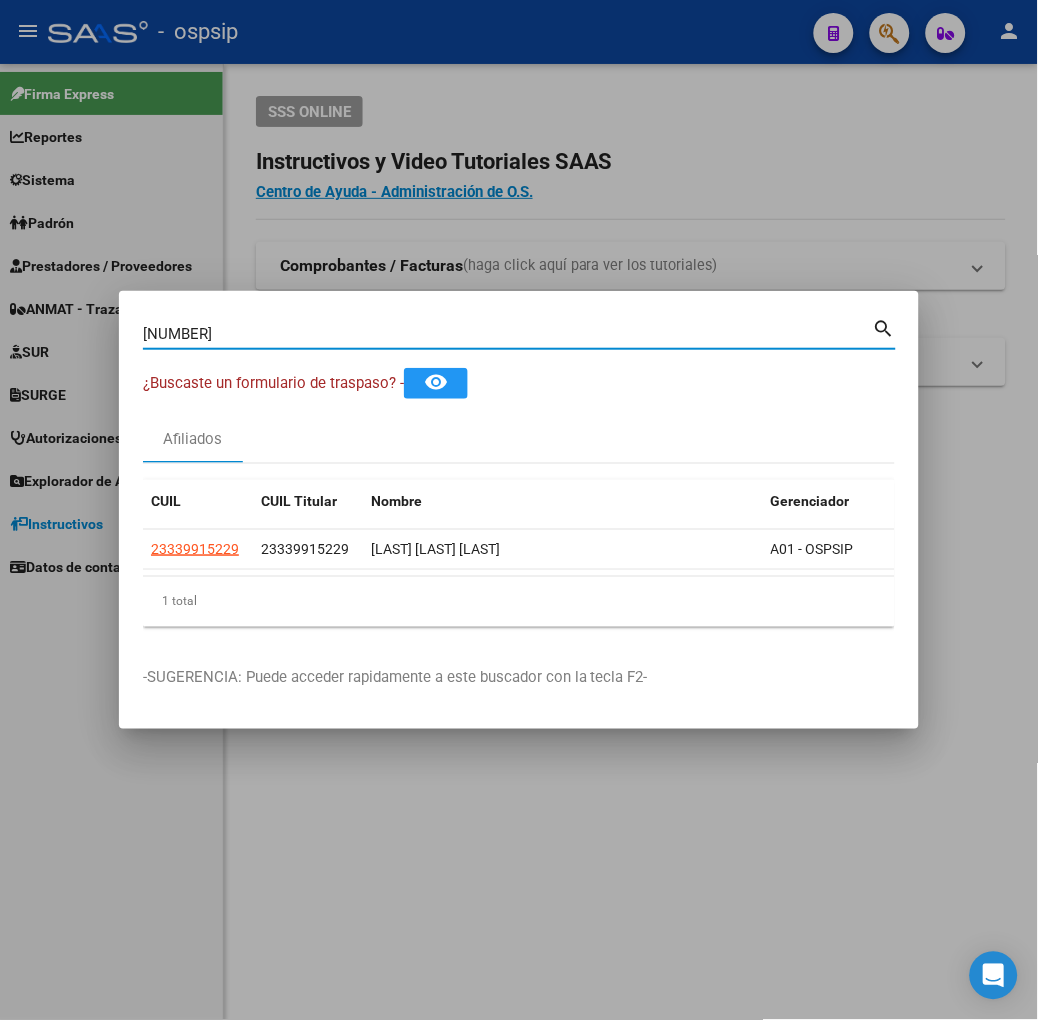 click on "[NUMBER]" at bounding box center [508, 334] 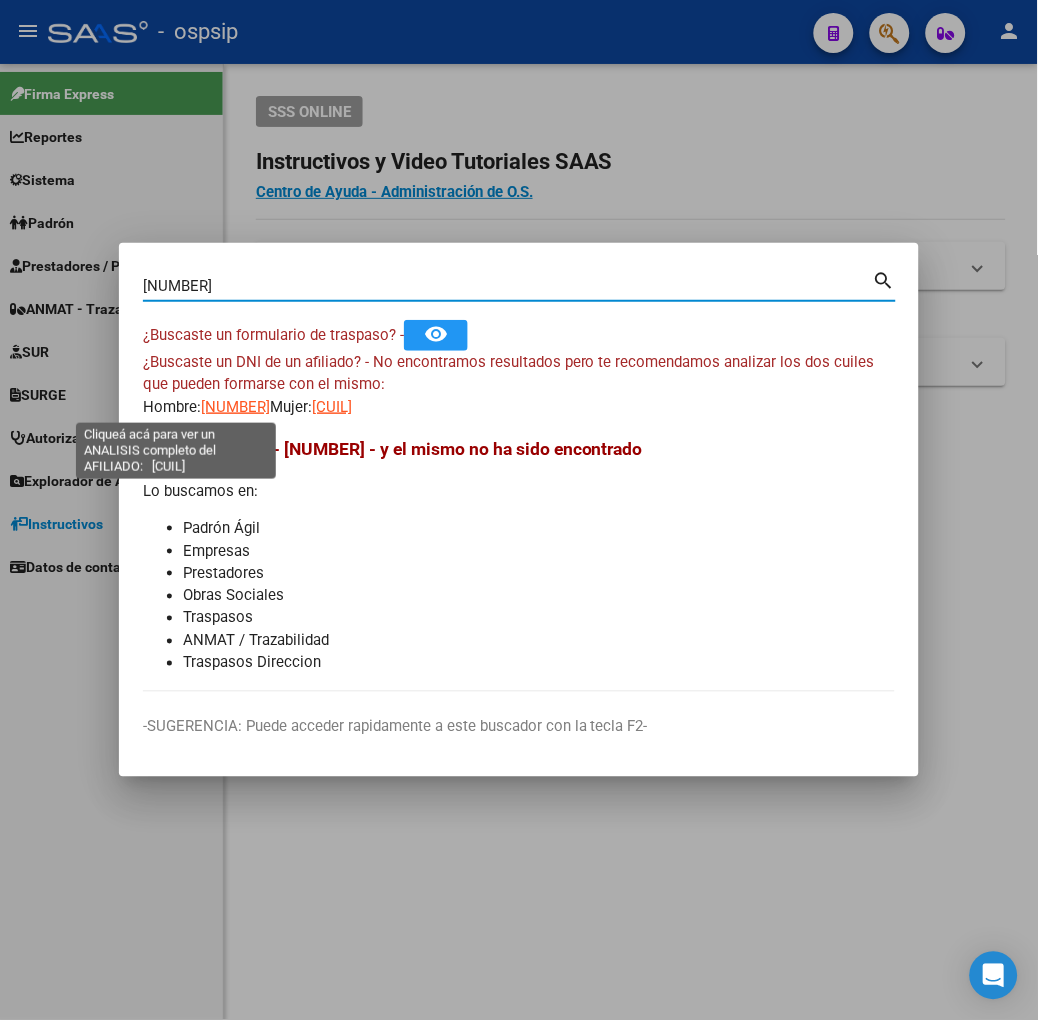 click on "[NUMBER]" at bounding box center [235, 407] 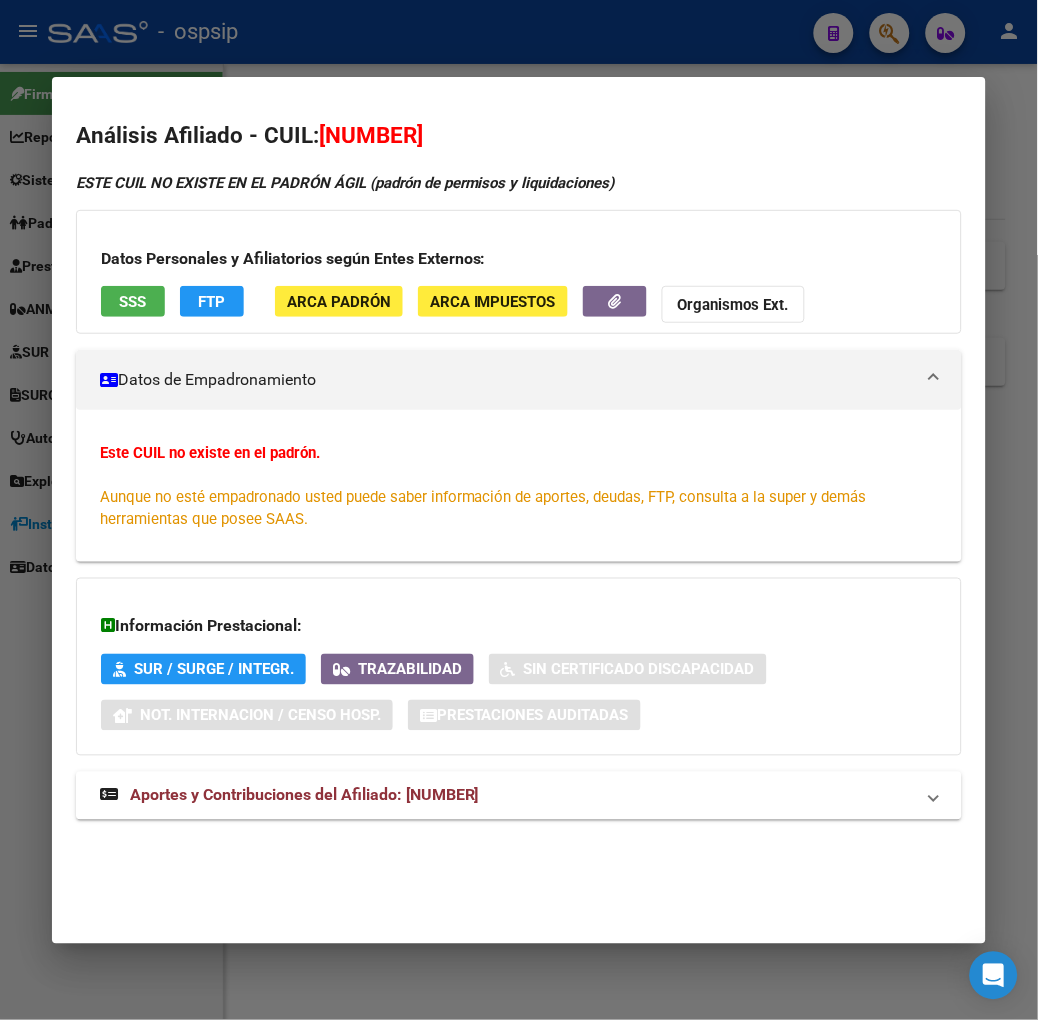 click at bounding box center (519, 510) 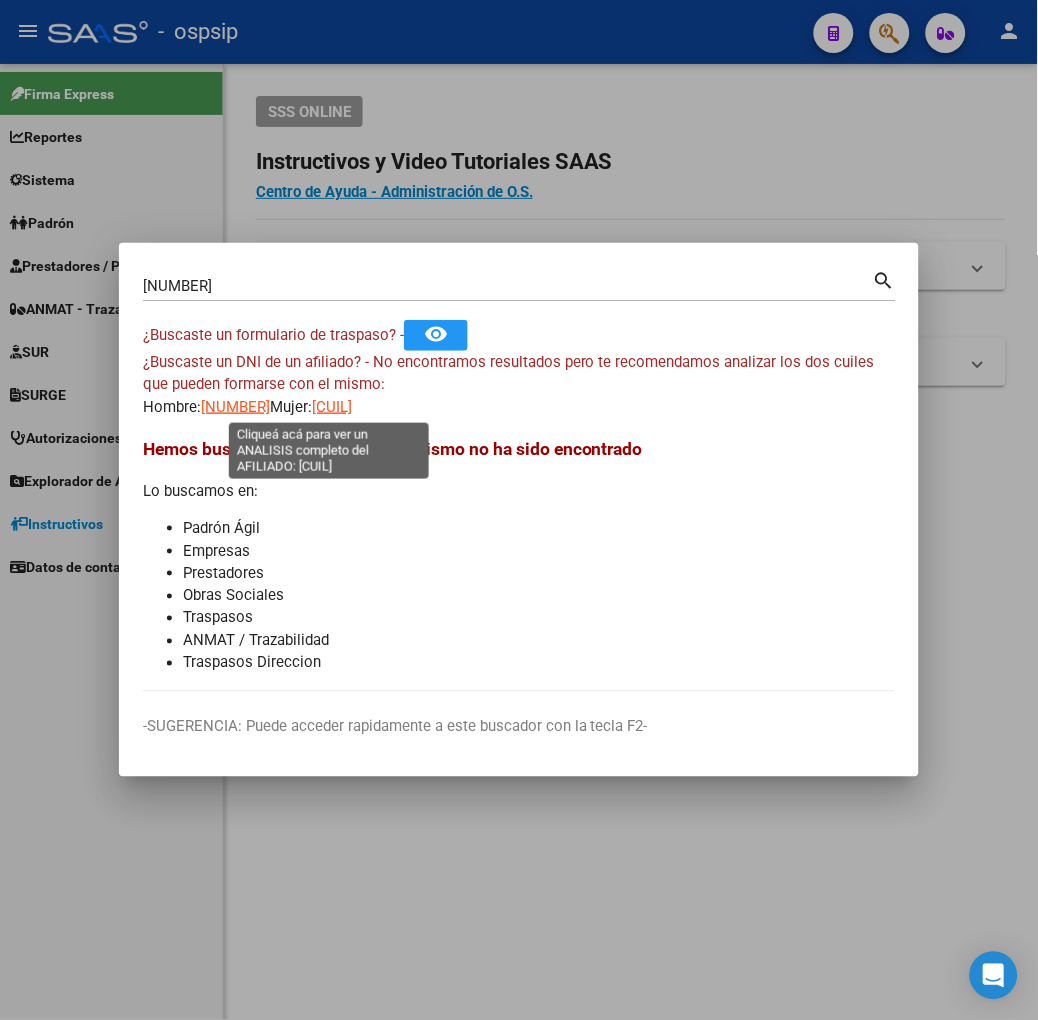 click on "[CUIL]" at bounding box center [332, 407] 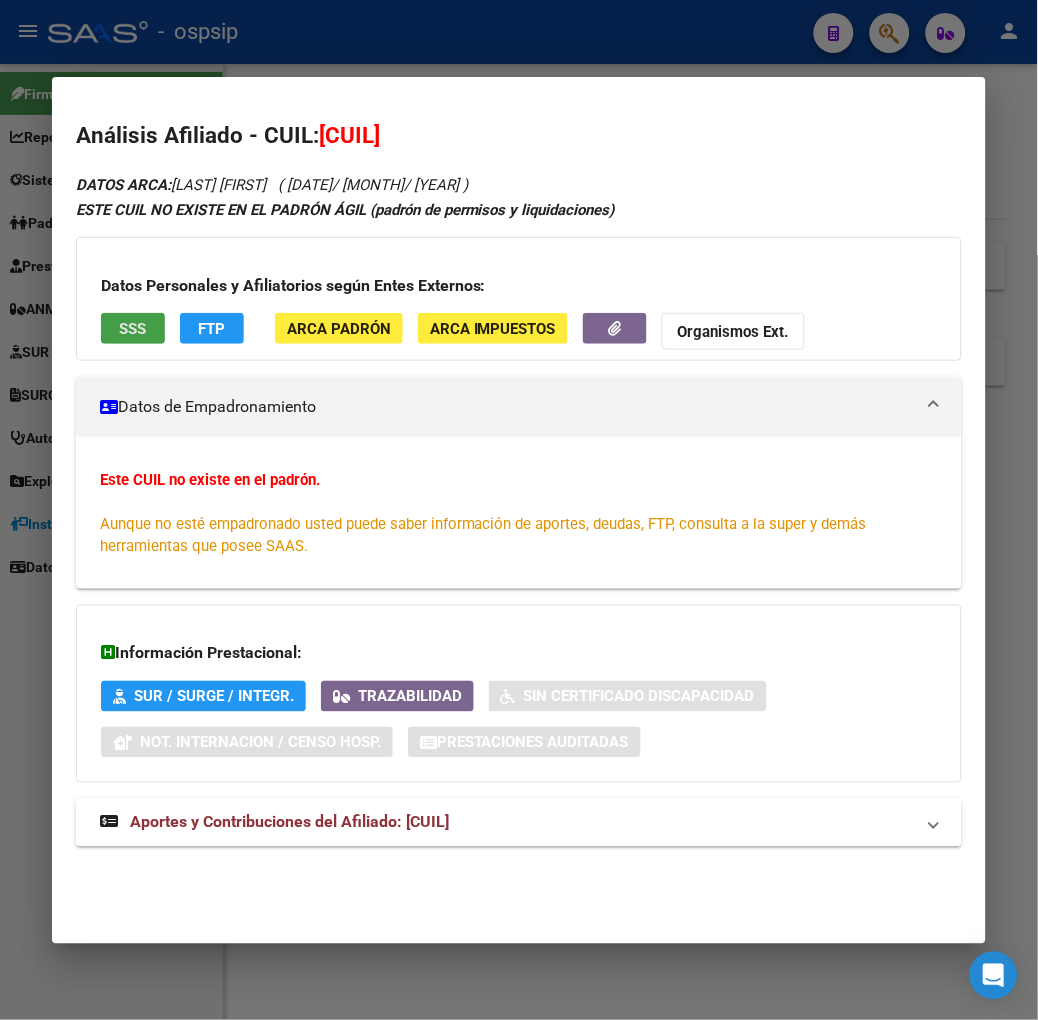click on "SSS" at bounding box center [133, 328] 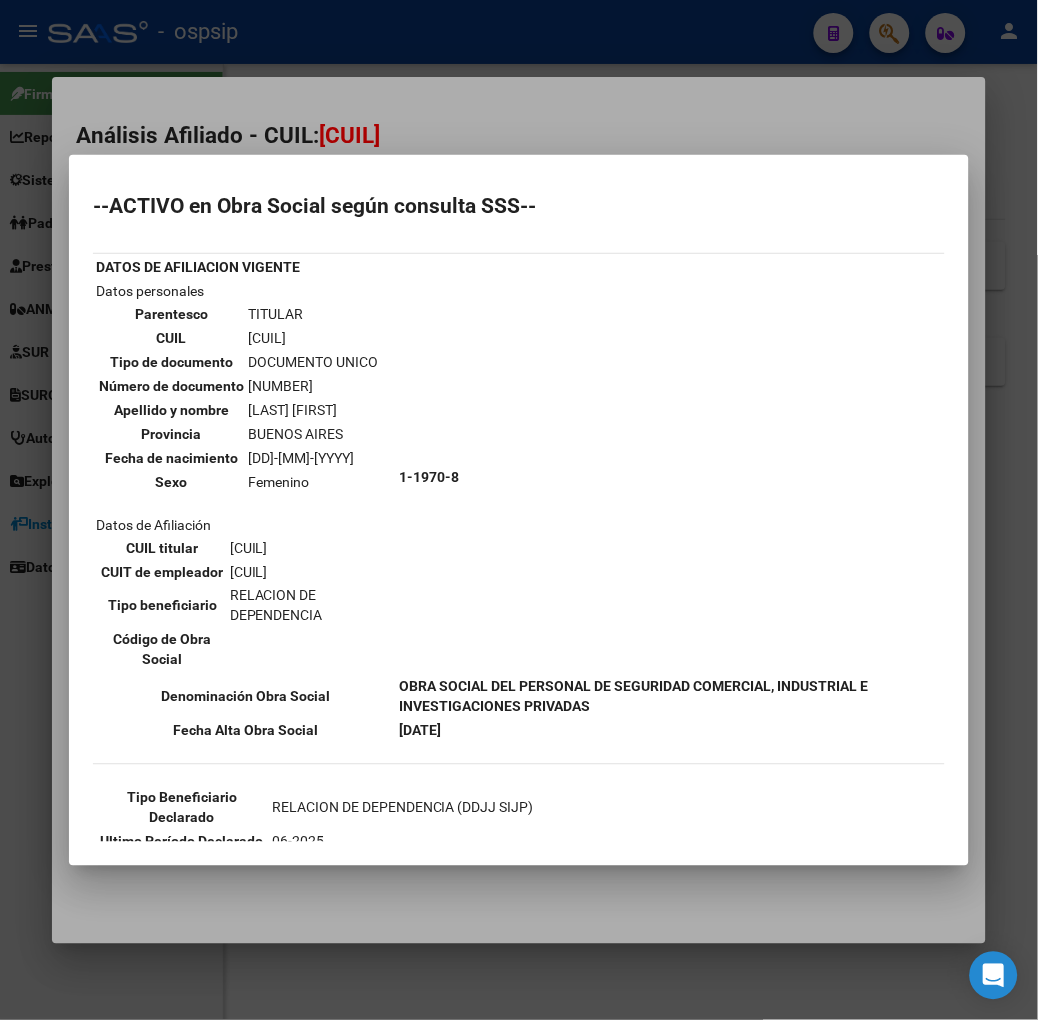 click at bounding box center [519, 510] 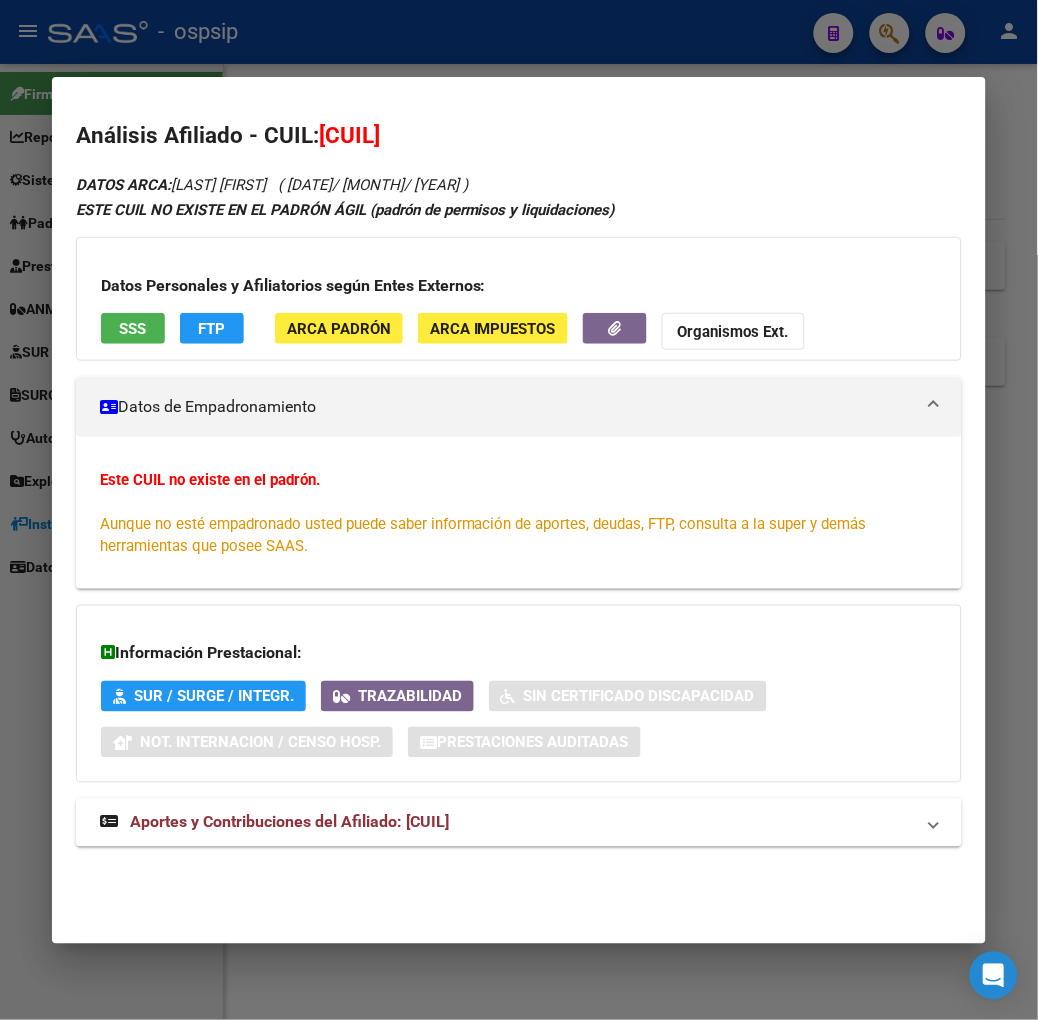 drag, startPoint x: 278, startPoint y: 65, endPoint x: 276, endPoint y: 84, distance: 19.104973 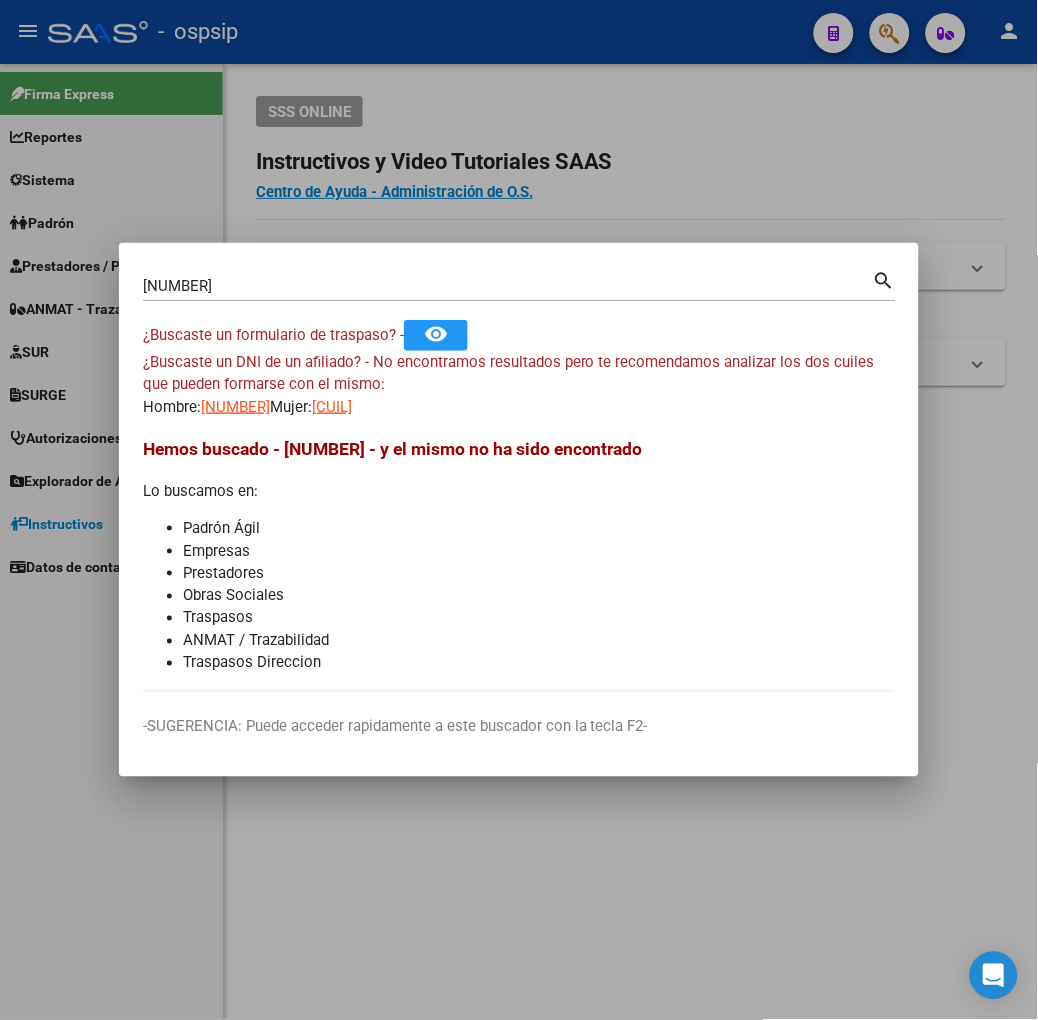 click on "[NUMBER]" at bounding box center (508, 286) 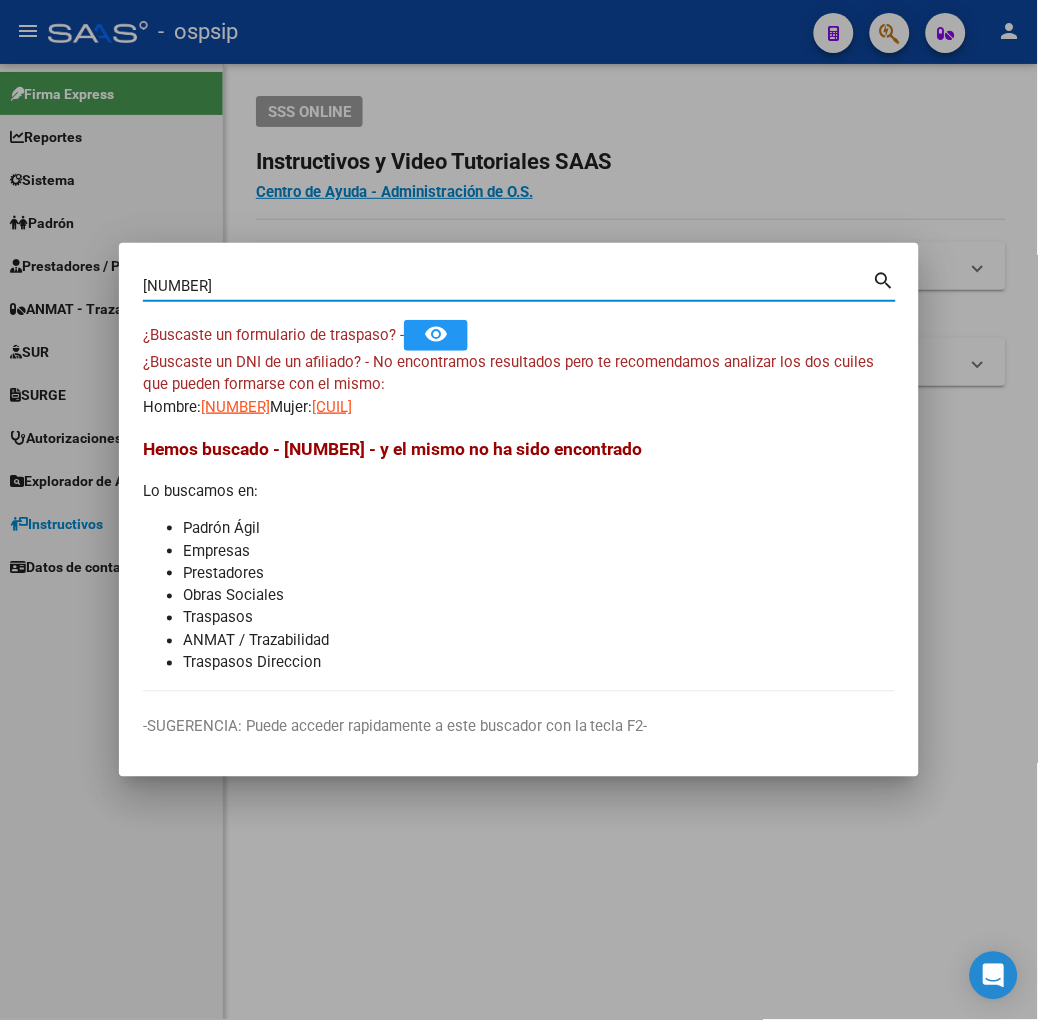 type on "[NUMBER]" 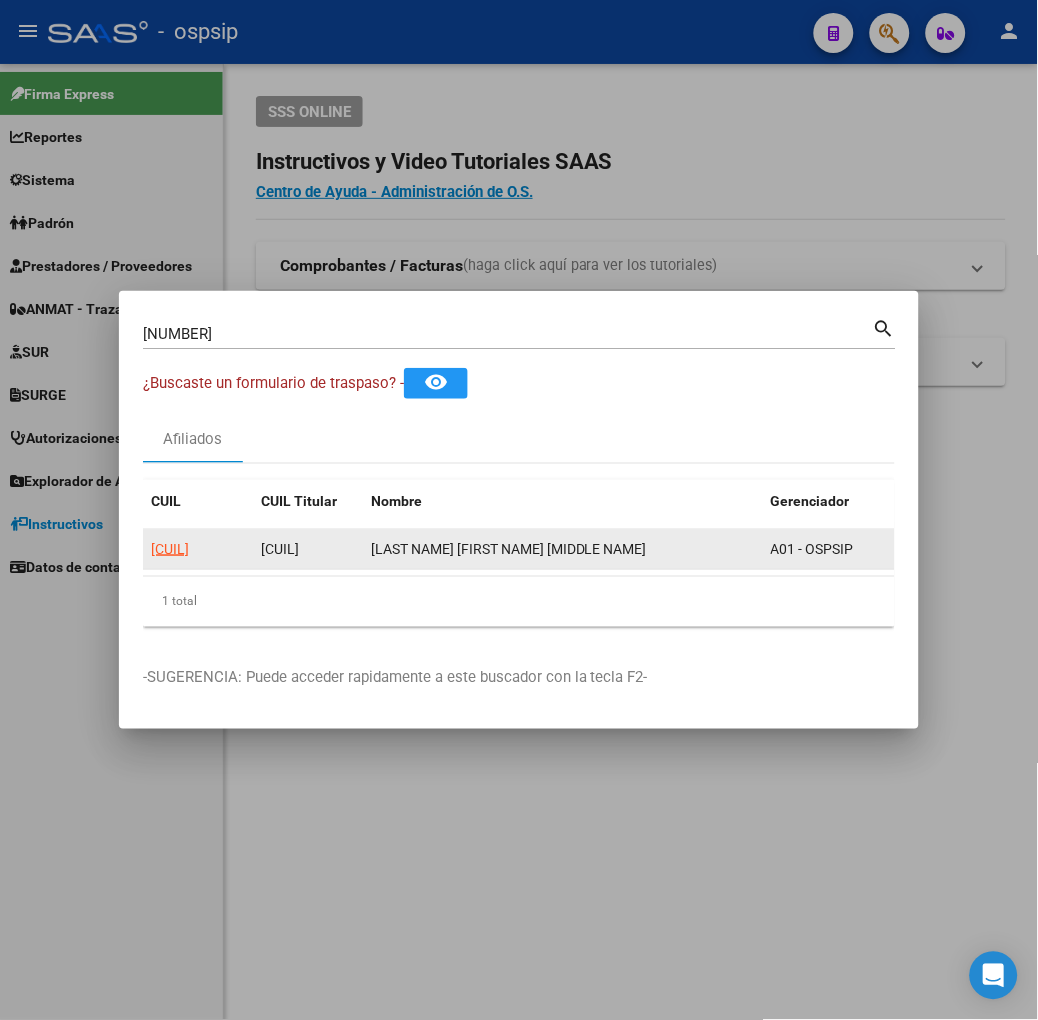 drag, startPoint x: 153, startPoint y: 537, endPoint x: 151, endPoint y: 548, distance: 11.18034 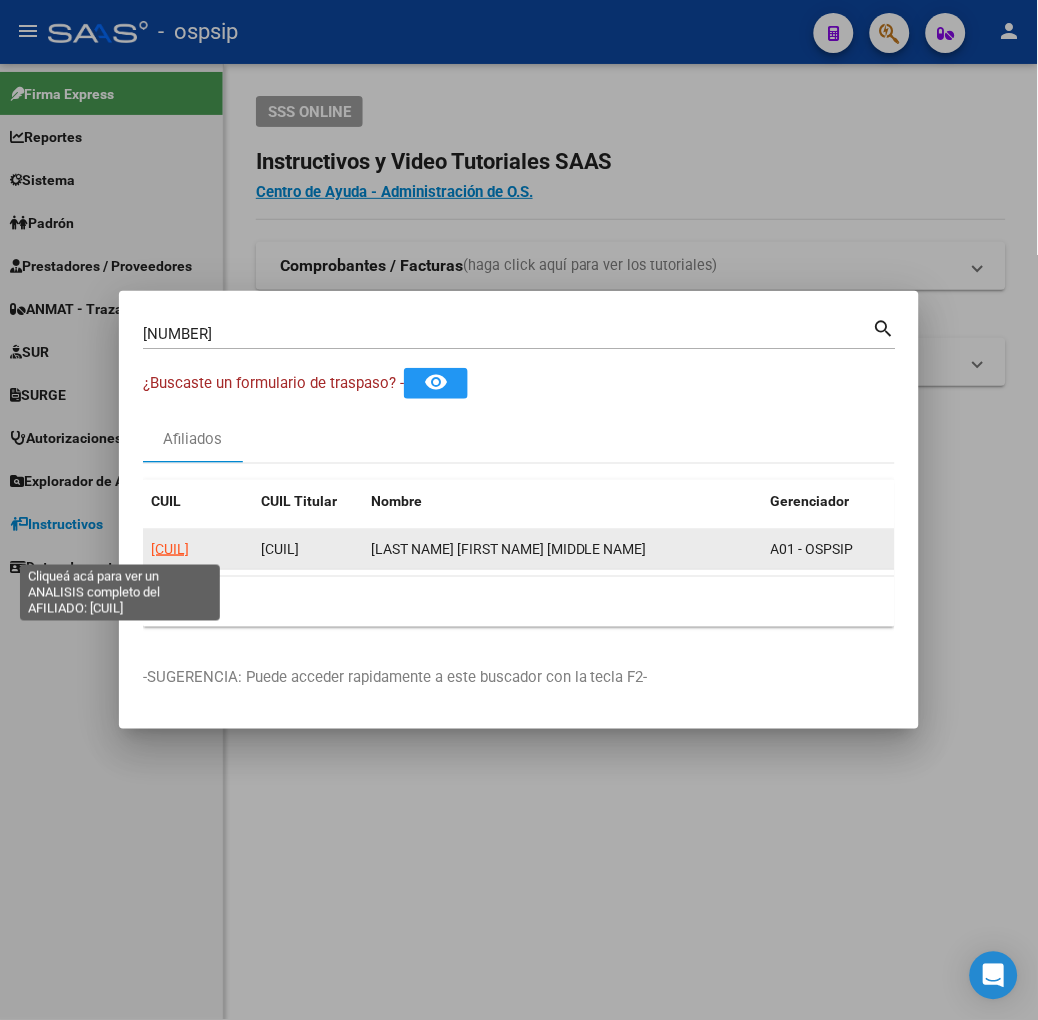 click on "[CUIL]" 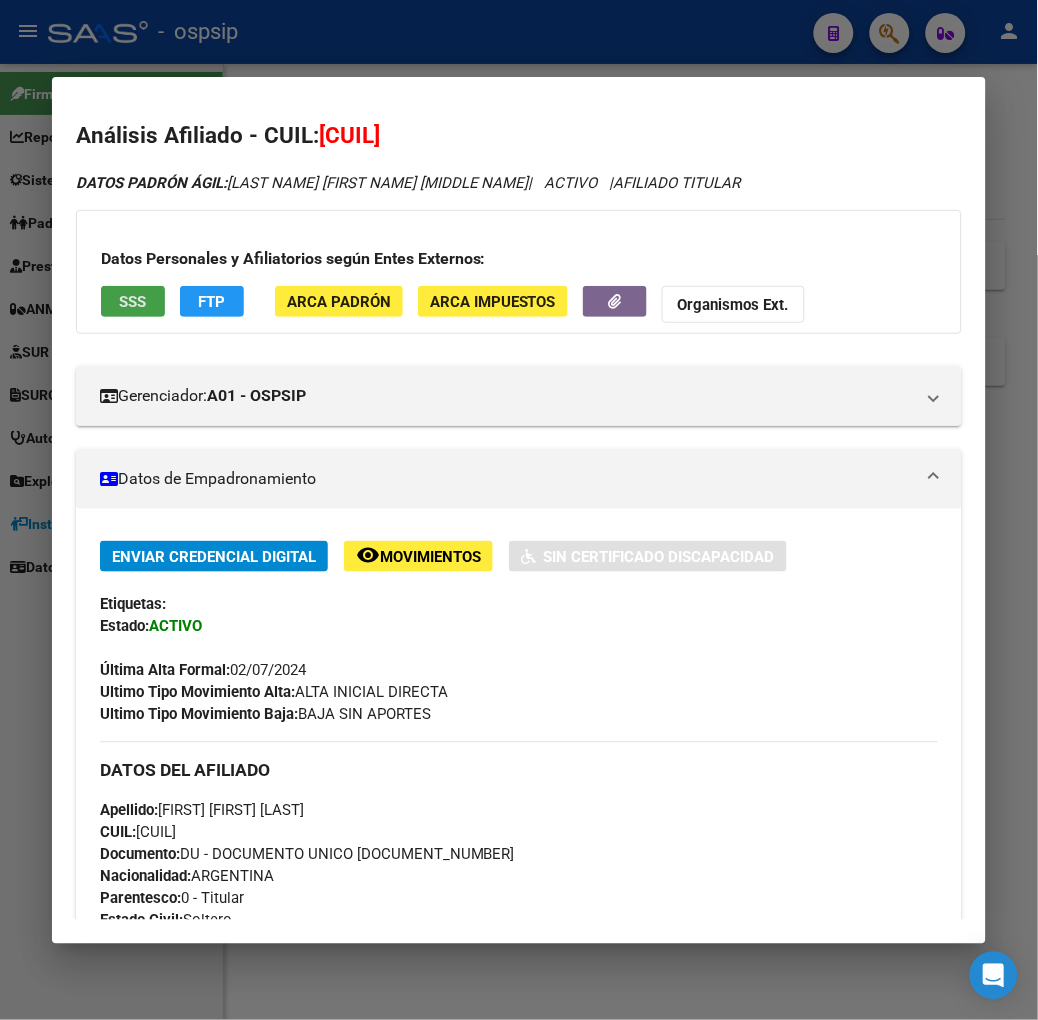 click on "SSS" at bounding box center [133, 301] 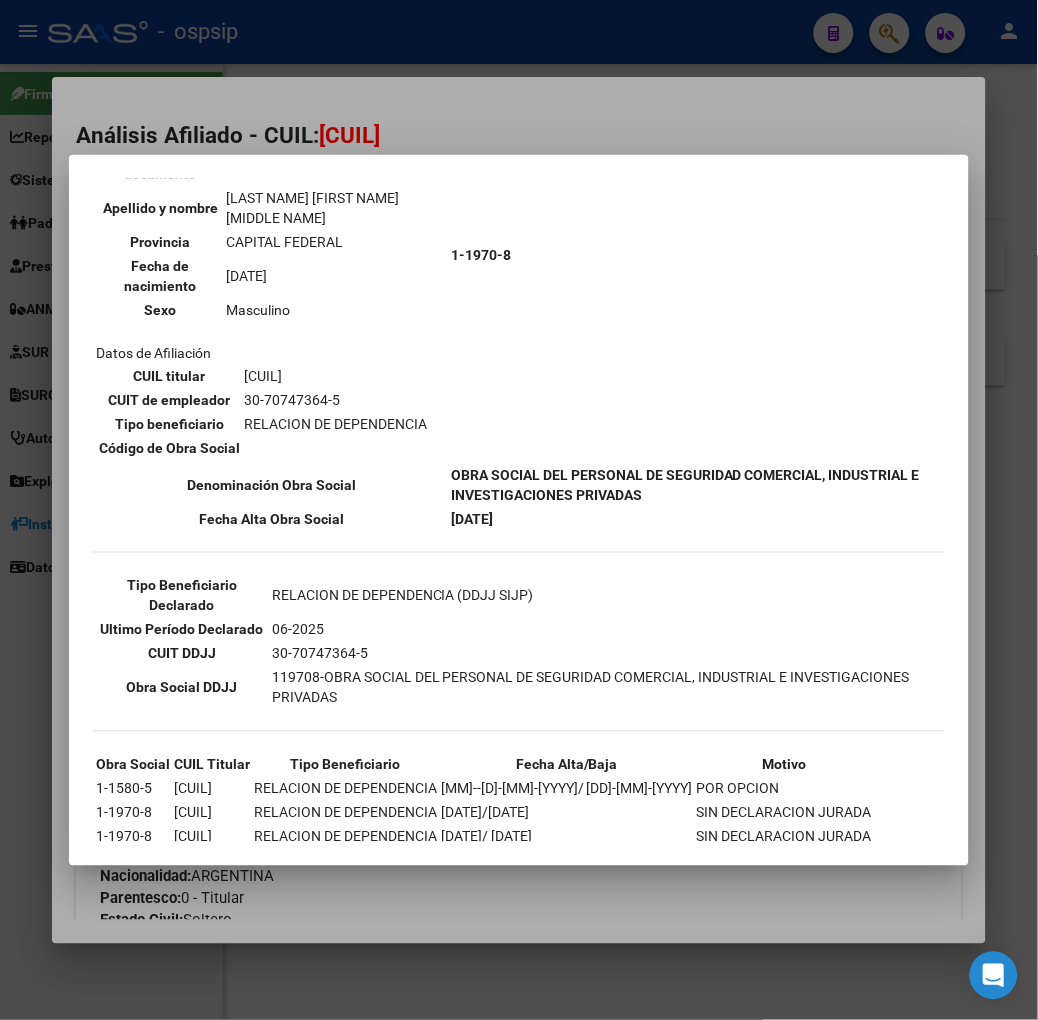 scroll, scrollTop: 235, scrollLeft: 0, axis: vertical 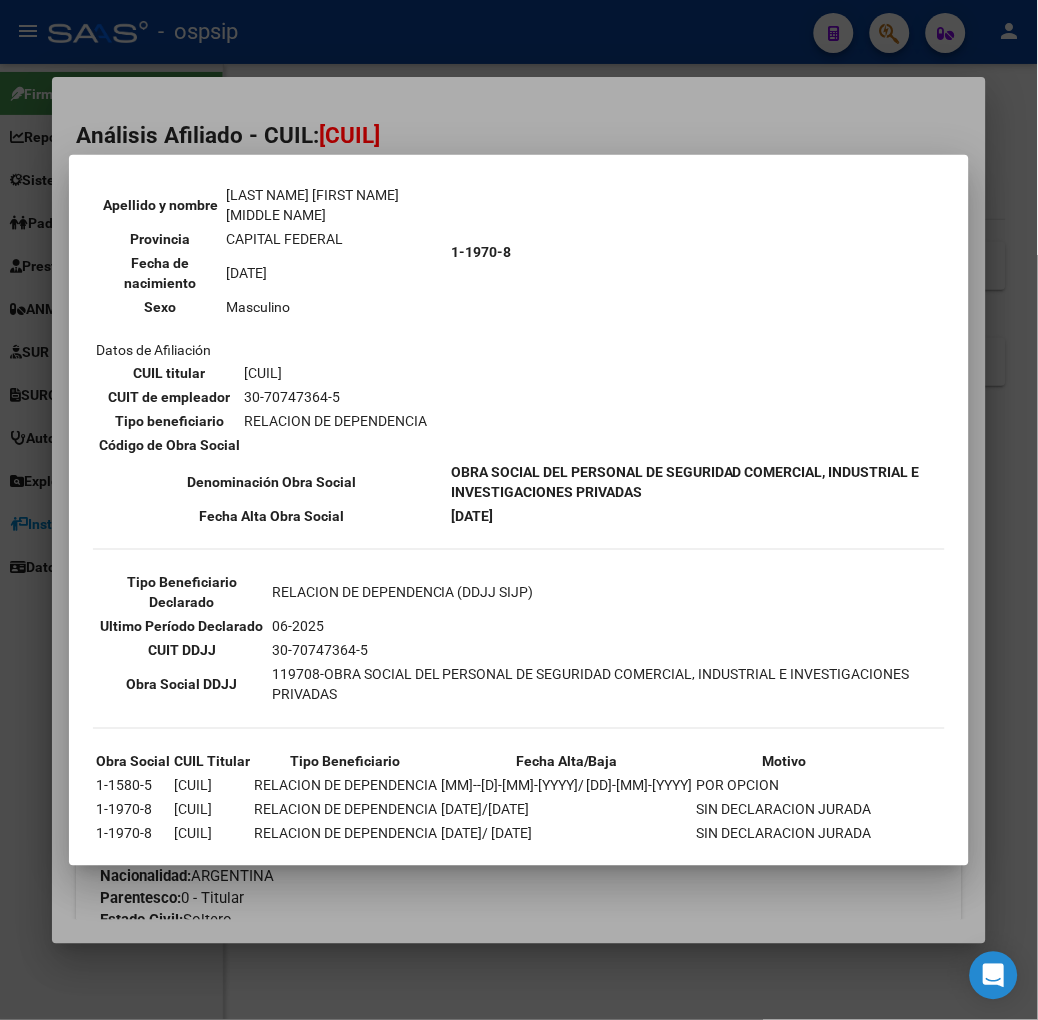 click at bounding box center [519, 510] 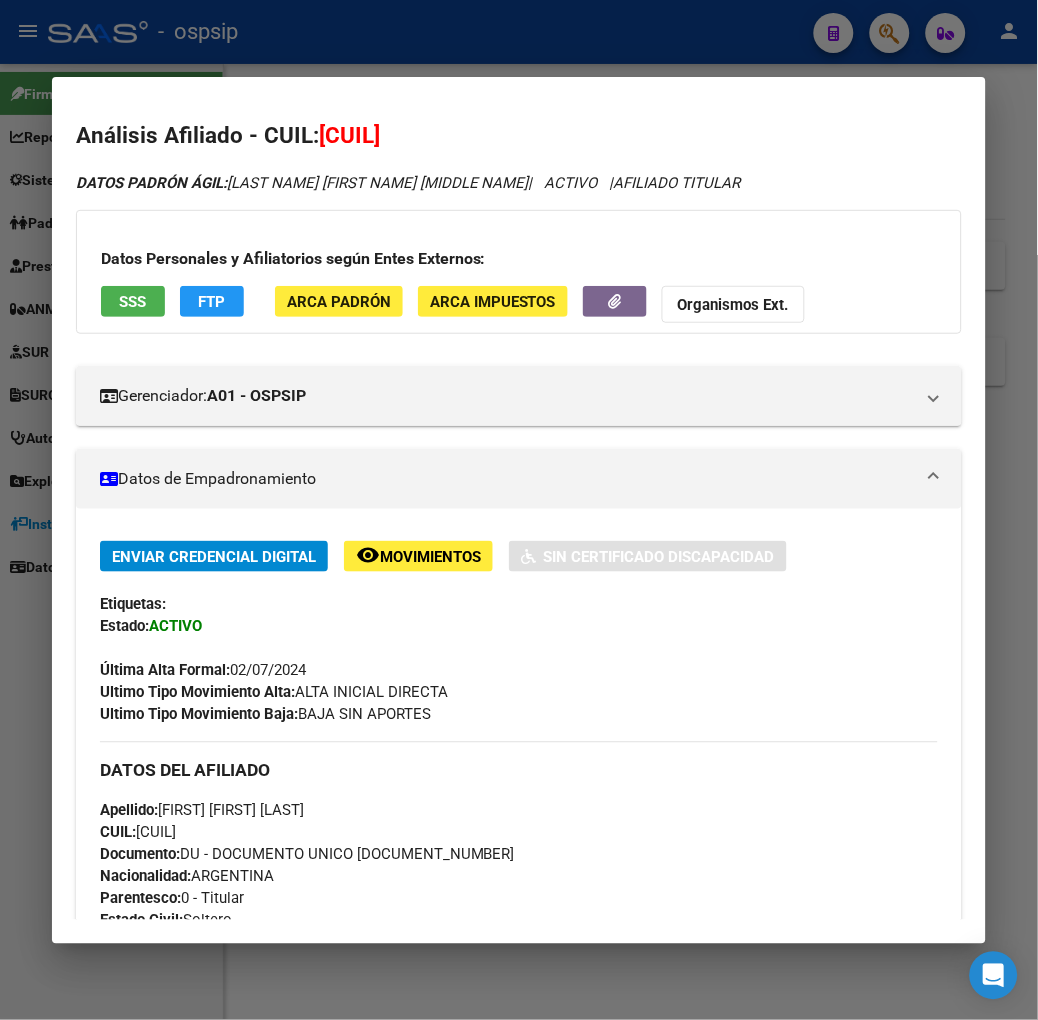 click at bounding box center (519, 510) 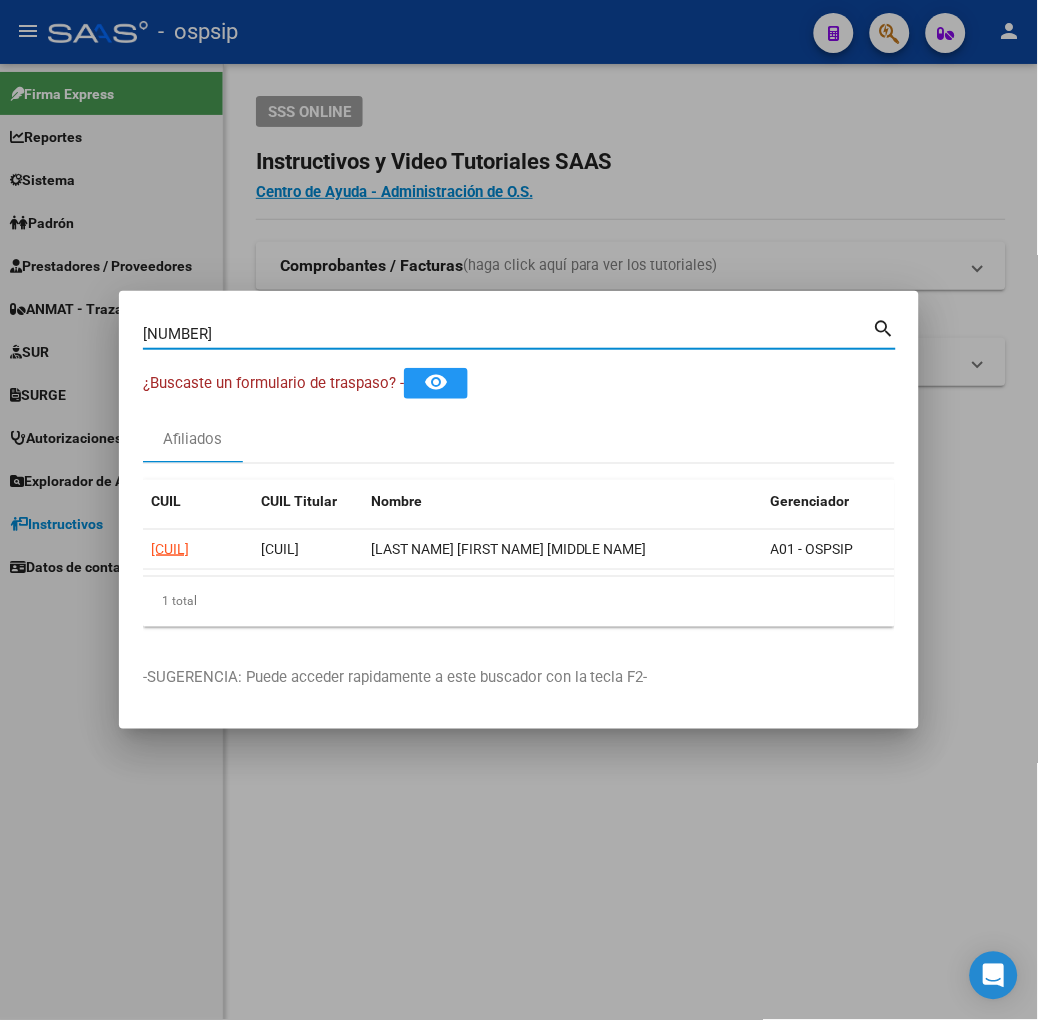 click on "[NUMBER]" at bounding box center (508, 334) 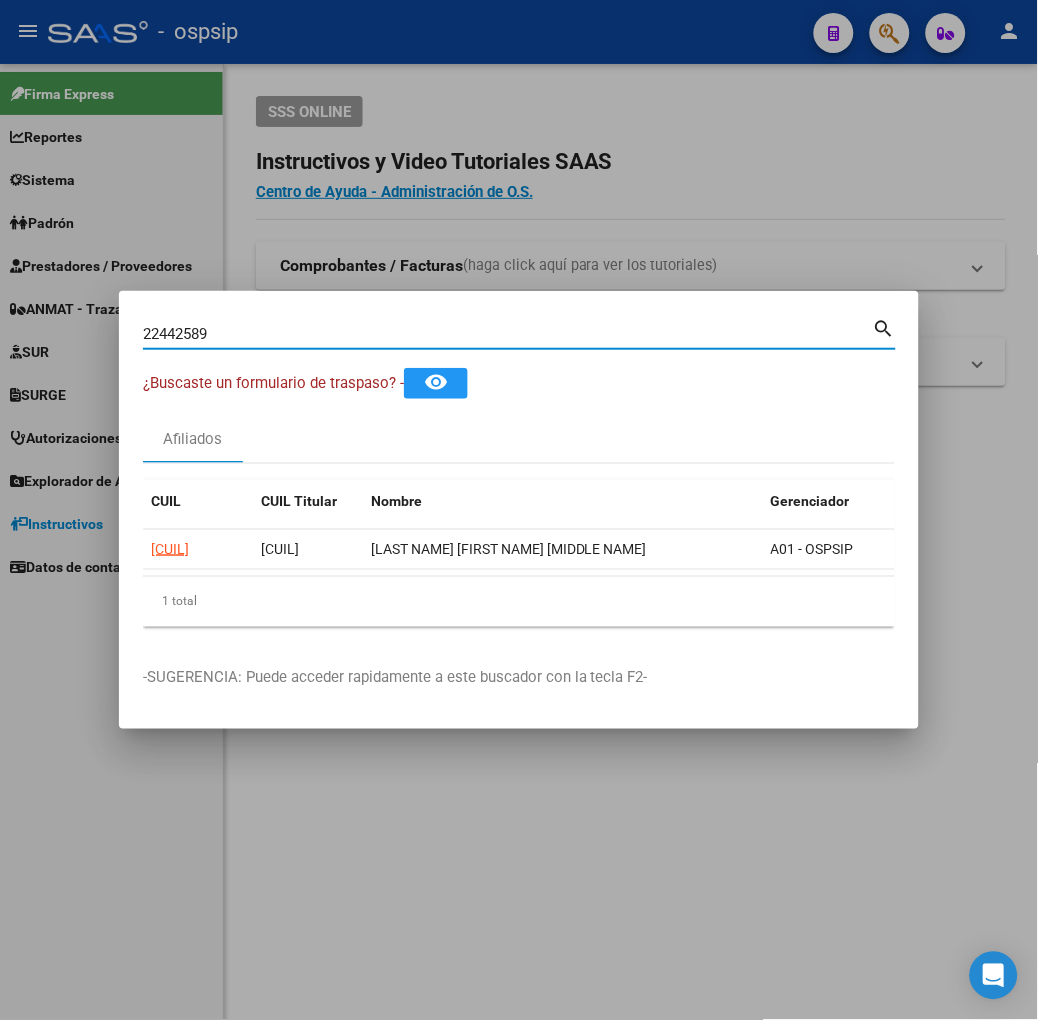 type on "22442589" 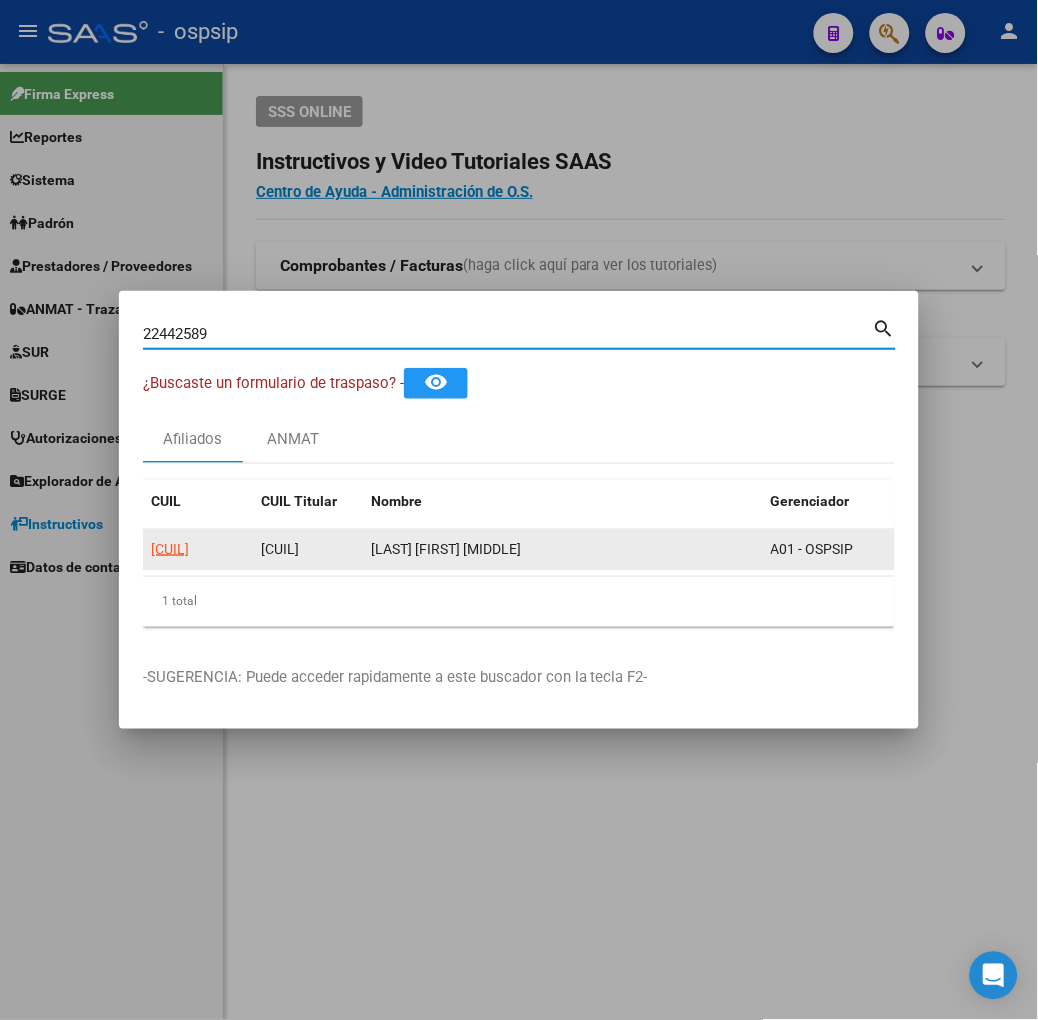 click on "[CUIL]" 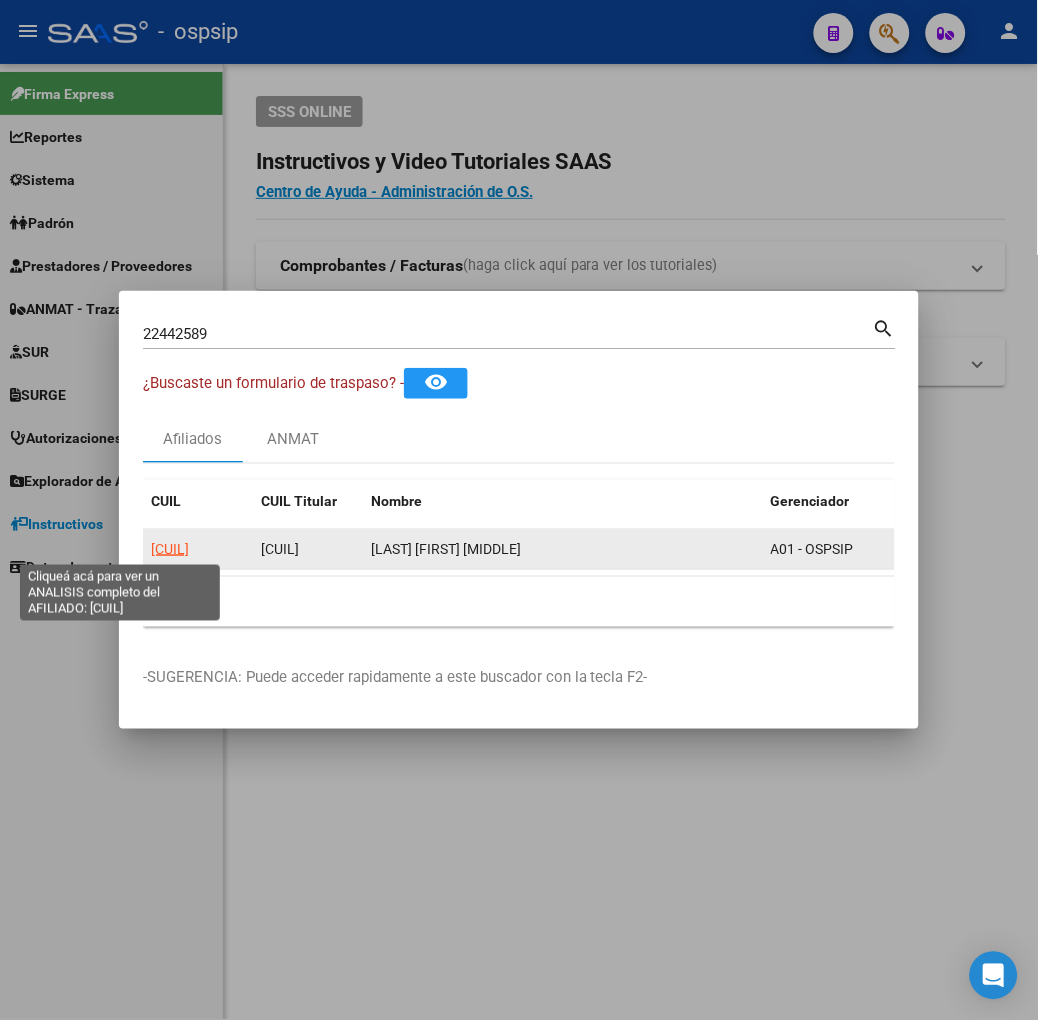 click on "[CUIL]" 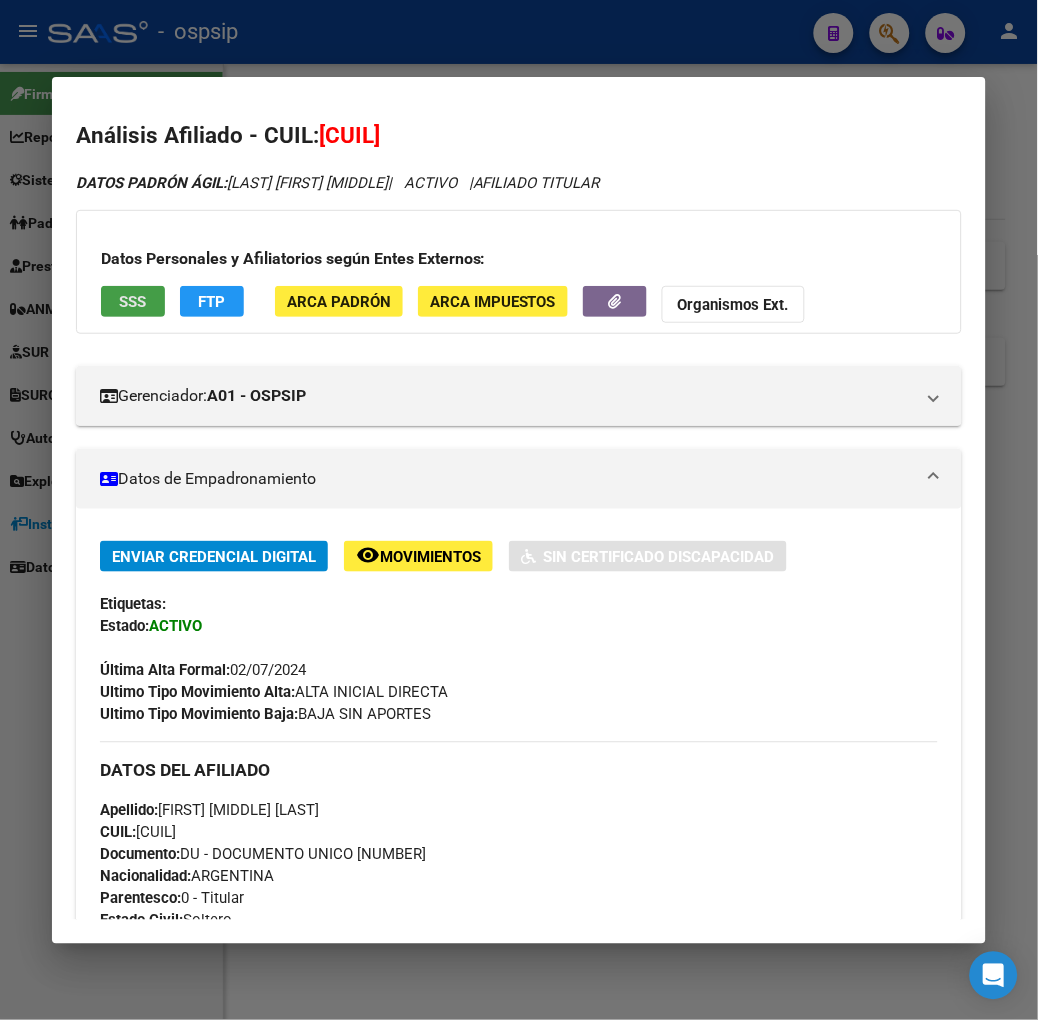 click on "SSS" at bounding box center [132, 302] 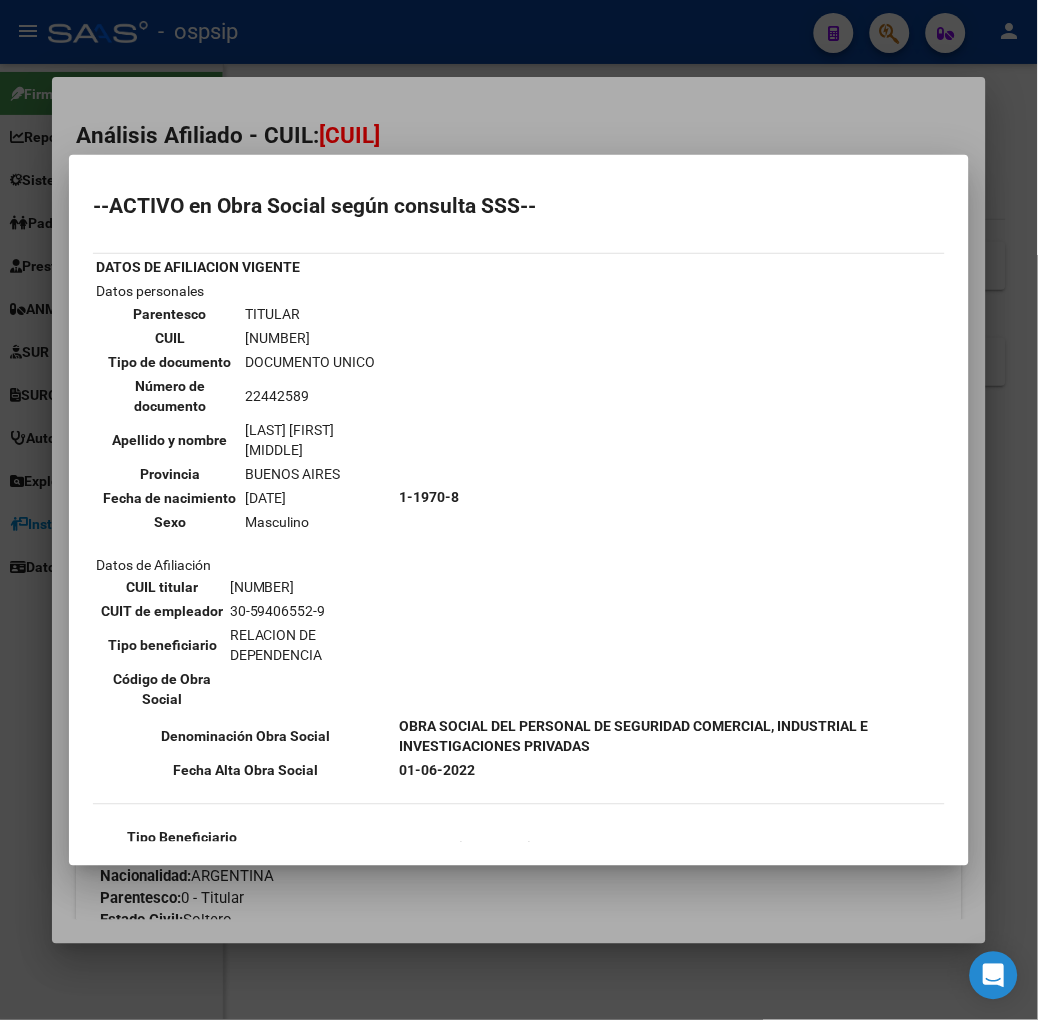 scroll, scrollTop: 222, scrollLeft: 0, axis: vertical 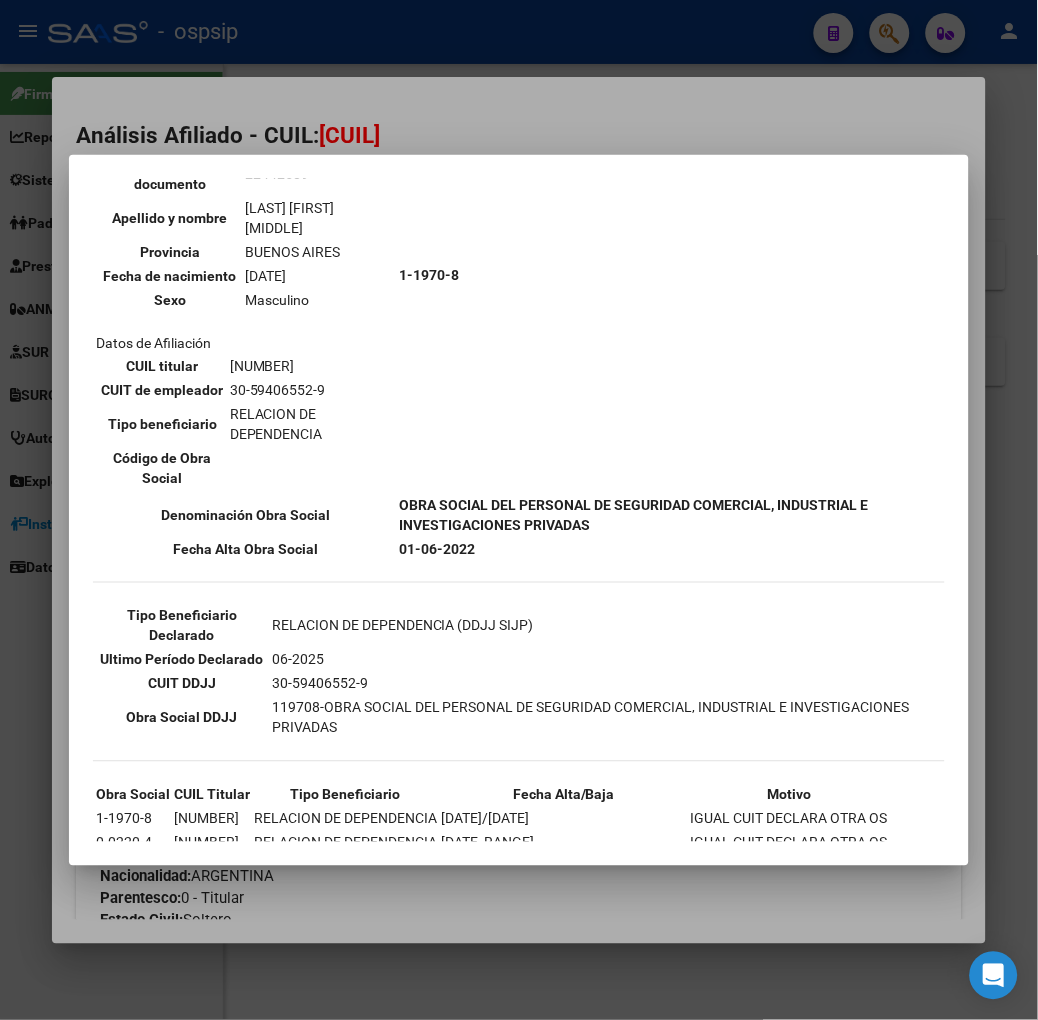 click at bounding box center [519, 510] 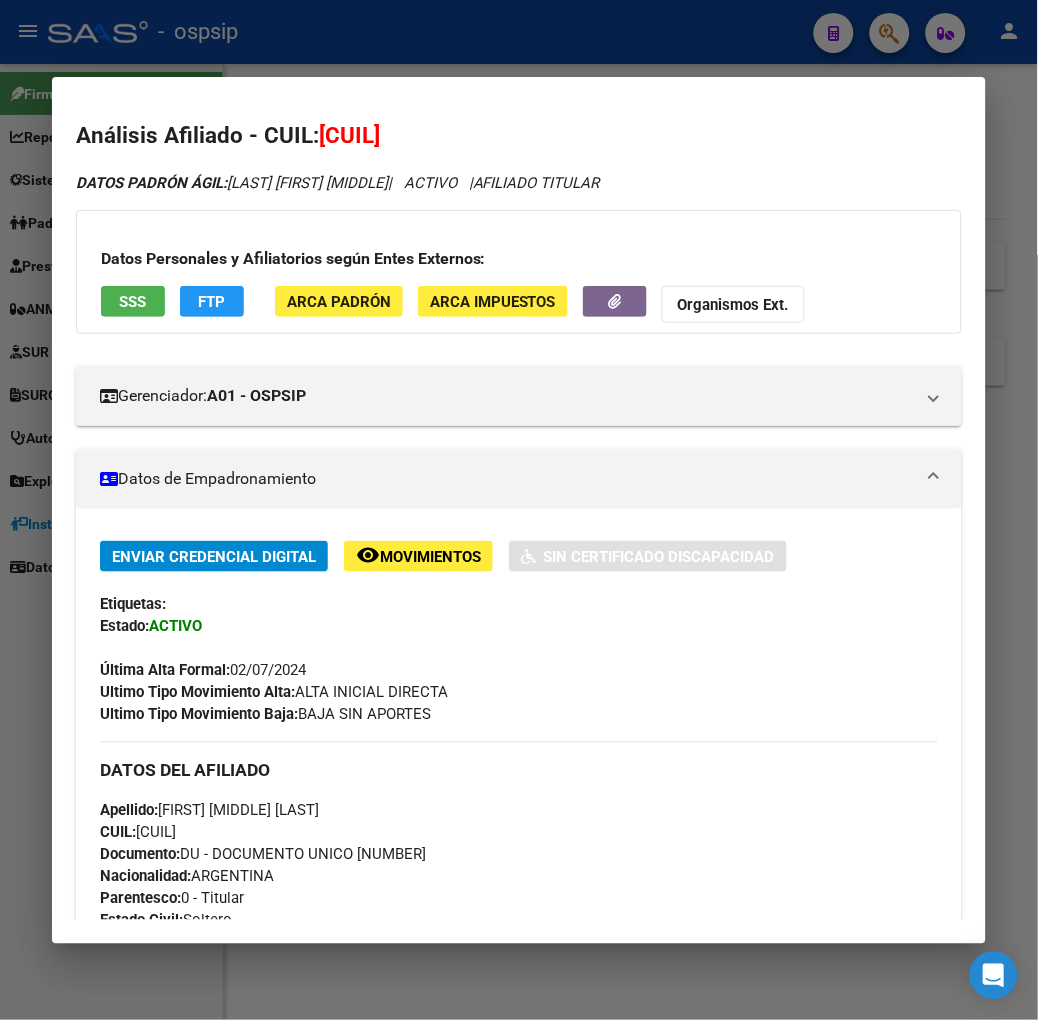 click on "Análisis Afiliado - CUIL:  [CUIL] DATOS PADRÓN ÁGIL:  [LAST] [FIRST] [MIDDLE]     |   ACTIVO   |     AFILIADO TITULAR  Datos Personales y Afiliatorios según Entes Externos: SSS FTP ARCA Padrón ARCA Impuestos Organismos Ext.    Gerenciador:      A01 - OSPSIP Atención telefónica: Atención emergencias: Otros Datos Útiles:    Datos de Empadronamiento  Enviar Credencial Digital remove_red_eye Movimientos    Sin Certificado Discapacidad Etiquetas: Estado: ACTIVO Última Alta Formal:  [DD]/[MM]/[YYYY] Ultimo Tipo Movimiento Alta:  ALTA INICIAL DIRECTA Ultimo Tipo Movimiento Baja:  BAJA SIN APORTES DATOS DEL AFILIADO Apellido:  [FIRST] [MIDDLE] [LAST] CUIL:  [CUIL] Documento:  DU - DOCUMENTO UNICO [DOCUMENTO]  Nacionalidad:  ARGENTINA Parentesco:  0 - Titular Estado Civil:  Soltero Discapacitado:    NO (00) Sexo:  M Nacimiento:  [DD]/[MM]/[YYYY] Edad:  [AGE]  Teléfono Particular:           [PHONE] Provincia:  [STATE] Localidad:  PINEYRO Código Postal:  1870 Calle:  ENTRE RIOS 1546 Empleador:" at bounding box center (519, 510) 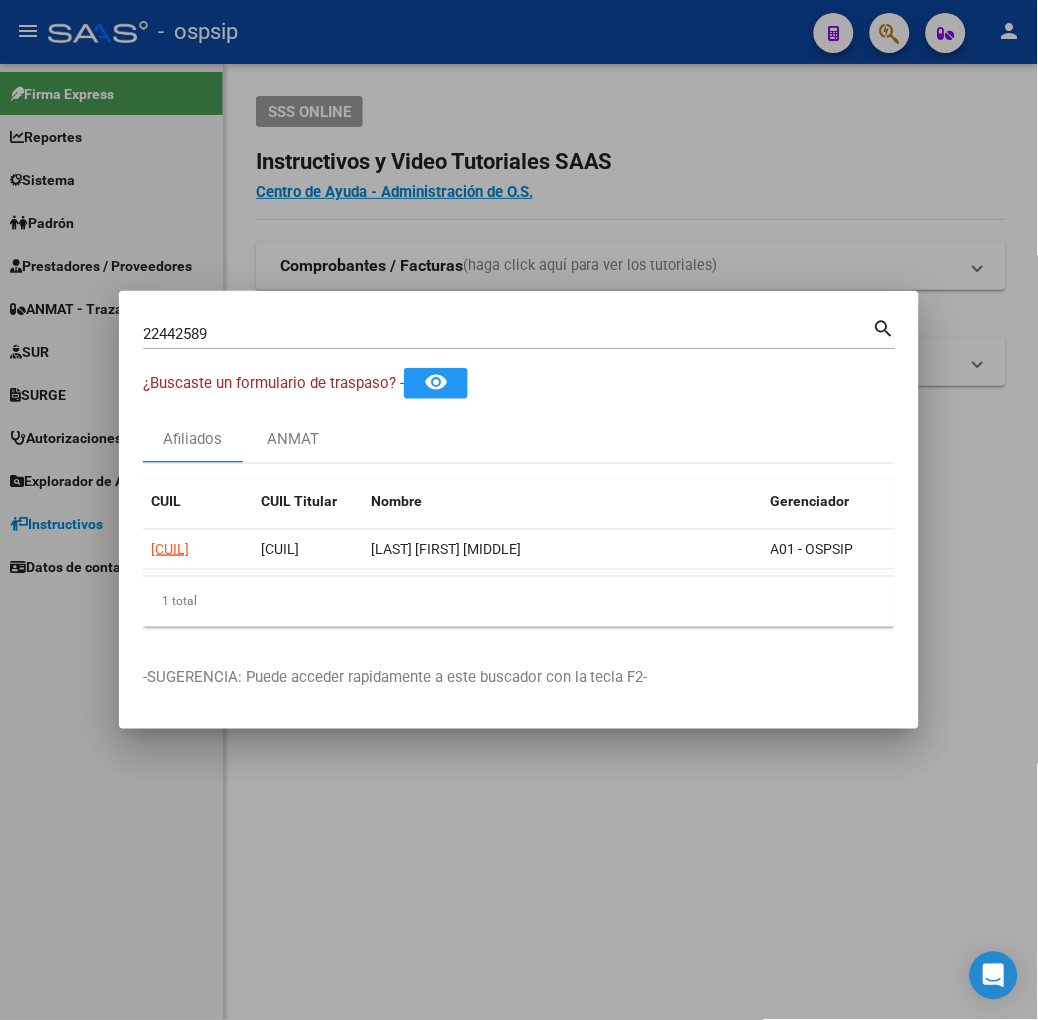click on "22442589" at bounding box center [508, 334] 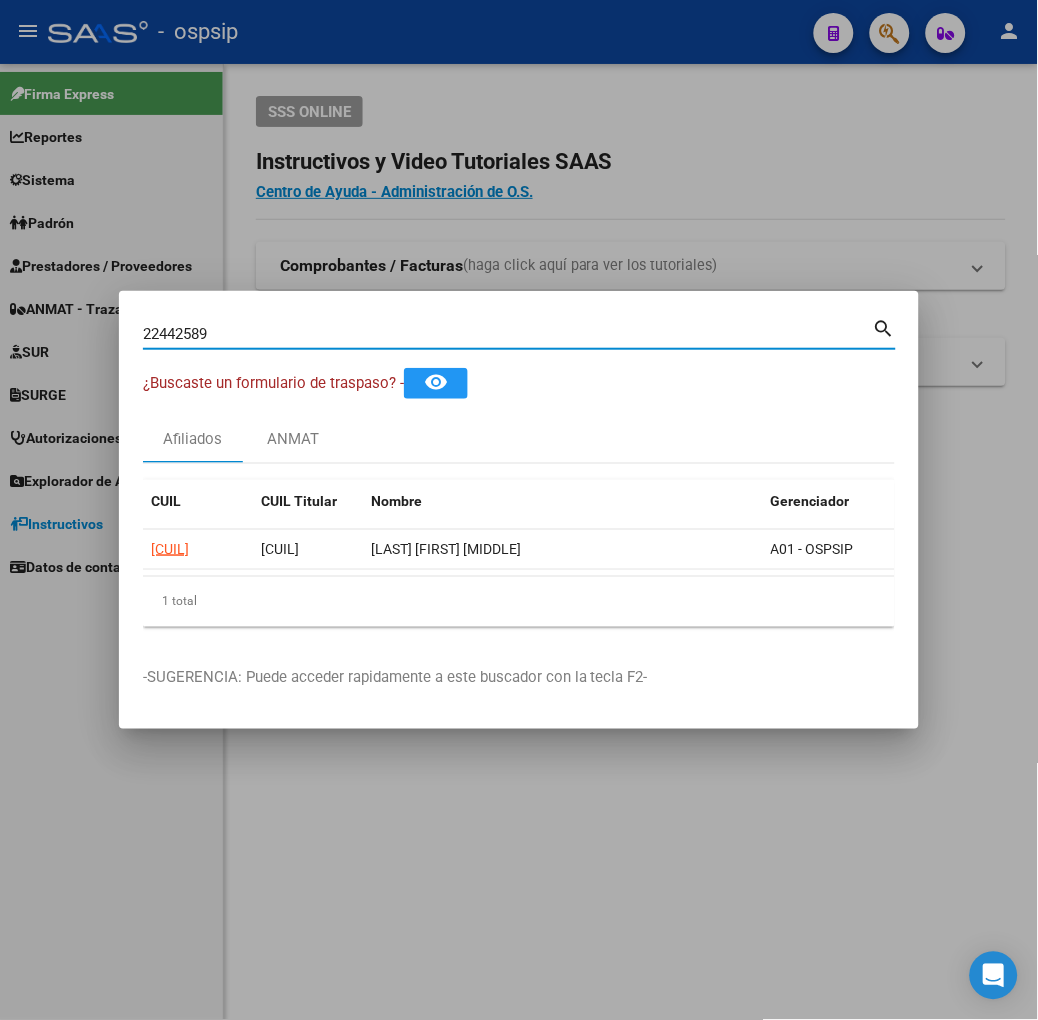 click on "22442589" at bounding box center (508, 334) 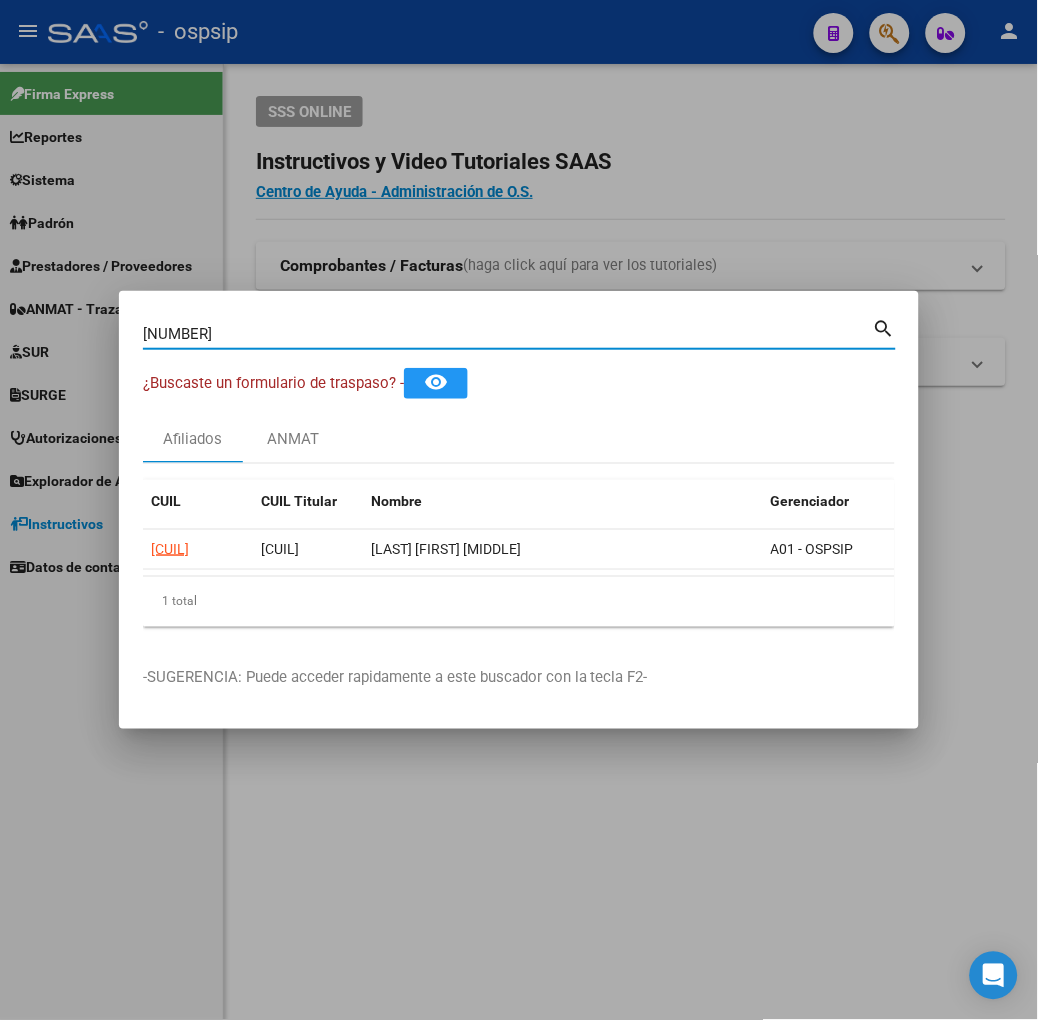 type on "[NUMBER]" 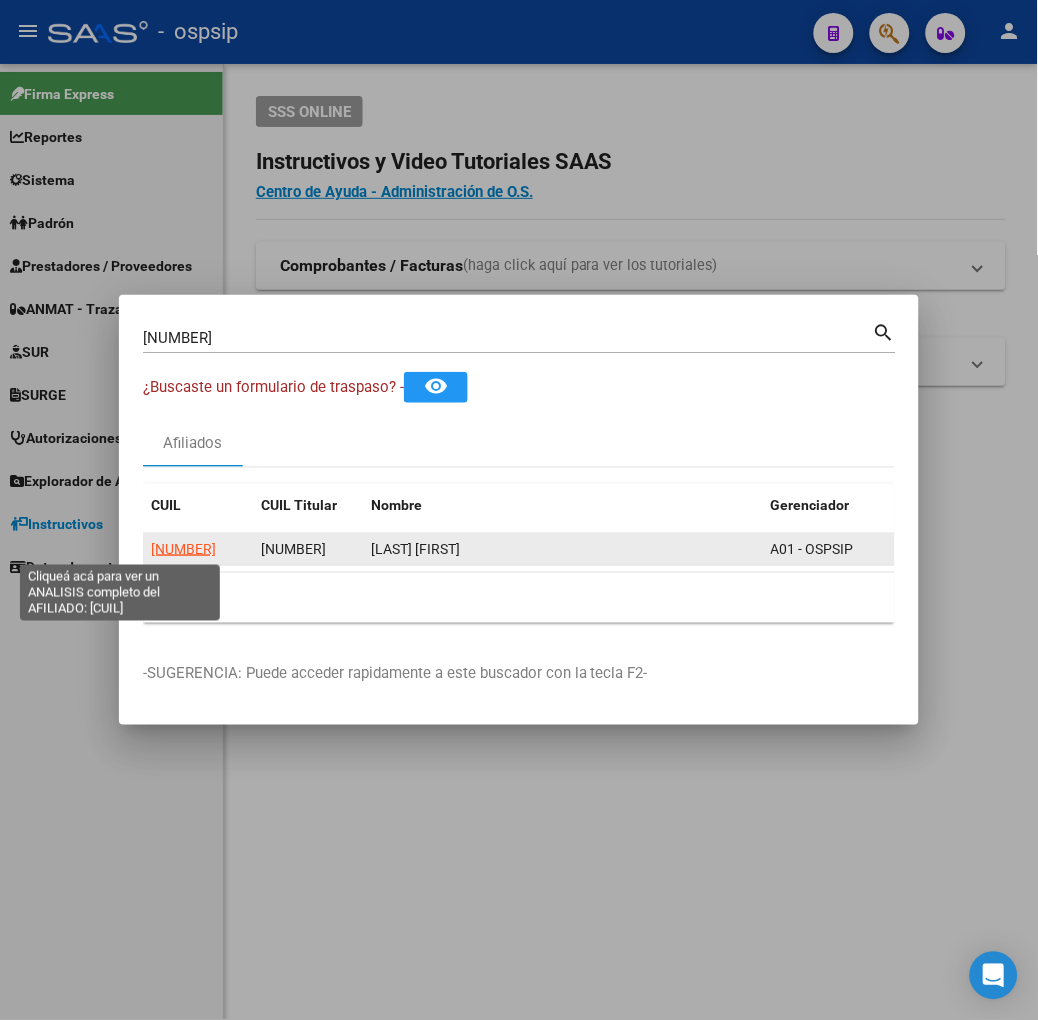 click on "[NUMBER]" 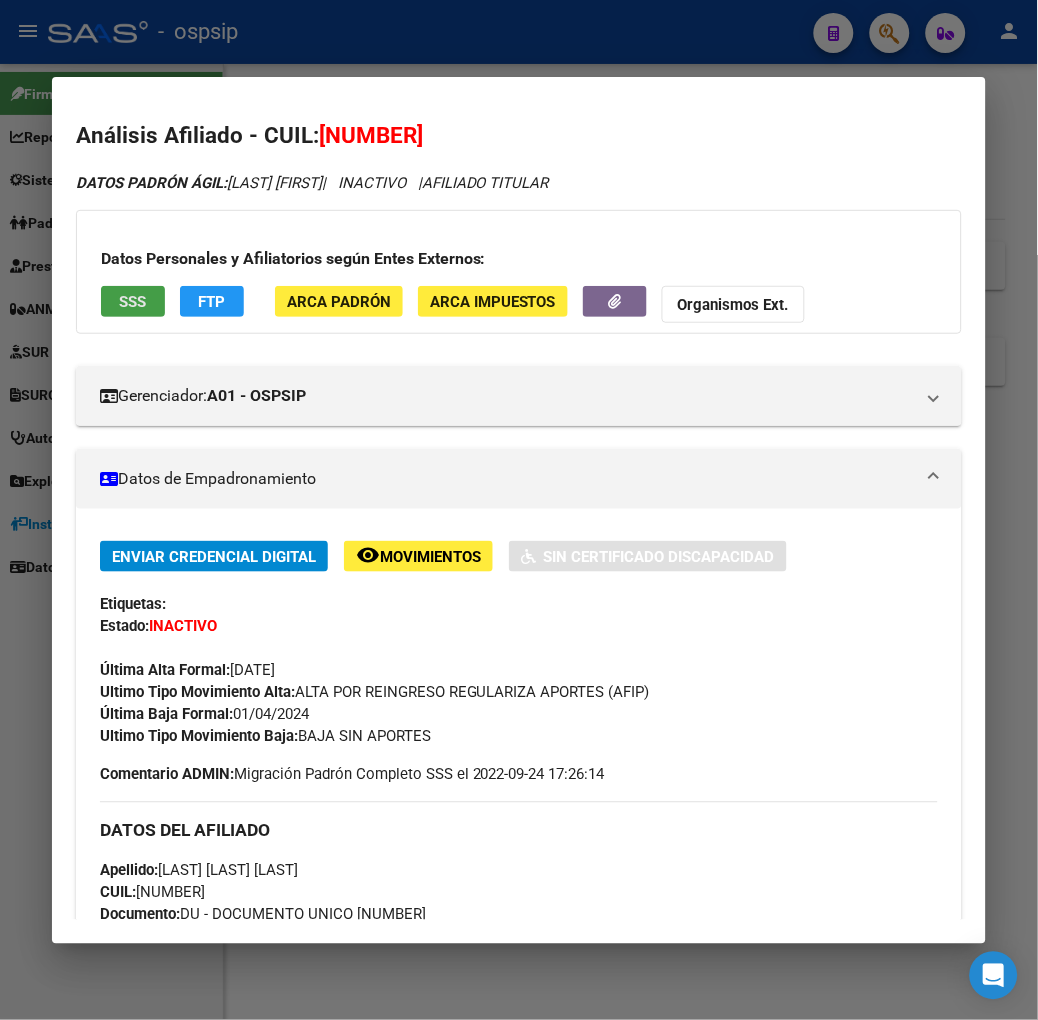 click on "SSS" at bounding box center [133, 301] 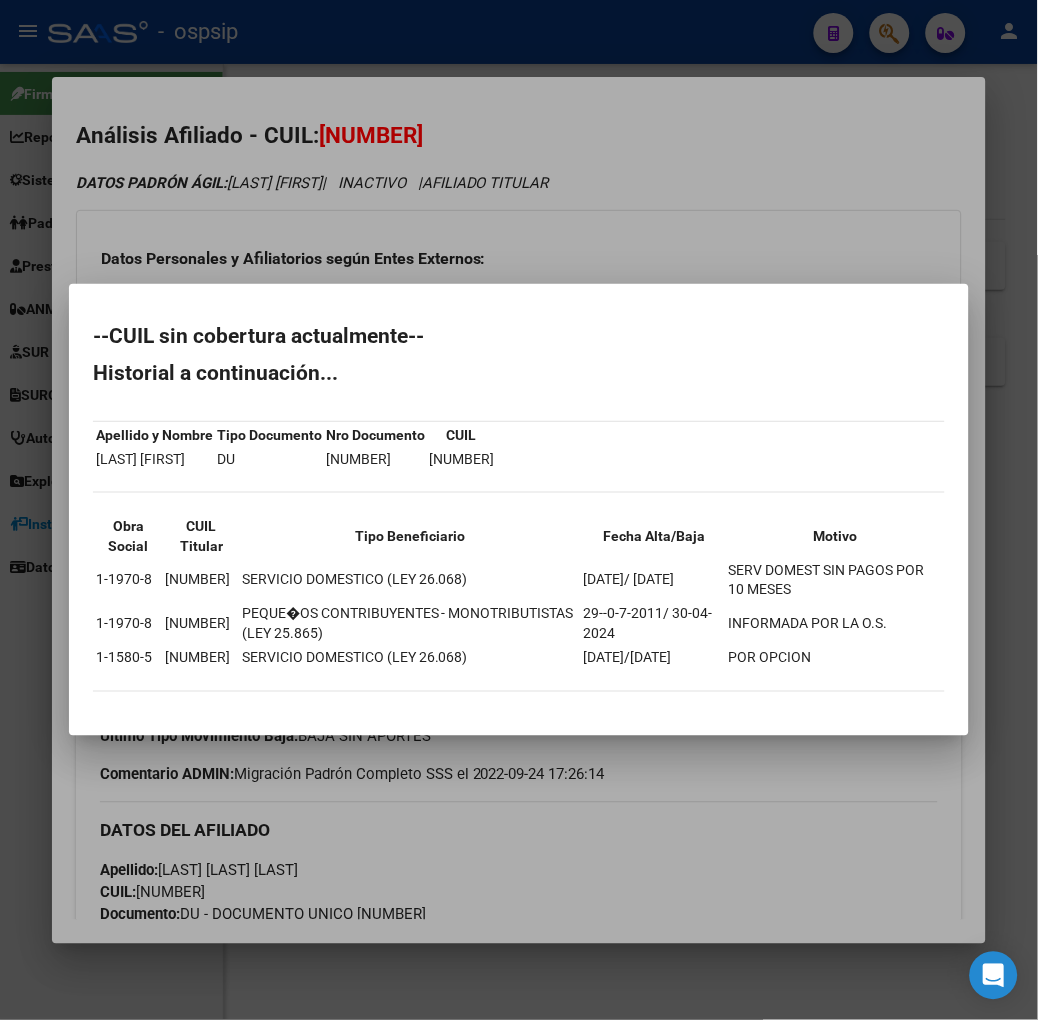 click at bounding box center (519, 510) 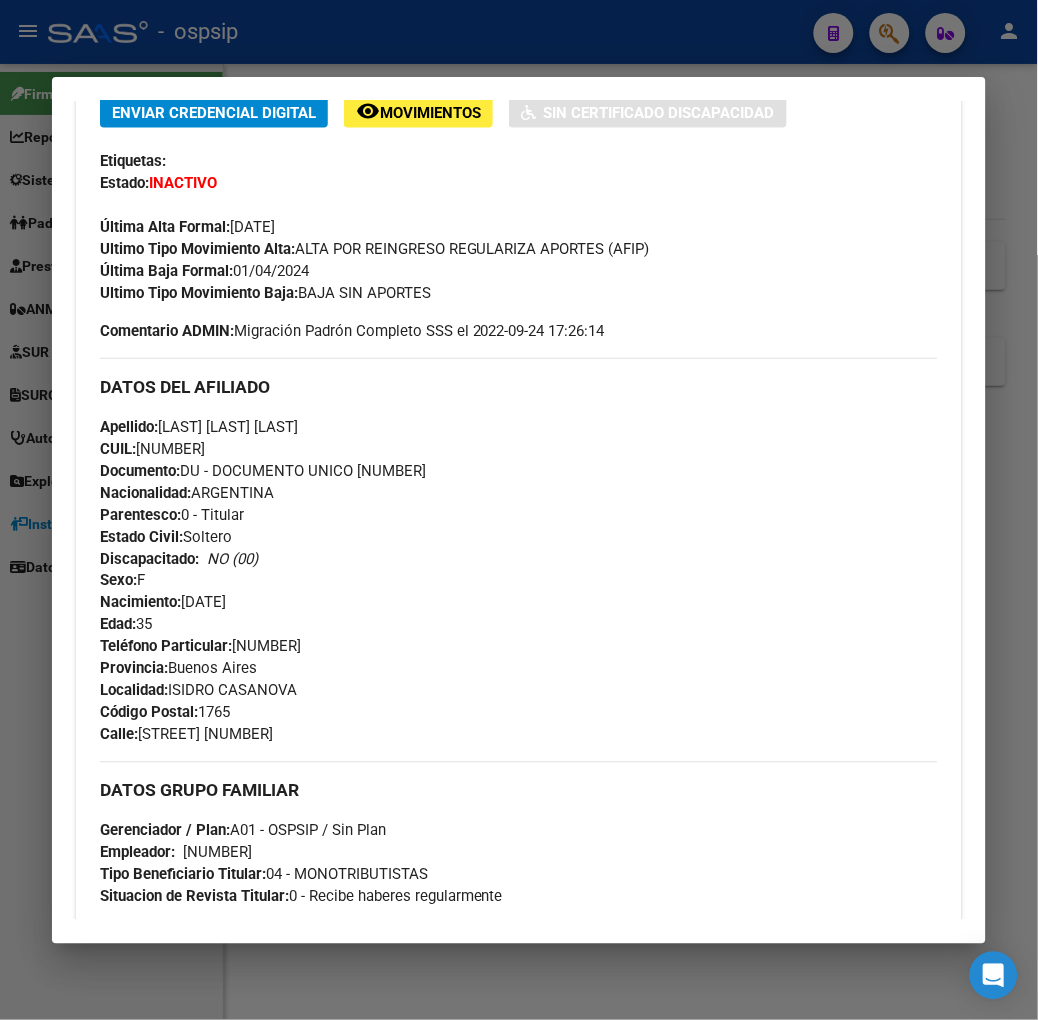 scroll, scrollTop: 890, scrollLeft: 0, axis: vertical 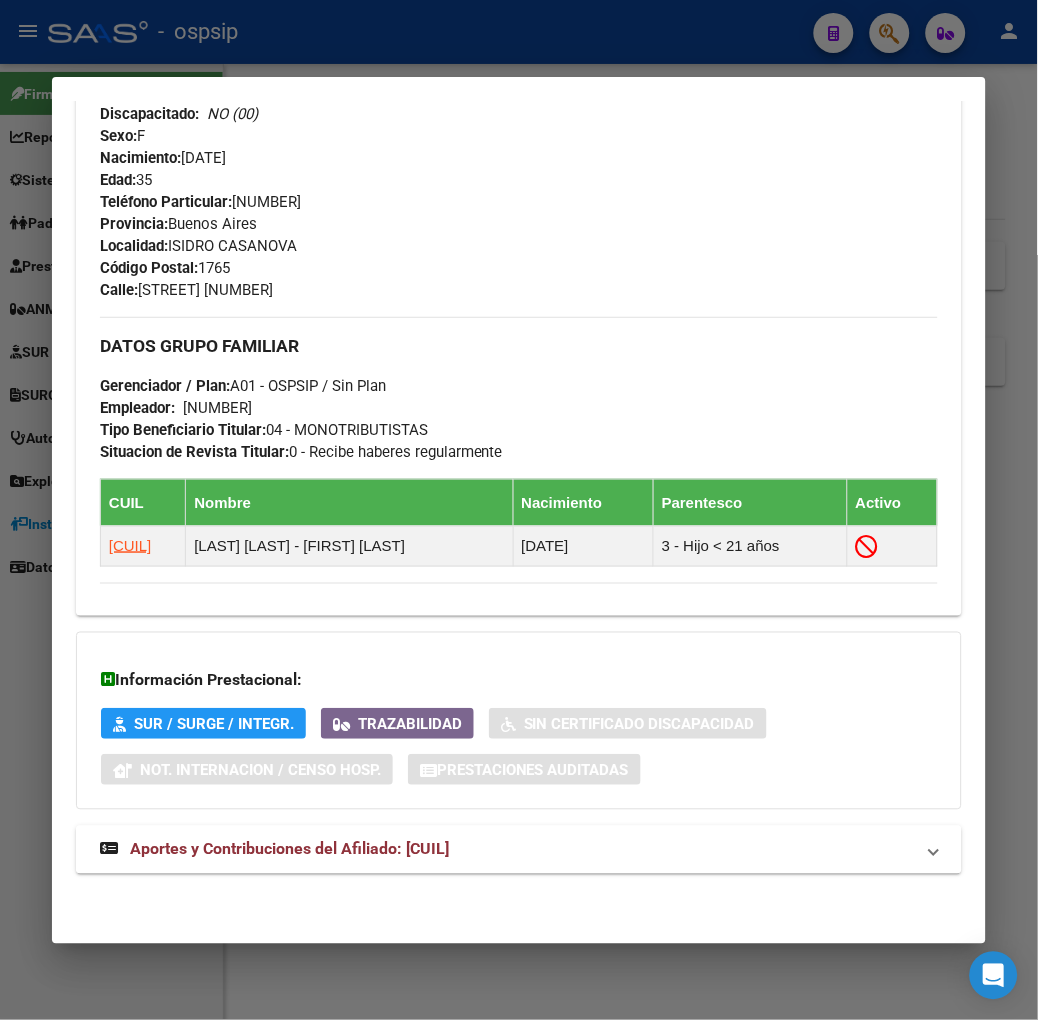 click on "Aportes y Contribuciones del Afiliado: [CUIL]" at bounding box center (289, 849) 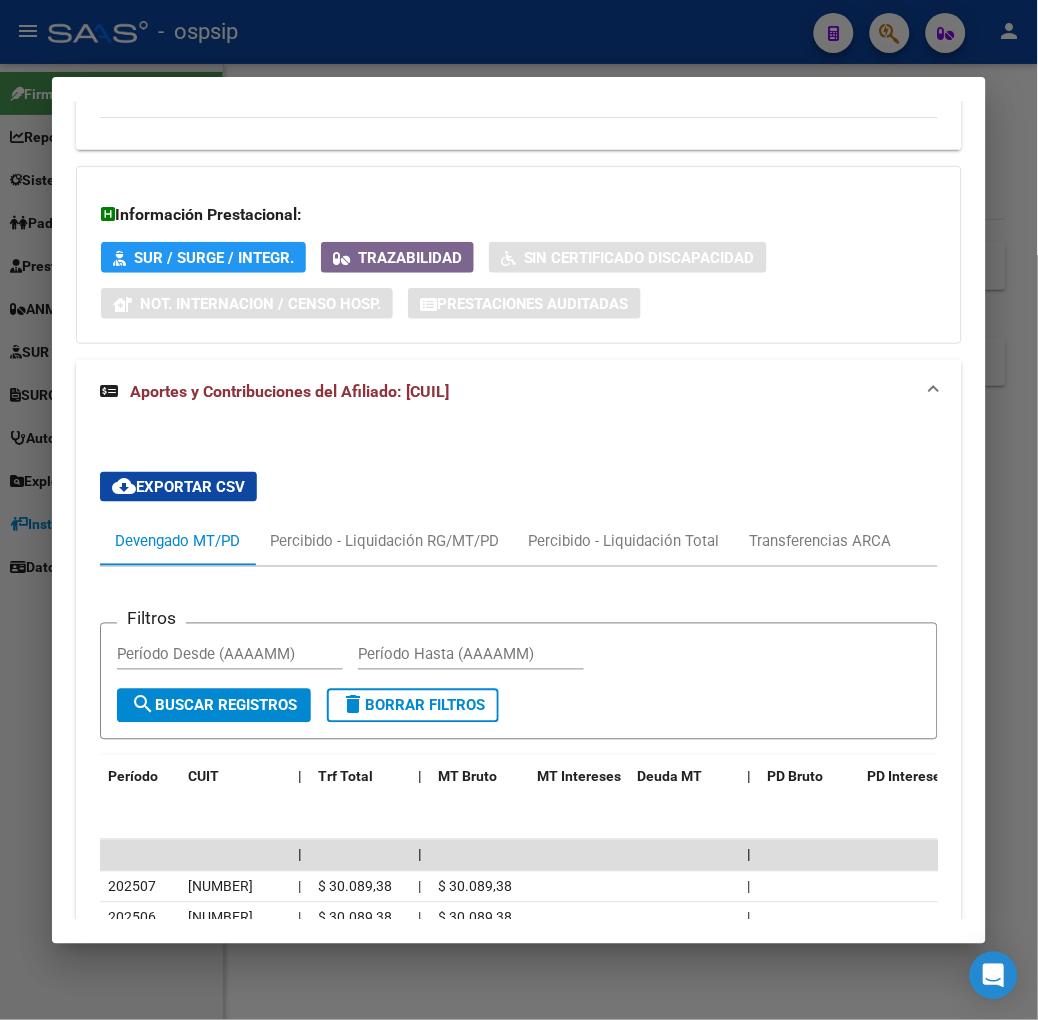 scroll, scrollTop: 1667, scrollLeft: 0, axis: vertical 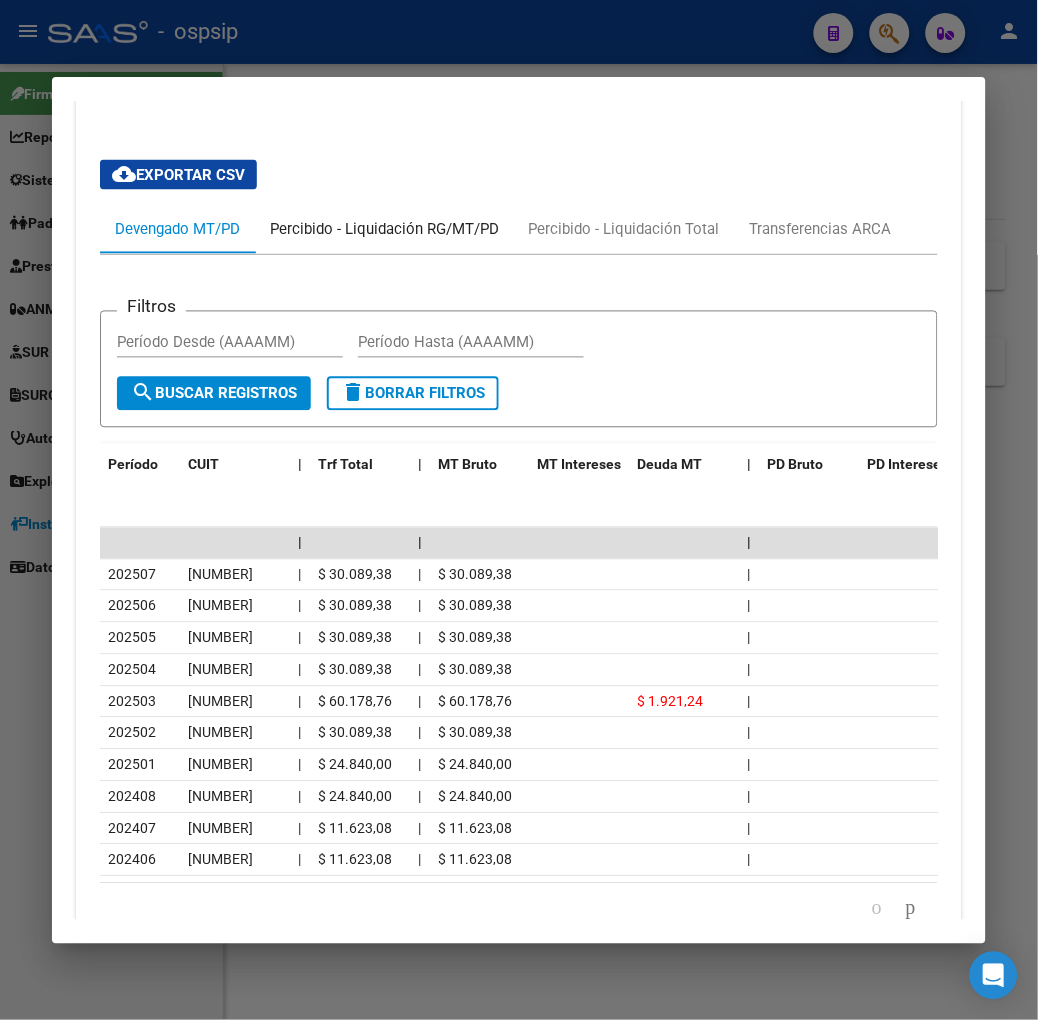 click on "Percibido - Liquidación RG/MT/PD" at bounding box center (384, 230) 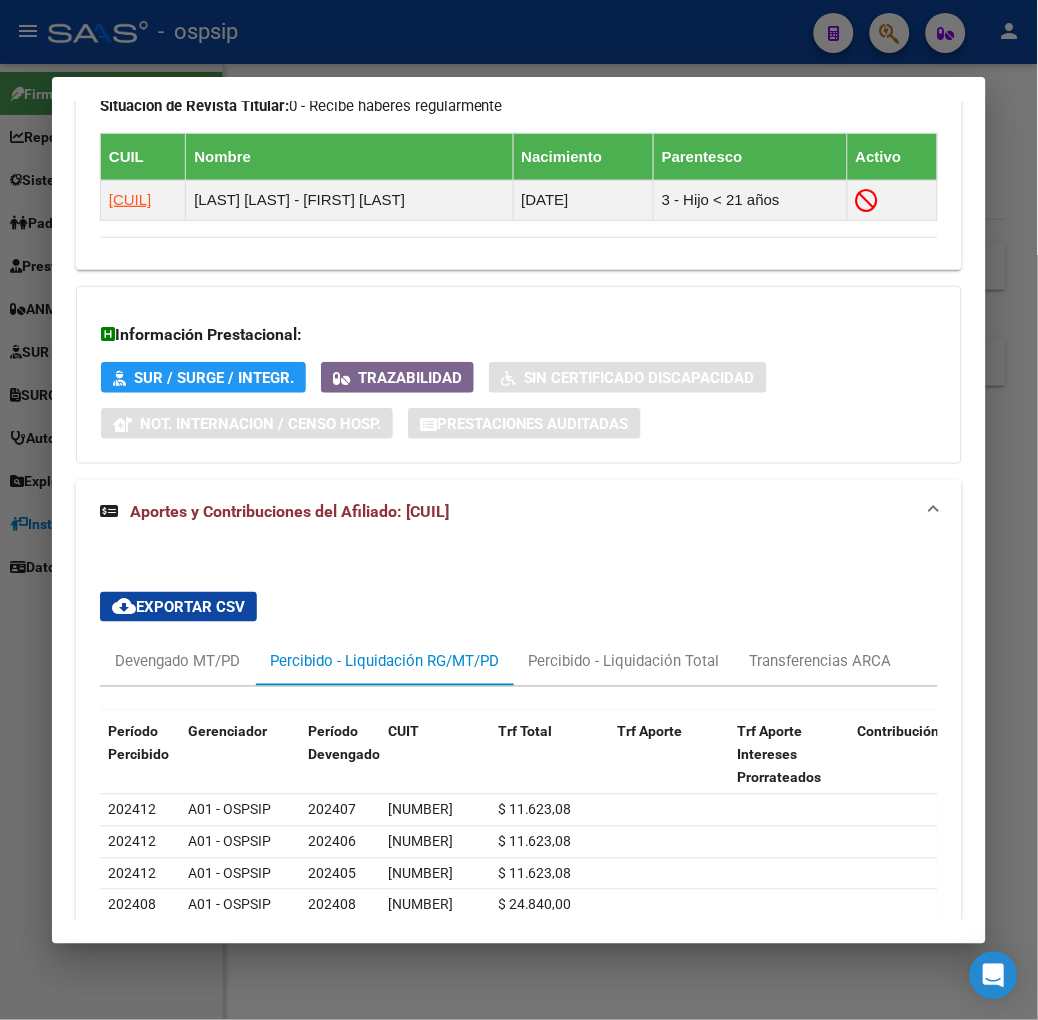 scroll, scrollTop: 1615, scrollLeft: 0, axis: vertical 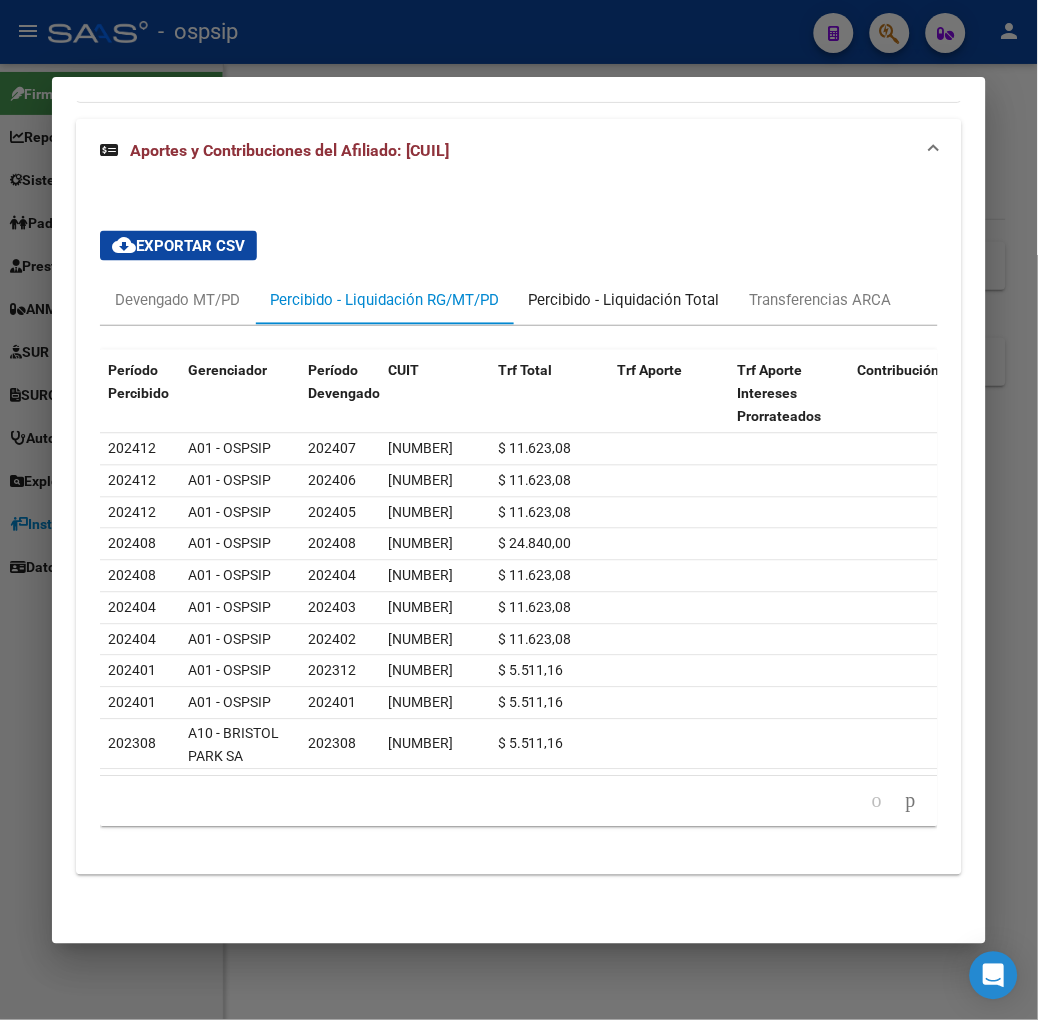 click on "Percibido - Liquidación Total" at bounding box center (624, 301) 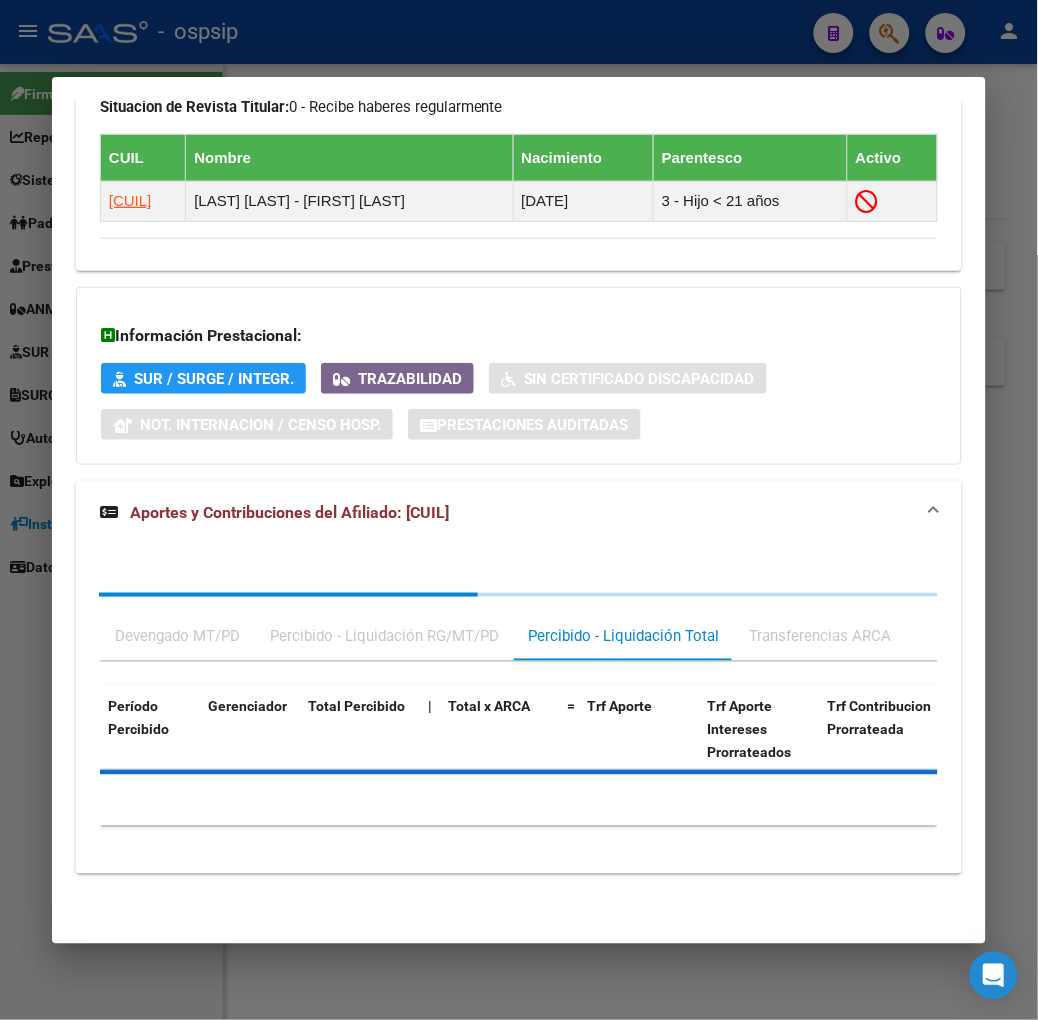 scroll, scrollTop: 1615, scrollLeft: 0, axis: vertical 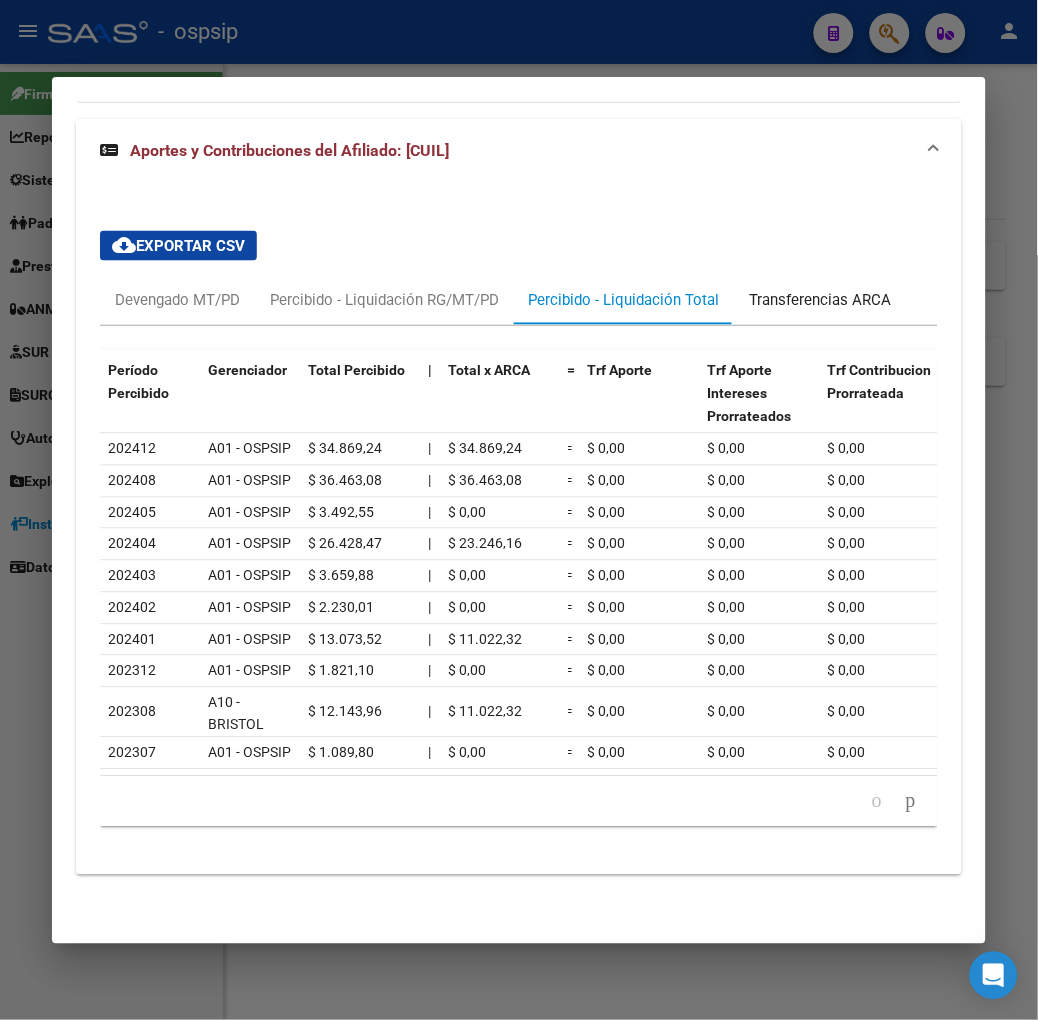 click on "Transferencias ARCA" at bounding box center [821, 301] 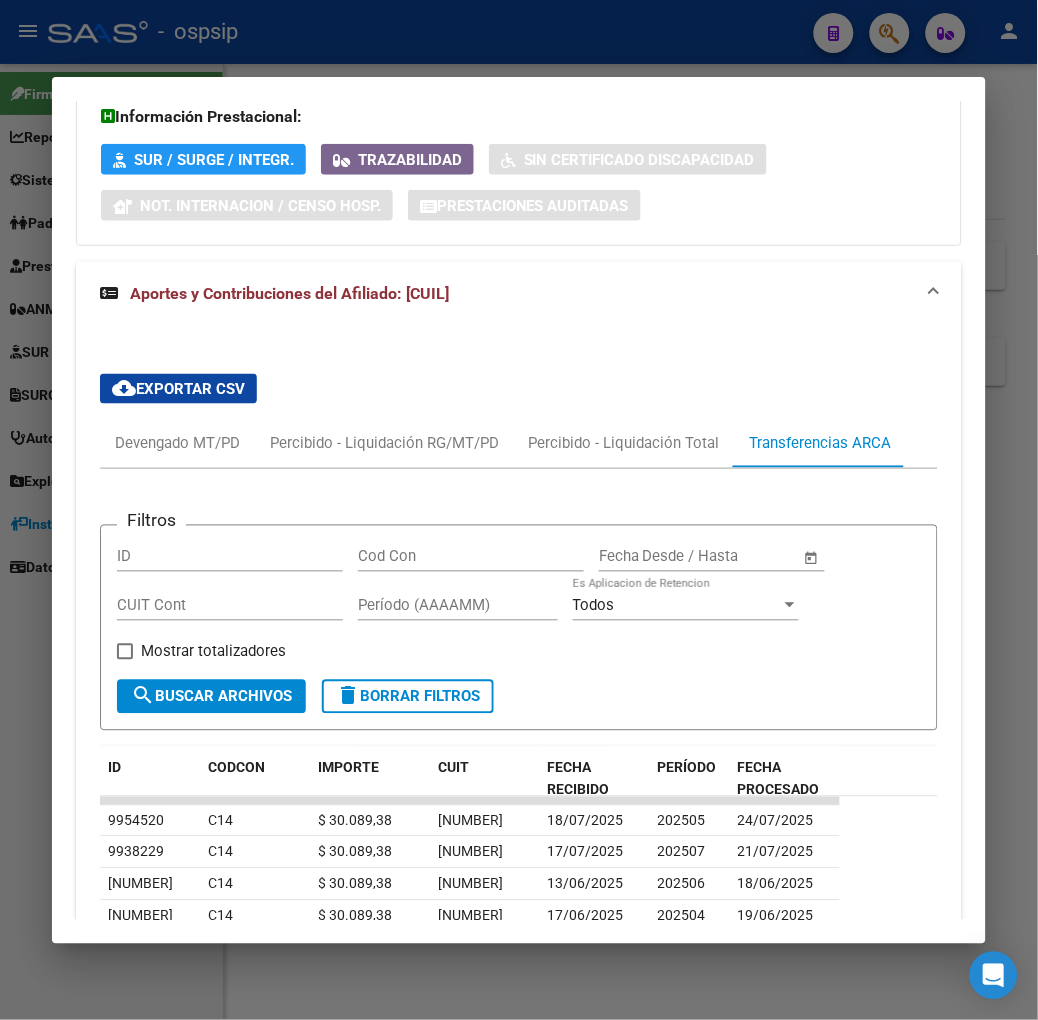 scroll, scrollTop: 1615, scrollLeft: 0, axis: vertical 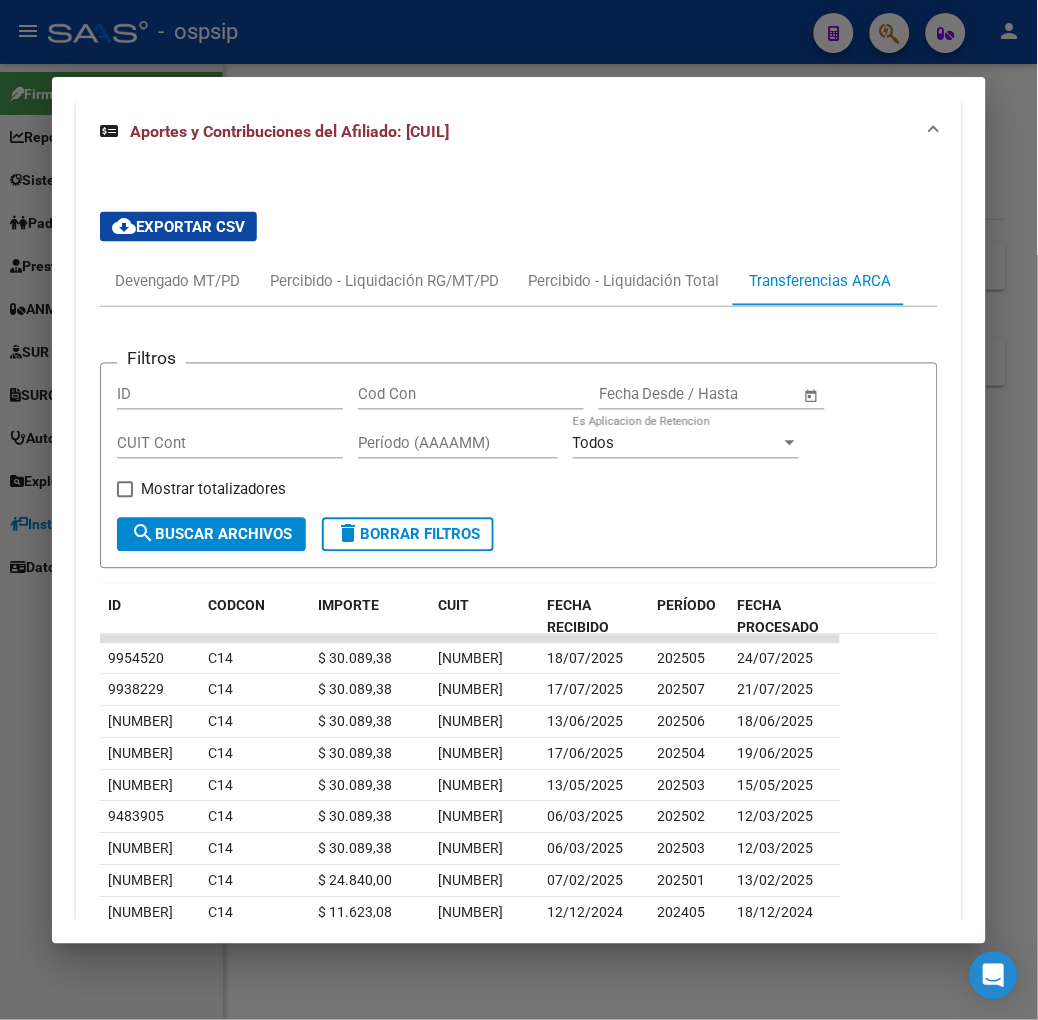 click at bounding box center [519, 510] 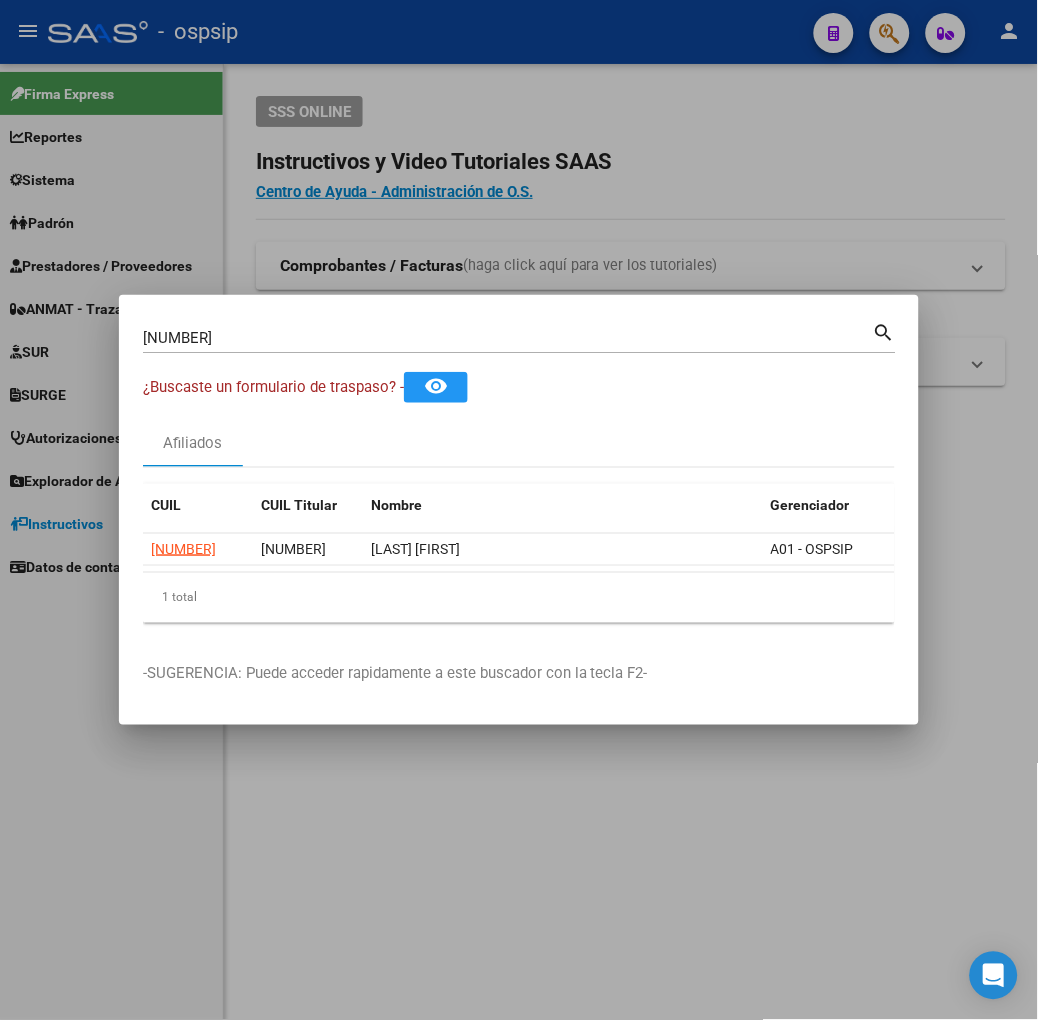 click on "[NUMBER]" at bounding box center [508, 338] 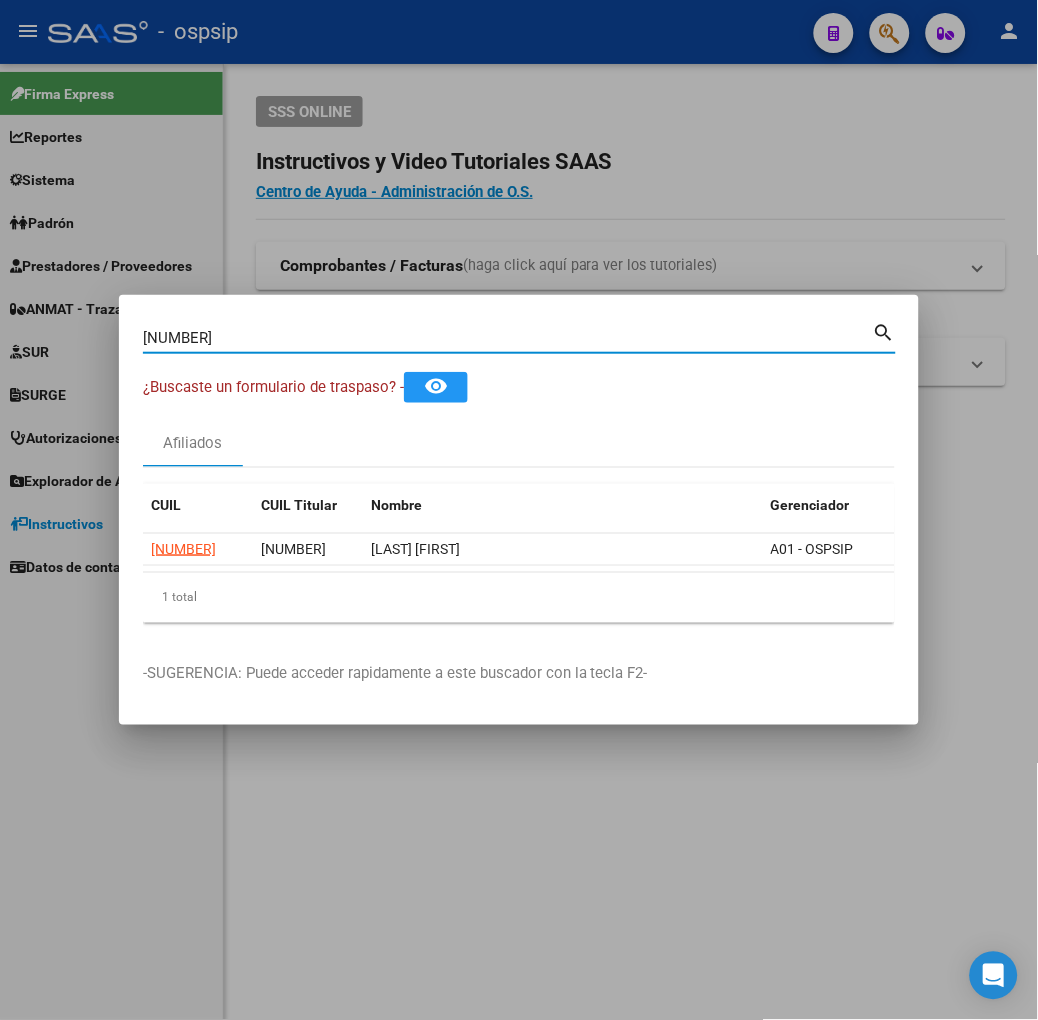 click on "[NUMBER]" at bounding box center [508, 338] 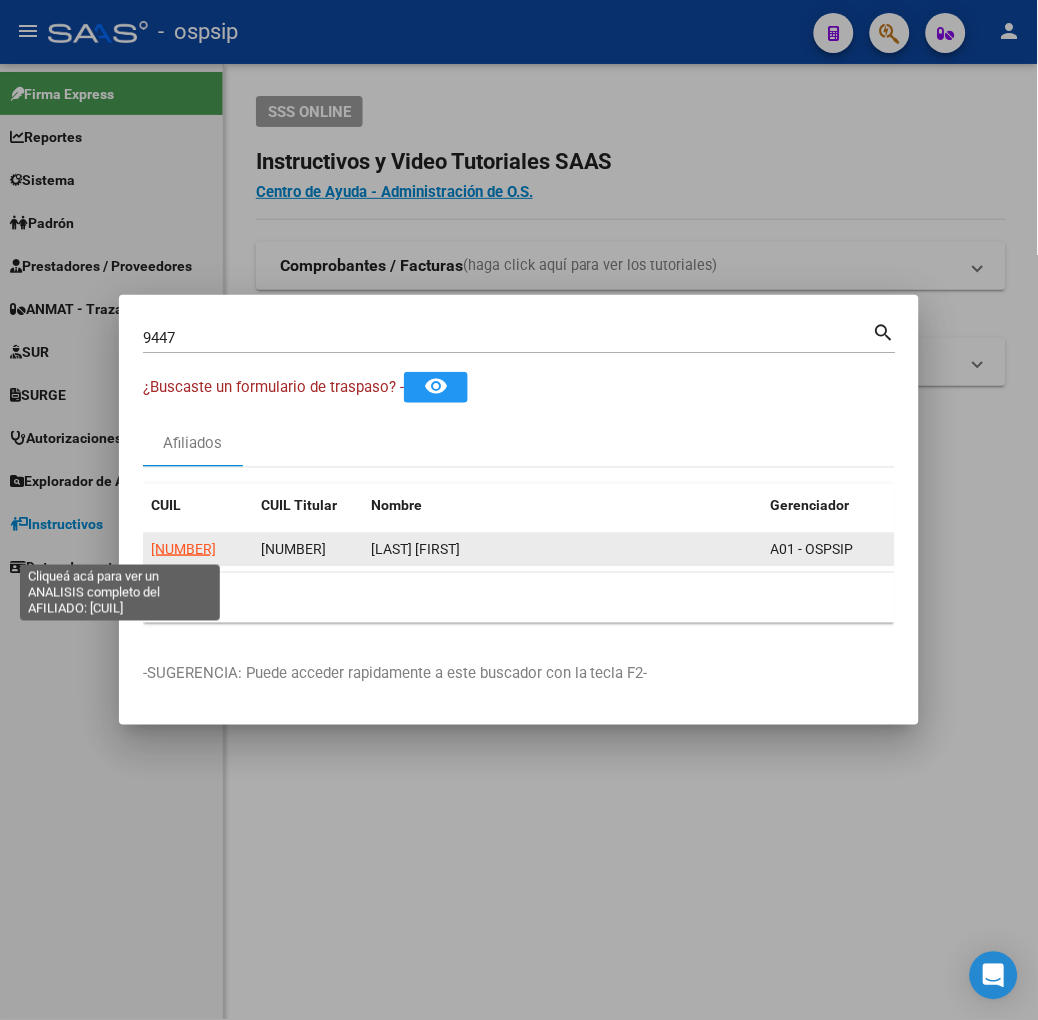 click on "[NUMBER]" 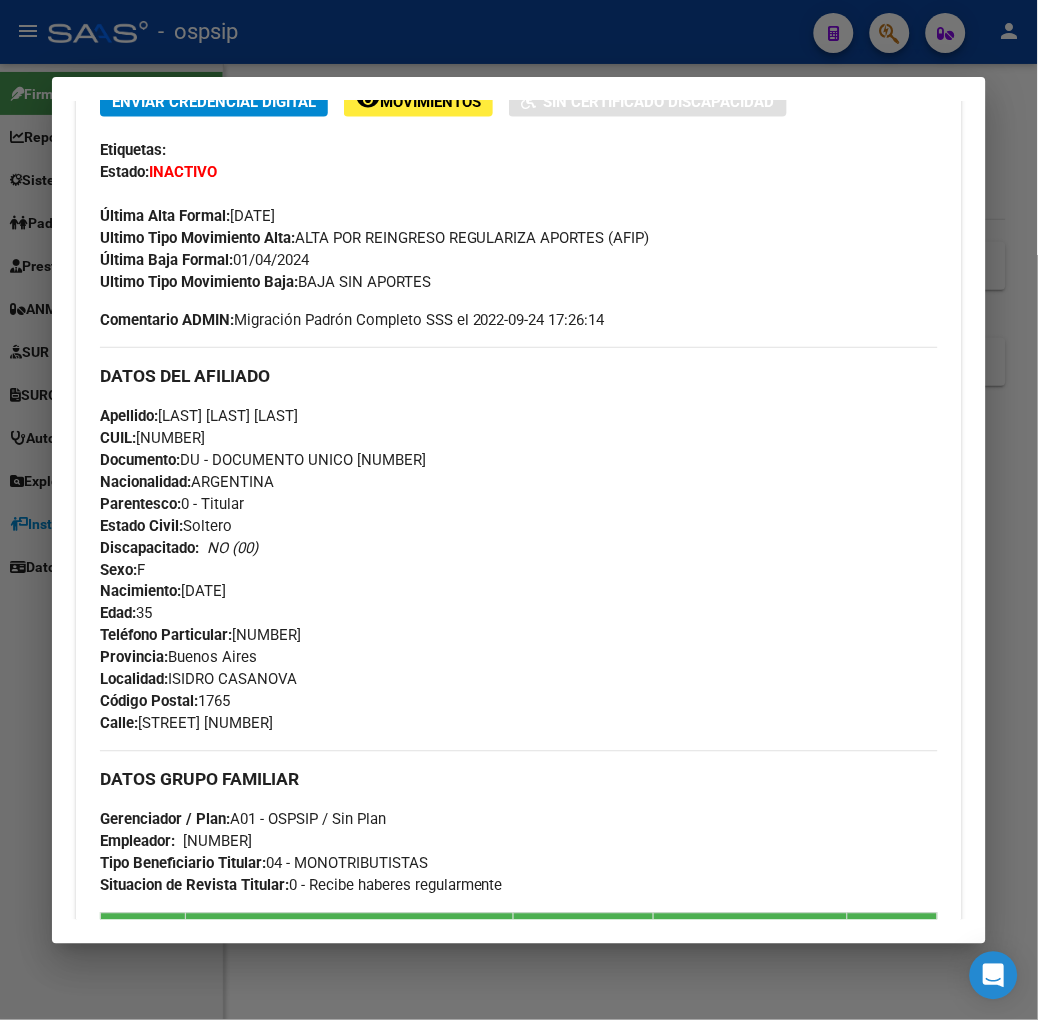 scroll, scrollTop: 111, scrollLeft: 0, axis: vertical 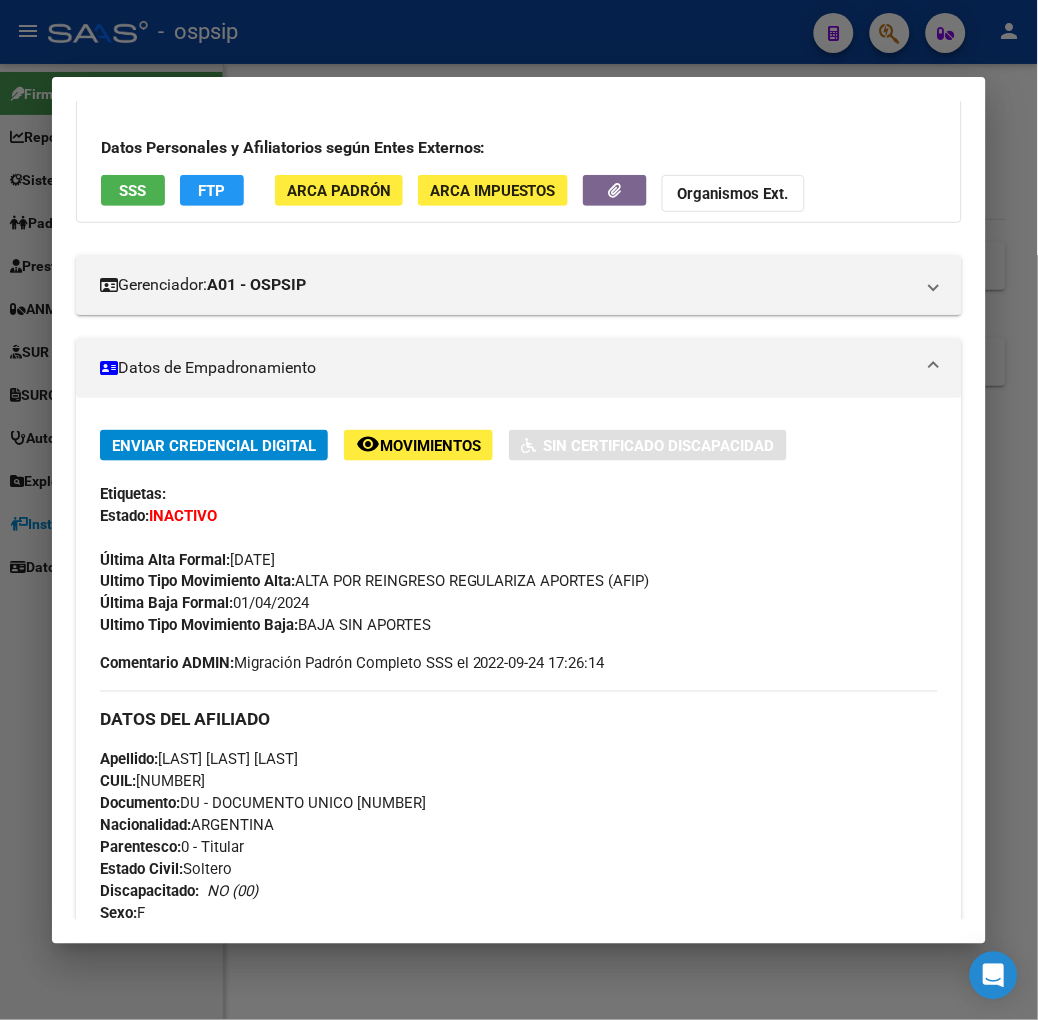drag, startPoint x: 557, startPoint y: 26, endPoint x: 551, endPoint y: 121, distance: 95.189285 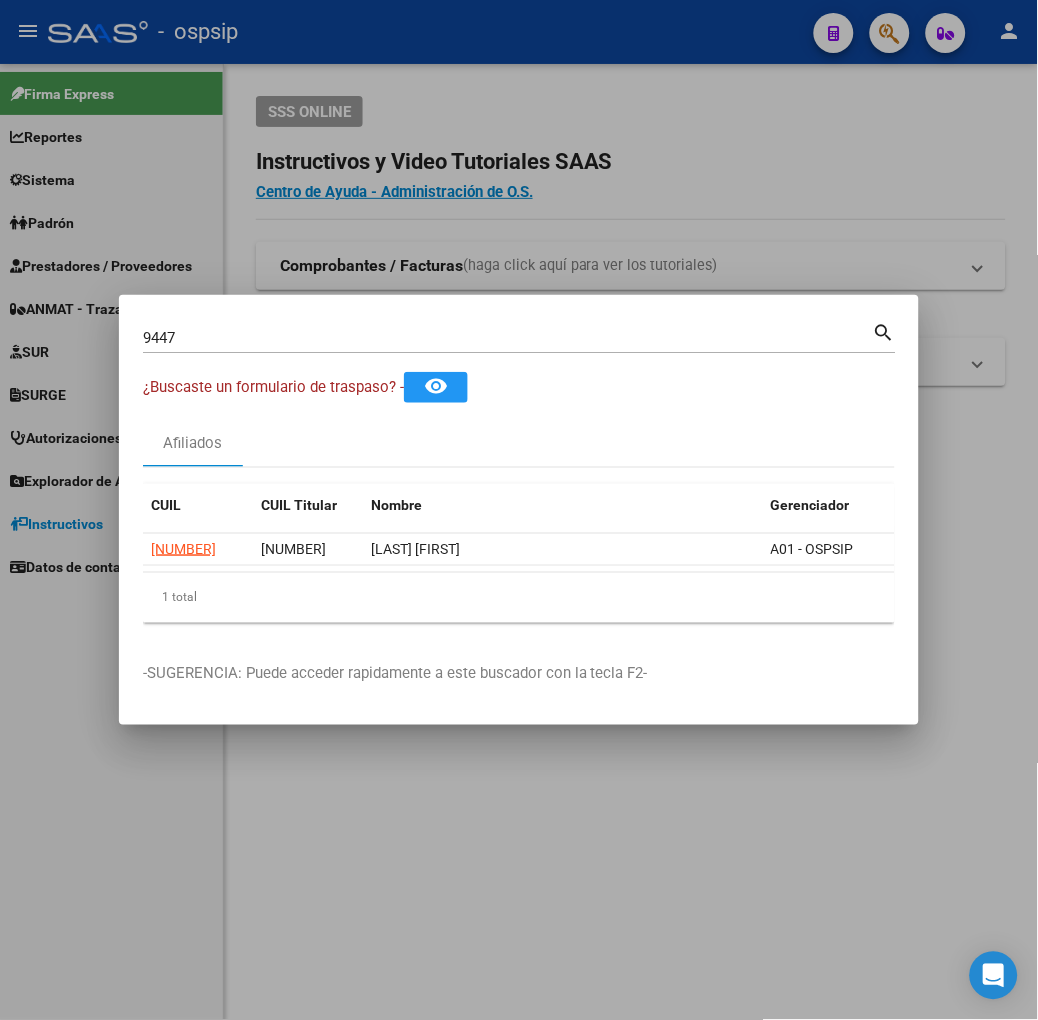click on "9447" at bounding box center [508, 338] 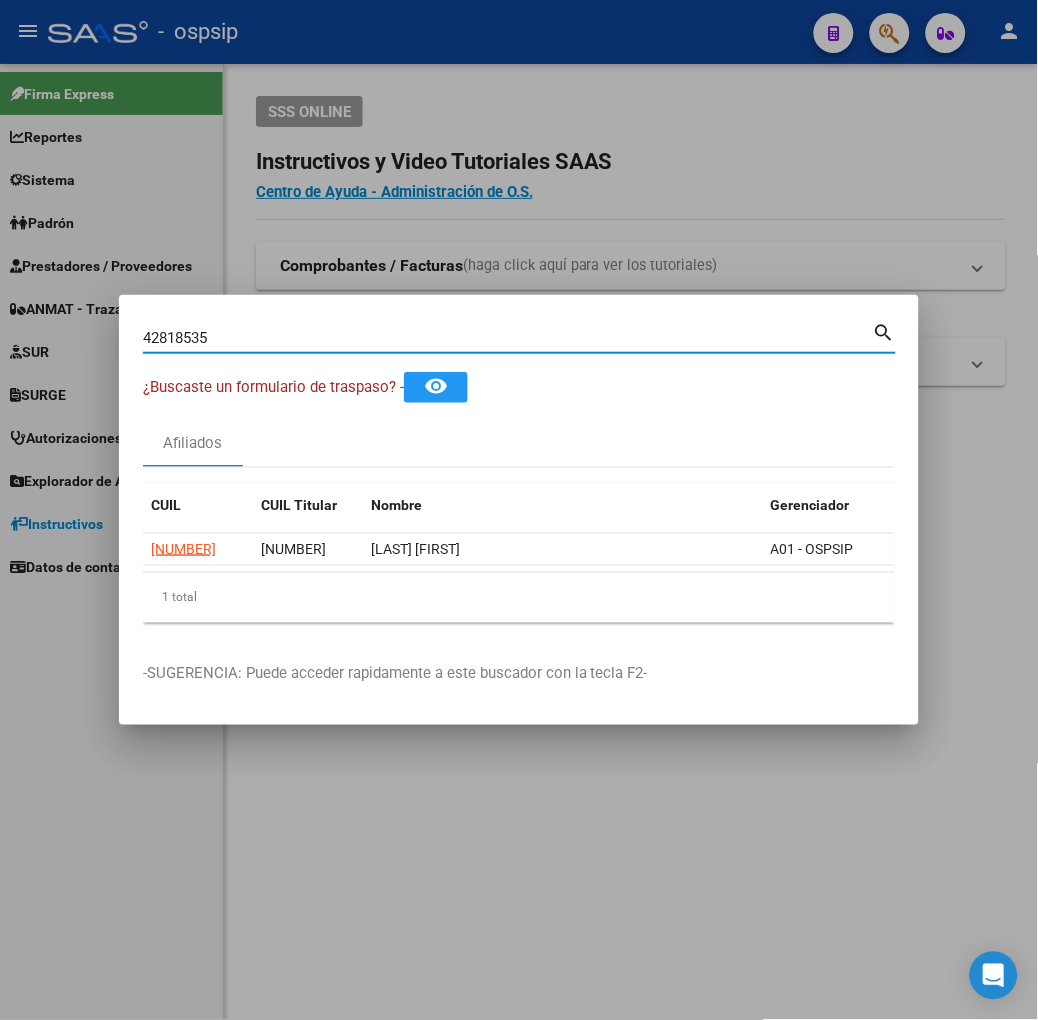 type on "42818535" 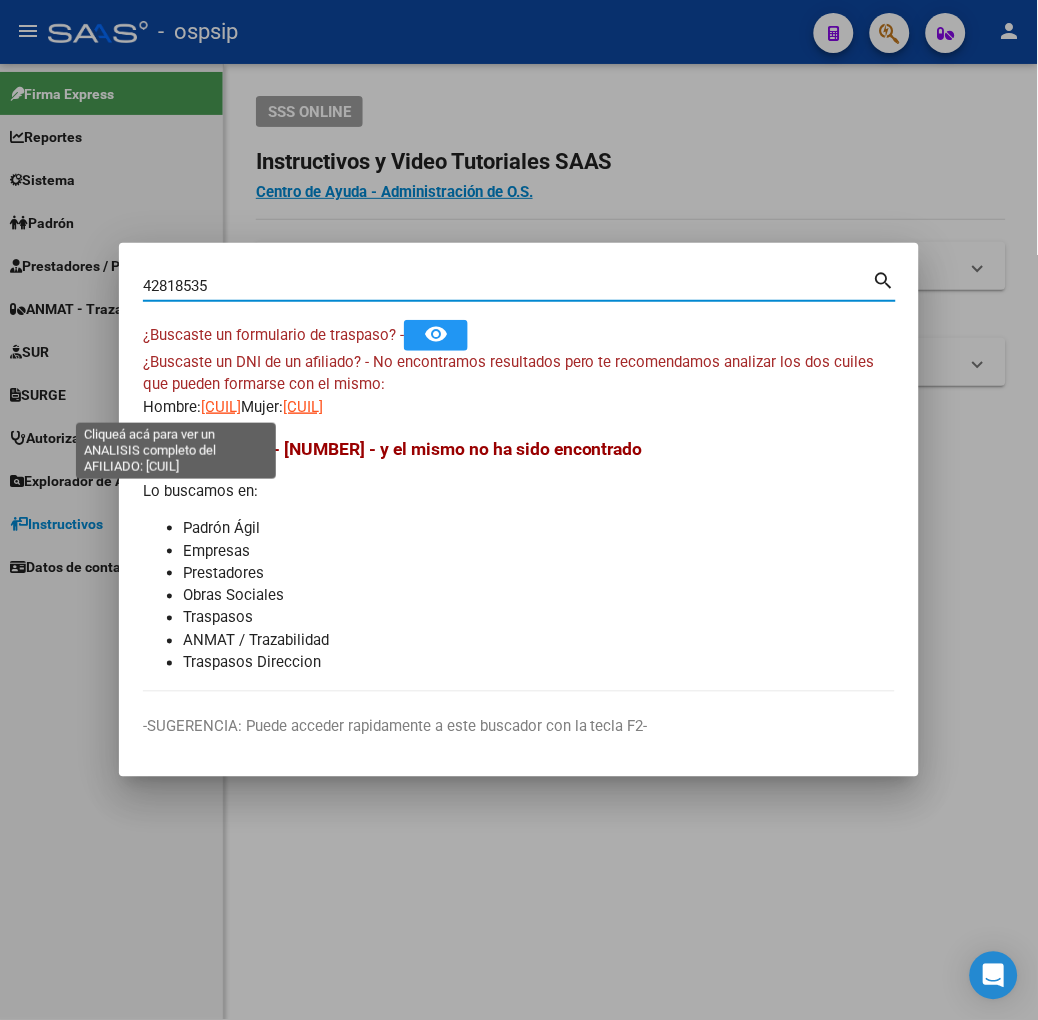 click on "[CUIL]" at bounding box center [221, 407] 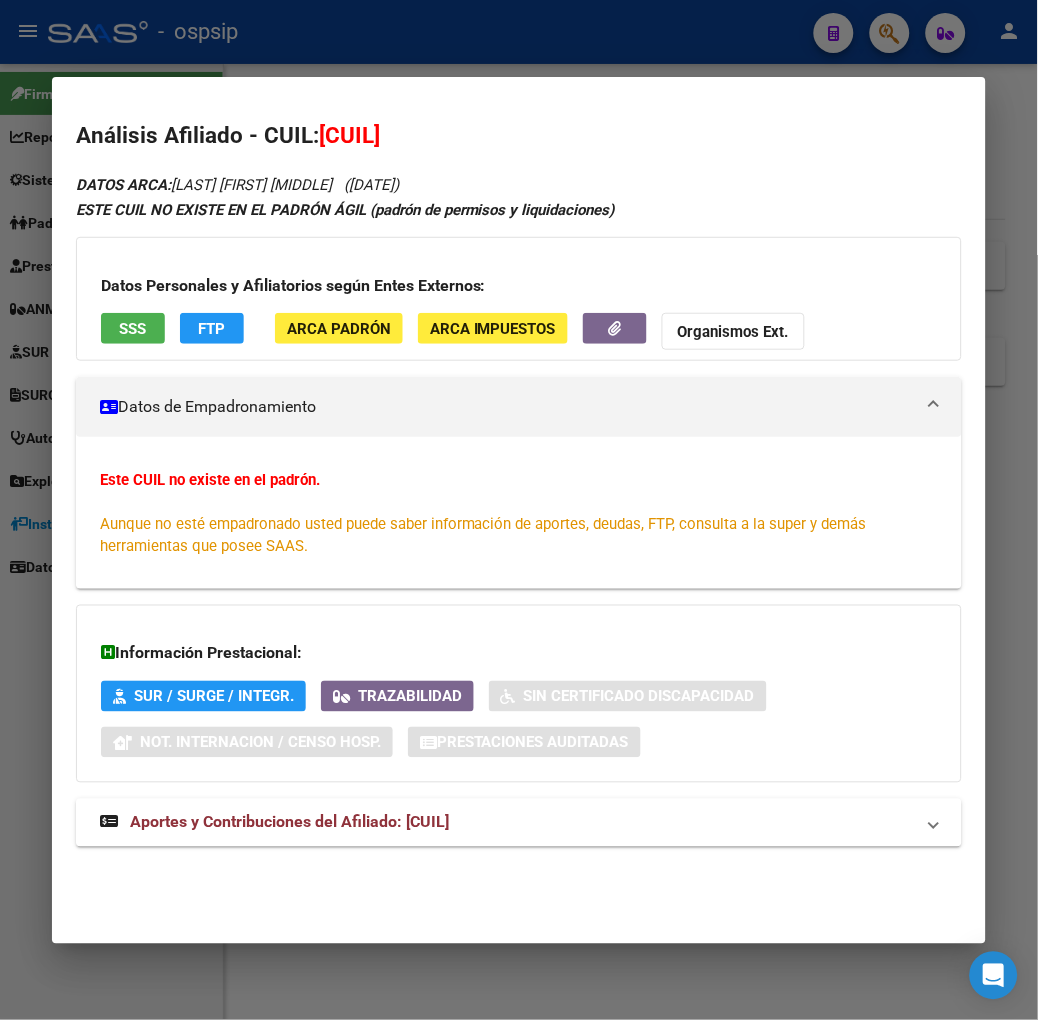 click on "Datos Personales y Afiliatorios según Entes Externos: SSS FTP ARCA Padrón ARCA Impuestos Organismos Ext." at bounding box center (519, 299) 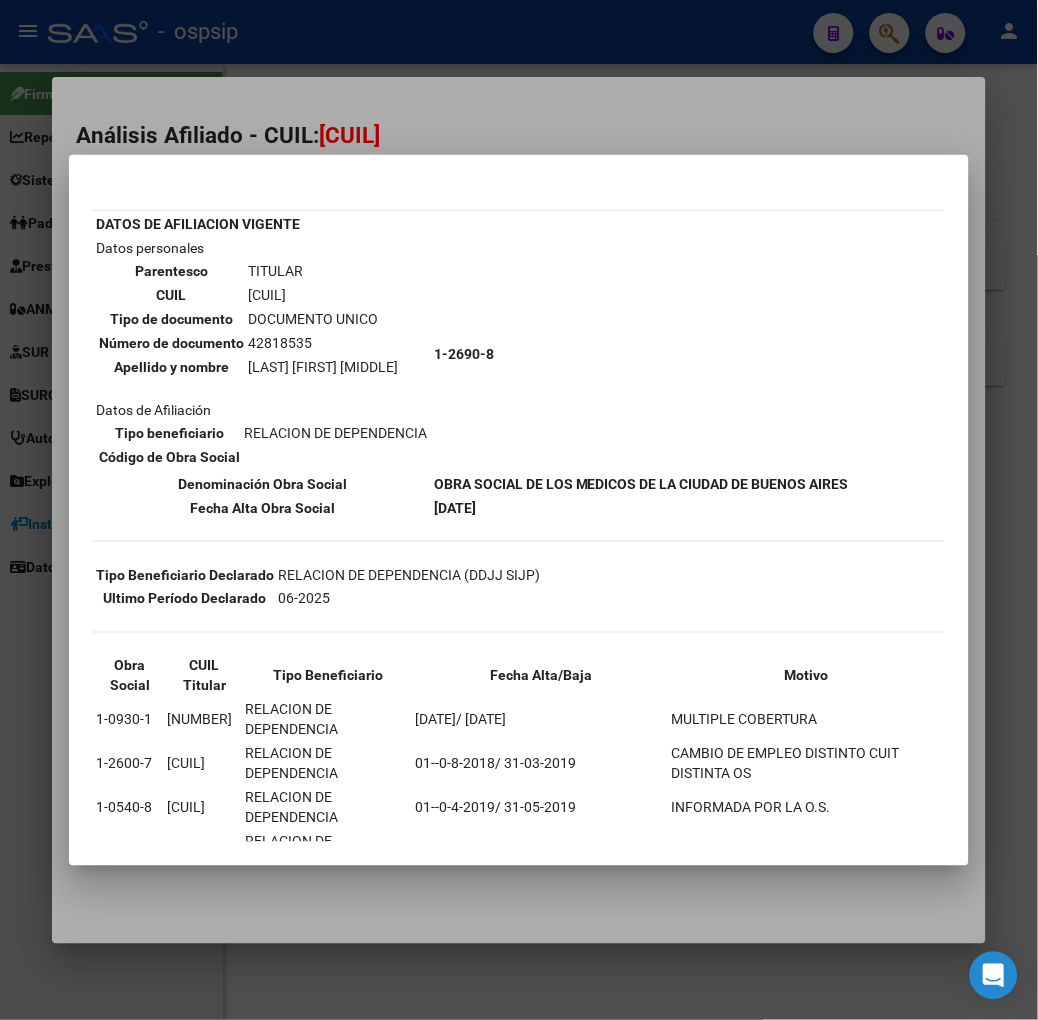scroll, scrollTop: 0, scrollLeft: 0, axis: both 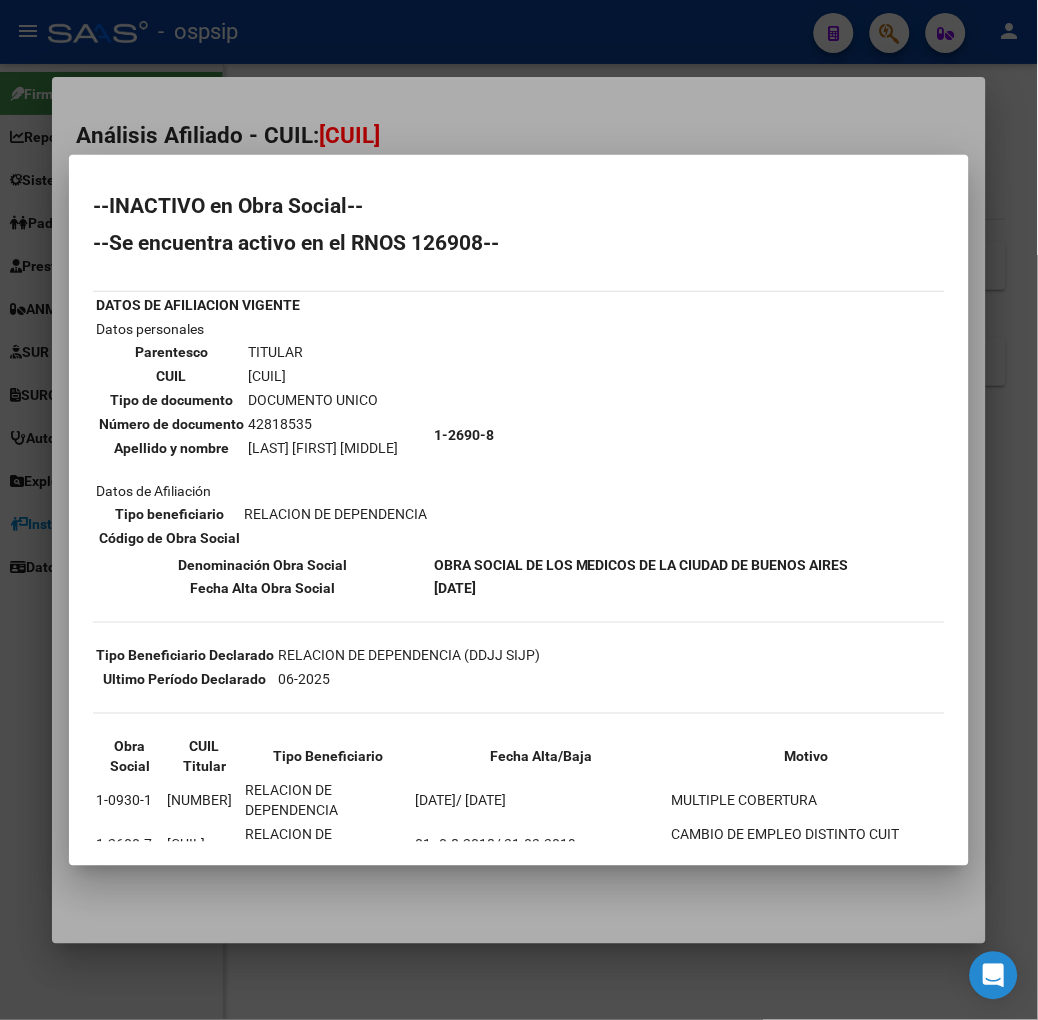 click at bounding box center [519, 510] 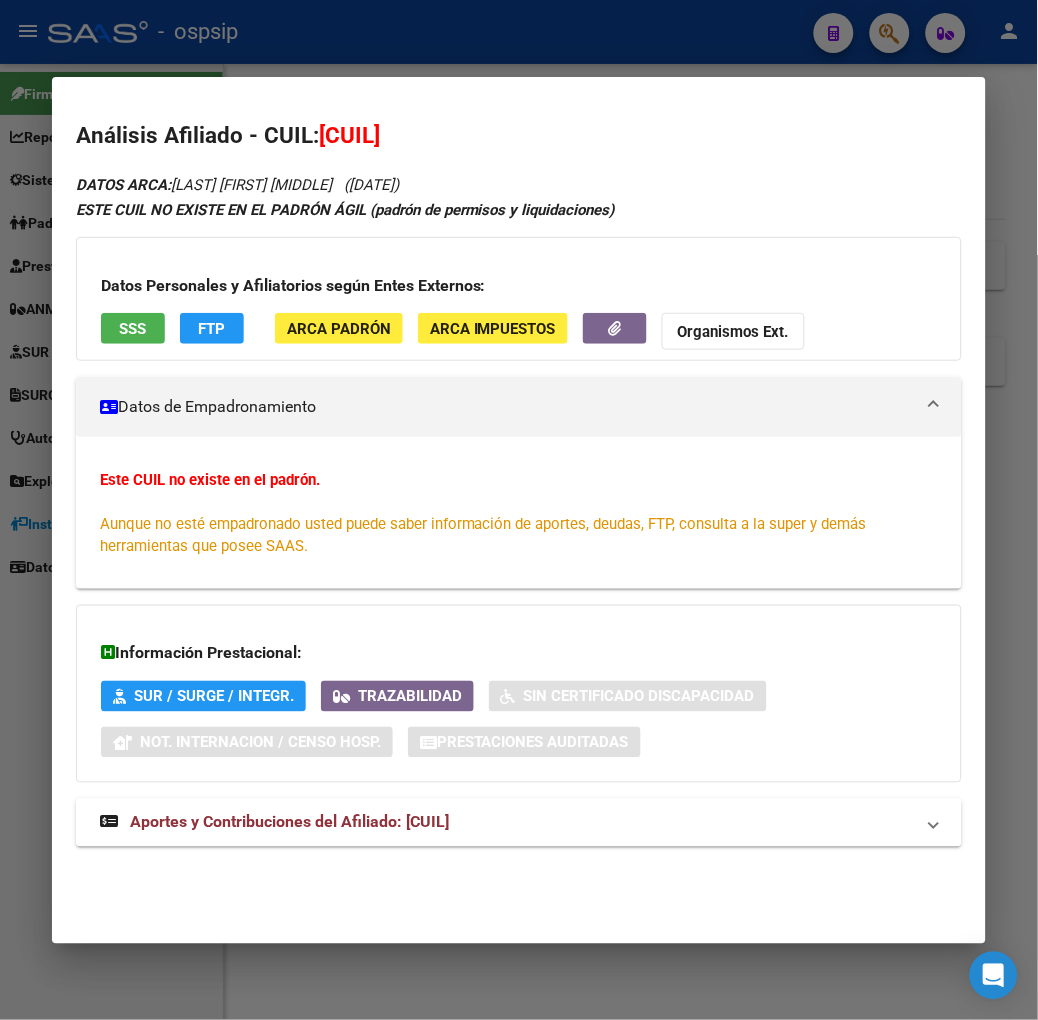 click at bounding box center (519, 510) 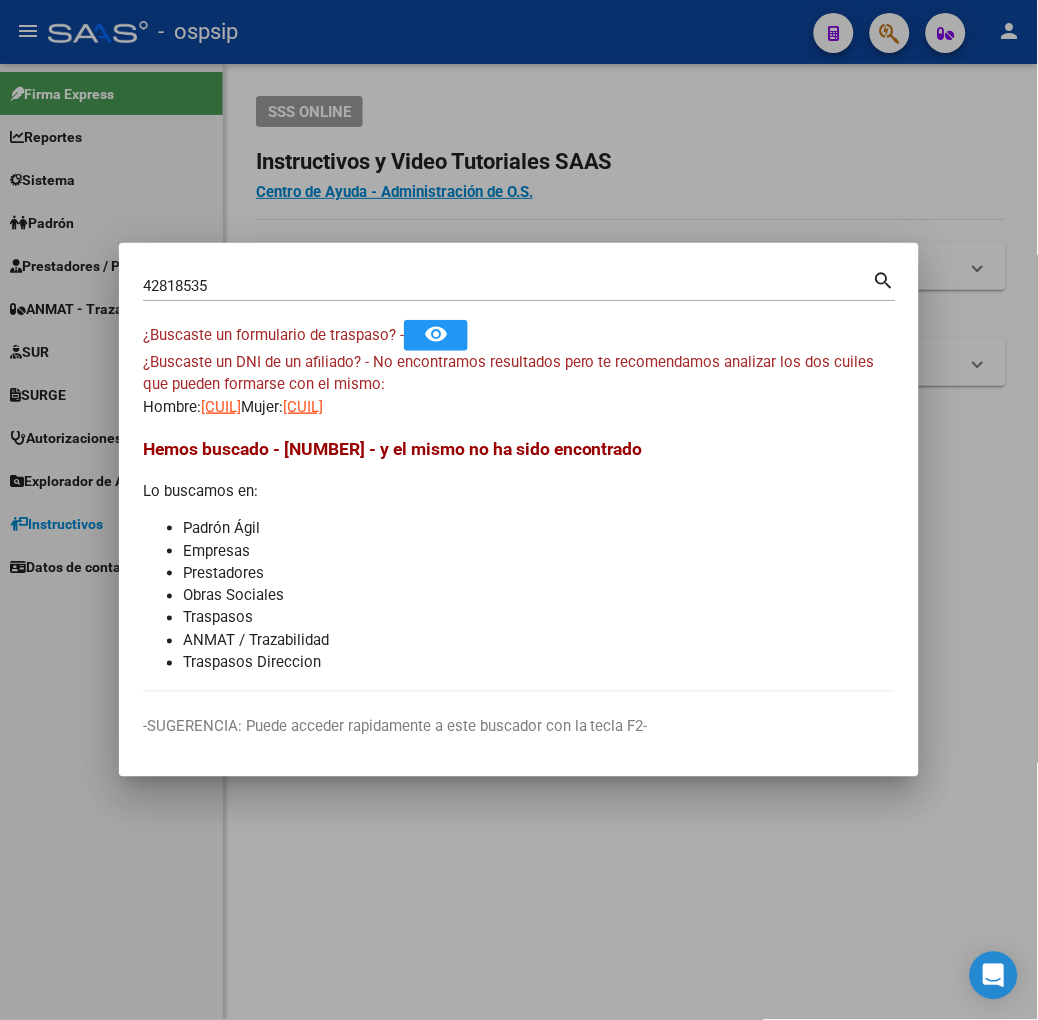 click on "42818535" at bounding box center (508, 286) 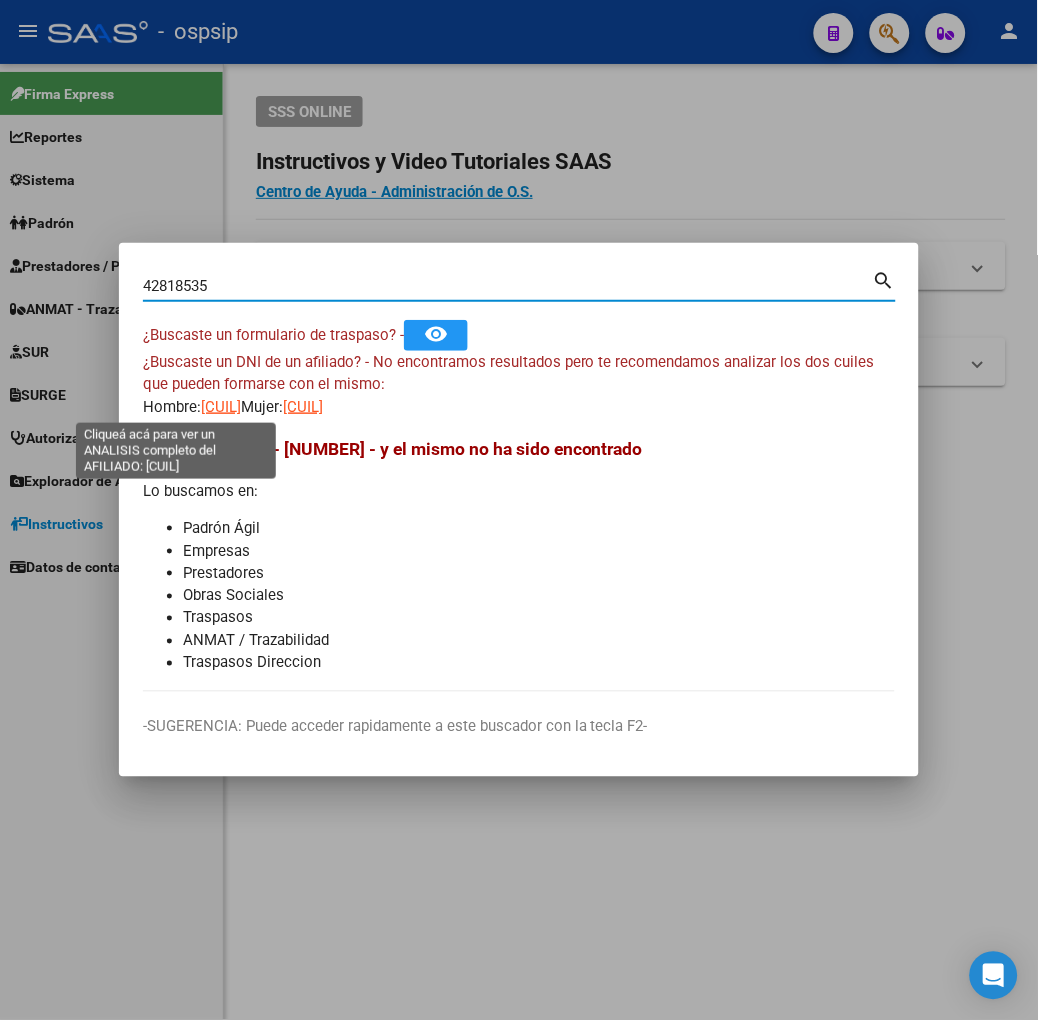click on "[CUIL]" at bounding box center [221, 407] 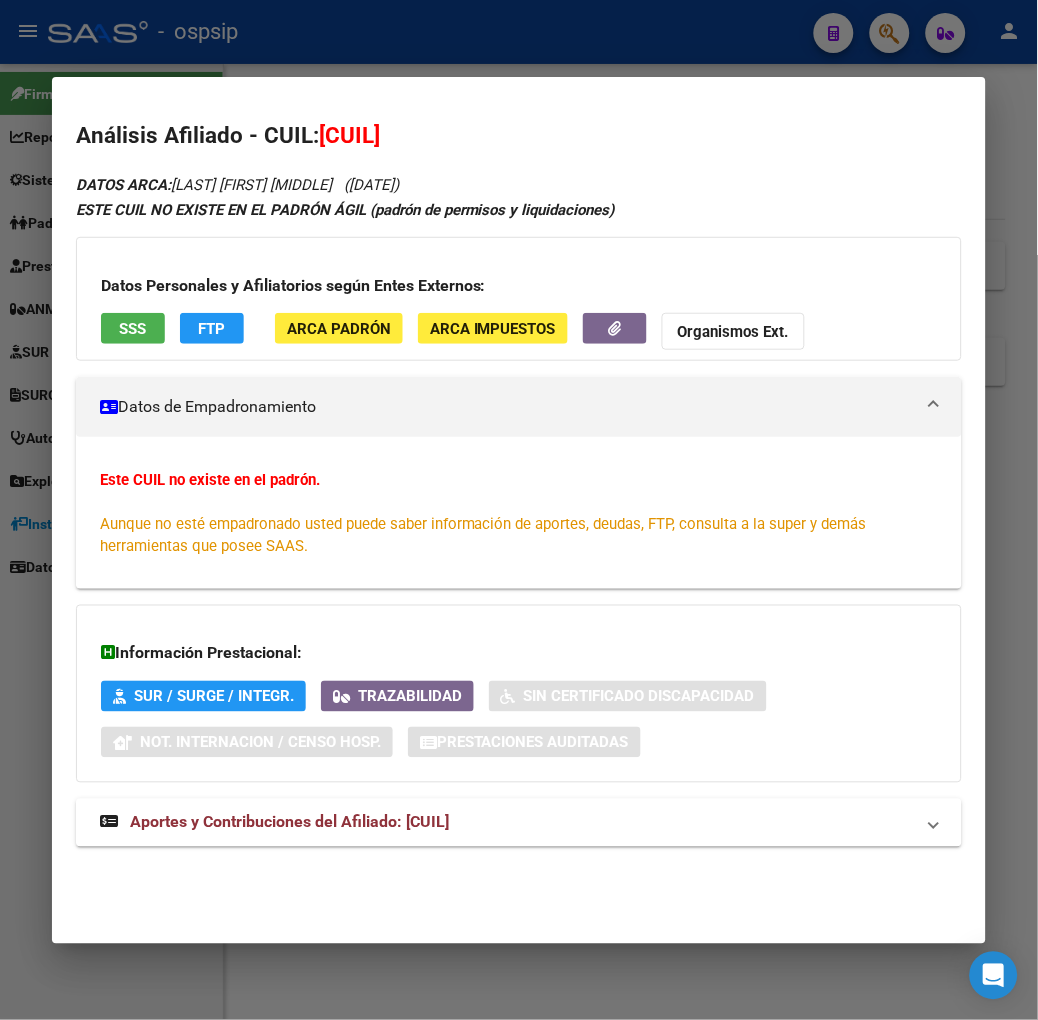 click on "SSS" at bounding box center [132, 329] 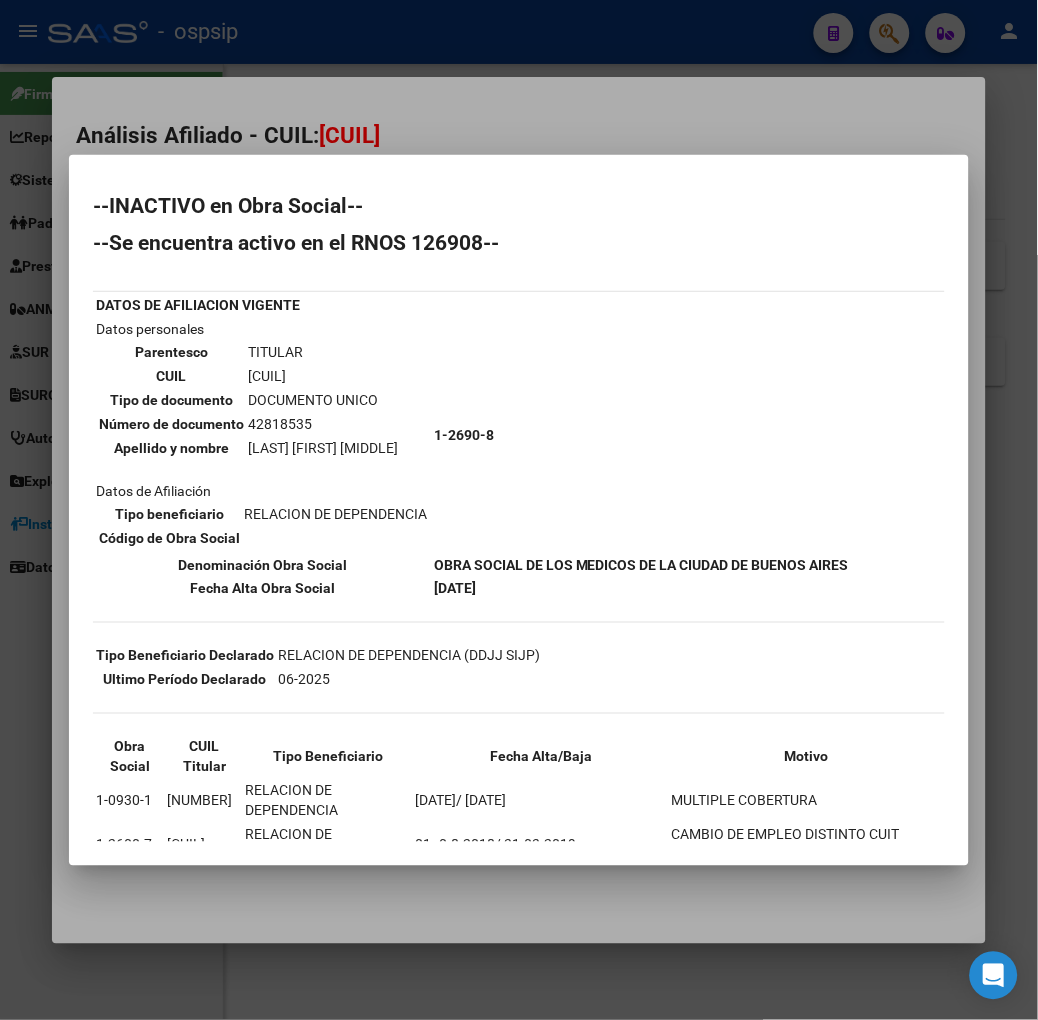 scroll, scrollTop: 81, scrollLeft: 0, axis: vertical 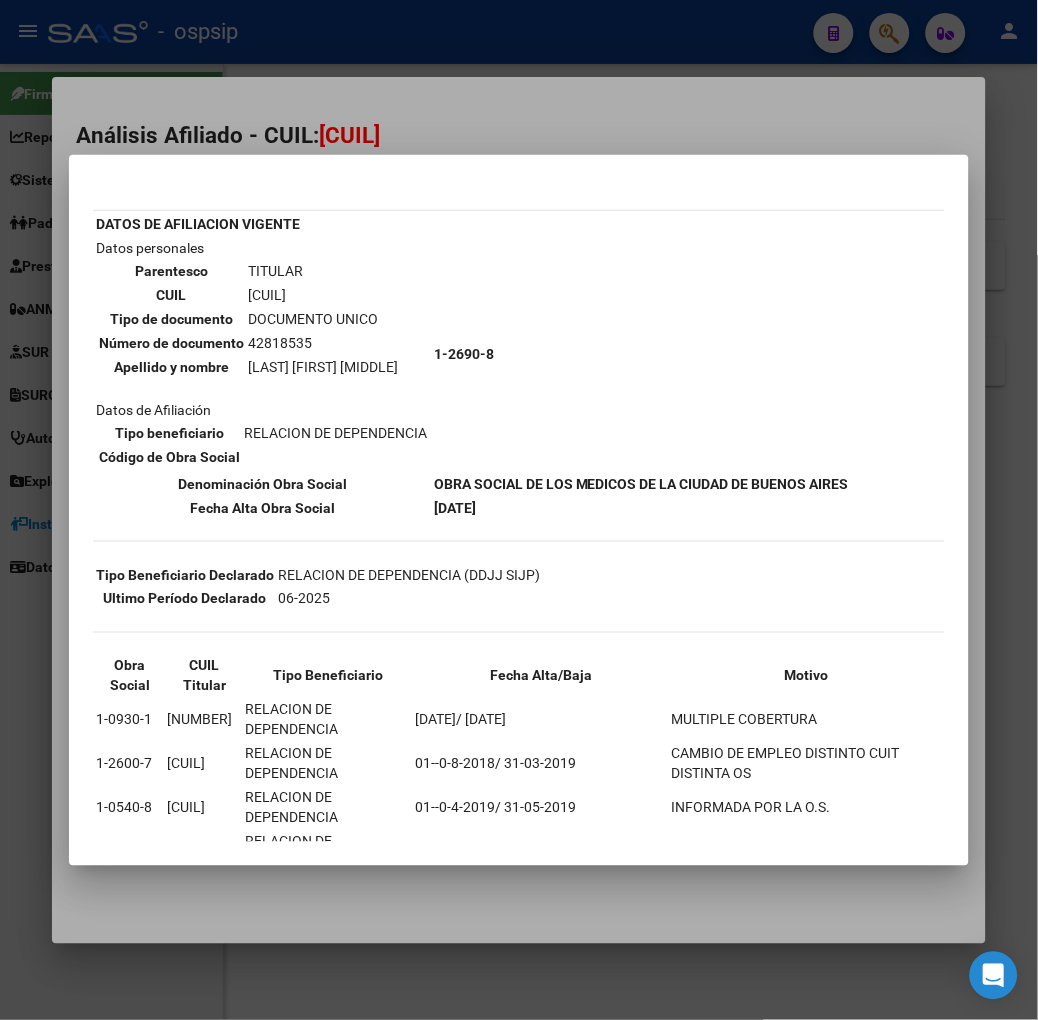 click at bounding box center [519, 510] 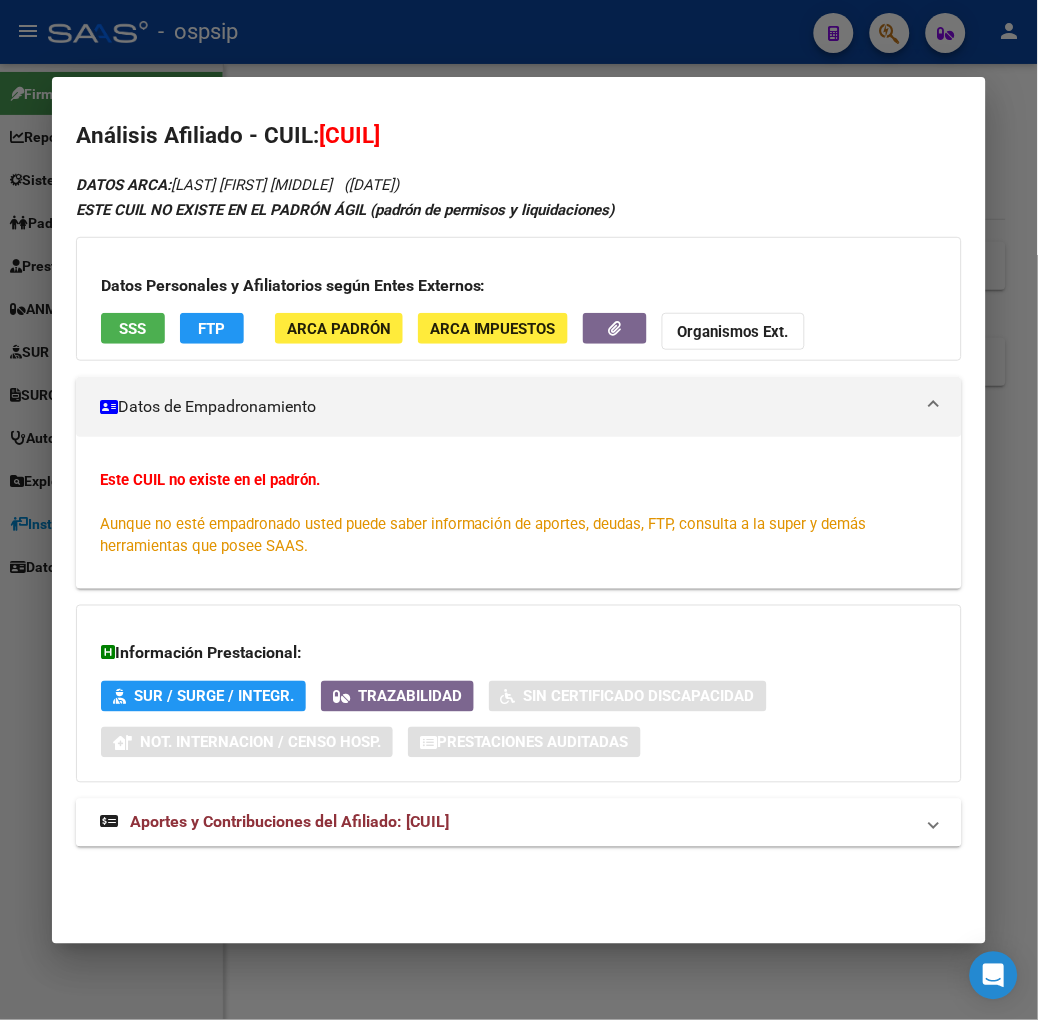 click on "Aportes y Contribuciones del Afiliado: [CUIL]" at bounding box center (519, 823) 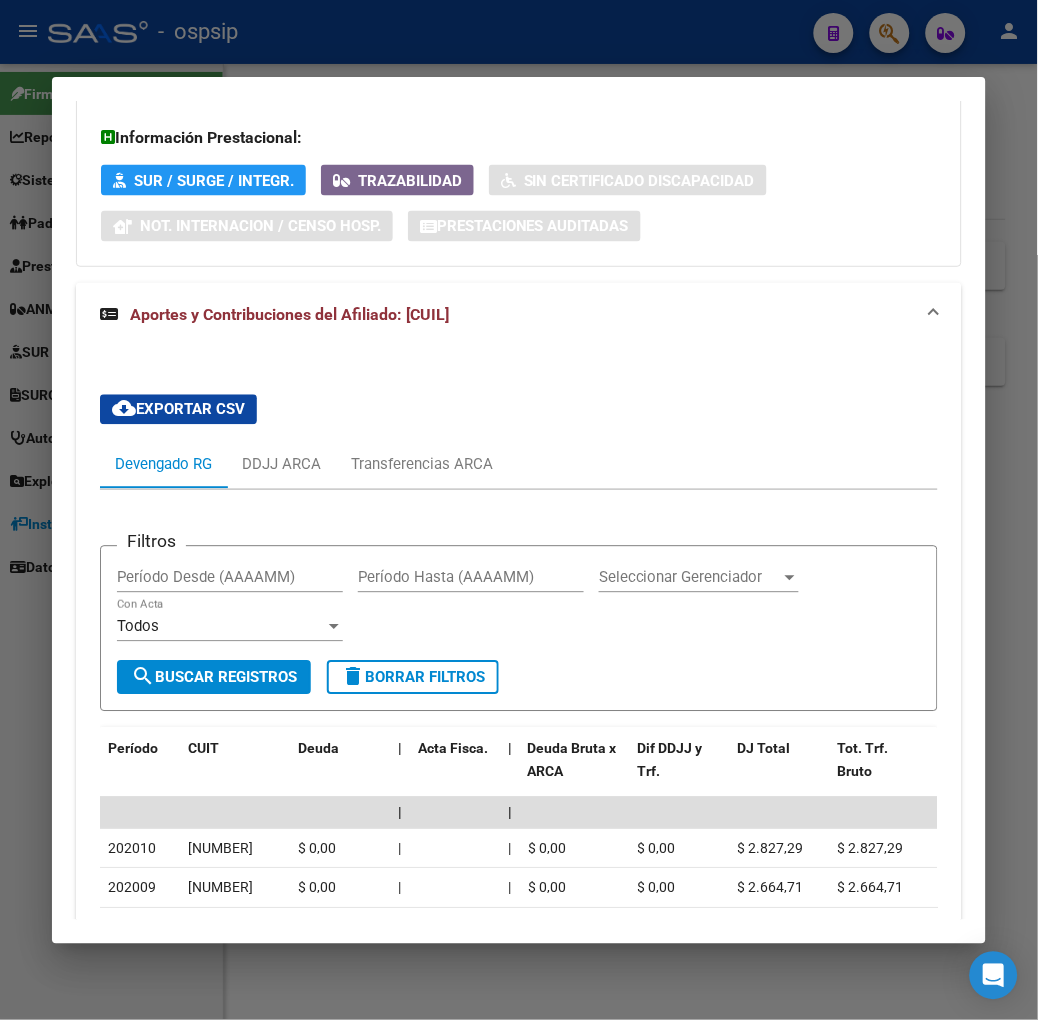scroll, scrollTop: 850, scrollLeft: 0, axis: vertical 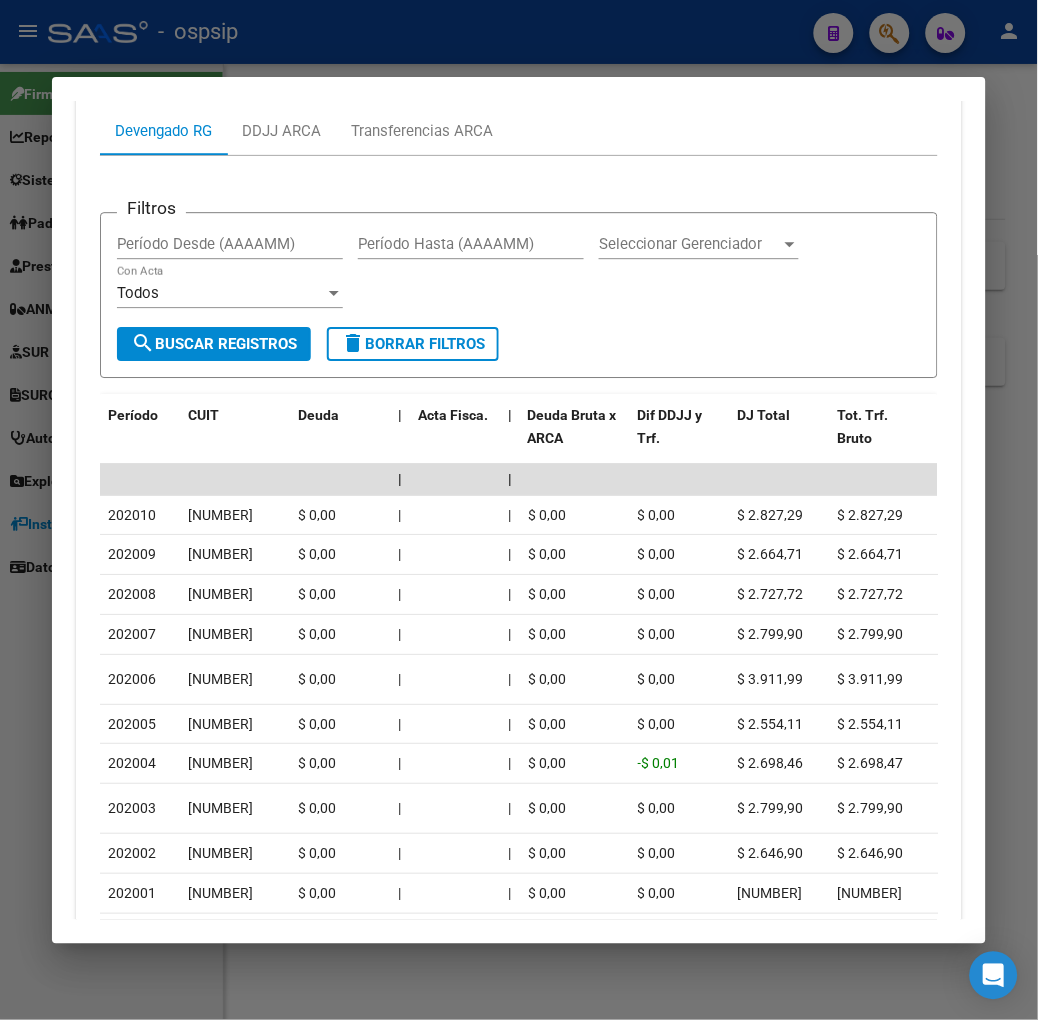 click at bounding box center (519, 510) 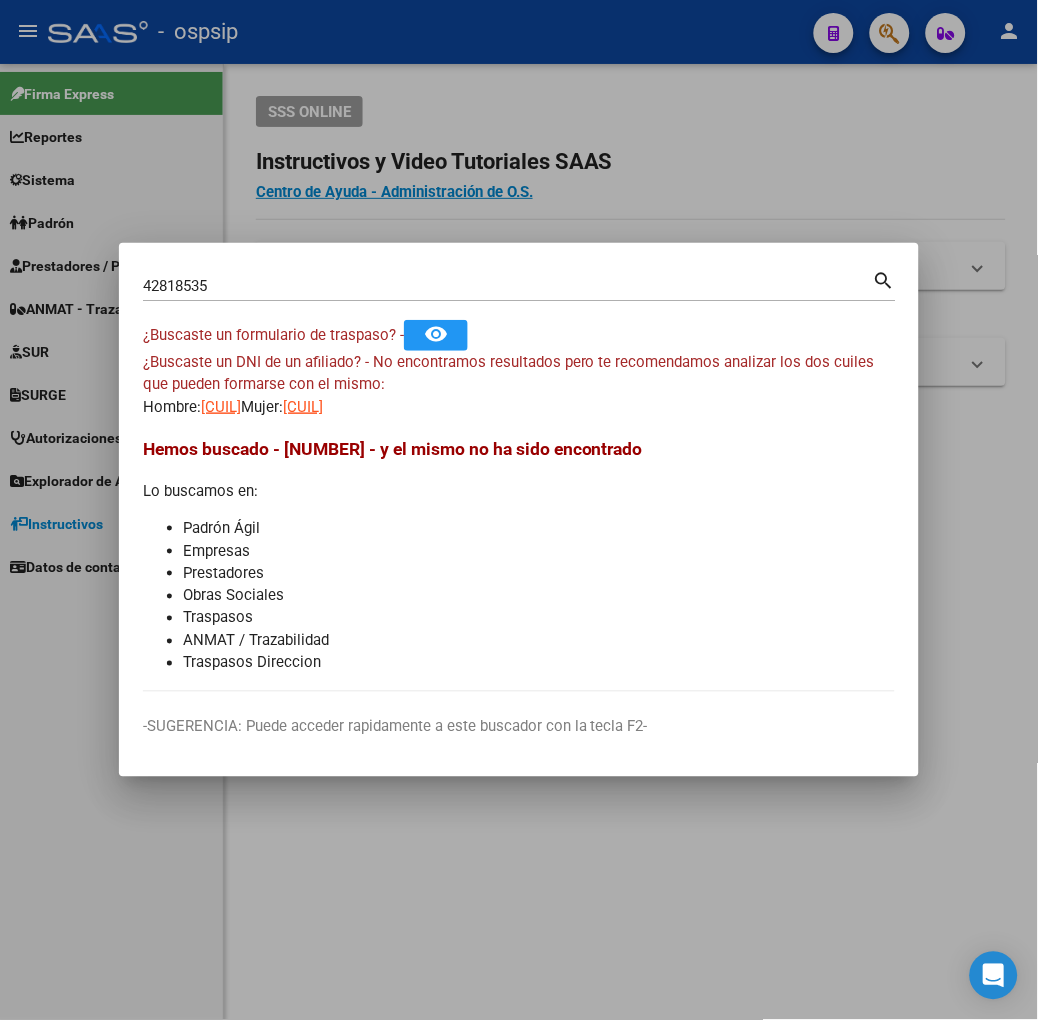 click on "[NUMBER] Buscar (apellido, dni, cuil, nro traspaso, cuit, obra social)" at bounding box center [508, 286] 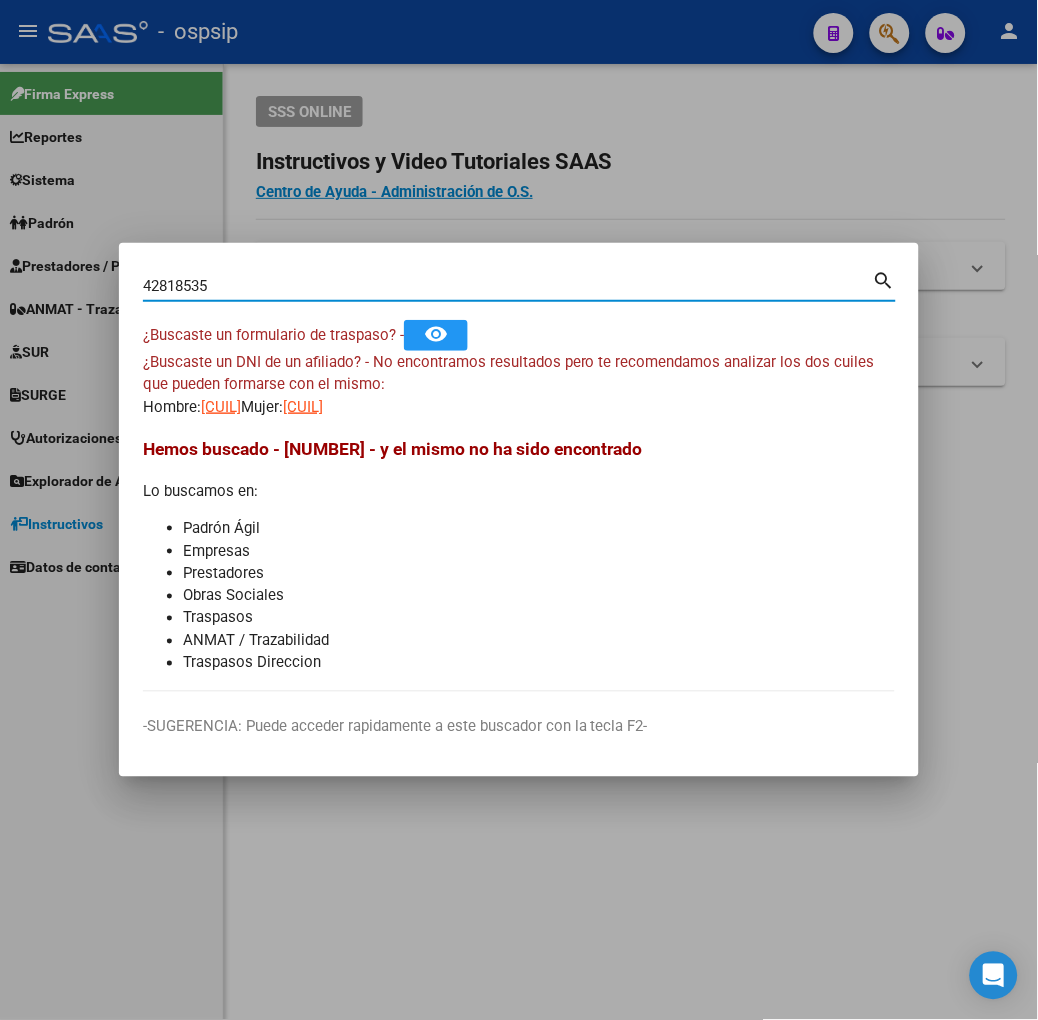 click on "[NUMBER] Buscar (apellido, dni, cuil, nro traspaso, cuit, obra social) search ¿Buscaste un formulario de traspaso? -   remove_red_eye ¿Buscaste un DNI de un afiliado? - No encontramos resultados pero te recomendamos analizar los dos cuiles que pueden formarse con el mismo:  Hombre:  [NUMBER]     Mujer:  [NUMBER] Hemos buscado - [NUMBER] - y el mismo no ha sido encontrado  Lo buscamos en:  Padrón Ágil Empresas Prestadores Obras Sociales Traspasos ANMAT / Trazabilidad Traspasos Direccion -SUGERENCIA: Puede acceder rapidamente a este buscador con la tecla F2-" at bounding box center (519, 510) 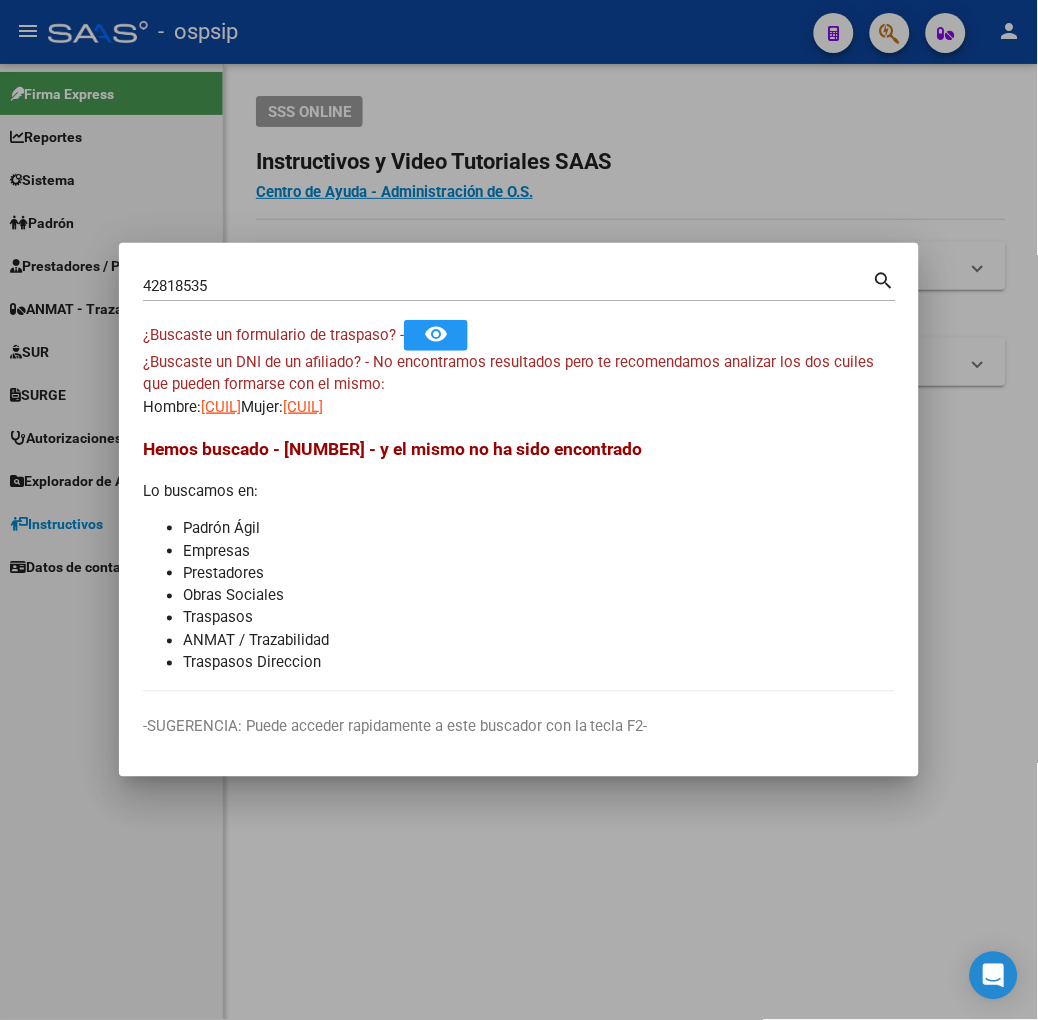 click on "[NUMBER] Buscar (apellido, dni, cuil, nro traspaso, cuit, obra social) search ¿Buscaste un formulario de traspaso? -   remove_red_eye ¿Buscaste un DNI de un afiliado? - No encontramos resultados pero te recomendamos analizar los dos cuiles que pueden formarse con el mismo:  Hombre:  [NUMBER]     Mujer:  [NUMBER] Hemos buscado - [NUMBER] - y el mismo no ha sido encontrado  Lo buscamos en:  Padrón Ágil Empresas Prestadores Obras Sociales Traspasos ANMAT / Trazabilidad Traspasos Direccion -SUGERENCIA: Puede acceder rapidamente a este buscador con la tecla F2-" at bounding box center (519, 510) 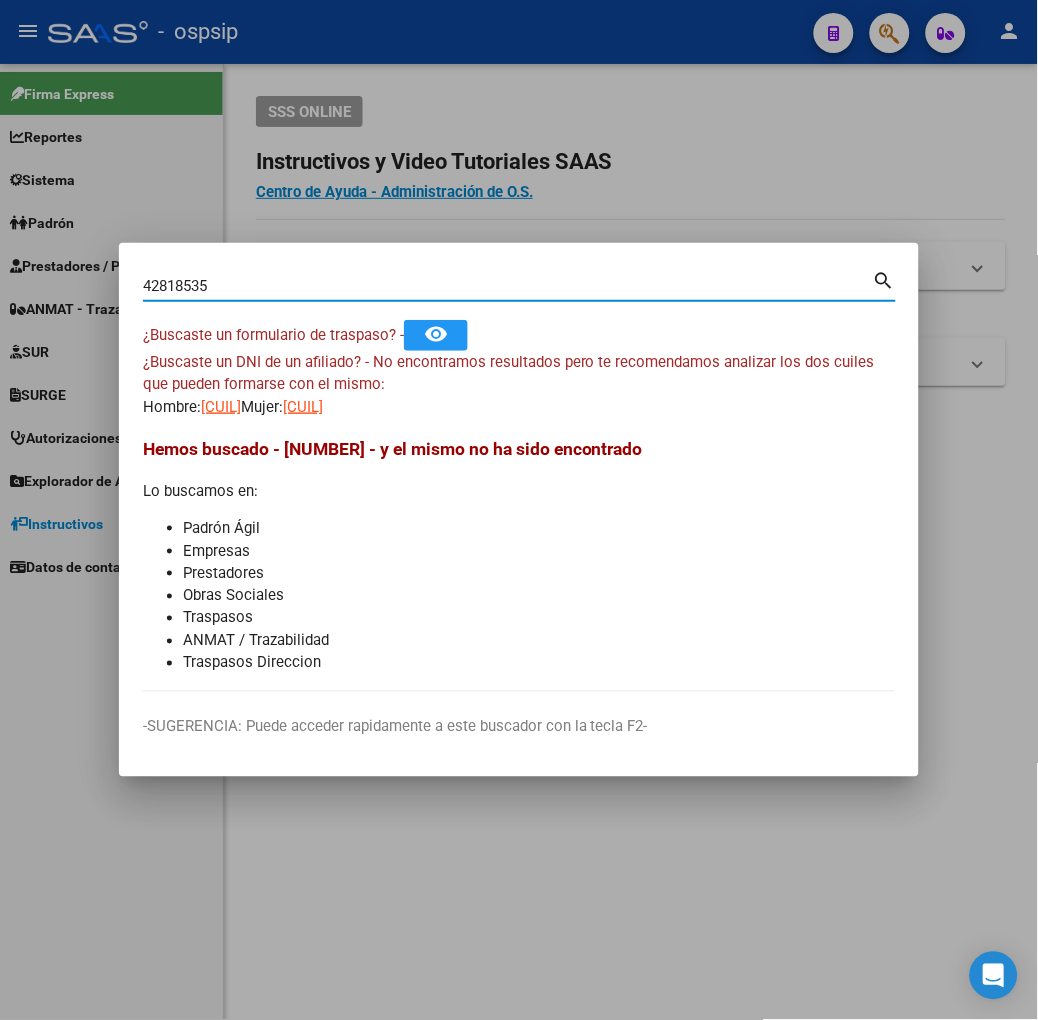 click on "42818535" at bounding box center [508, 286] 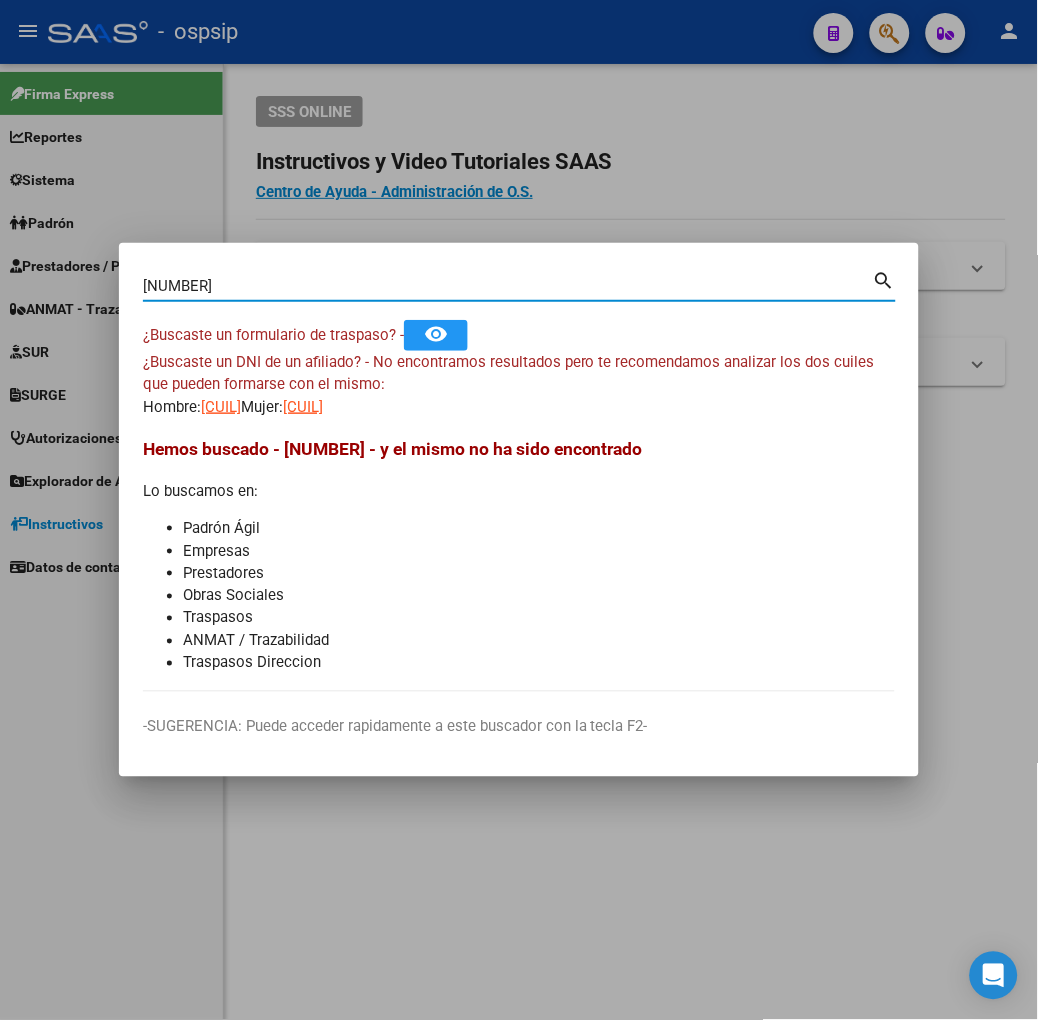 type on "[NUMBER]" 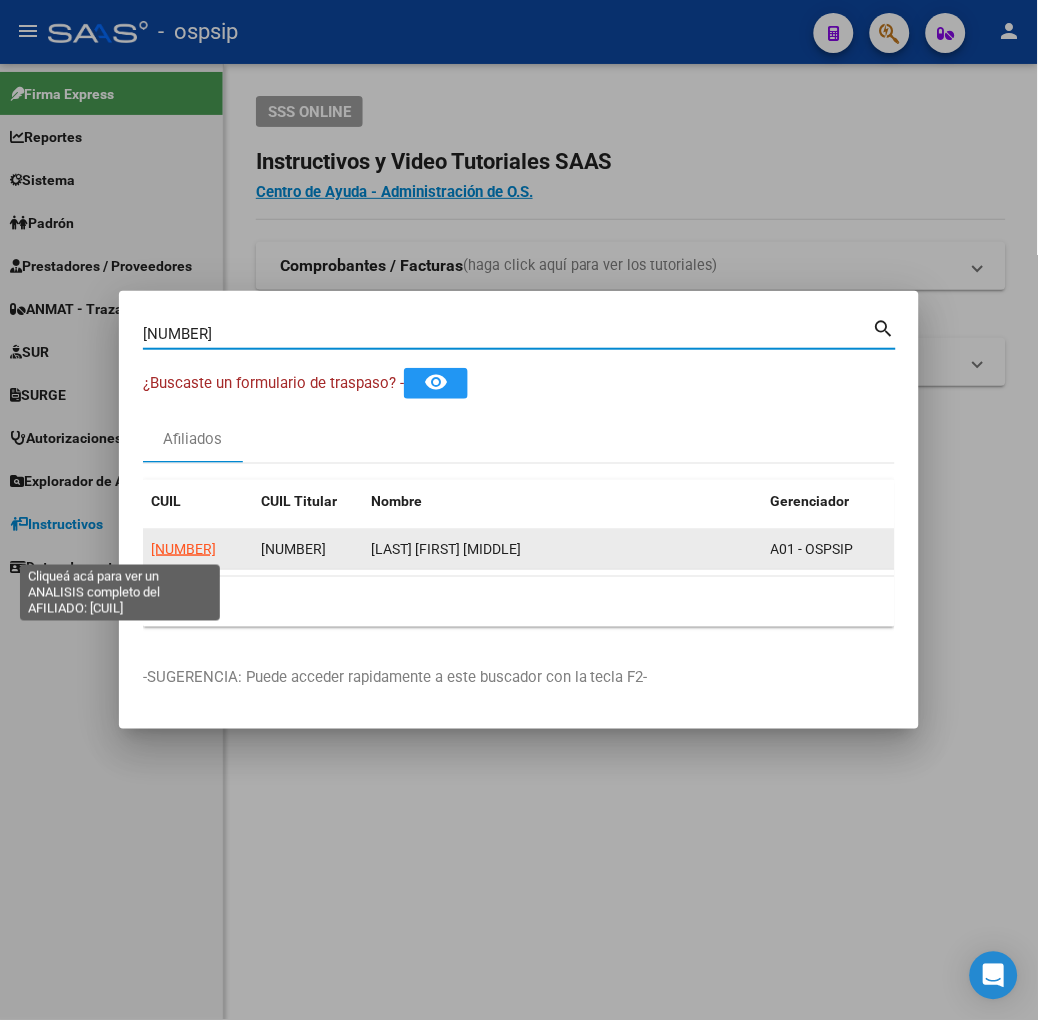 click on "[NUMBER]" 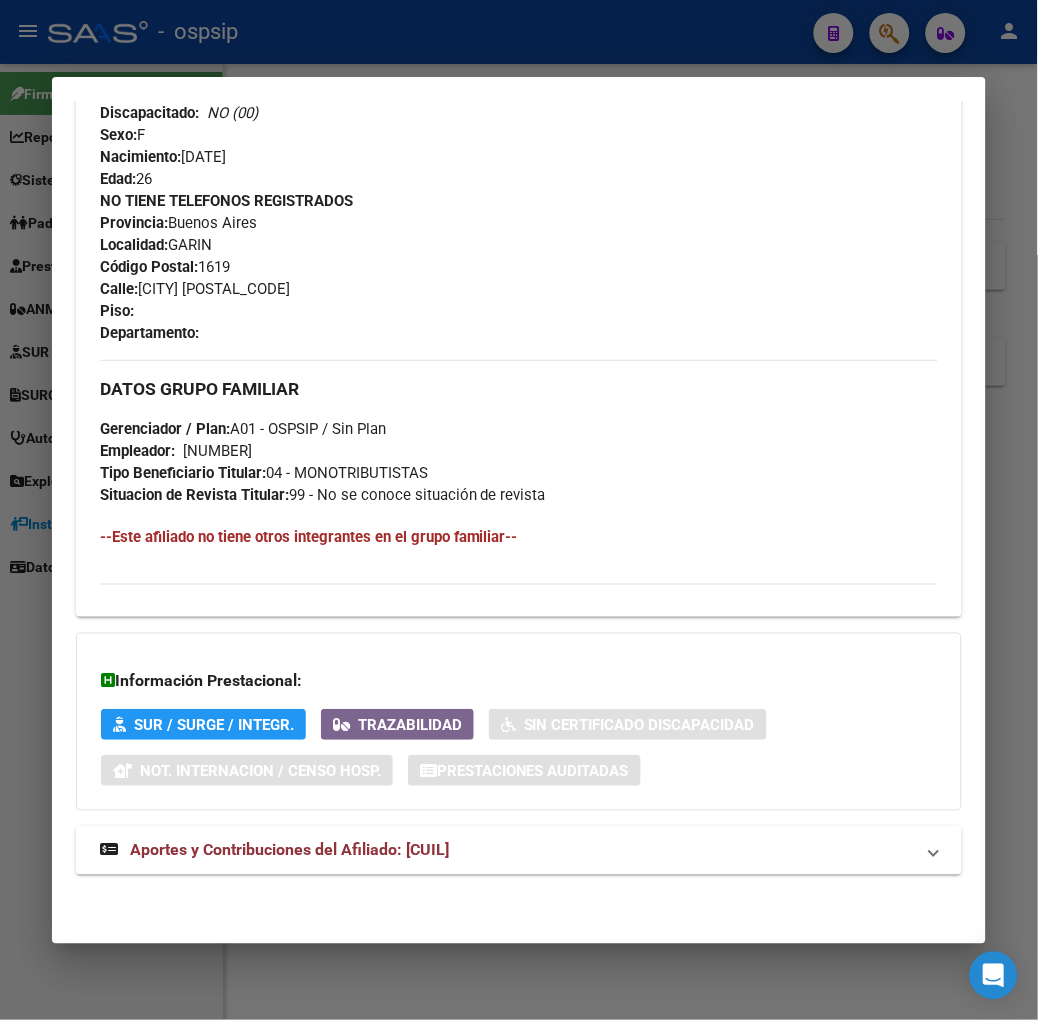 click on "Aportes y Contribuciones del Afiliado: [CUIL]" at bounding box center [274, 851] 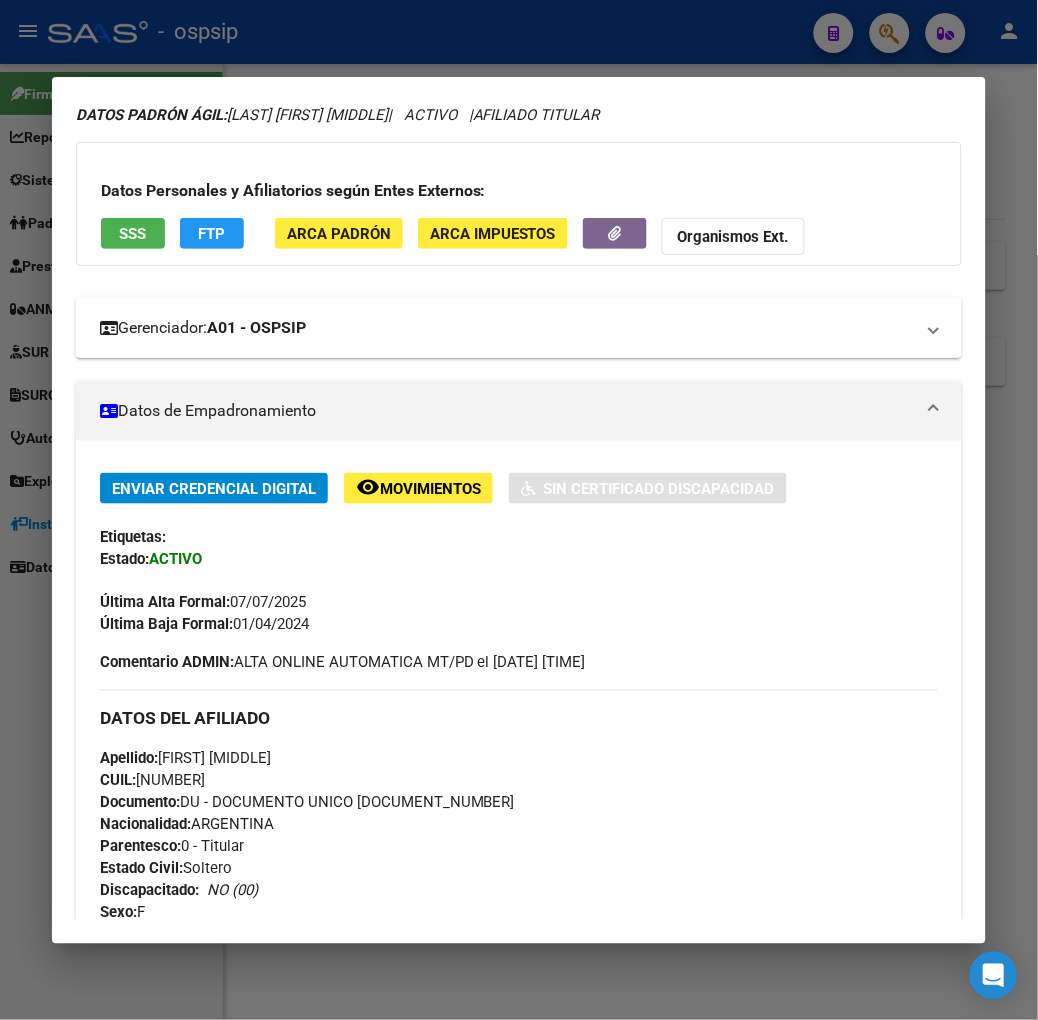 scroll, scrollTop: 0, scrollLeft: 0, axis: both 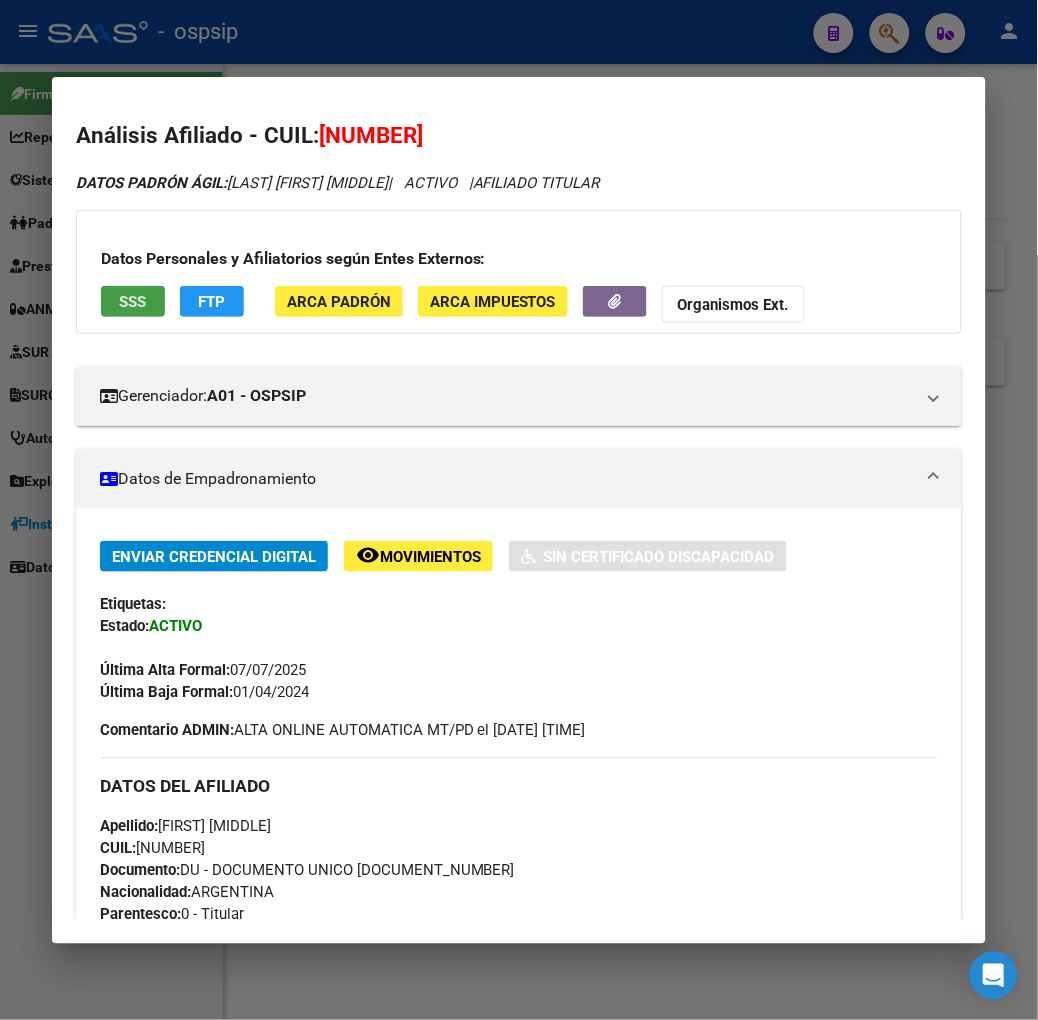 click on "SSS" at bounding box center (132, 302) 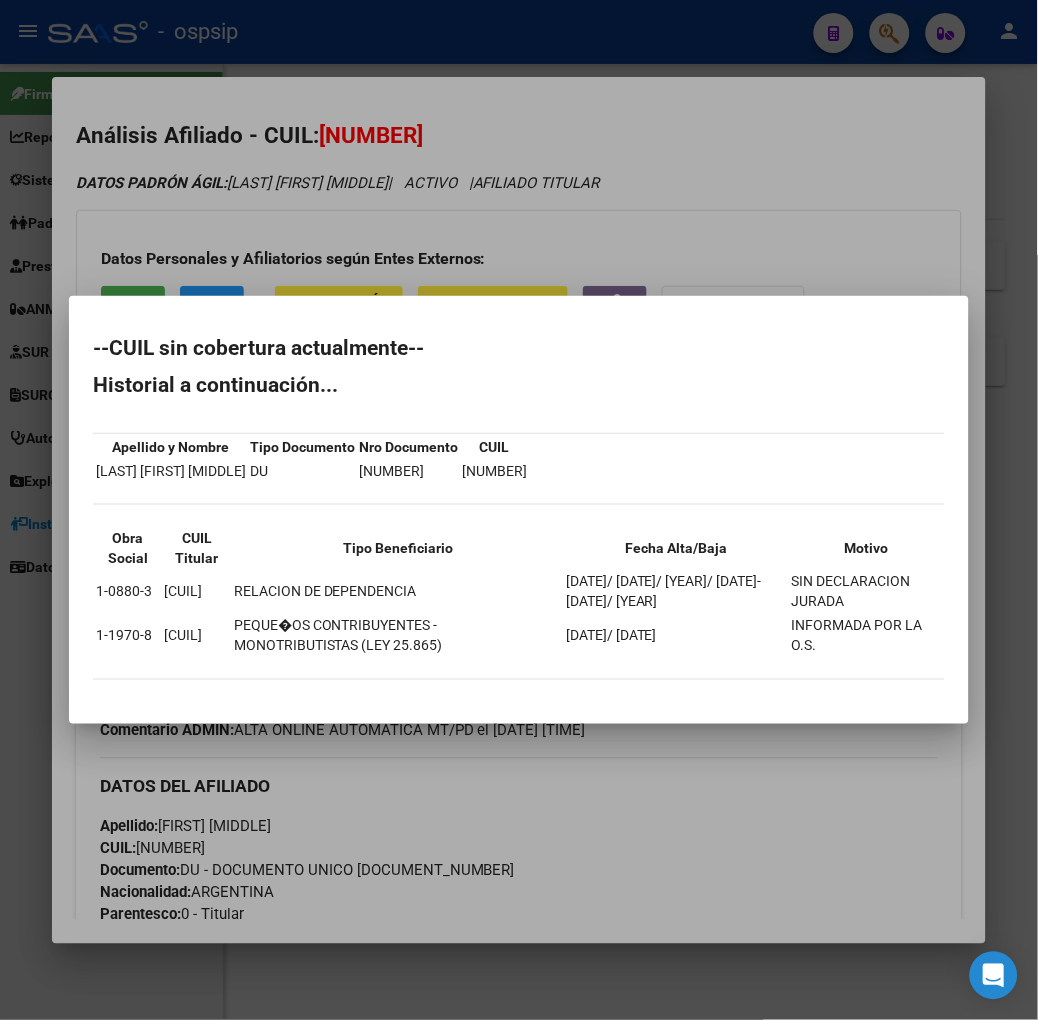 click at bounding box center [519, 510] 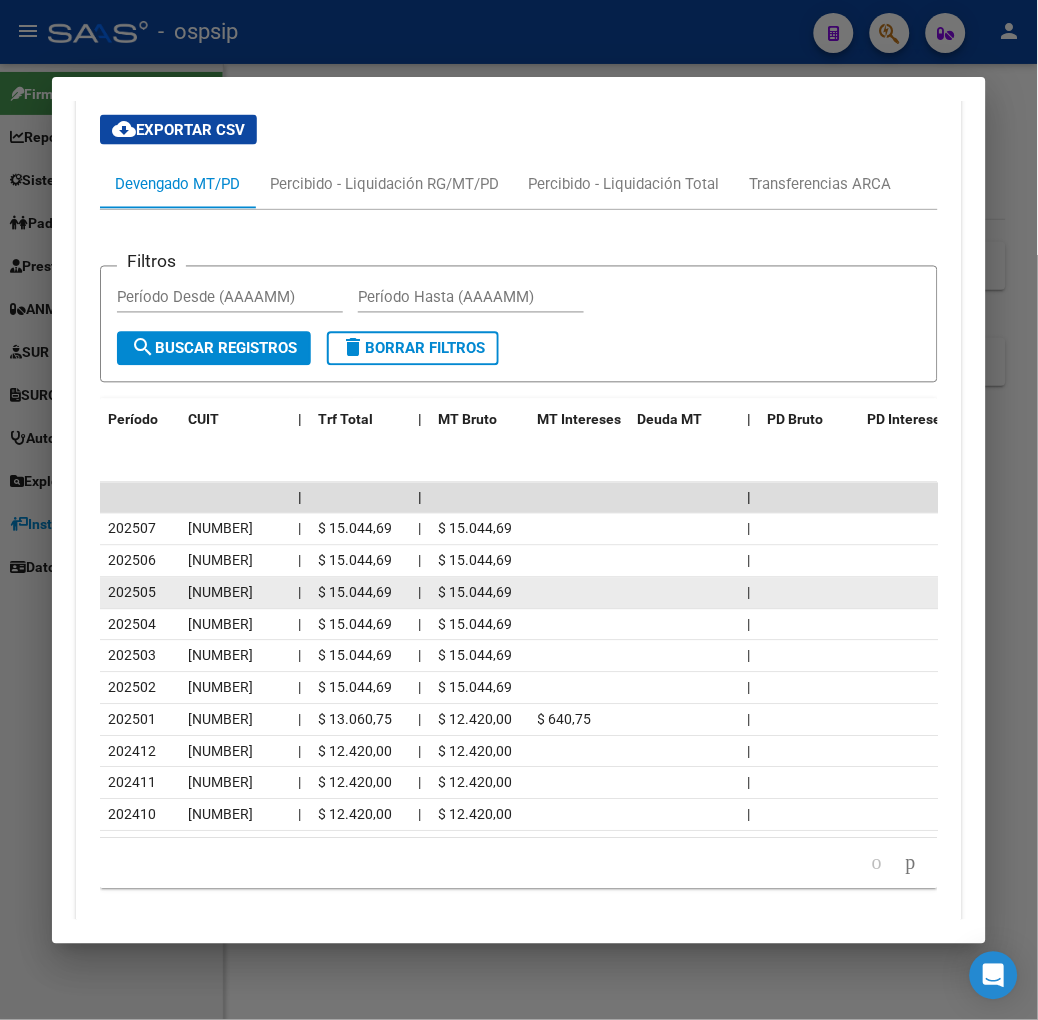 scroll, scrollTop: 1748, scrollLeft: 0, axis: vertical 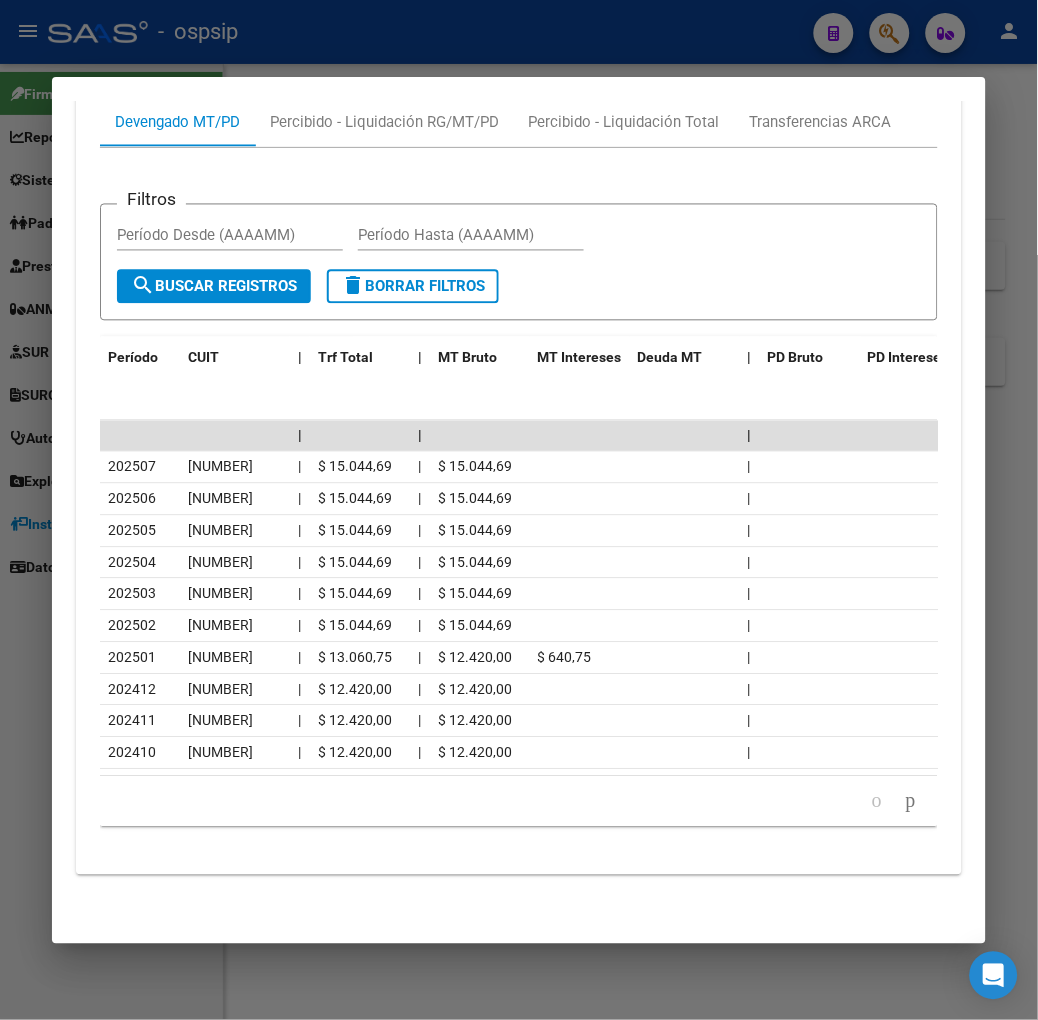 click at bounding box center (519, 510) 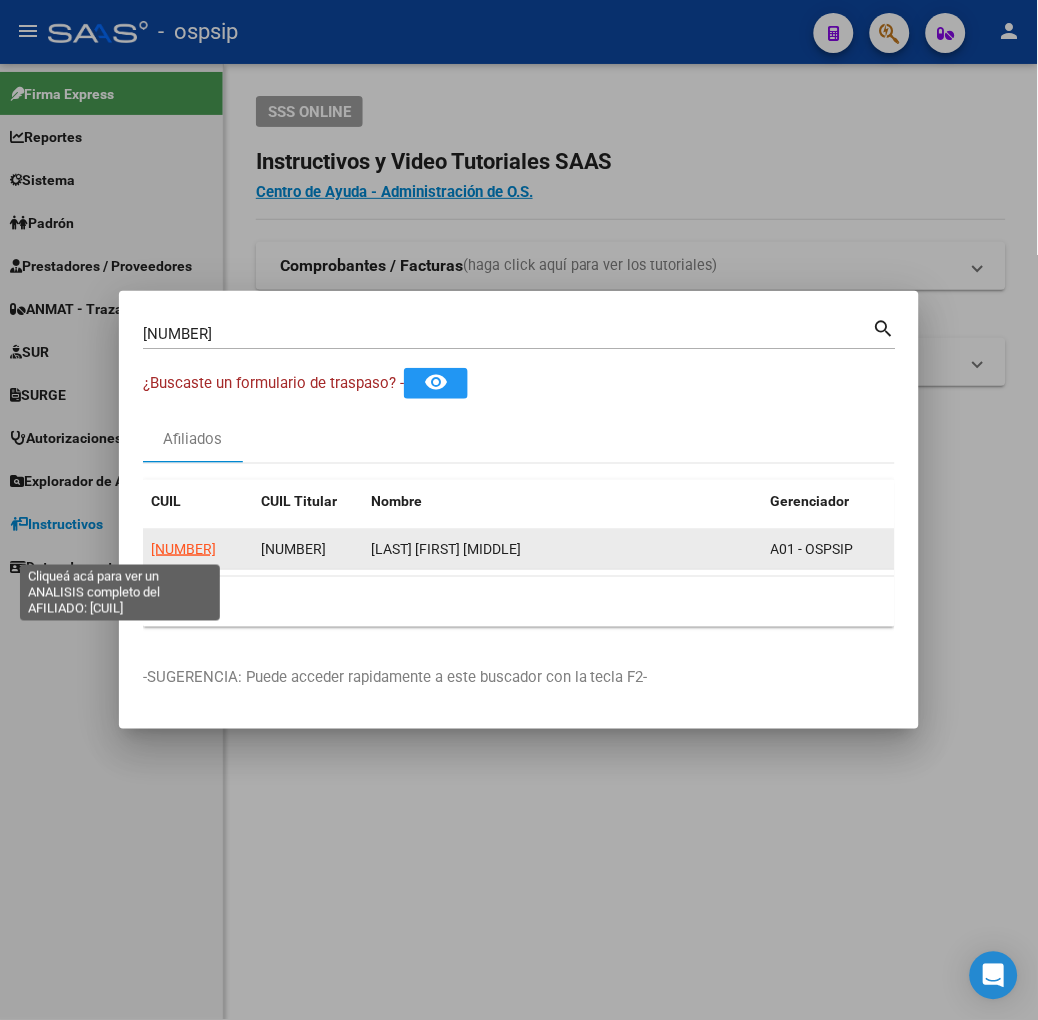 click on "[NUMBER]" 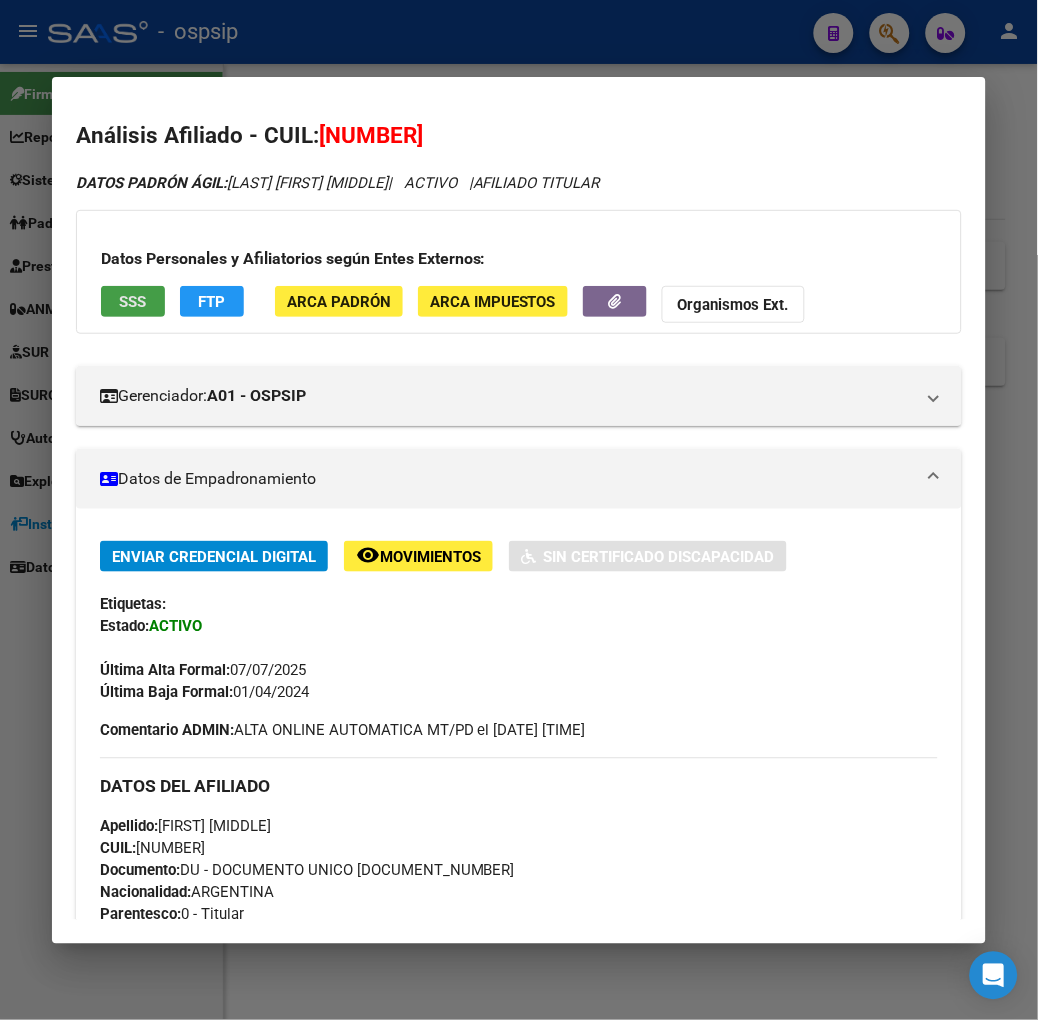 click on "SSS" at bounding box center [133, 301] 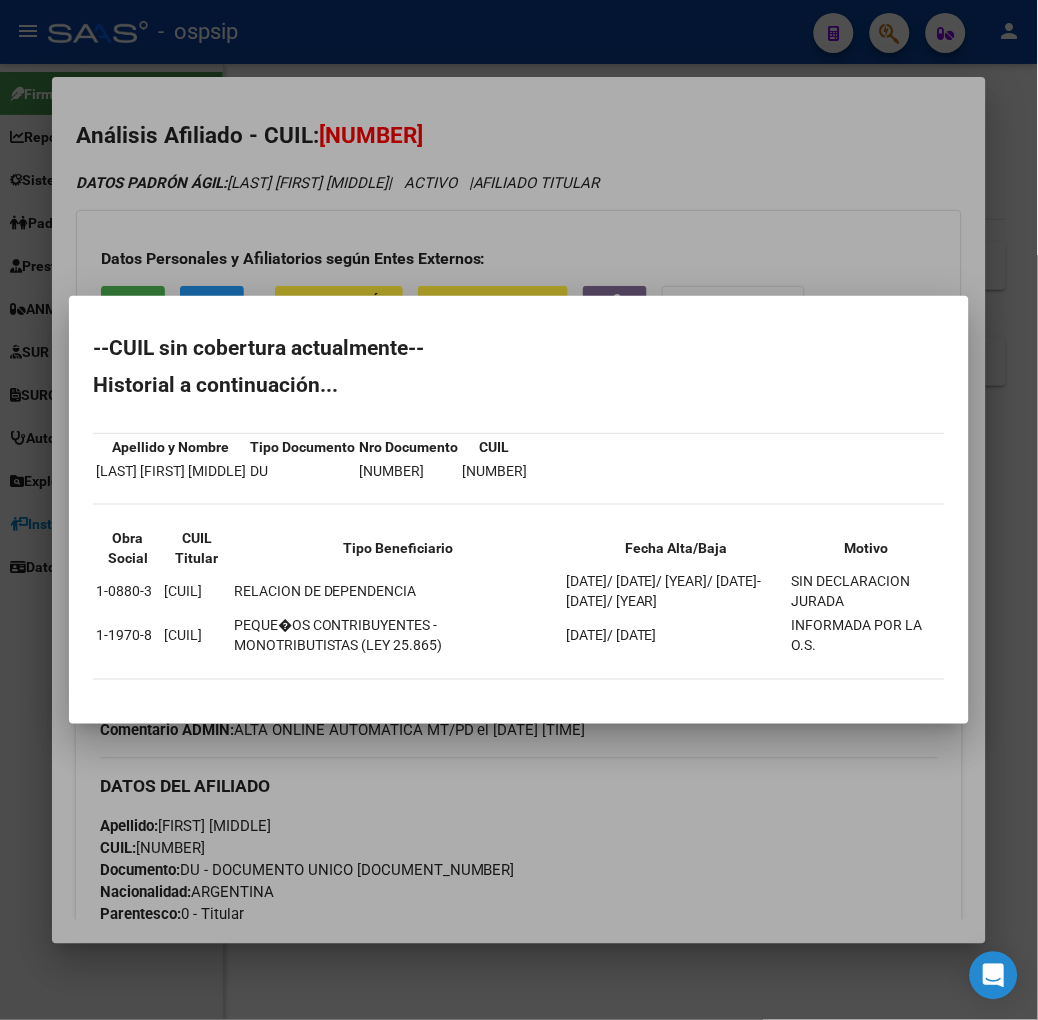click at bounding box center (519, 510) 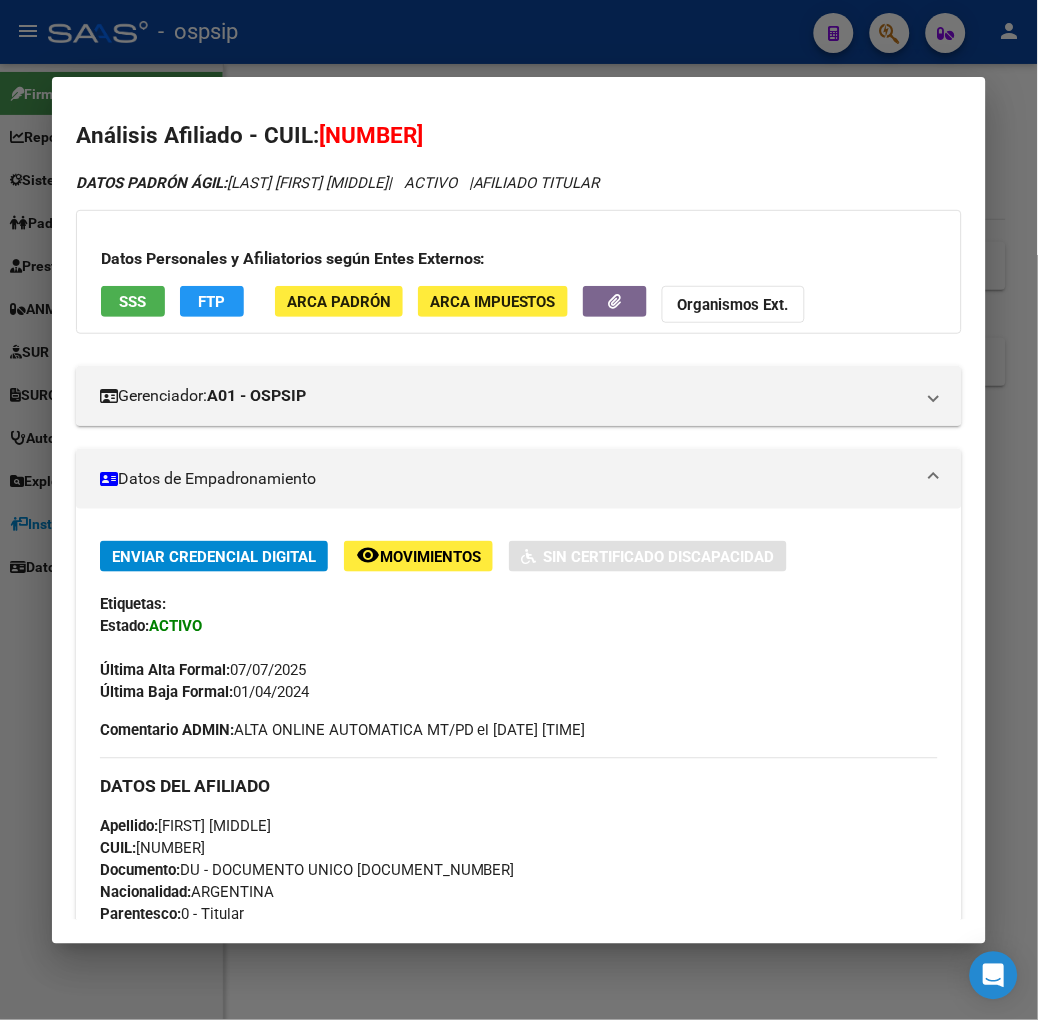 click at bounding box center [519, 510] 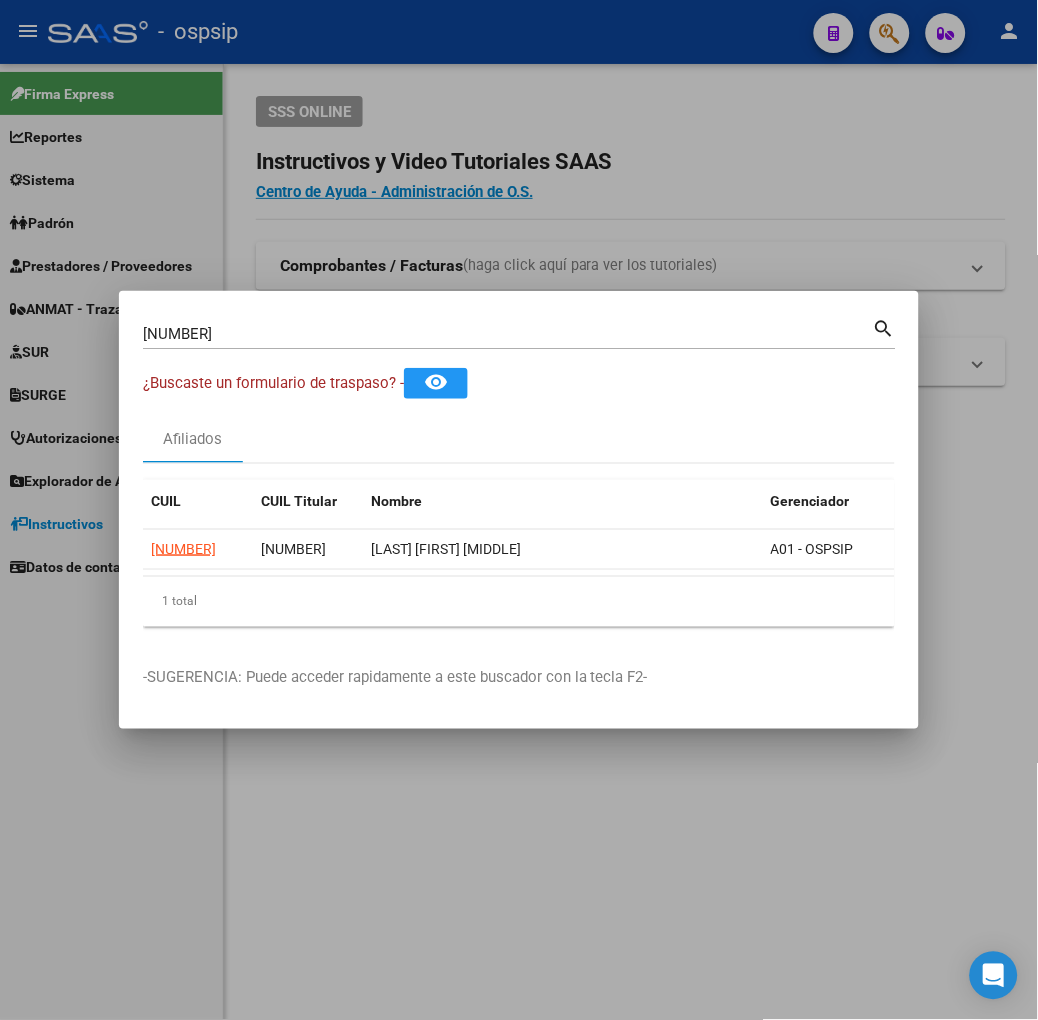 click on "[NUMBER]" at bounding box center [508, 334] 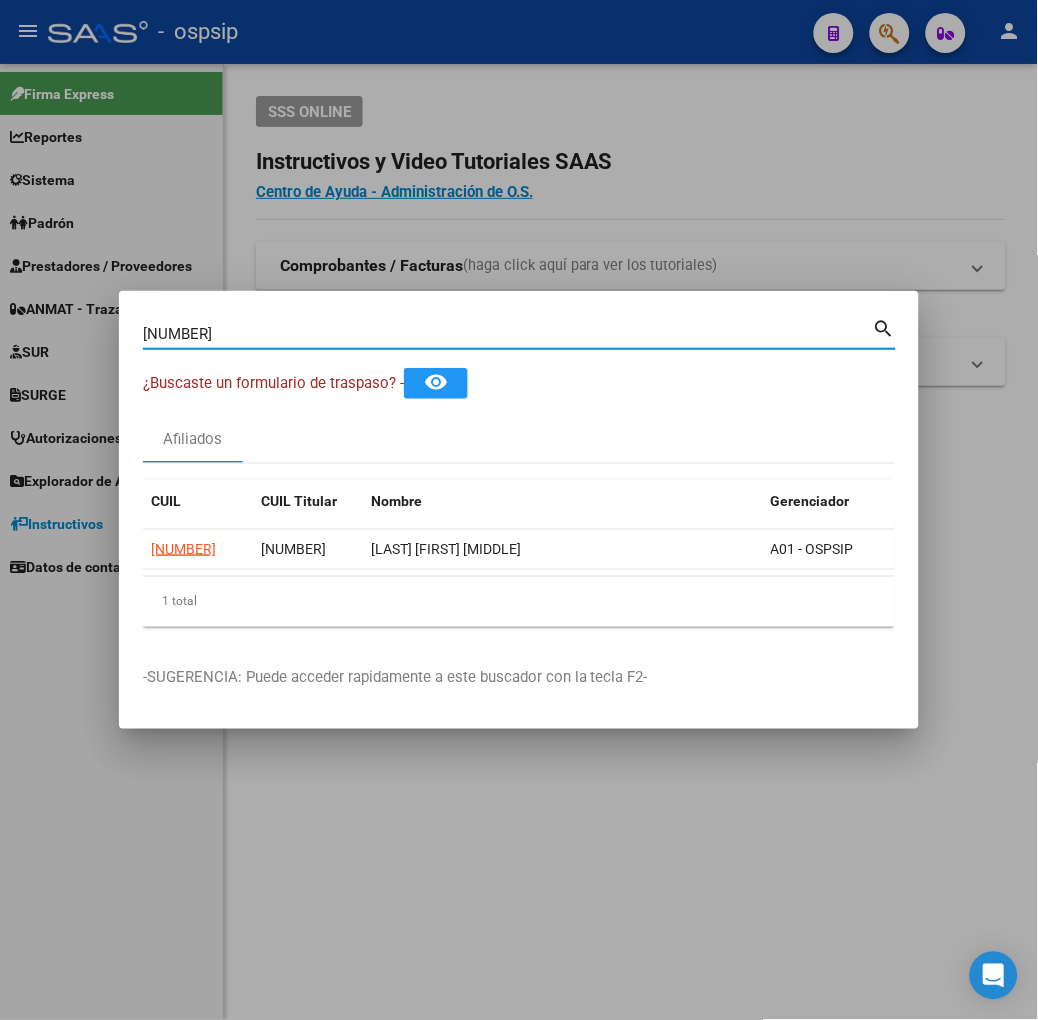 click on "[NUMBER]" at bounding box center [508, 334] 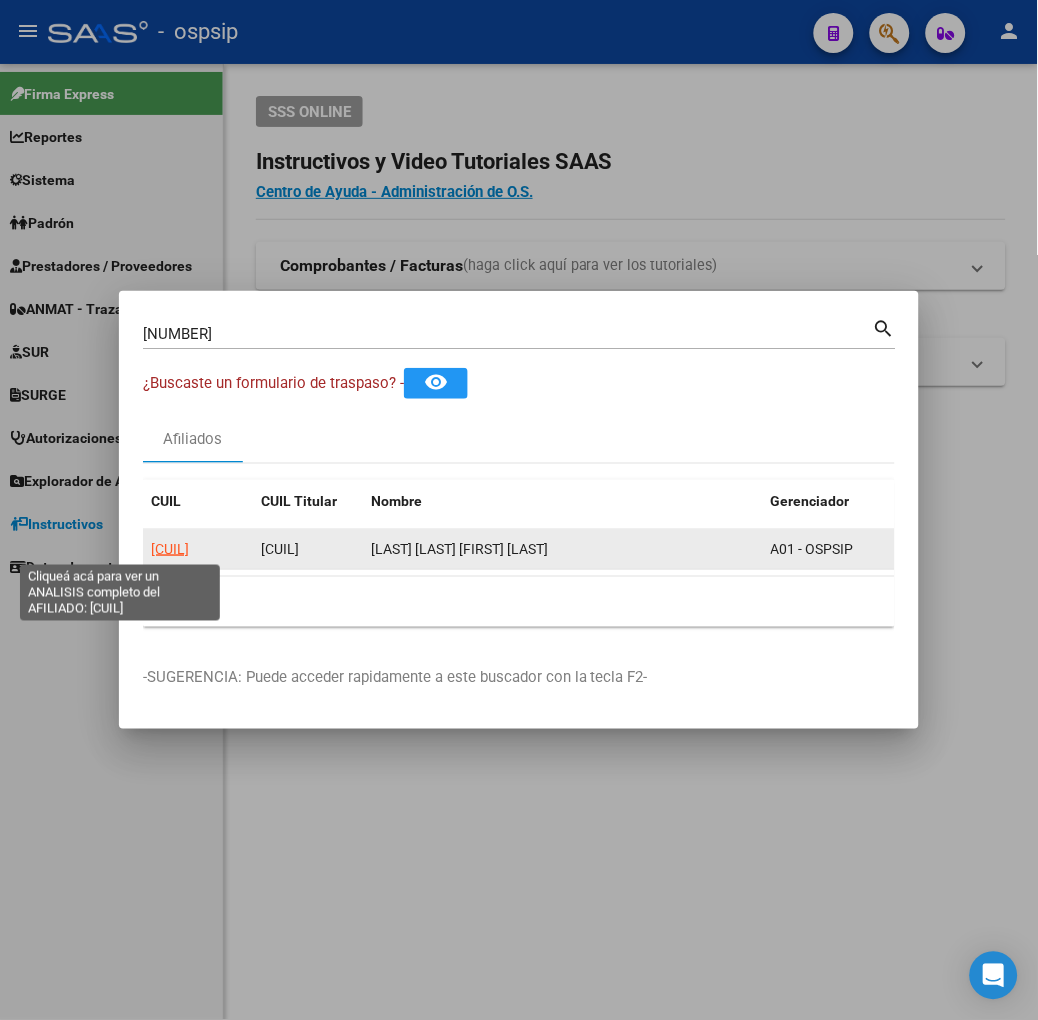 click on "[CUIL]" 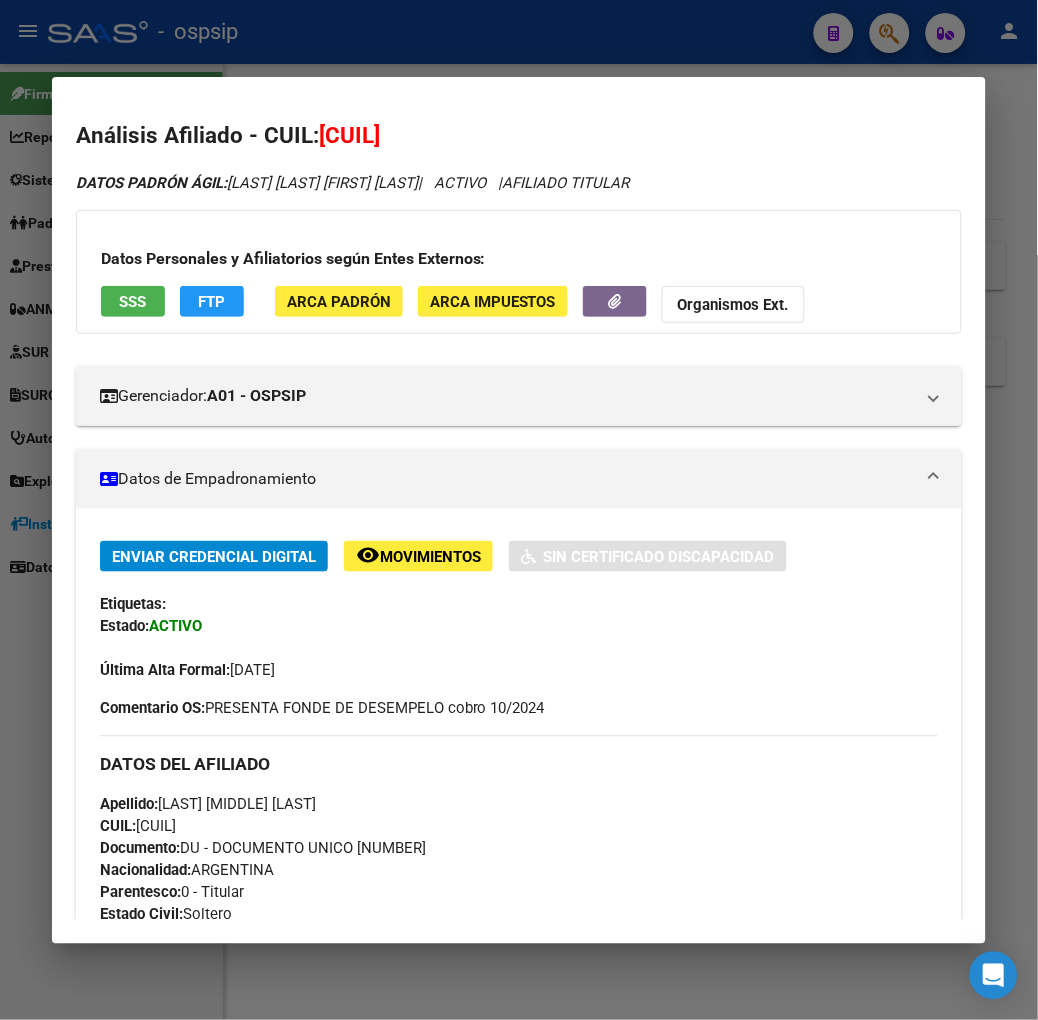 click on "SSS" at bounding box center (133, 304) 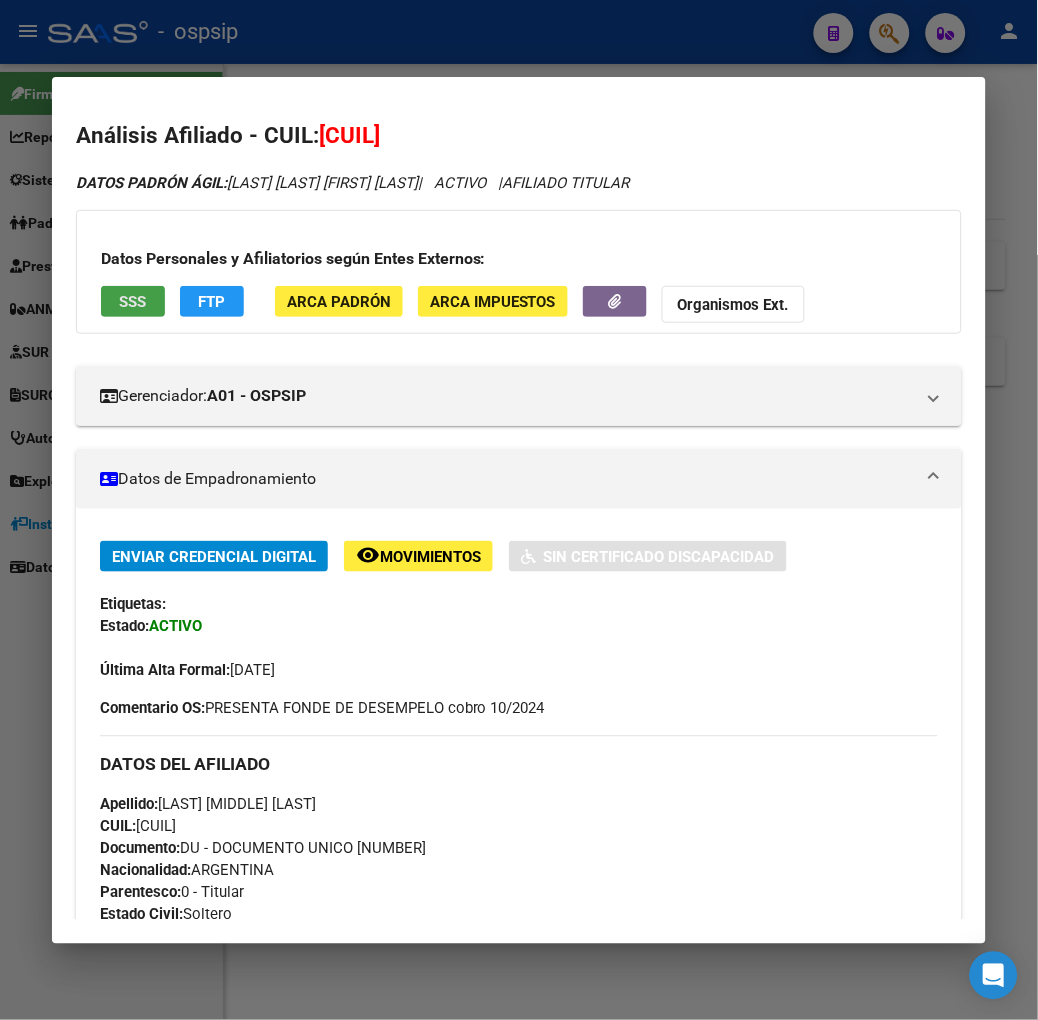 click on "SSS" at bounding box center [133, 301] 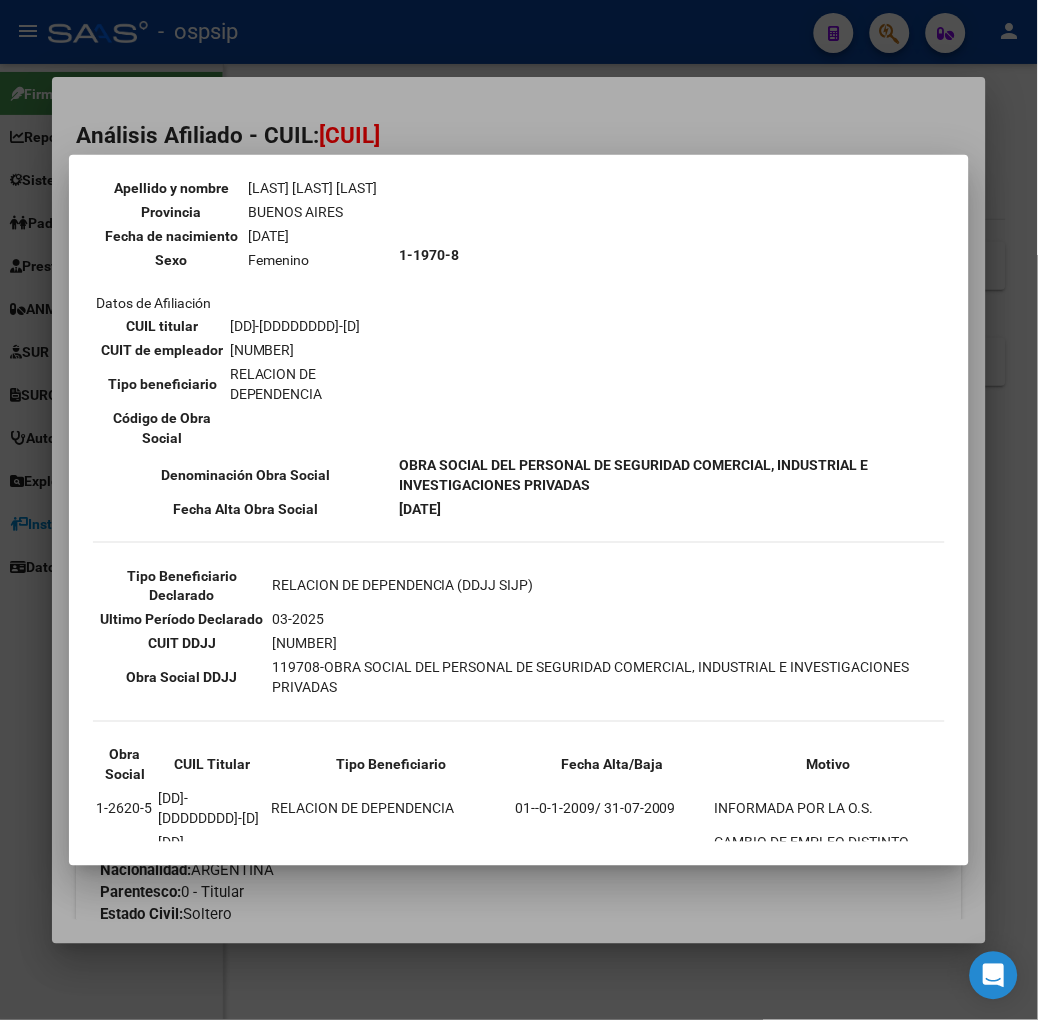 scroll, scrollTop: 333, scrollLeft: 0, axis: vertical 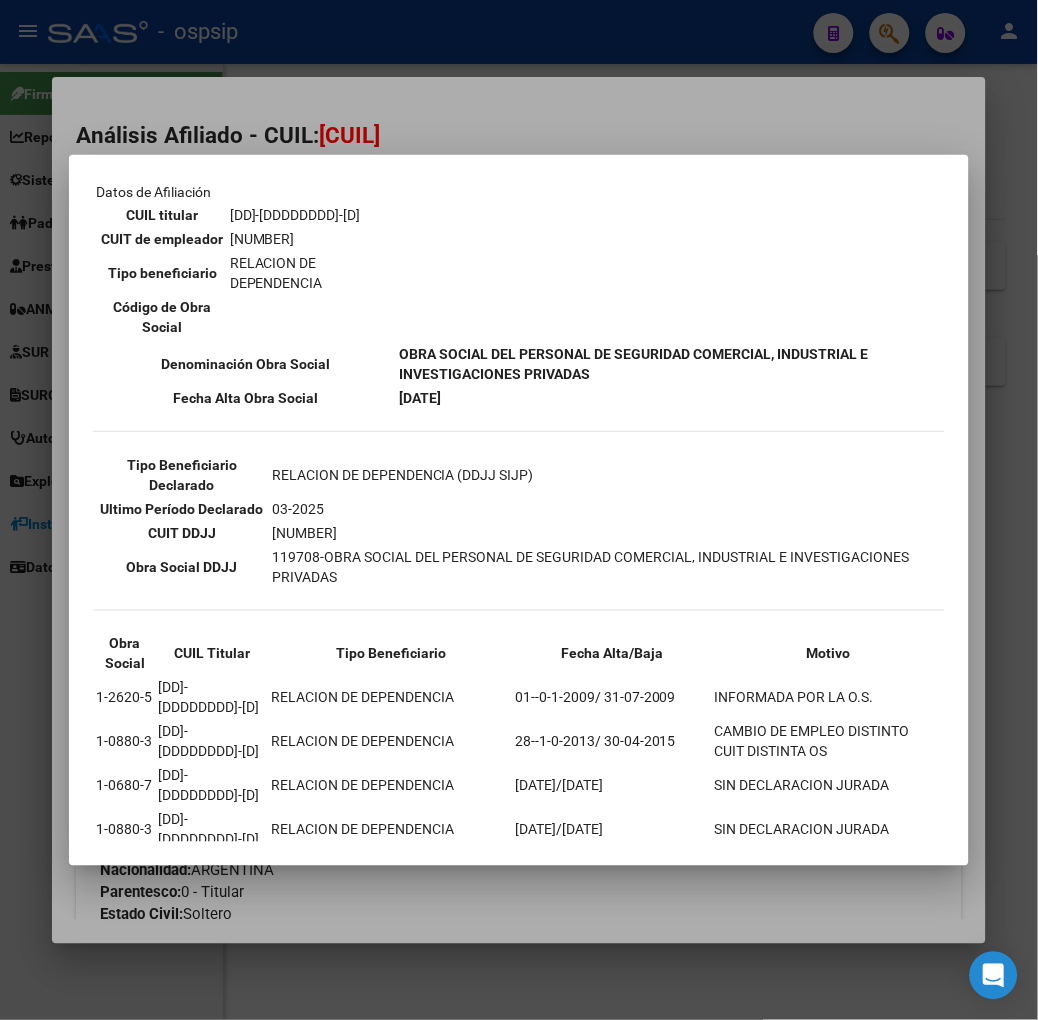 click at bounding box center (519, 510) 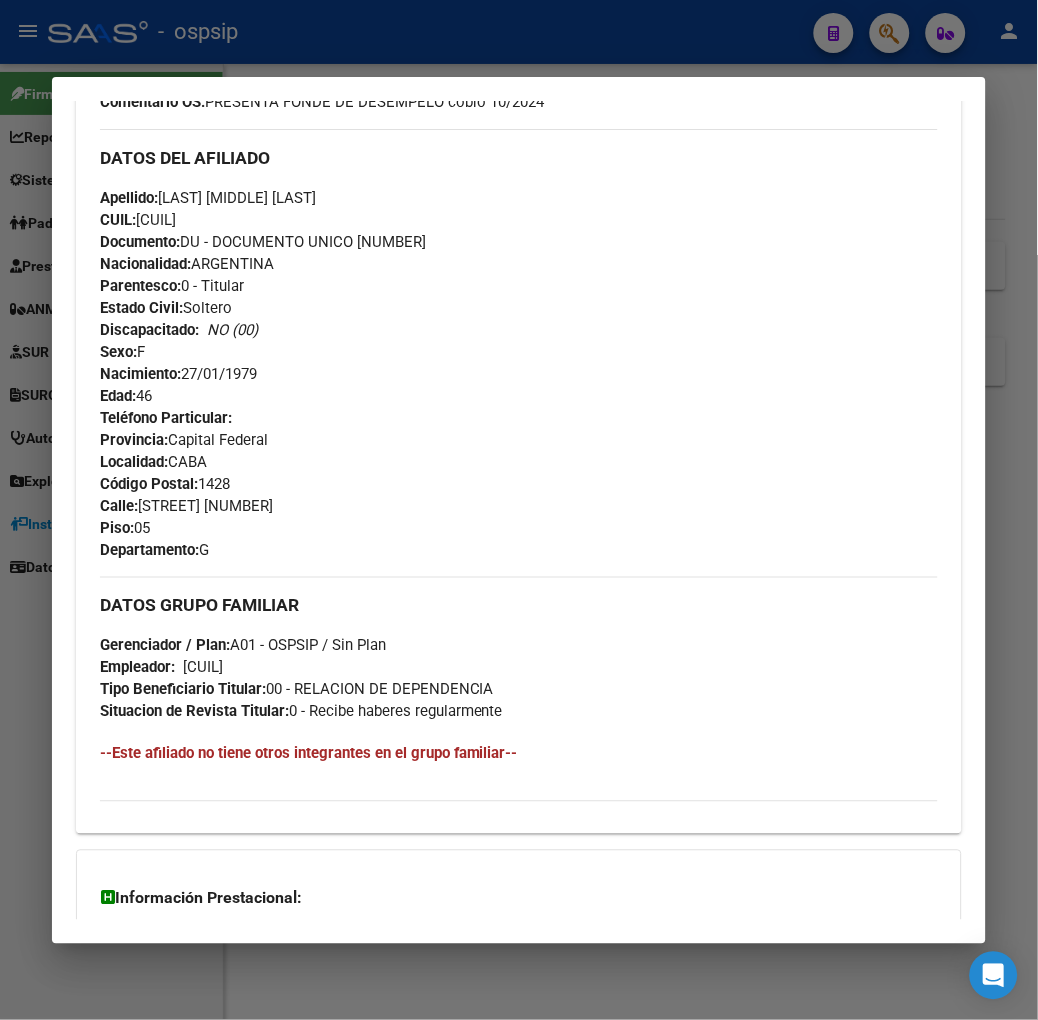 scroll, scrollTop: 824, scrollLeft: 0, axis: vertical 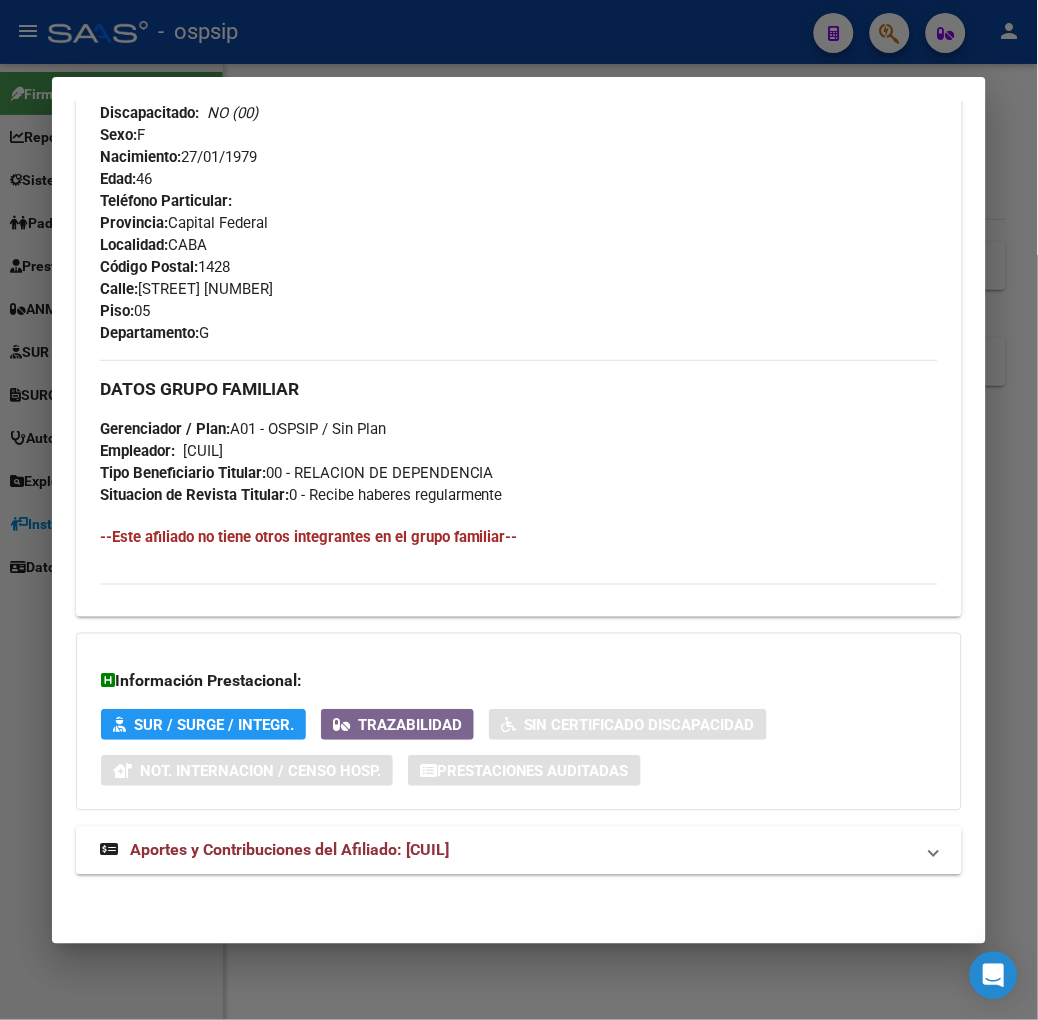 click on "Análisis Afiliado - CUIL:  [CUIL] DATOS PADRÓN ÁGIL:  [LAST] [FIRST] [MIDDLE]     |   ACTIVO   |     AFILIADO TITULAR  Datos Personales y Afiliatorios según Entes Externos: SSS FTP ARCA Padrón ARCA Impuestos Organismos Ext.    Gerenciador:      A01 - OSPSIP Atención telefónica: Atención emergencias: Otros Datos Útiles:    Datos de Empadronamiento  Enviar Credencial Digital remove_red_eye Movimientos    Sin Certificado Discapacidad Etiquetas: Estado: ACTIVO Última Alta Formal:  [DD]/[MM]/[YYYY] Comentario OS:  PRESENTA FONDE DE DESEMPELO cobro 10/2024 DATOS DEL AFILIADO Apellido:  [FIRST] [MIDDLE] [LAST] CUIL:  [CUIL] Documento:  DU - DOCUMENTO UNICO [DOCUMENTO]  Nacionalidad:  ARGENTINA Parentesco:  0 - Titular Estado Civil:  Soltero Discapacitado:    NO (00) Sexo:  F Nacimiento:  [DD]/[MM]/[YYYY] Edad:  [AGE]  Teléfono Particular:                       Provincia:  [STATE] Localidad:  [CITY] Código Postal:  1428 Calle:  SUCRE 2683 Piso:  05  Departamento:  G DATOS GRUPO FAMILIAR" at bounding box center [519, 107] 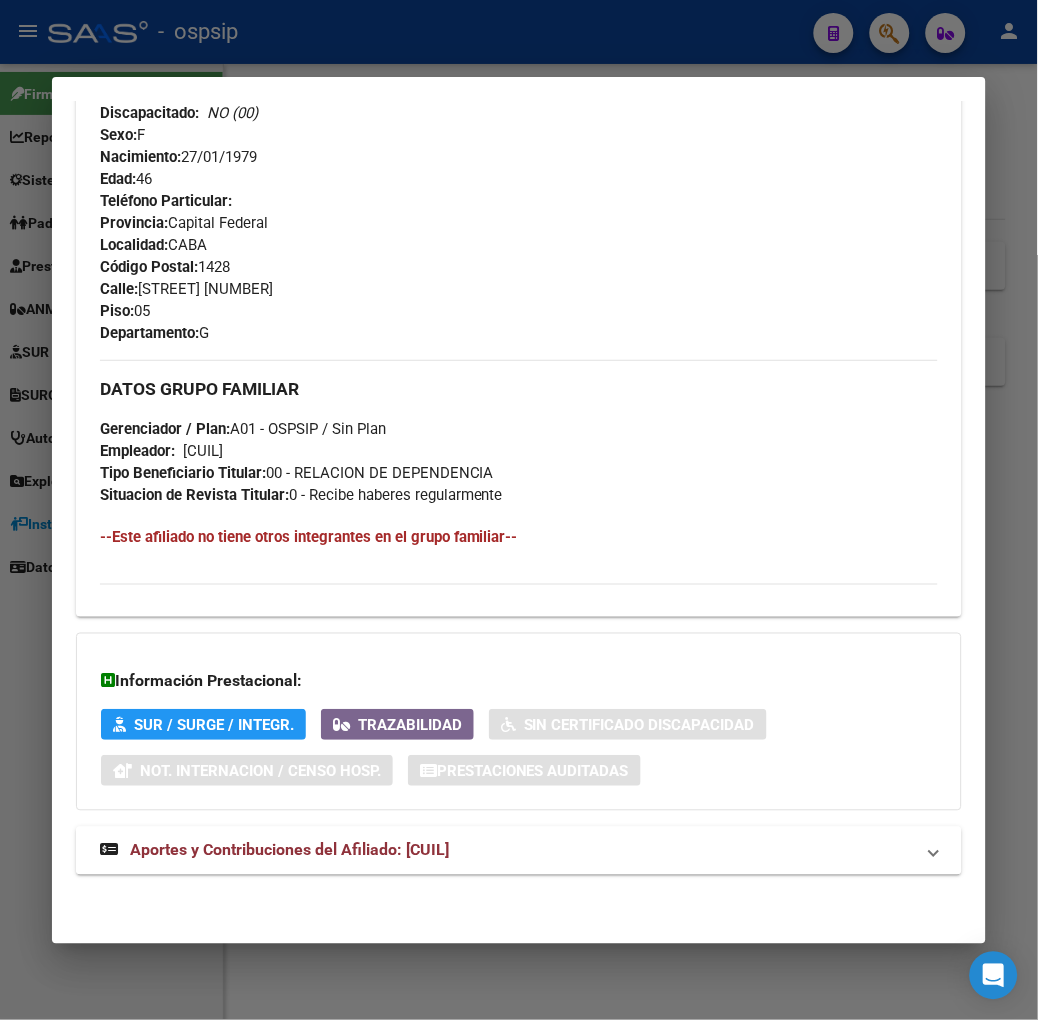 click on "Aportes y Contribuciones del Afiliado: [CUIL]" at bounding box center (519, 851) 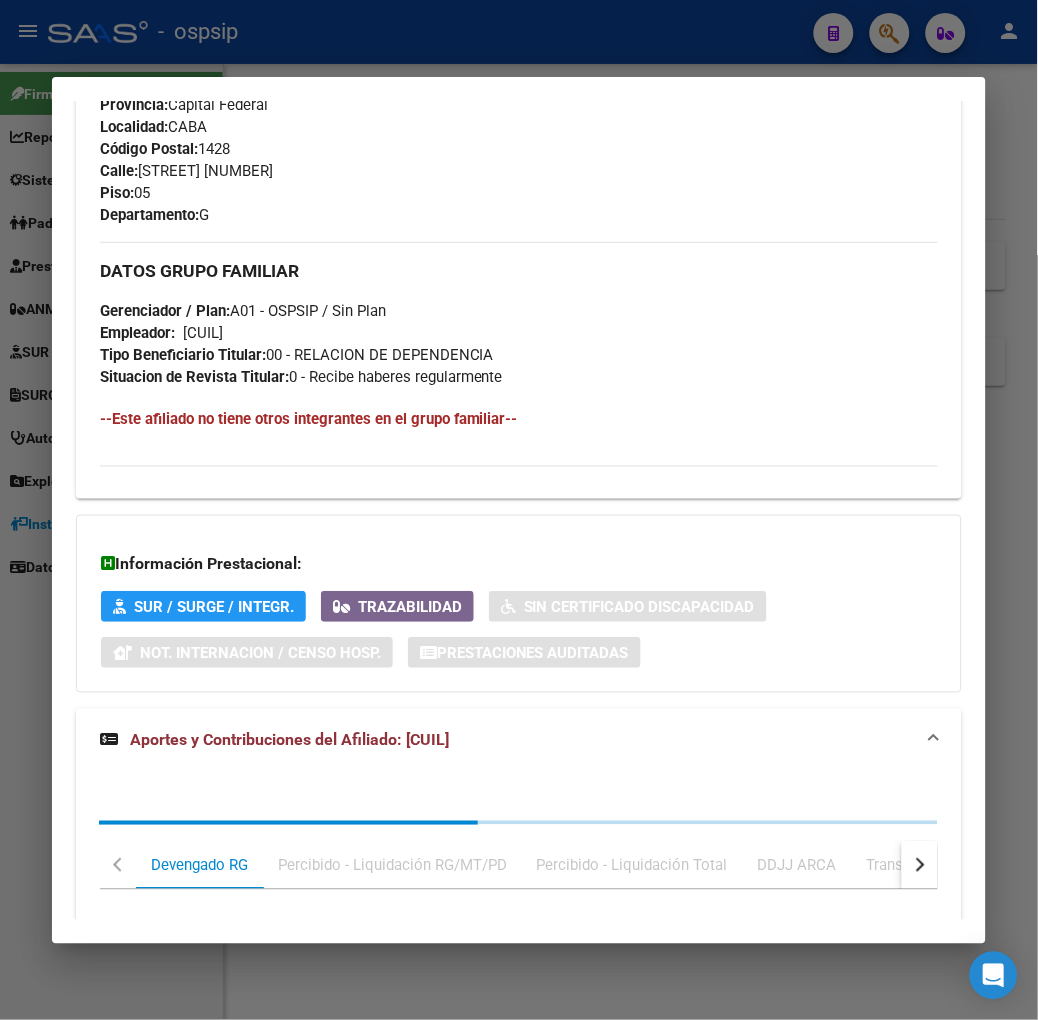 scroll, scrollTop: 1367, scrollLeft: 0, axis: vertical 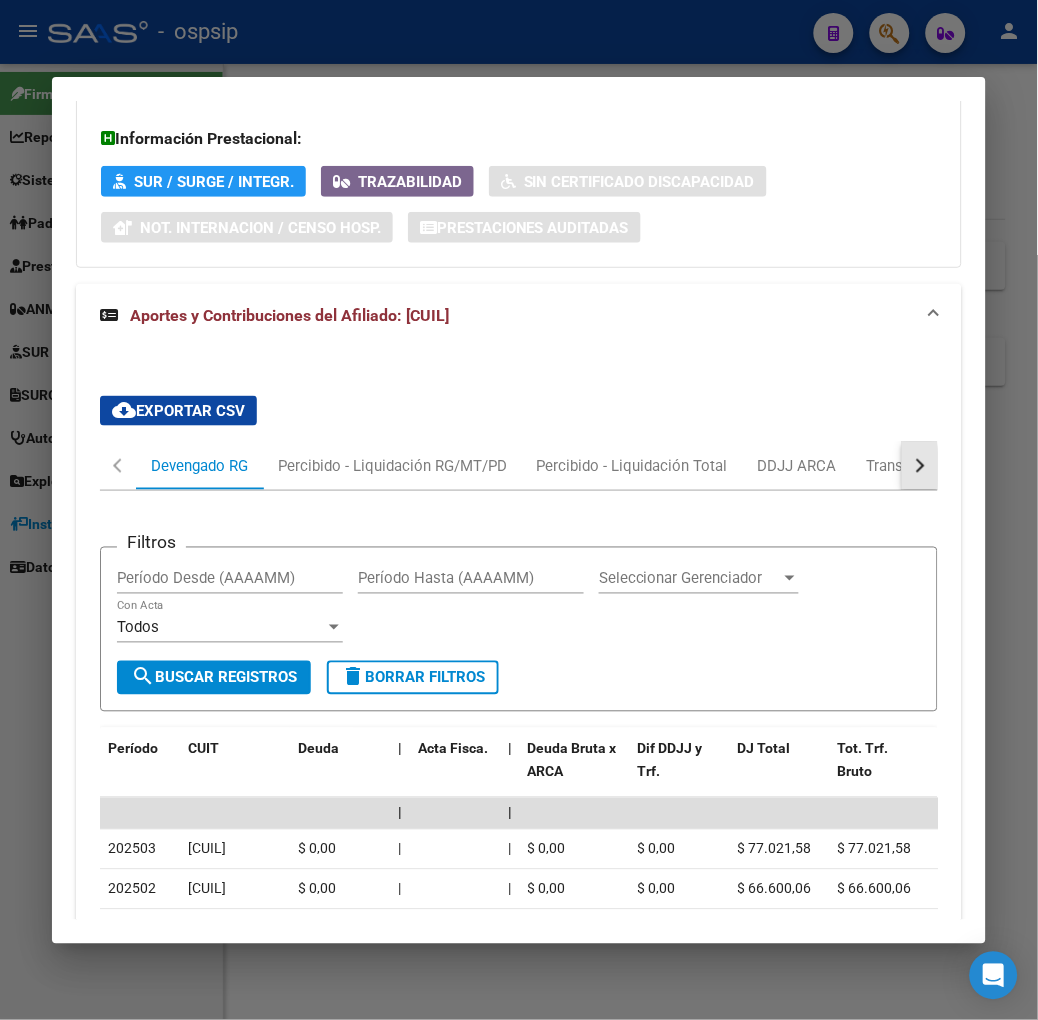 click at bounding box center [918, 466] 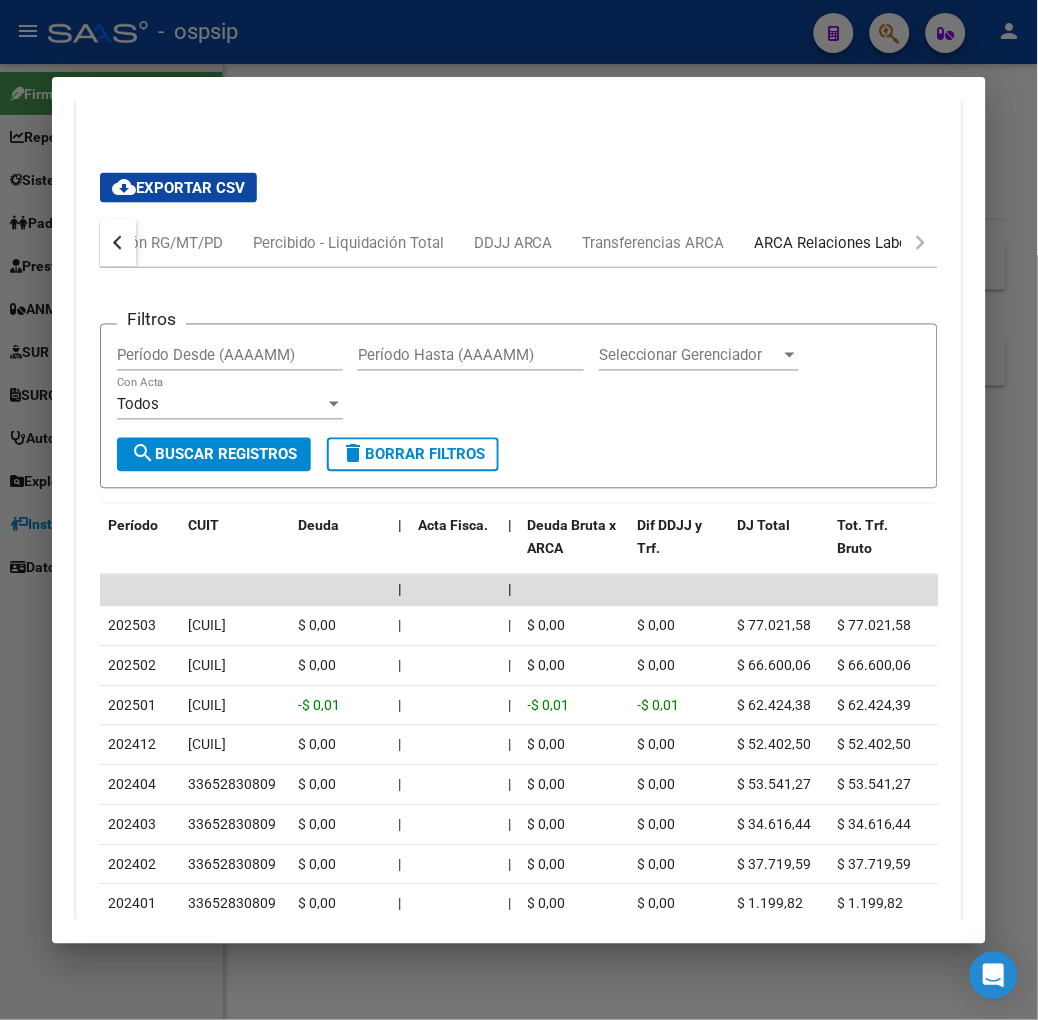 click on "ARCA Relaciones Laborales" at bounding box center (848, 243) 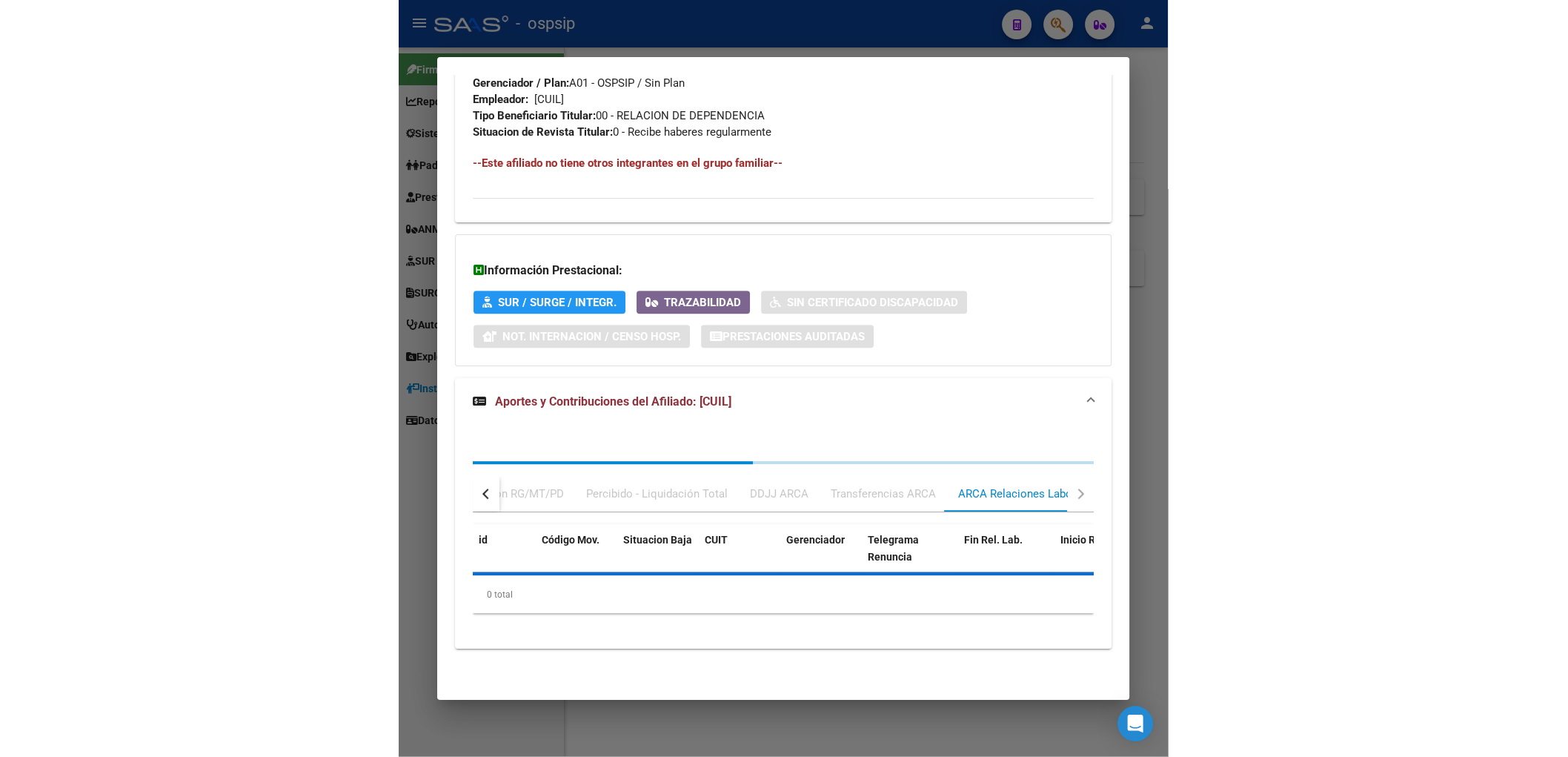 scroll, scrollTop: 1179, scrollLeft: 0, axis: vertical 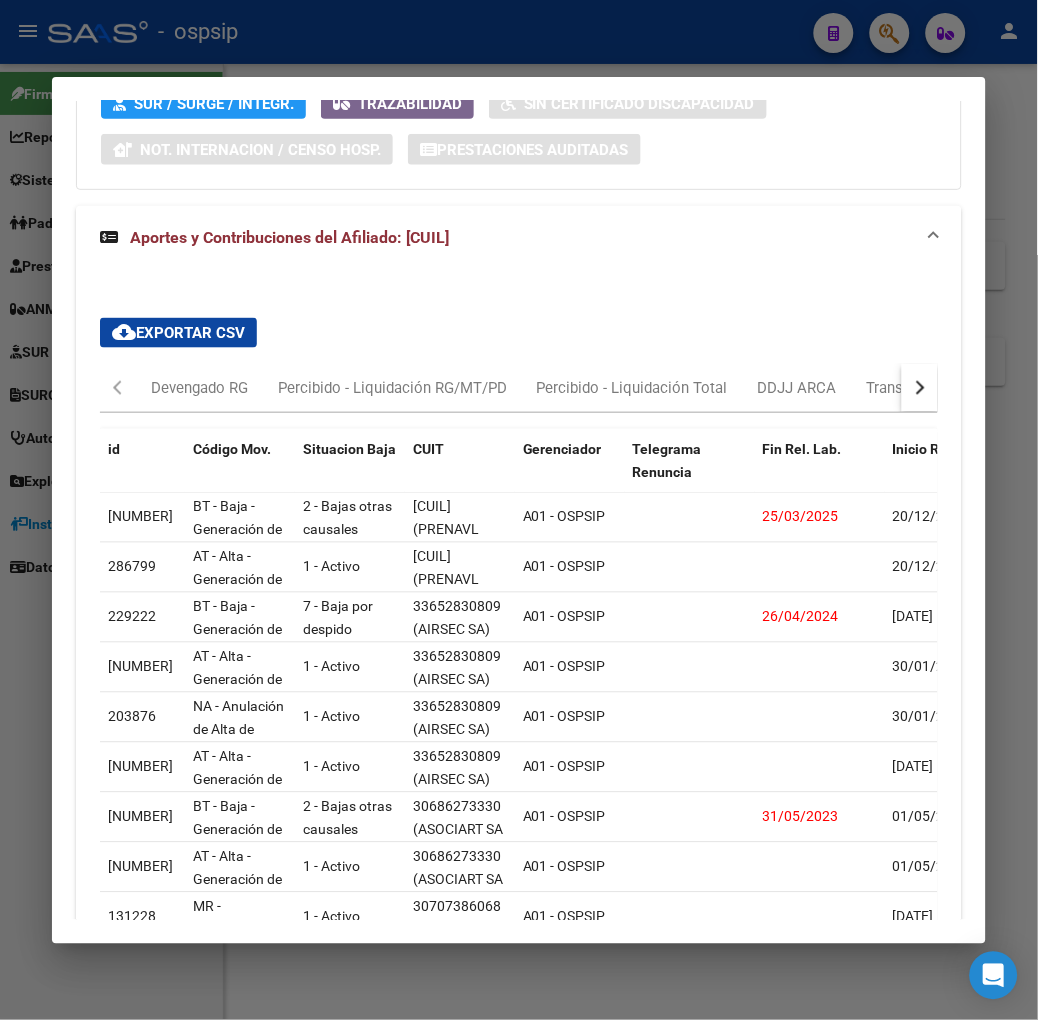 click at bounding box center [519, 510] 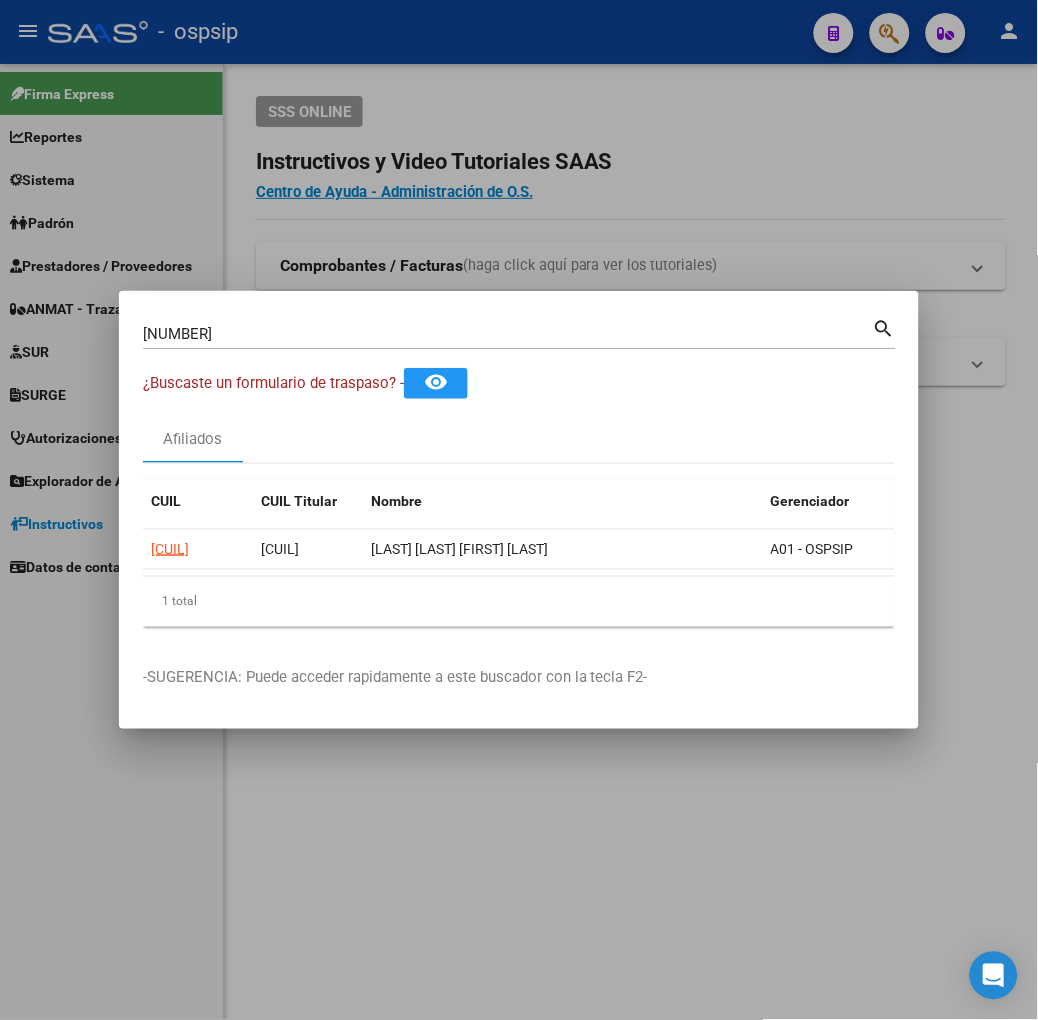 click on "[NUMBER]" at bounding box center [508, 334] 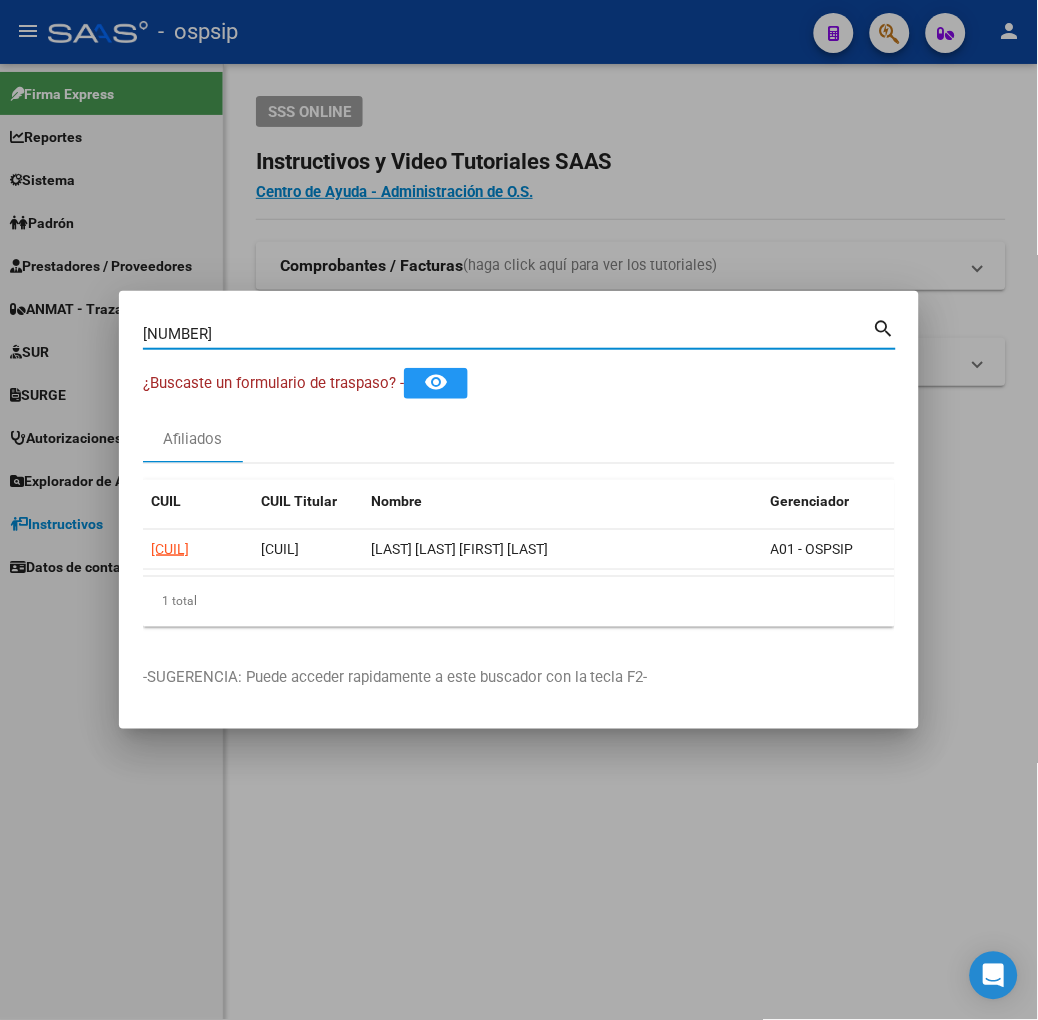 click on "[NUMBER]" at bounding box center [508, 334] 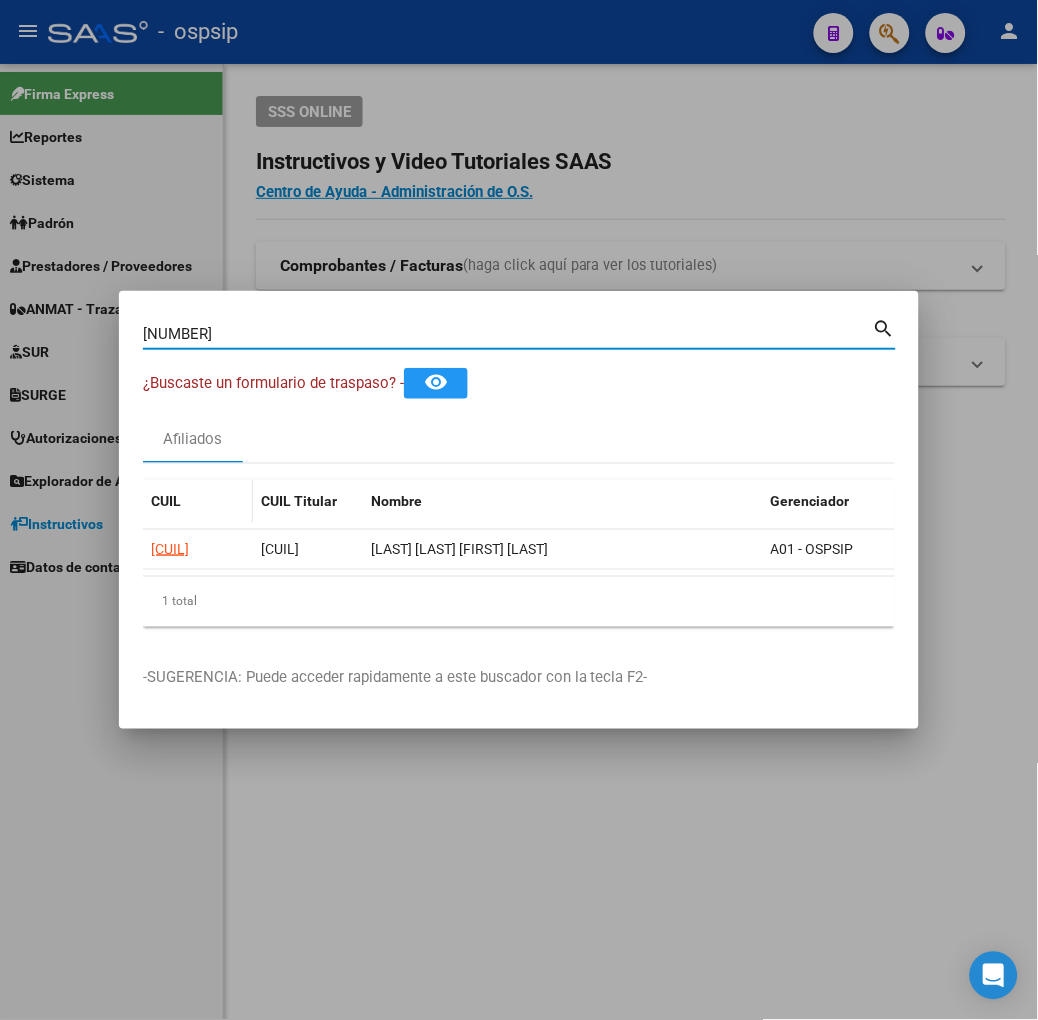 type on "[NUMBER]" 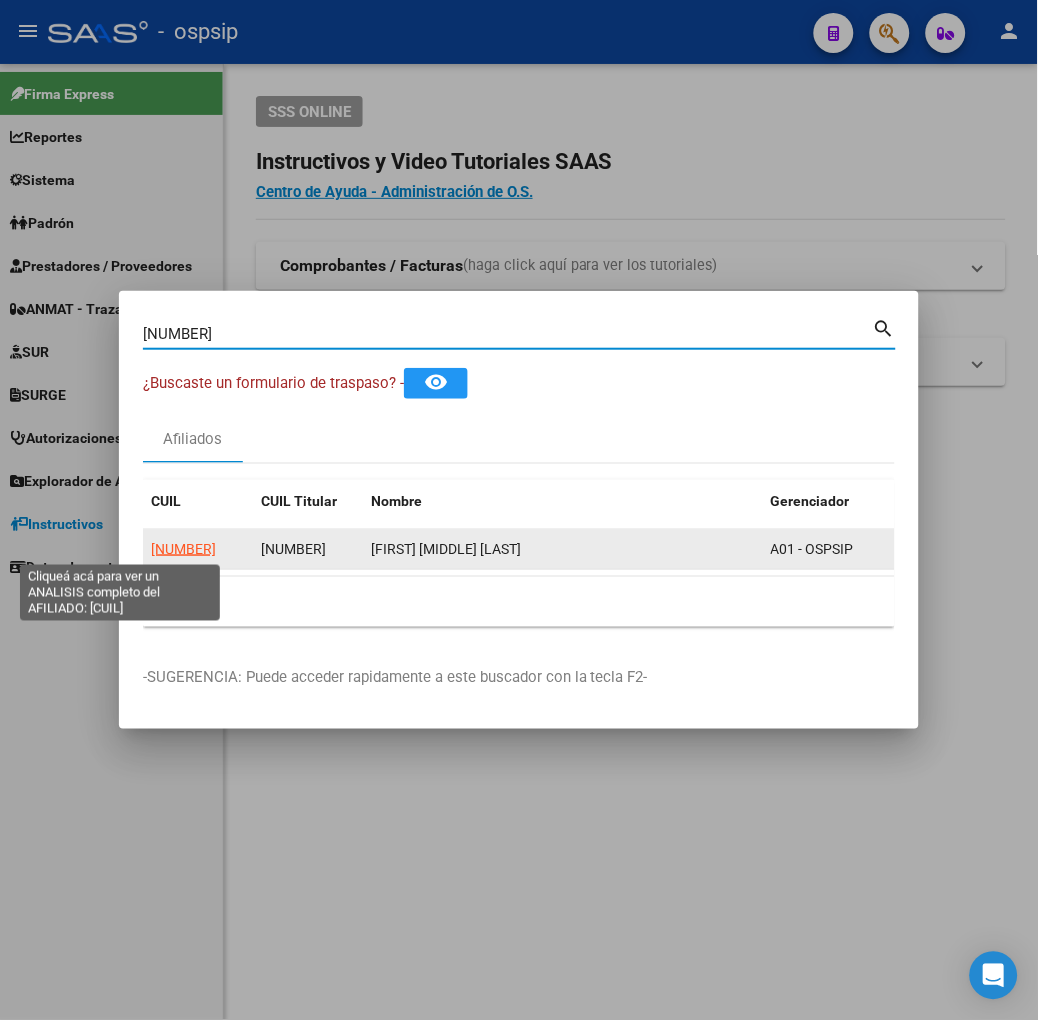 click on "[NUMBER]" 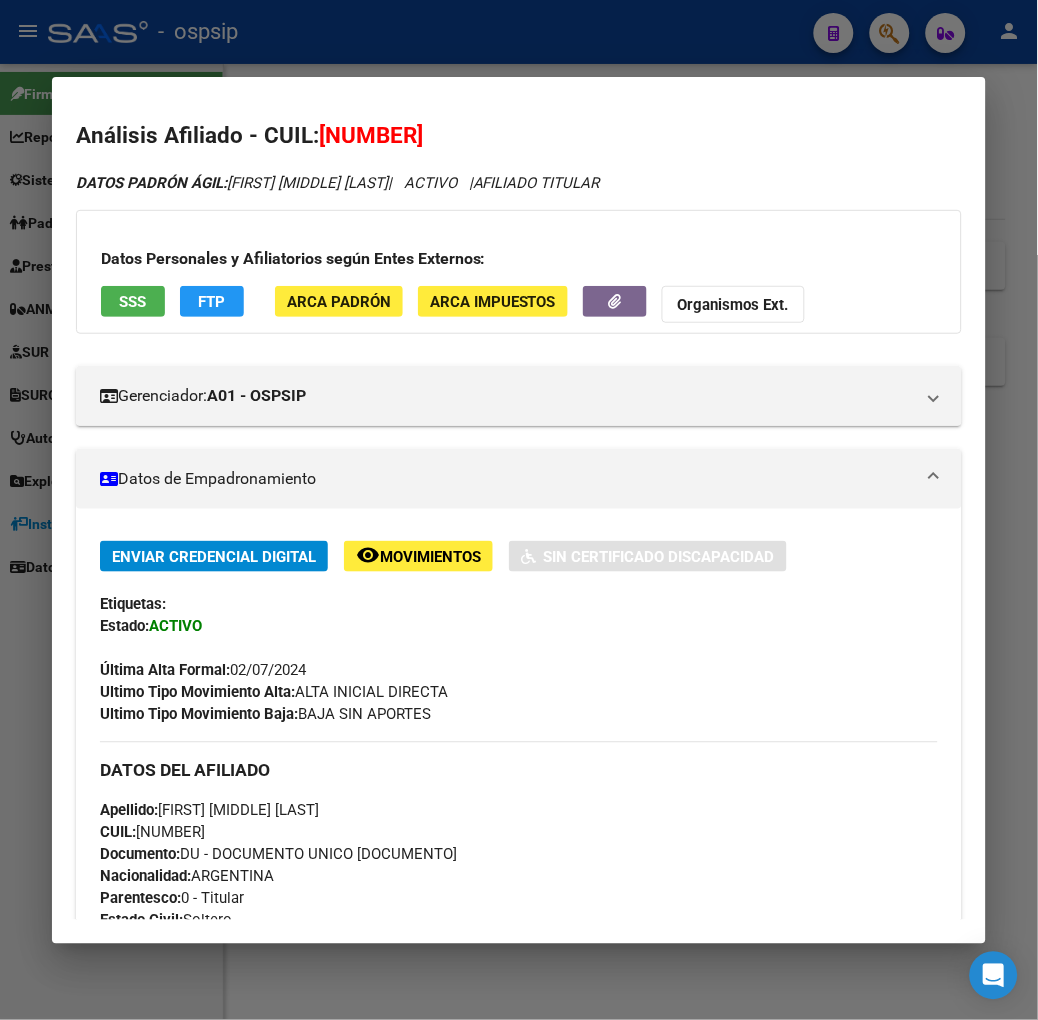 click on "SSS" at bounding box center [133, 301] 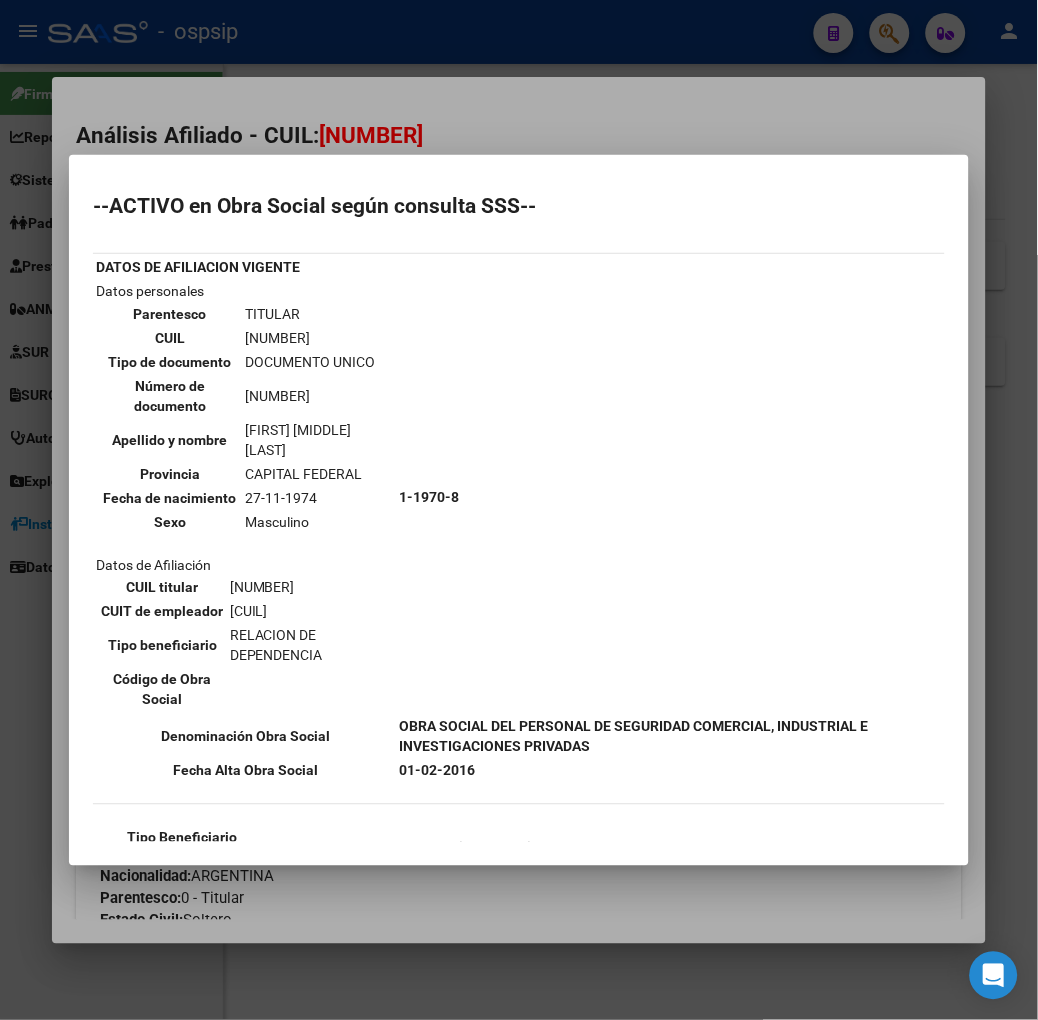 scroll, scrollTop: 111, scrollLeft: 0, axis: vertical 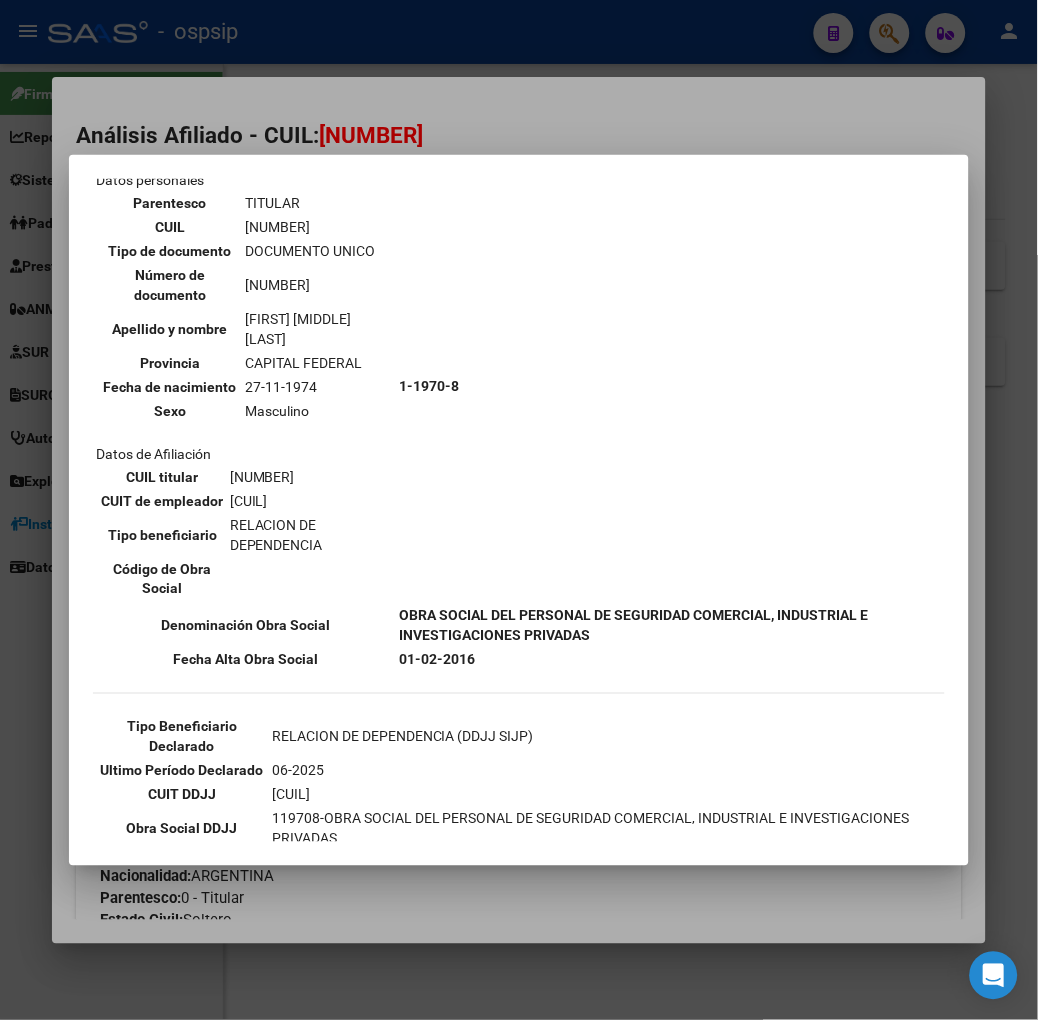 click at bounding box center (519, 510) 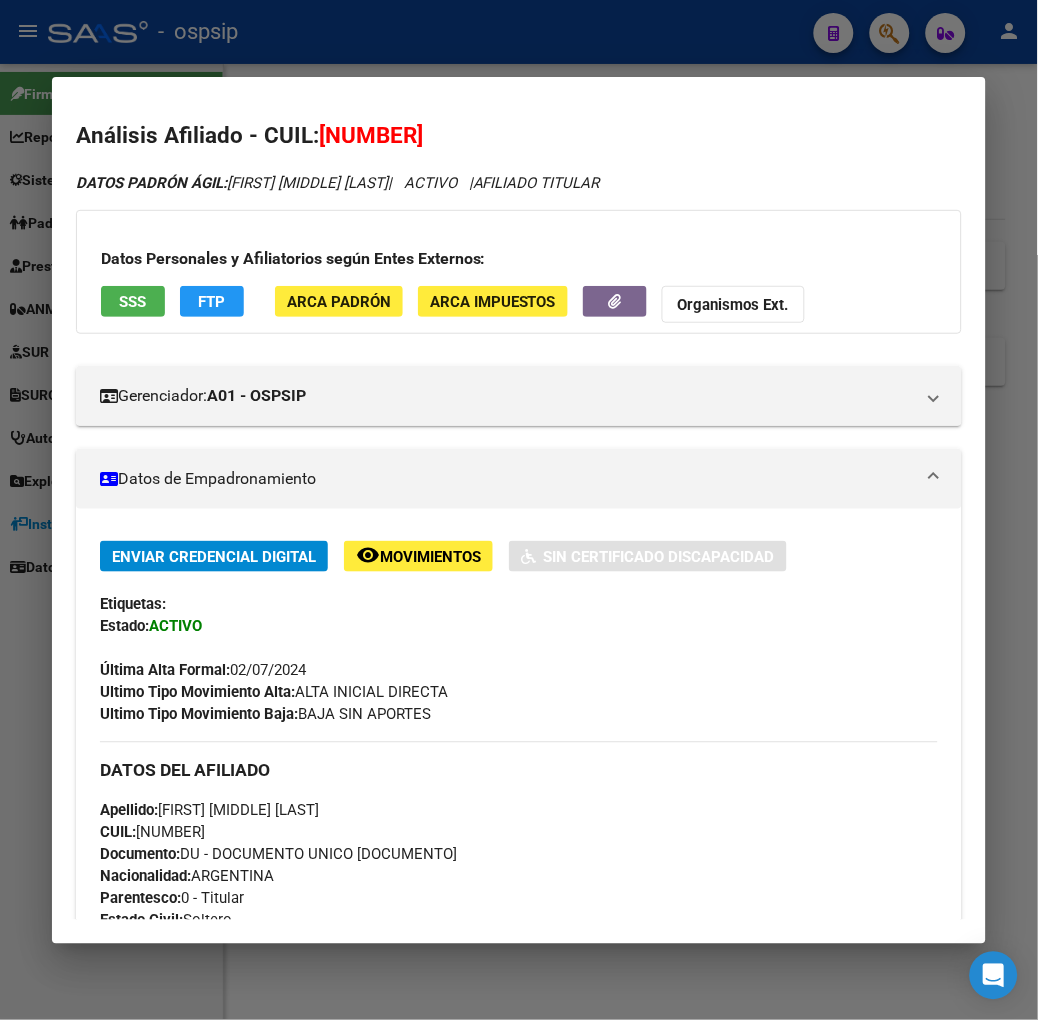 click at bounding box center (519, 510) 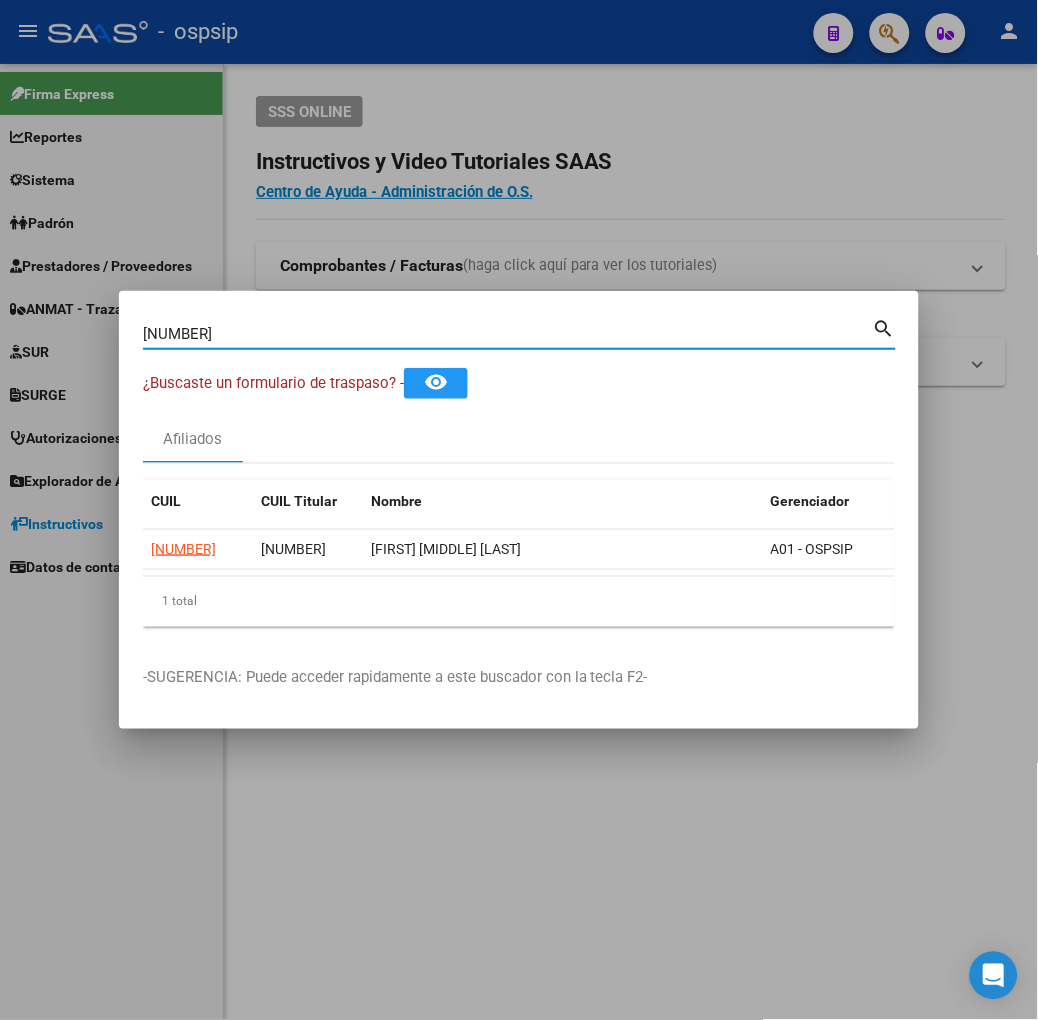 click on "[NUMBER]" at bounding box center [508, 334] 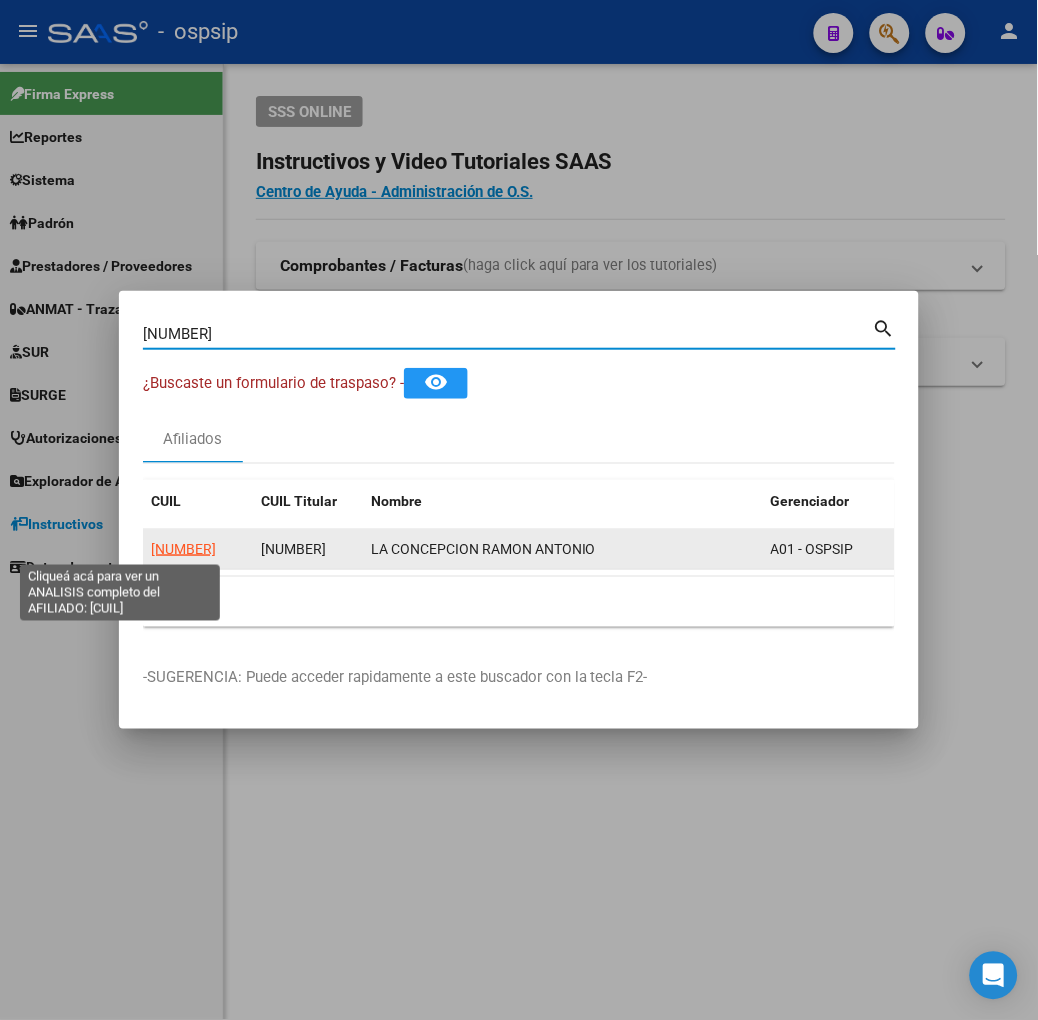 click on "[NUMBER]" 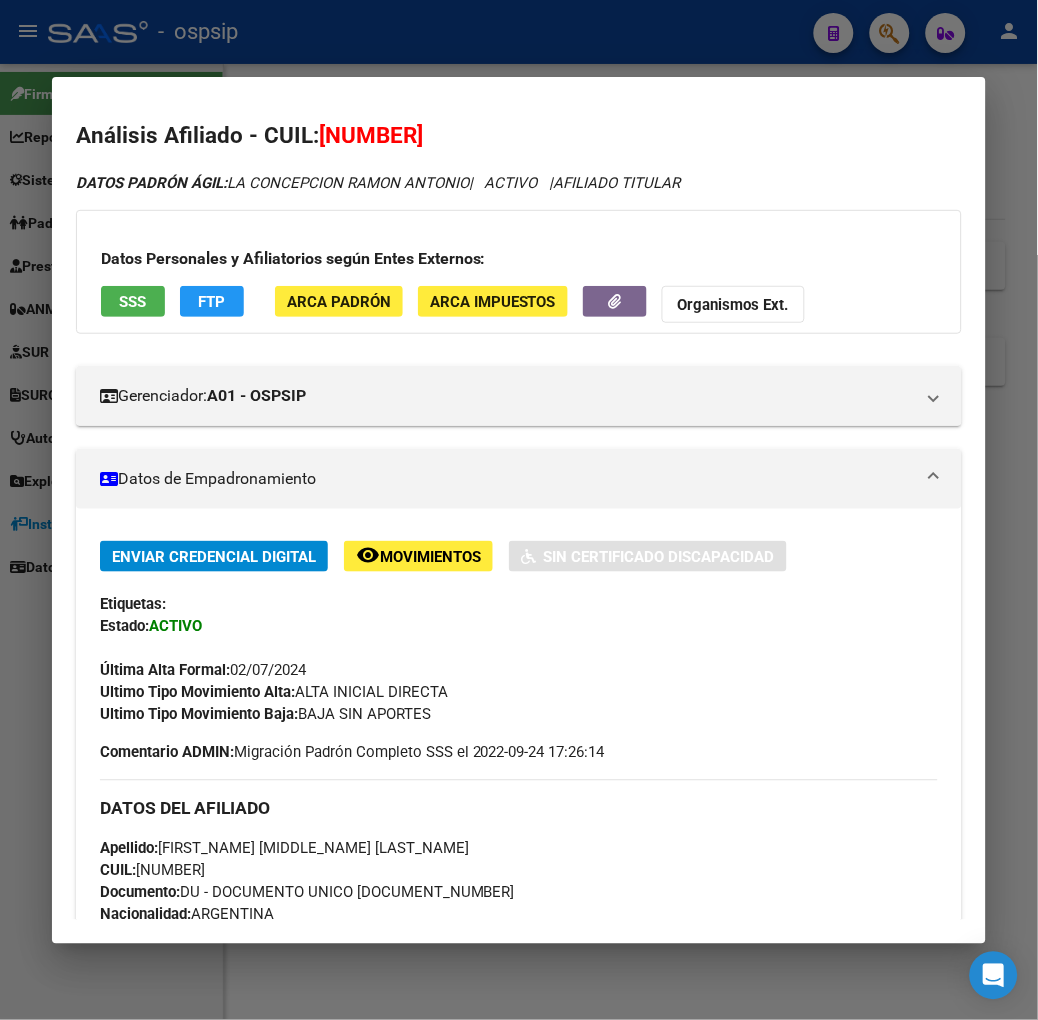 click on "SSS" at bounding box center (133, 301) 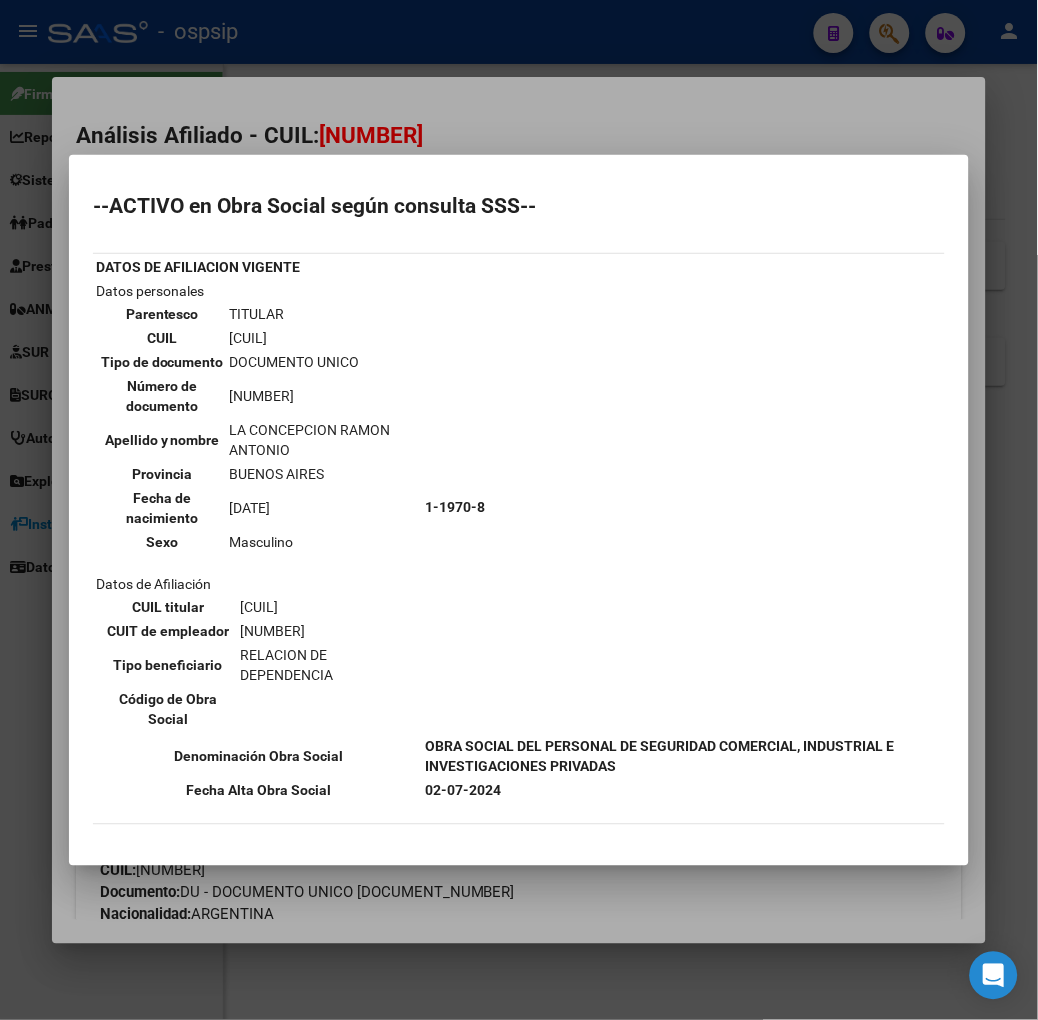 scroll, scrollTop: 111, scrollLeft: 0, axis: vertical 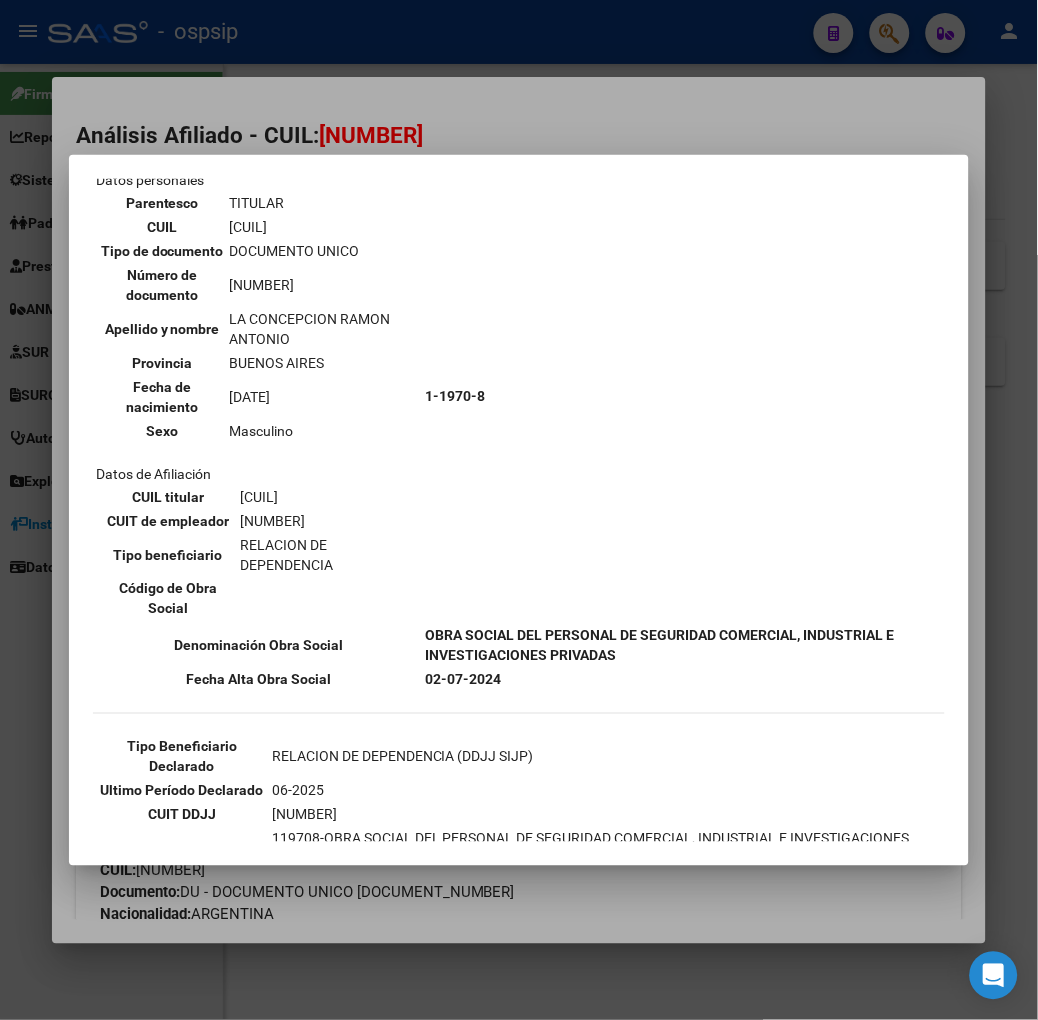click at bounding box center (519, 510) 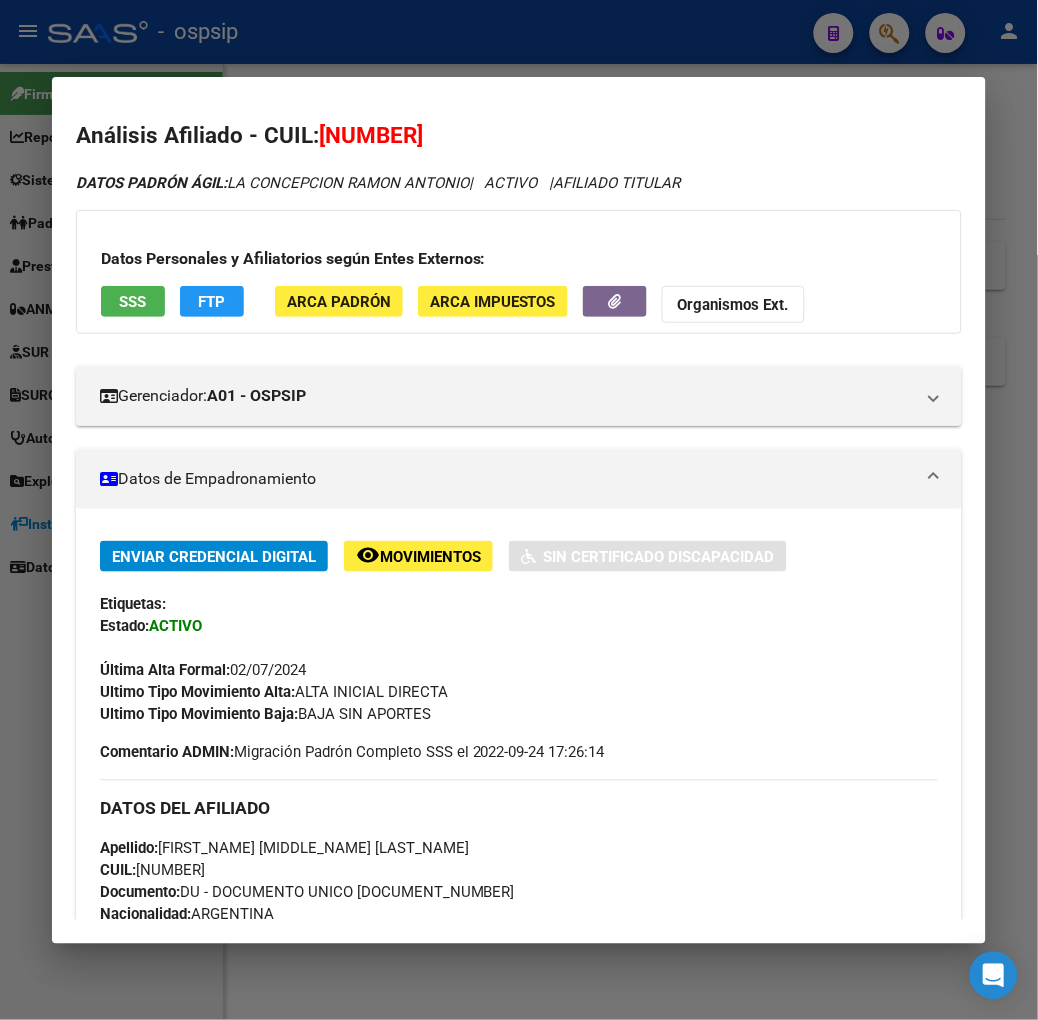 click at bounding box center [519, 510] 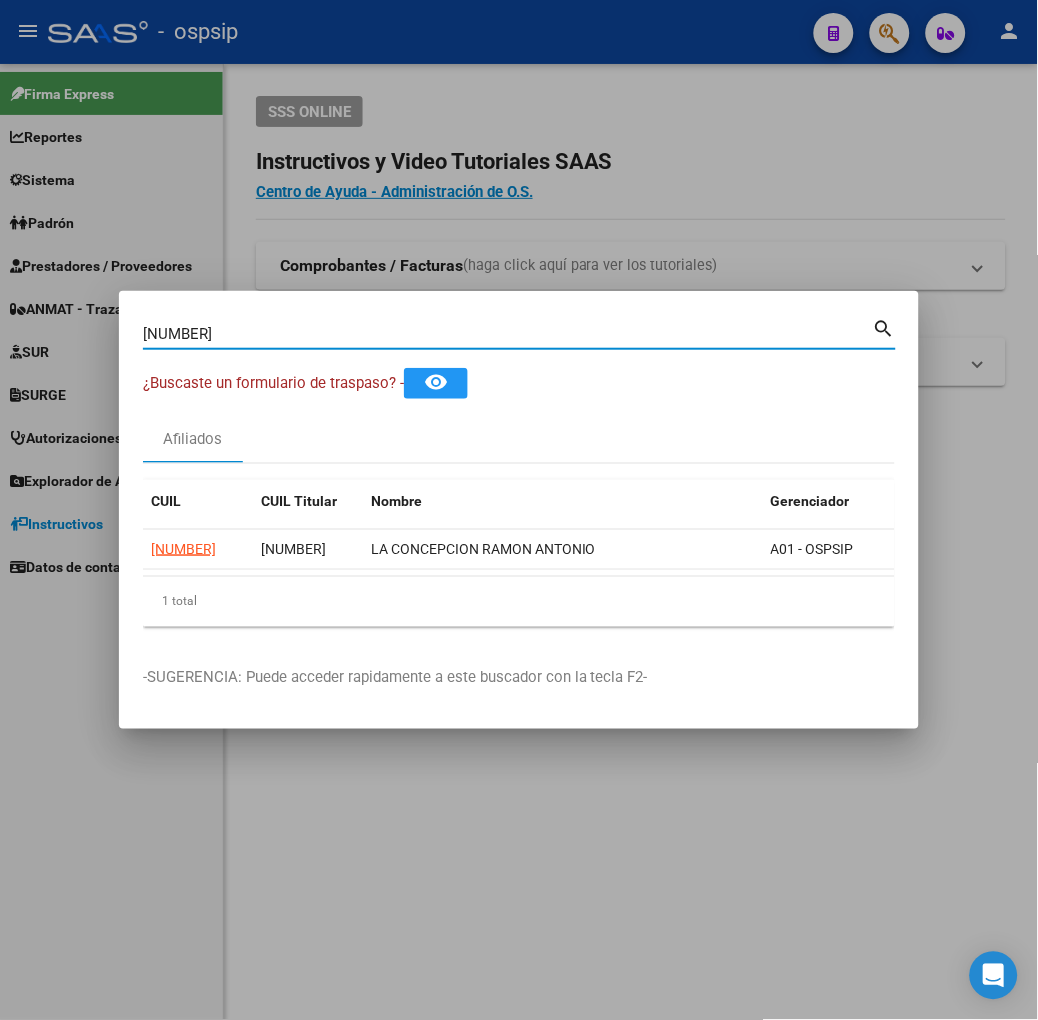 click on "[NUMBER]" at bounding box center [508, 334] 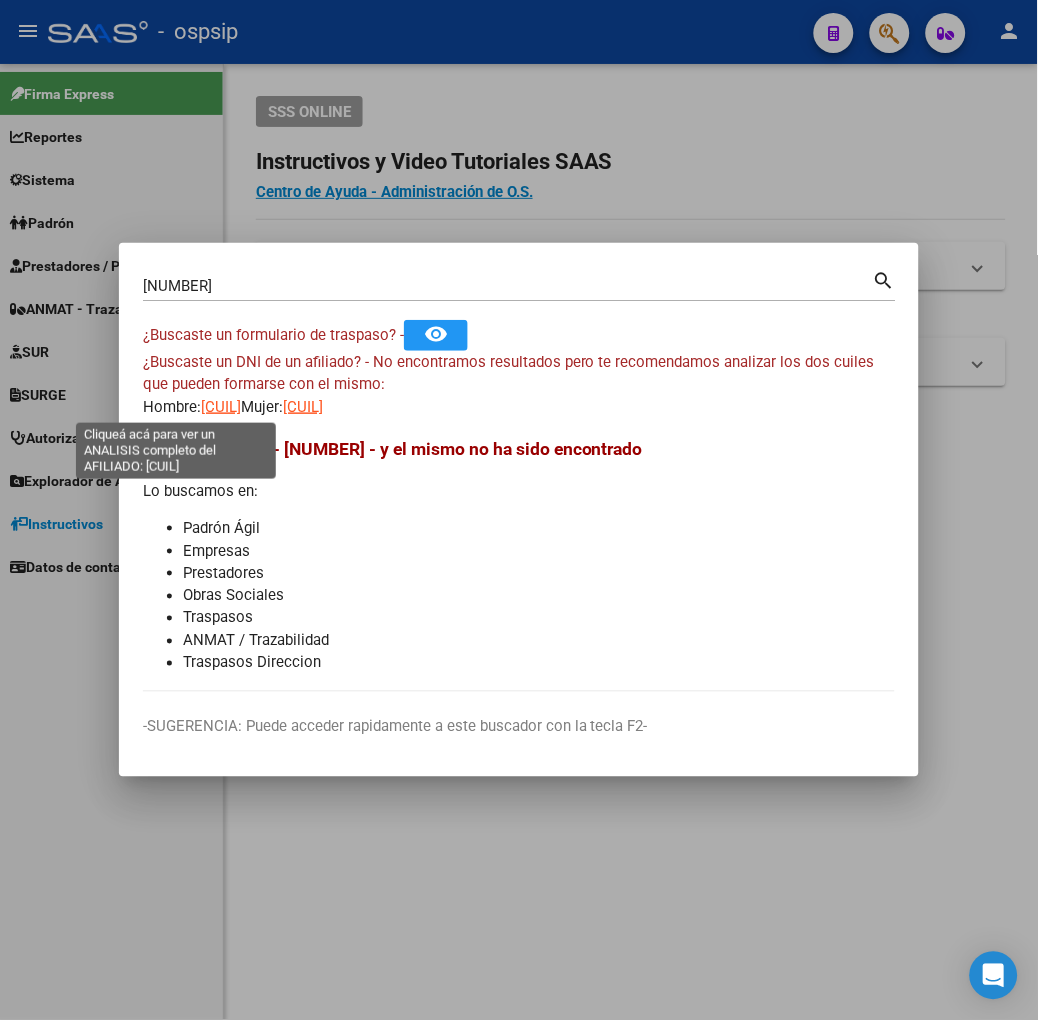 click on "[CUIL]" at bounding box center (221, 407) 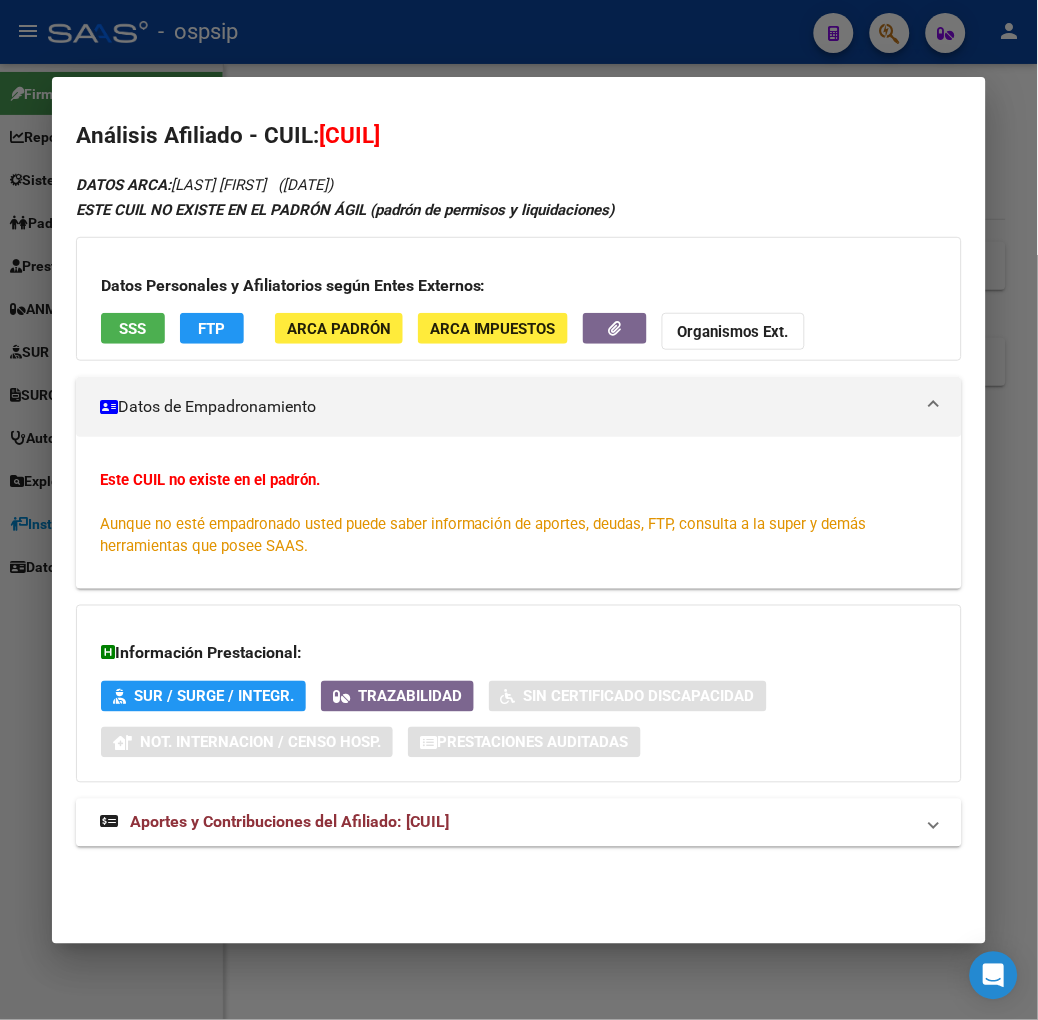 click on "SSS" at bounding box center [132, 329] 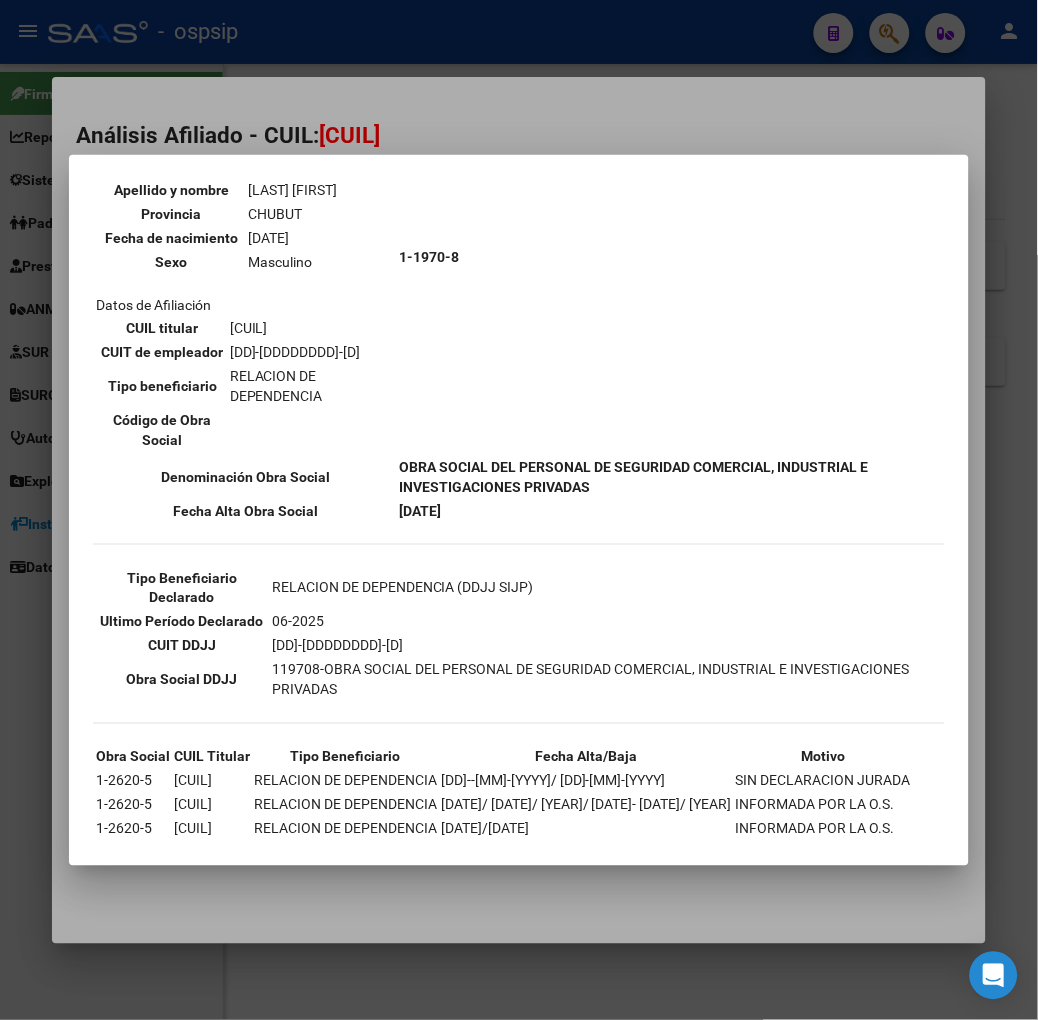 scroll, scrollTop: 222, scrollLeft: 0, axis: vertical 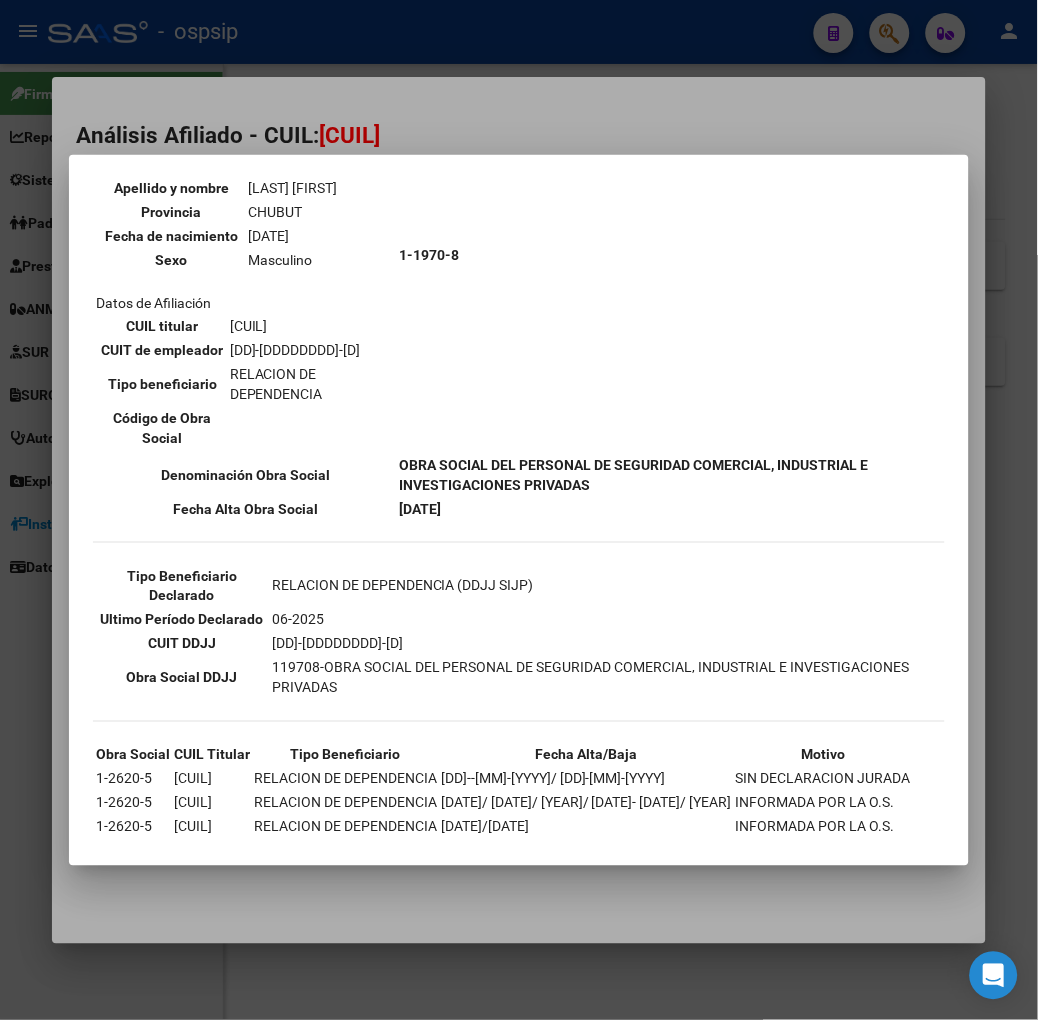 click at bounding box center (519, 510) 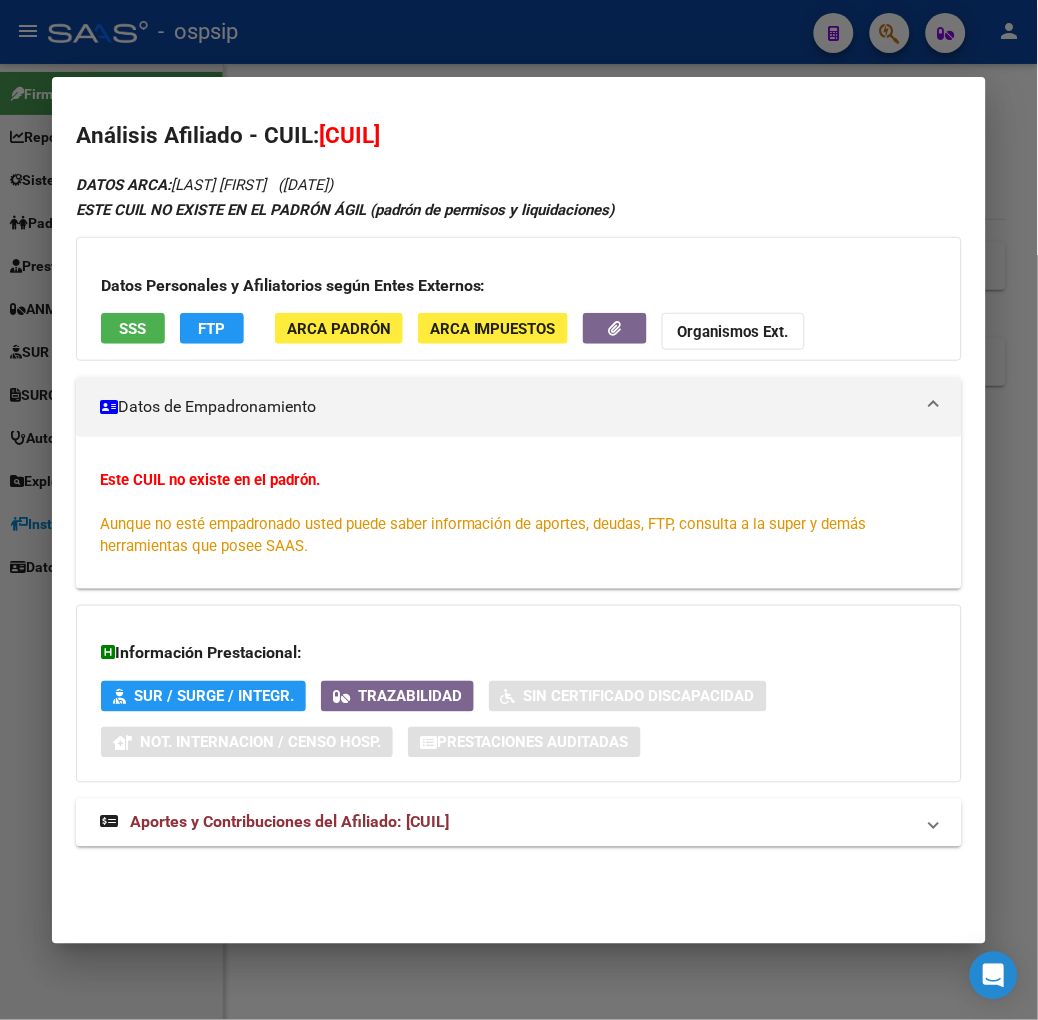 click at bounding box center (519, 510) 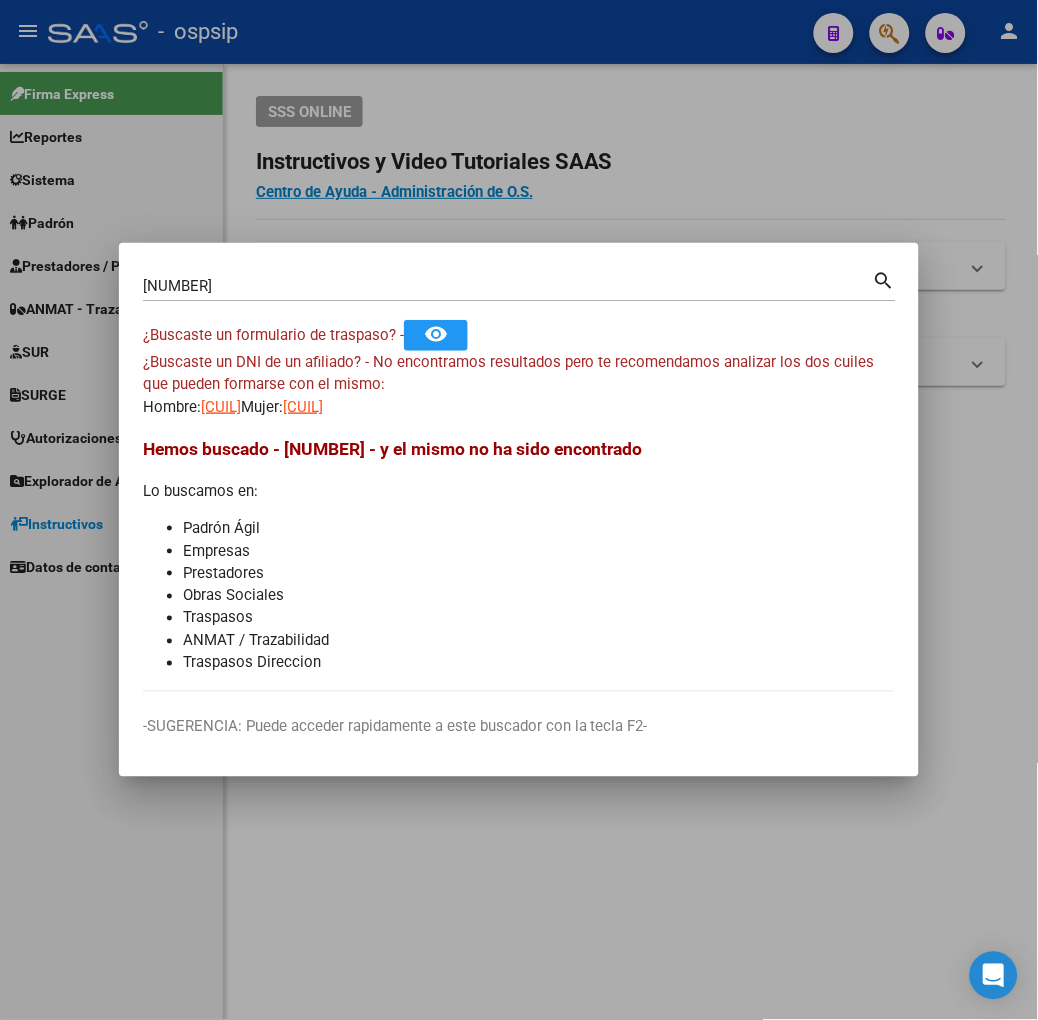 click on "[NUMBER]" at bounding box center (508, 286) 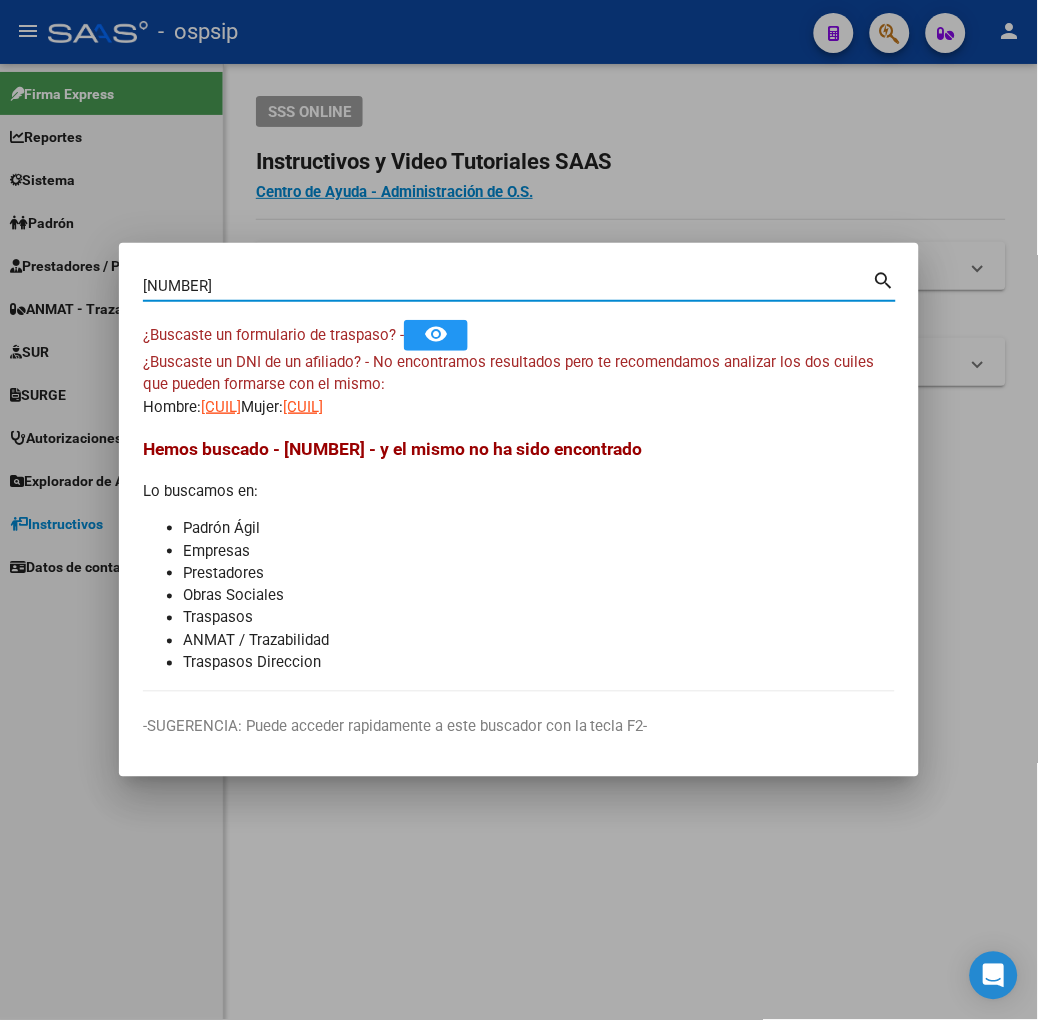 type on "[NUMBER]" 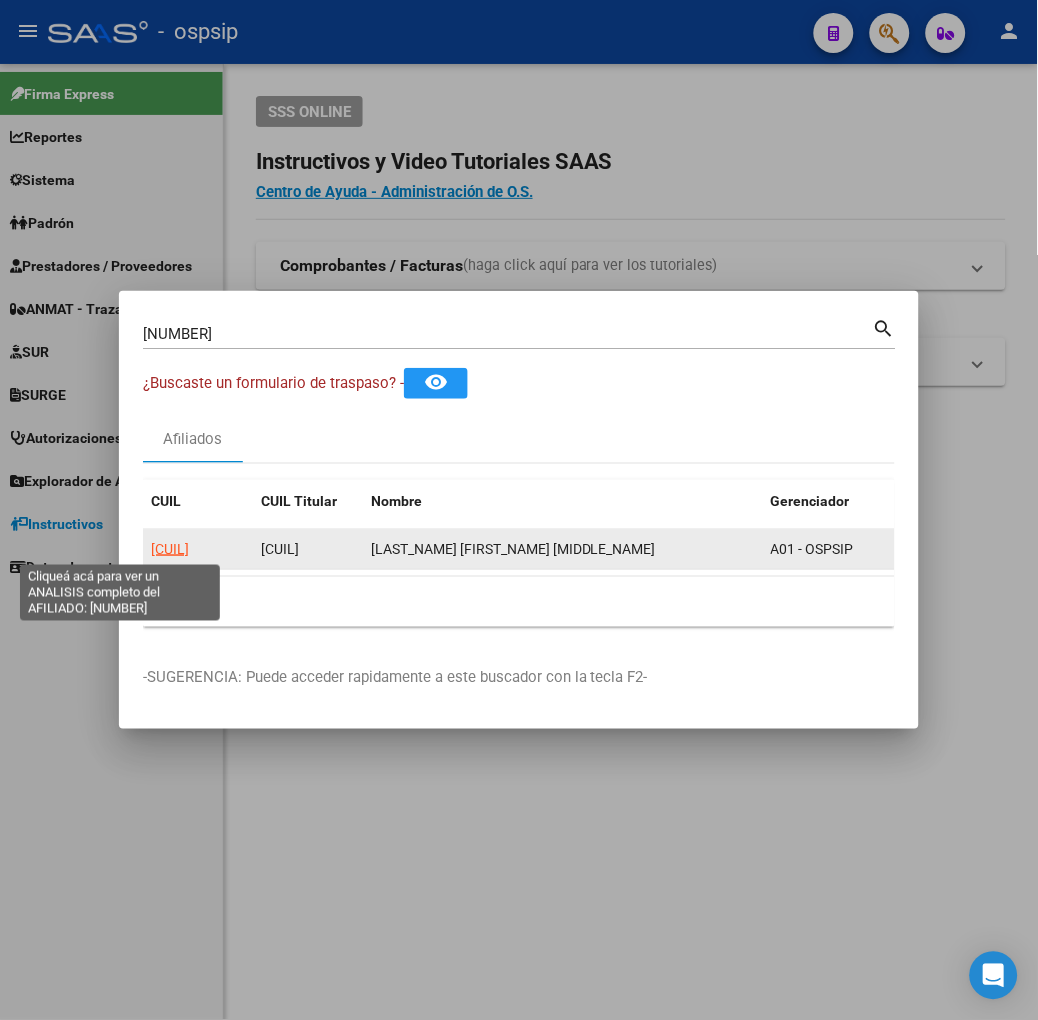 click on "[CUIL]" 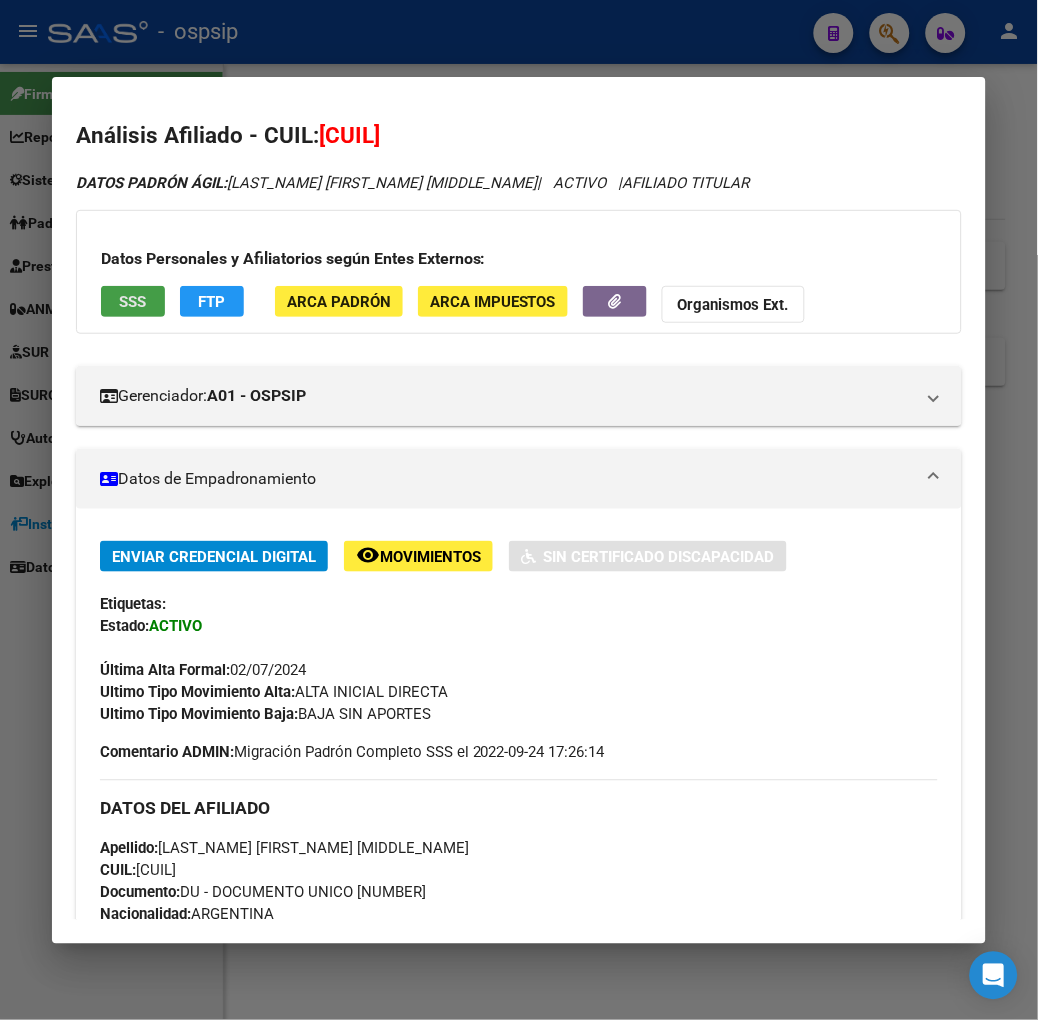 click on "SSS" at bounding box center (133, 301) 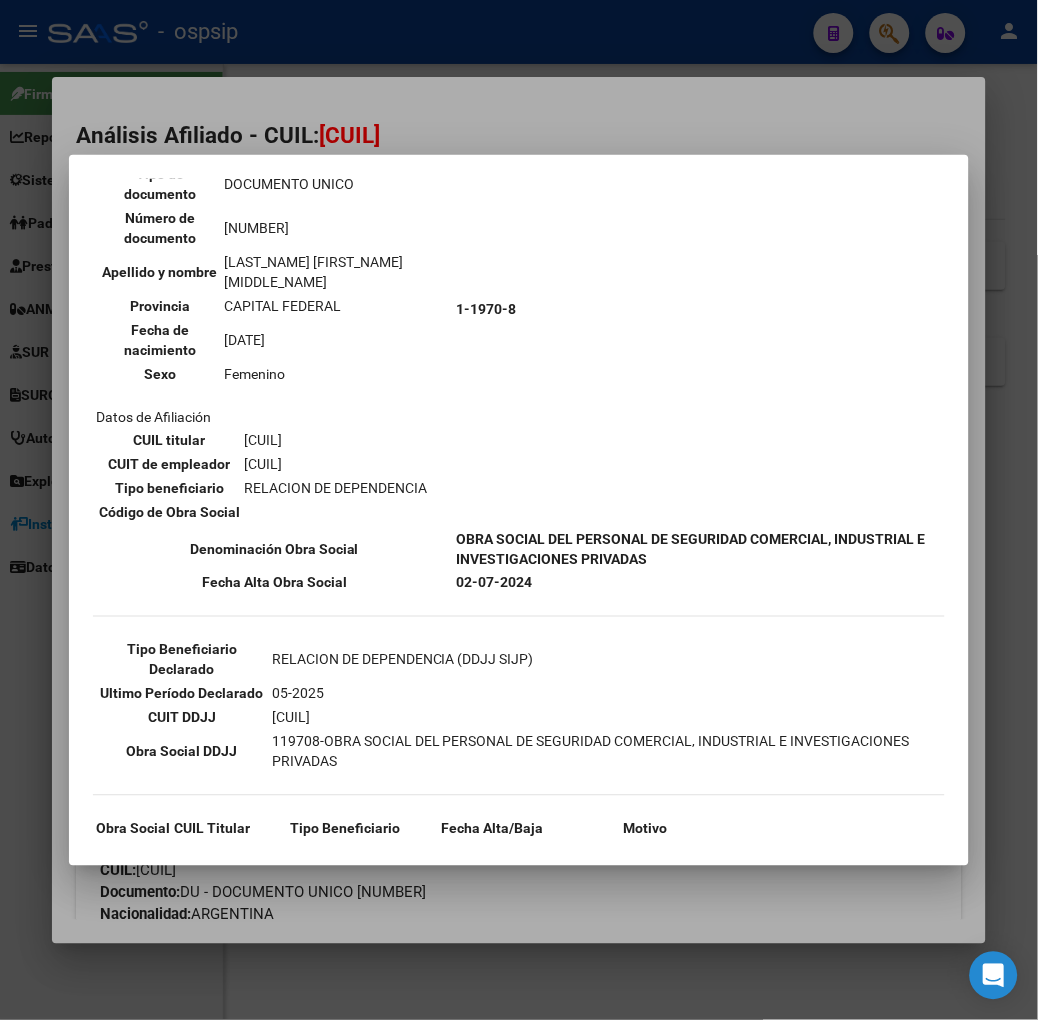 scroll, scrollTop: 190, scrollLeft: 0, axis: vertical 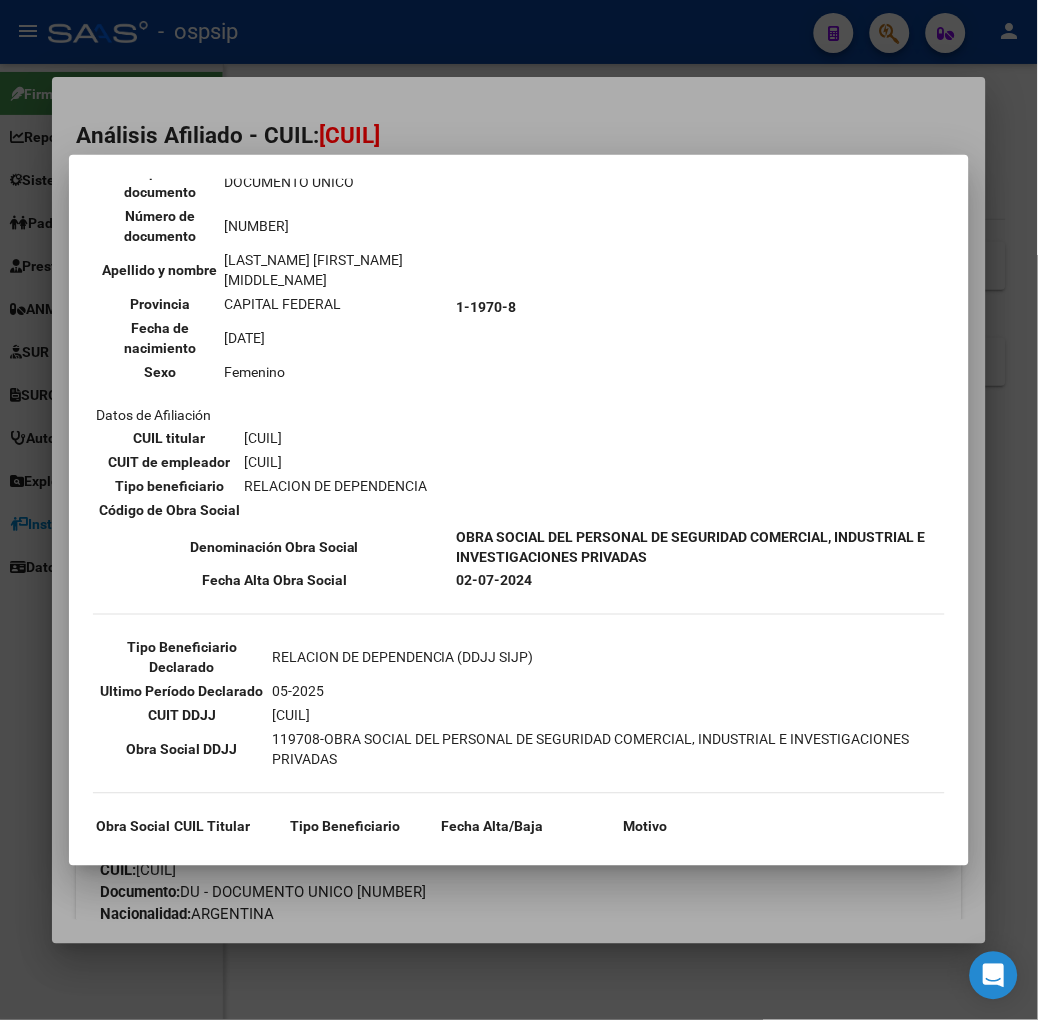 click at bounding box center [519, 510] 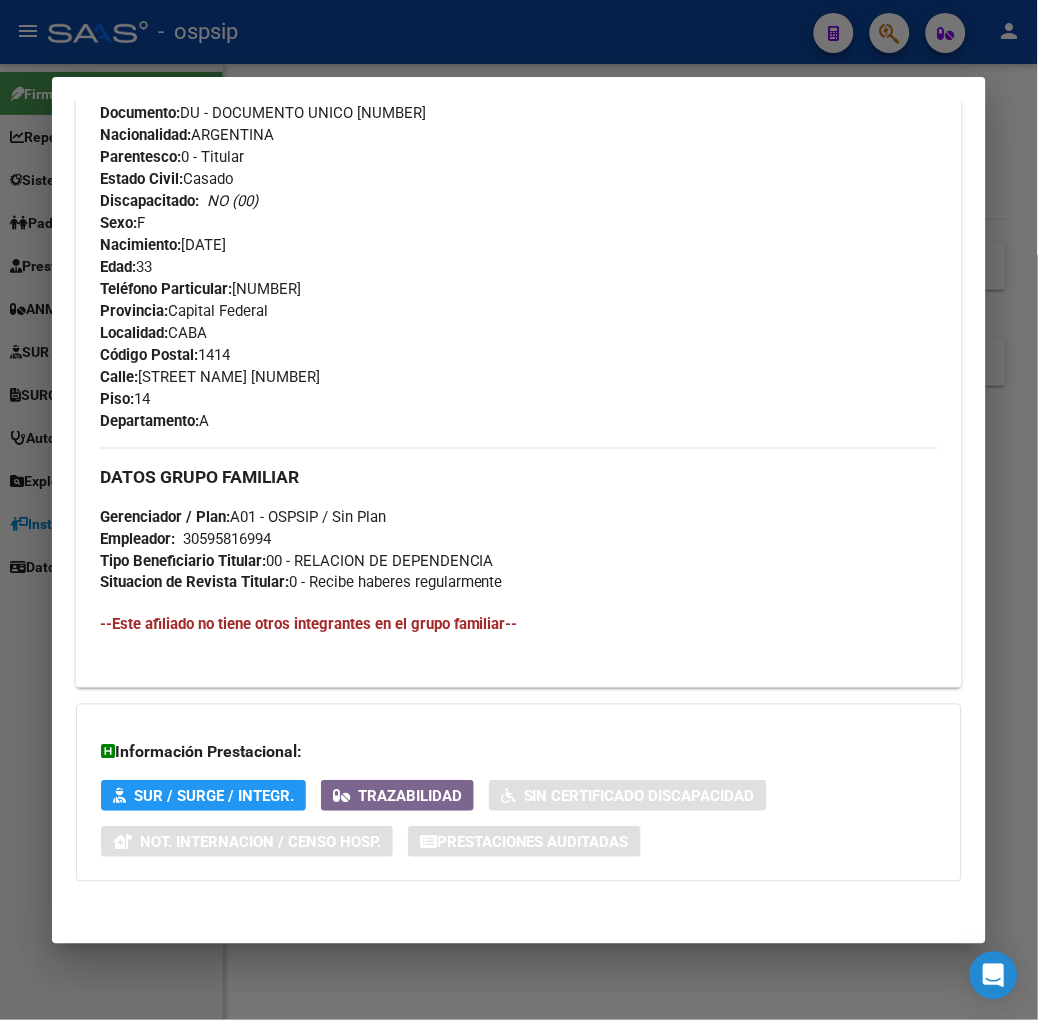 scroll, scrollTop: 781, scrollLeft: 0, axis: vertical 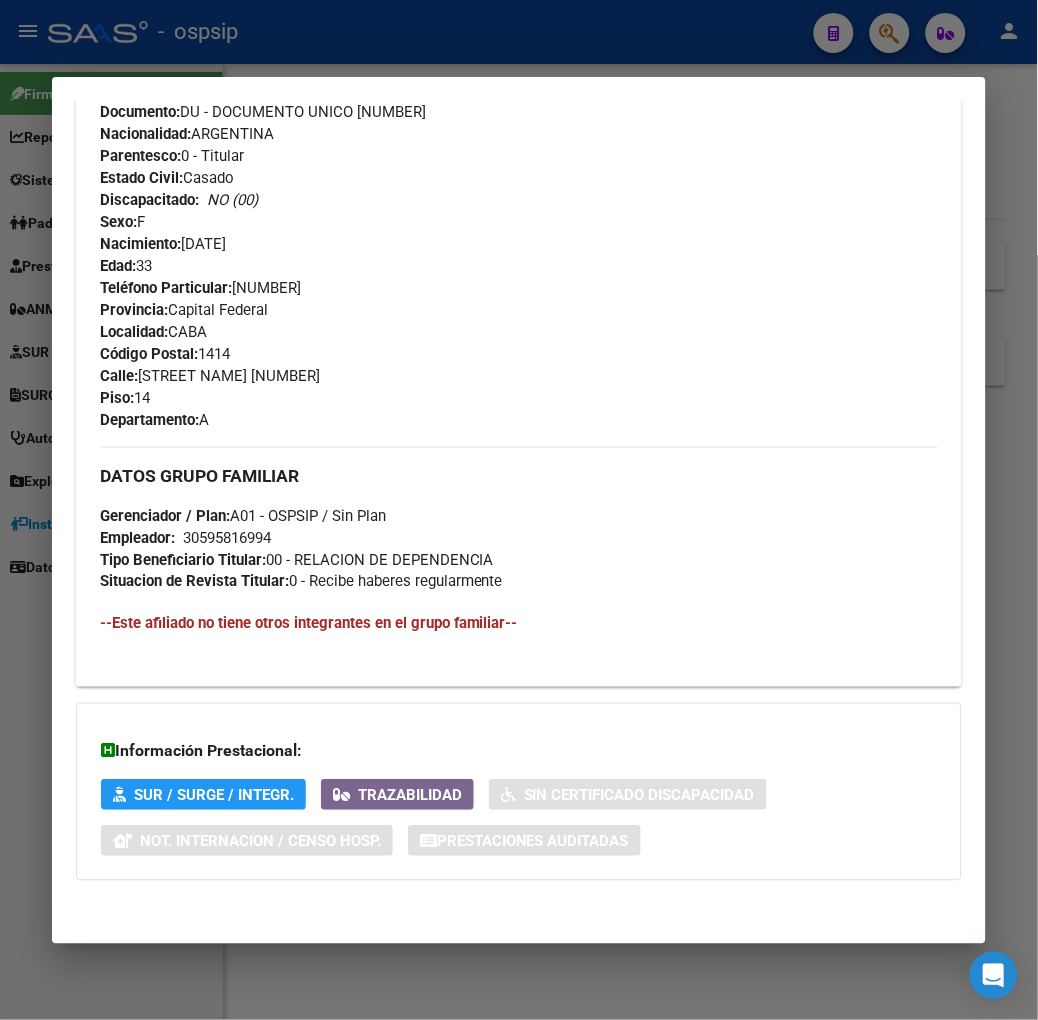 type 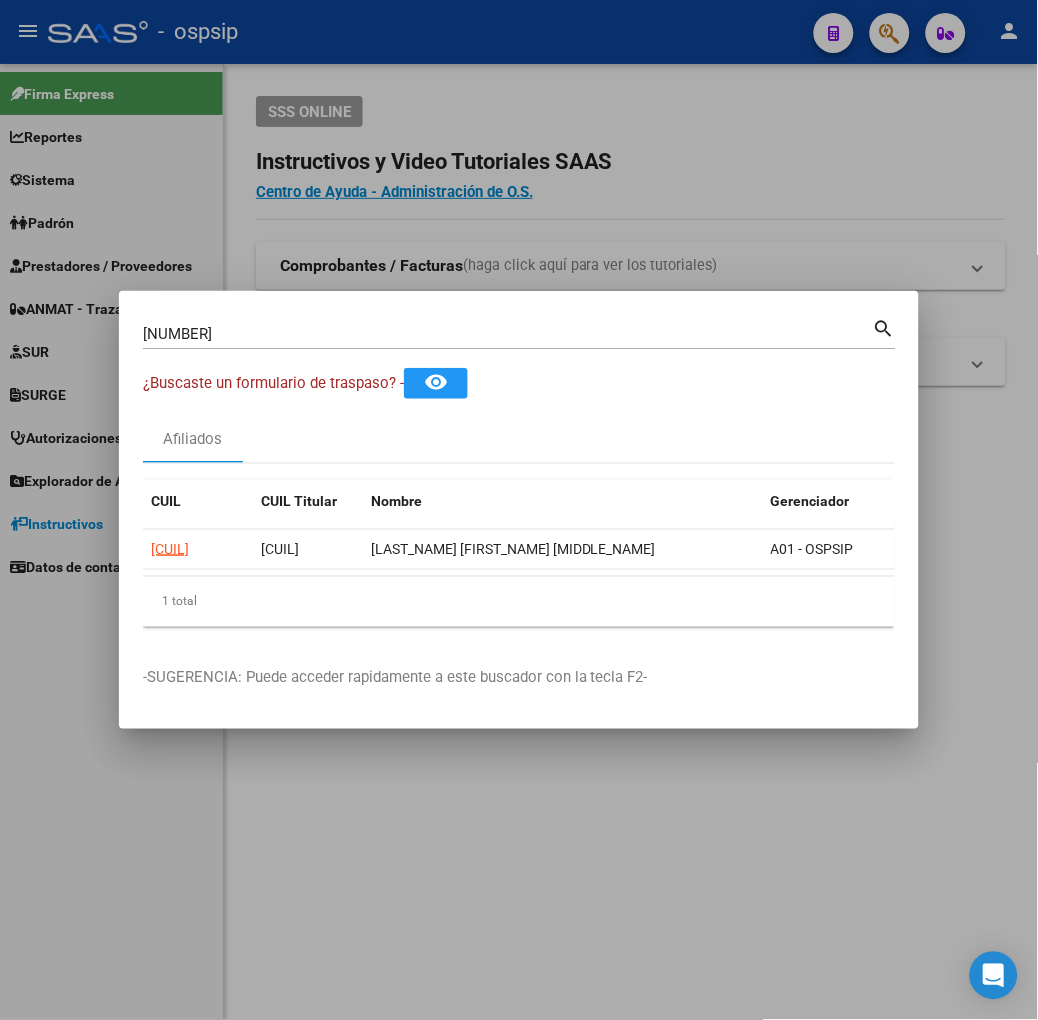 click on "[NUMBER]" at bounding box center (508, 334) 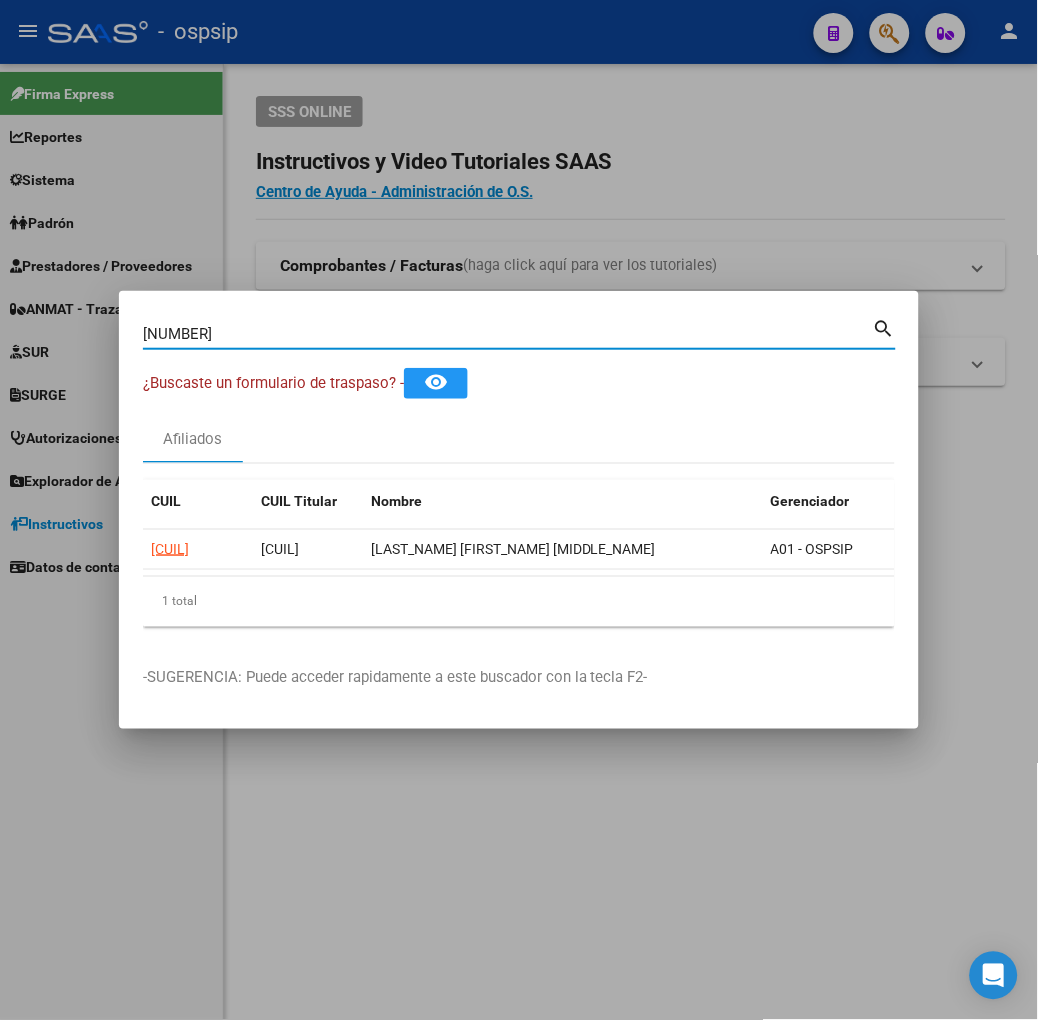 type on "[NUMBER]" 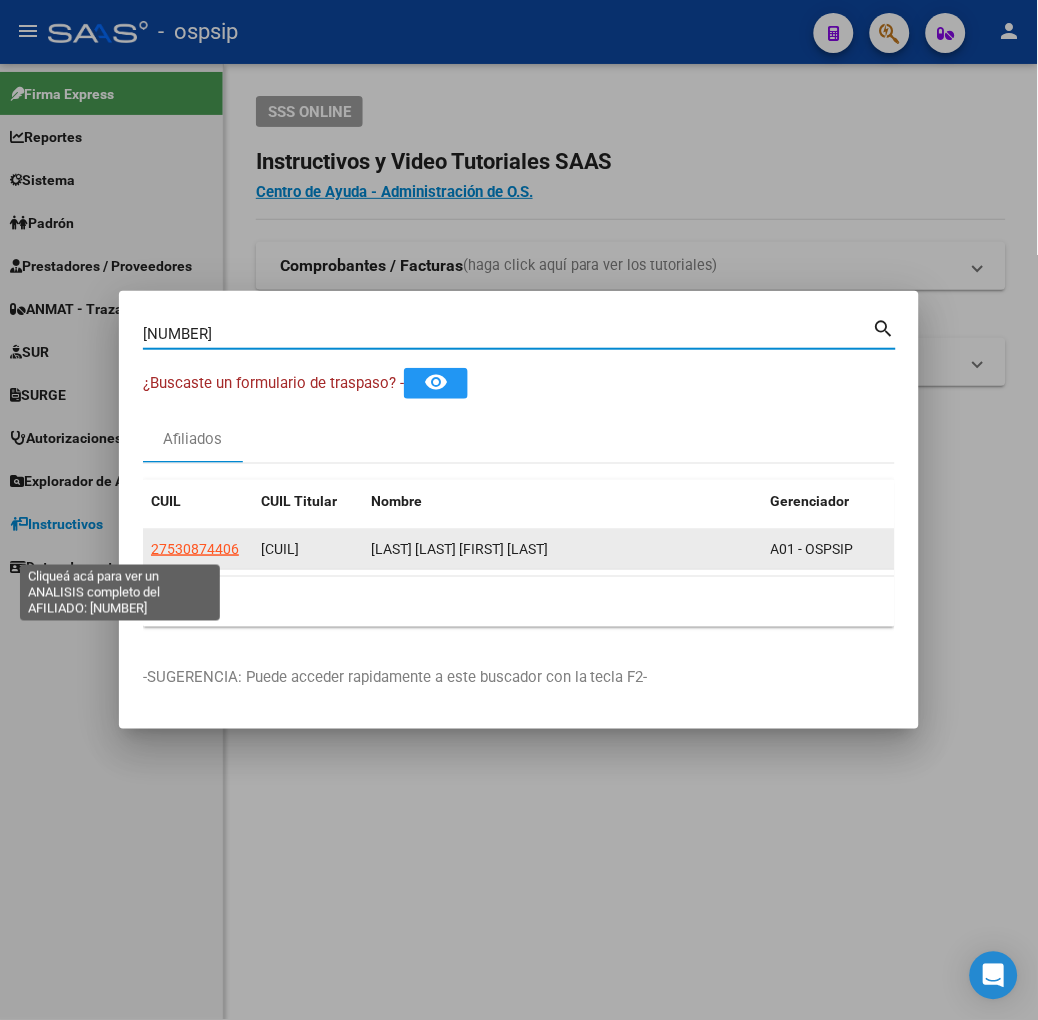 click on "27530874406" 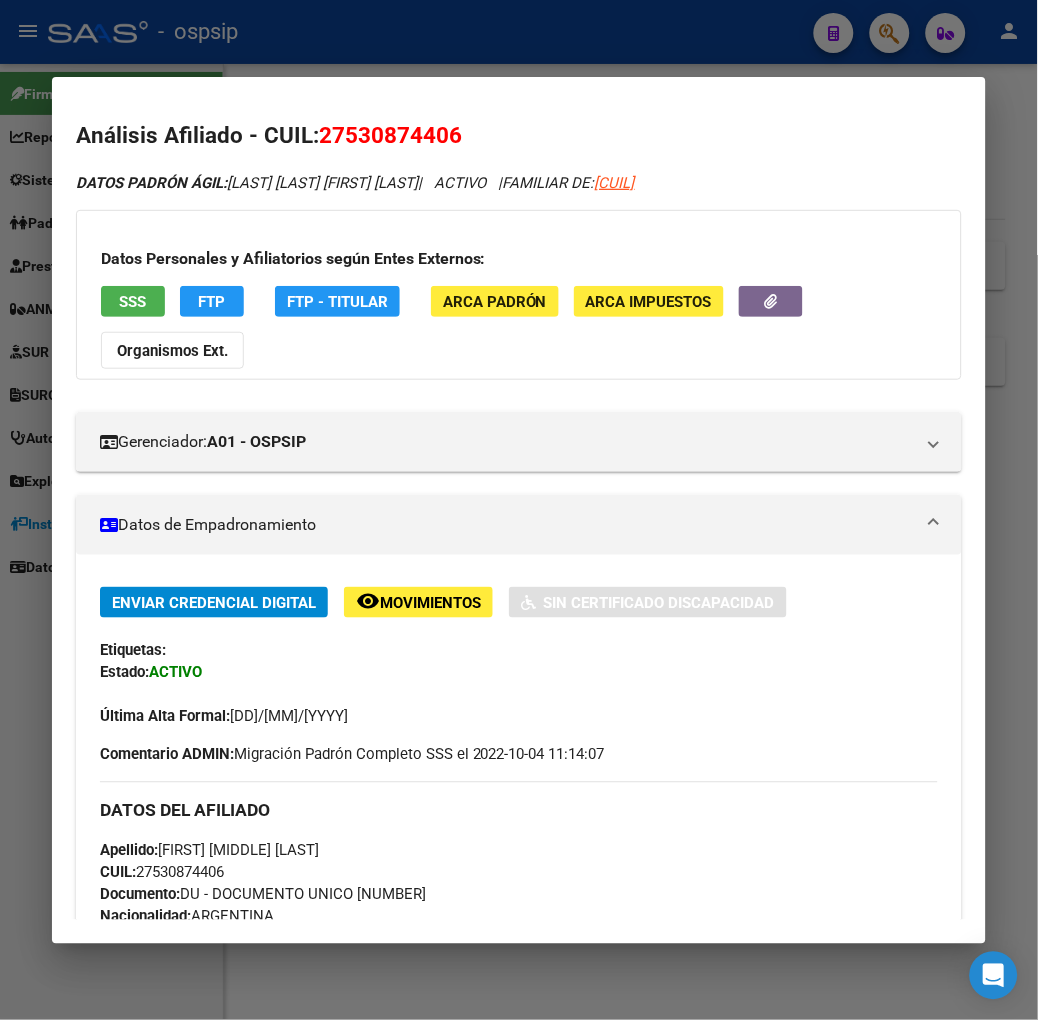 click on "SSS" at bounding box center [133, 301] 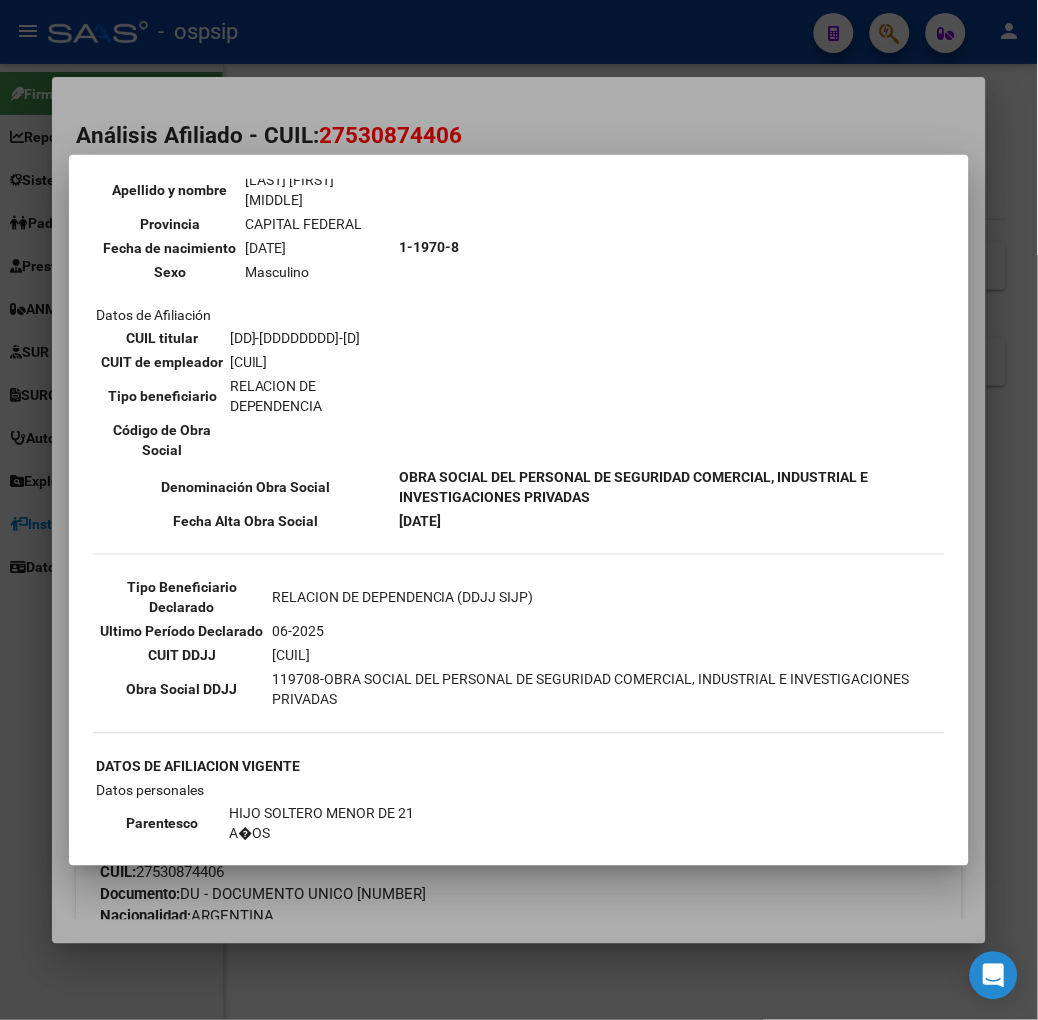 scroll, scrollTop: 444, scrollLeft: 0, axis: vertical 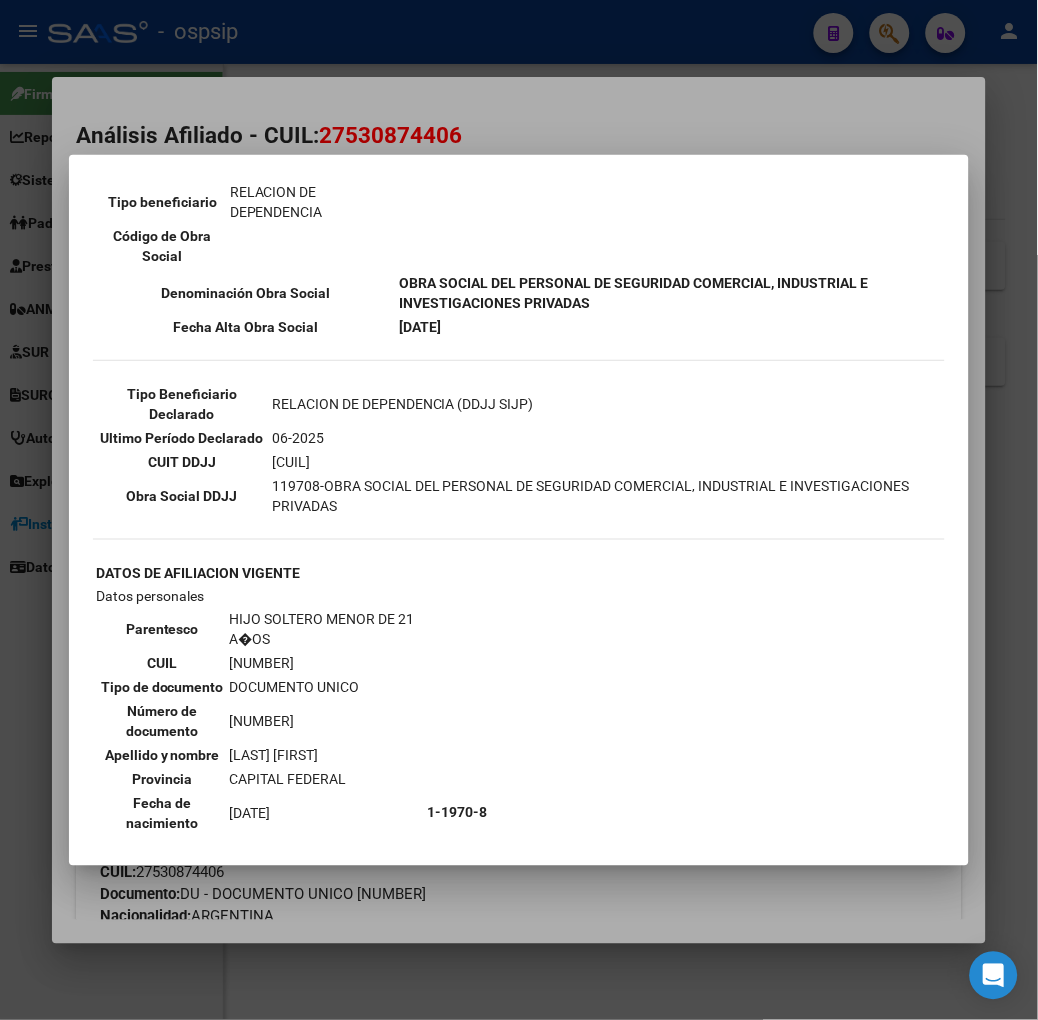 drag, startPoint x: 283, startPoint y: 137, endPoint x: 261, endPoint y: 92, distance: 50.08992 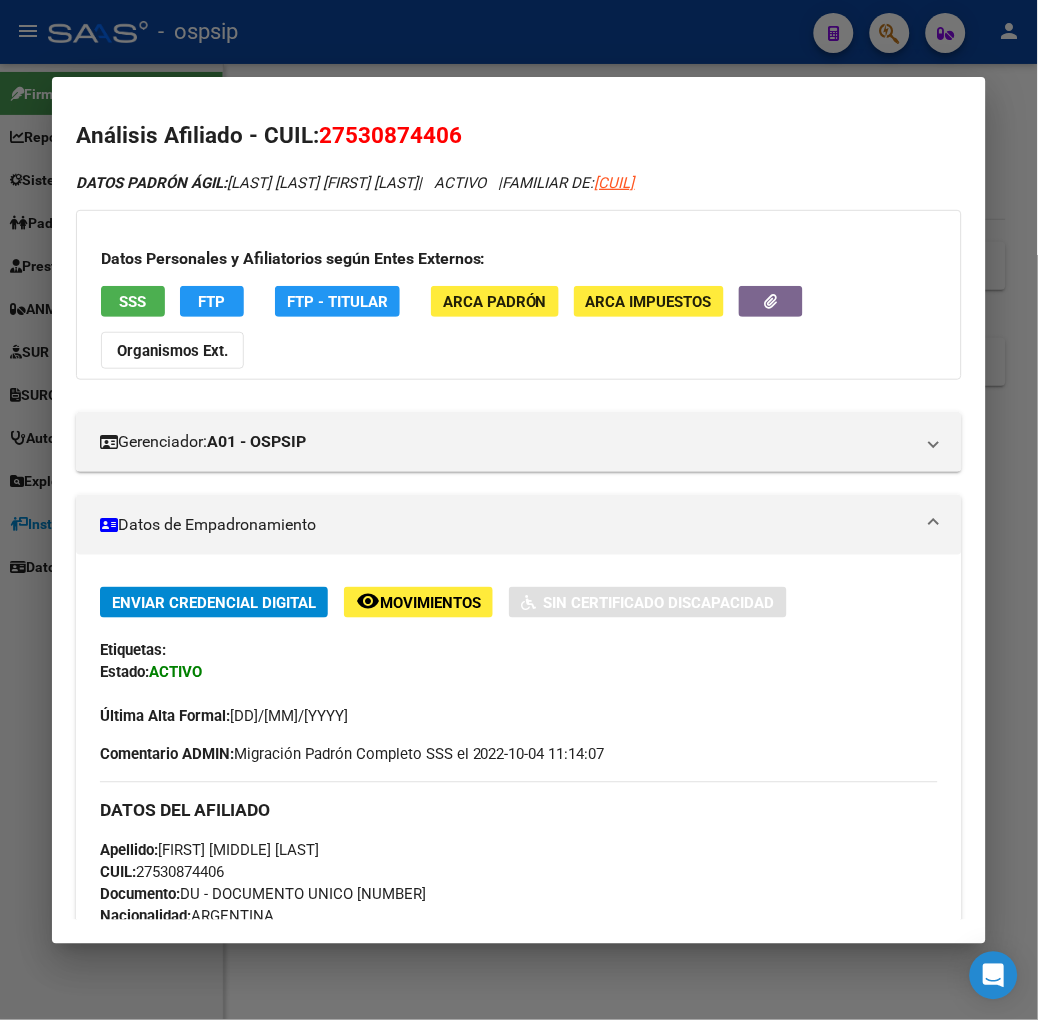 click at bounding box center [519, 510] 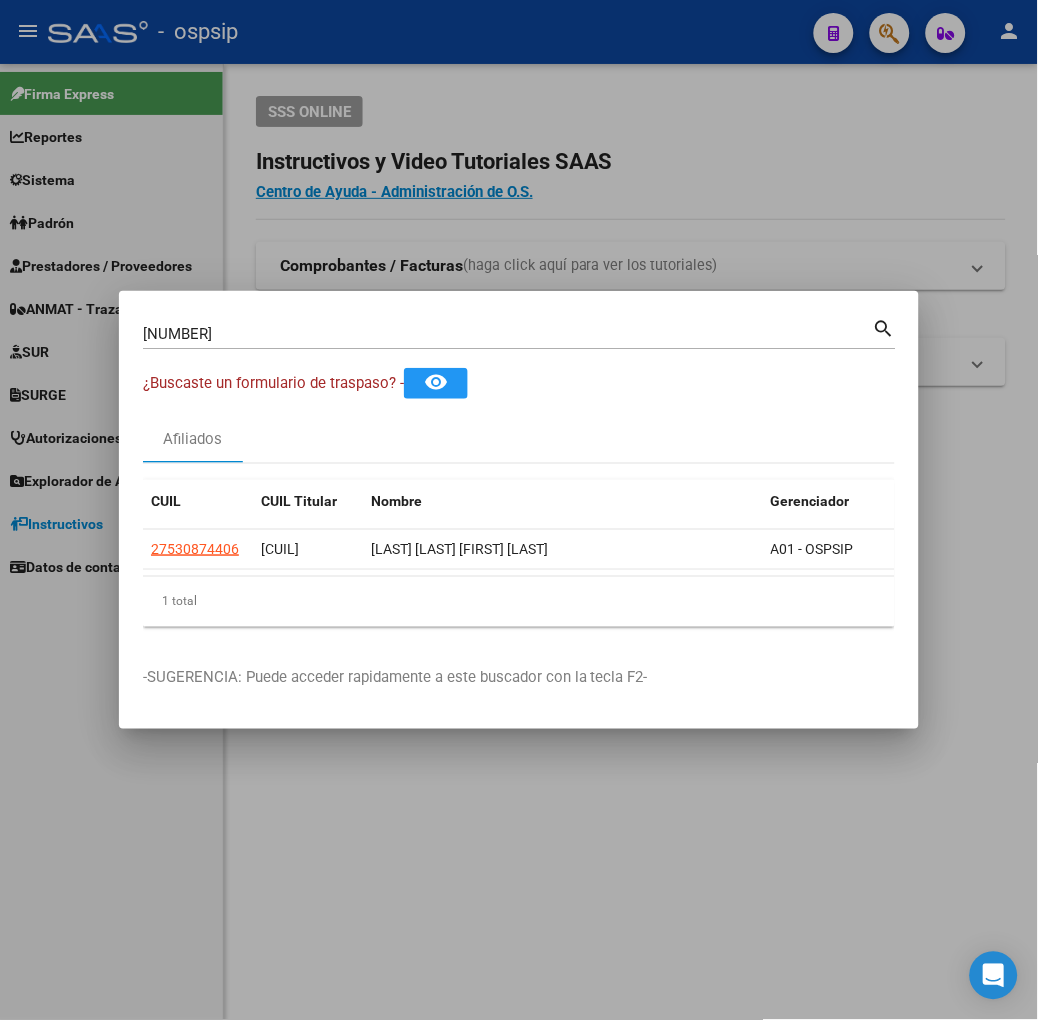 click on "[NUMBER]" at bounding box center (508, 334) 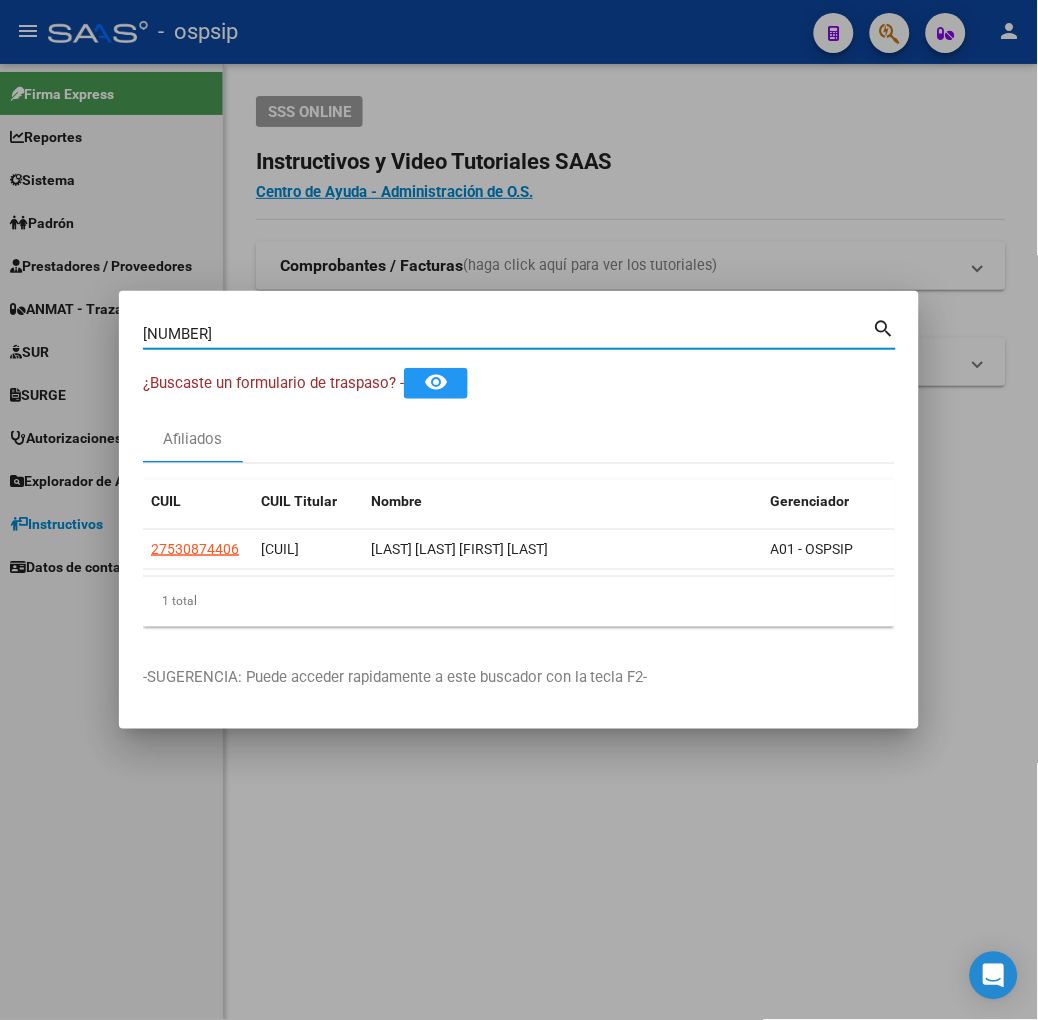 click on "[NUMBER]" at bounding box center [508, 334] 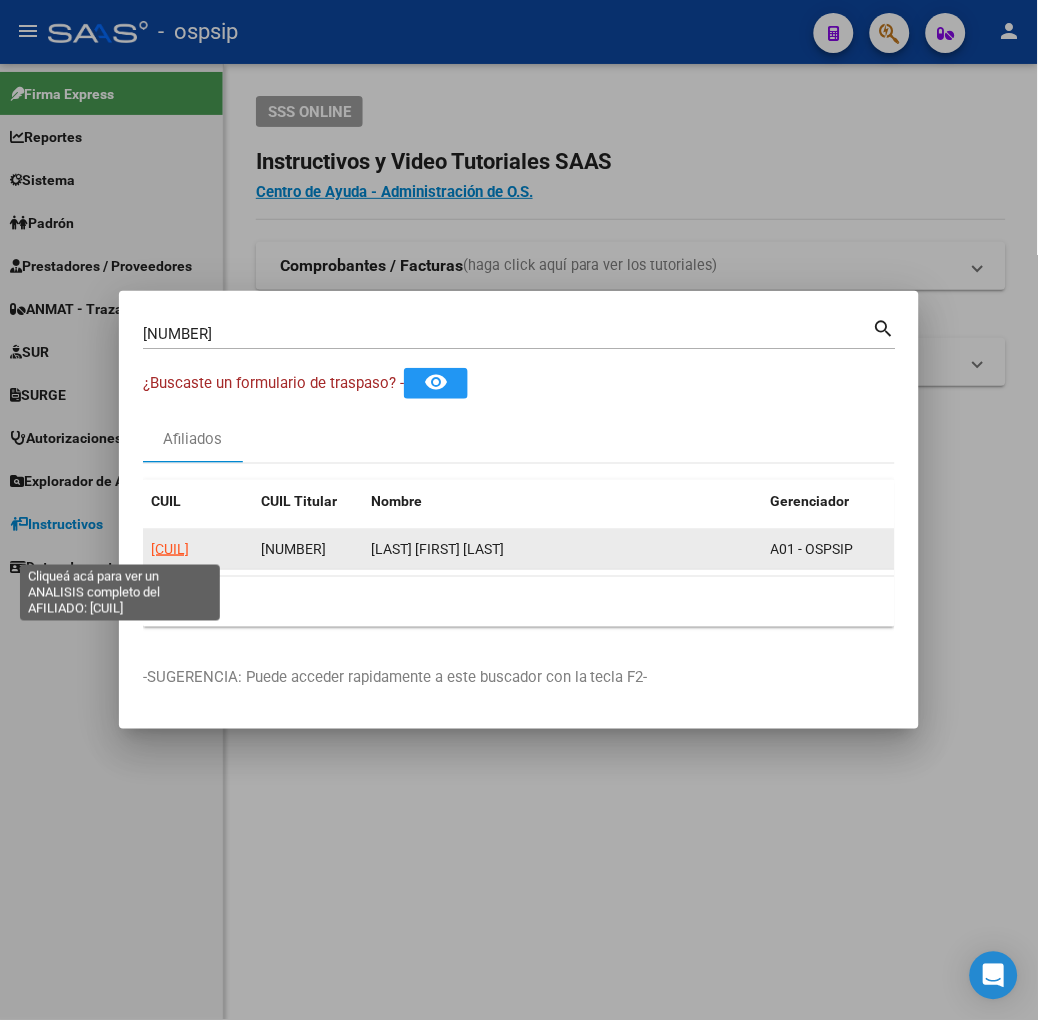 click on "[CUIL]" 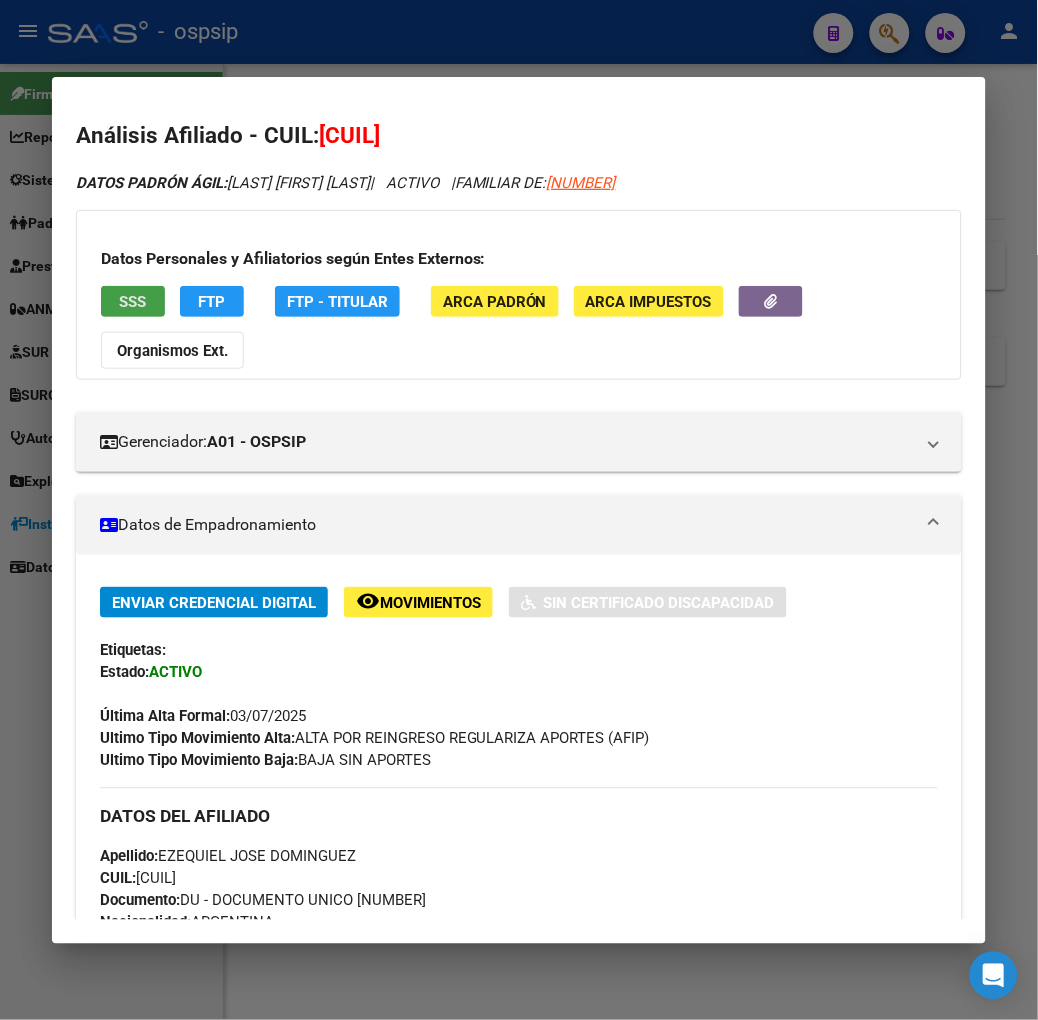 click on "SSS" at bounding box center (132, 302) 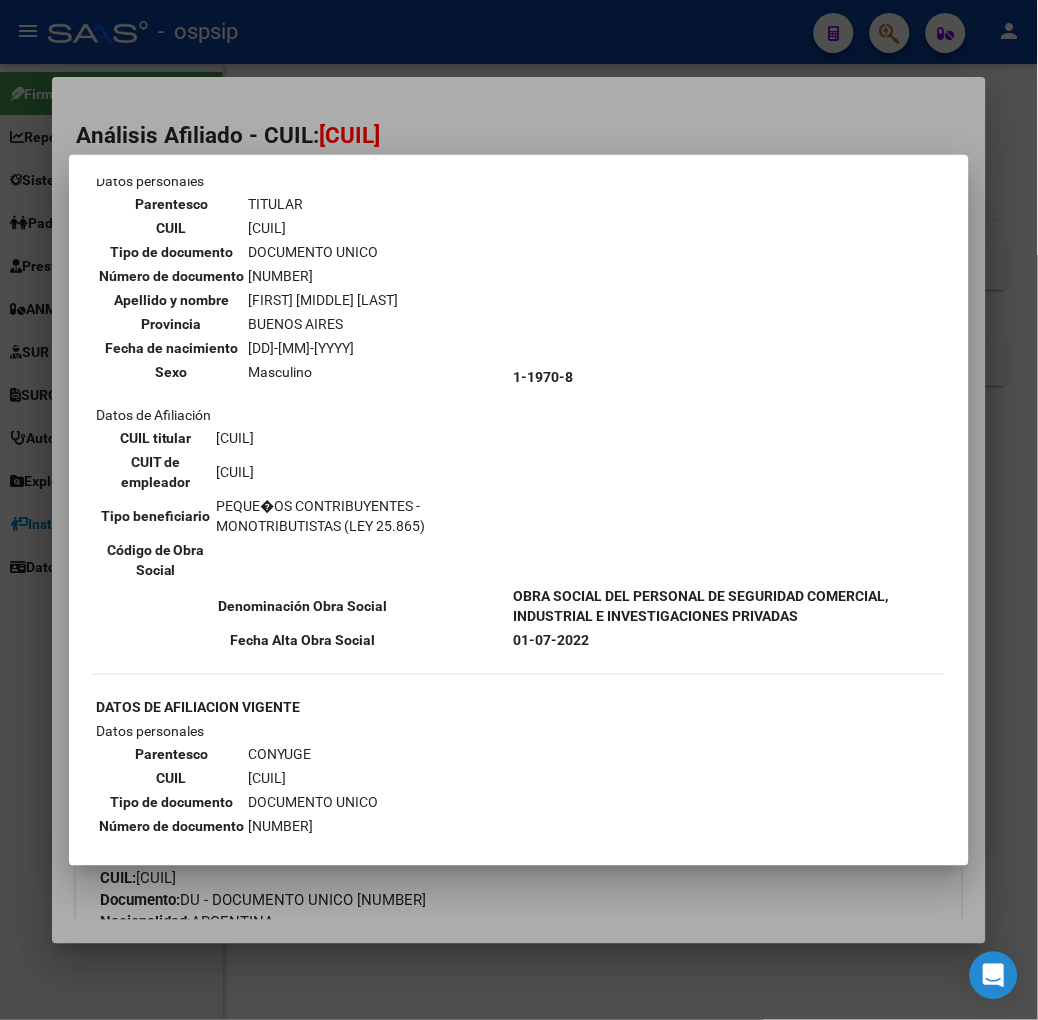 scroll, scrollTop: 111, scrollLeft: 0, axis: vertical 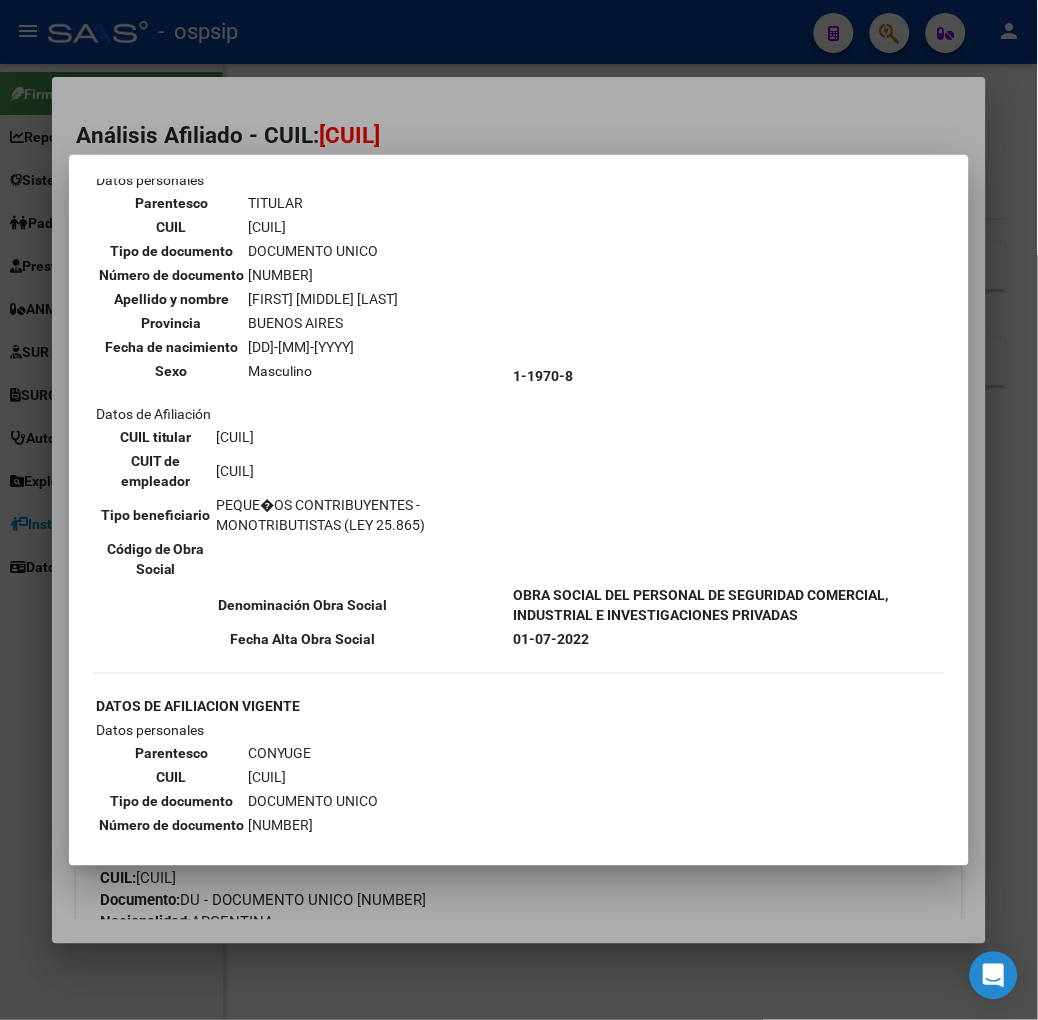click at bounding box center [519, 510] 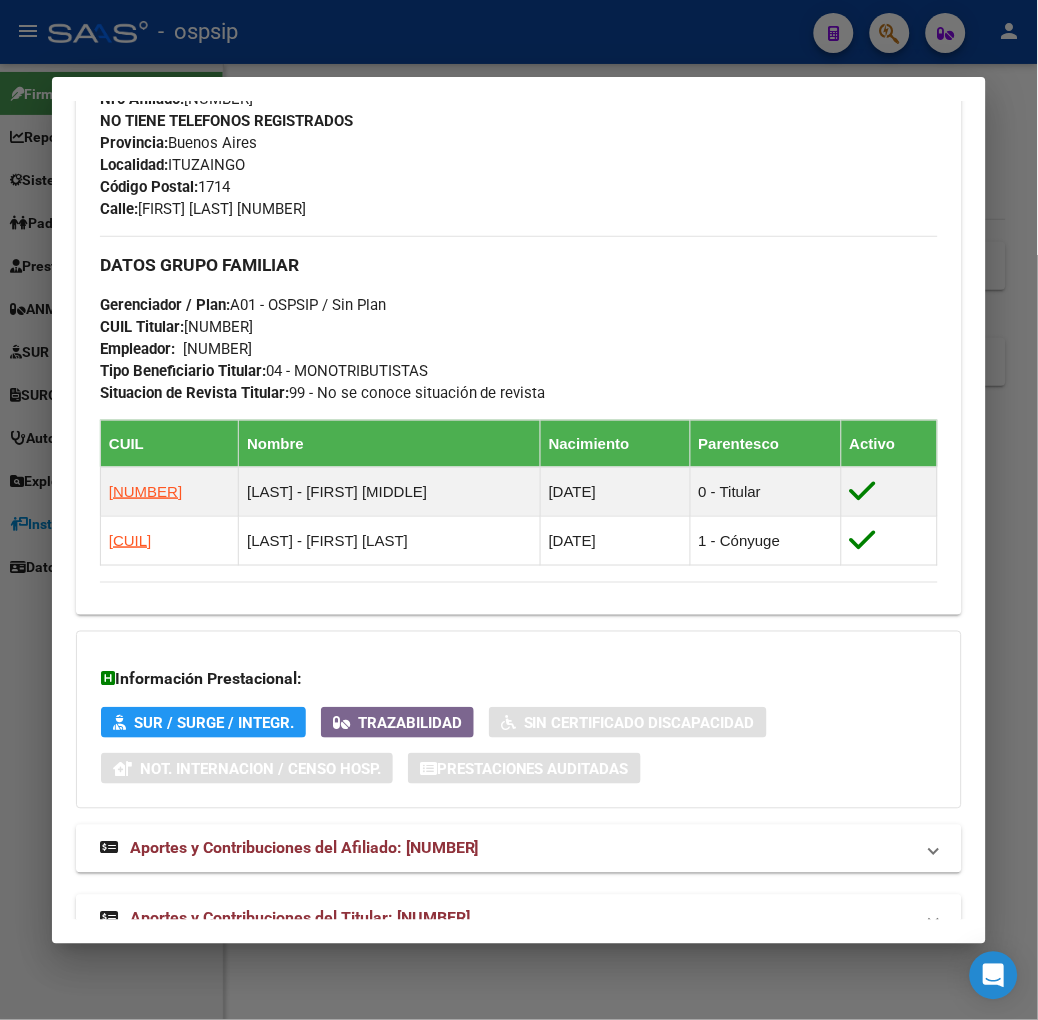 click on "Aportes y Contribuciones del Titular: [NUMBER]" at bounding box center (519, 919) 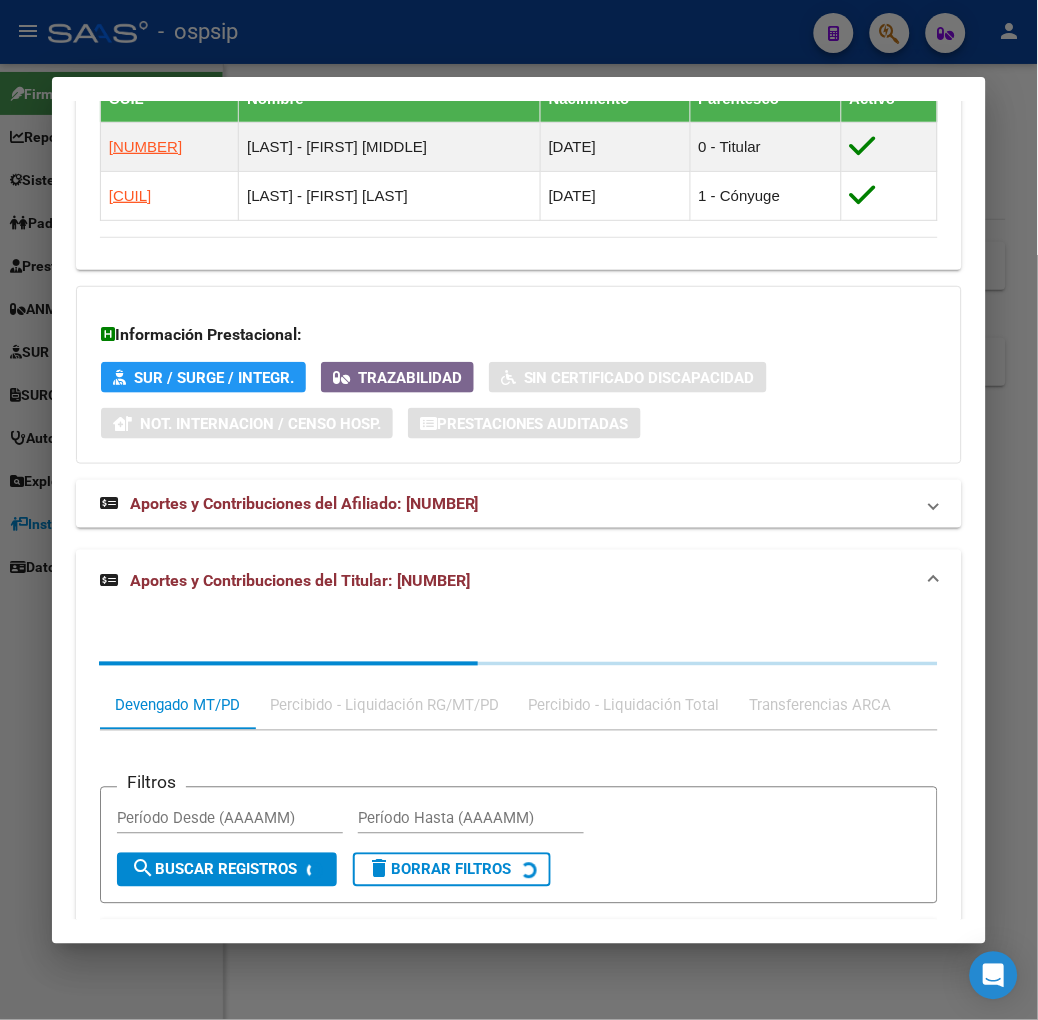 scroll, scrollTop: 1487, scrollLeft: 0, axis: vertical 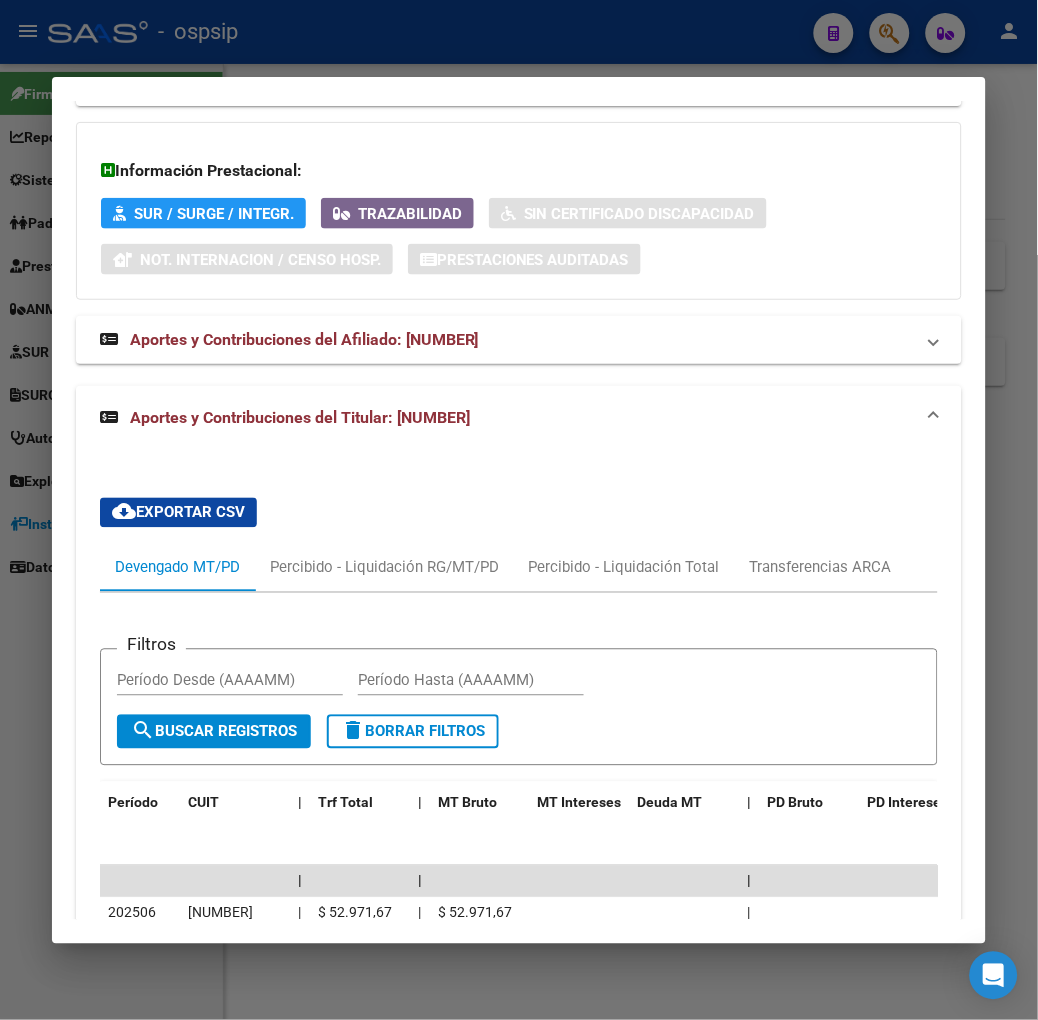 click at bounding box center [519, 510] 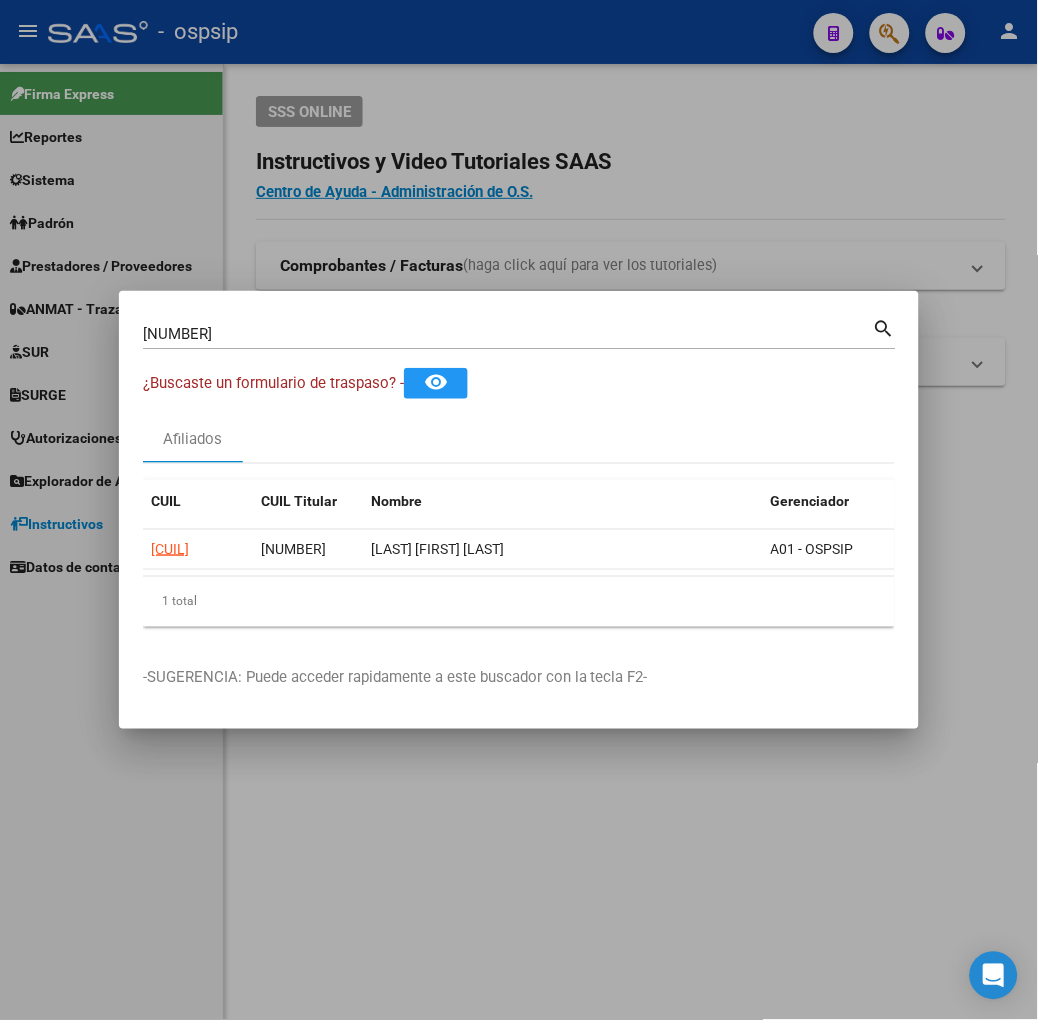 click on "[NUMBER] Buscar (apellido, dni, cuil, nro traspaso, cuit, obra social) search" at bounding box center [519, 341] 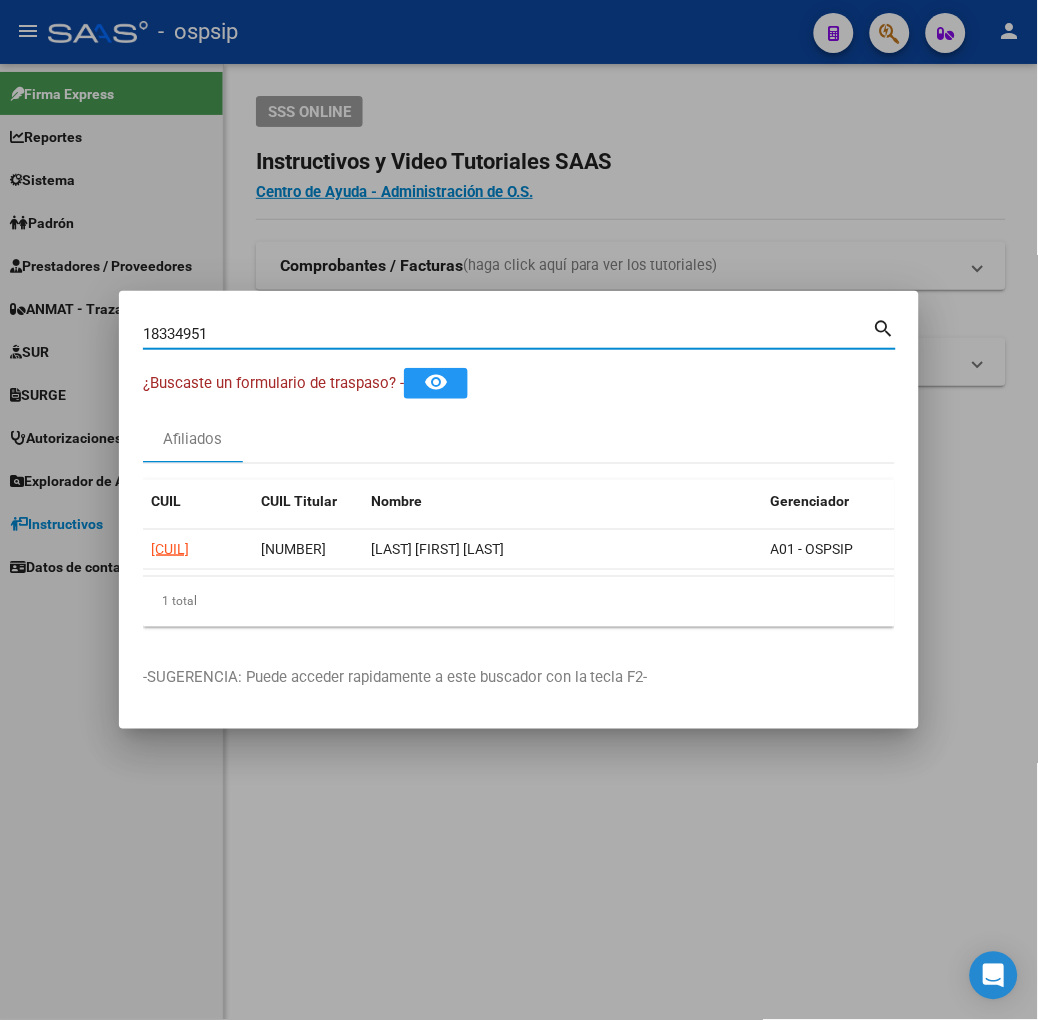 type on "18334951" 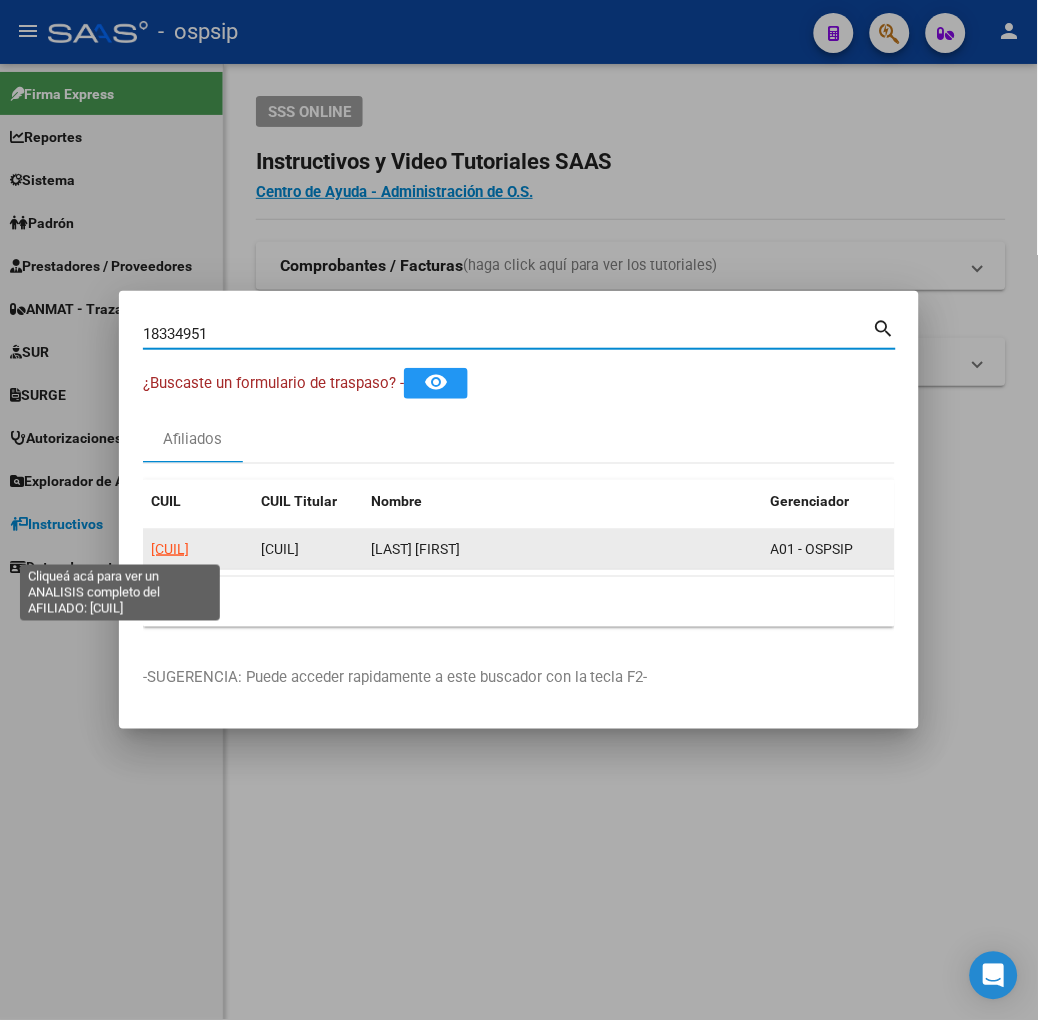 click on "[CUIL]" 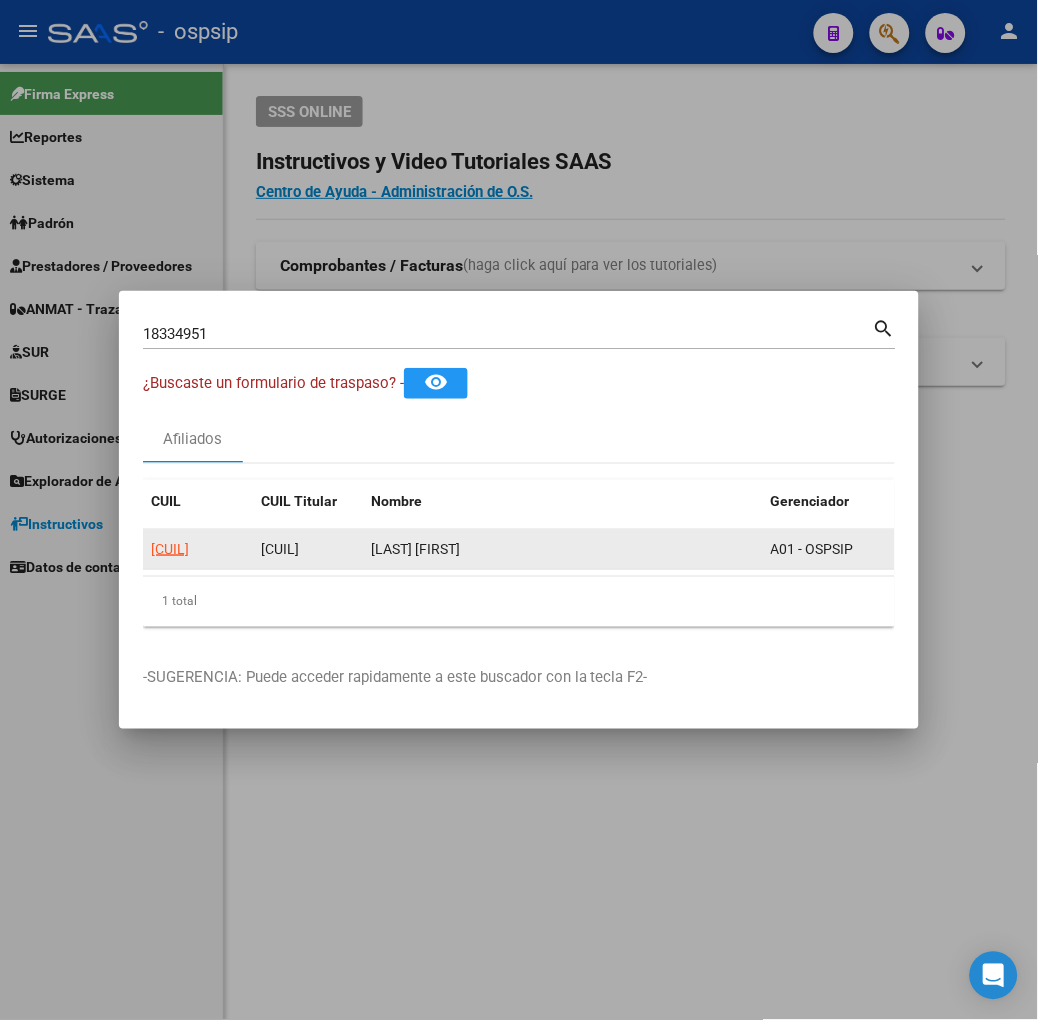 click on "[CUIL]" 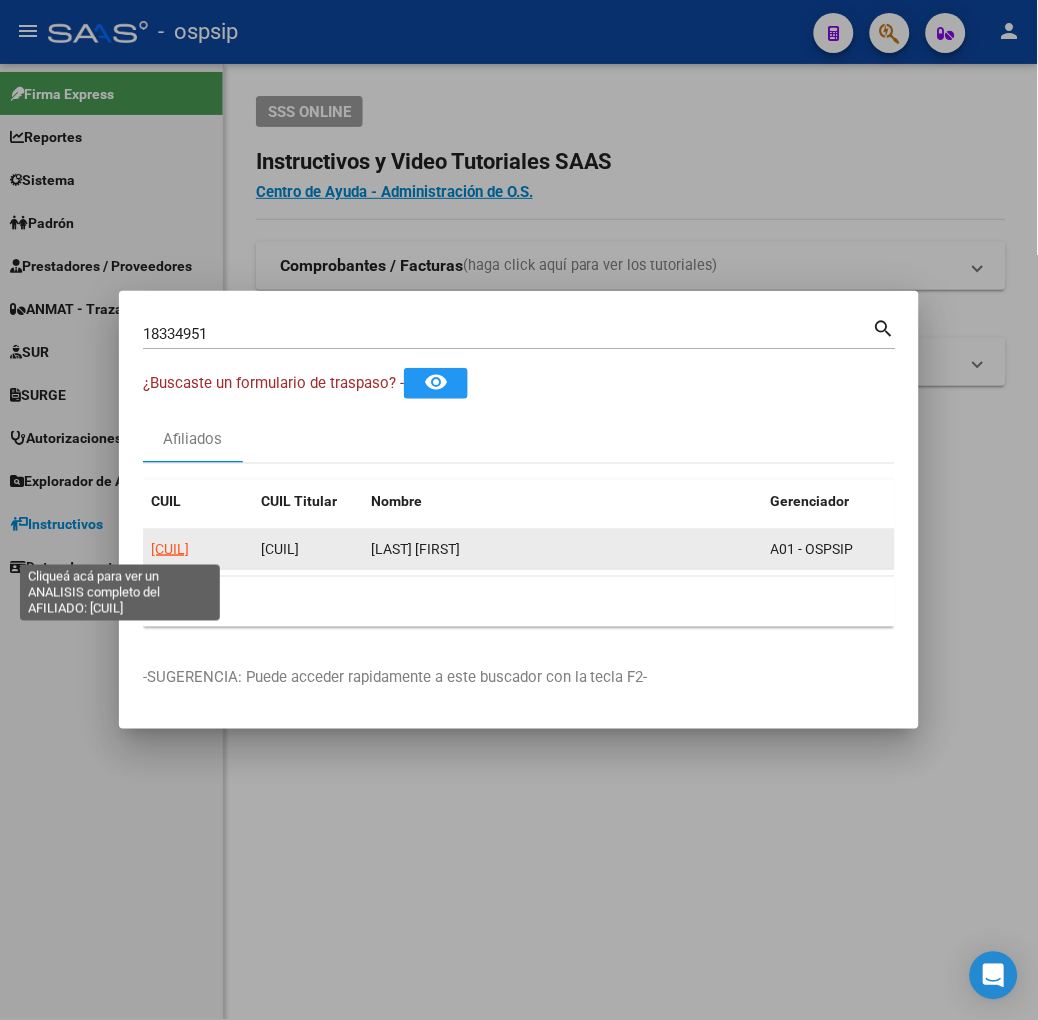 click on "[CUIL]" 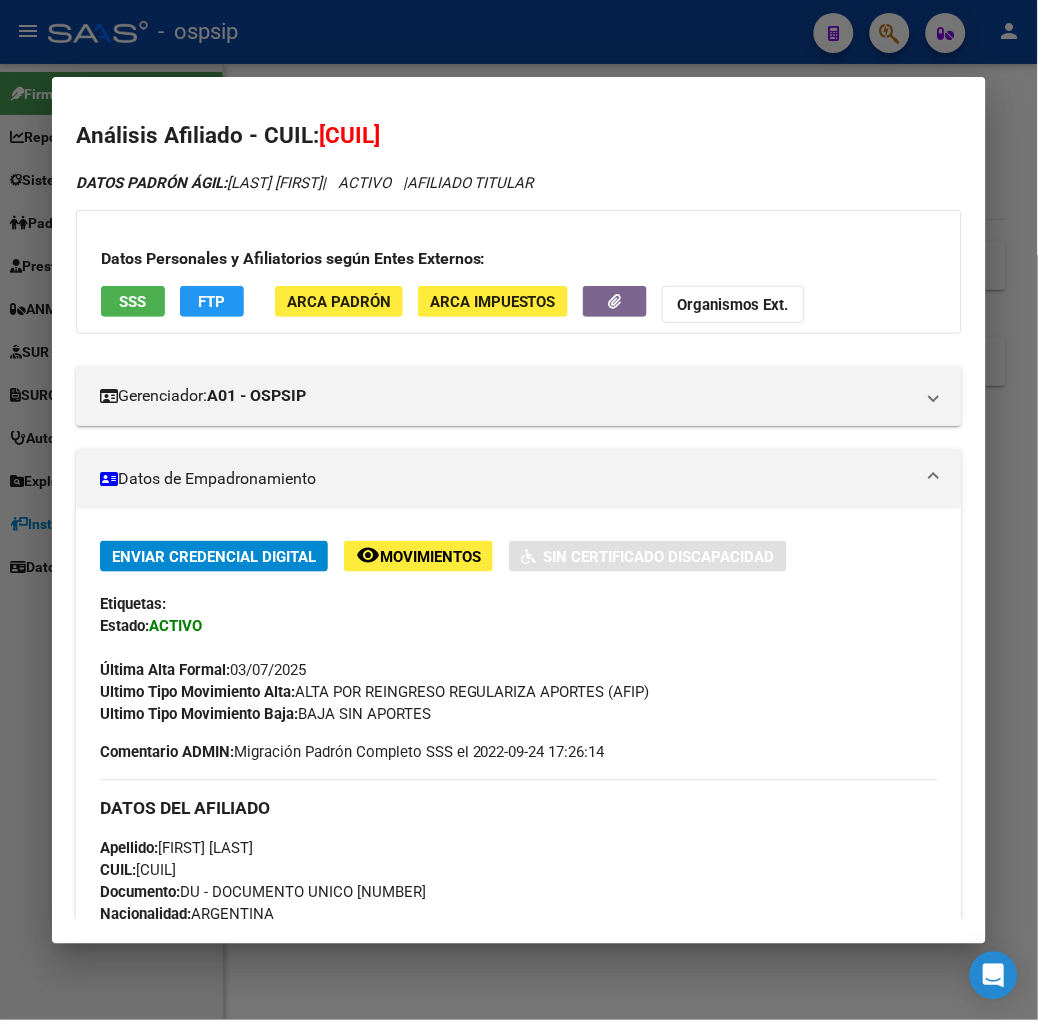 click on "SSS" at bounding box center (133, 301) 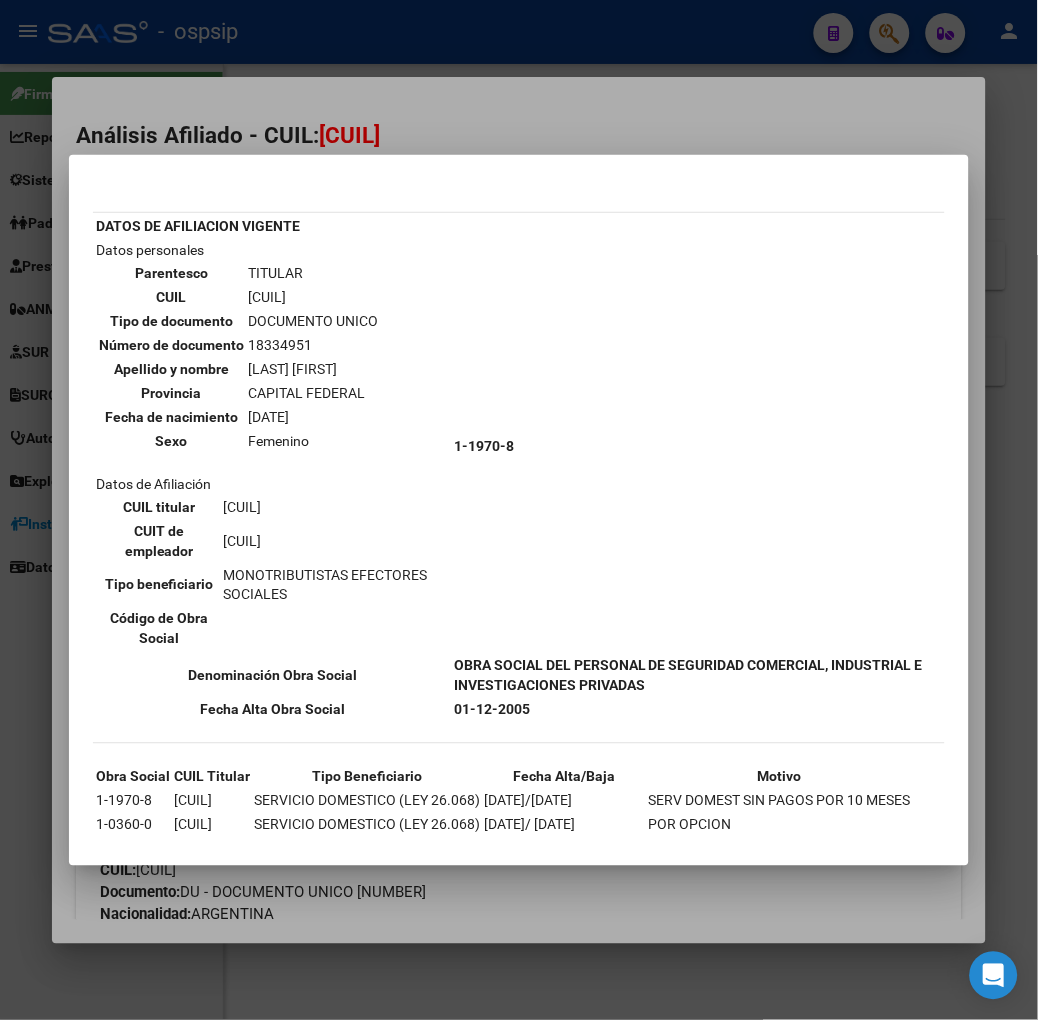 scroll, scrollTop: 61, scrollLeft: 0, axis: vertical 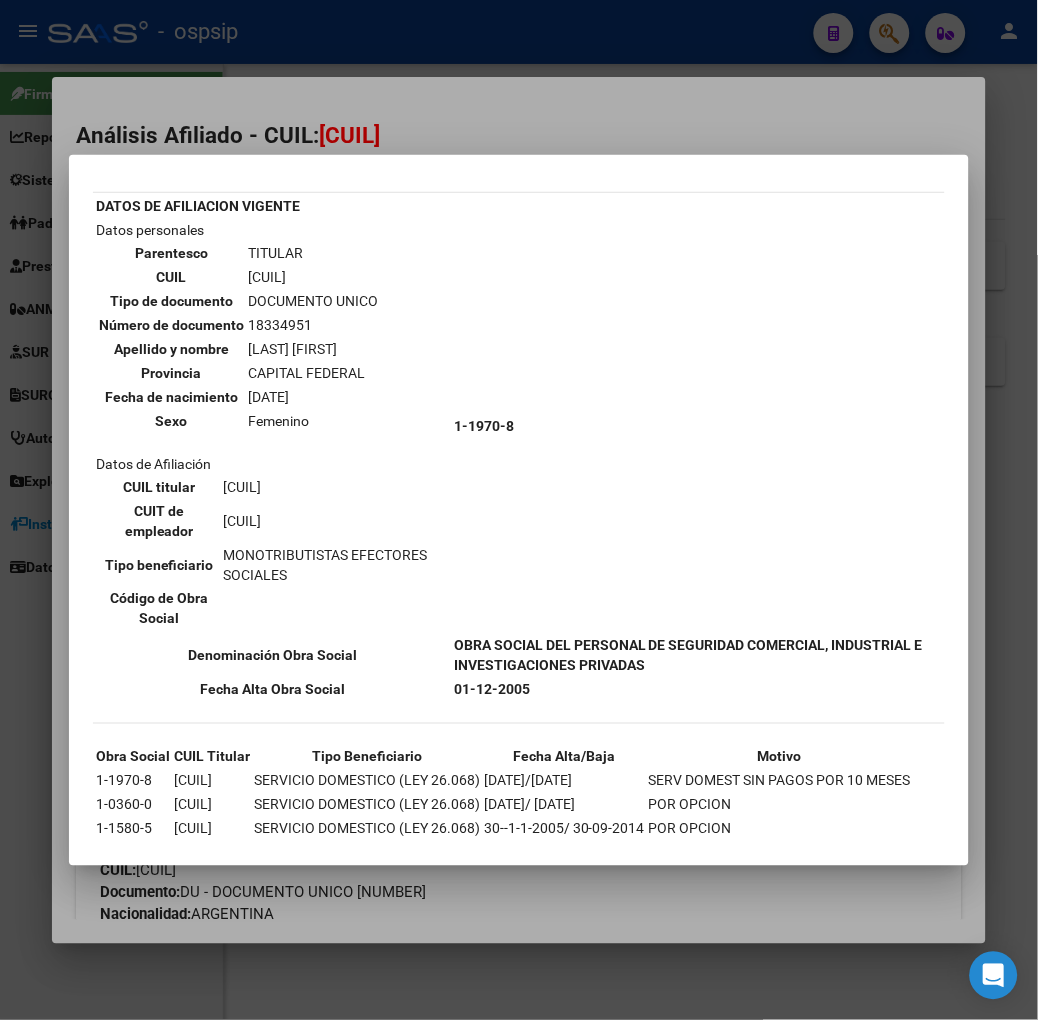 click on "--ACTIVO en Obra Social según consulta SSS--
DATOS DE AFILIACION VIGENTE
Datos personales
Parentesco
TITULAR
CUIL
[CUIL]
Tipo de documento
DOCUMENTO UNICO
Número de documento
[NUMBER]
Apellido y nombre
[LAST] [FIRST] [MIDDLE]
Provincia
CAPITAL FEDERAL
Fecha de nacimiento
[DATE]
Sexo
Femenino
Datos de Afiliación
CUIL titular
[CUIL]
CUIT de empleador
[CUIL]
Tipo beneficiario
MONOTRIBUTISTAS EFECTORES SOCIALES
Código de Obra Social
1-1970-8
Denominación Obra Social
Fecha Alta Obra Social
[DATE]
Obra Social CUIL Titular Tipo Beneficiario Fecha Alta/Baja Motivo 1-1970-8 [CUIL] [DATE]/ [DATE] 1-0360-0 [CUIL] 1-1580-5" at bounding box center (519, 509) 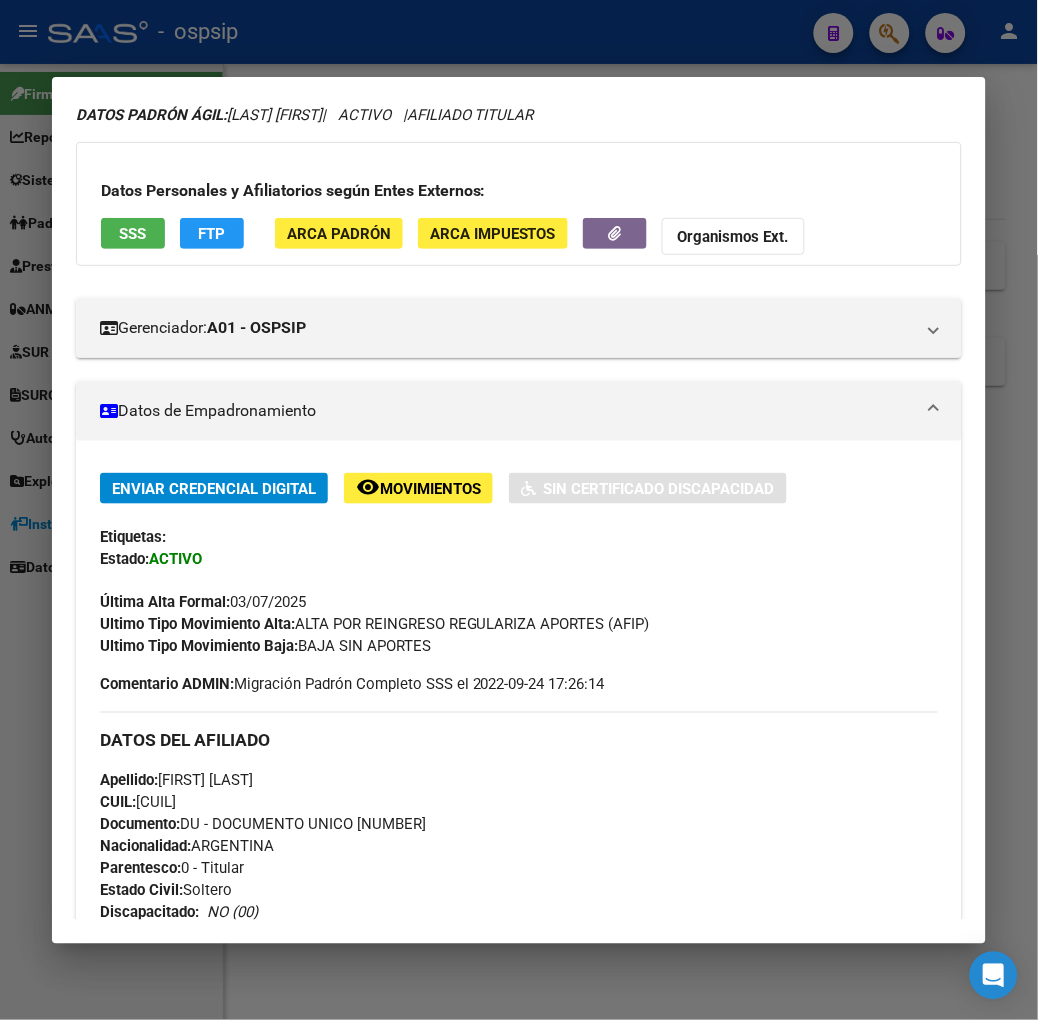 scroll, scrollTop: 846, scrollLeft: 0, axis: vertical 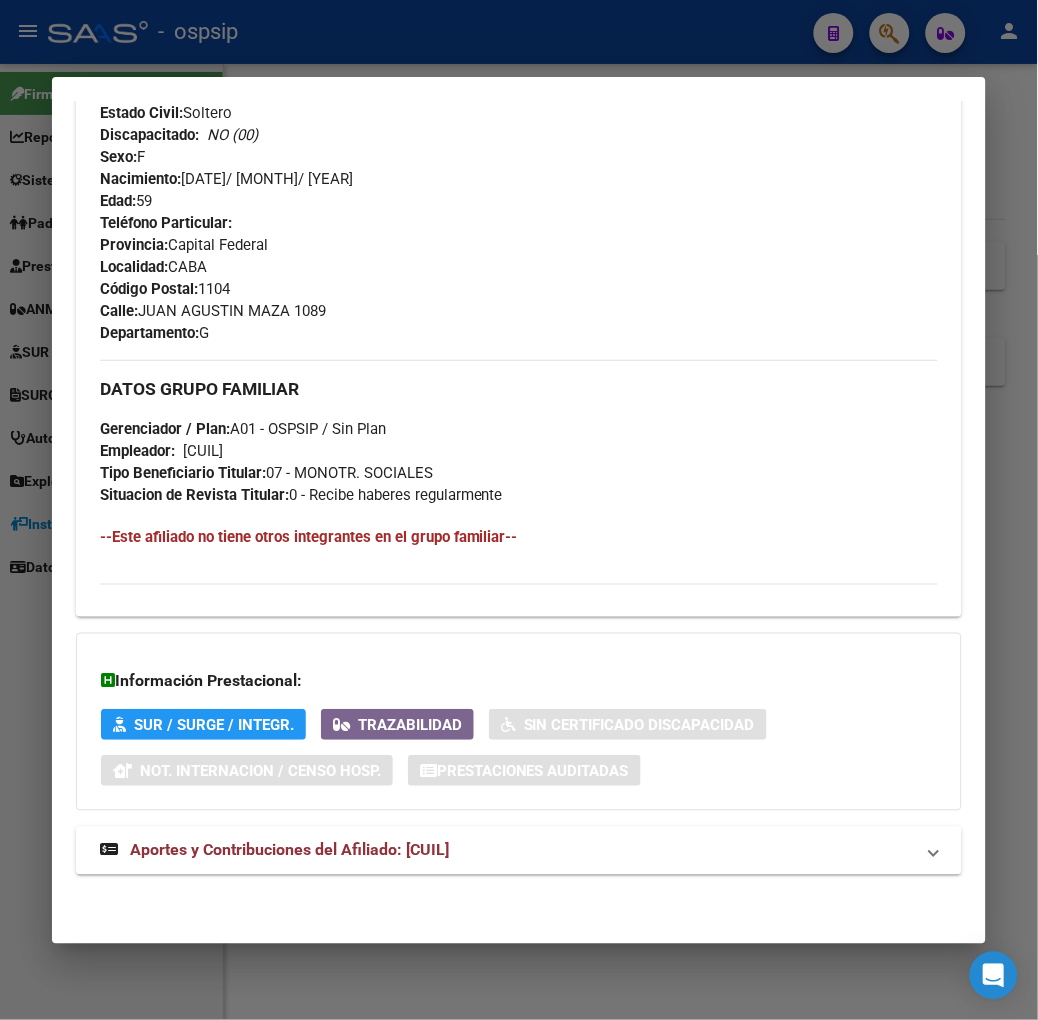 click on "DATOS PADRÓN ÁGIL: SUAREZ AURORA   |   ACTIVO   |   AFILIADO TITULAR Datos Personales y Afiliatorios según Entes Externos: SSS FTP ARCA Padrón ARCA Impuestos Organismos Ext.   Gerenciador: A01 - OSPSIP Atención telefónica: Atención emergencias: Otros Datos Útiles:   Datos de Empadronamiento   Enviar Credencial Digital remove_red_eye Movimientos     Sin Certificado Discapacidad Etiquetas: Estado: ACTIVO Última Alta Formal: 03/07/2025 Ultimo Tipo Movimiento Alta: ALTA POR REINGRESO REGULARIZA APORTES (AFIP) Ultimo Tipo Movimiento Baja: BAJA SIN APORTES Comentario ADMIN: Migración Padrón Completo SSS el 2022-09-24 17:26:14 DATOS DEL AFILIADO Apellido: AURORA SUAREZ CUIL: [CUIL] Documento: DU - DOCUMENTO UNICO 18334951 Nacionalidad: ARGENTINA Parentesco: 0 - Titular Estado Civil: Soltero Discapacitado: NO (00) Sexo: F Nacimiento: 14/12/1965 Edad: 59 Teléfono Particular: Provincia: [STATE] Localidad: [CITY] Código Postal: 1104" at bounding box center [519, 112] 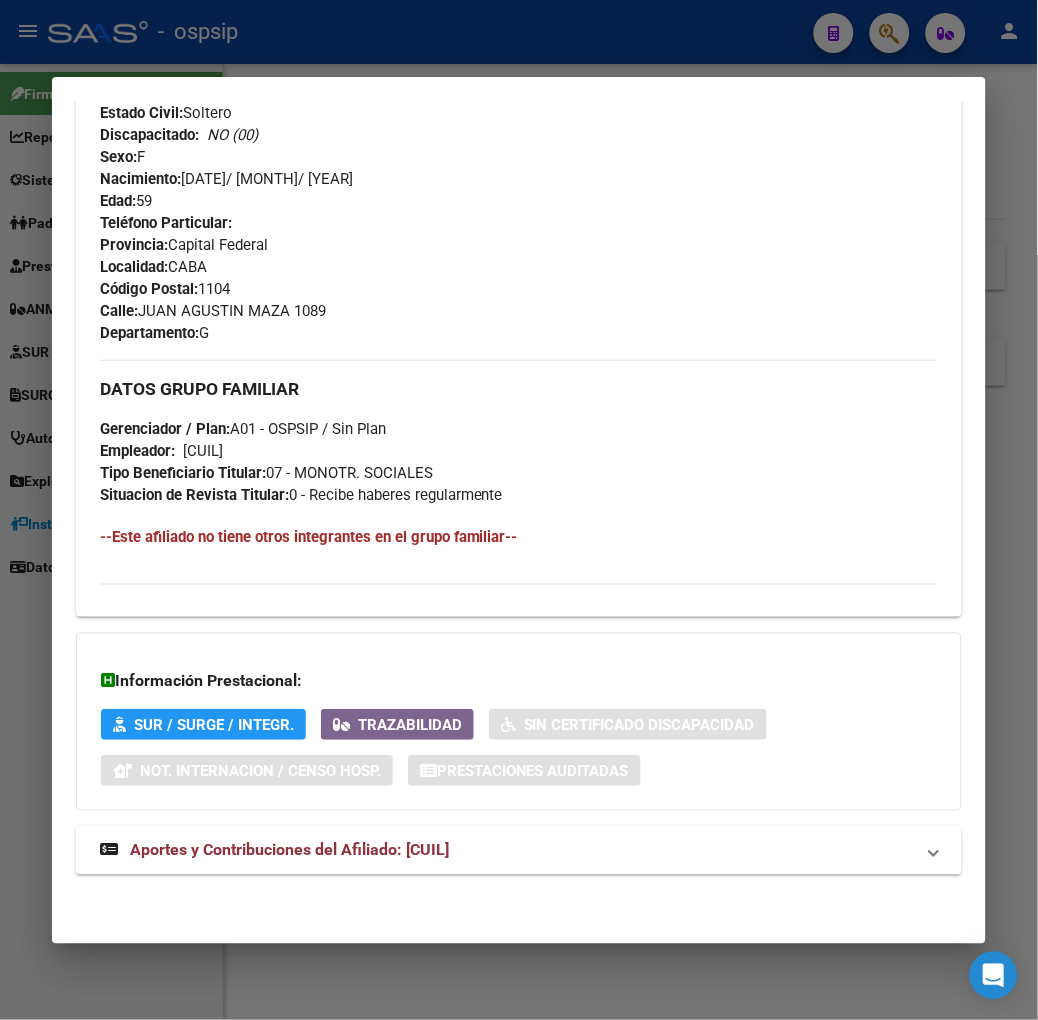 click on "Aportes y Contribuciones del Afiliado: [CUIL]" at bounding box center [519, 851] 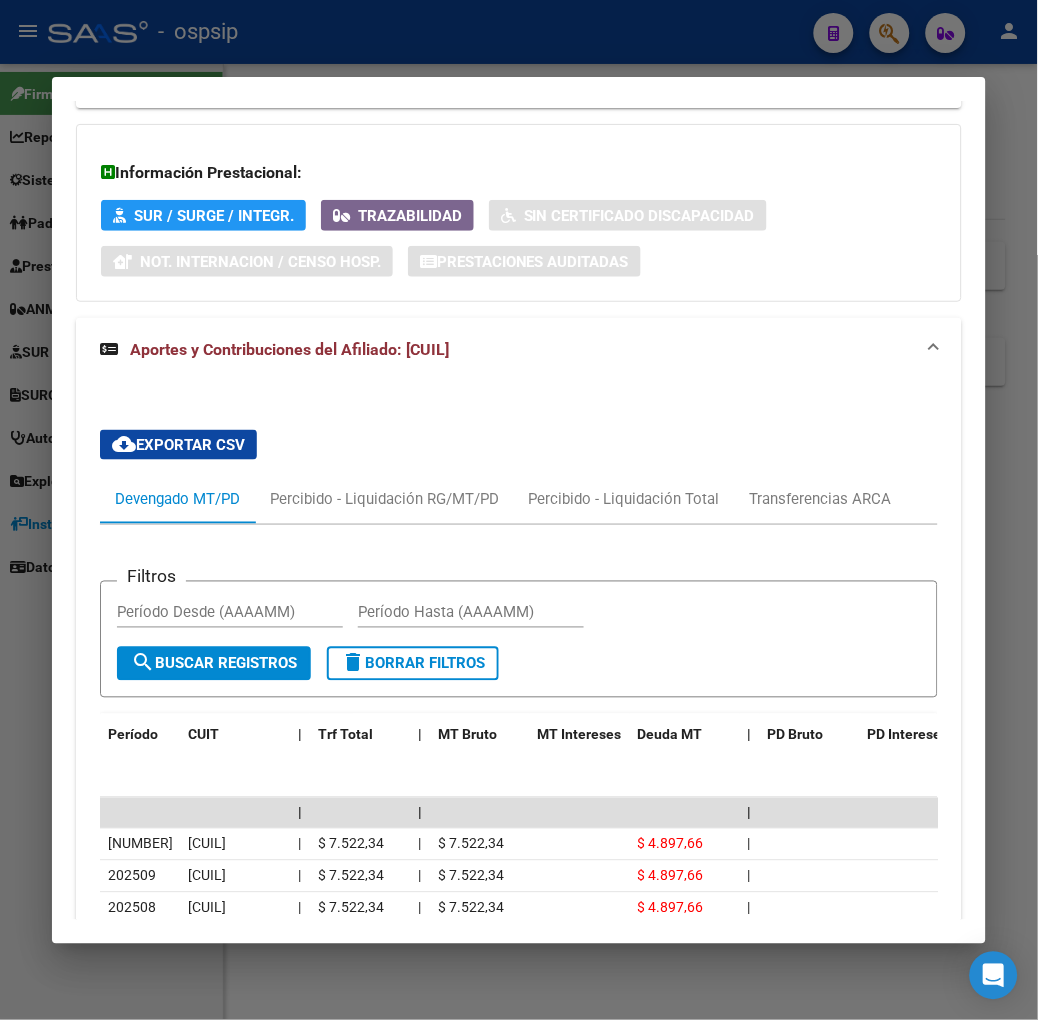 scroll, scrollTop: 1577, scrollLeft: 0, axis: vertical 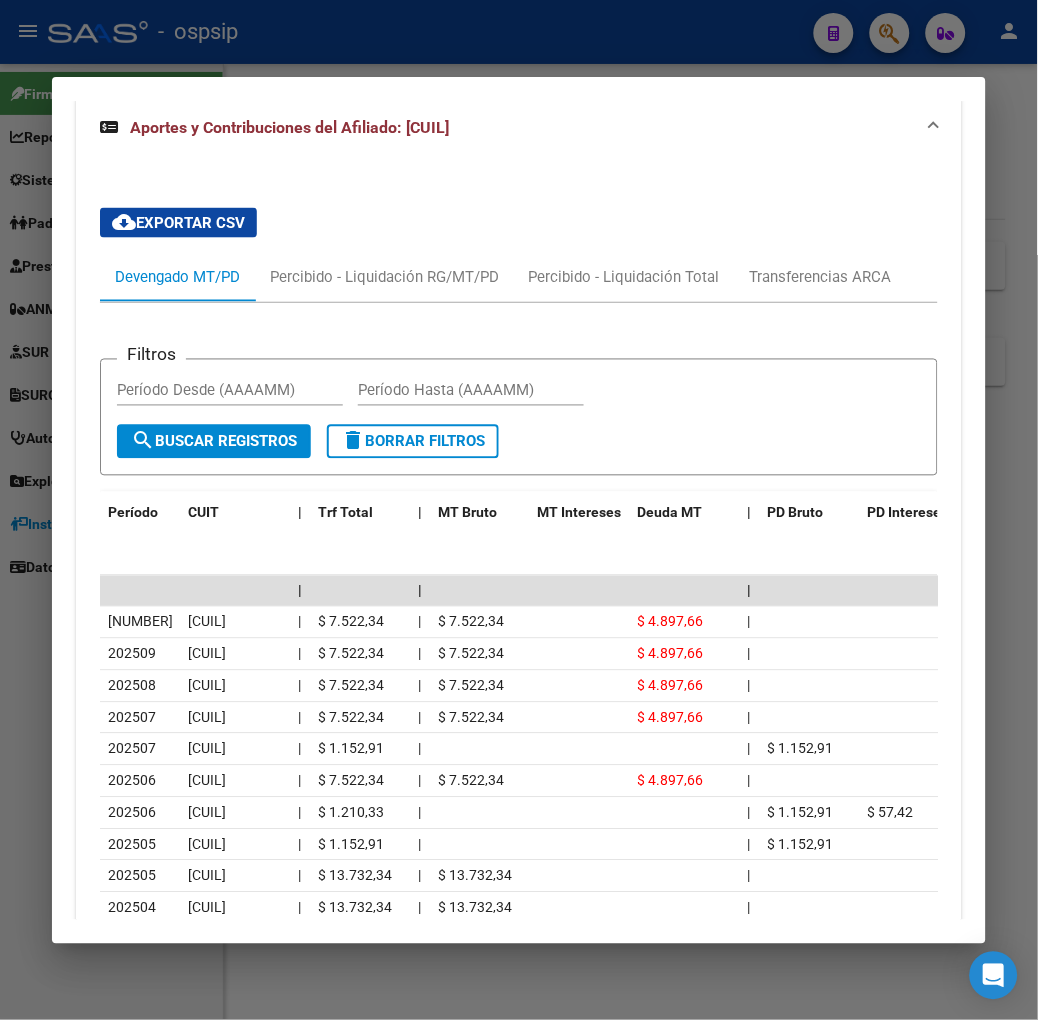 click at bounding box center [519, 510] 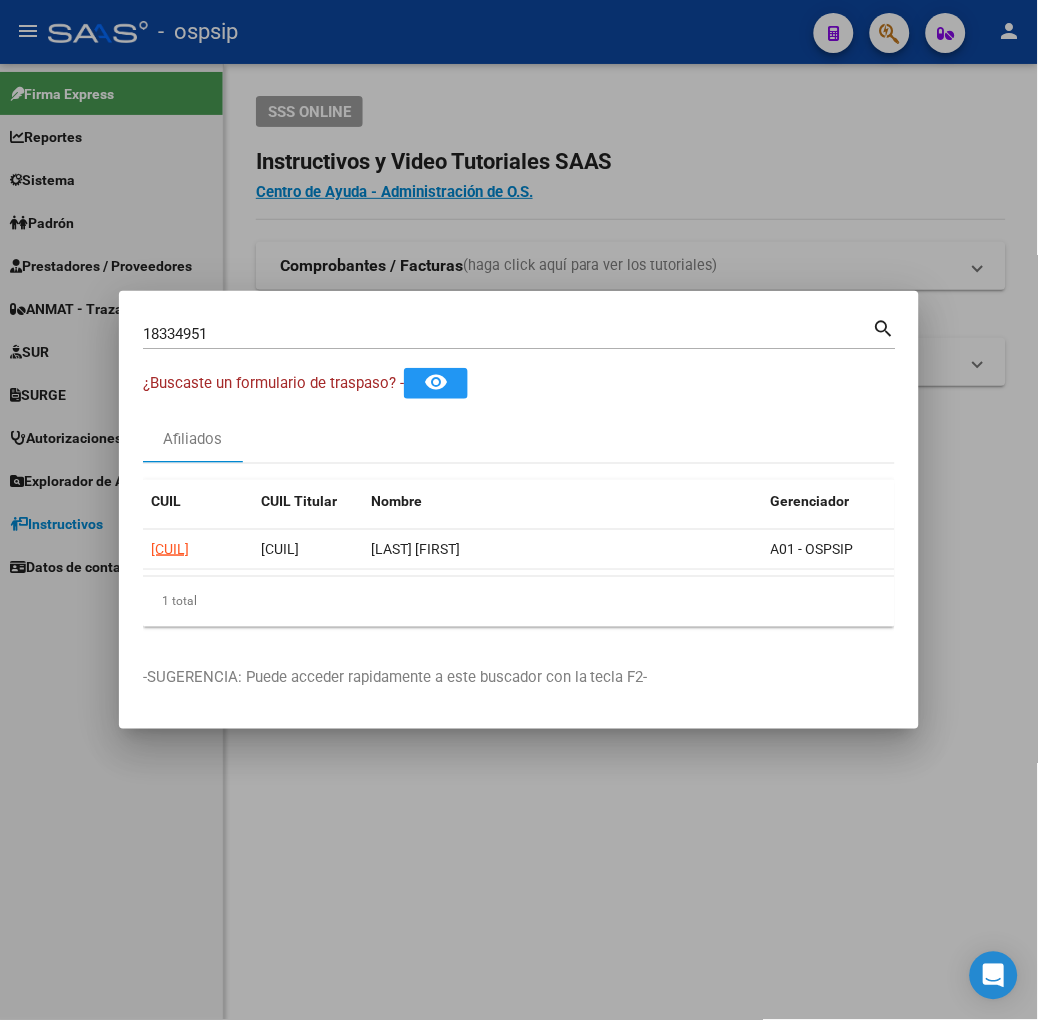 click on "[NUMBER] Buscar (apellido, dni, cuil, nro traspaso, cuit, obra social) search ¿Buscaste un formulario de traspaso? - | | Afiliados CUIL CUIL Titular Nombre Gerenciador Activo [CUIL] [CUIL] | | SUAREZ AURORA | | A01 - OSPSIP | | 1 total | | 1 -SUGERENCIA: Puede acceder rapidamente a este buscador con la tecla F2-" at bounding box center [519, 510] 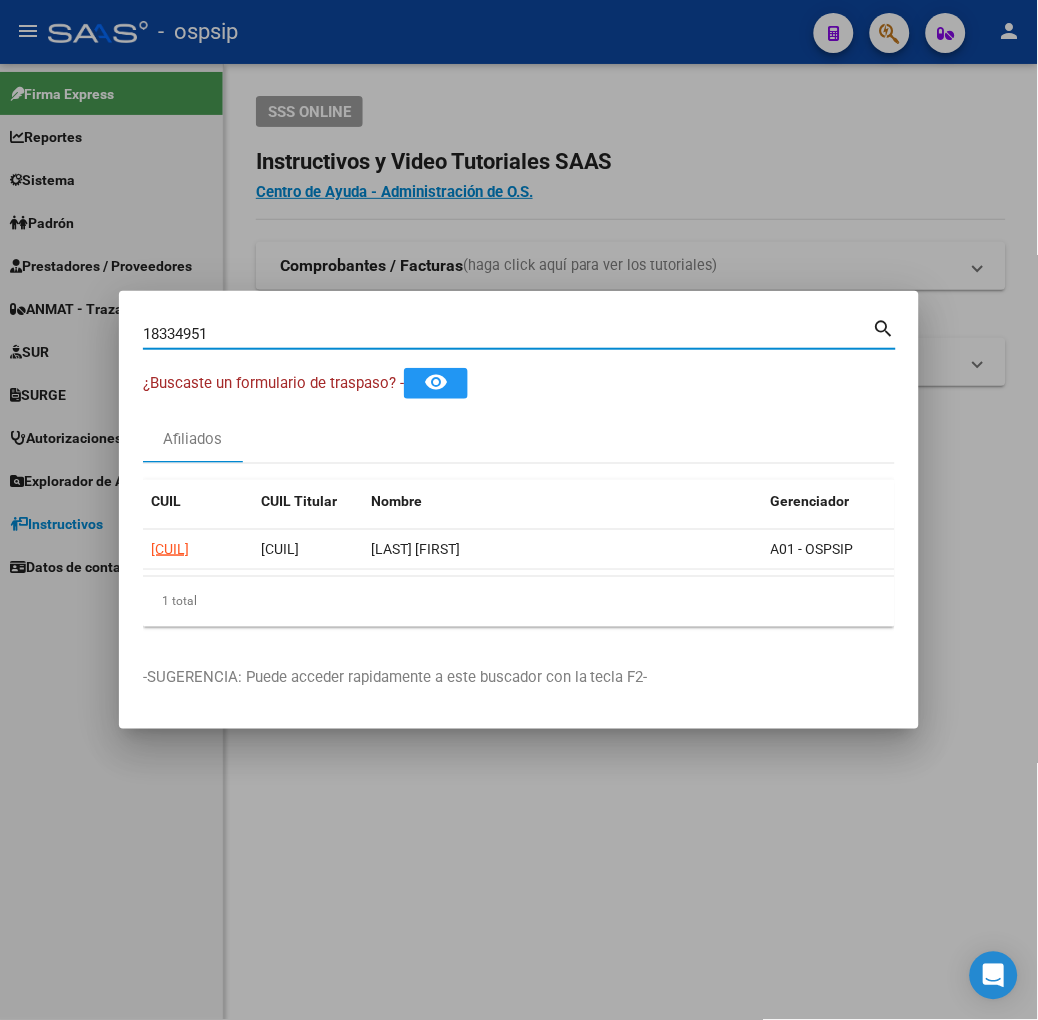 click on "18334951" at bounding box center [508, 334] 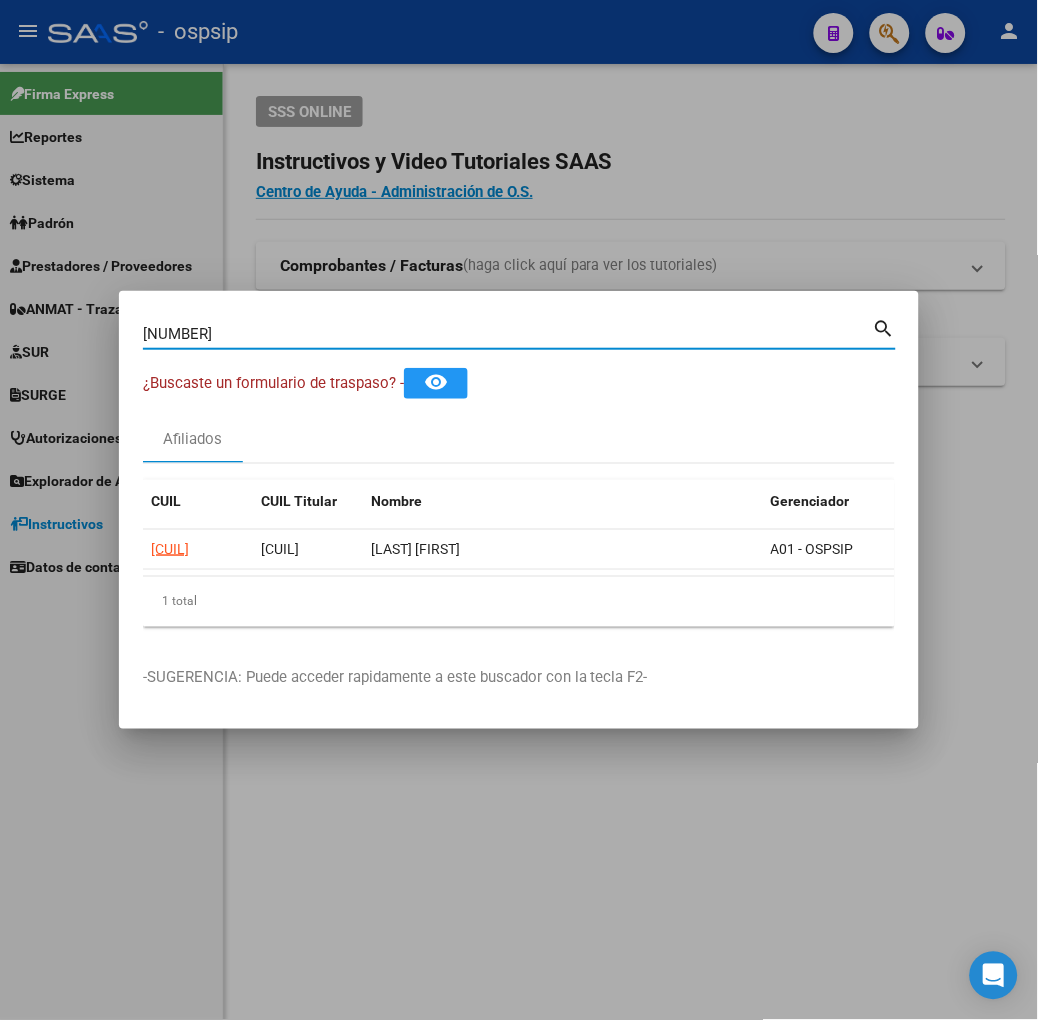 type on "[NUMBER]" 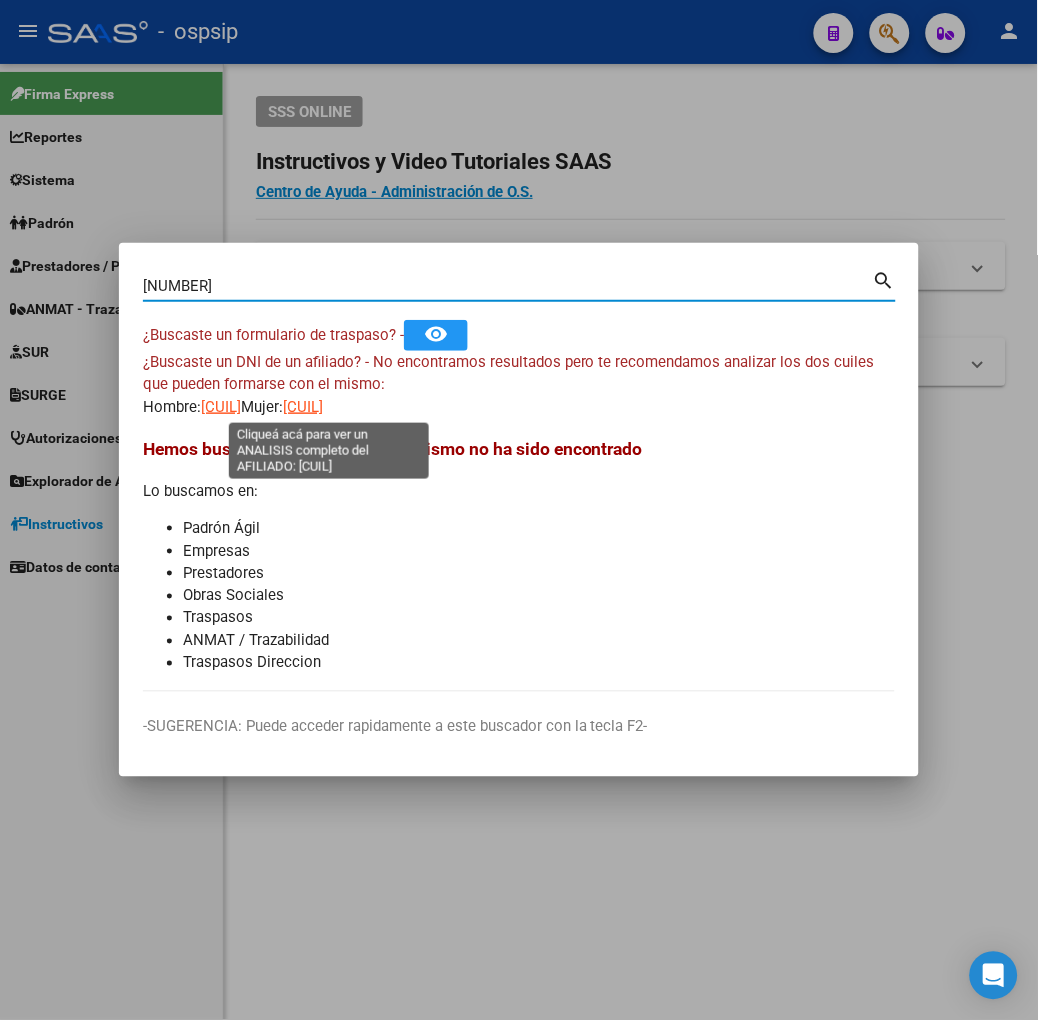 click on "[CUIL]" at bounding box center (303, 407) 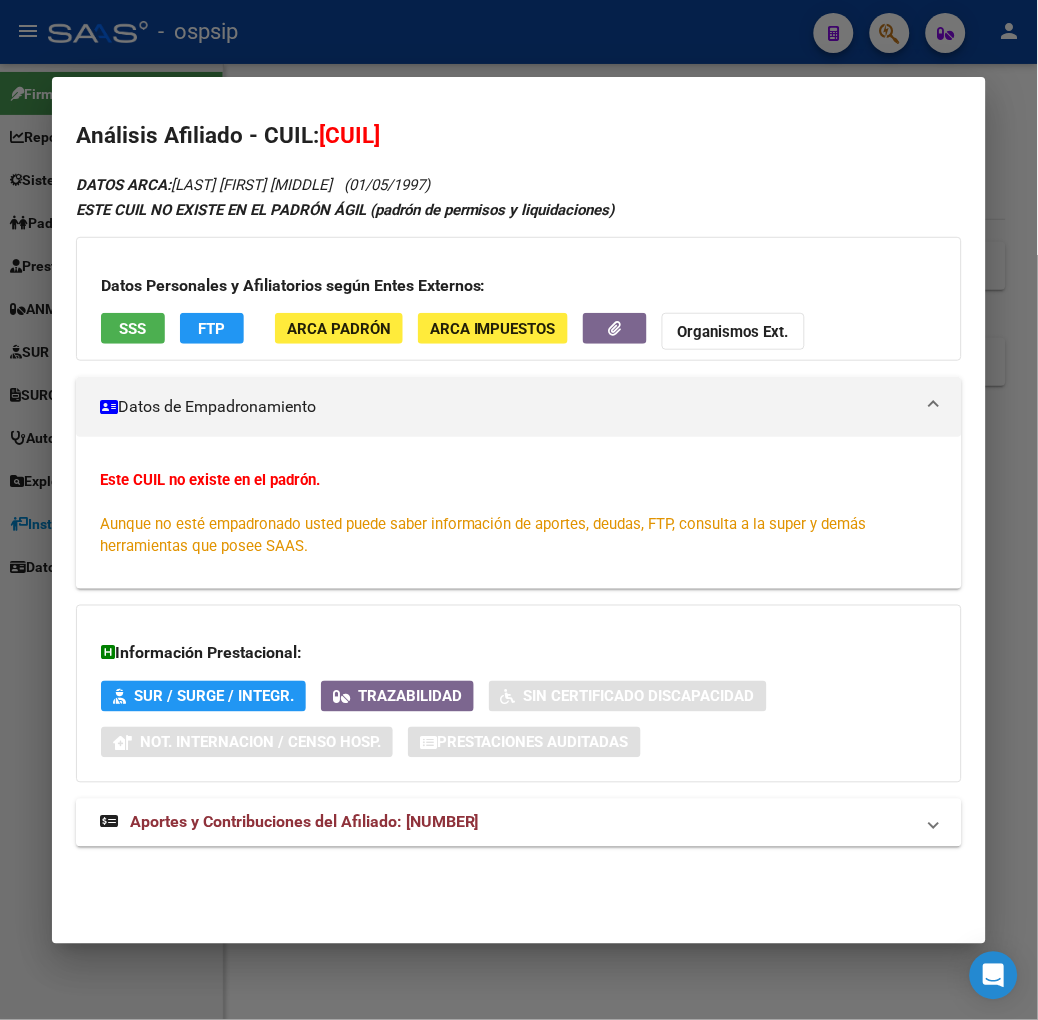click on "DATOS ARCA:  [LAST] [FIRST] [MIDDLE]       ([DATE])  ESTE CUIL NO EXISTE EN EL PADRÓN ÁGIL (padrón de permisos y liquidaciones) Datos Personales y Afiliatorios según Entes Externos: SSS FTP ARCA Padrón ARCA Impuestos Organismos Ext.    Datos de Empadronamiento  Este CUIL no existe en el padrón.  Aunque no esté empadronado usted puede saber información de aportes, deudas, FTP, consulta a la super y demás herramientas que posee SAAS.   Información Prestacional:       SUR / SURGE / INTEGR.    Trazabilidad    Sin Certificado Discapacidad    Not. Internacion / Censo Hosp.  Prestaciones Auditadas     Aportes y Contribuciones del Afiliado: [CUIL] Hemos buscado el CUIL - [CUIL] - y el mismo no existe en nuestra información procesada de aportes y contribuciones  El mismo fue buscado en:  Cuenta Corriente Devengada de Régimen General Cuenta Corriente Devengada de Monotributo / Personal Doméstico Percibidos de Aportes Detallado Percibido por Fiscalización Percibido Total" at bounding box center [519, 521] 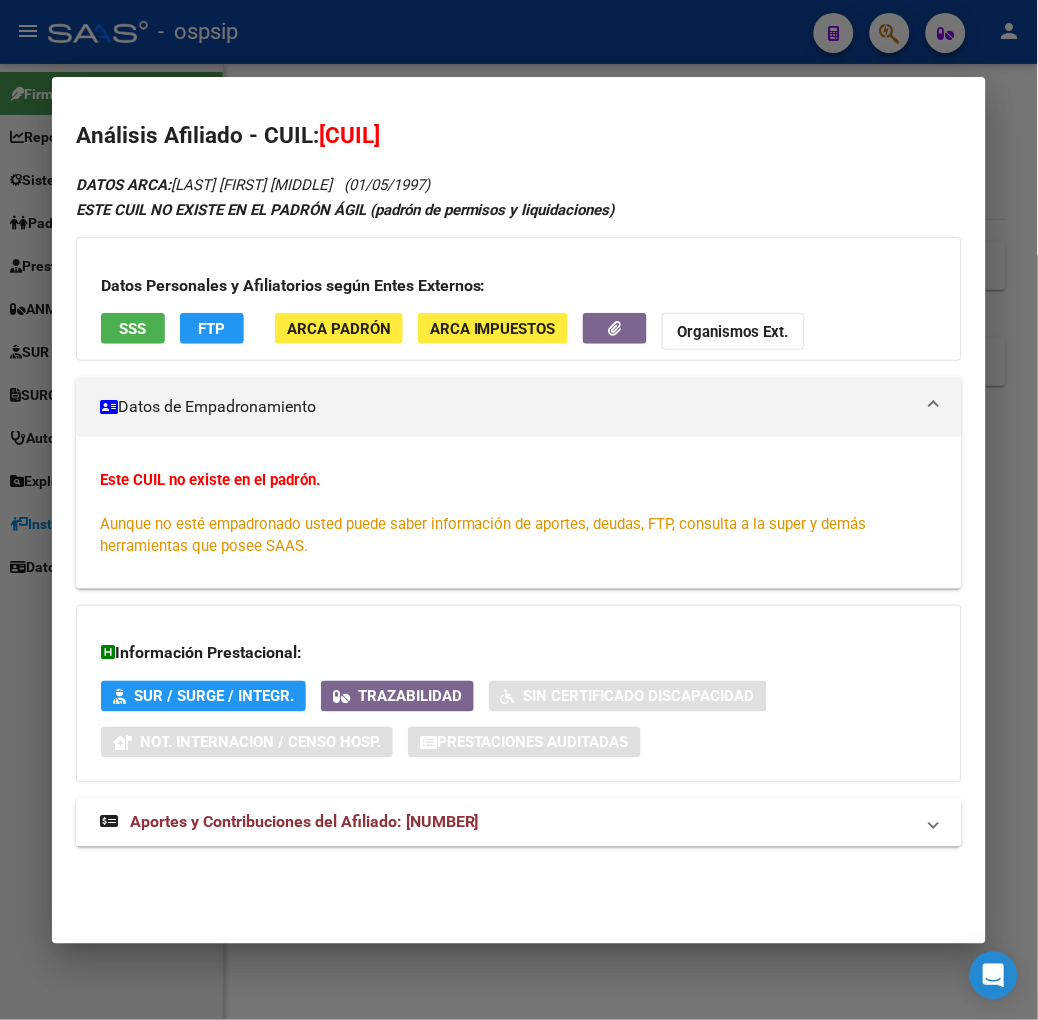 click on "Aportes y Contribuciones del Afiliado: [NUMBER]" at bounding box center [304, 822] 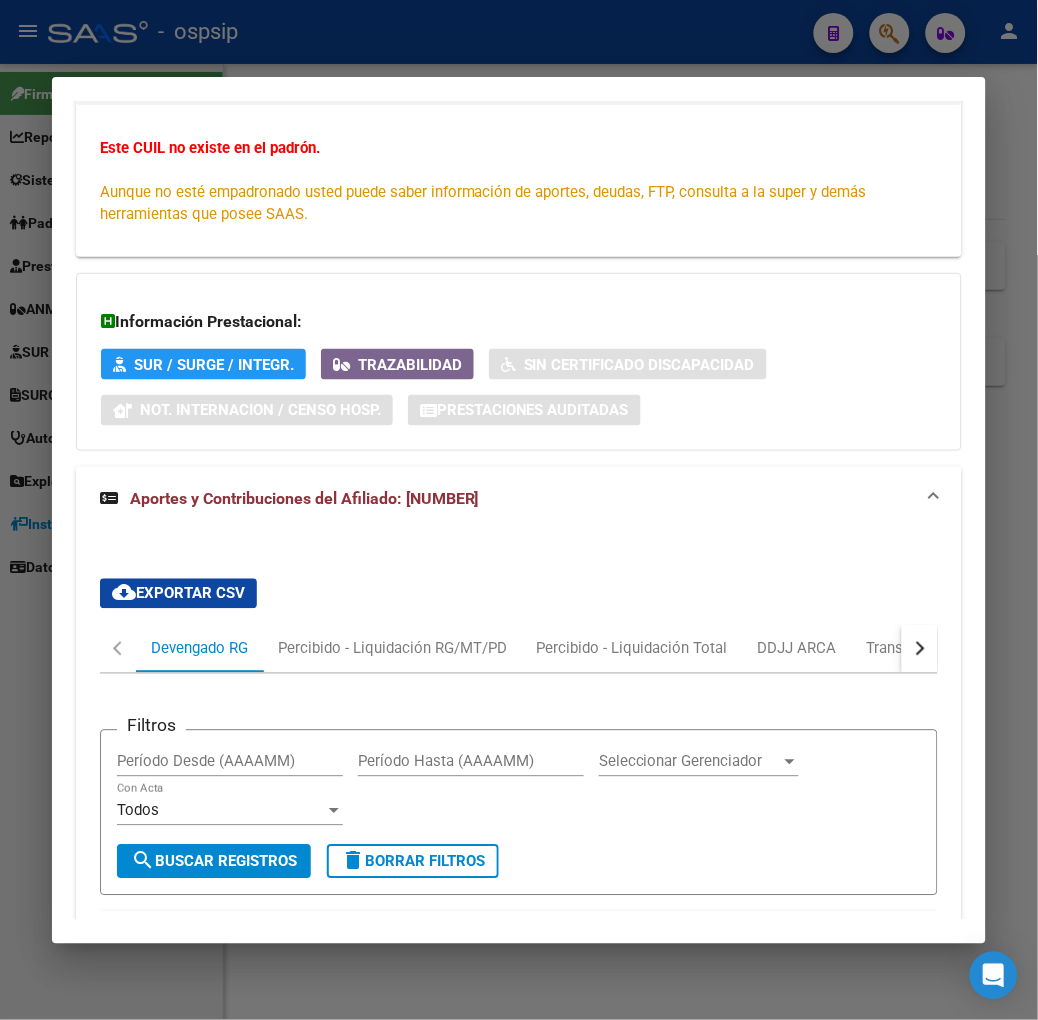 scroll, scrollTop: 28, scrollLeft: 0, axis: vertical 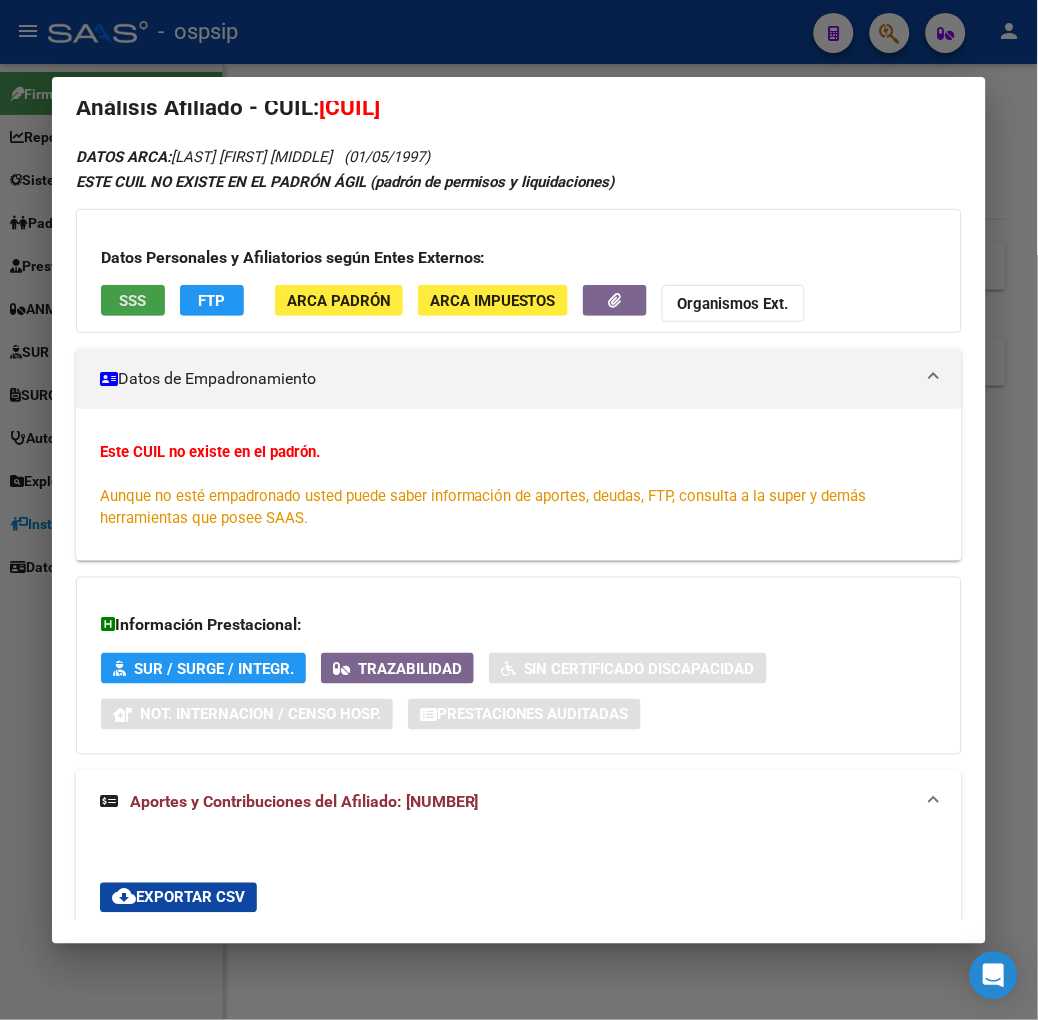 click on "SSS" at bounding box center (133, 300) 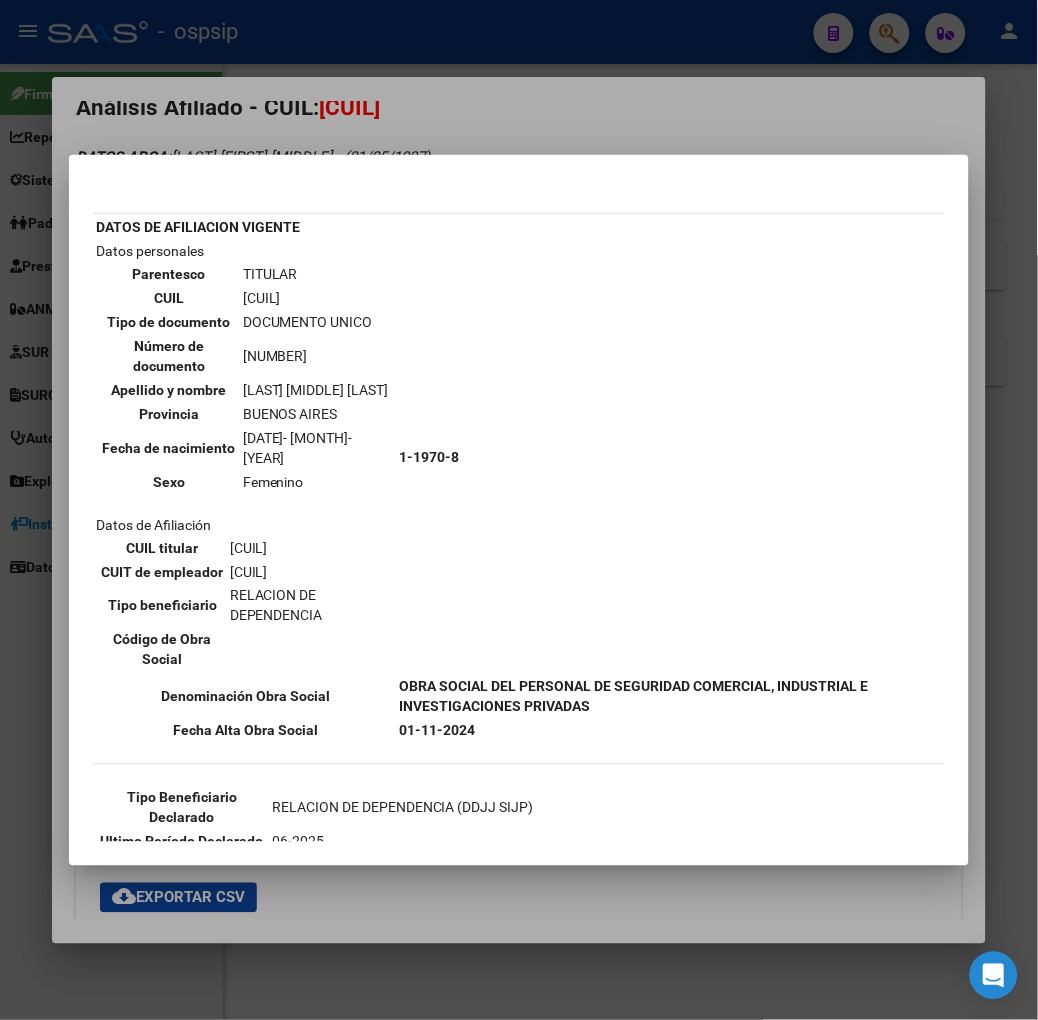 scroll, scrollTop: 61, scrollLeft: 0, axis: vertical 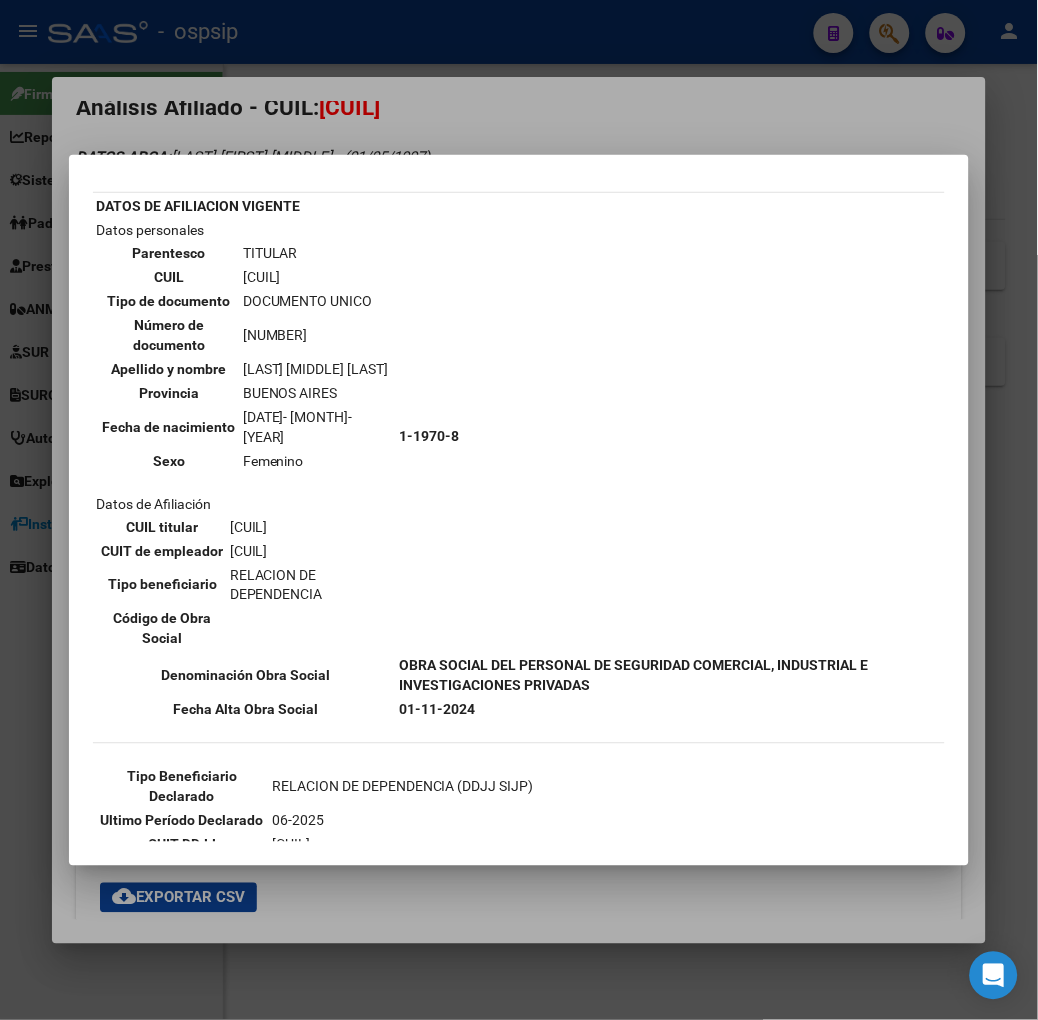 click at bounding box center [519, 510] 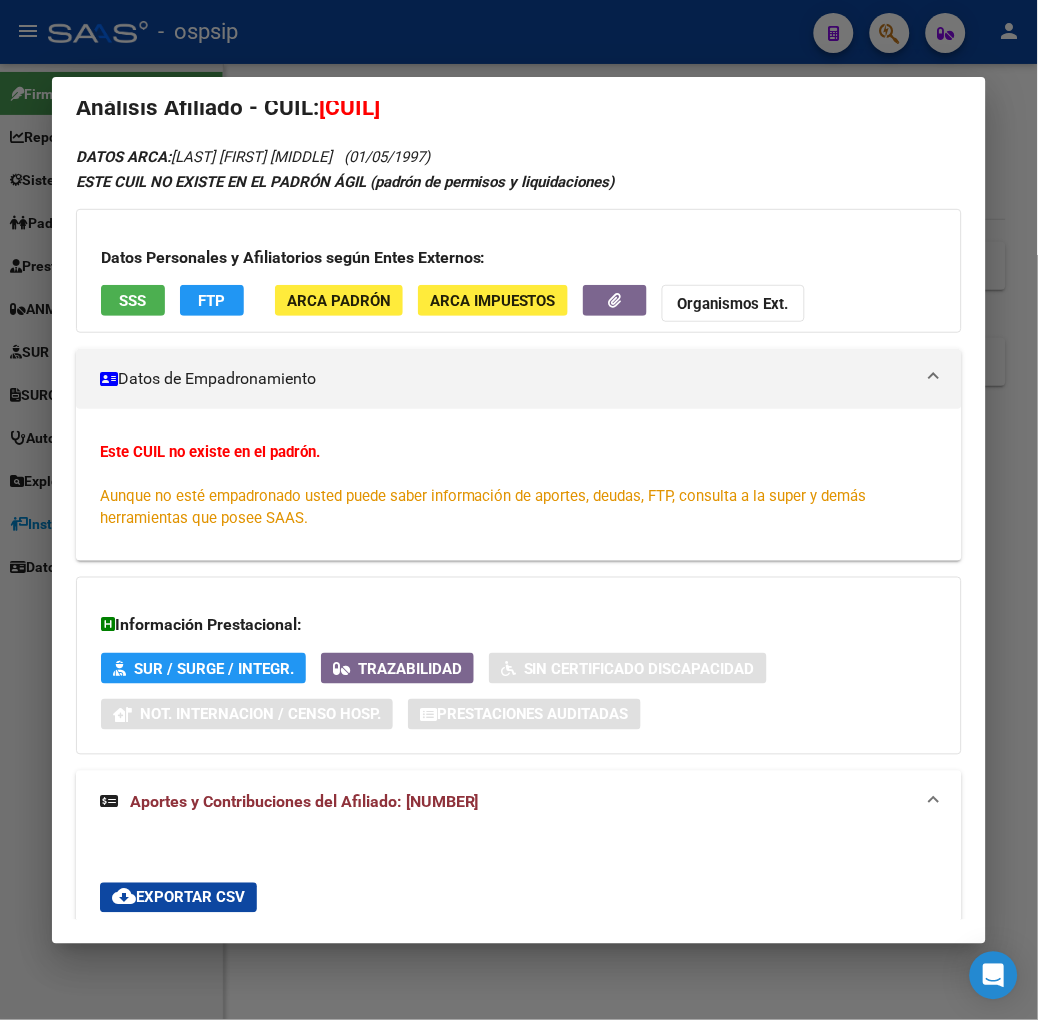 click at bounding box center (519, 510) 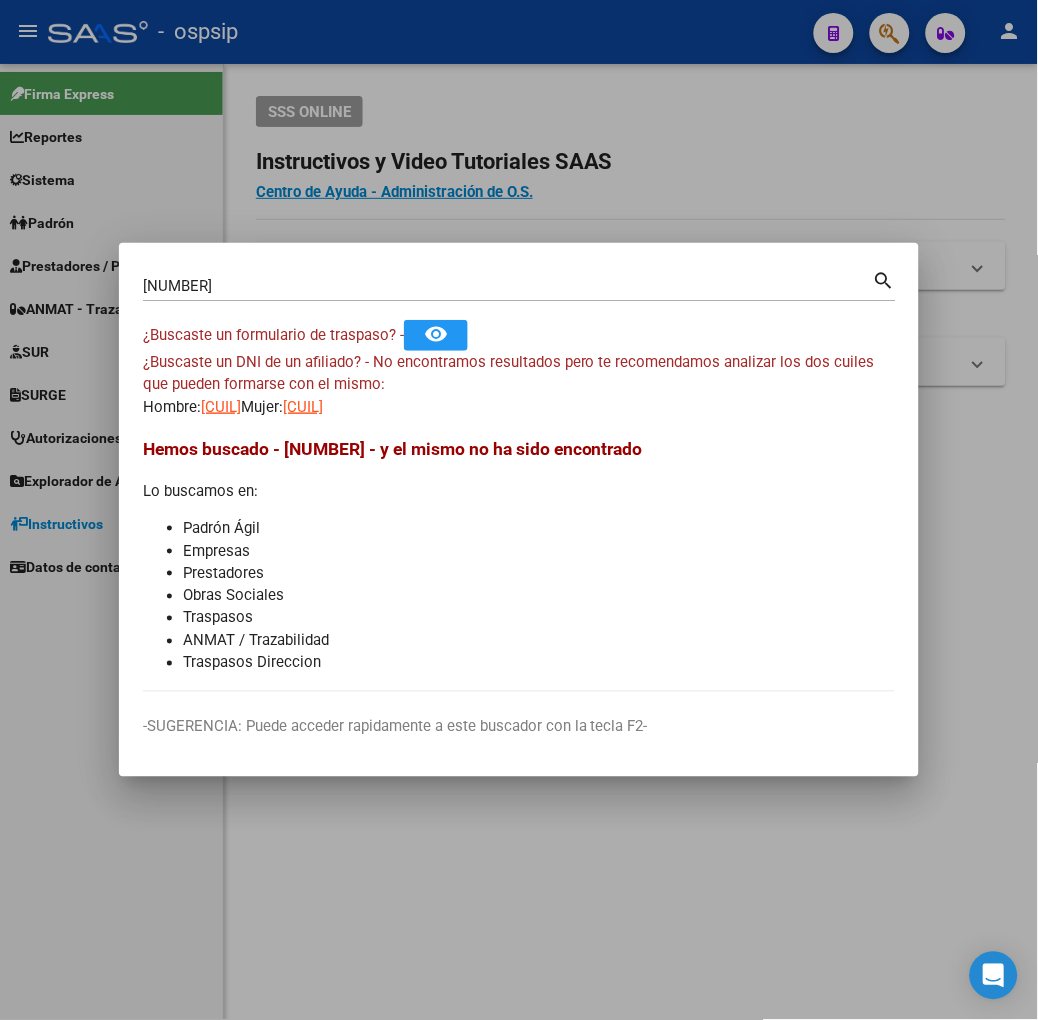click on "[NUMBER] Buscar (apellido, dni, cuil, nro traspaso, cuit, obra social) search ¿Buscaste un formulario de traspaso? -   remove_red_eye ¿Buscaste un DNI de un afiliado? - No encontramos resultados pero te recomendamos analizar los dos cuiles que pueden formarse con el mismo:  Hombre:  [CUIL]     Mujer:  [CUIL] Hemos buscado - [NUMBER] - y el mismo no ha sido encontrado  Lo buscamos en:  Padrón Ágil Empresas Prestadores Obras Sociales Traspasos ANMAT / Trazabilidad Traspasos Direccion -SUGERENCIA: Puede acceder rapidamente a este buscador con la tecla F2-" at bounding box center [519, 510] 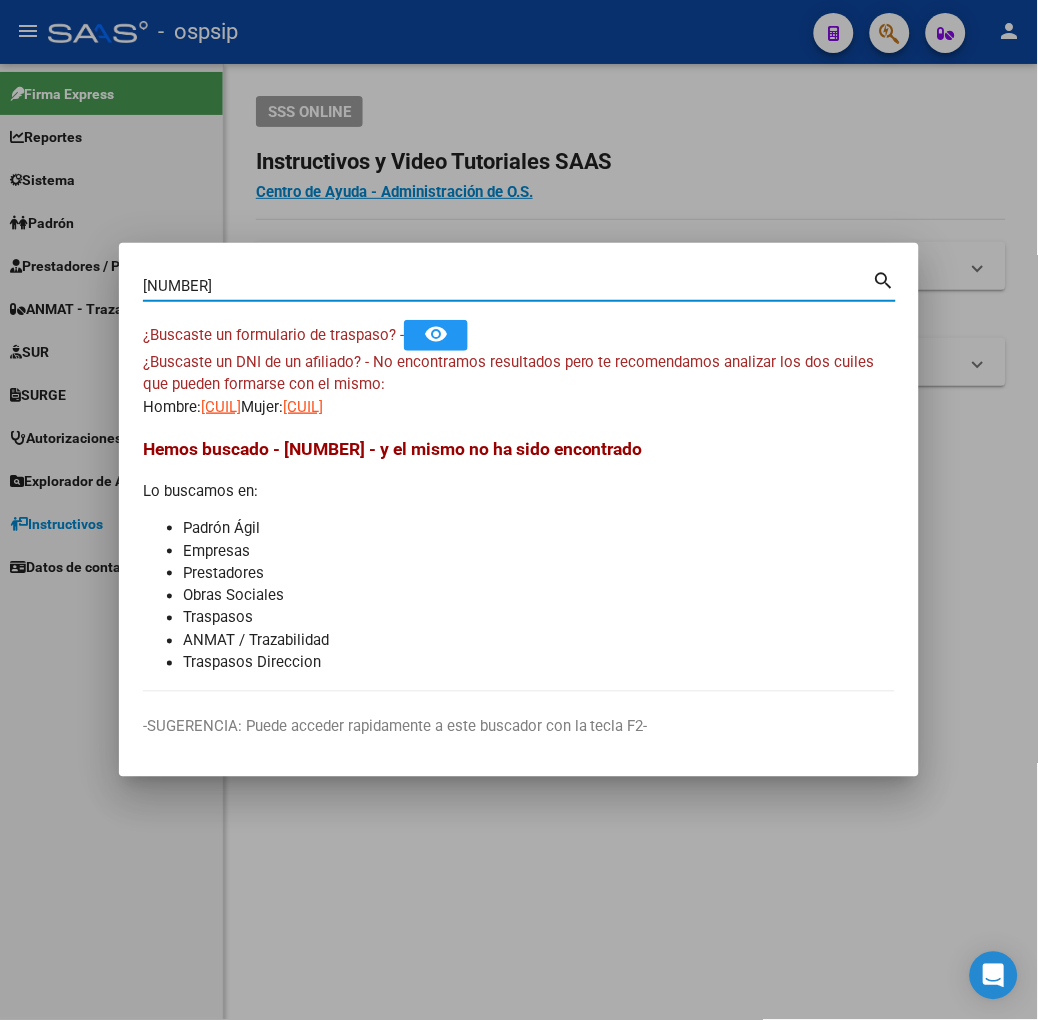 click on "[NUMBER]" at bounding box center (508, 286) 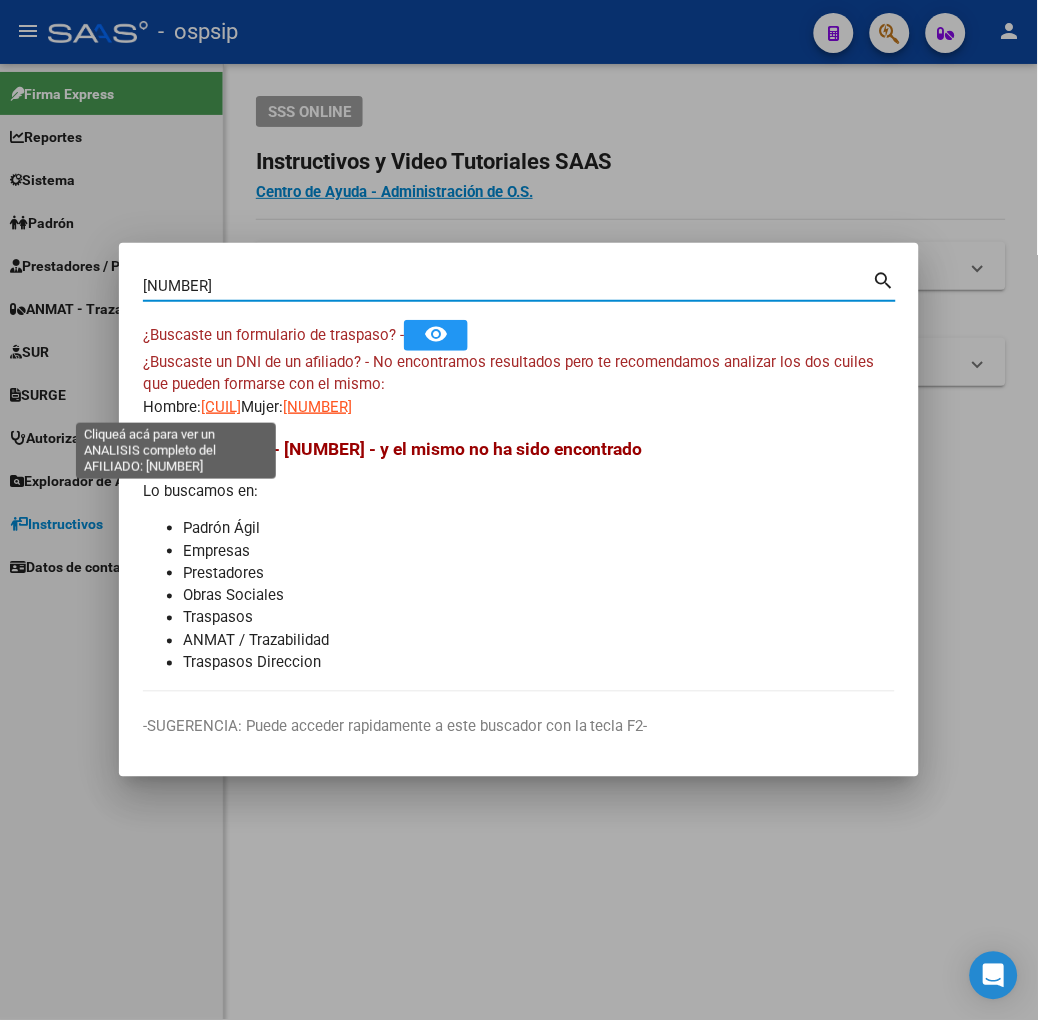 click on "[CUIL]" at bounding box center (221, 407) 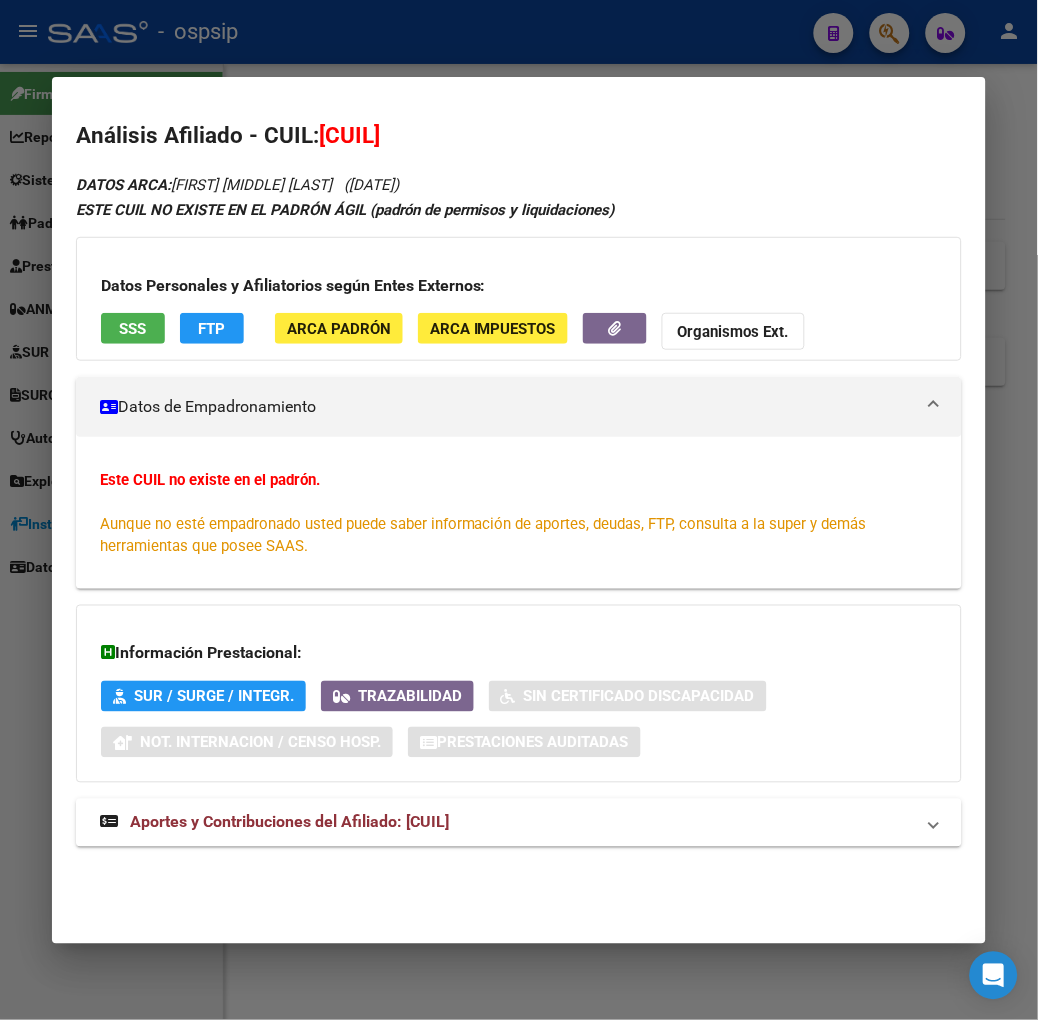 click on "SSS" at bounding box center (132, 329) 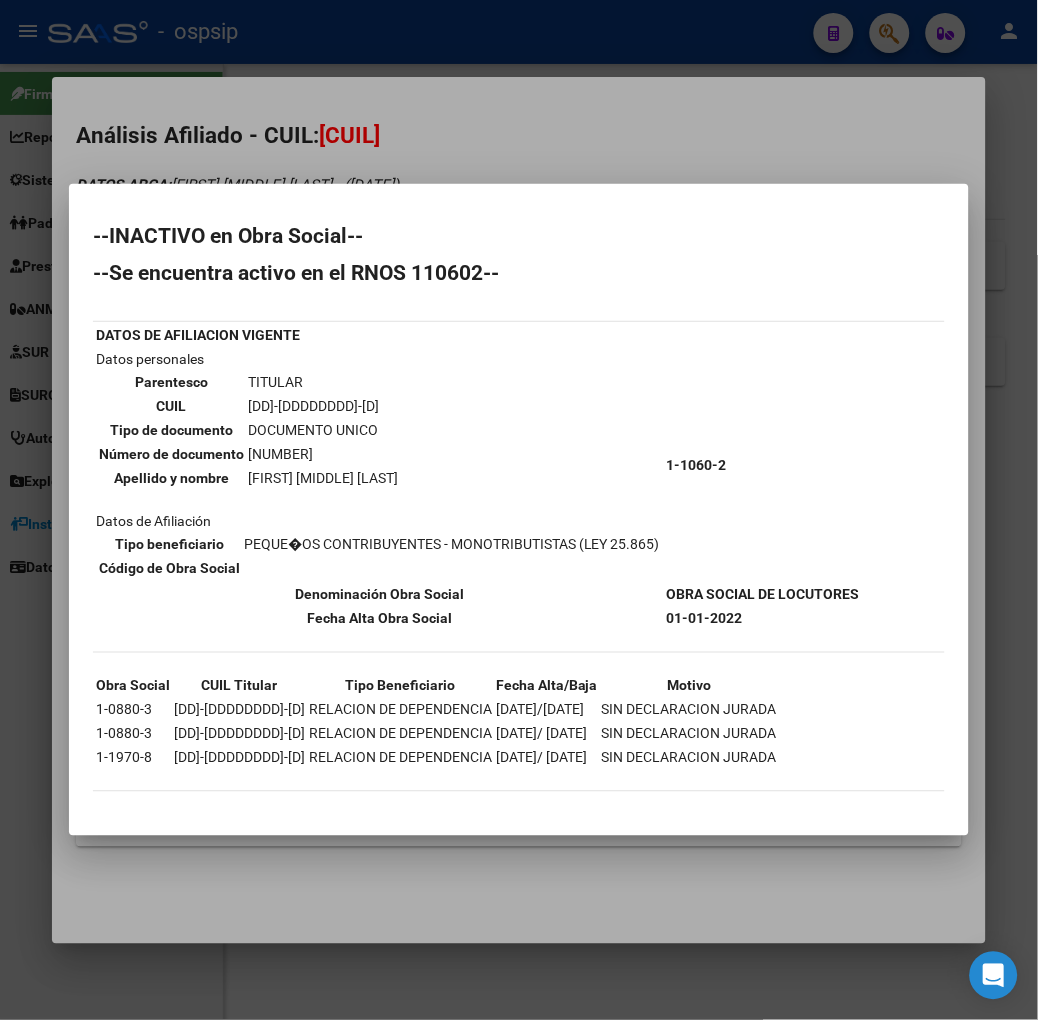 click at bounding box center (519, 510) 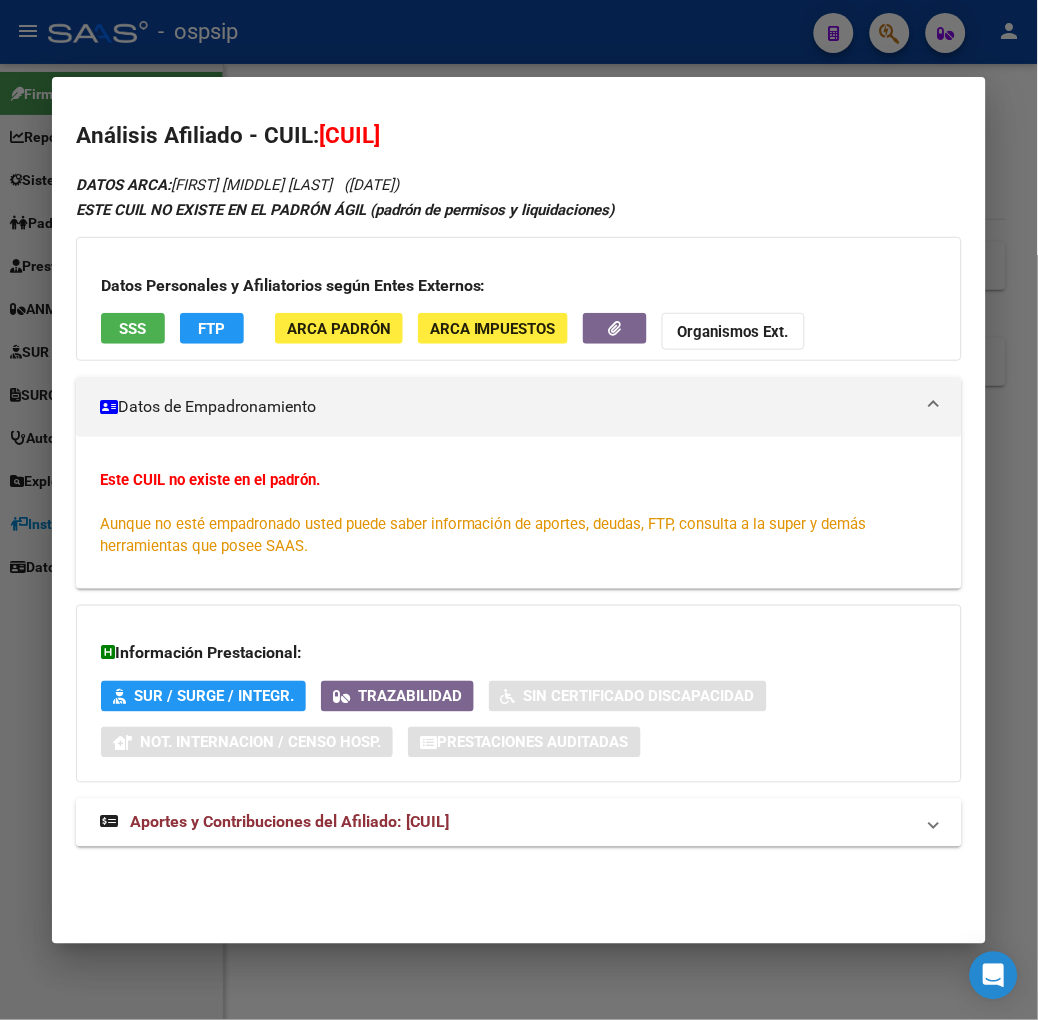 click at bounding box center [519, 510] 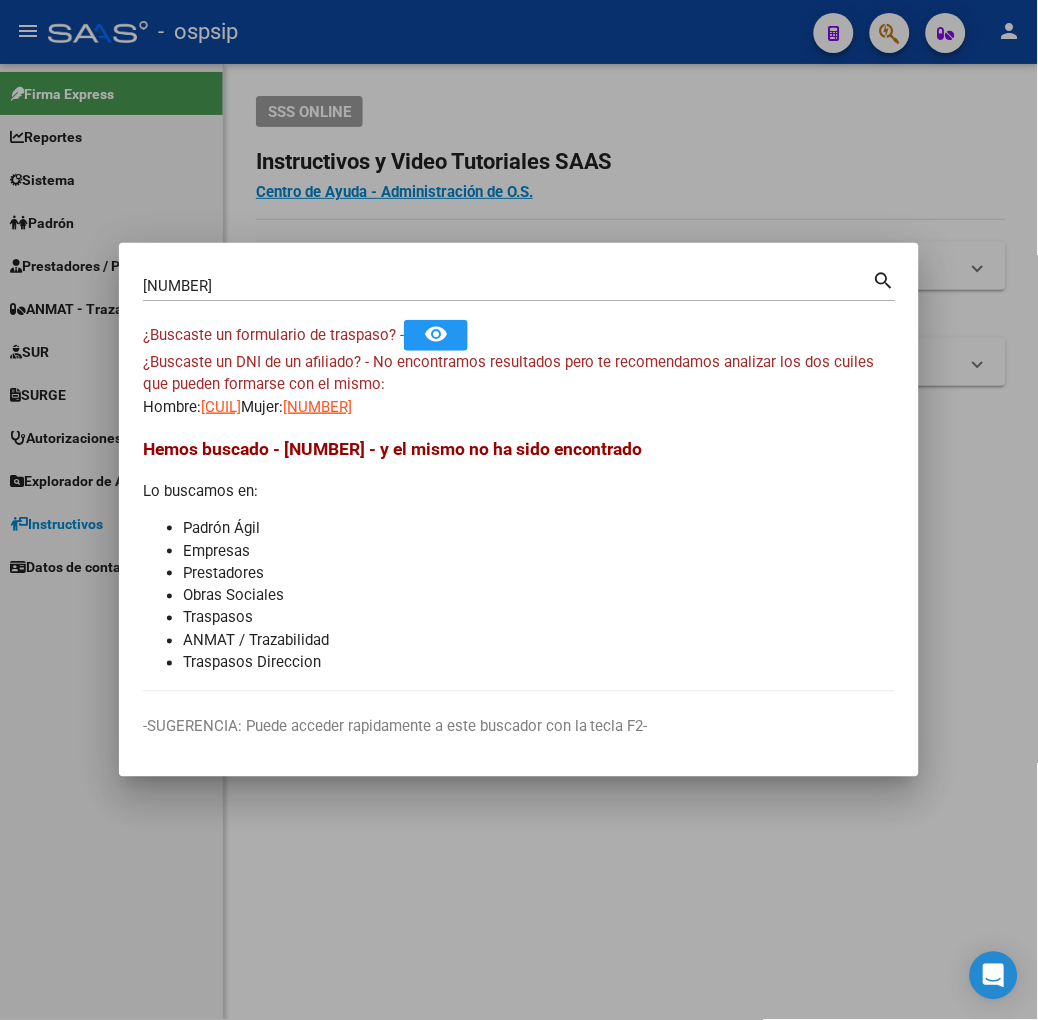 click on "[NUMBER]" at bounding box center (508, 286) 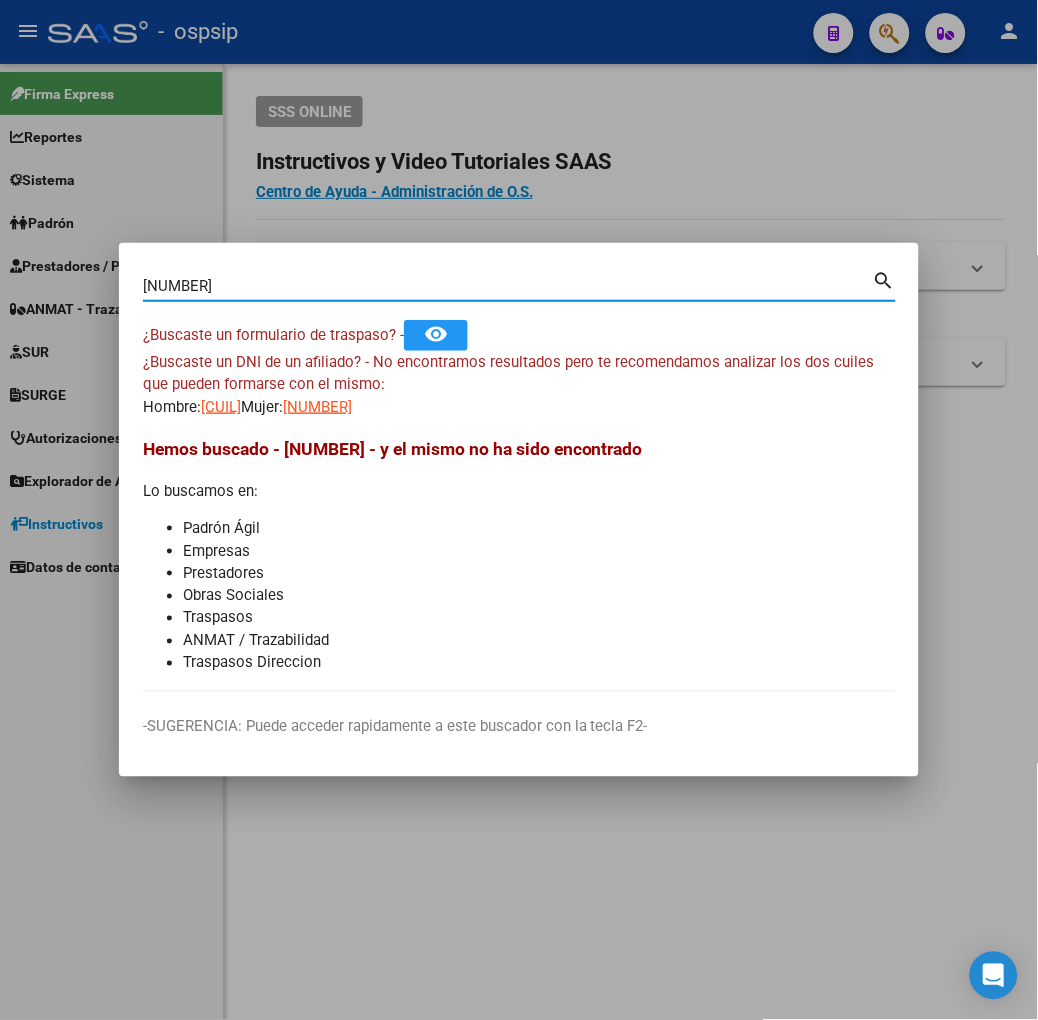 type on "[NUMBER]" 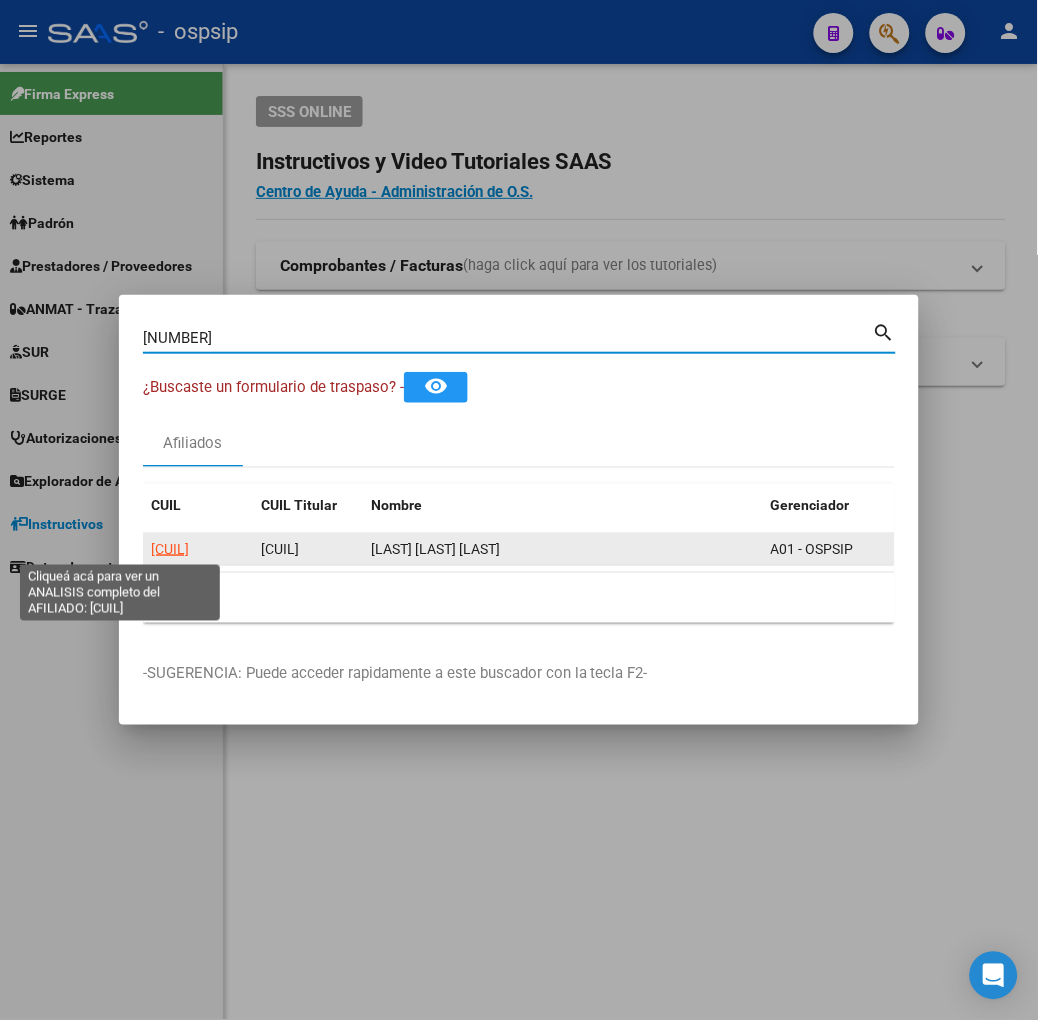 click on "[CUIL]" 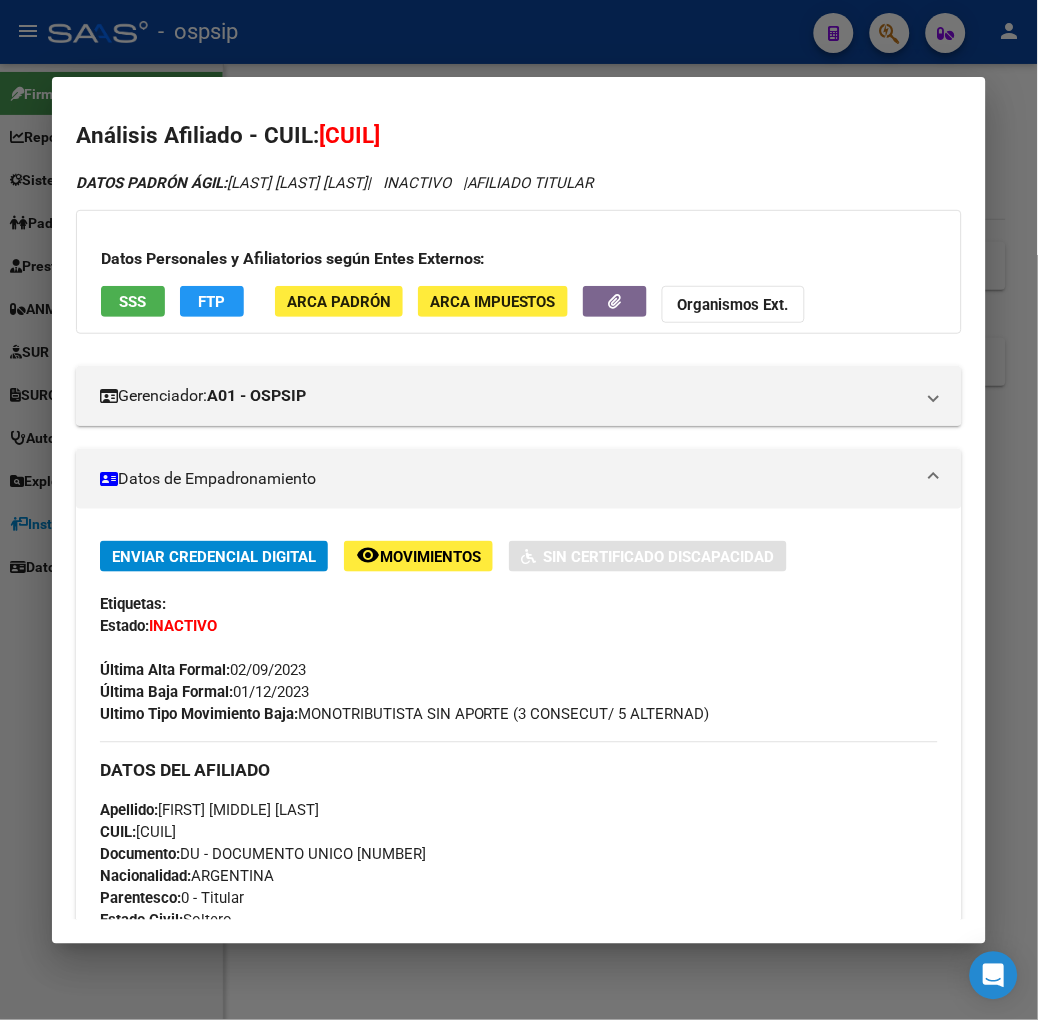 click on "SSS" at bounding box center [132, 302] 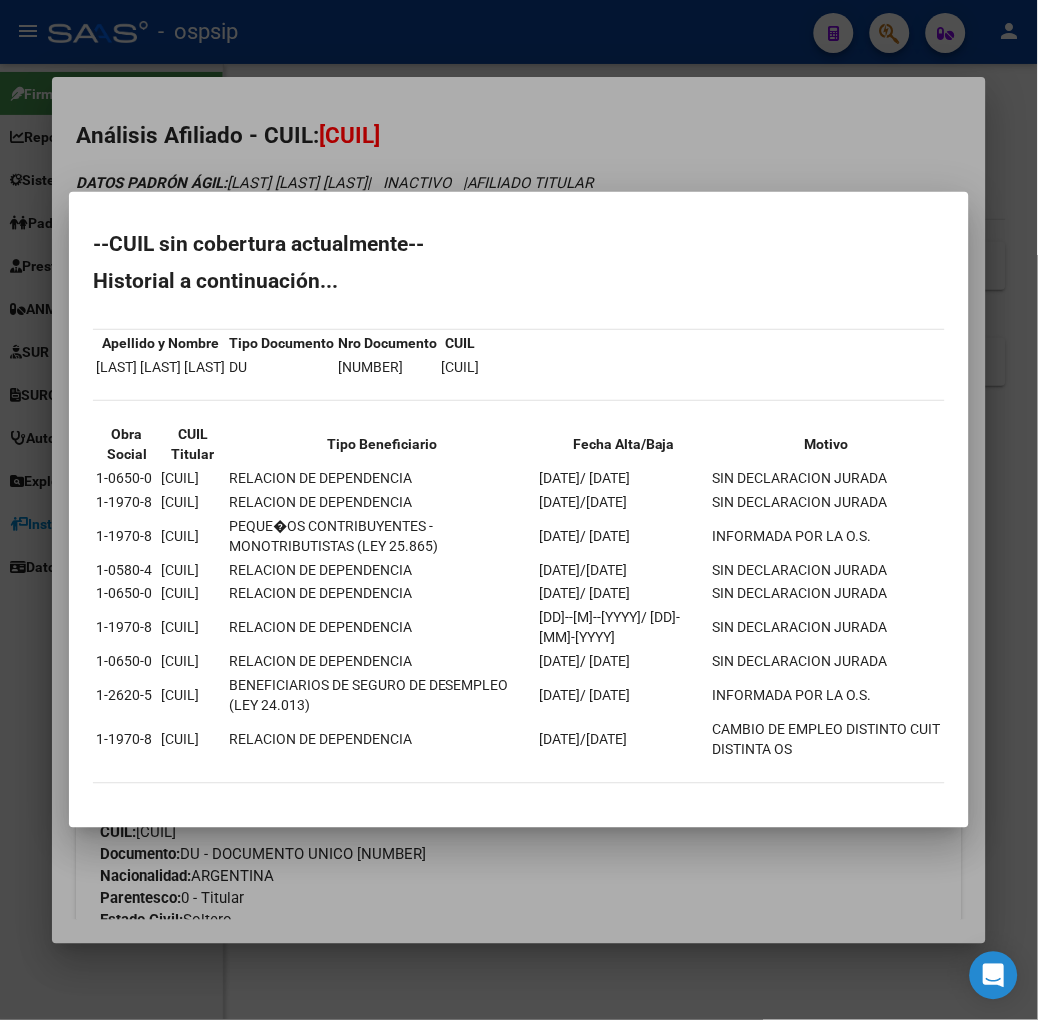 click at bounding box center [519, 510] 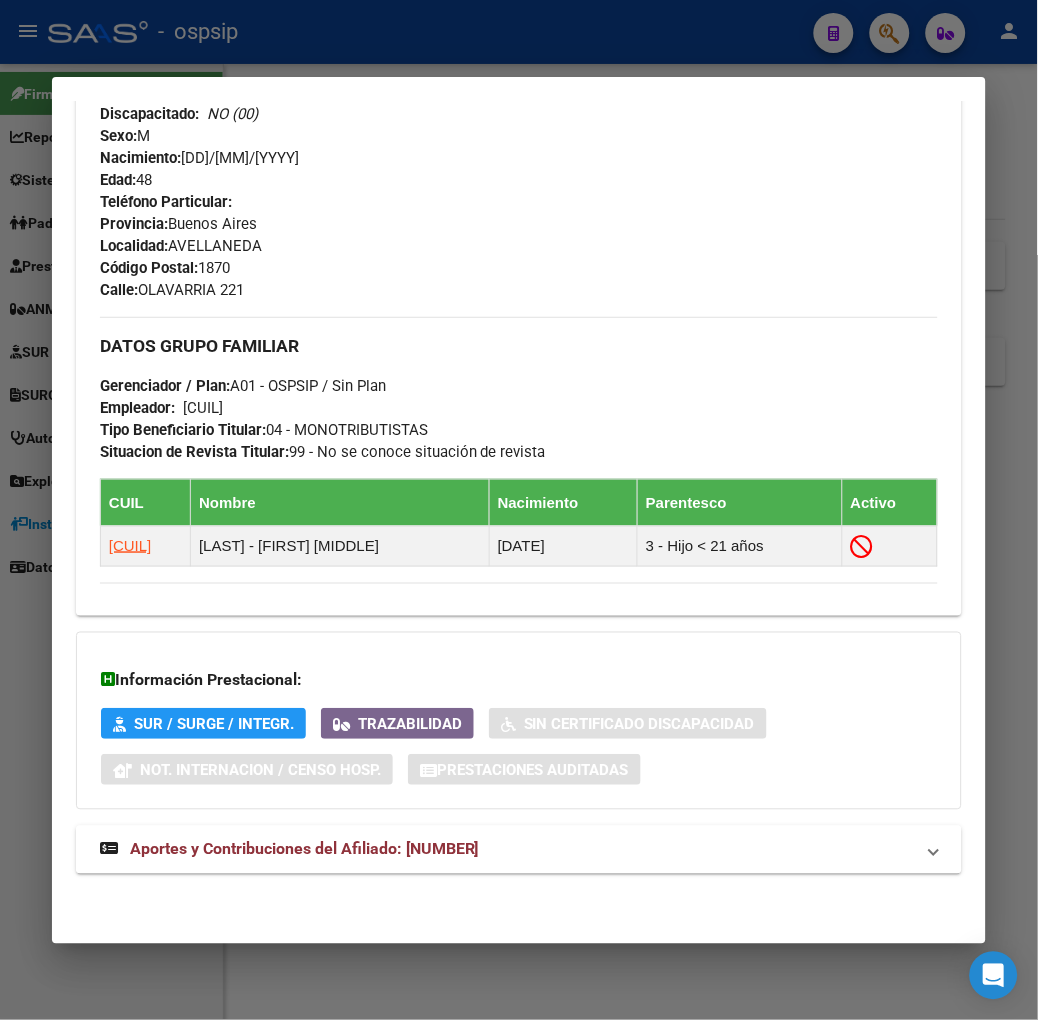 click on "Aportes y Contribuciones del Afiliado: [NUMBER]" at bounding box center (519, 850) 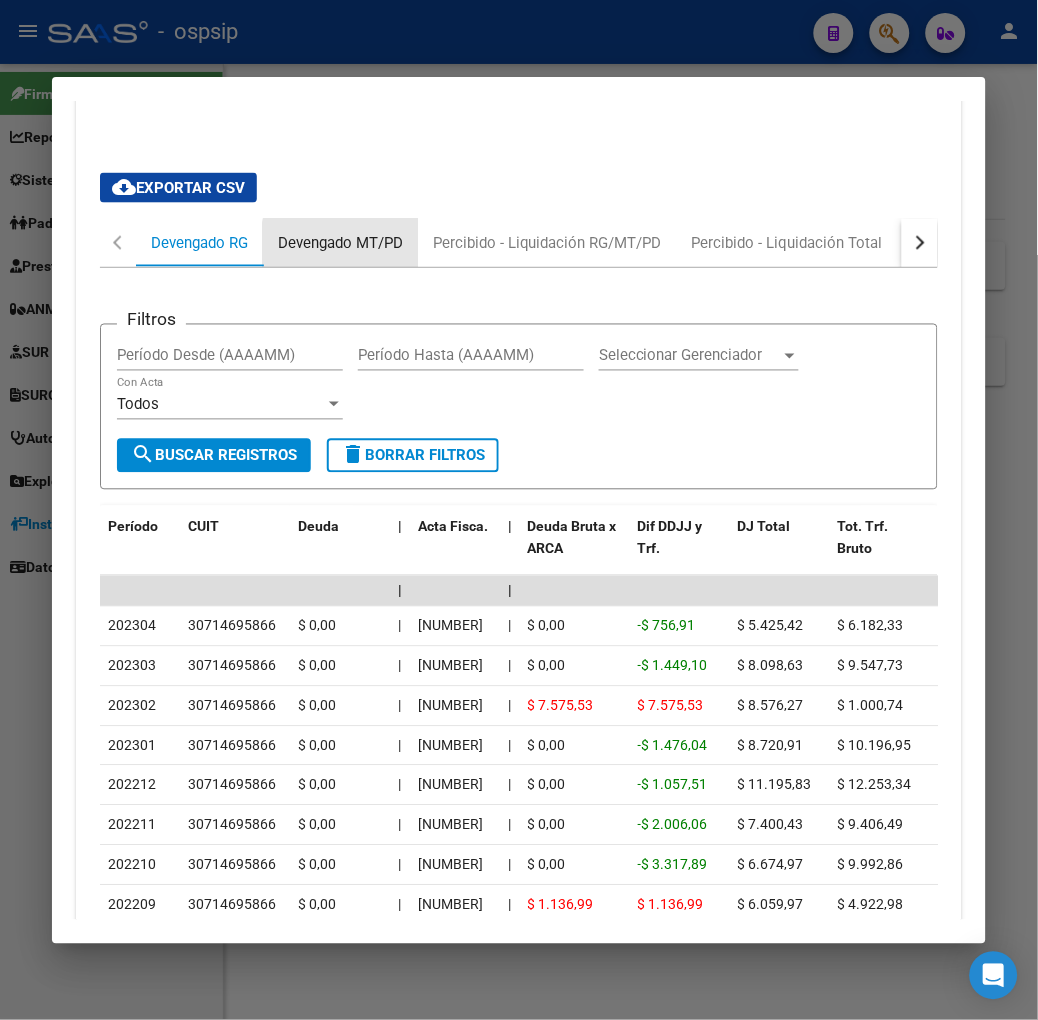click on "Devengado MT/PD" at bounding box center [340, 243] 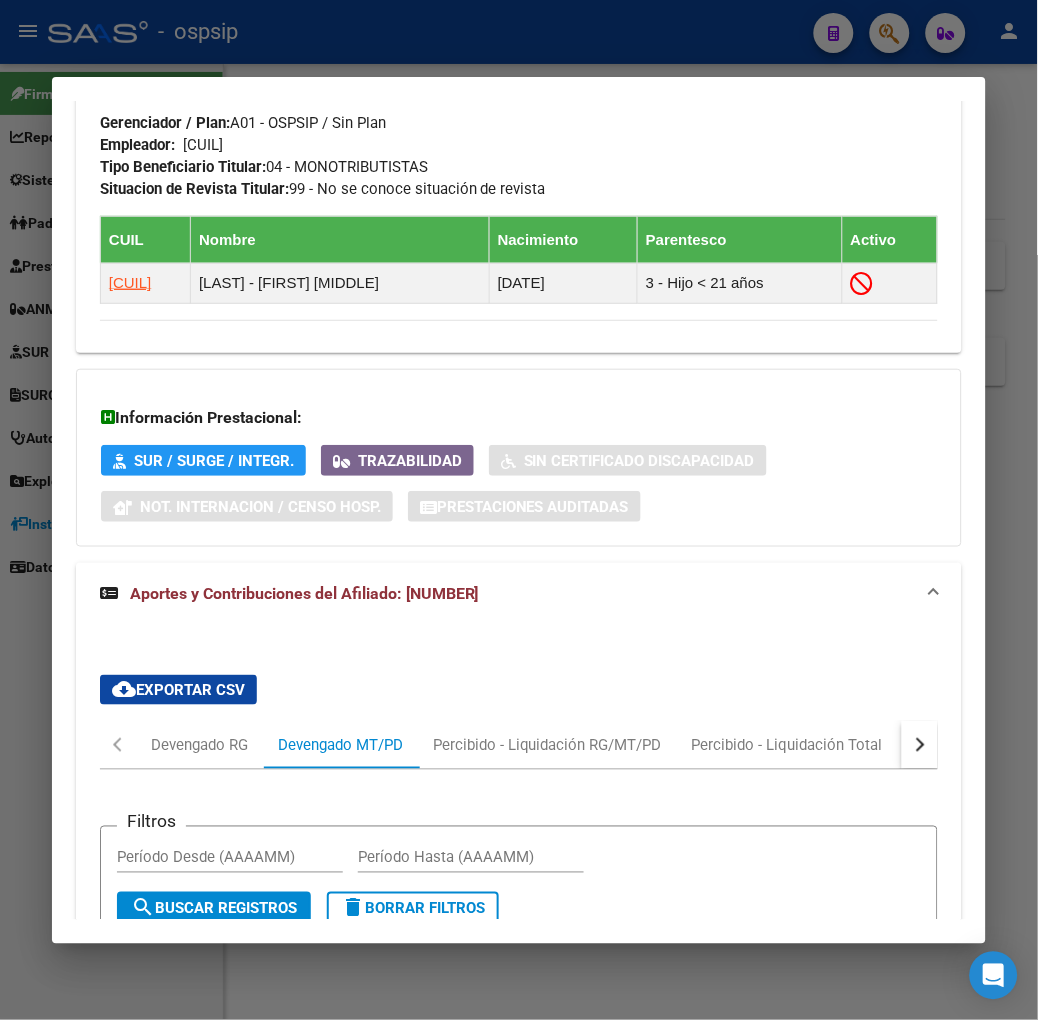 scroll, scrollTop: 1541, scrollLeft: 0, axis: vertical 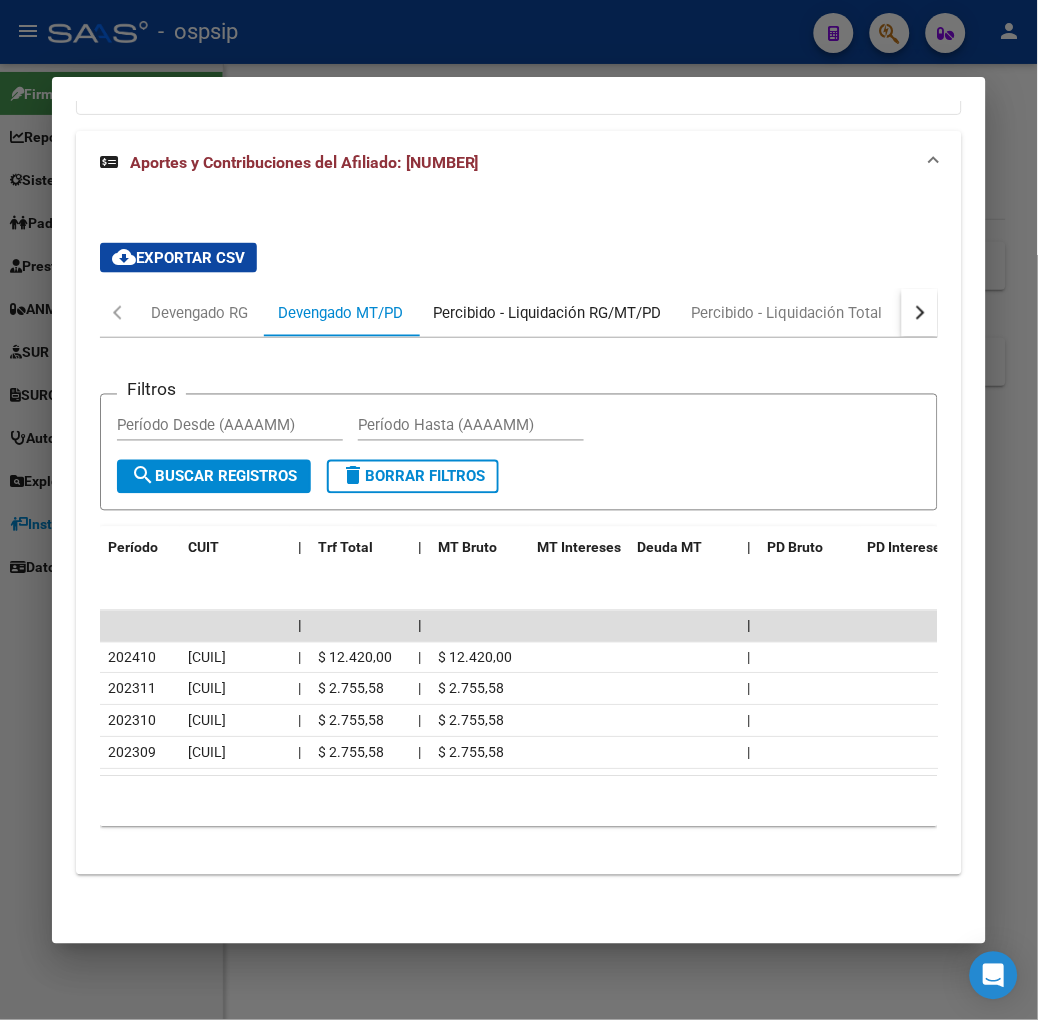 click on "Percibido - Liquidación RG/MT/PD" at bounding box center [547, 313] 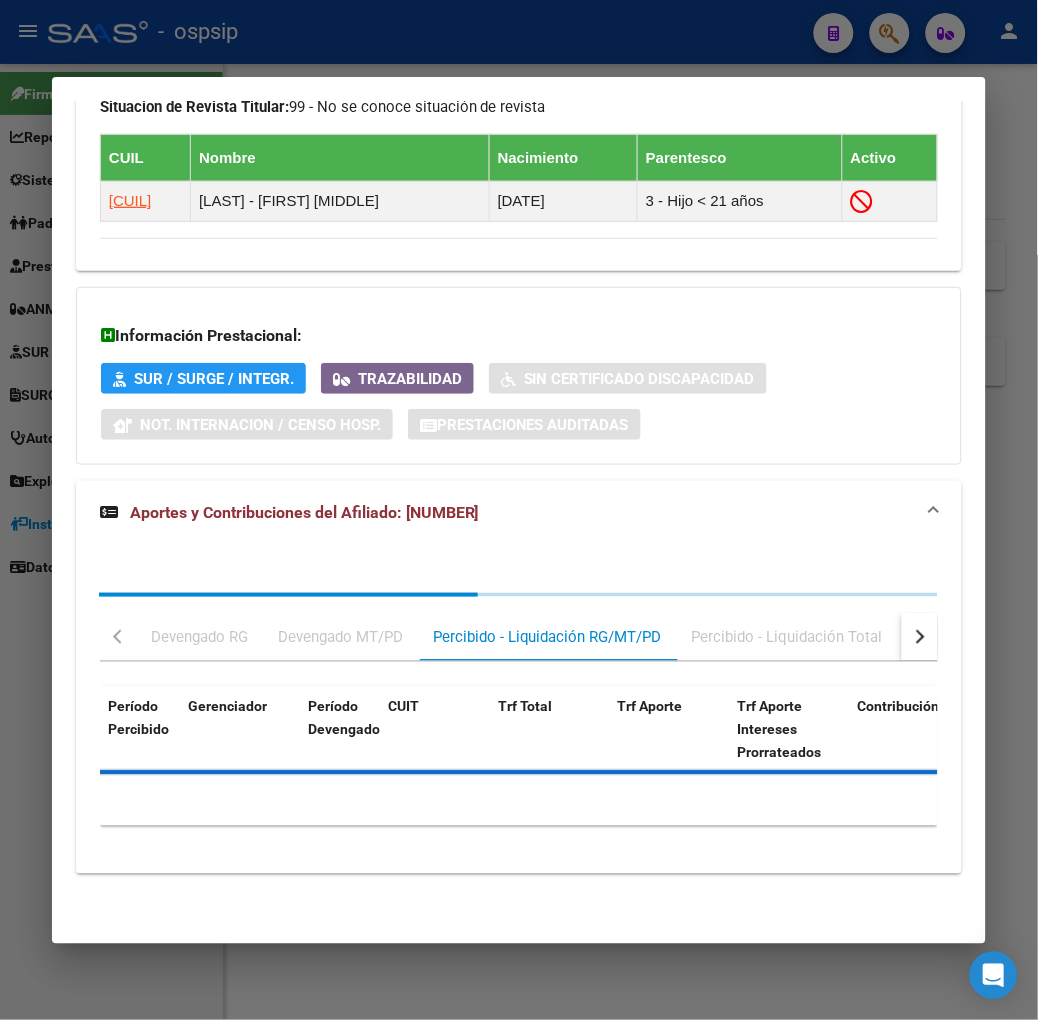 scroll, scrollTop: 1541, scrollLeft: 0, axis: vertical 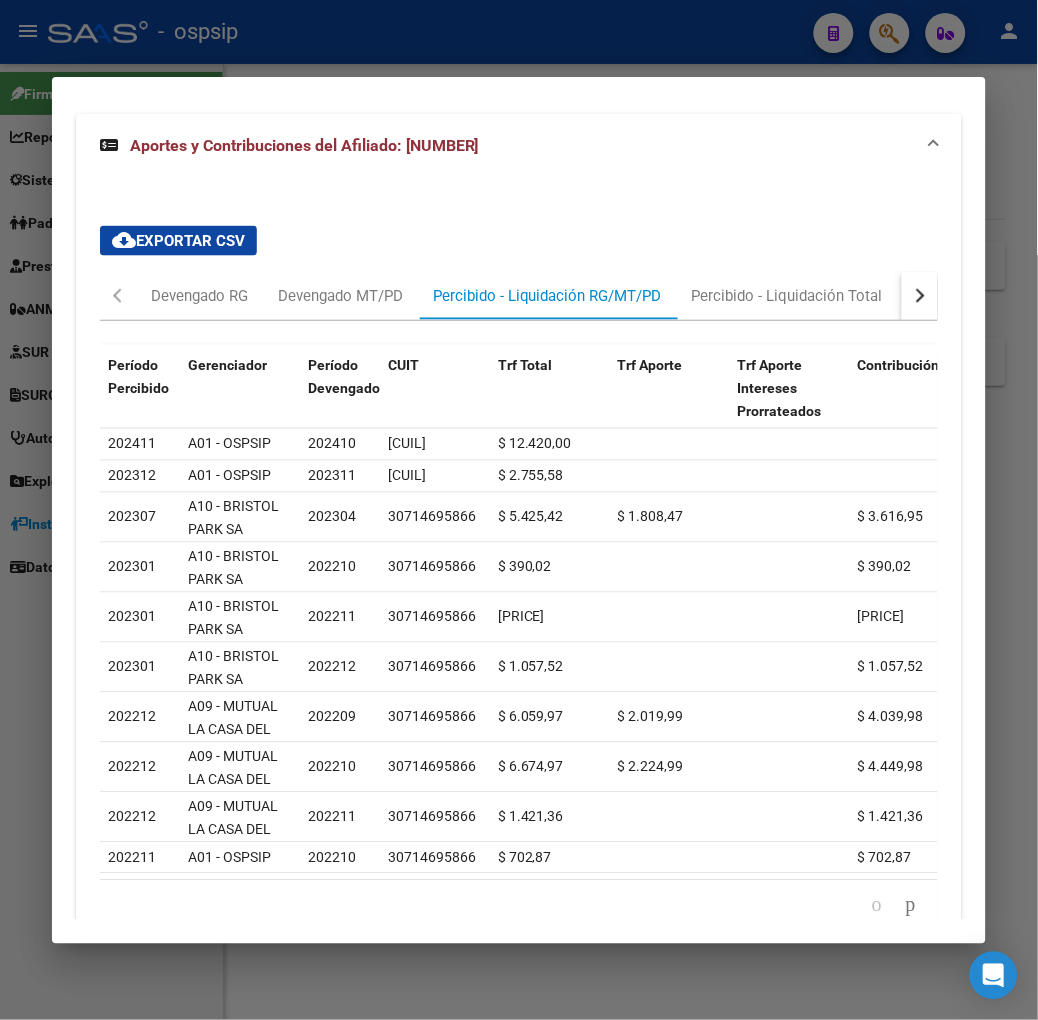 click at bounding box center (920, 296) 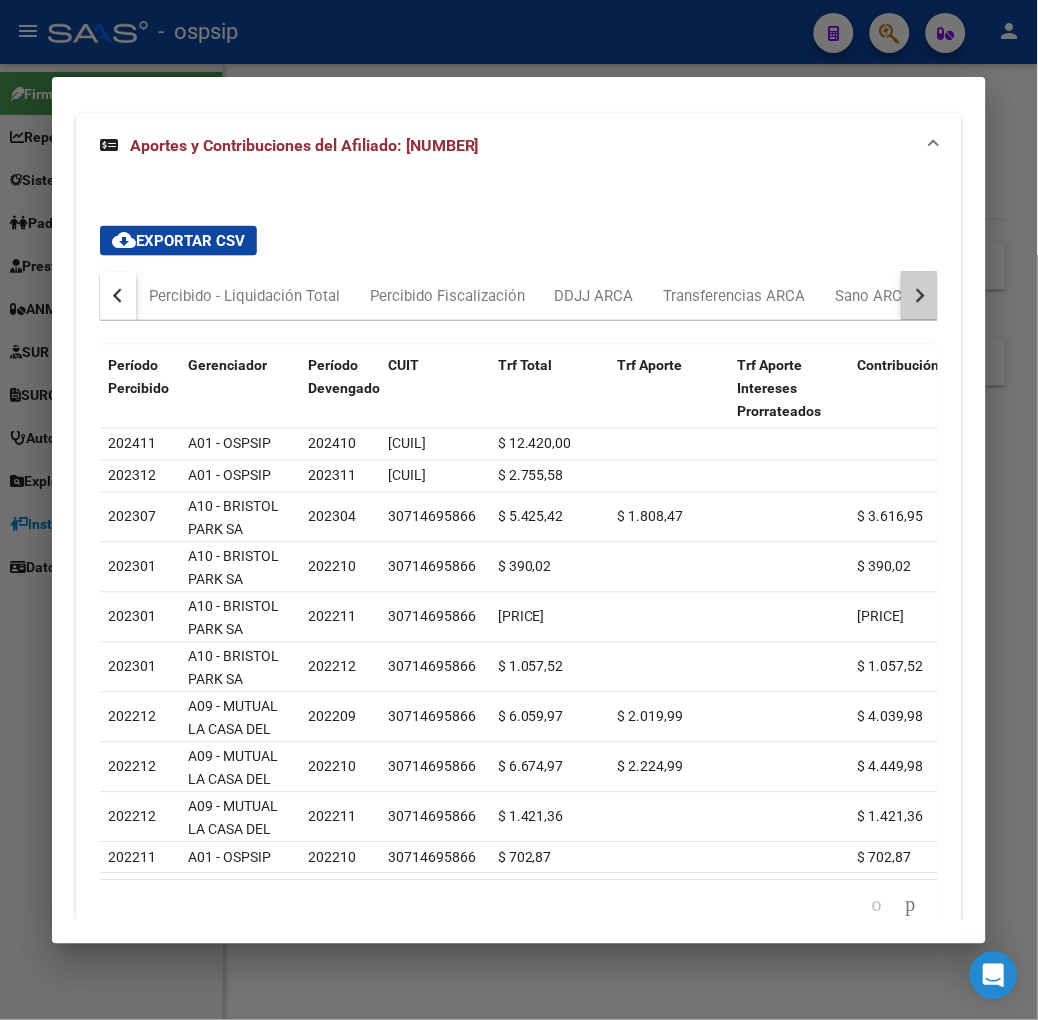 click at bounding box center [920, 296] 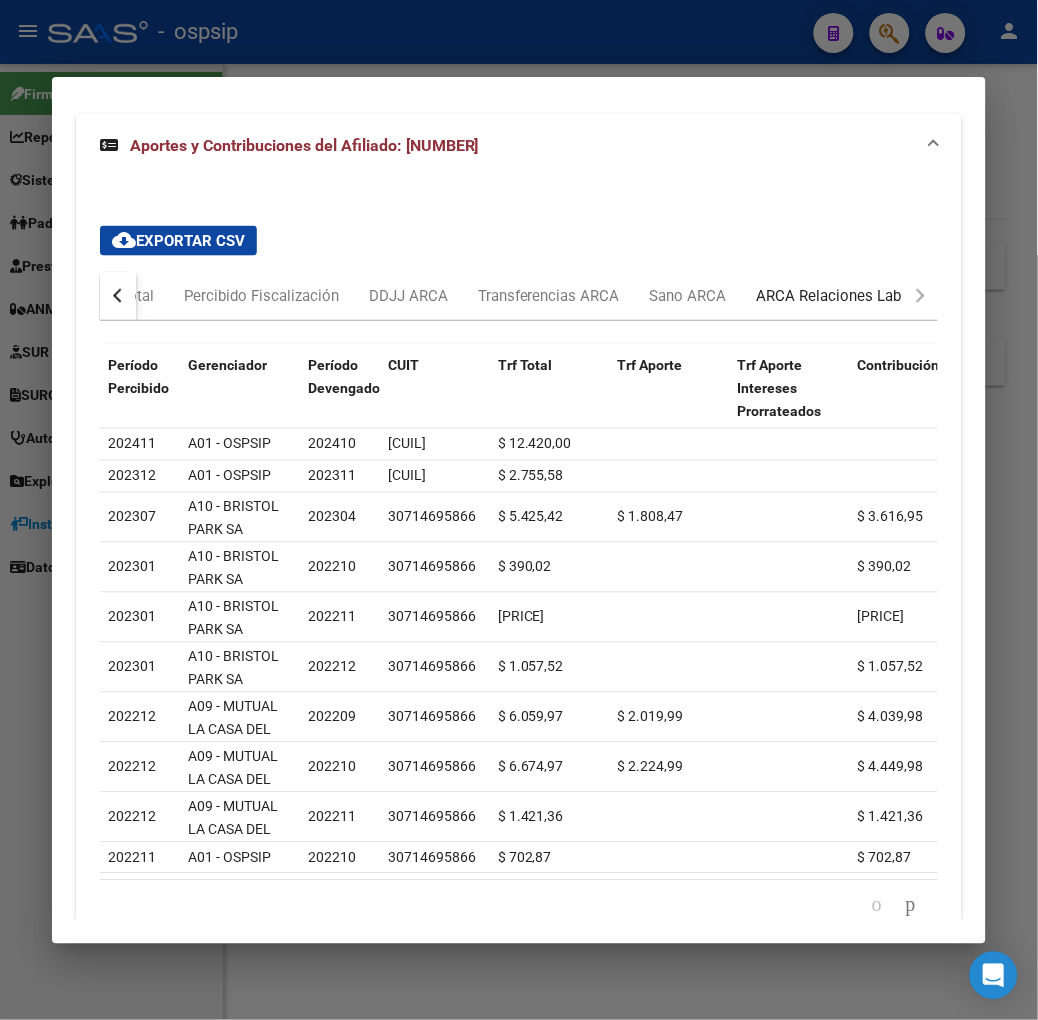click on "ARCA Relaciones Laborales" at bounding box center (850, 296) 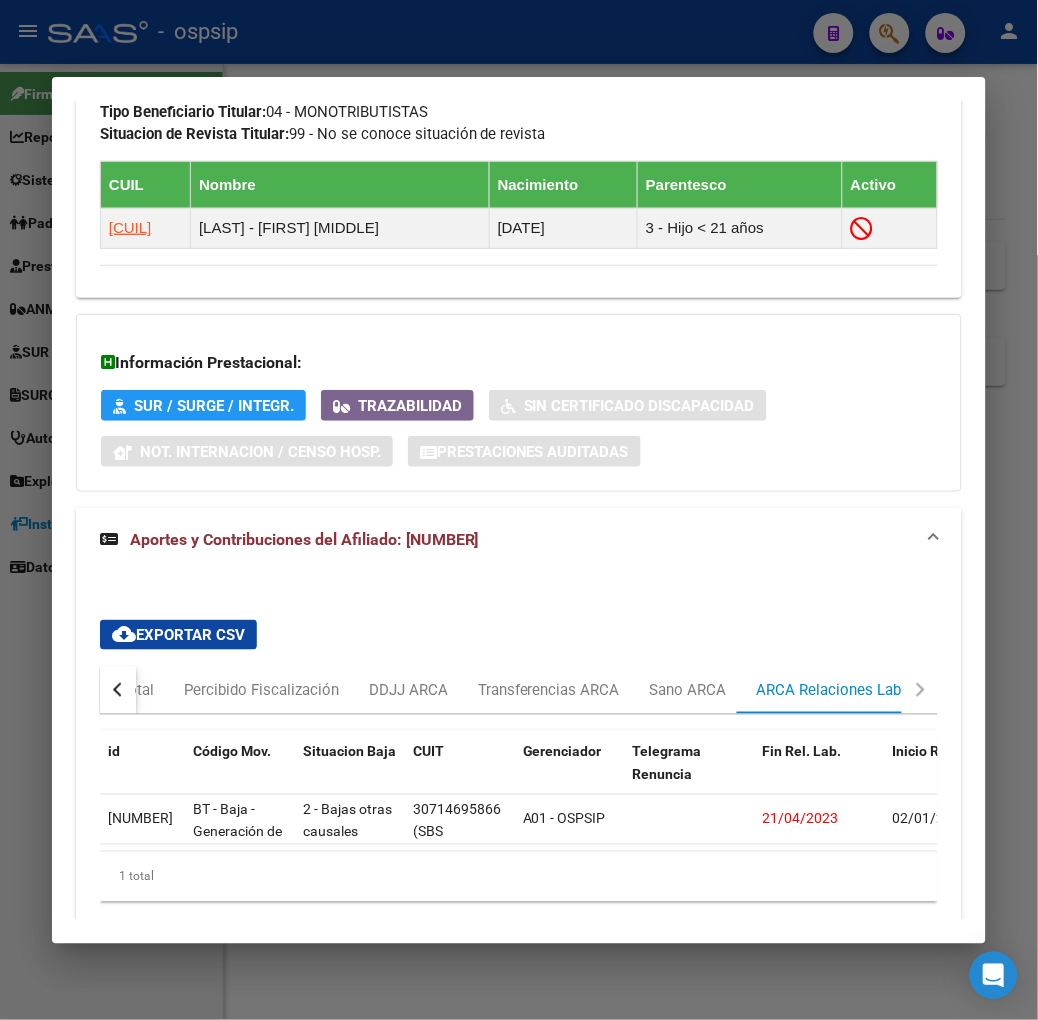 scroll, scrollTop: 1241, scrollLeft: 0, axis: vertical 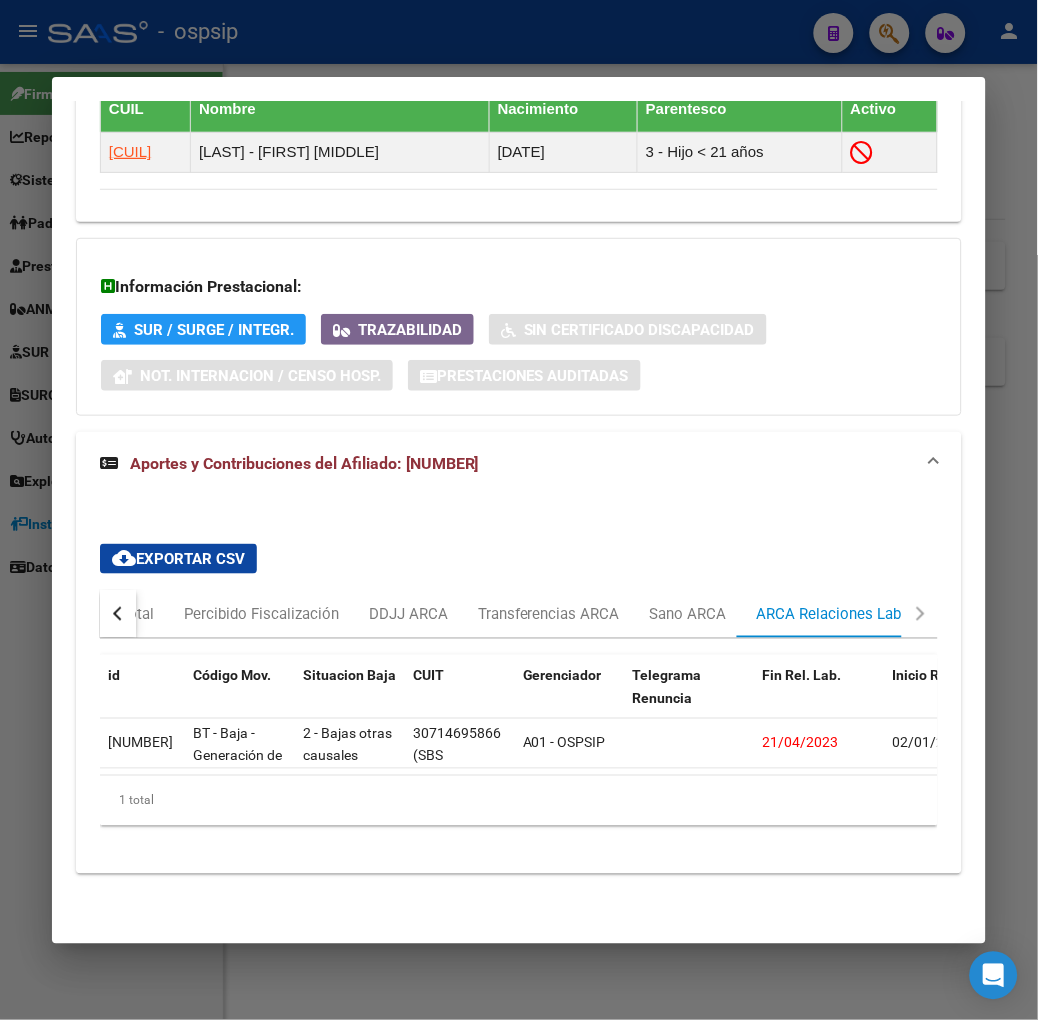 drag, startPoint x: 345, startPoint y: 46, endPoint x: 351, endPoint y: 274, distance: 228.07893 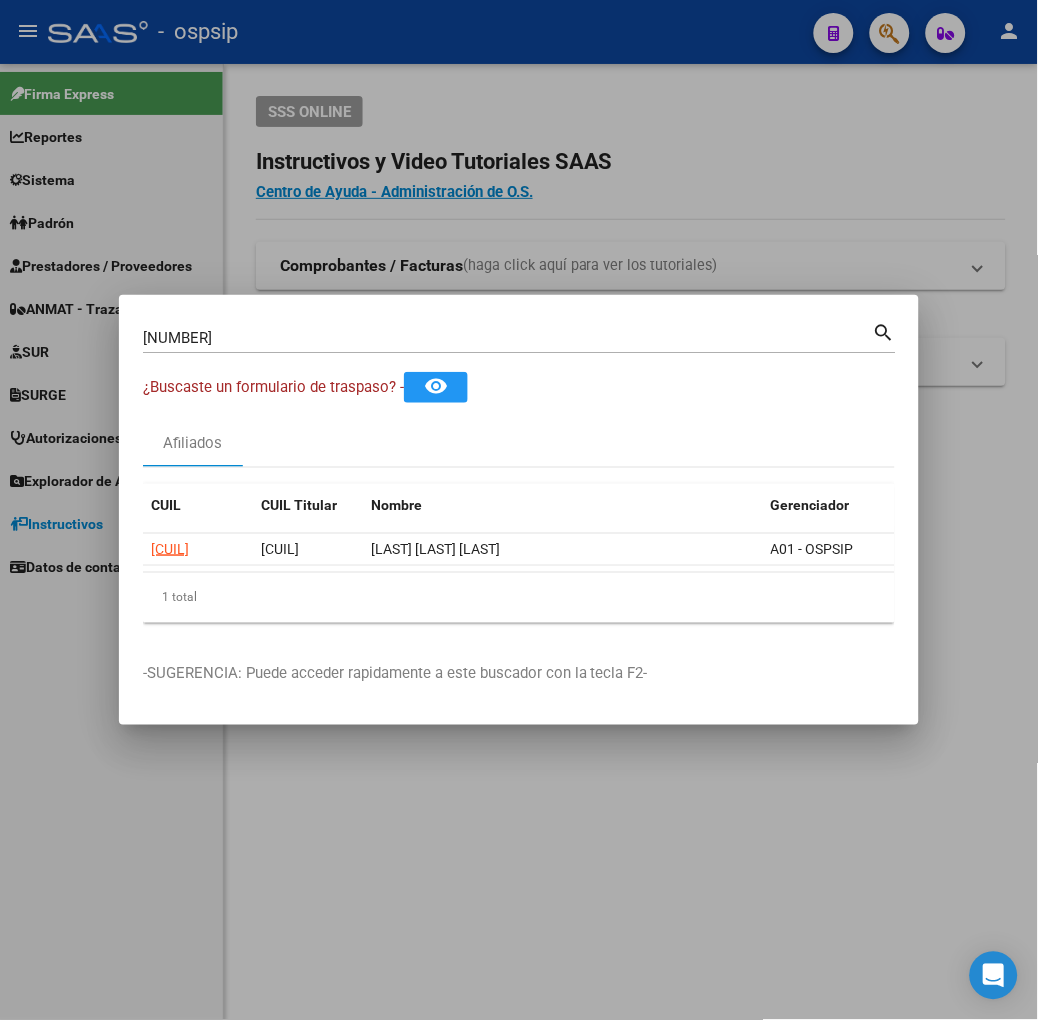 click on "Cliqueá acá para ver un ANALISIS completo del AFILIADO:  [NUMBER] Buscar (apellido, dni, cuil, nro traspaso, cuit, obra social) search" at bounding box center (519, 336) 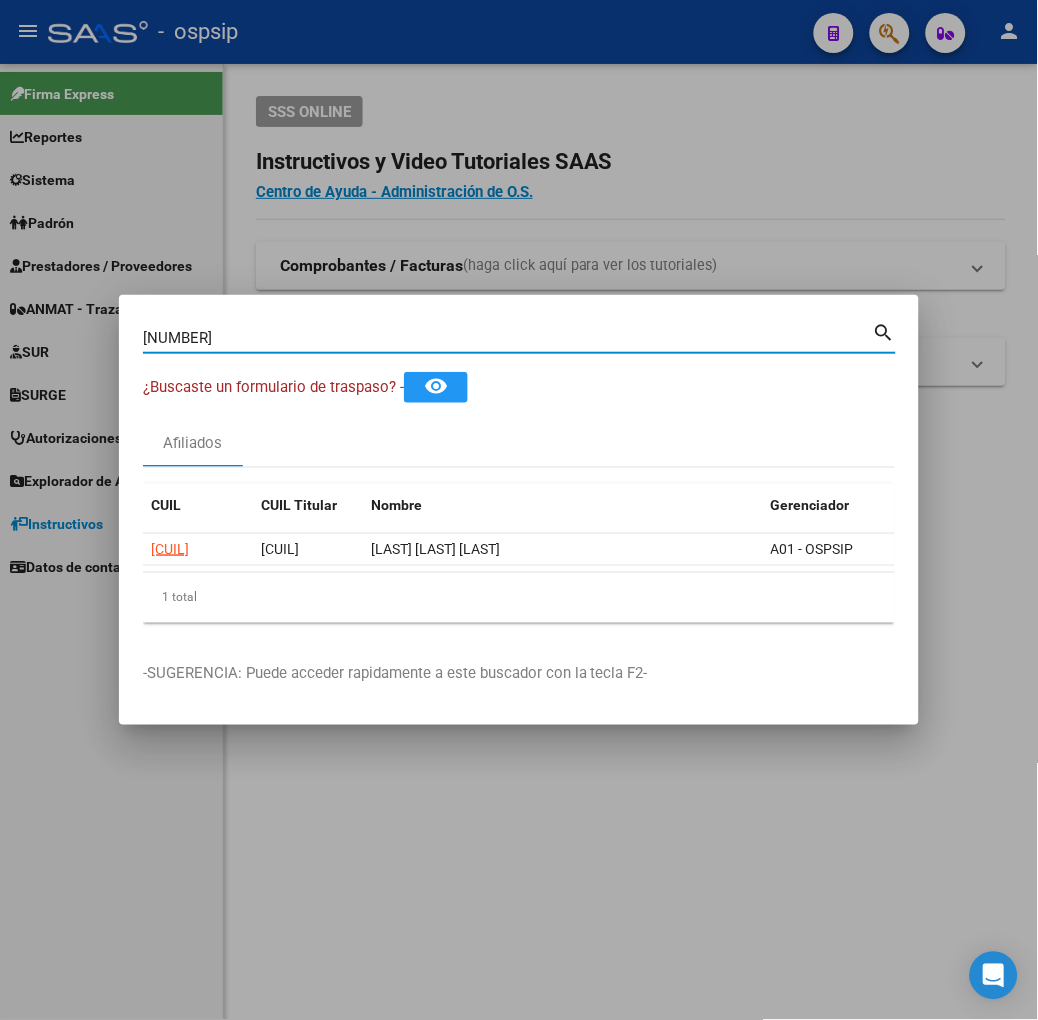 click on "[NUMBER]" at bounding box center [508, 338] 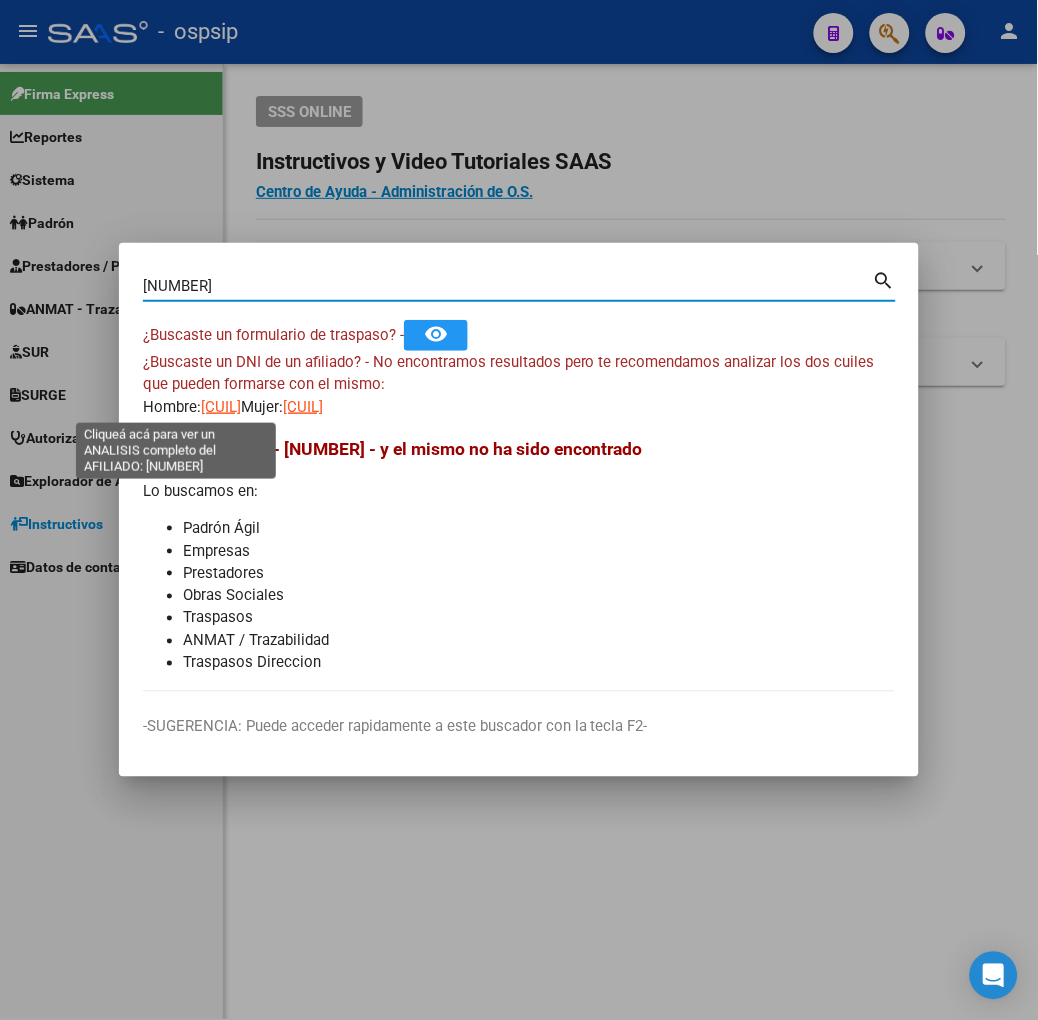 click on "[CUIL]" at bounding box center (221, 407) 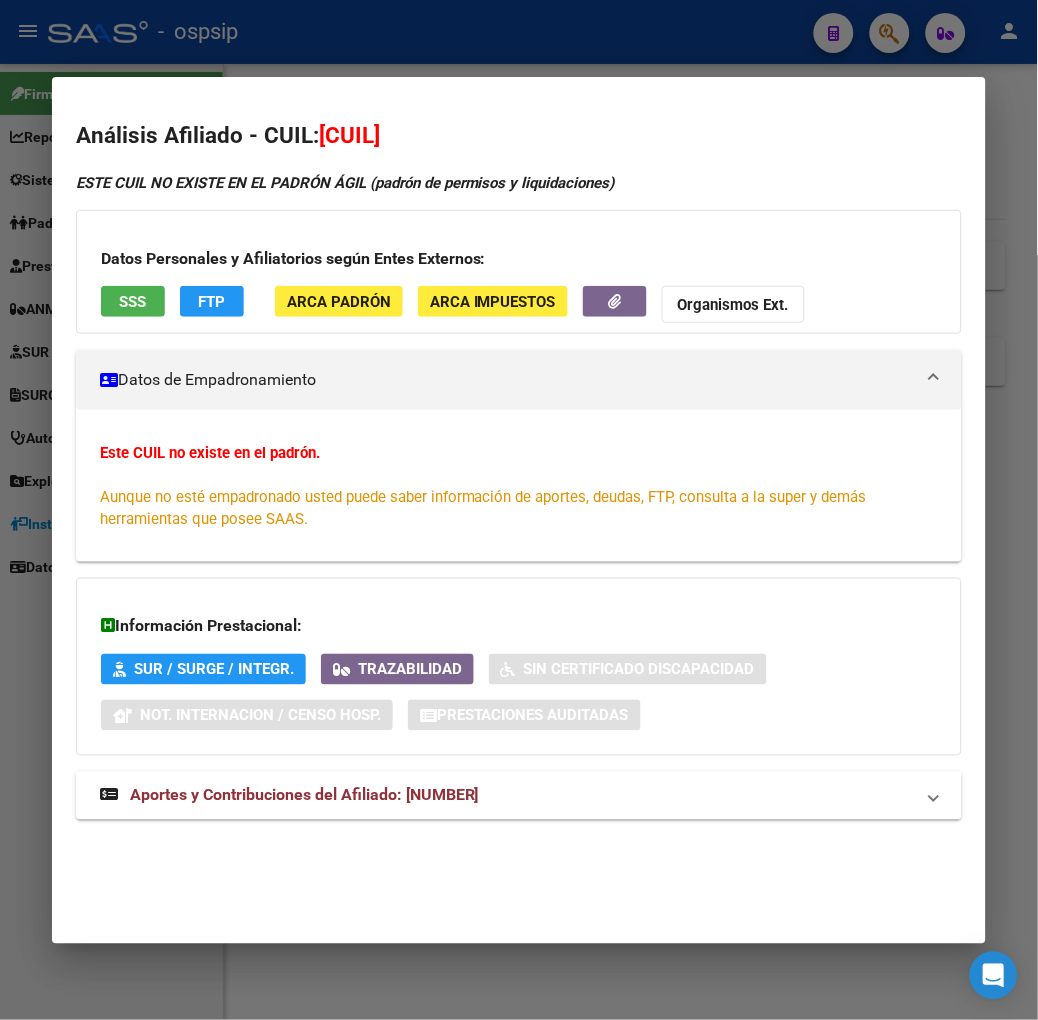 click at bounding box center (519, 510) 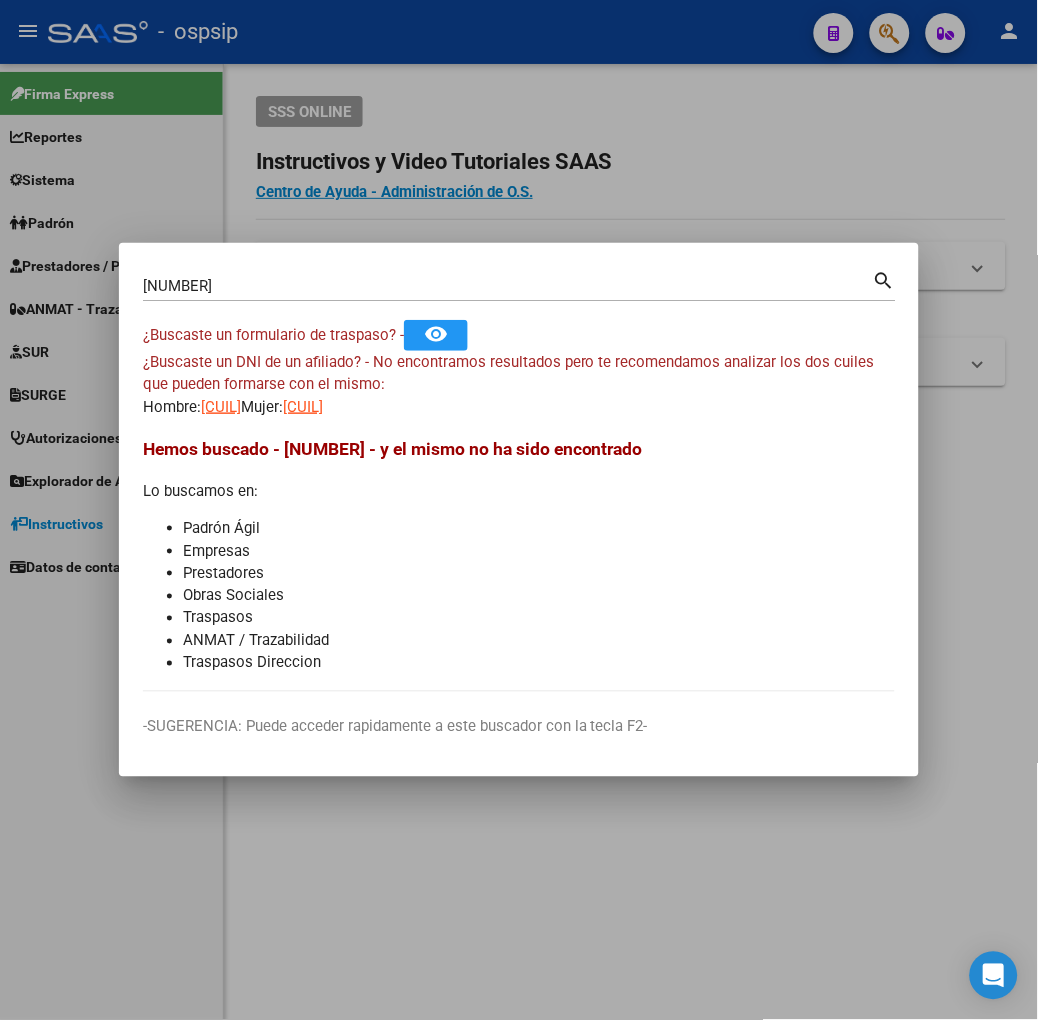 click on "[CUIL]" at bounding box center (303, 407) 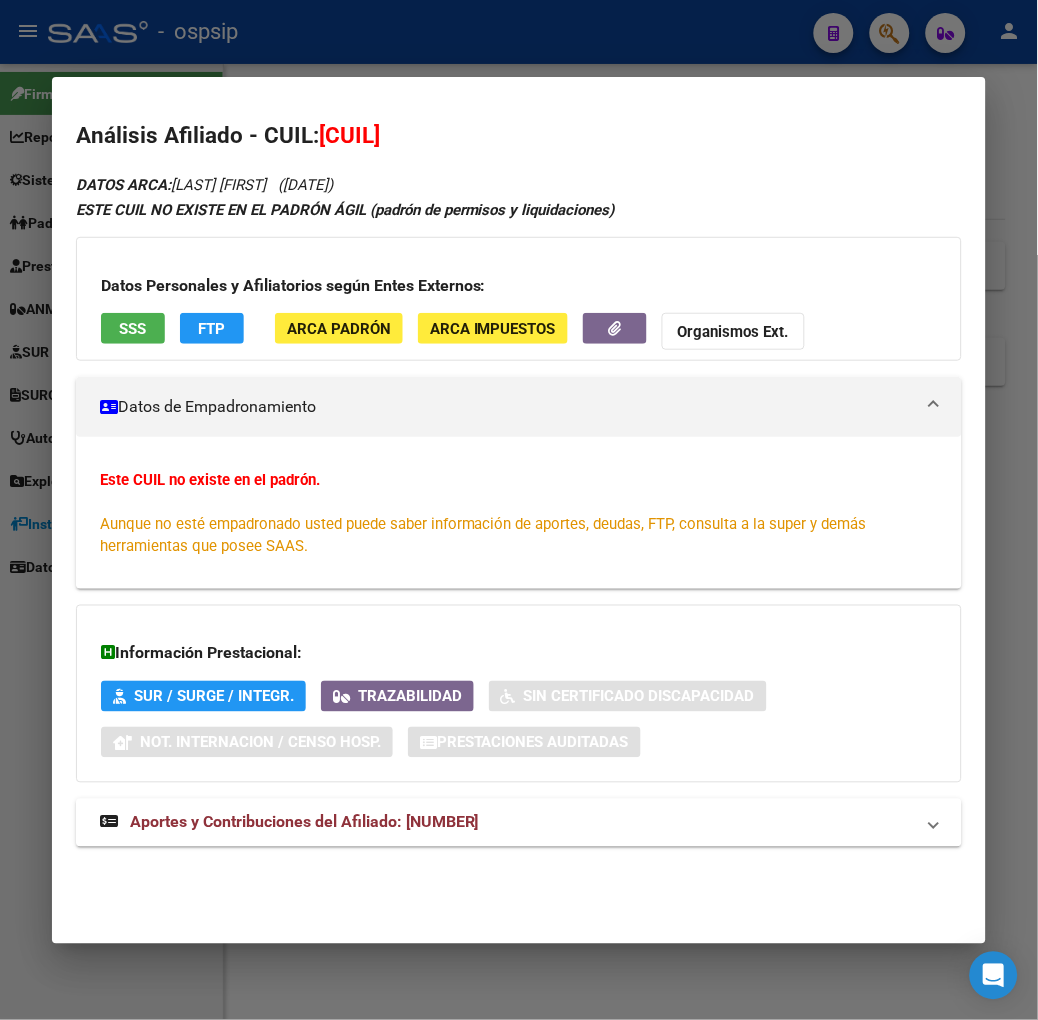 click on "SSS" at bounding box center (133, 328) 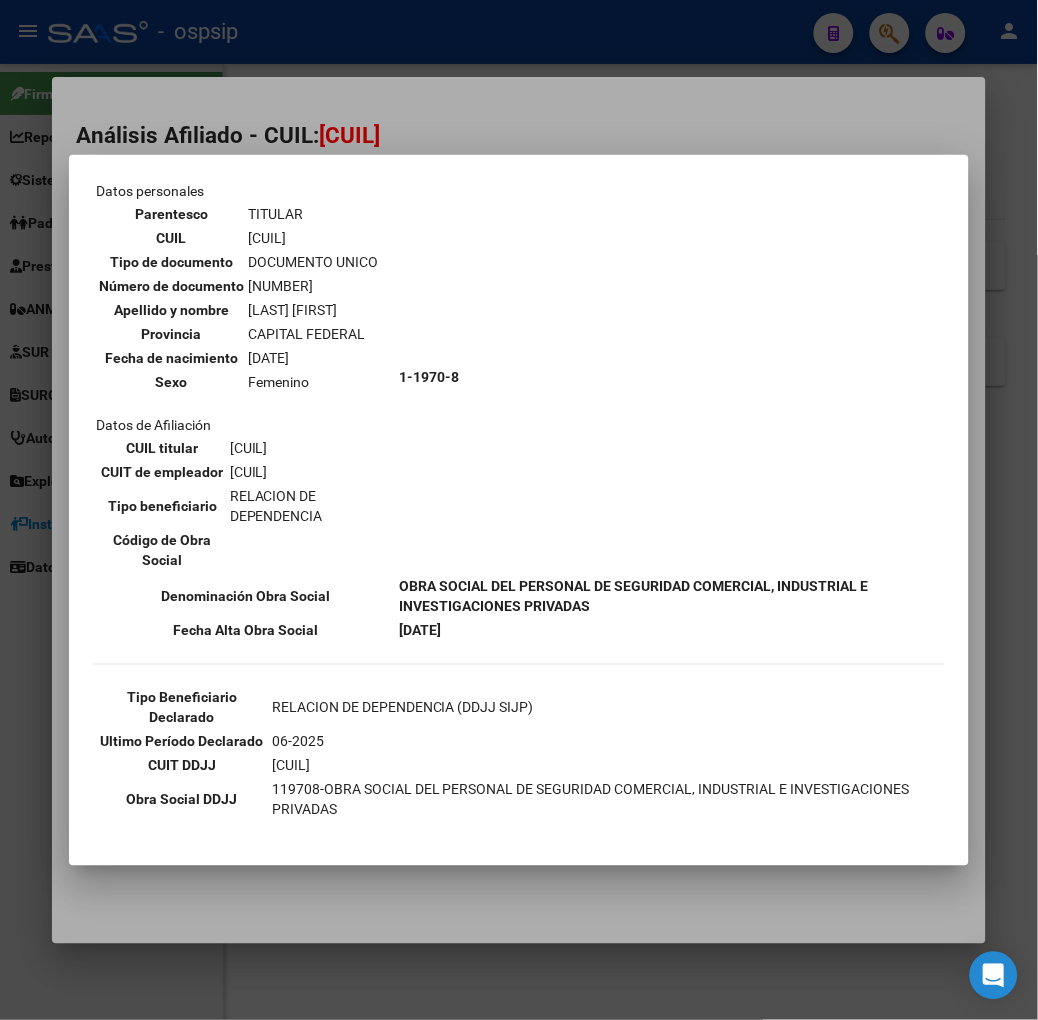 scroll, scrollTop: 222, scrollLeft: 0, axis: vertical 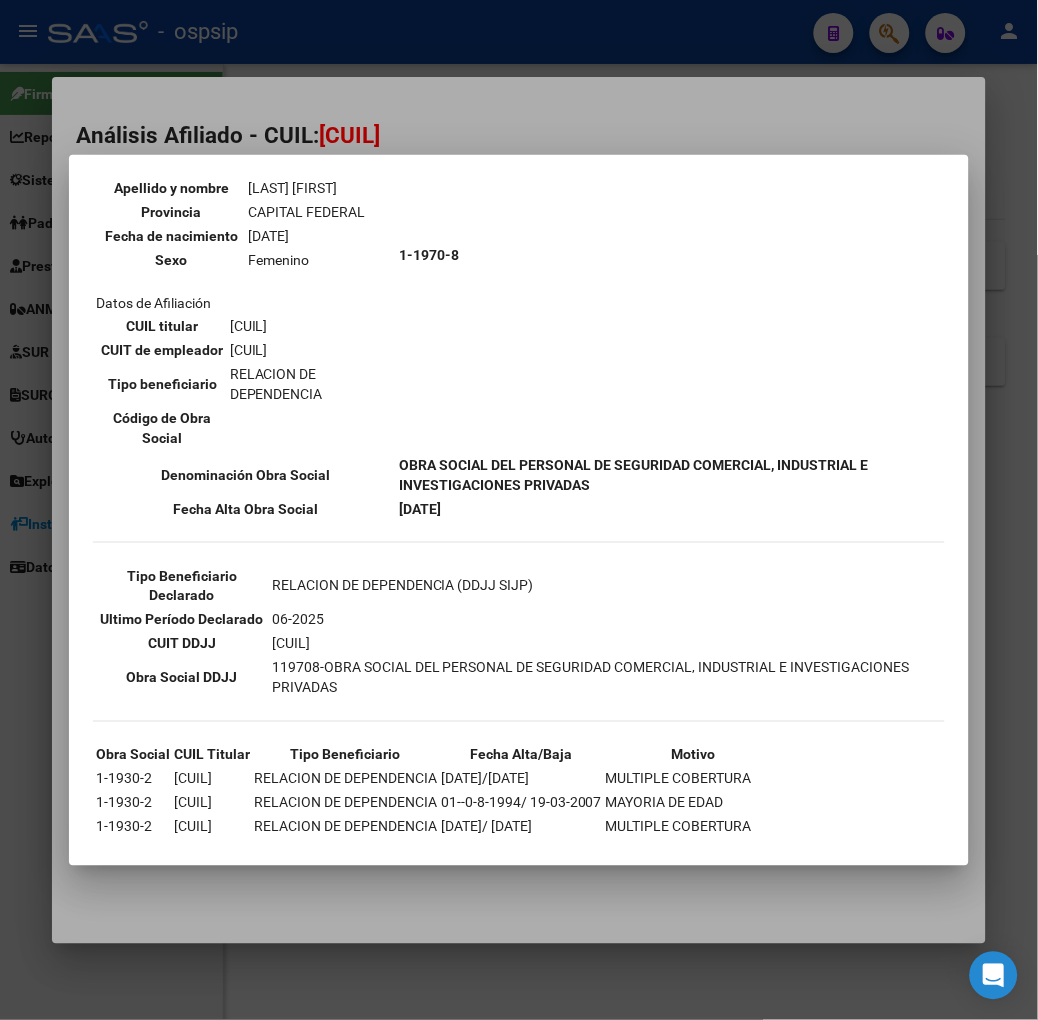 click at bounding box center (519, 510) 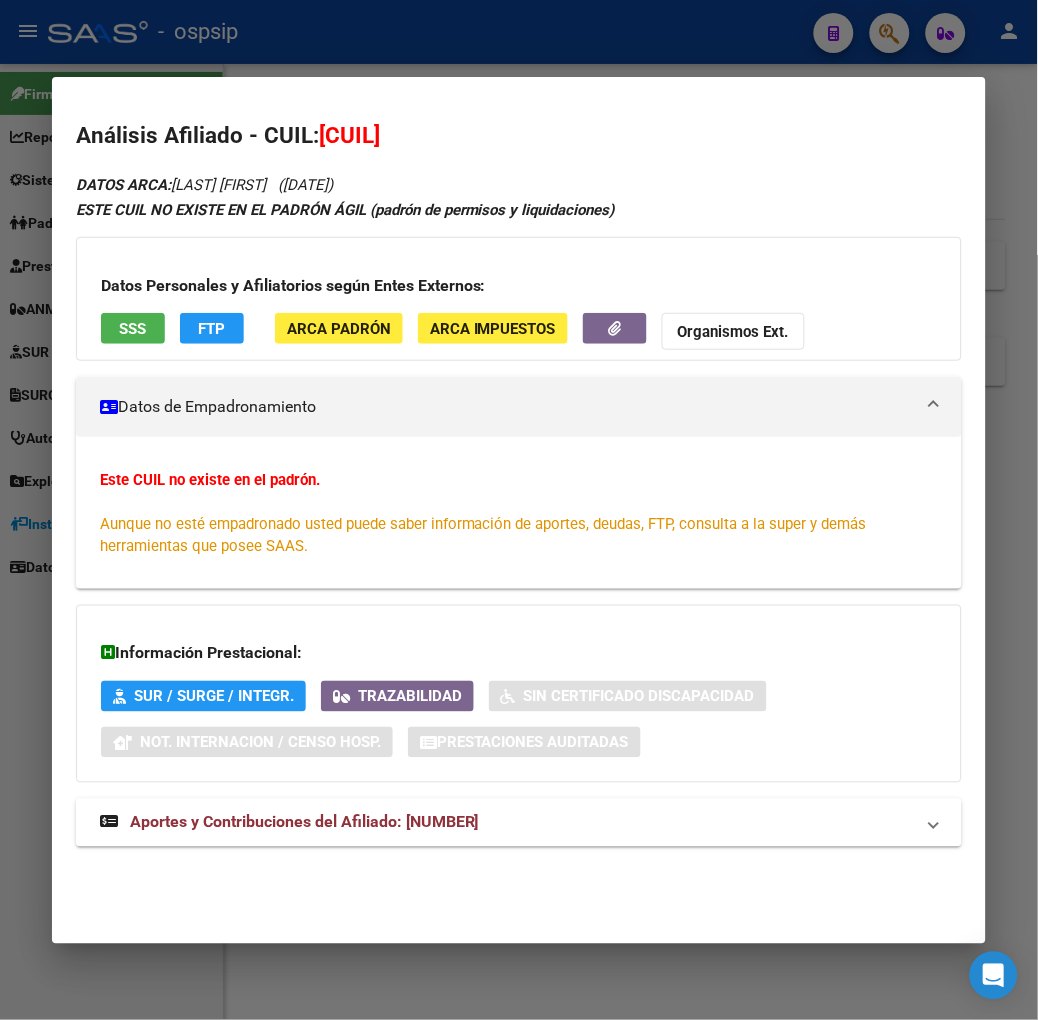 click at bounding box center [519, 510] 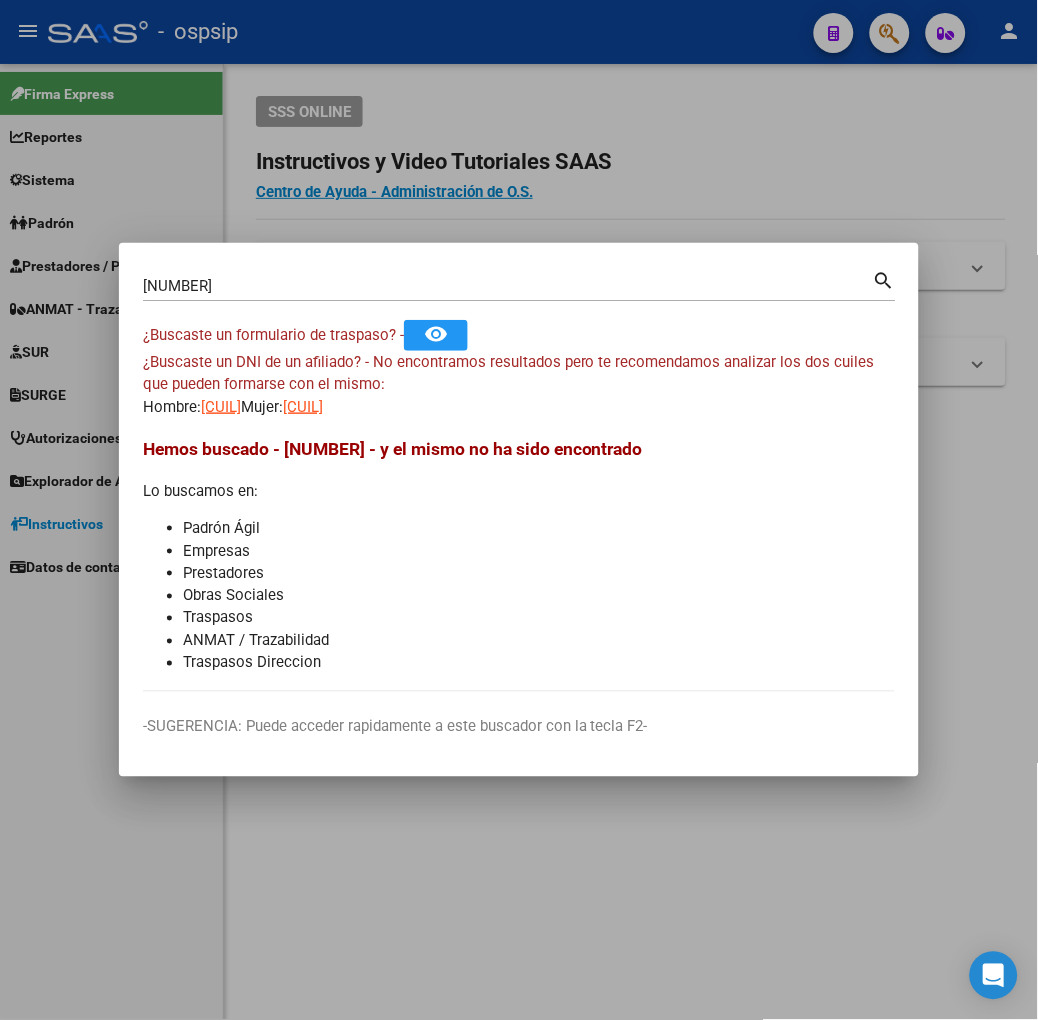 click on "[NUMBER] Buscar (apellido, dni, cuil, nro traspaso, cuit, obra social) search" at bounding box center [519, 293] 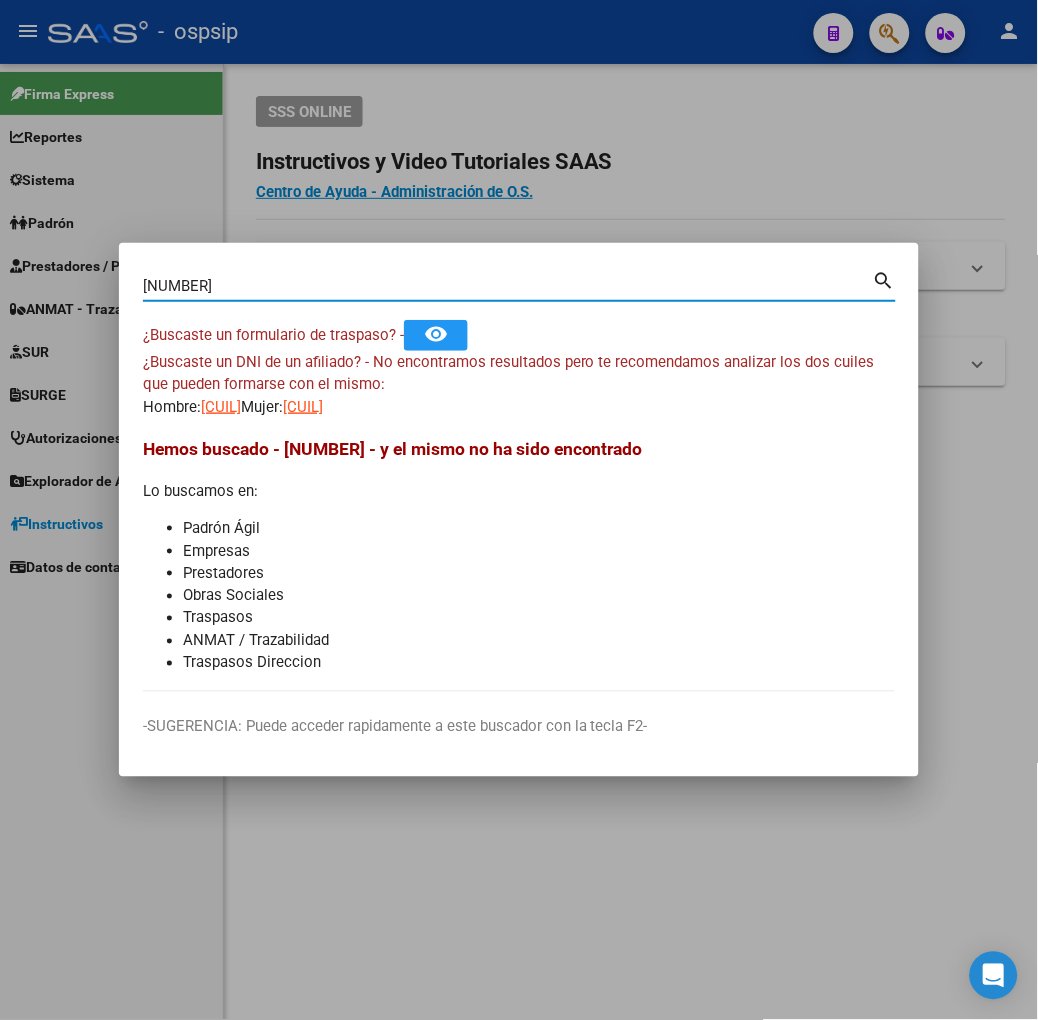 type on "[NUMBER]" 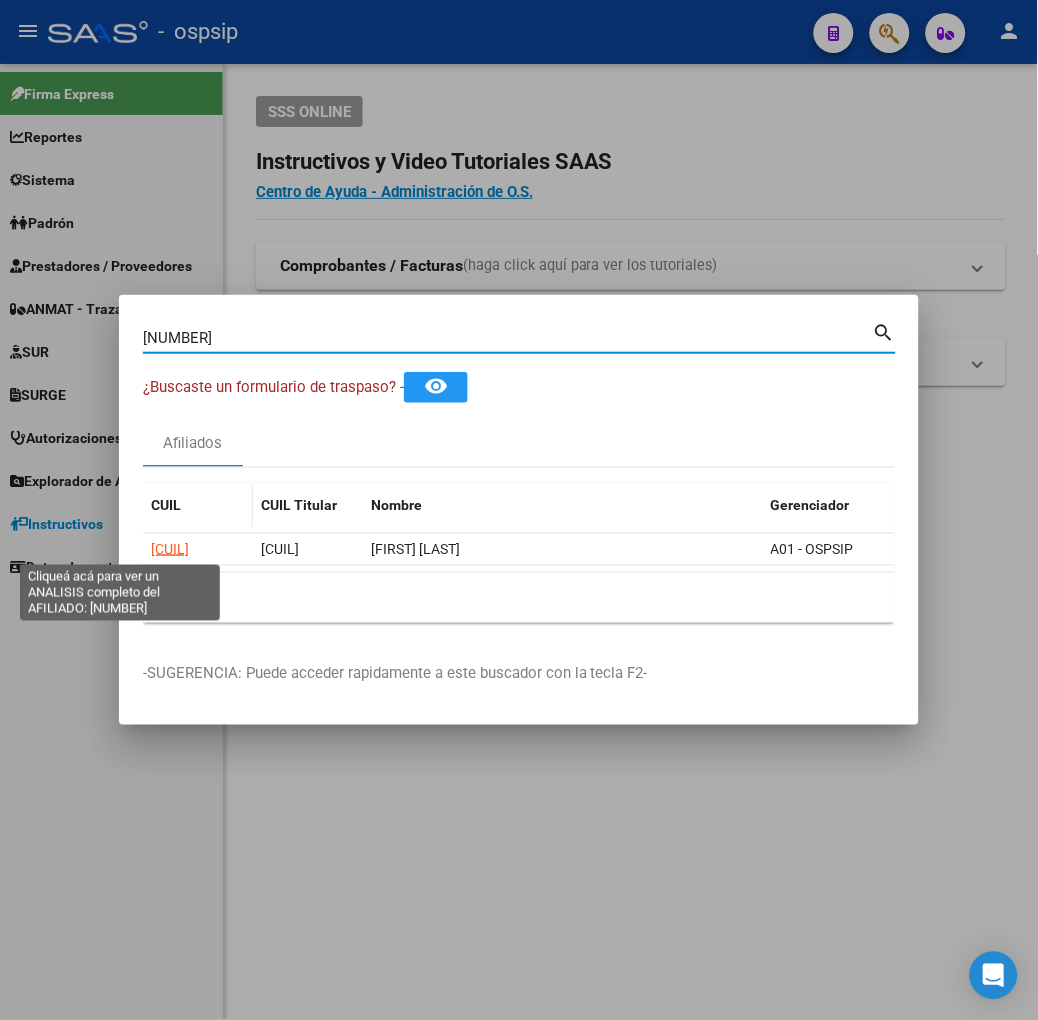 click on "[CUIL]" 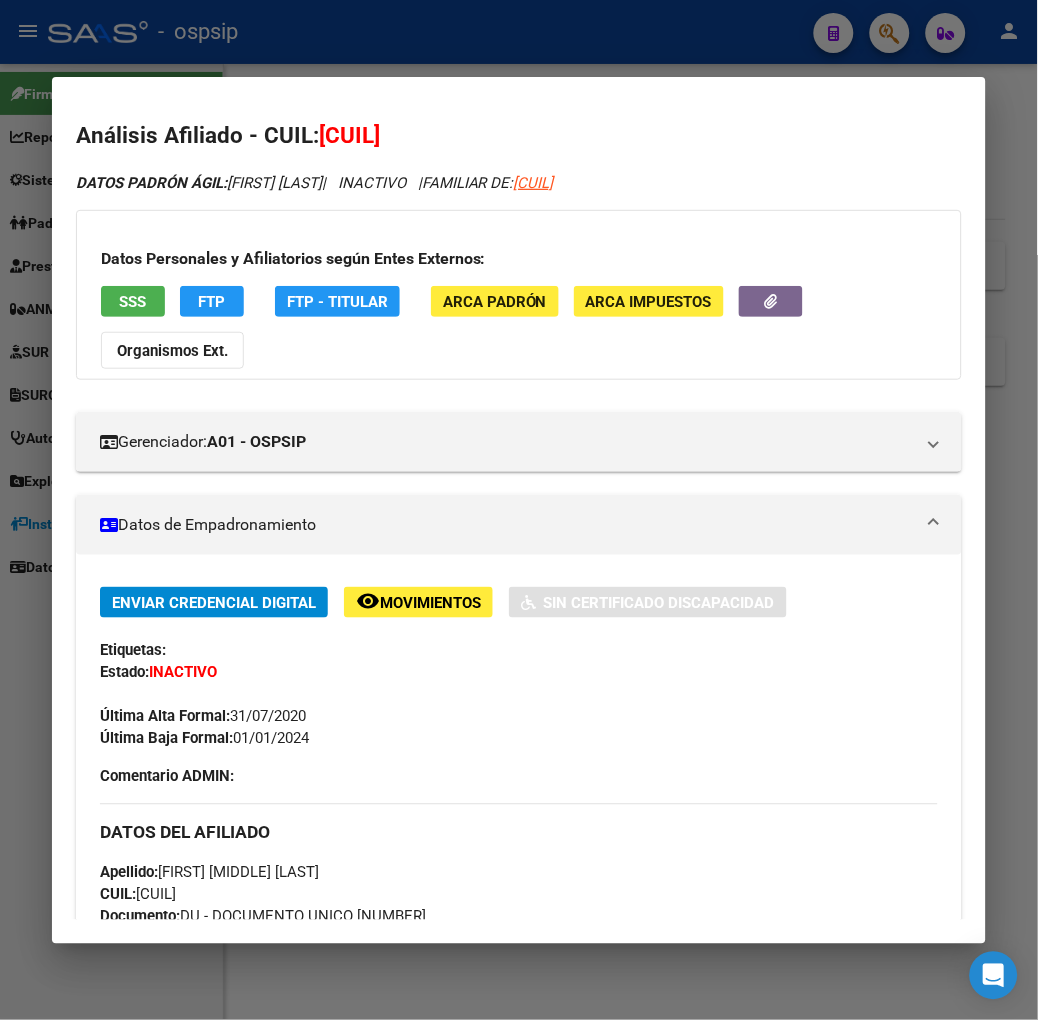 click on "SSS" at bounding box center [132, 302] 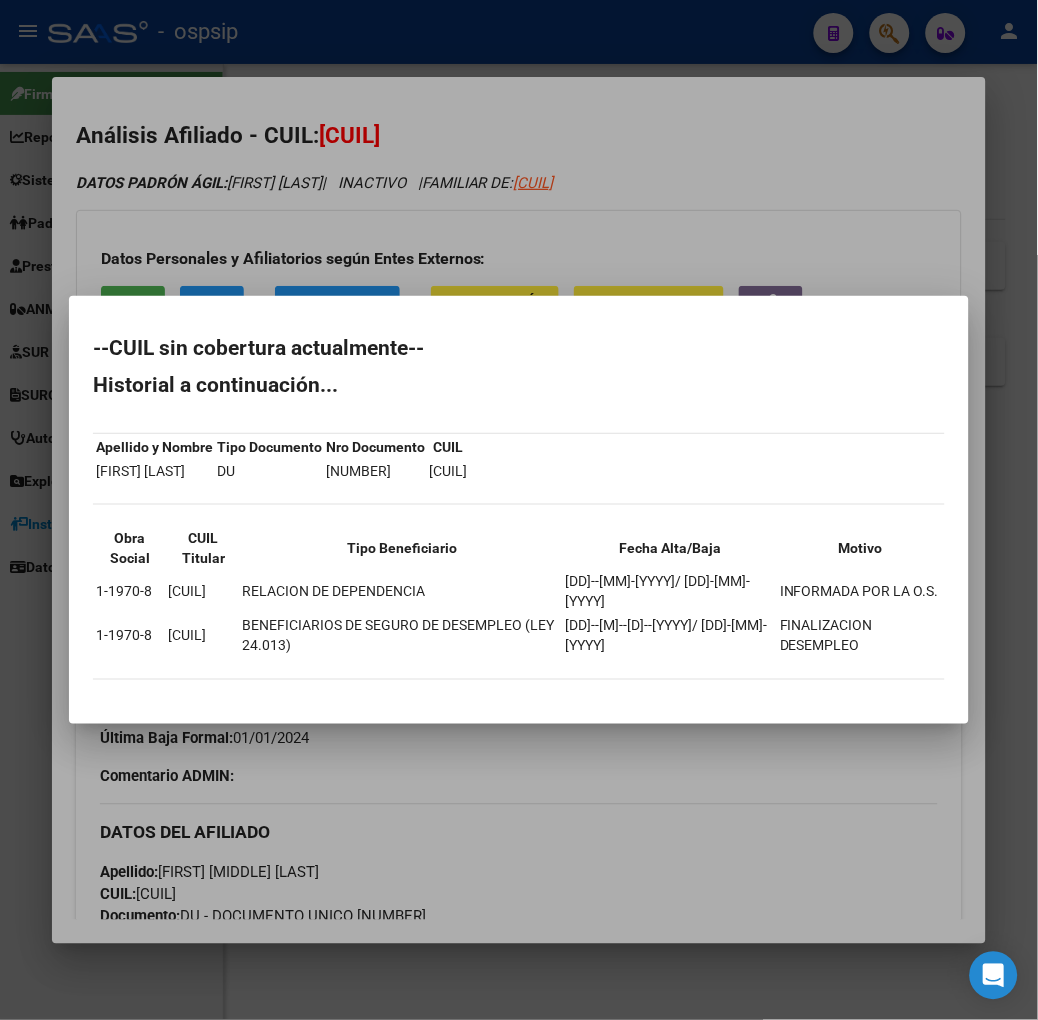 click at bounding box center (519, 510) 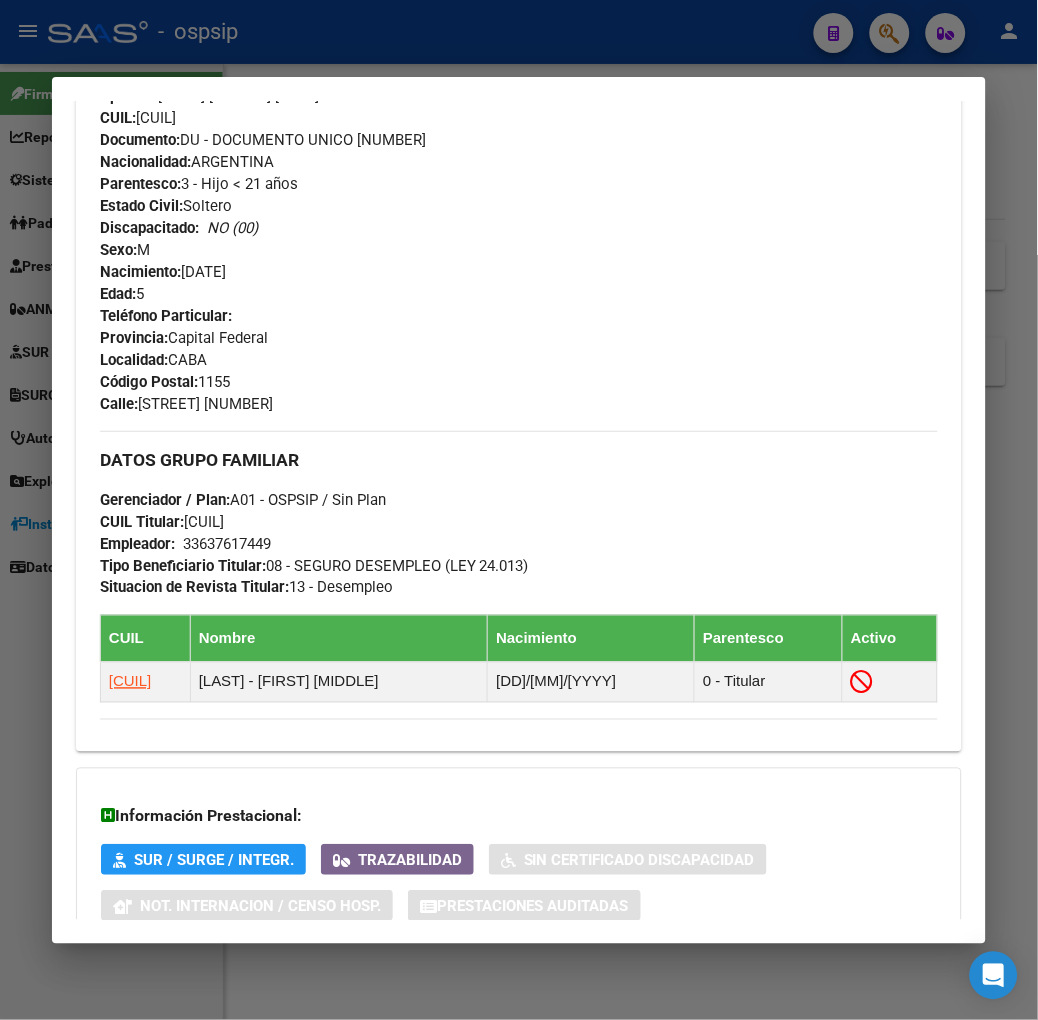 scroll, scrollTop: 915, scrollLeft: 0, axis: vertical 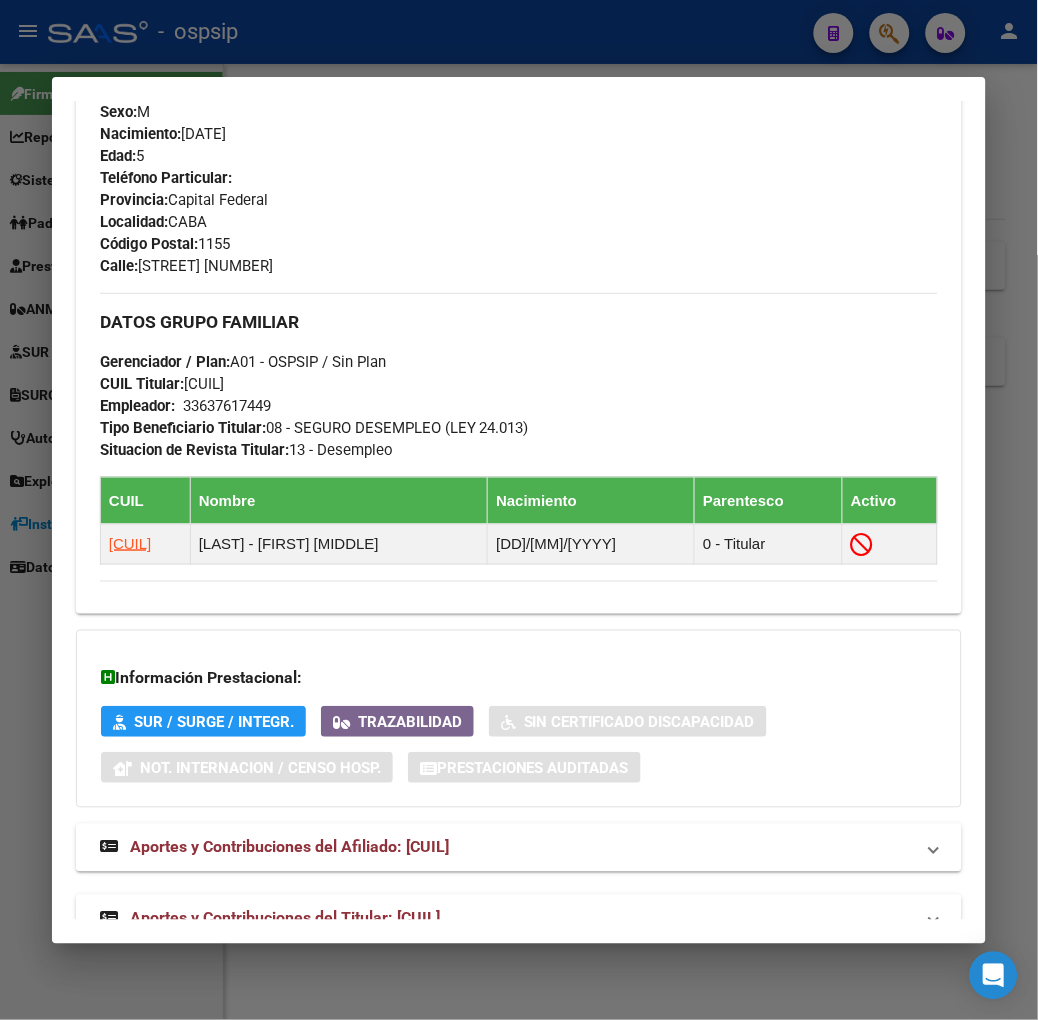 click on "Aportes y Contribuciones del Titular: [CUIL]" at bounding box center (519, 919) 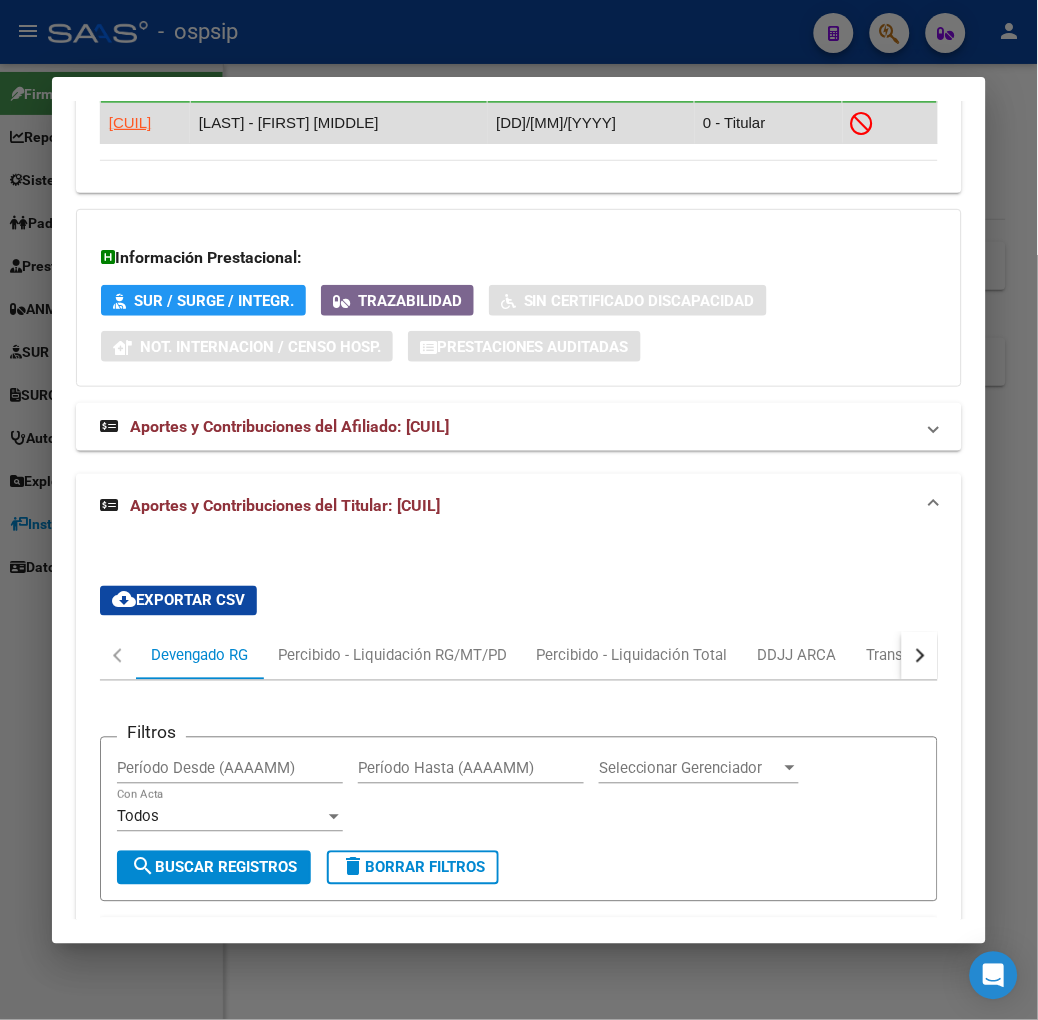 scroll, scrollTop: 903, scrollLeft: 0, axis: vertical 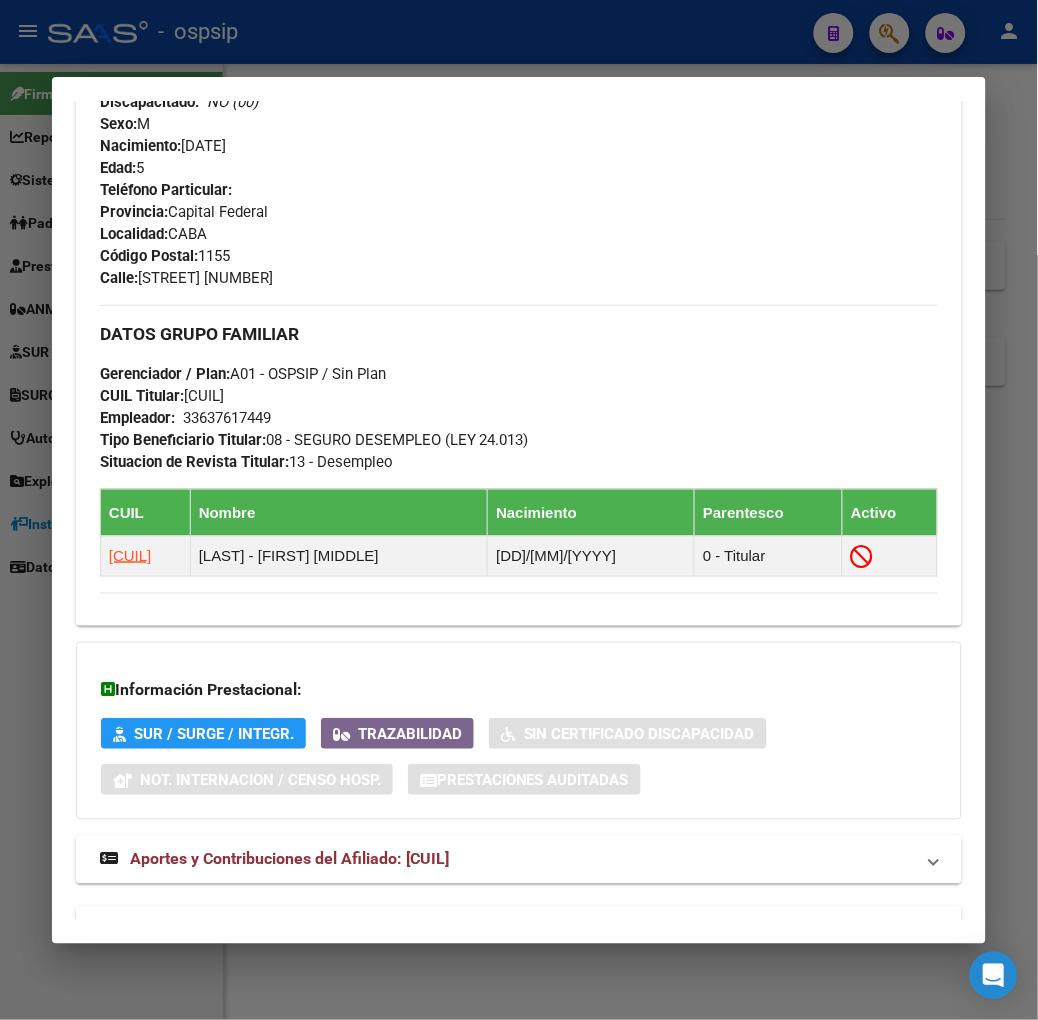 click at bounding box center (519, 510) 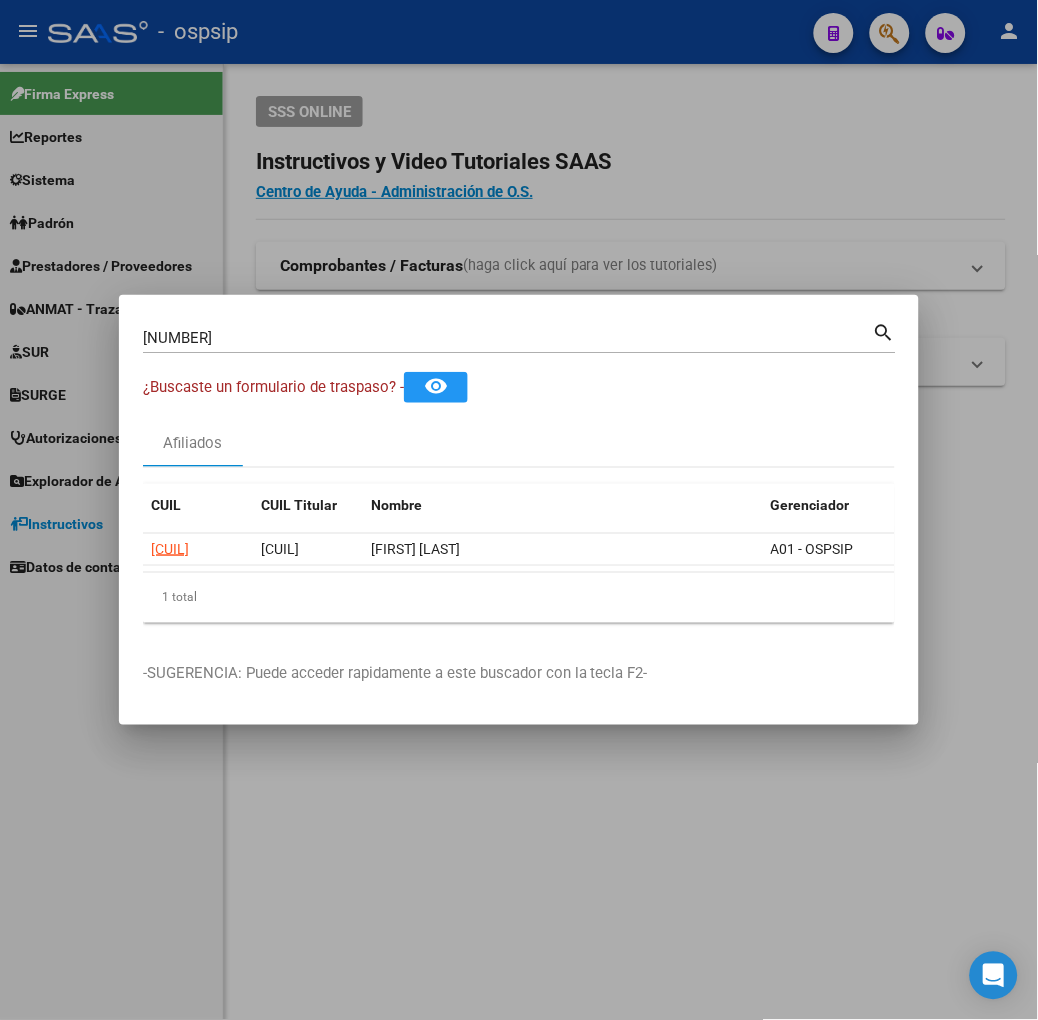 click on "58247717 Buscar (apellido, dni, cuil, nro traspaso, cuit, obra social)" at bounding box center [508, 338] 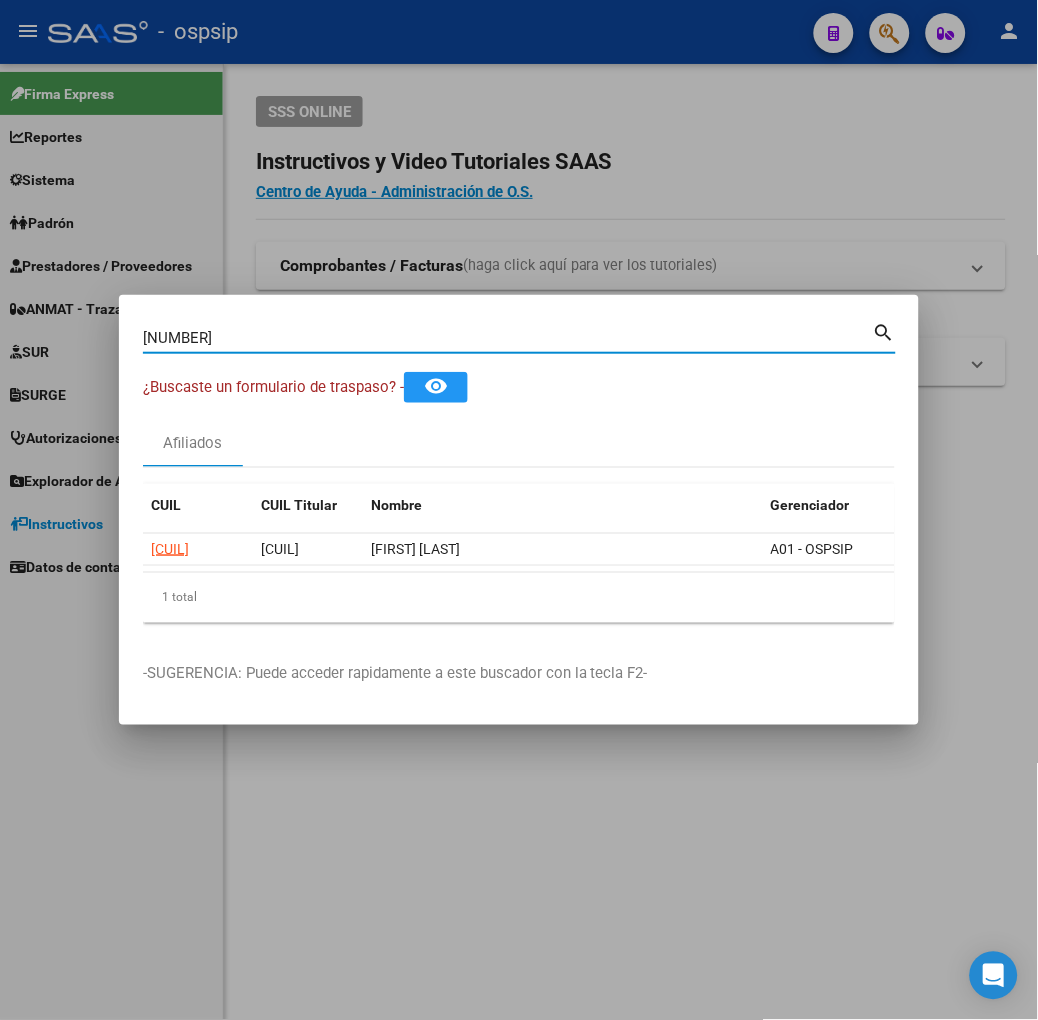 click on "58247717 Buscar (apellido, dni, cuil, nro traspaso, cuit, obra social)" at bounding box center [508, 338] 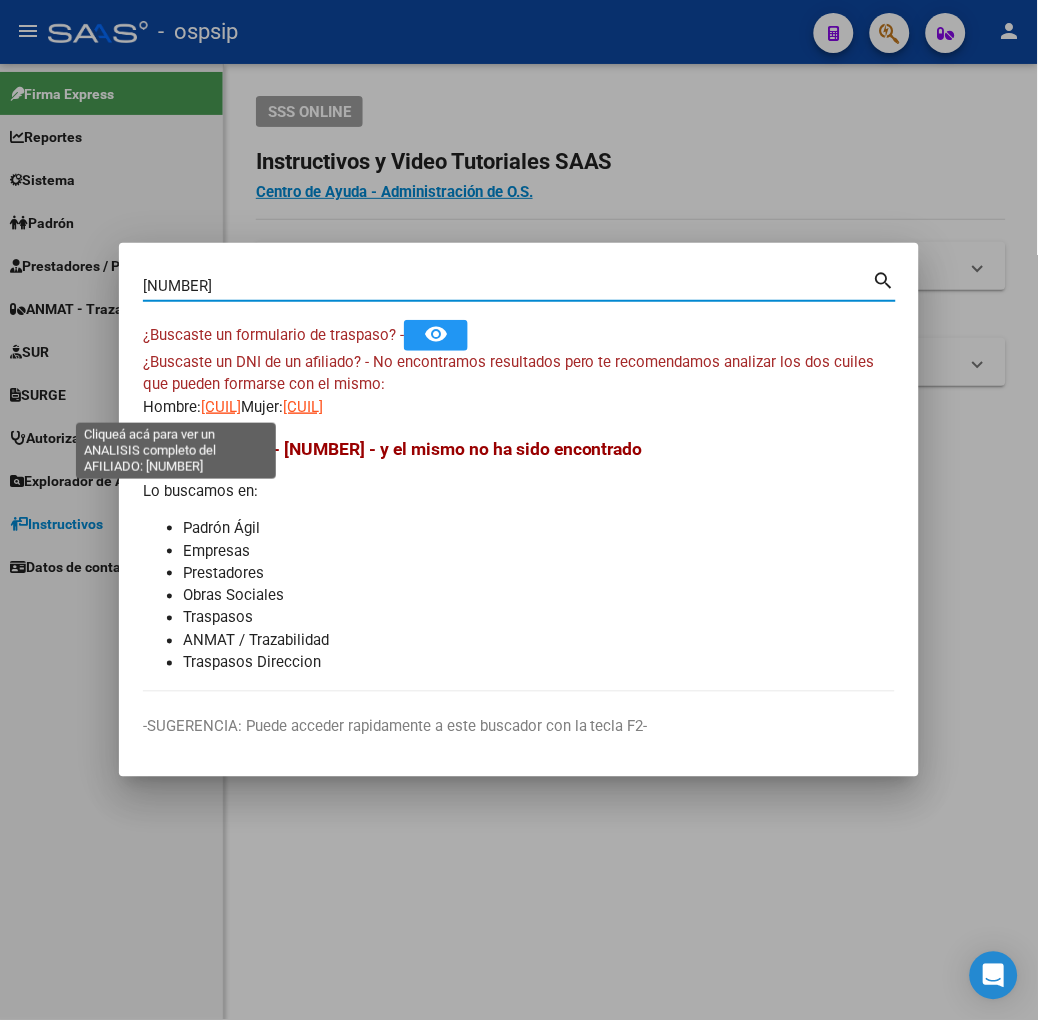 click on "[CUIL]" at bounding box center [221, 407] 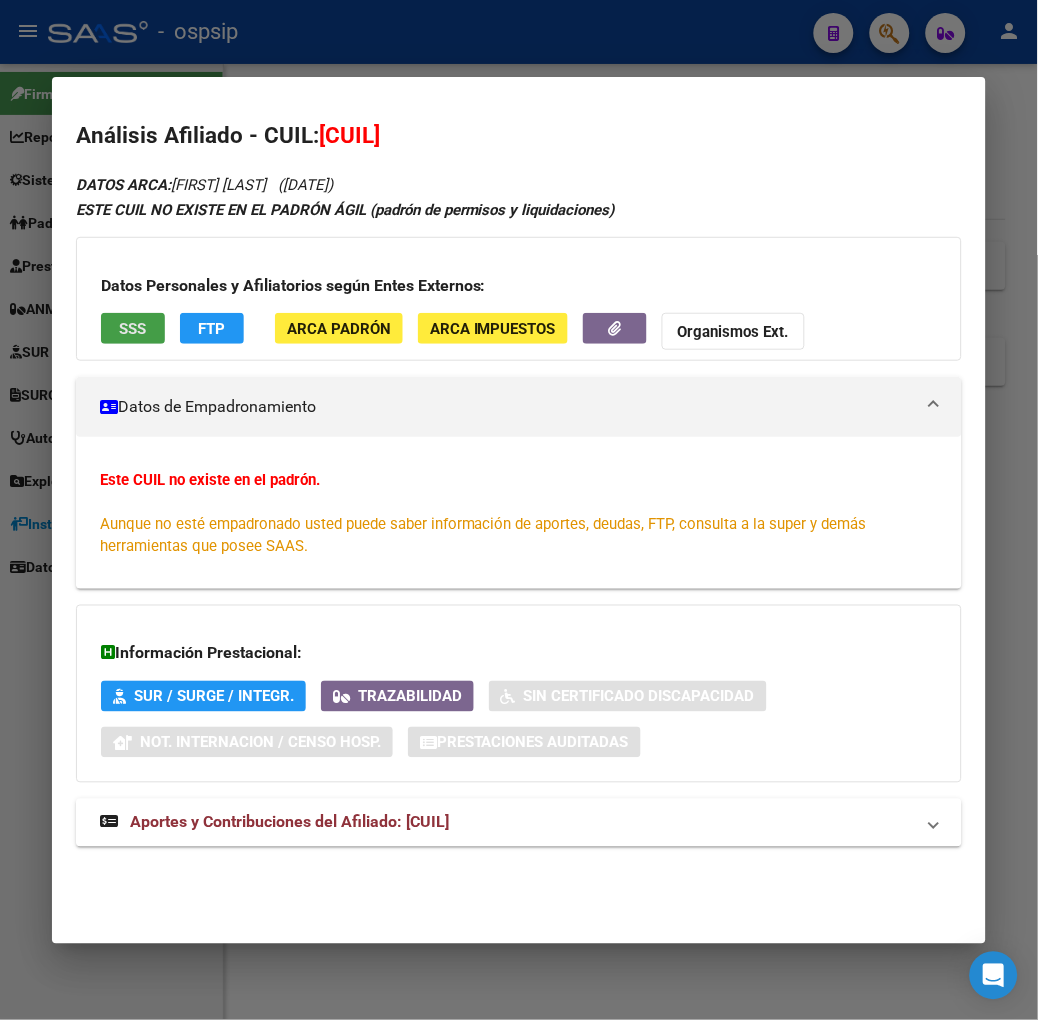 click on "SSS" at bounding box center [133, 328] 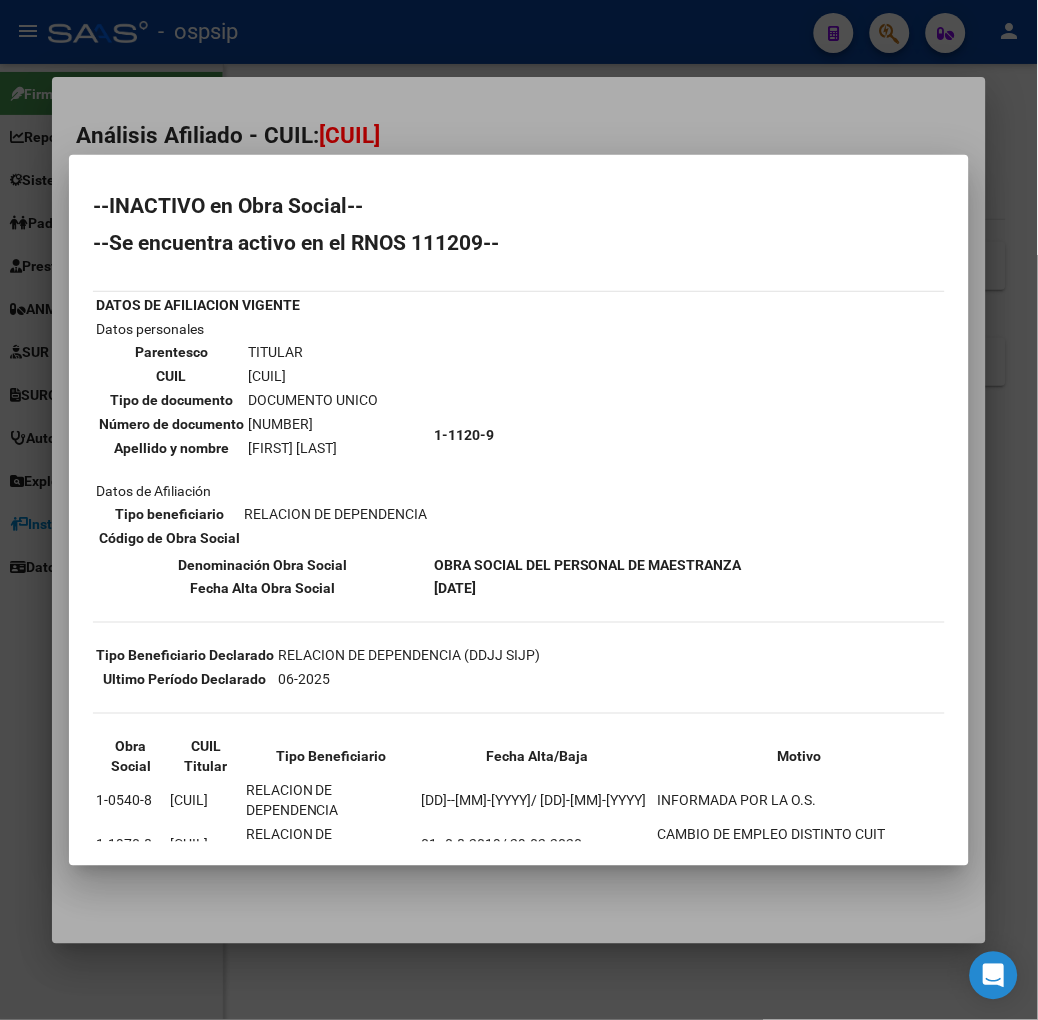 click at bounding box center [519, 510] 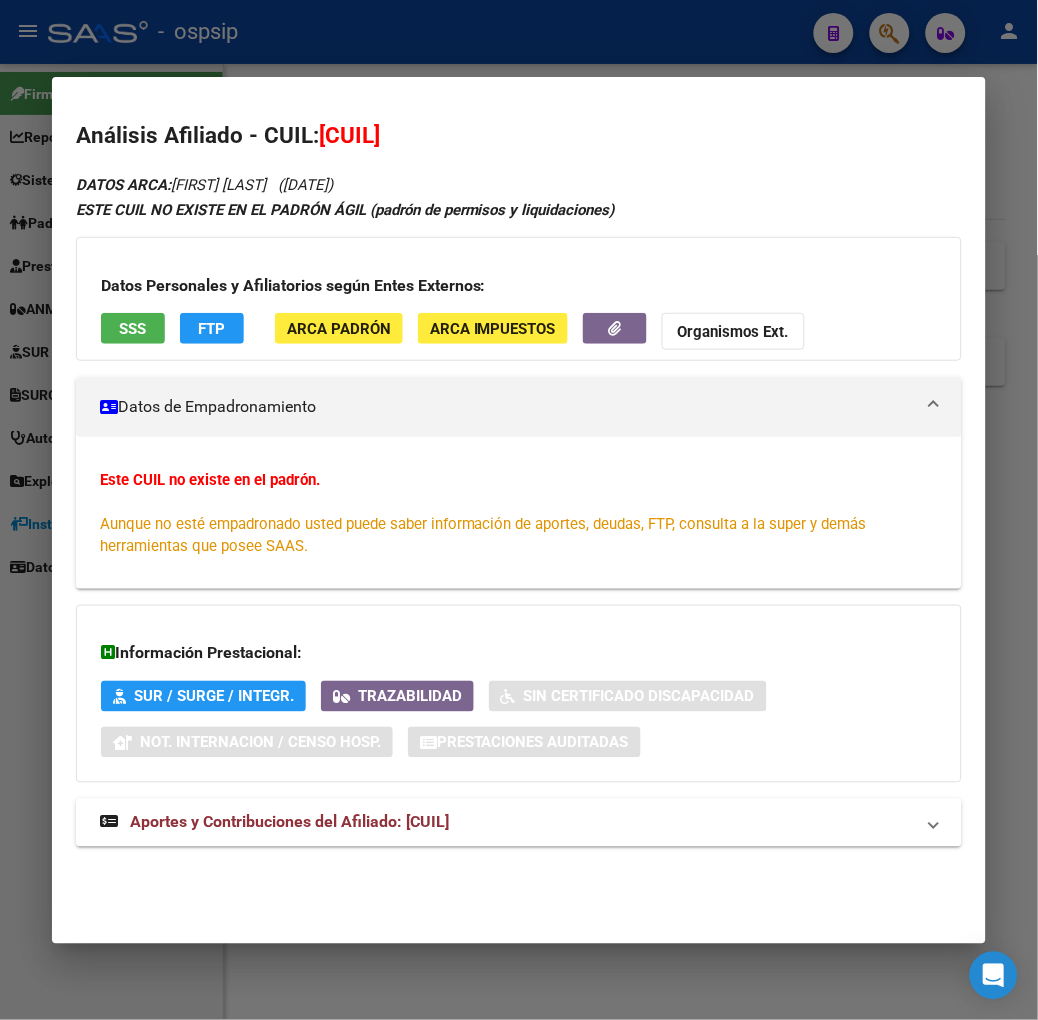 click at bounding box center [519, 510] 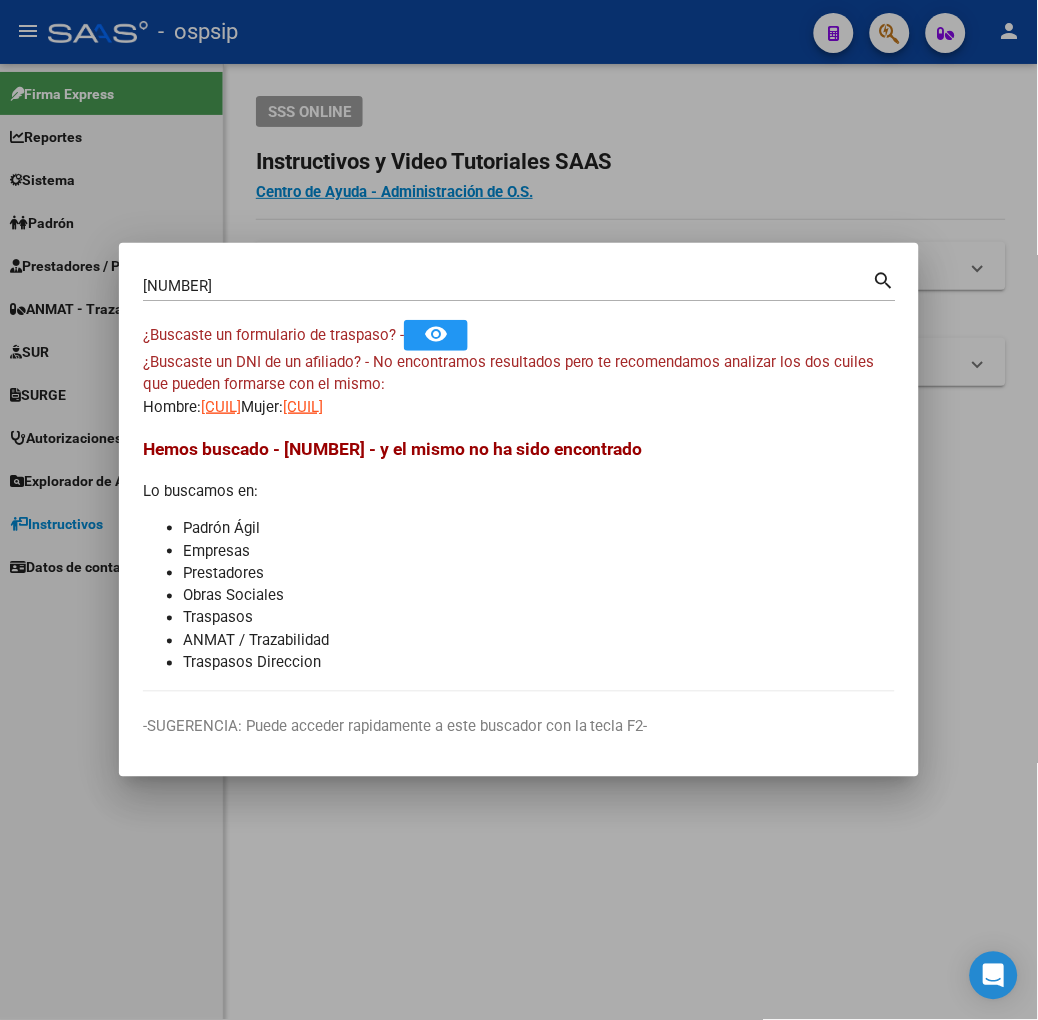 click on "[NUMBER]" at bounding box center (508, 286) 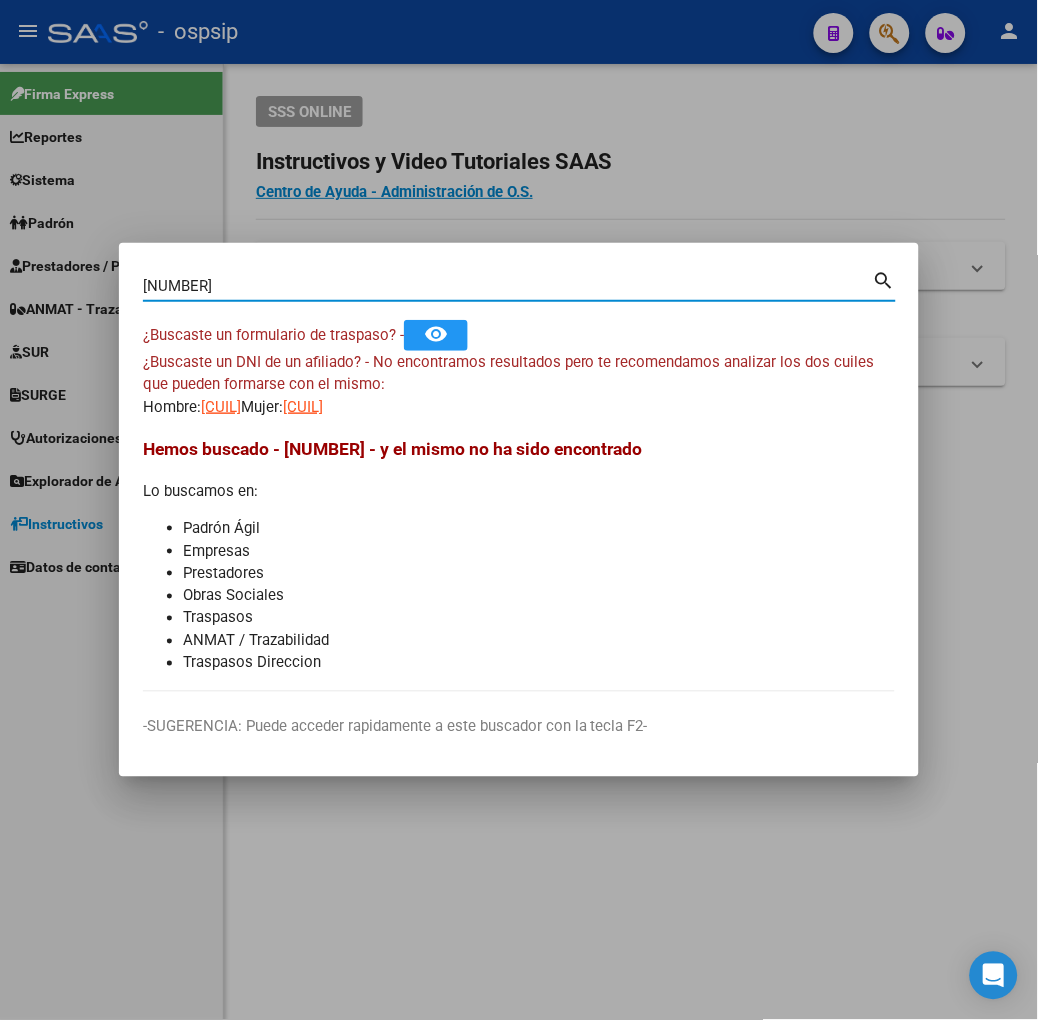 click on "[NUMBER]" at bounding box center [508, 286] 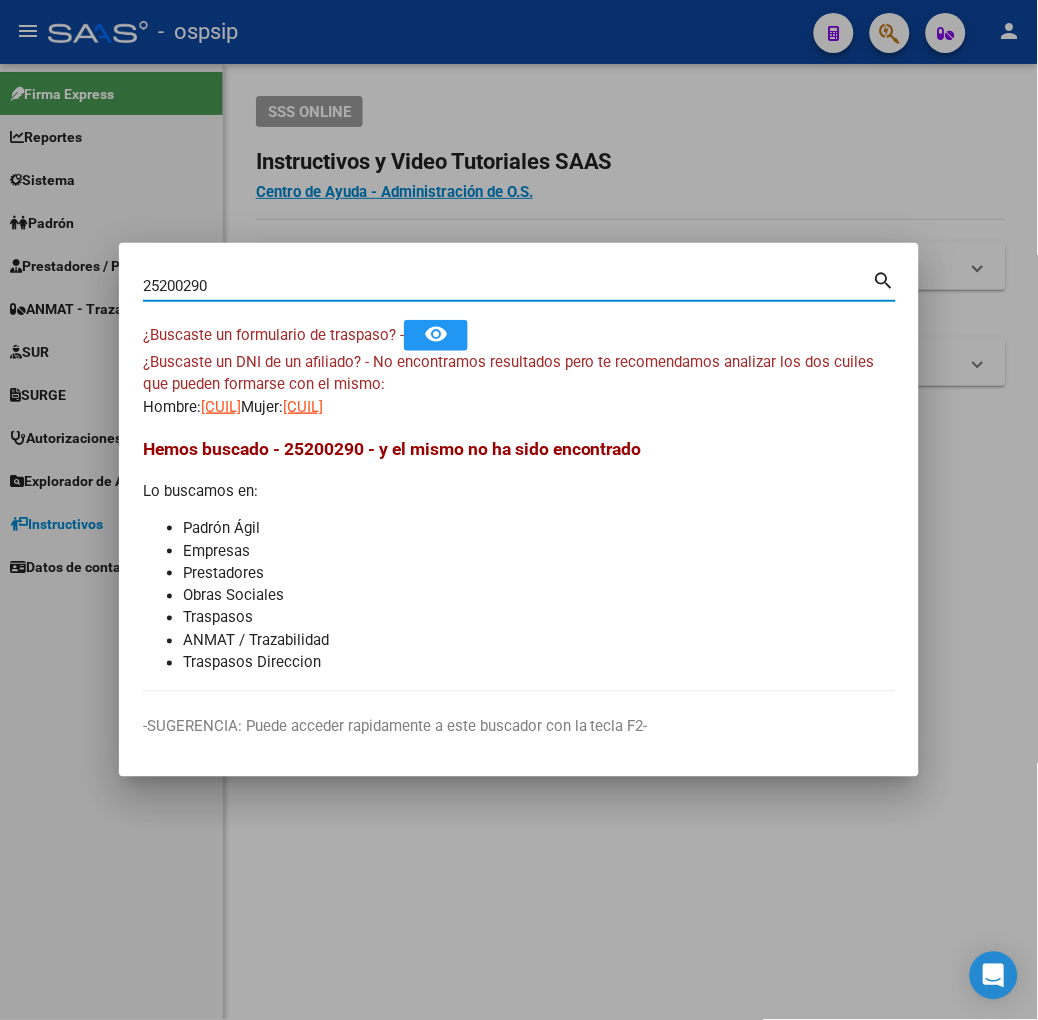 type on "25200290" 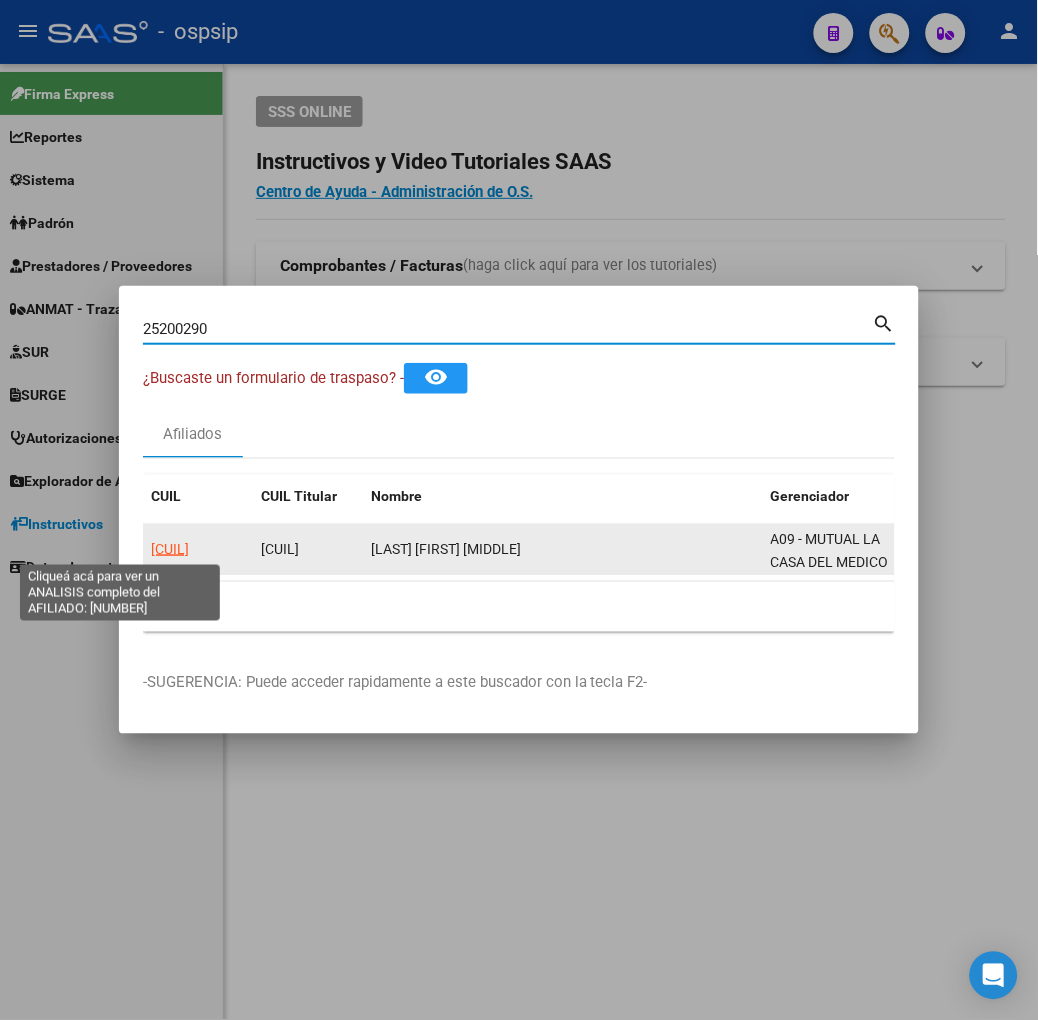 click on "[CUIL]" 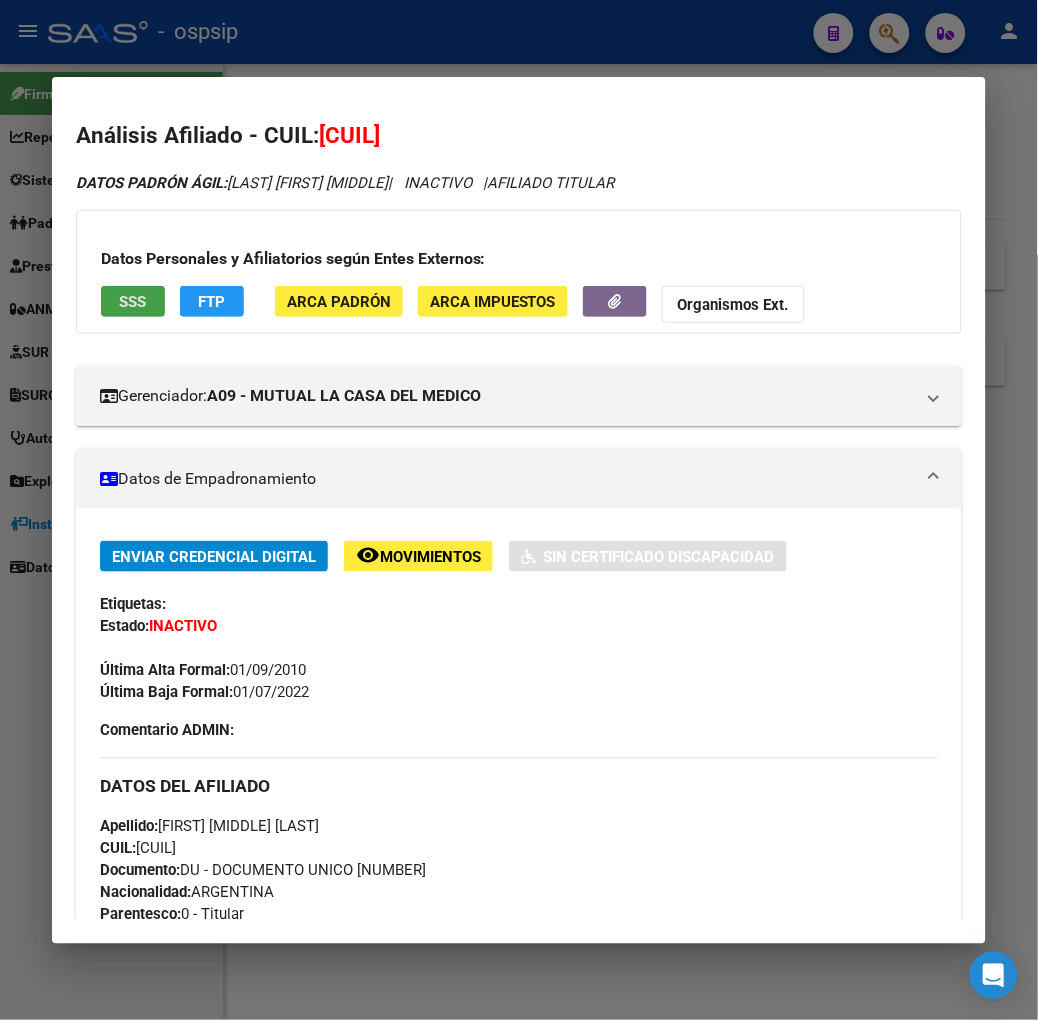 click on "SSS" at bounding box center [132, 302] 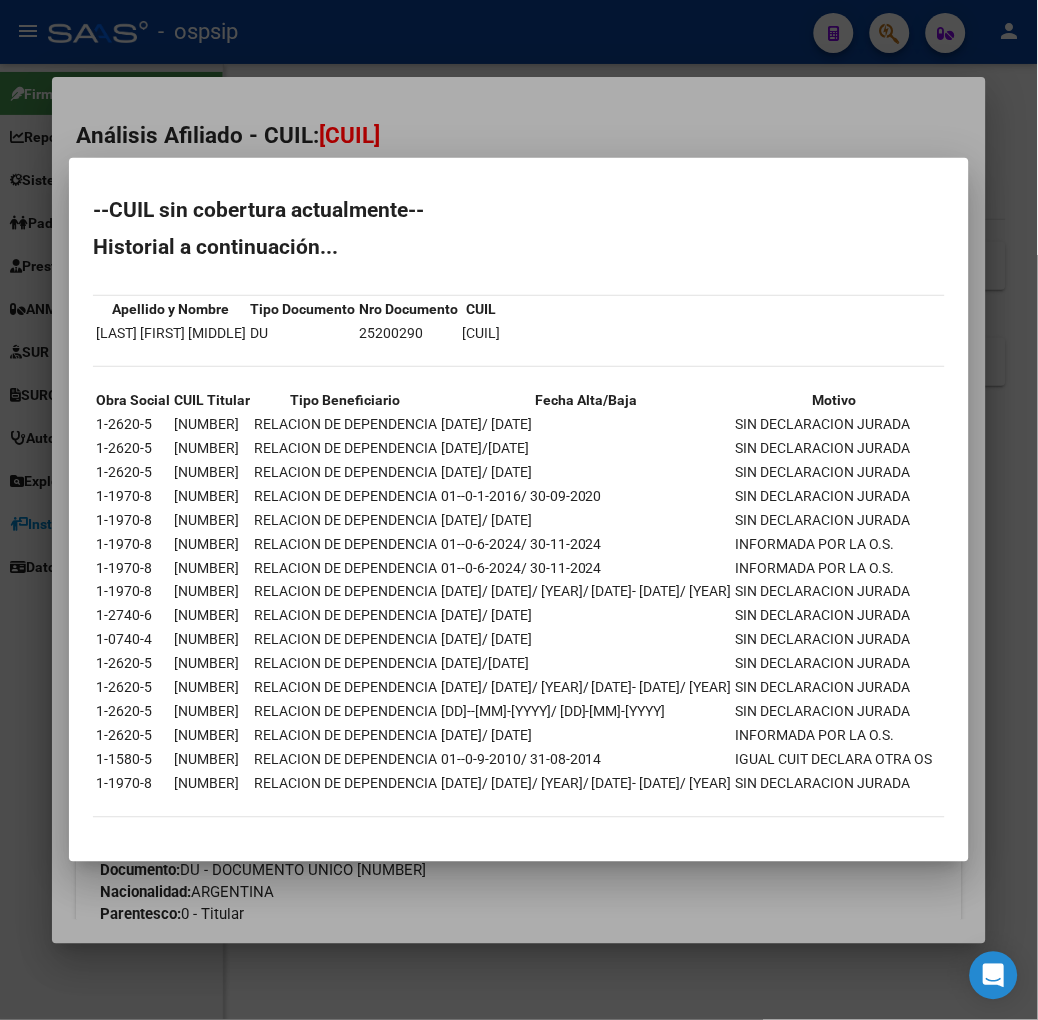 drag, startPoint x: 46, startPoint y: 497, endPoint x: 746, endPoint y: 592, distance: 706.417 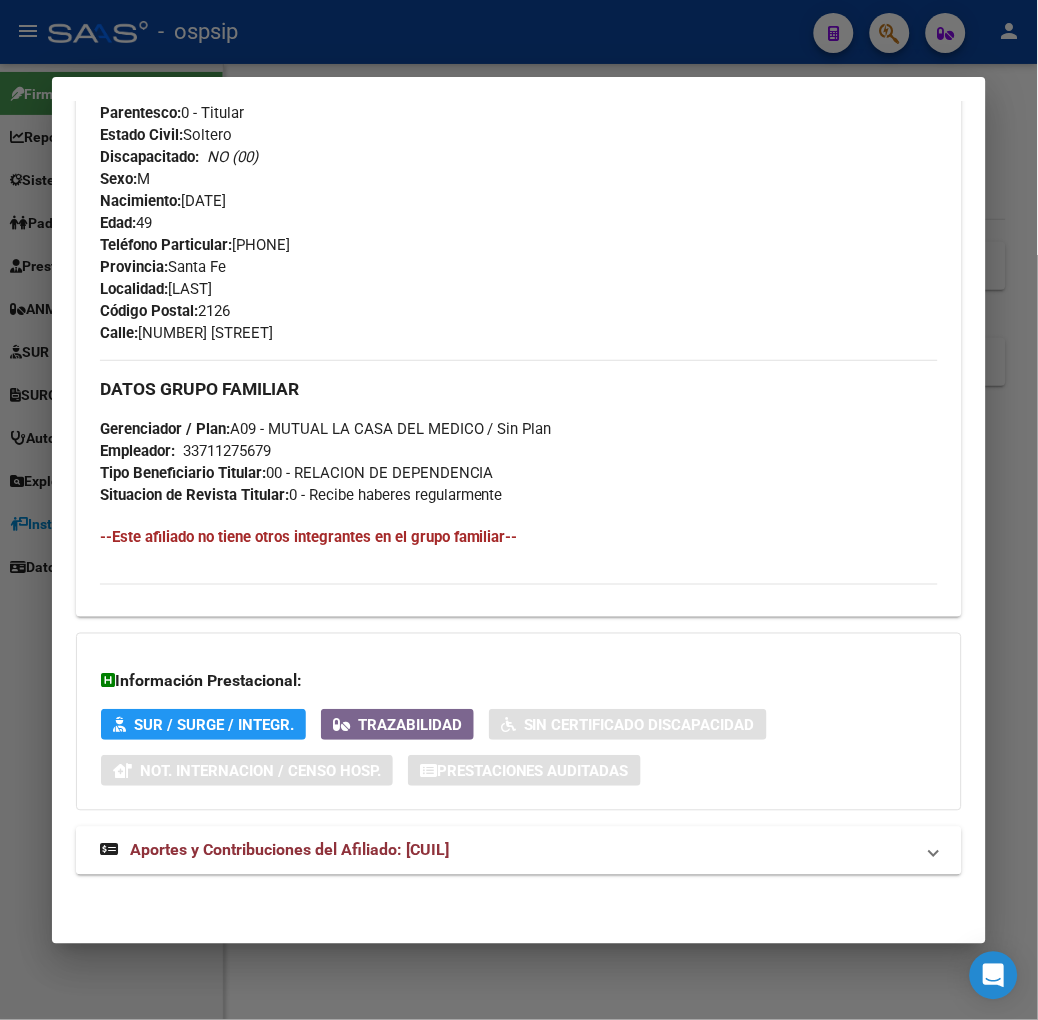 click on "Aportes y Contribuciones del Afiliado: [CUIL]" at bounding box center (519, 851) 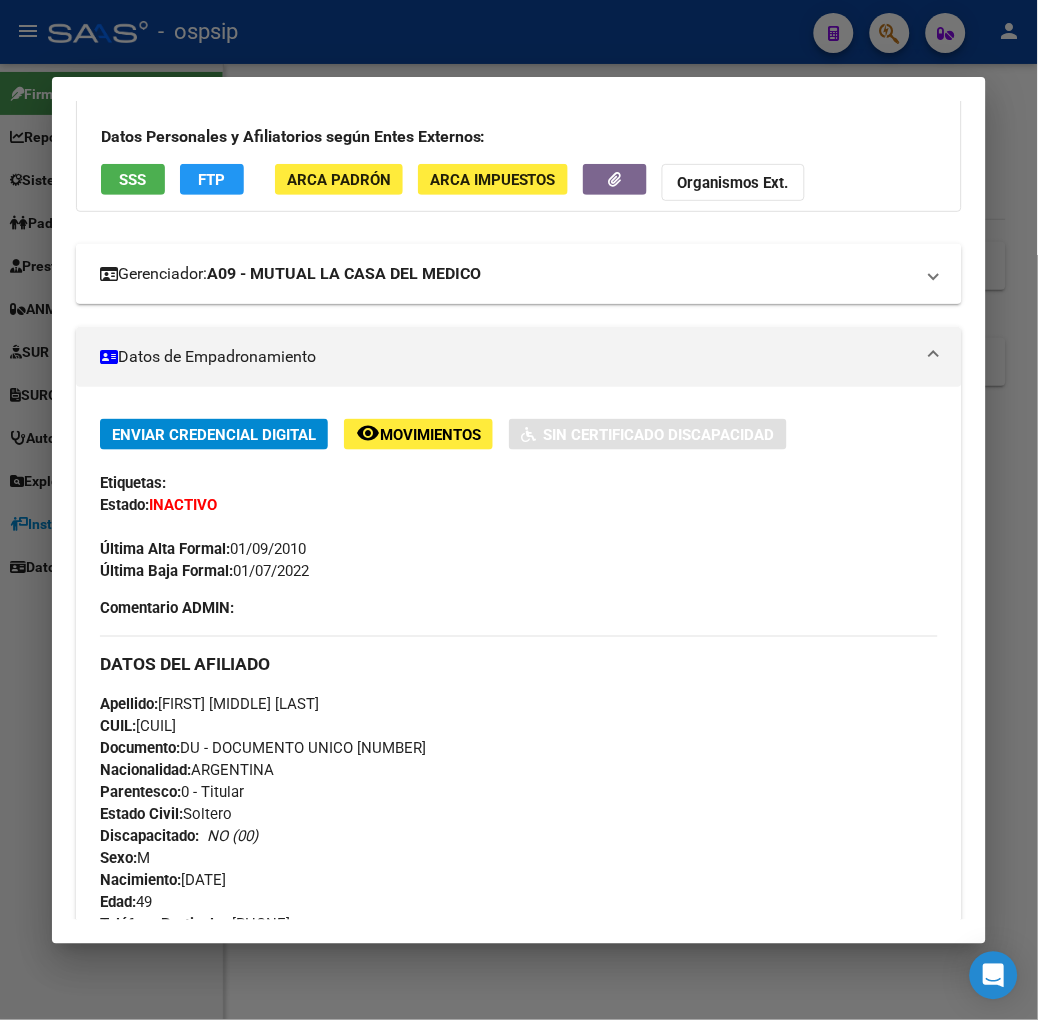 scroll, scrollTop: 0, scrollLeft: 0, axis: both 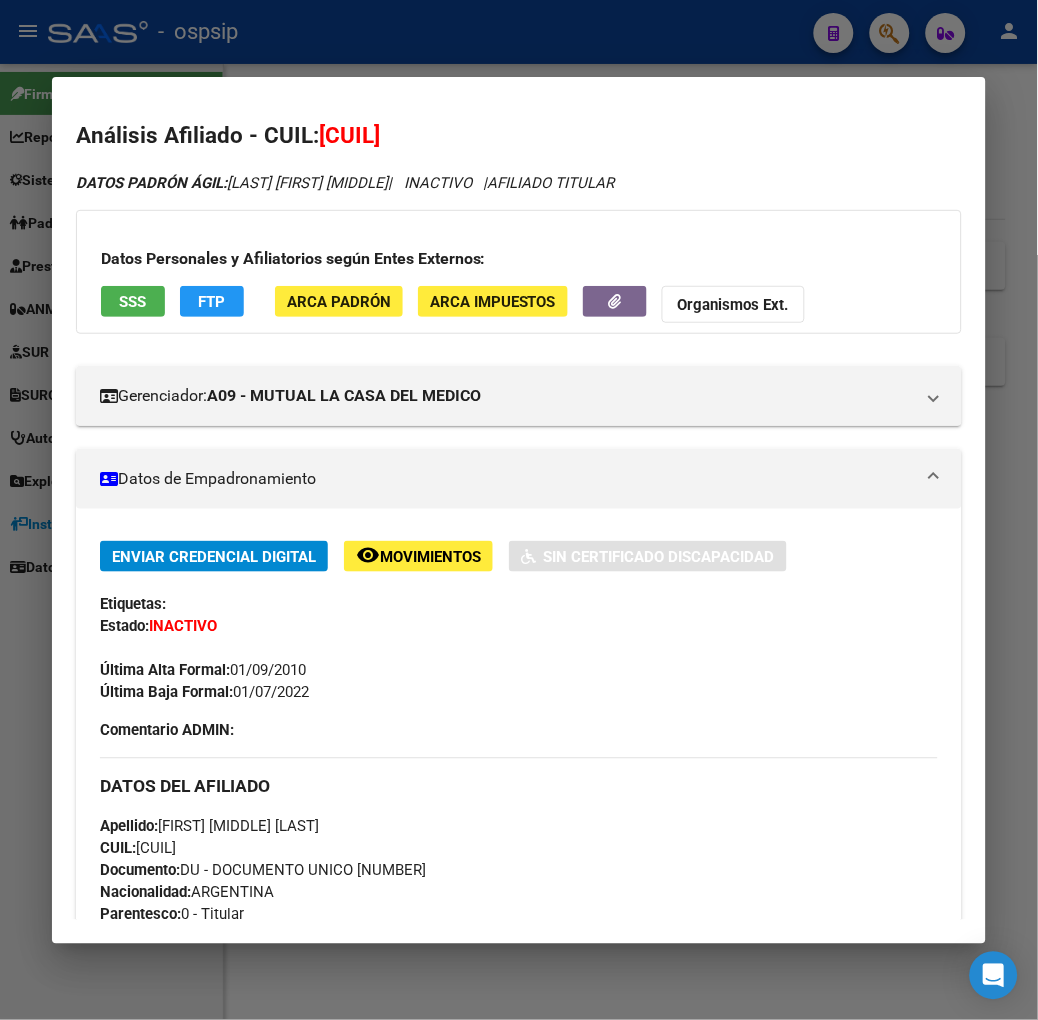 drag, startPoint x: 100, startPoint y: 64, endPoint x: 115, endPoint y: 116, distance: 54.120235 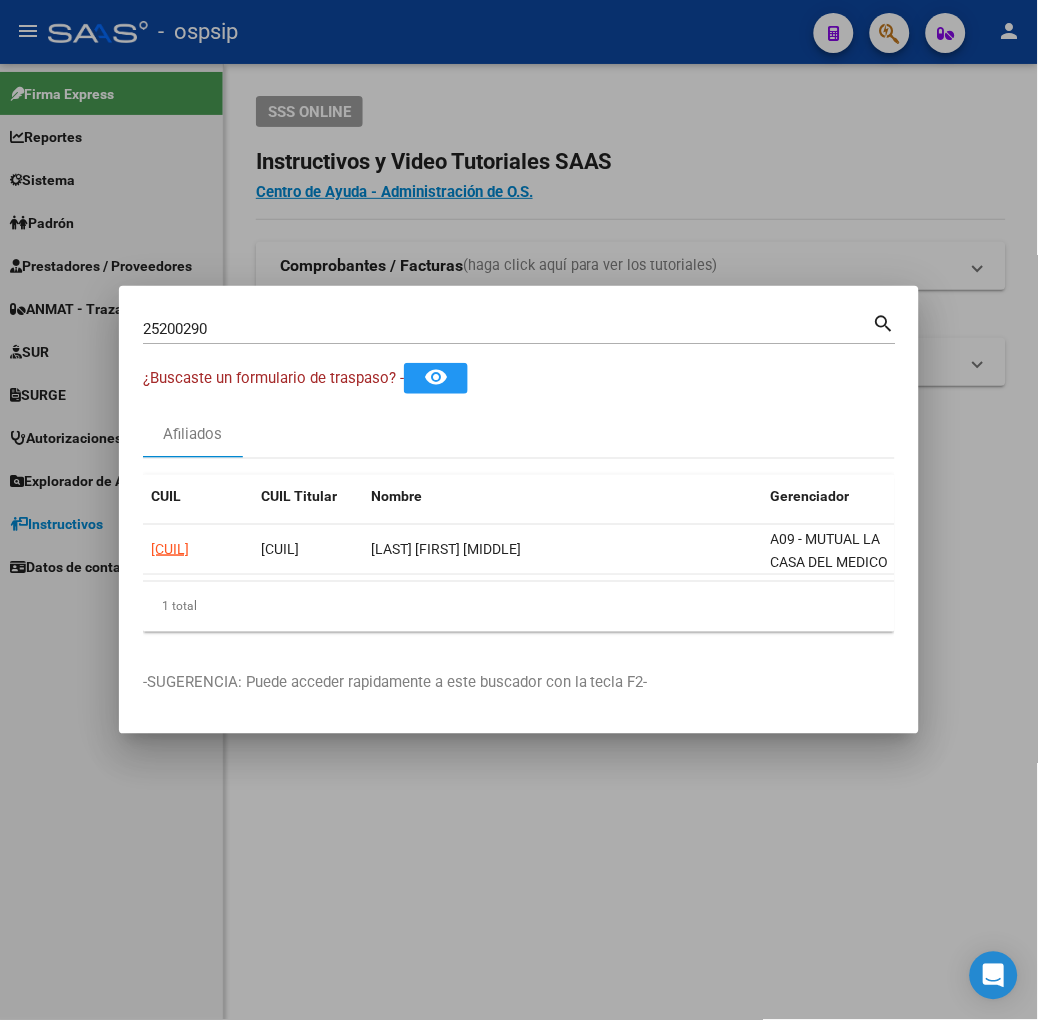 click on "25200290" at bounding box center [508, 329] 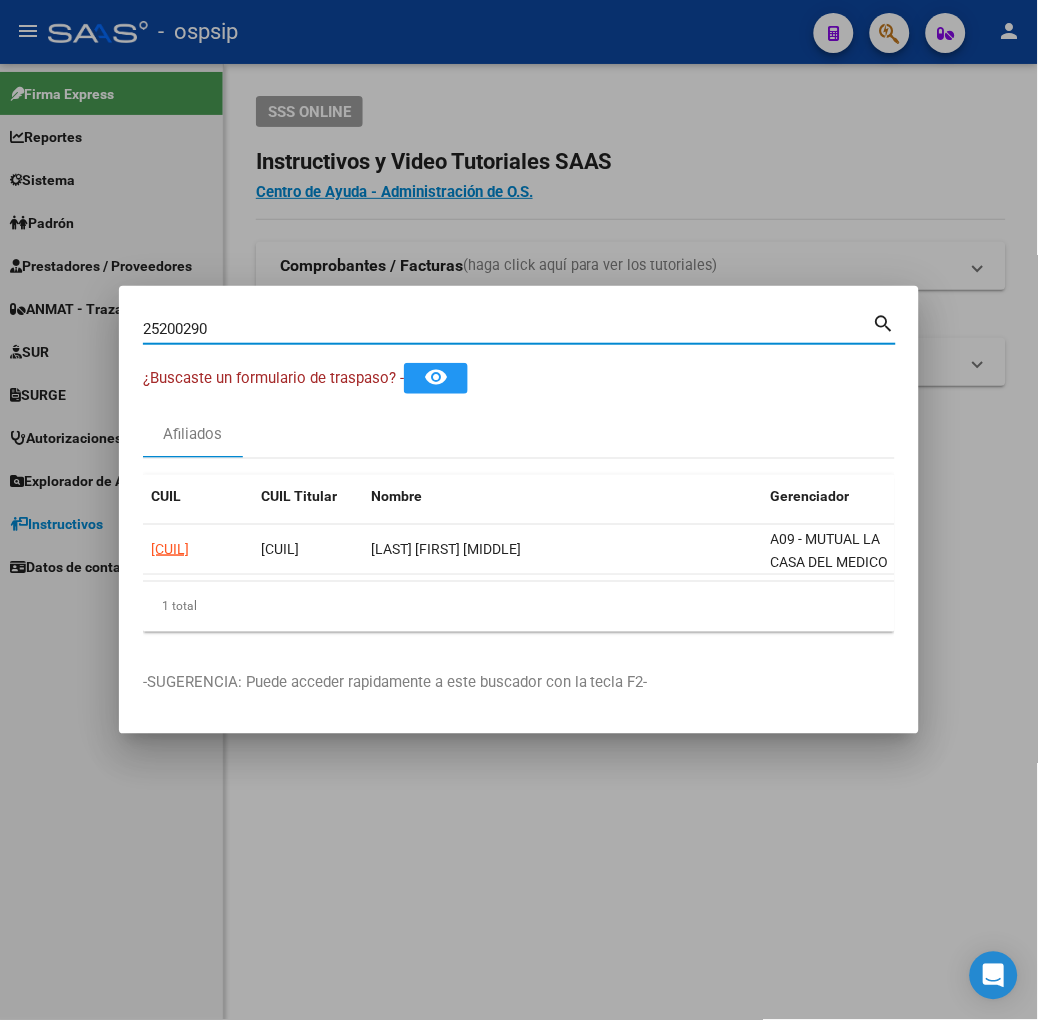 click on "25200290" at bounding box center (508, 329) 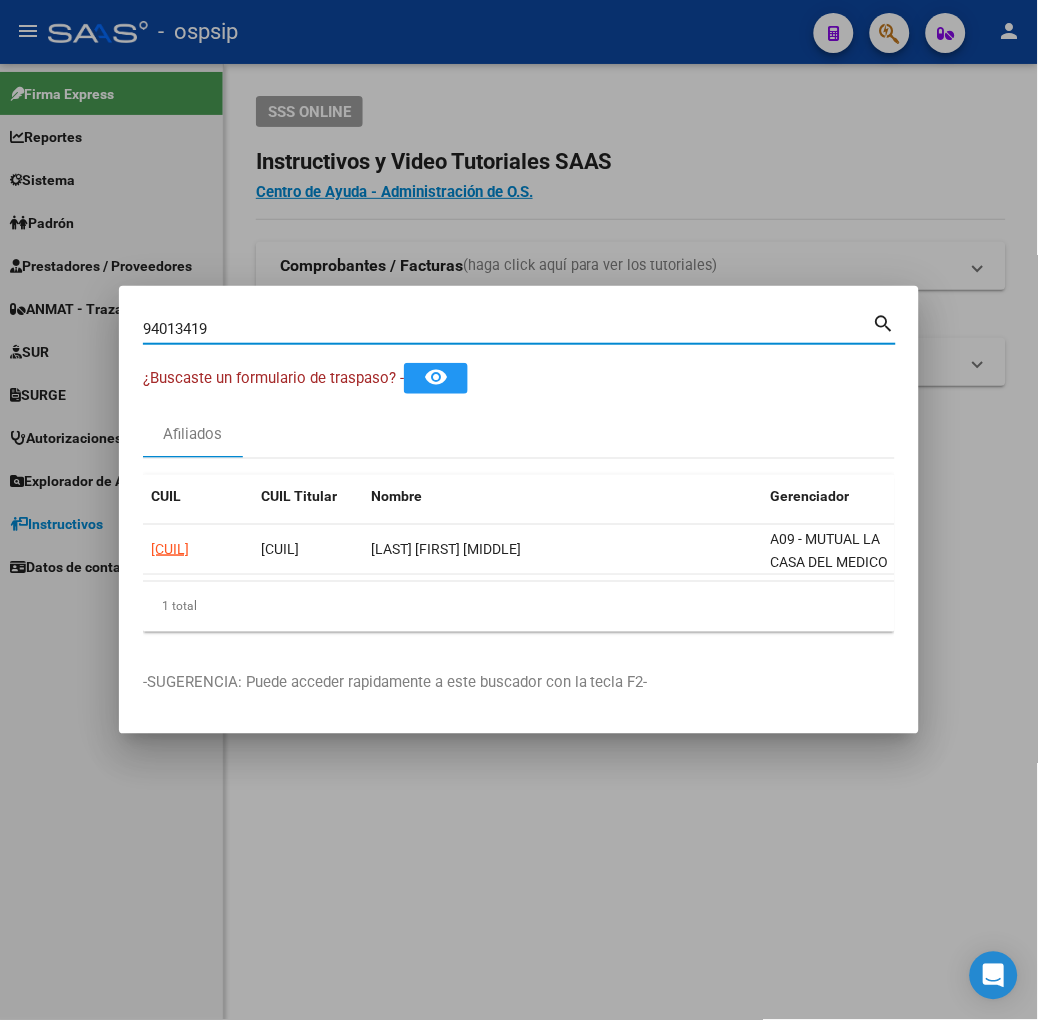 type on "94013419" 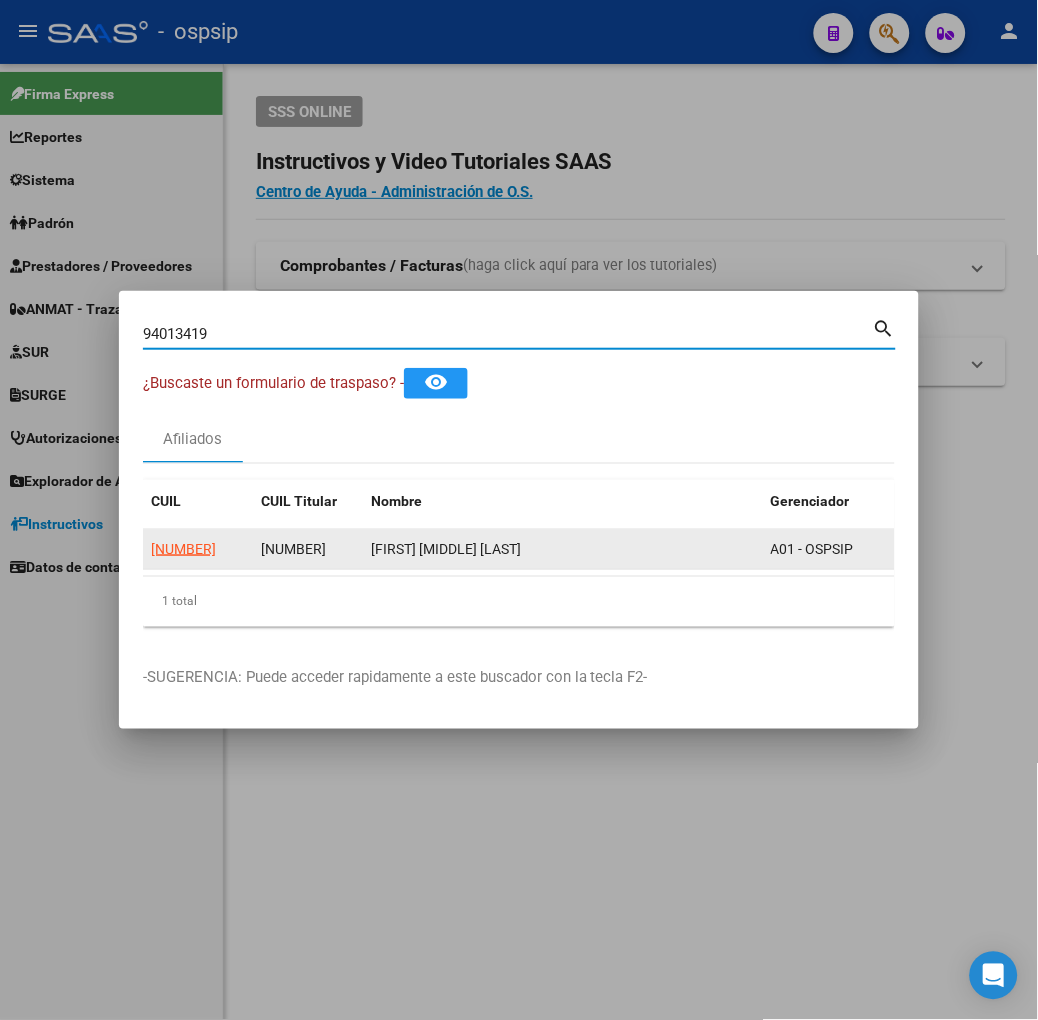 click on "[NUMBER]" 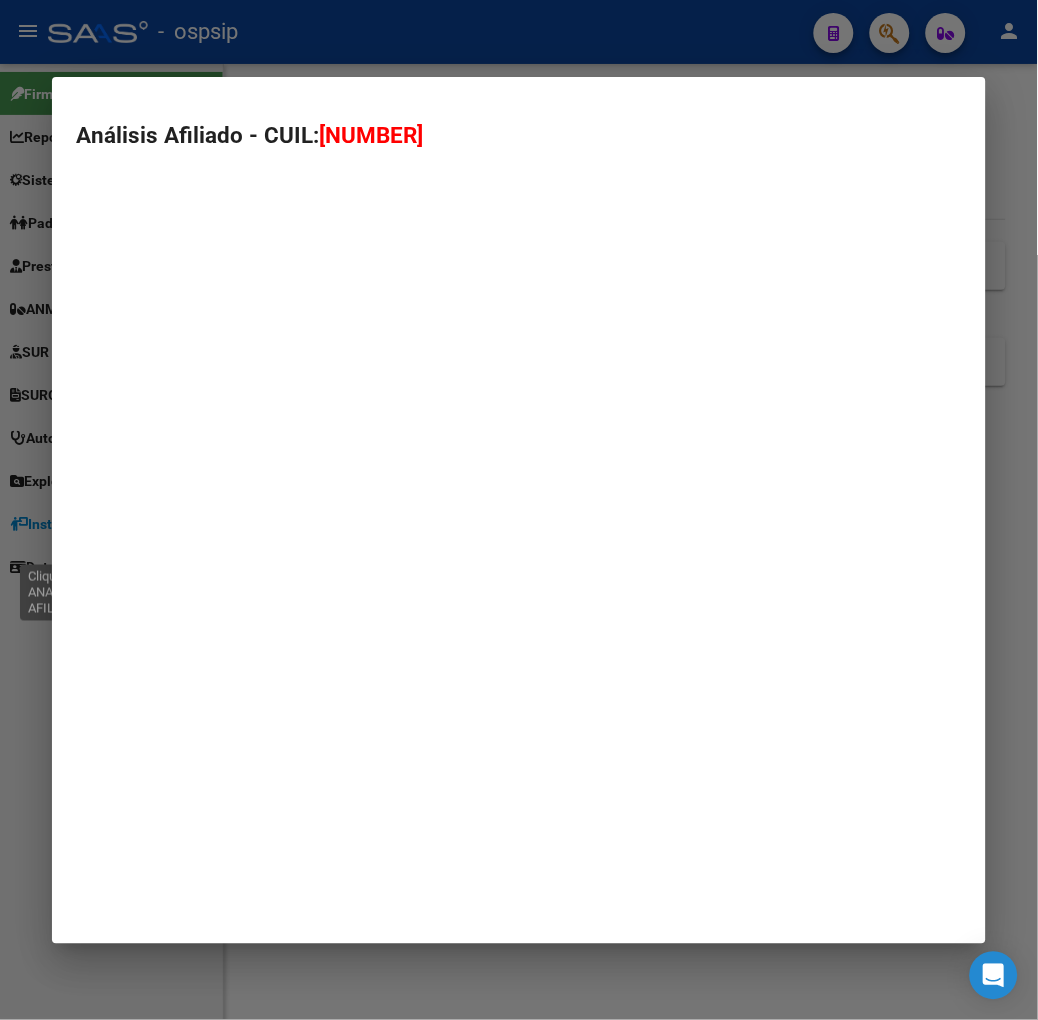 type on "[NUMBER]" 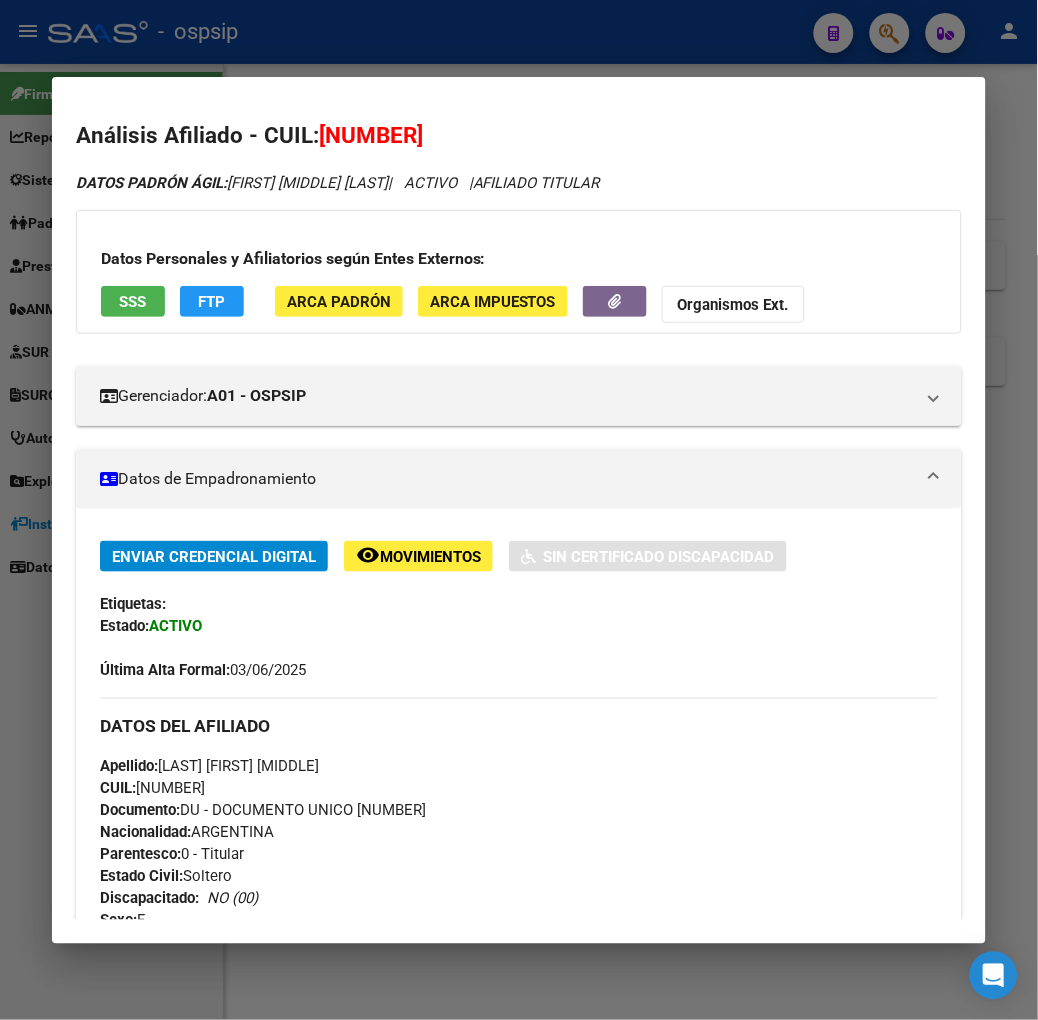 click on "SSS" at bounding box center [133, 301] 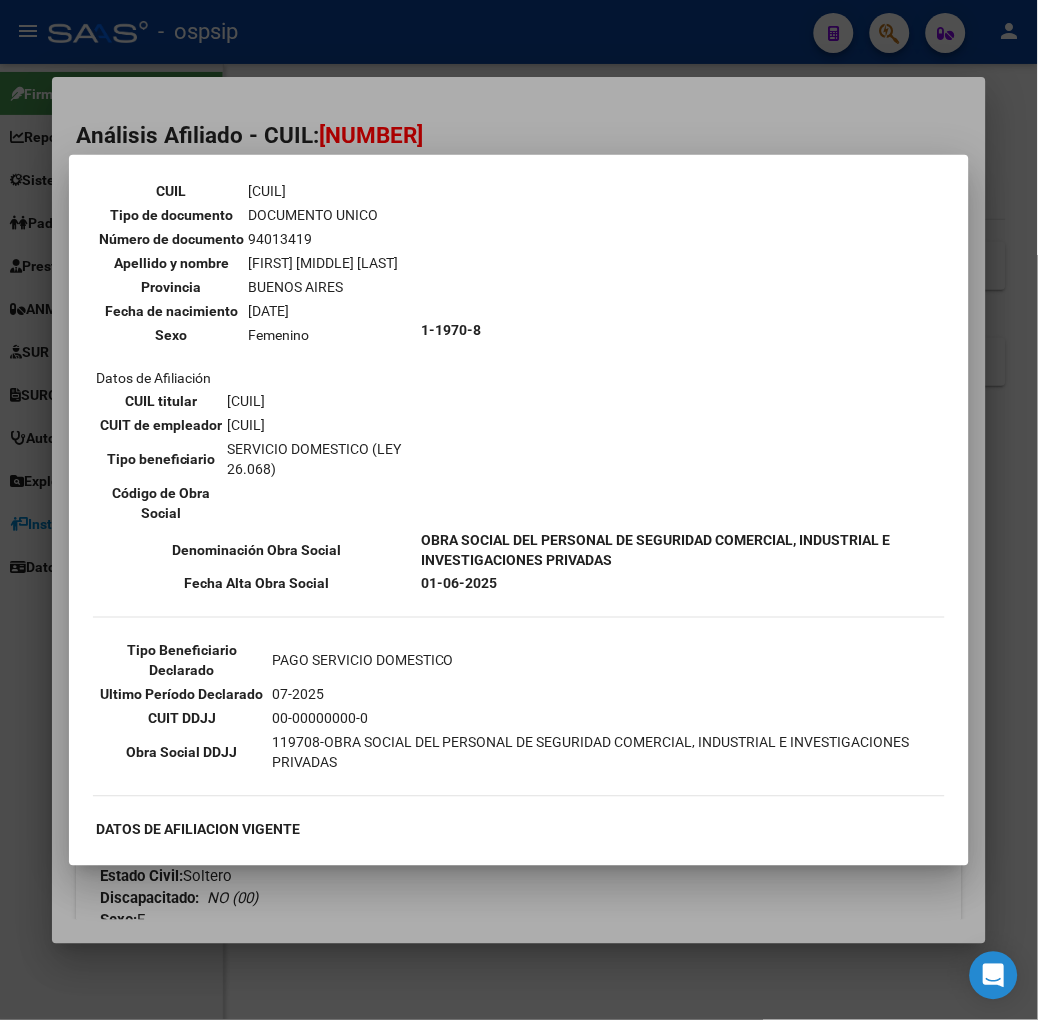 scroll, scrollTop: 333, scrollLeft: 0, axis: vertical 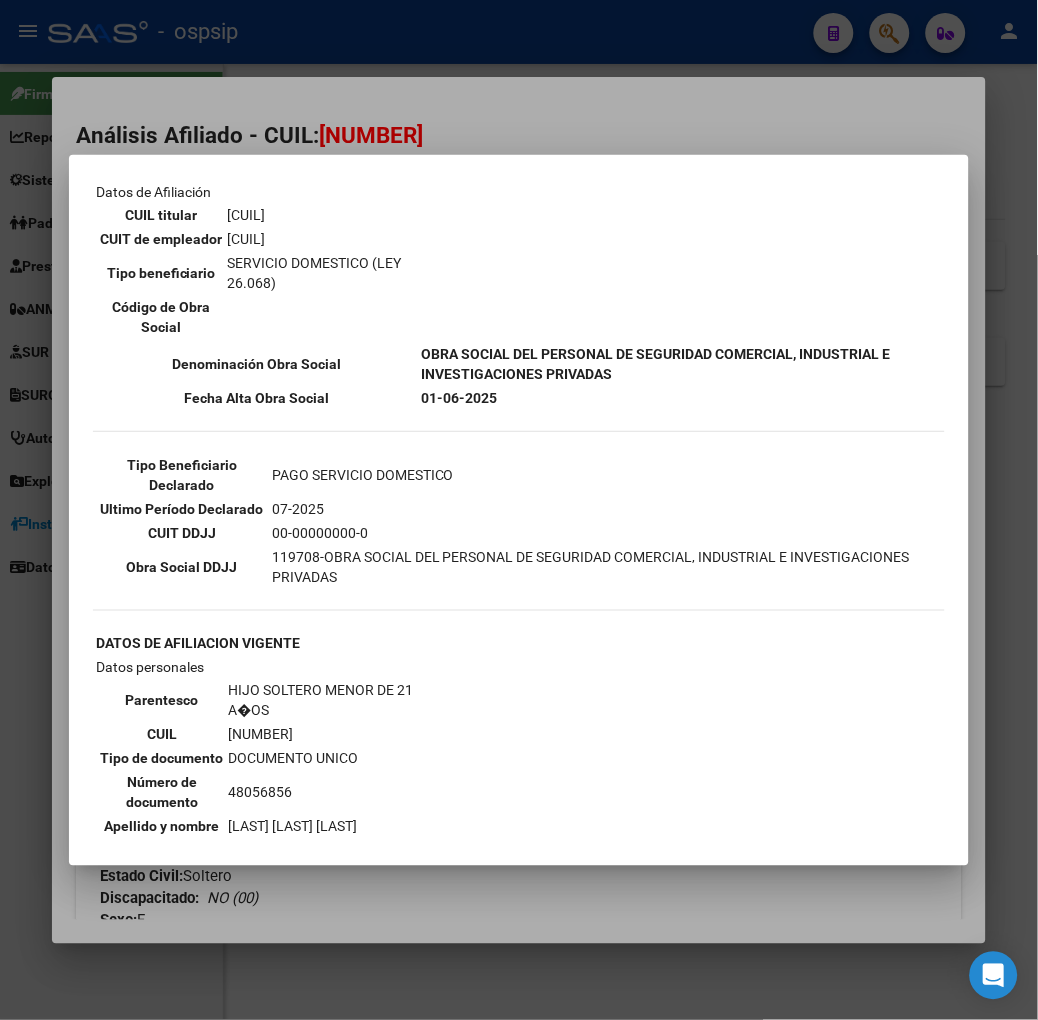 click at bounding box center (519, 510) 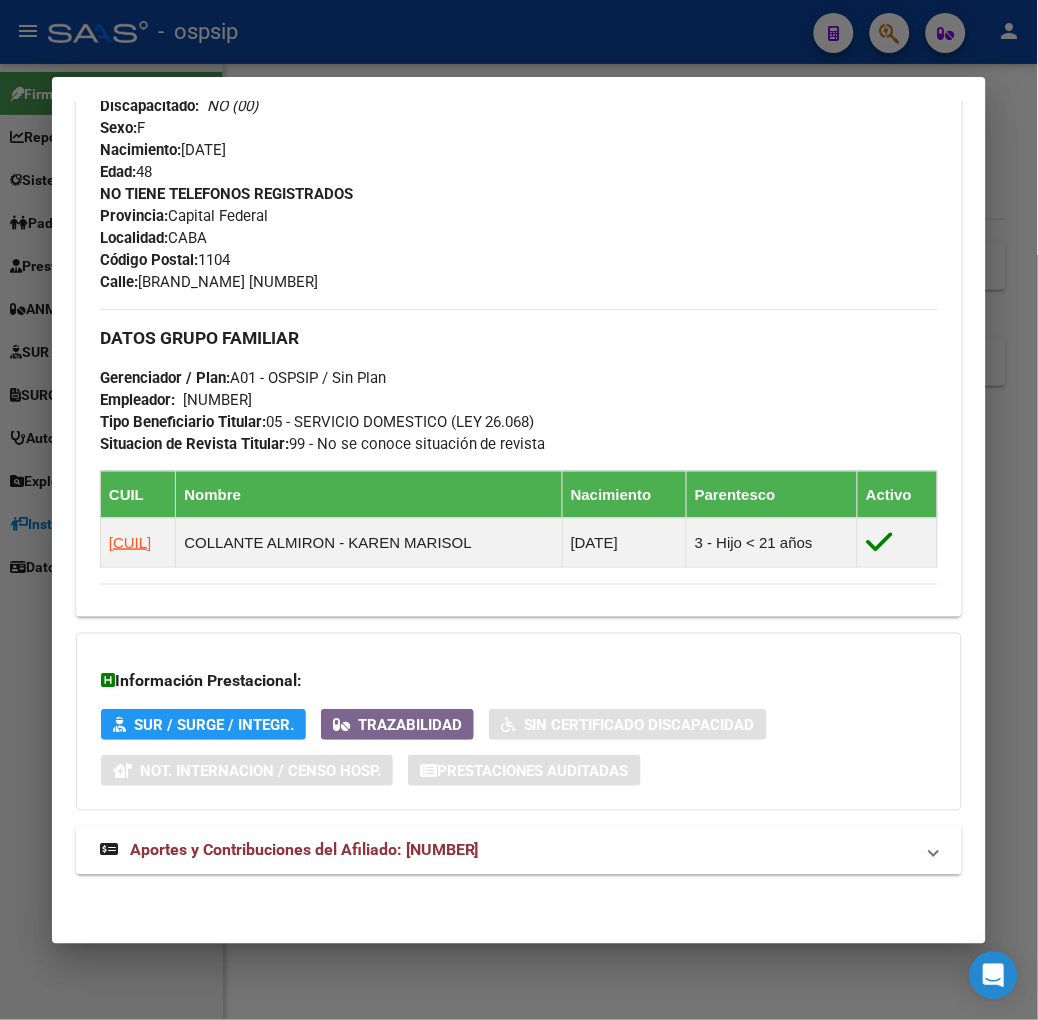 click on "Aportes y Contribuciones del Afiliado: [NUMBER]" at bounding box center (519, 851) 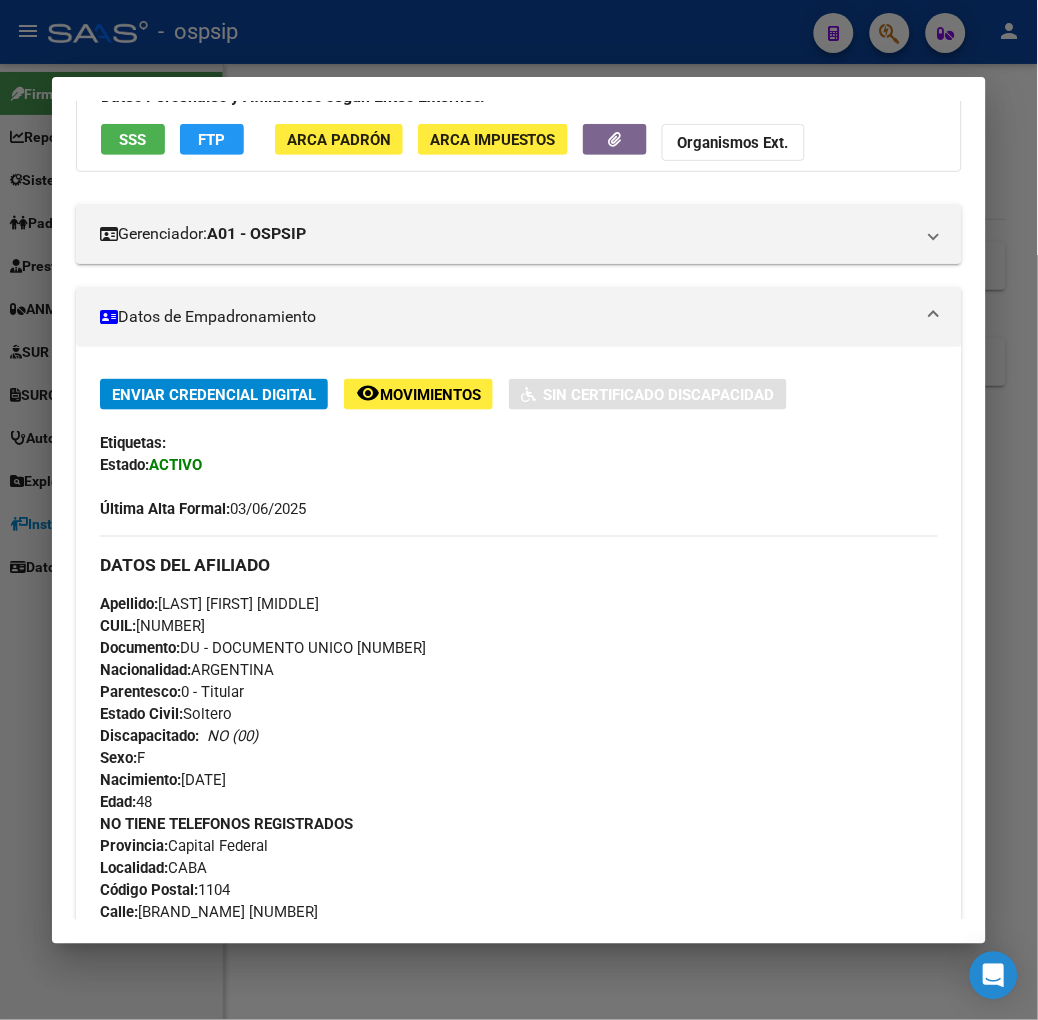 scroll, scrollTop: 0, scrollLeft: 0, axis: both 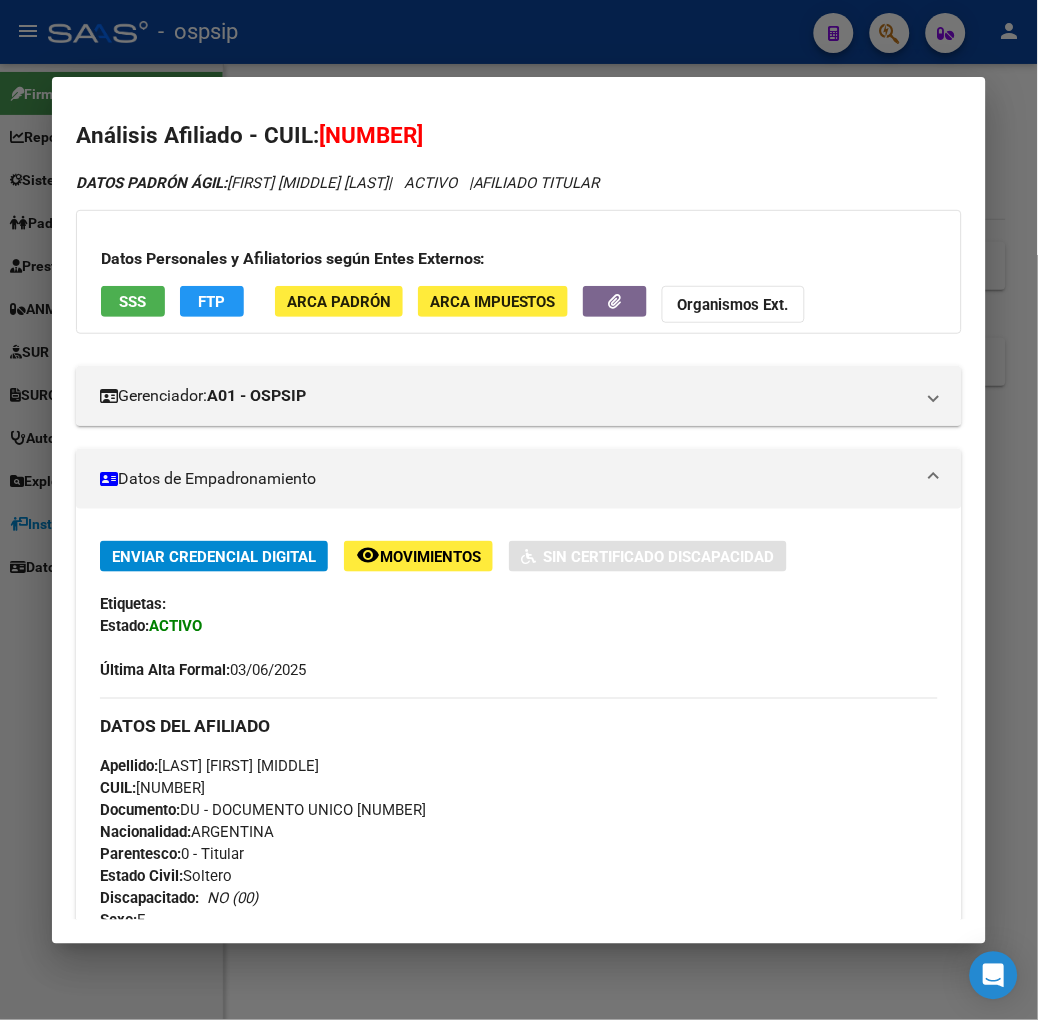 click on "Análisis Afiliado - CUIL:  [CUIL] DATOS PADRÓN ÁGIL:  [LAST NAME] [LAST NAME] [FIRST NAME] [FIRST NAME]    |   ACTIVO   |     AFILIADO TITULAR  Datos Personales y Afiliatorios según Entes Externos: SSS FTP ARCA Padrón ARCA Impuestos Organismos Ext.    Gerenciador:      A01 - OSPSIP Atención telefónica: Atención emergencias: Otros Datos Útiles:    Datos de Empadronamiento  Enviar Credencial Digital remove_red_eye Movimientos    Sin Certificado Discapacidad Etiquetas: Estado: ACTIVO Última Alta Formal:  [DATE]/ [DATE]/ [YEAR] DATOS DEL AFILIADO Apellido:  [LAST NAME] [LAST NAME] [FIRST NAME] [FIRST NAME] CUIL:  [CUIL] Documento:  DU - DOCUMENTO UNICO [NUMBER]  Nacionalidad:  ARGENTINA Parentesco:  0 - Titular Estado Civil:  Soltero Discapacitado:    NO (00) Sexo:  F Nacimiento:  [DATE]/ [DATE]/ [YEAR] Edad:  48  NO TIENE TELEFONOS REGISTRADOS Provincia:  [STATE] Localidad:  [CITY] Código Postal:  [ZIP] Calle:  [STREET NAME] [NUMBER] DATOS GRUPO FAMILIAR Gerenciador / Plan:  A01 - OSPSIP / Sin Plan Empleador:    [CUIL] Tipo Beneficiario Titular:" at bounding box center [519, 510] 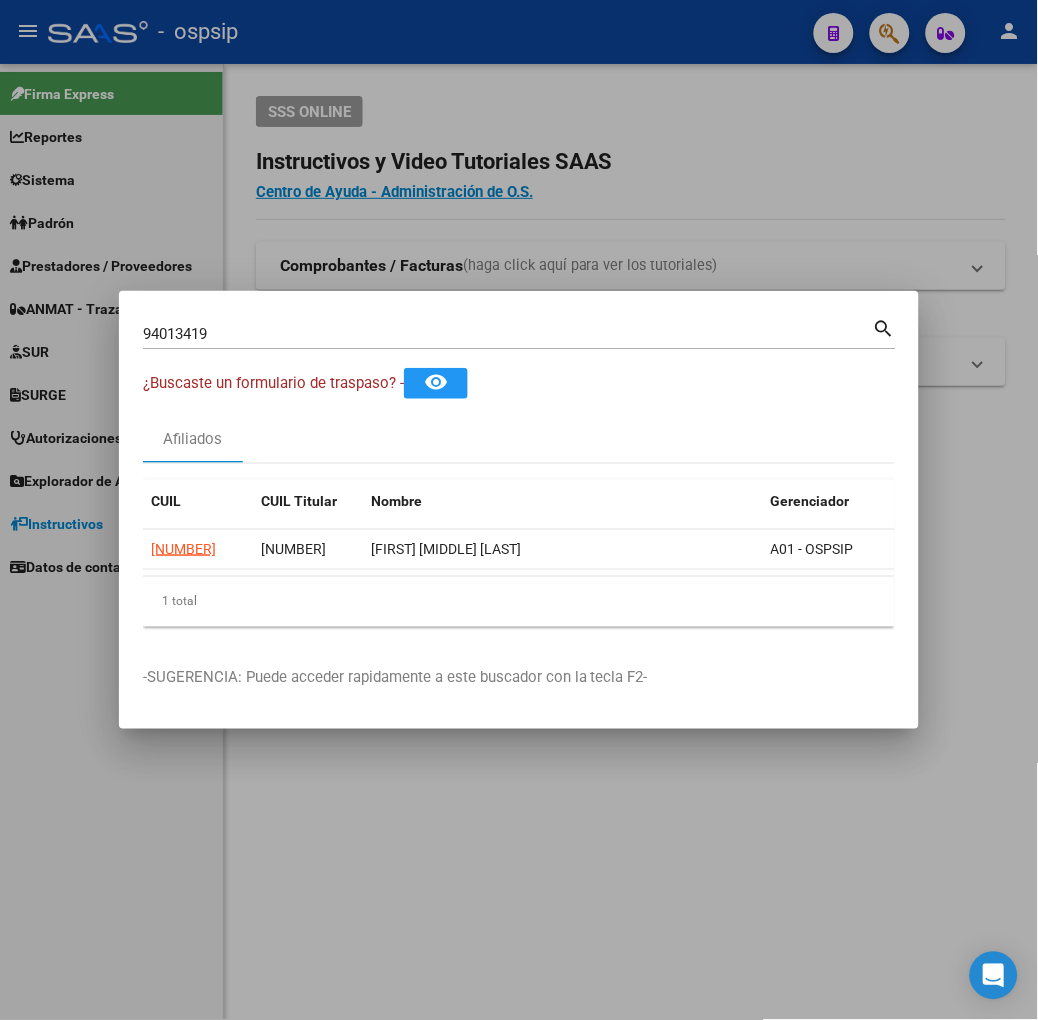 click on "94013419" at bounding box center [508, 334] 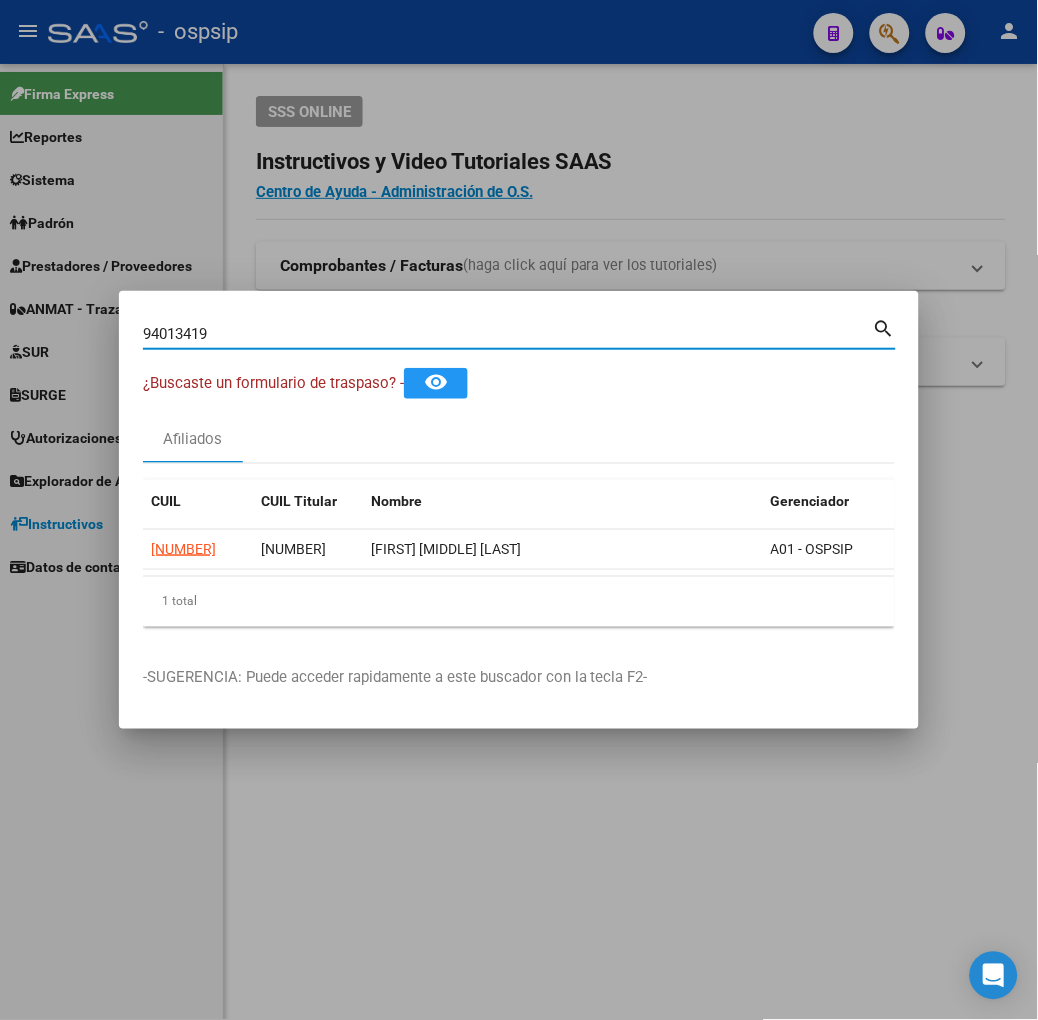 click on "94013419" at bounding box center (508, 334) 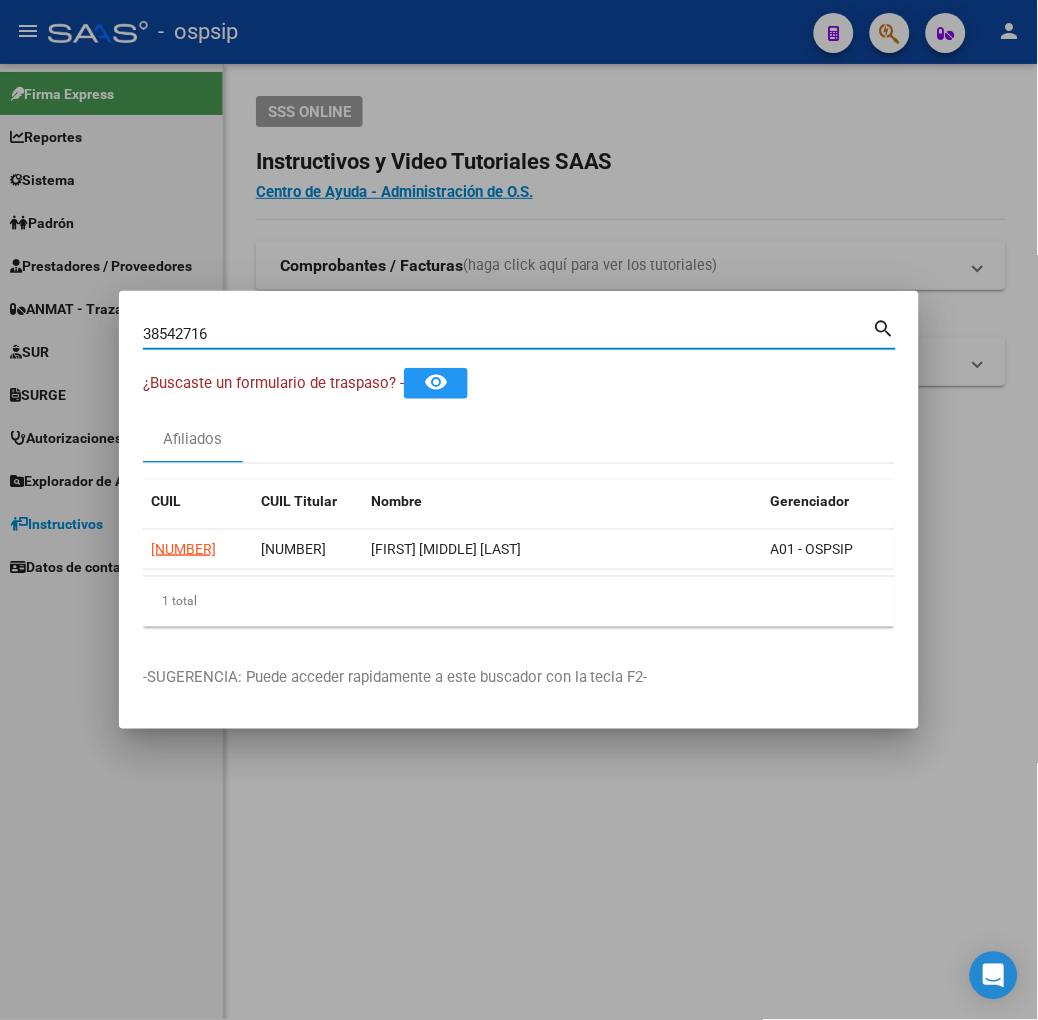 type on "38542716" 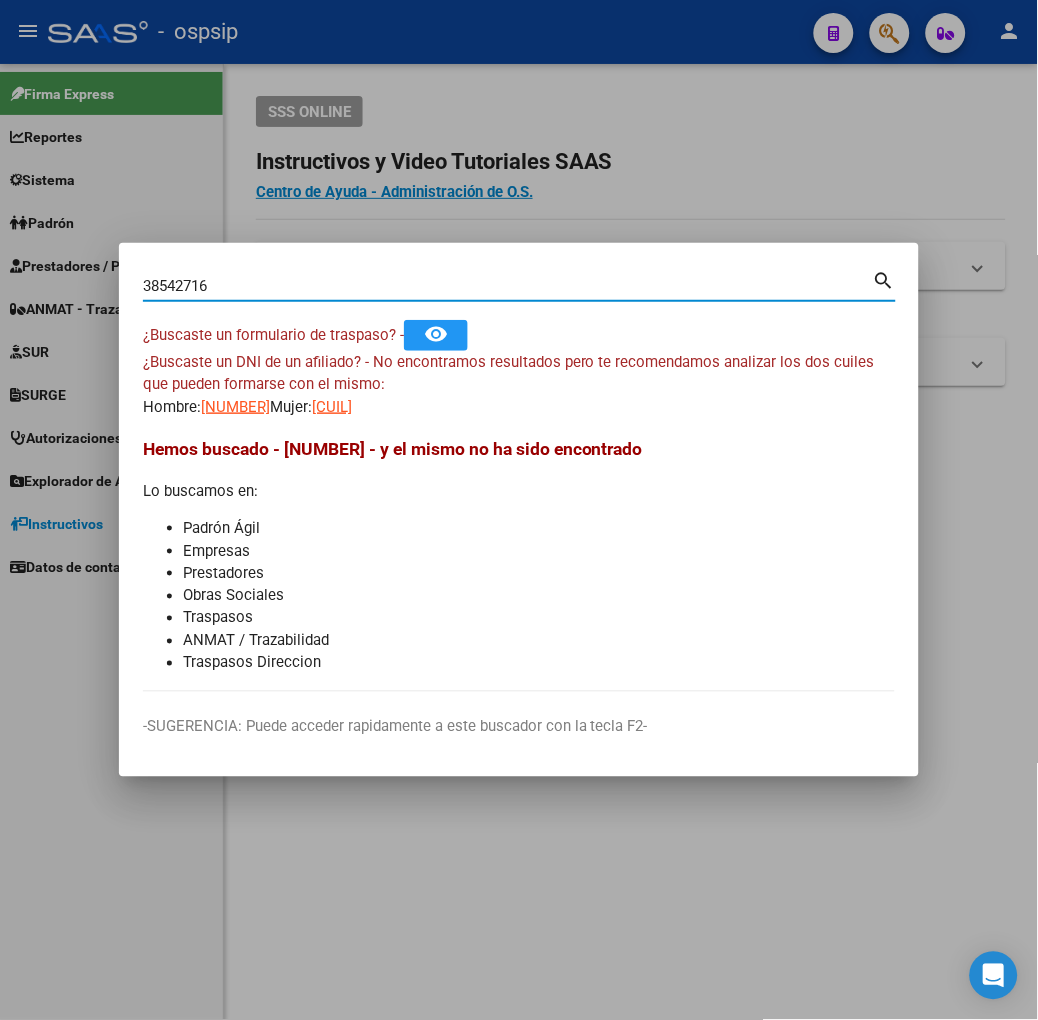 click on "[NUMBER] Buscar (apellido, dni, cuil, nro traspaso, cuit, obra social) search ¿Buscaste un formulario de traspaso? -   remove_red_eye ¿Buscaste un DNI de un afiliado? - No encontramos resultados pero te recomendamos analizar los dos cuiles que pueden formarse con el mismo:   Hombre:   [CUIL]    Mujer:   [CUIL] Hemos buscado - [NUMBER] - y el mismo no ha sido encontrado   Lo buscamos en:   Padrón Ágil Empresas Prestadores Obras Sociales Traspasos ANMAT / Trazabilidad Traspasos Direccion" at bounding box center (519, 479) 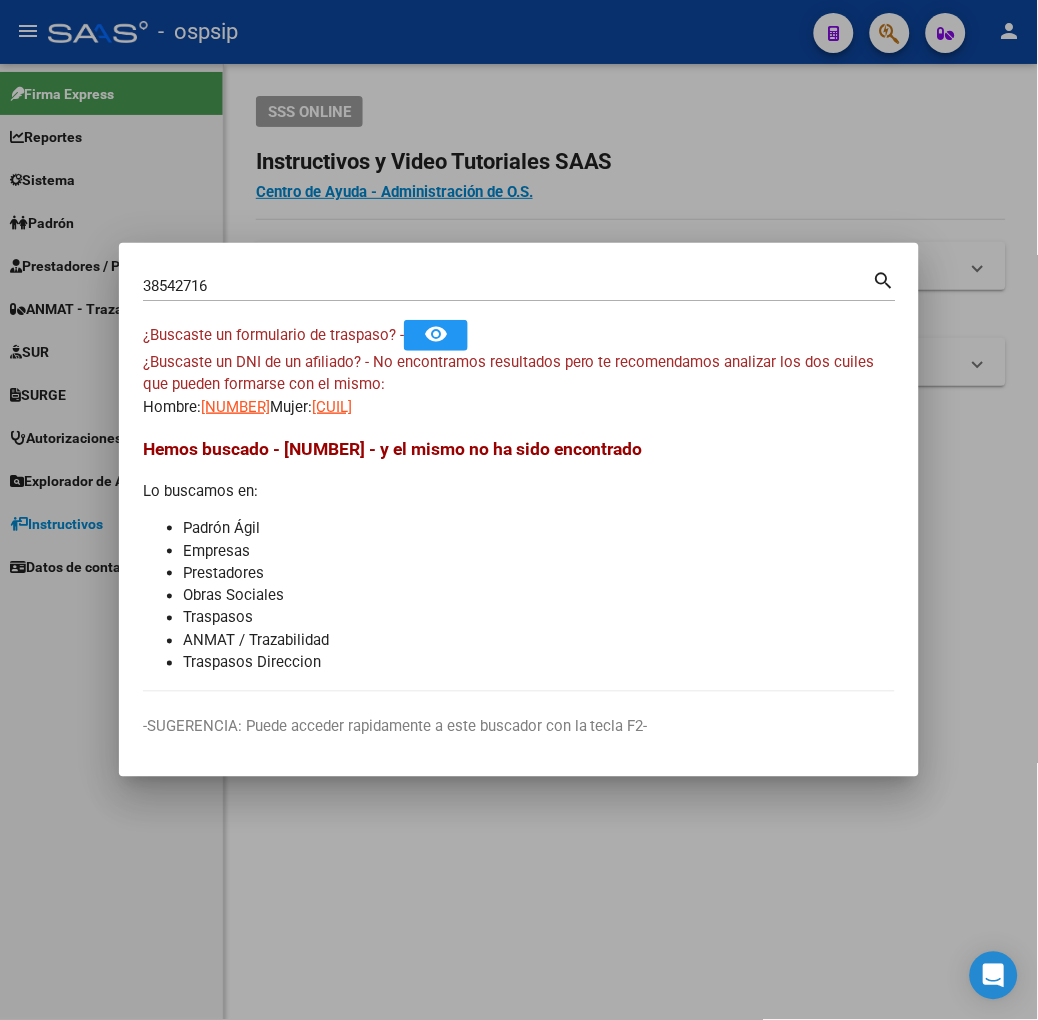 click on "[NUMBER] Buscar (apellido, dni, cuil, nro traspaso, cuit, obra social) search ¿Buscaste un formulario de traspaso? -   remove_red_eye ¿Buscaste un DNI de un afiliado? - No encontramos resultados pero te recomendamos analizar los dos cuiles que pueden formarse con el mismo:   Hombre:   [CUIL]    Mujer:   [CUIL] Hemos buscado - [NUMBER] - y el mismo no ha sido encontrado   Lo buscamos en:   Padrón Ágil Empresas Prestadores Obras Sociales Traspasos ANMAT / Trazabilidad Traspasos Direccion" at bounding box center (519, 479) 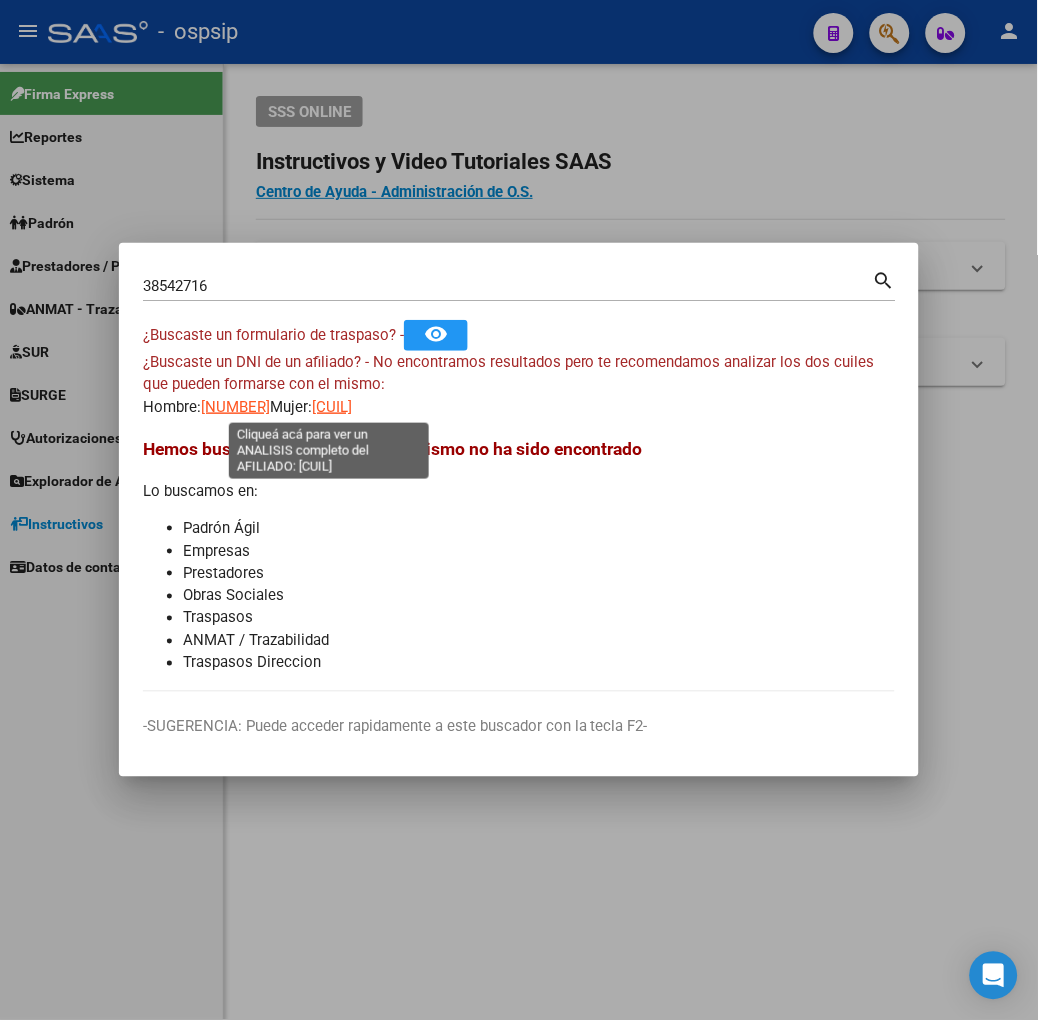 click on "[CUIL]" at bounding box center [332, 407] 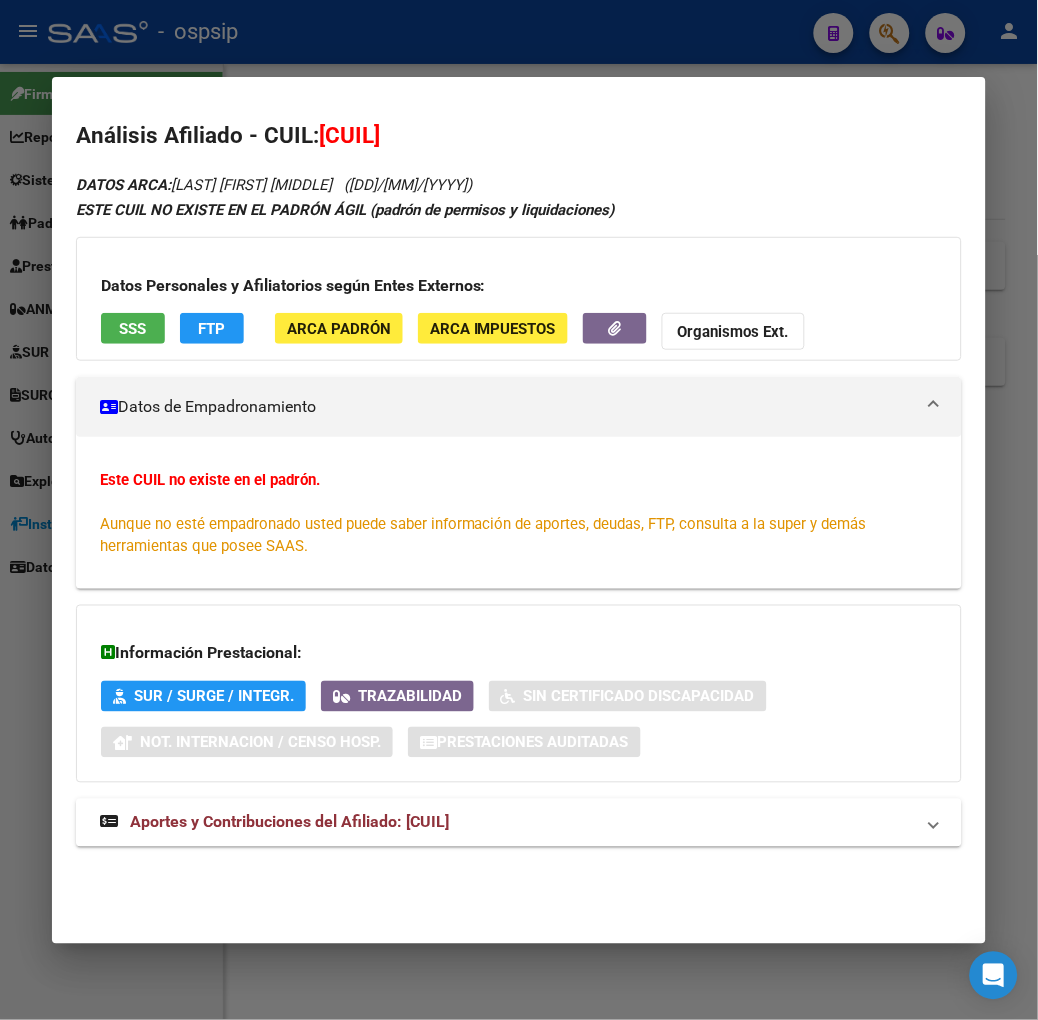click on "SSS" at bounding box center (132, 329) 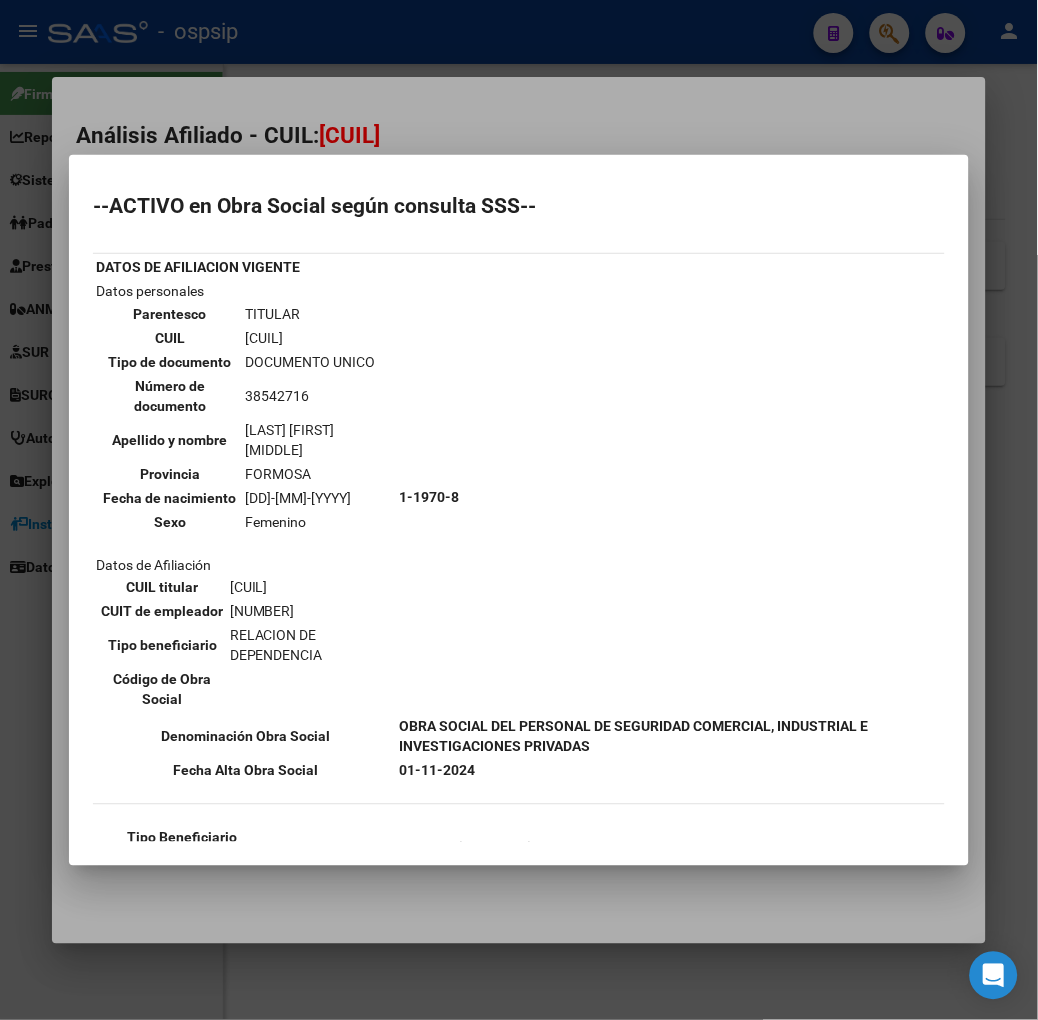 click at bounding box center [519, 510] 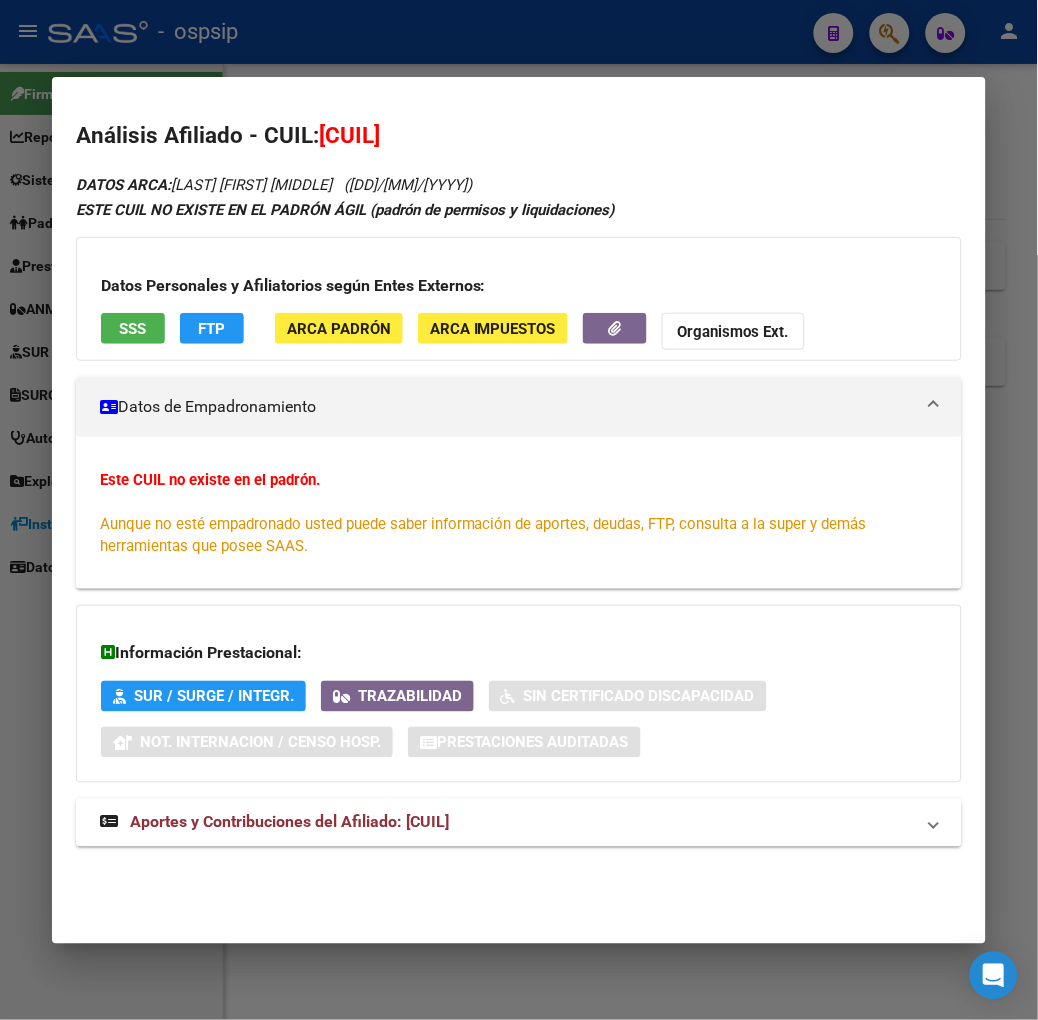 click at bounding box center (519, 510) 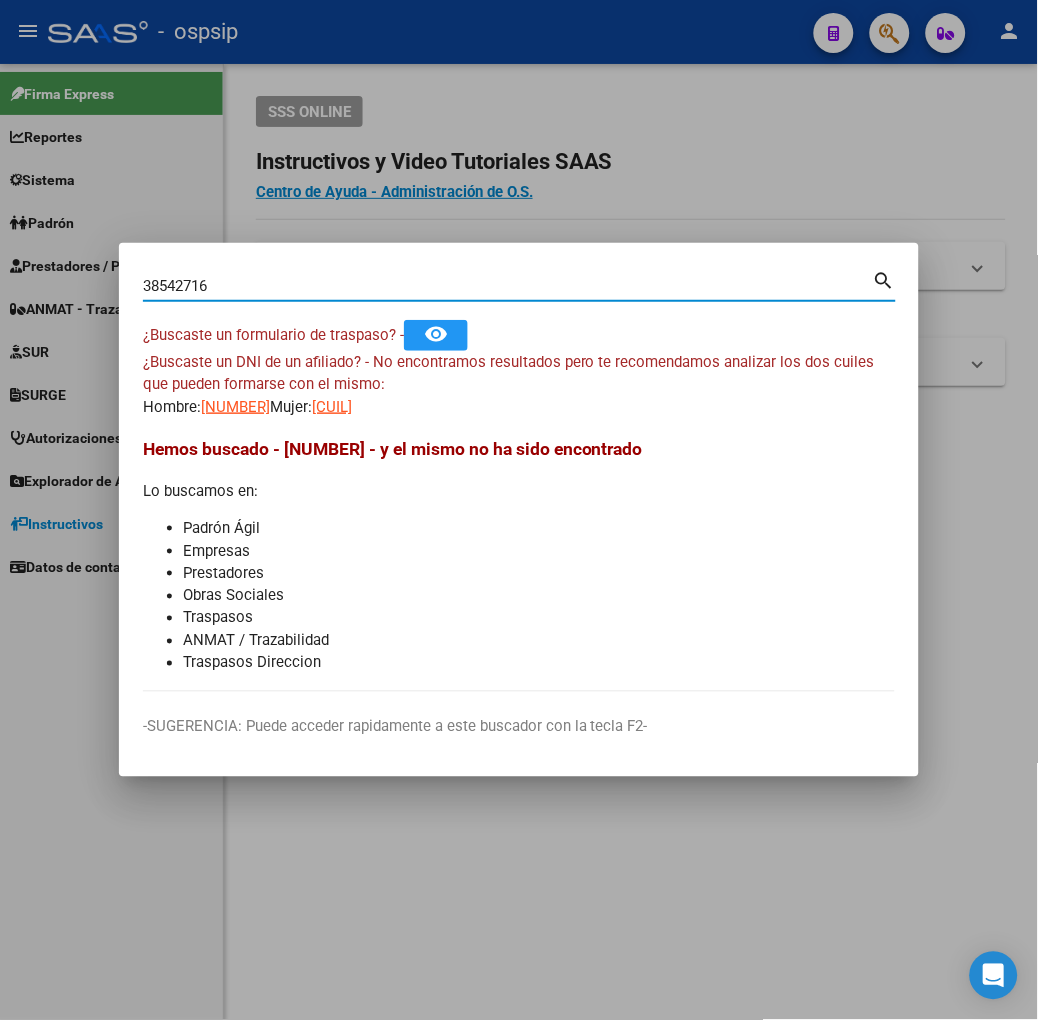 click on "38542716" at bounding box center [508, 286] 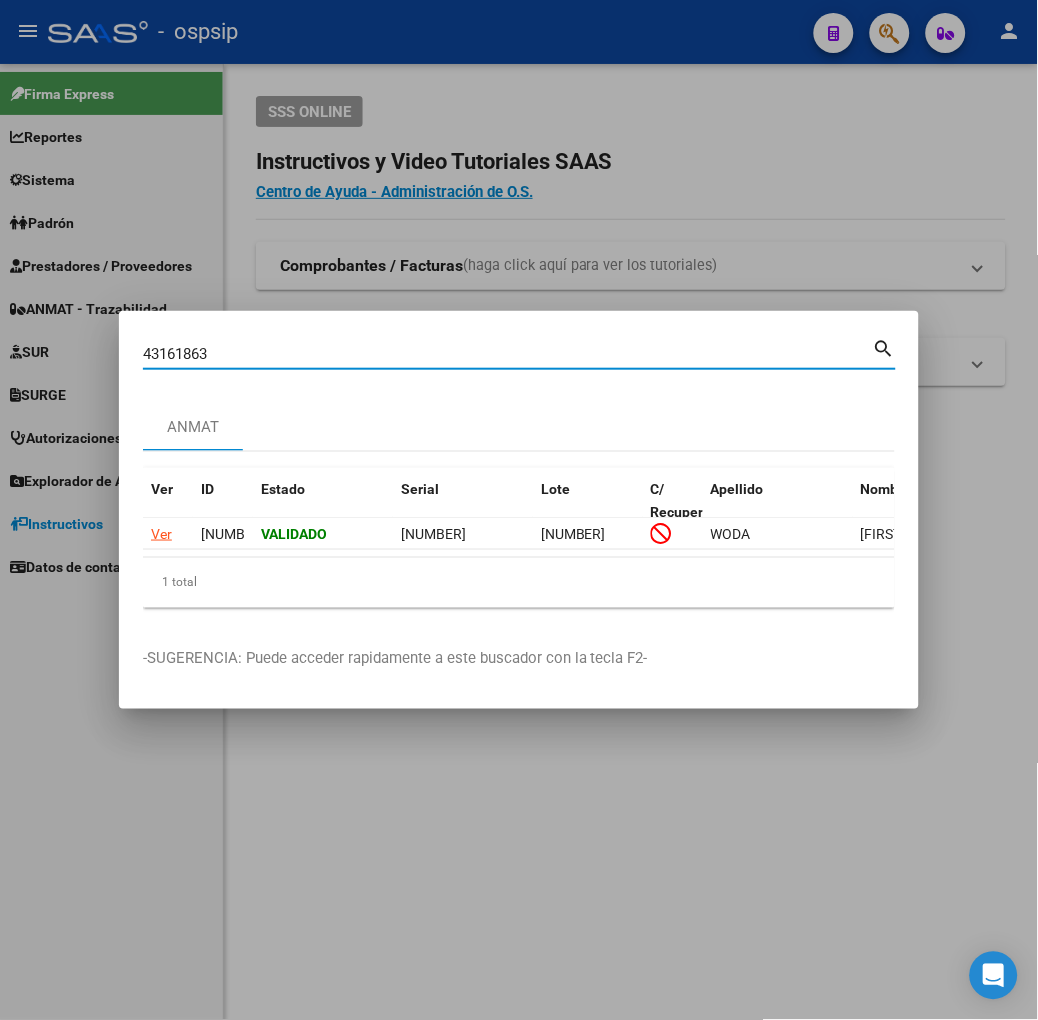 type on "43161863" 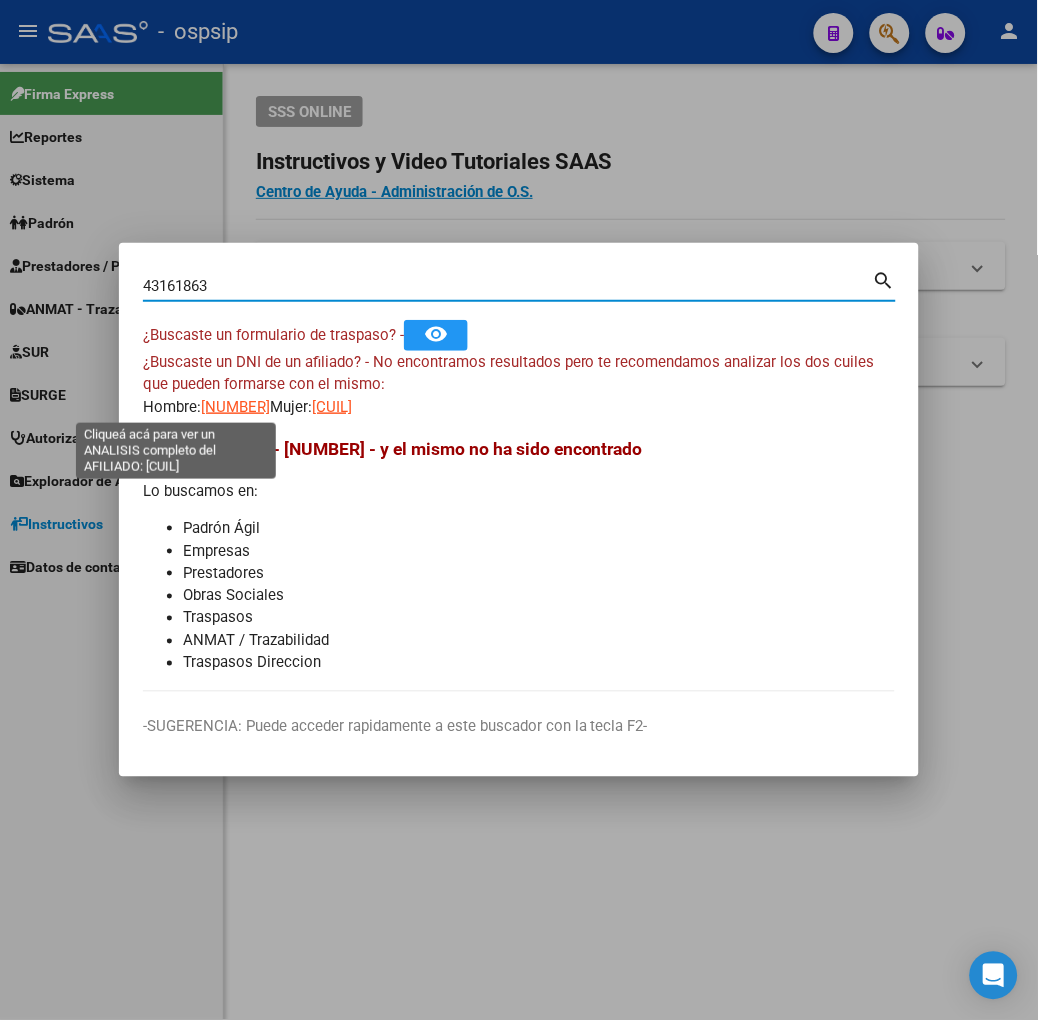 click on "[NUMBER]" at bounding box center (235, 407) 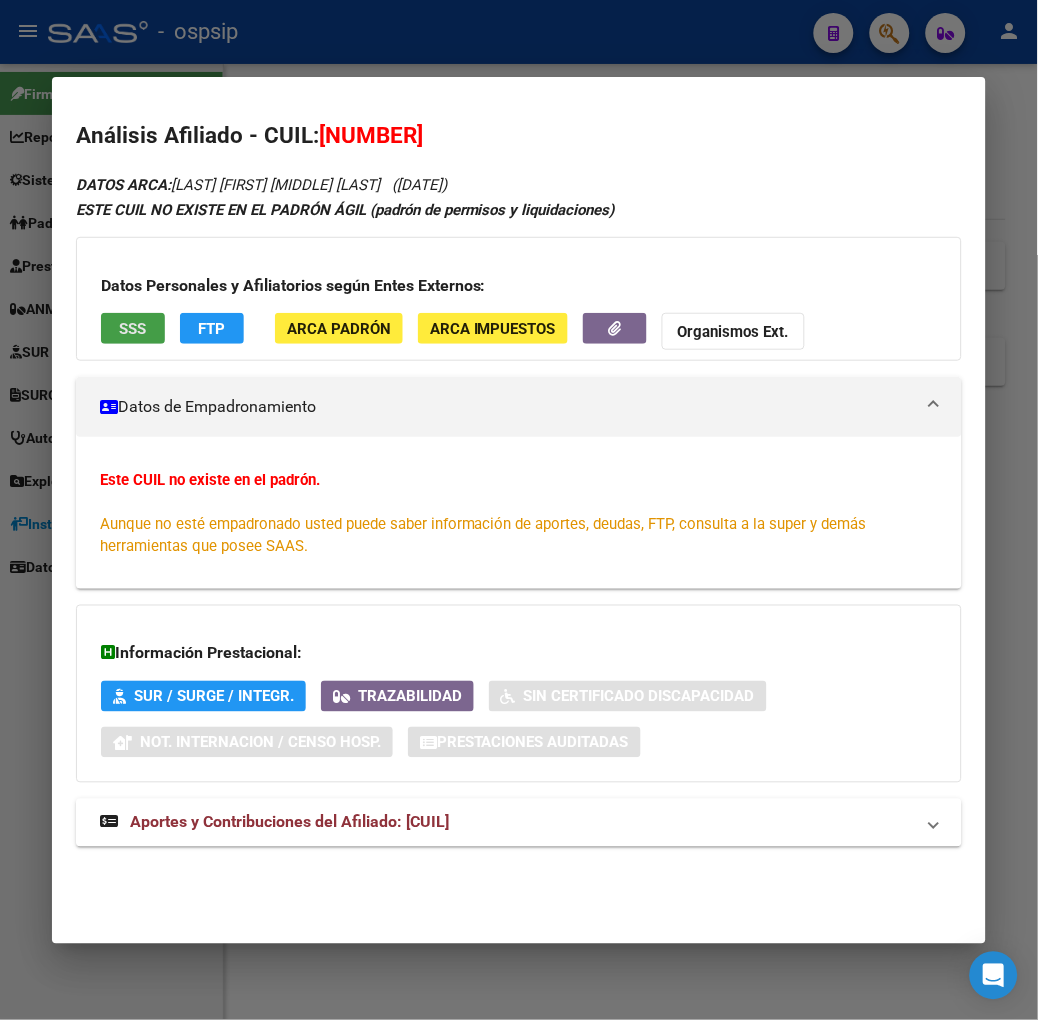 click on "SSS" at bounding box center (133, 328) 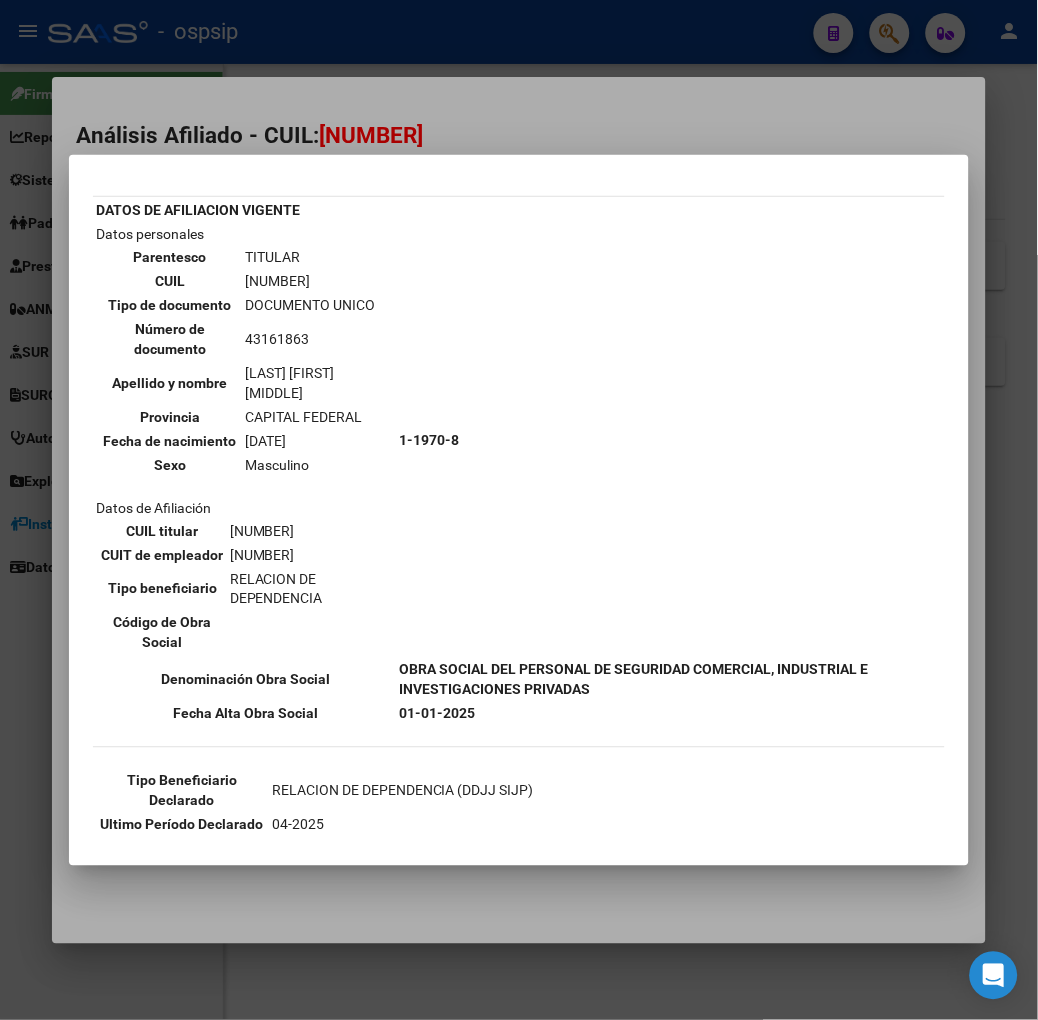 scroll, scrollTop: 111, scrollLeft: 0, axis: vertical 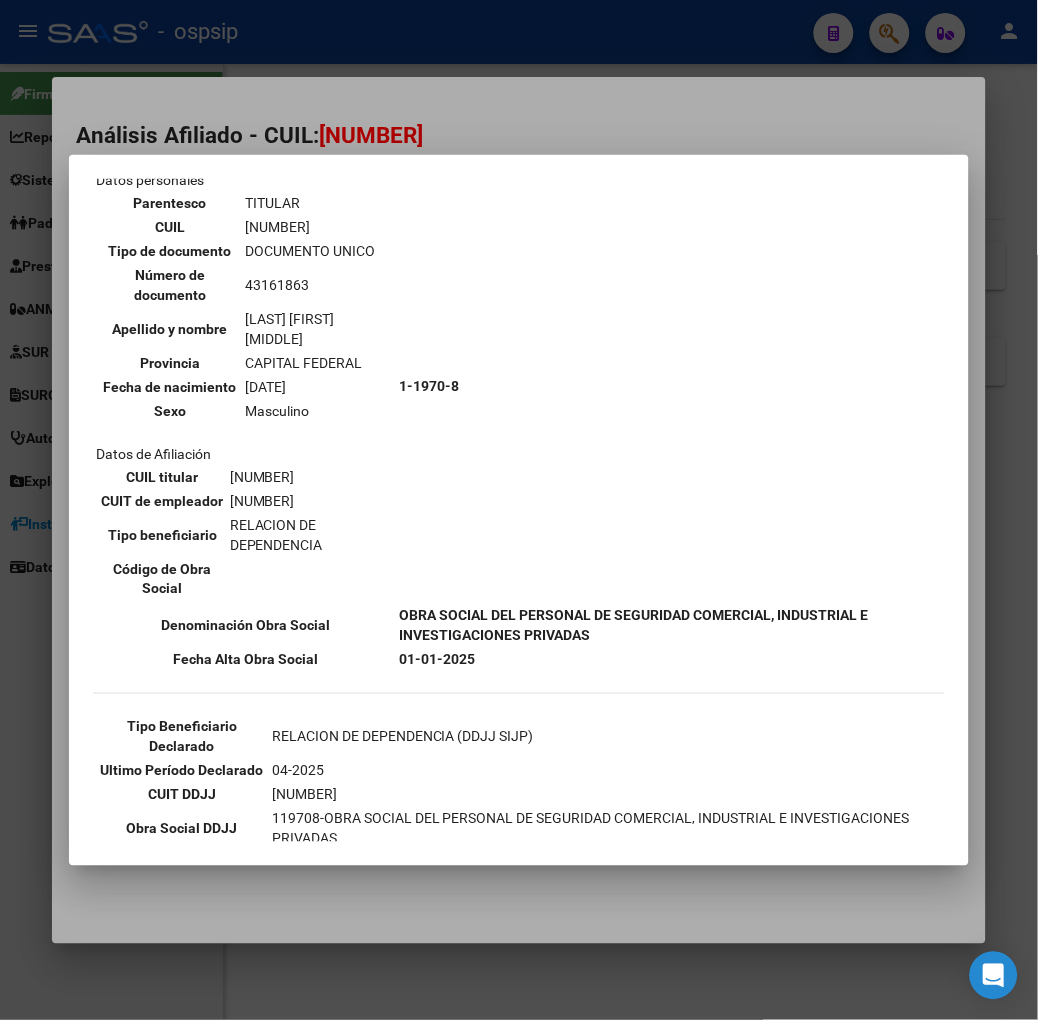 click at bounding box center [519, 510] 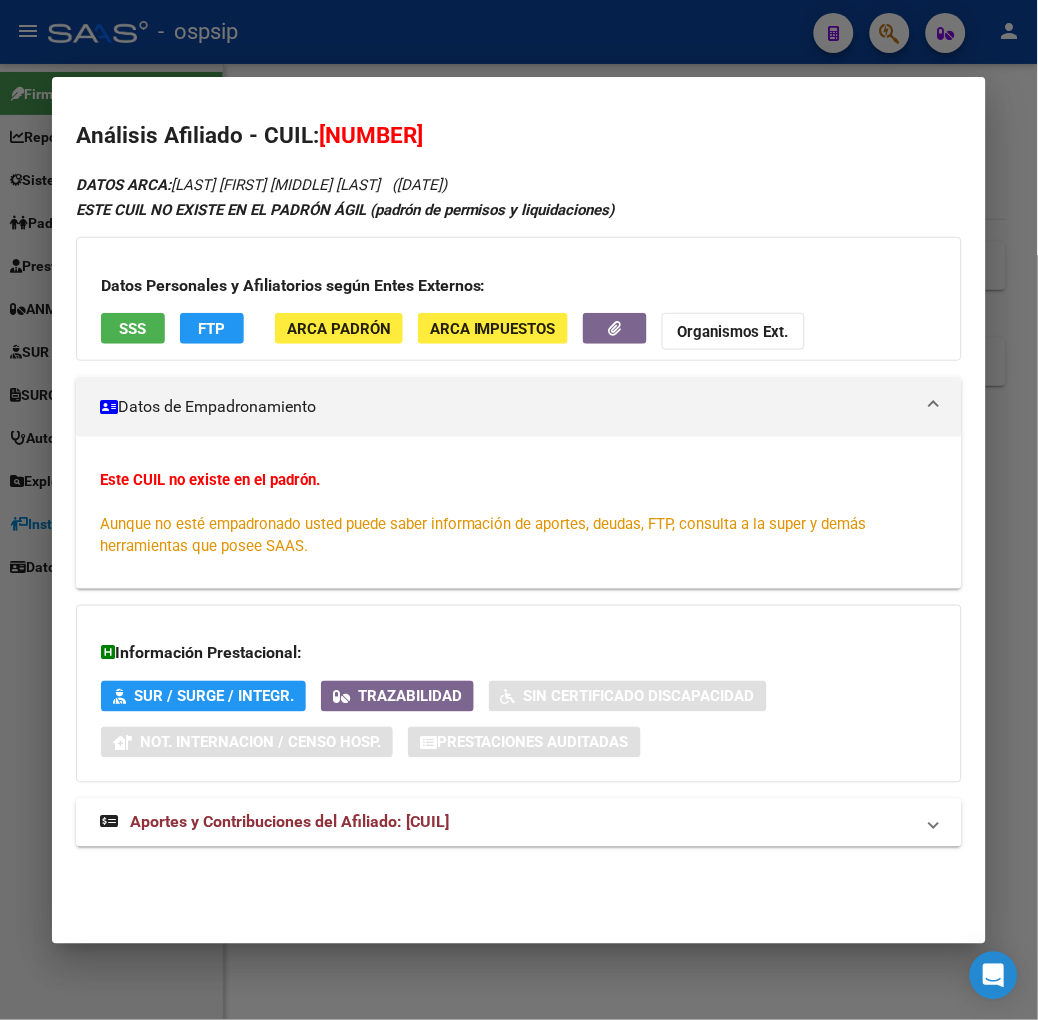 click on "Aportes y Contribuciones del Afiliado: [CUIL]" at bounding box center (519, 823) 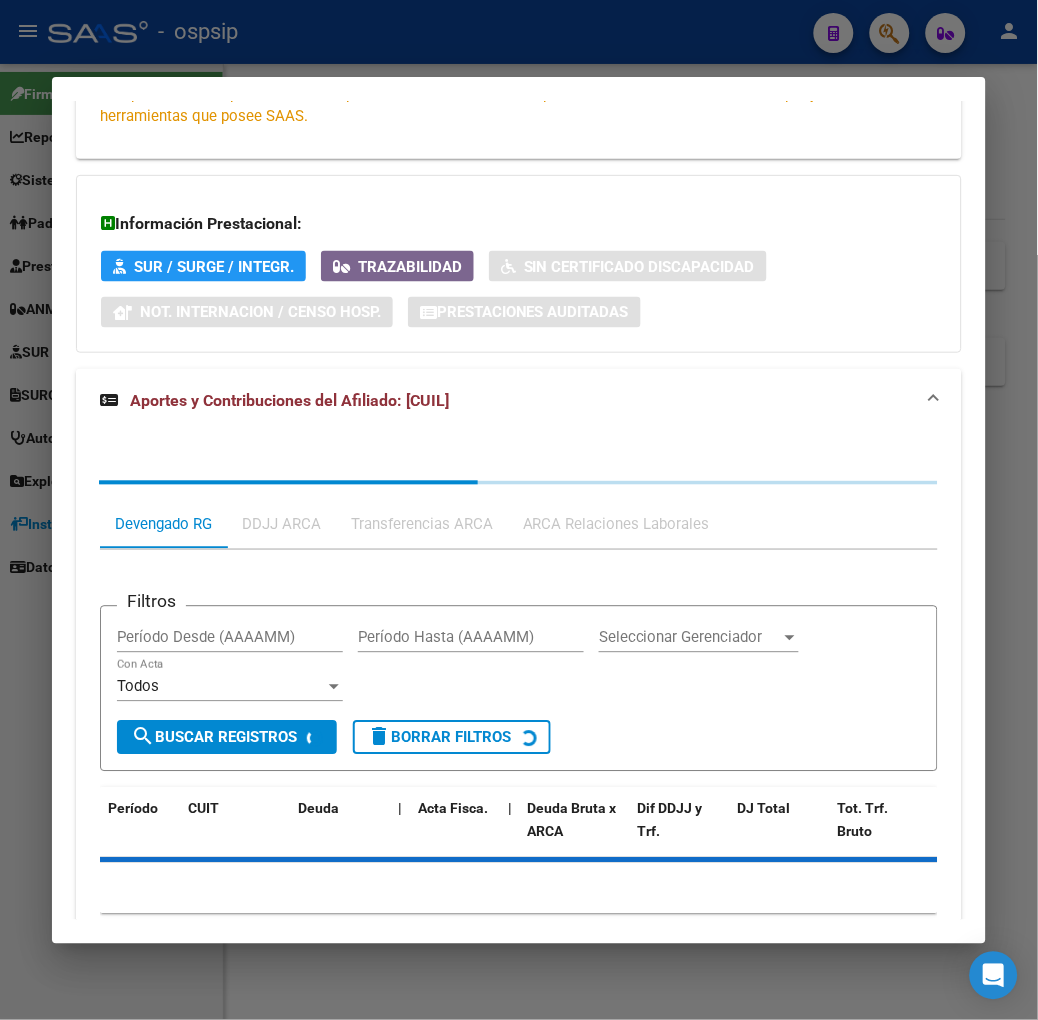 scroll, scrollTop: 516, scrollLeft: 0, axis: vertical 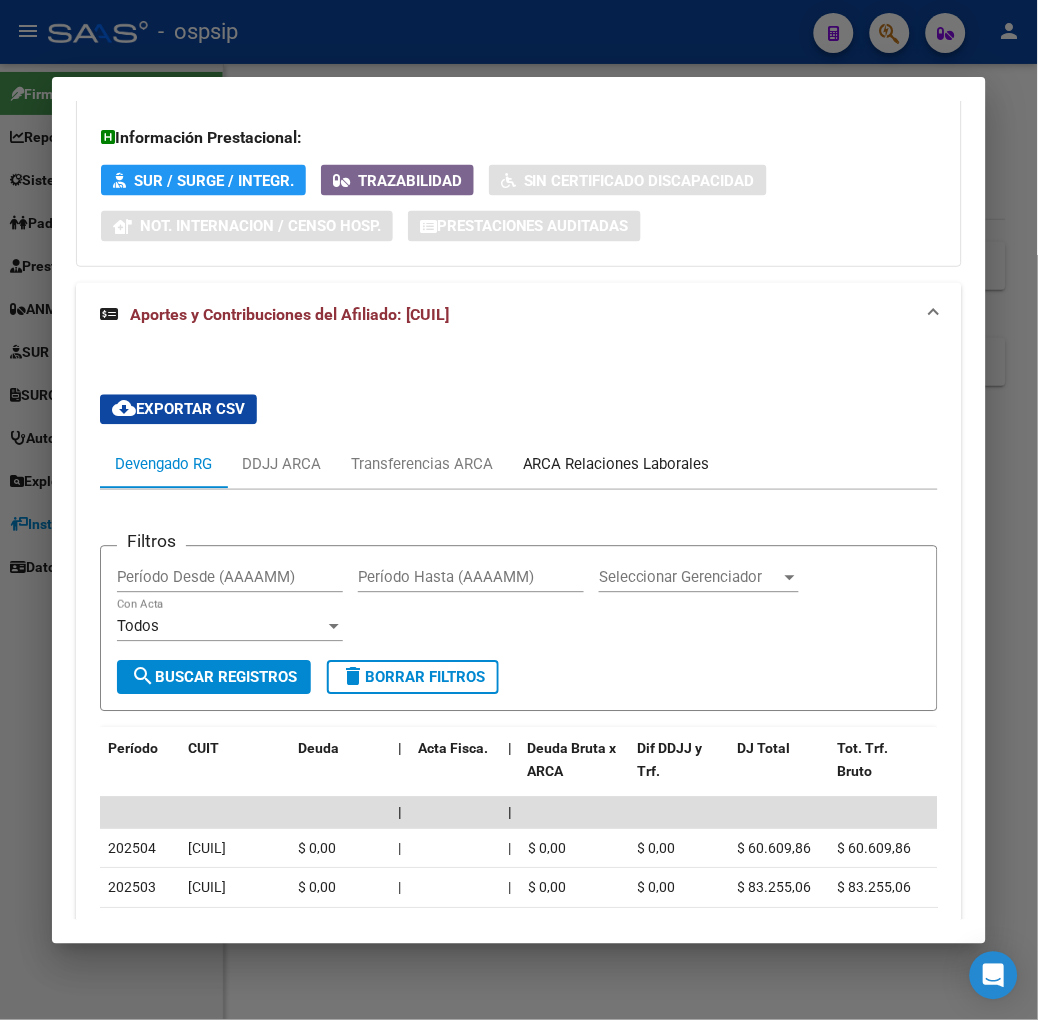 click on "ARCA Relaciones Laborales" at bounding box center (616, 465) 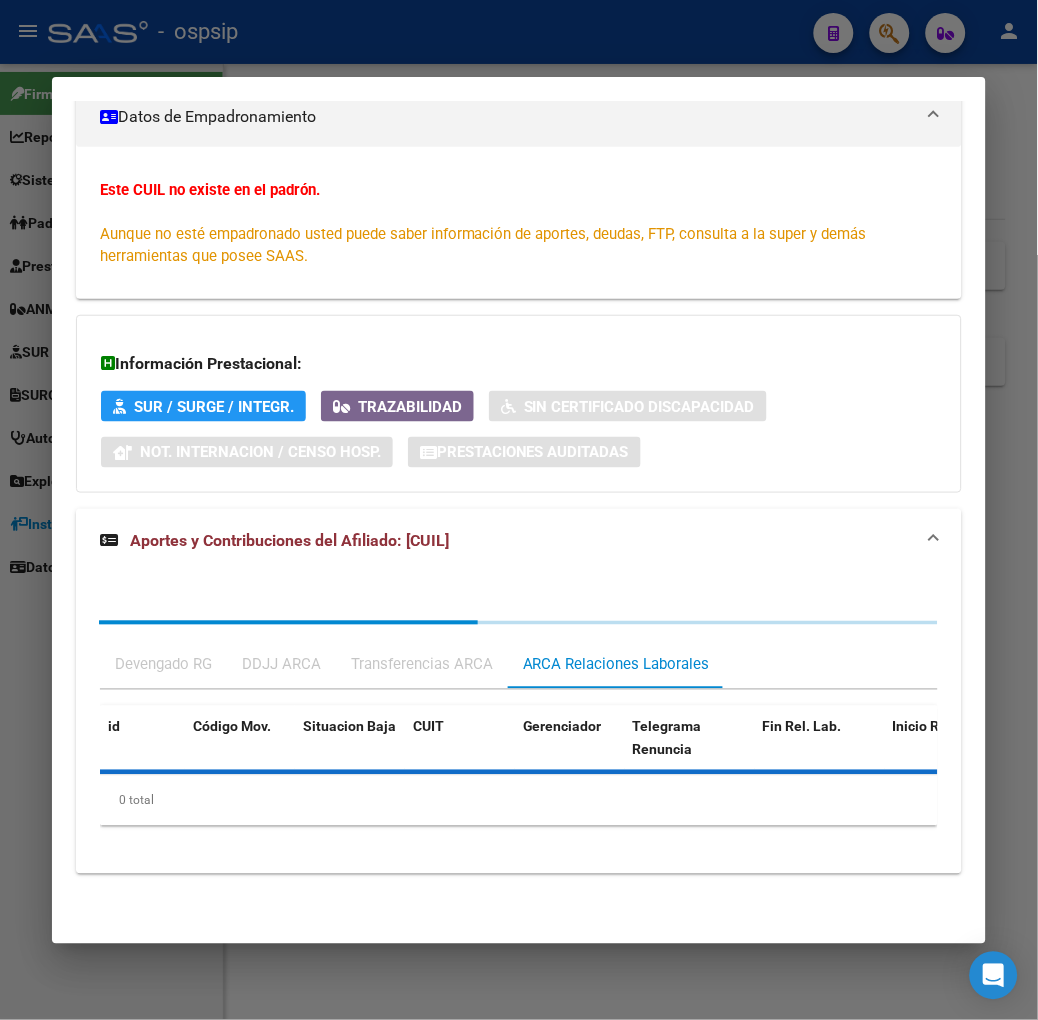 scroll, scrollTop: 435, scrollLeft: 0, axis: vertical 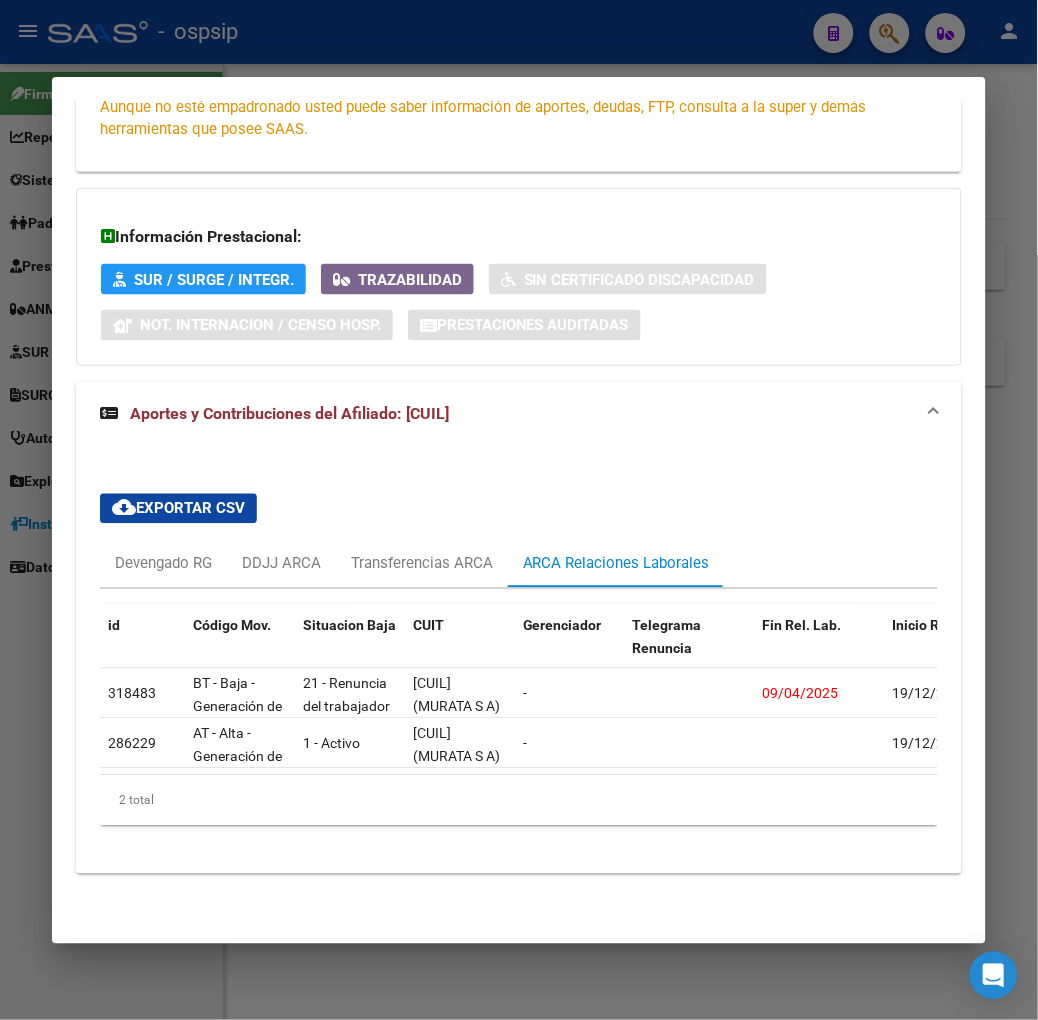 click at bounding box center [519, 510] 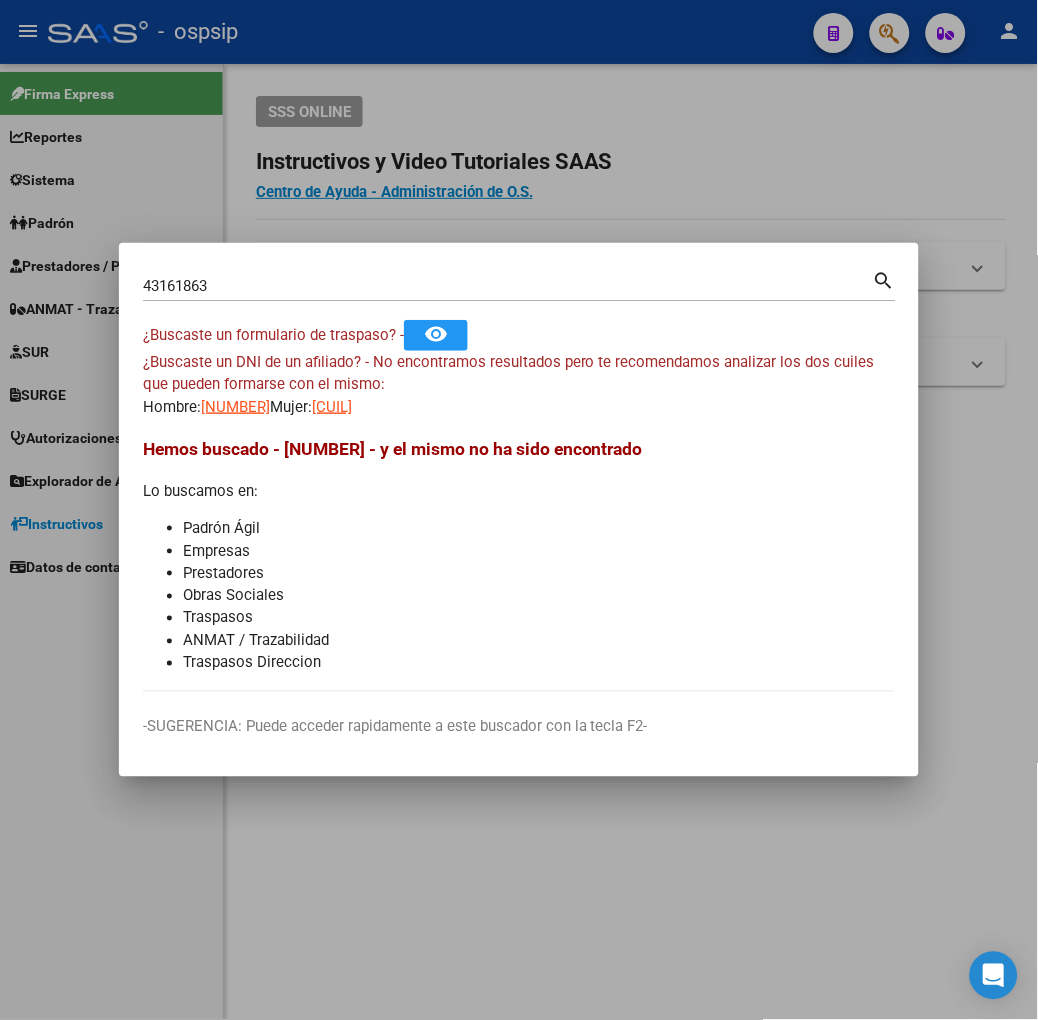 click on "43161863" at bounding box center [508, 286] 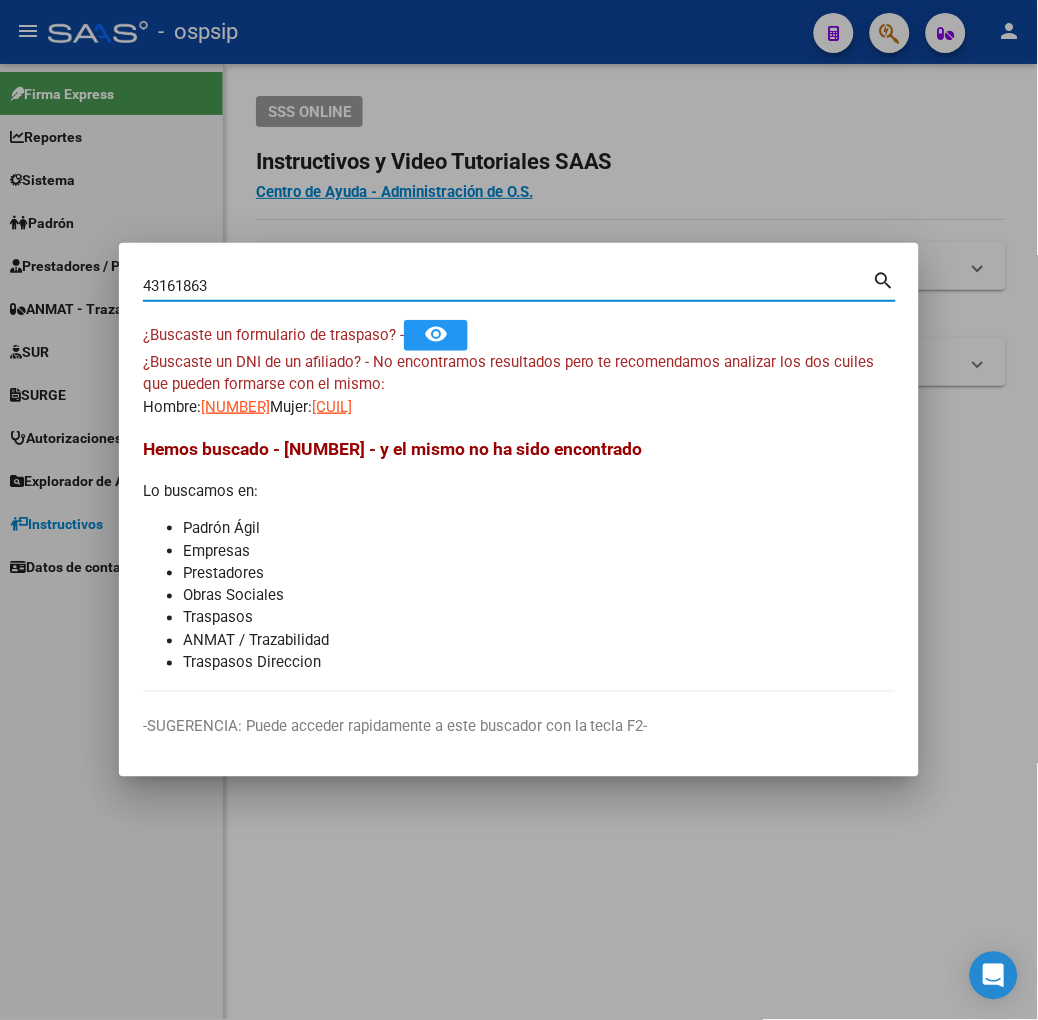 click on "43161863" at bounding box center (508, 286) 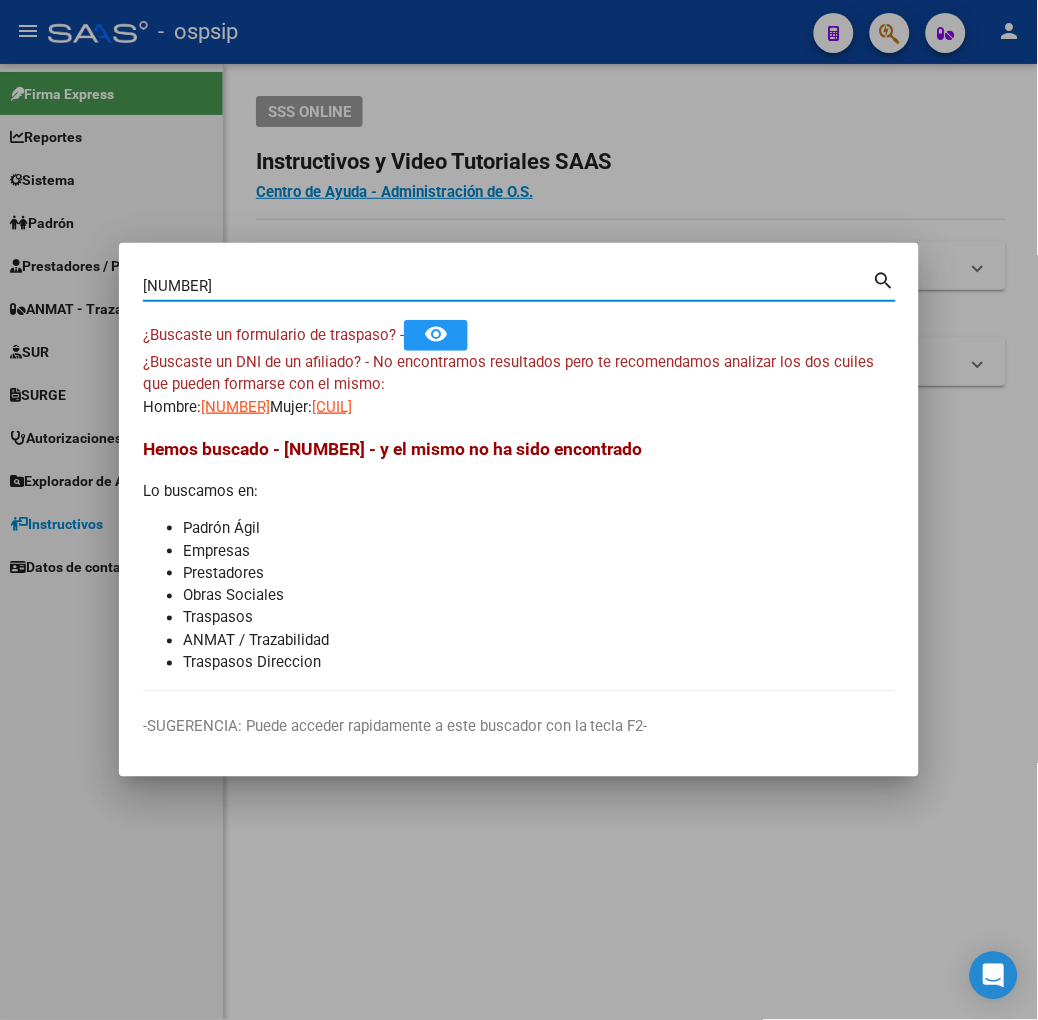 type on "[NUMBER]" 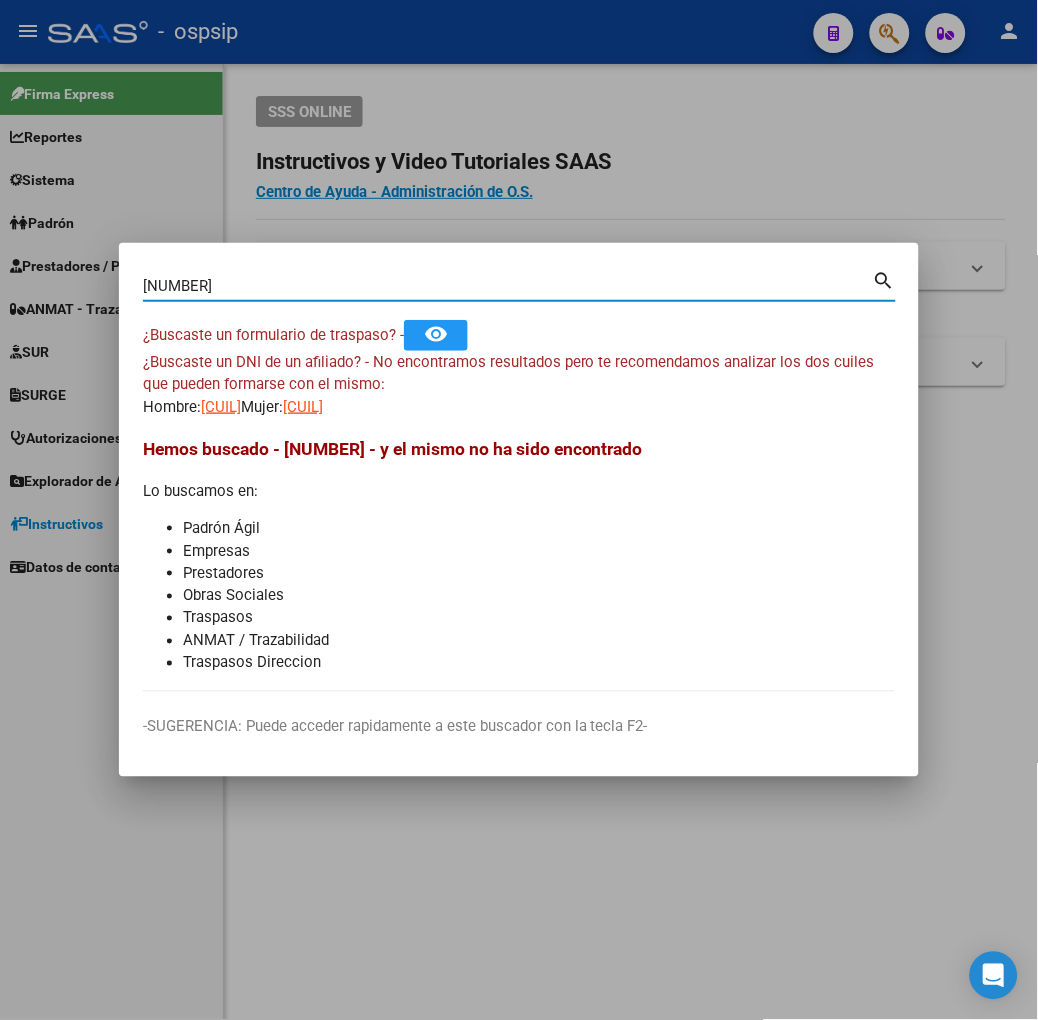 click on "[CUIL]" at bounding box center (221, 407) 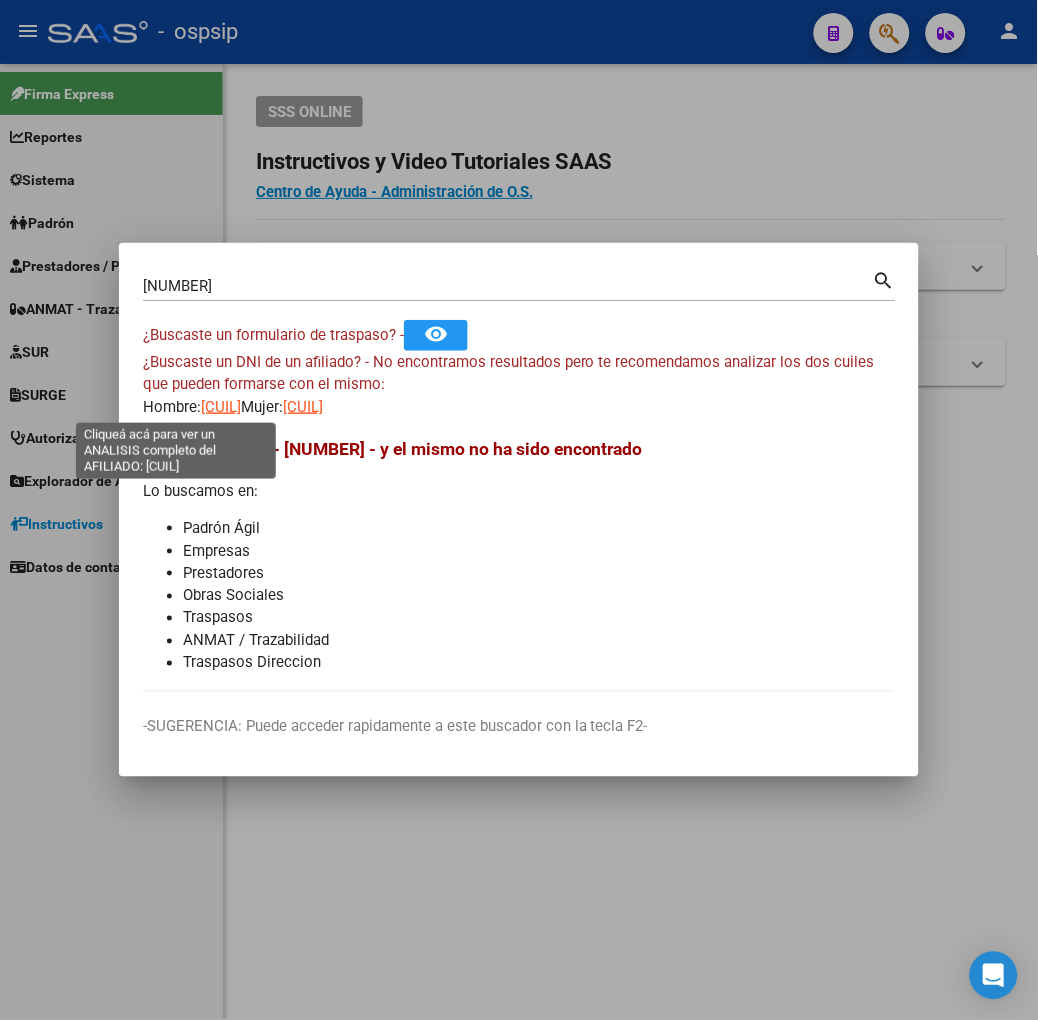 click on "[CUIL]" at bounding box center (221, 407) 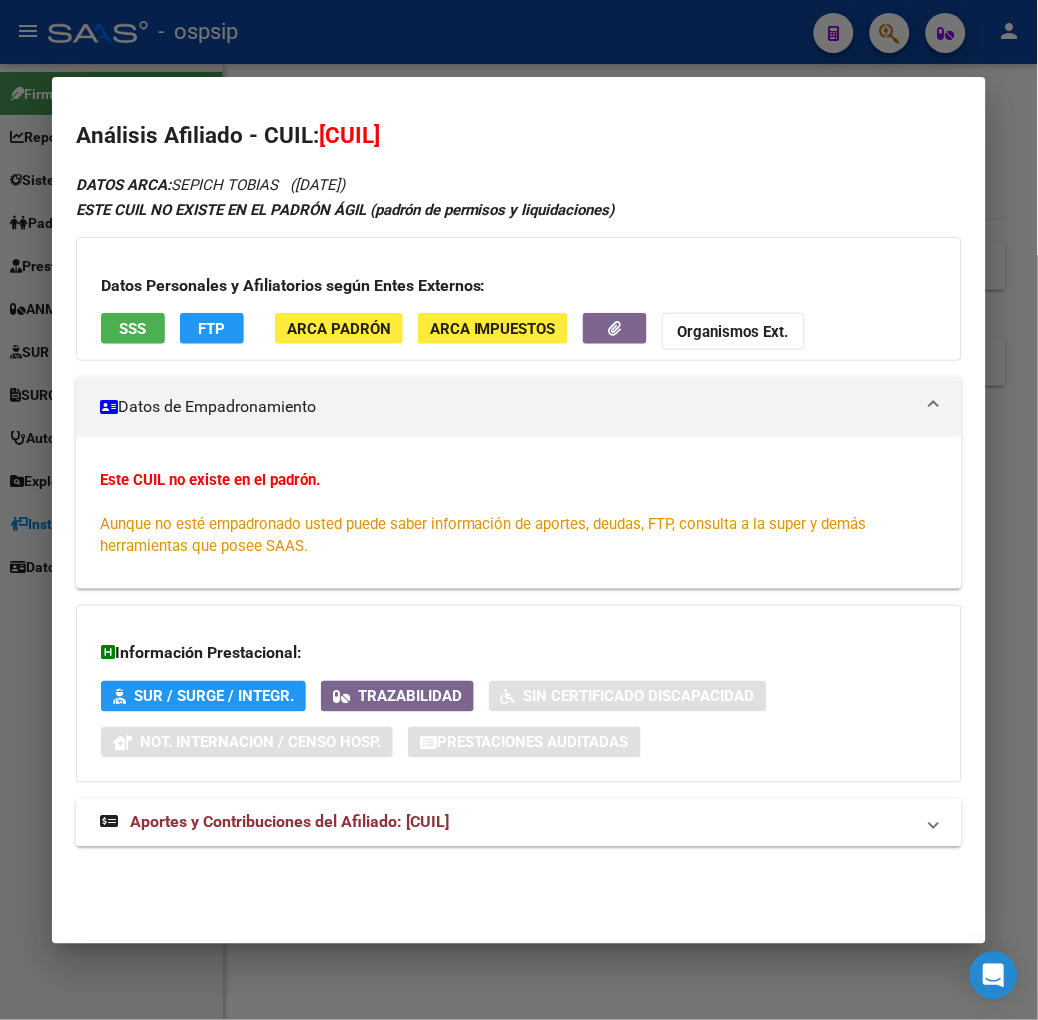 click on "SSS" at bounding box center (133, 328) 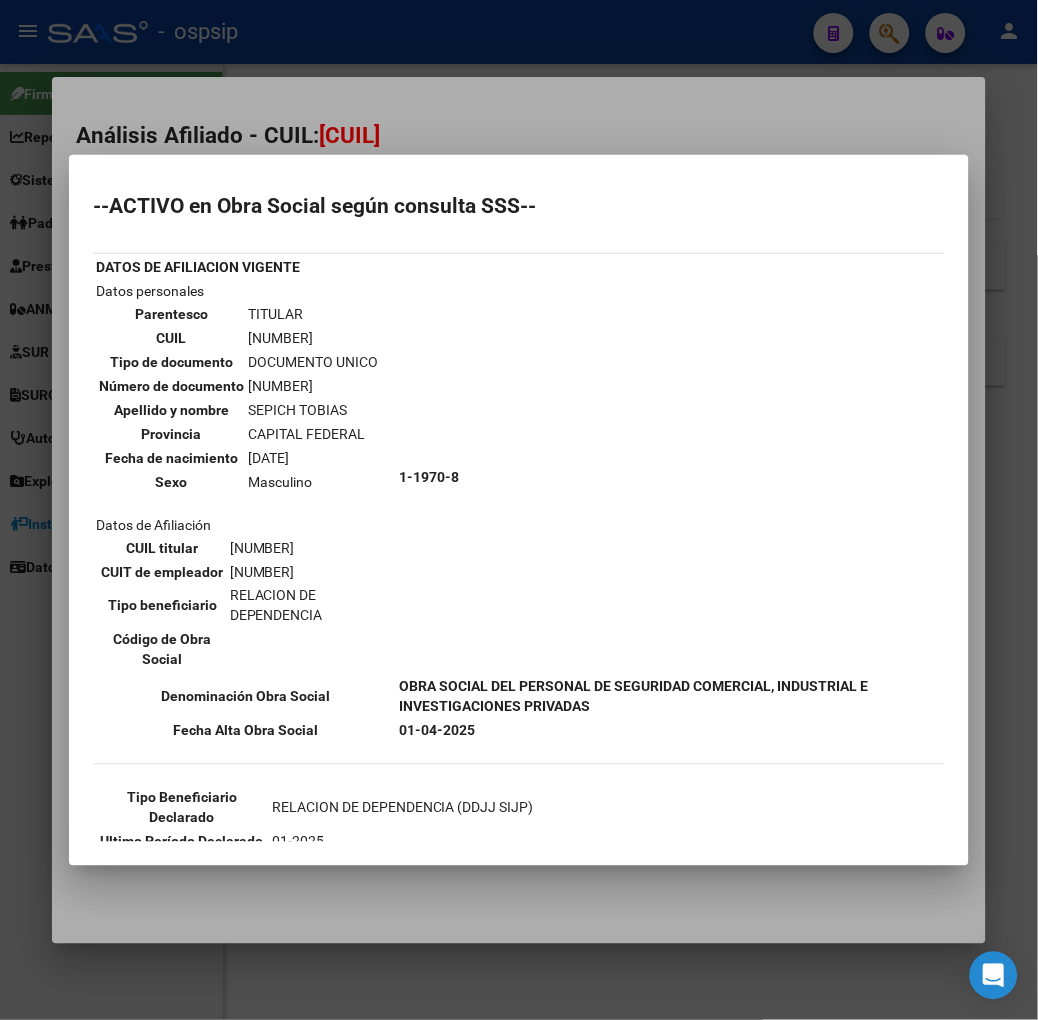 click at bounding box center (519, 510) 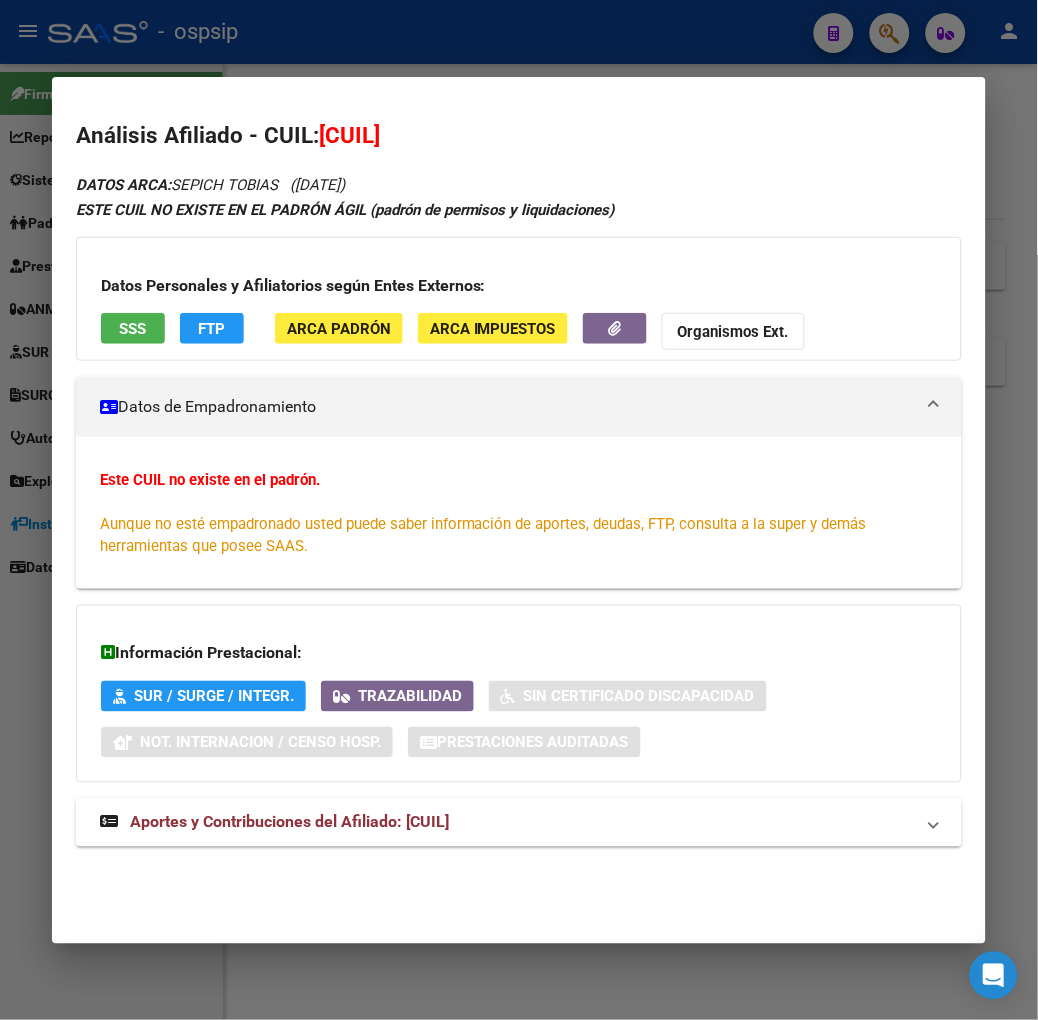 click on "Aportes y Contribuciones del Afiliado: [CUIL]" at bounding box center (507, 823) 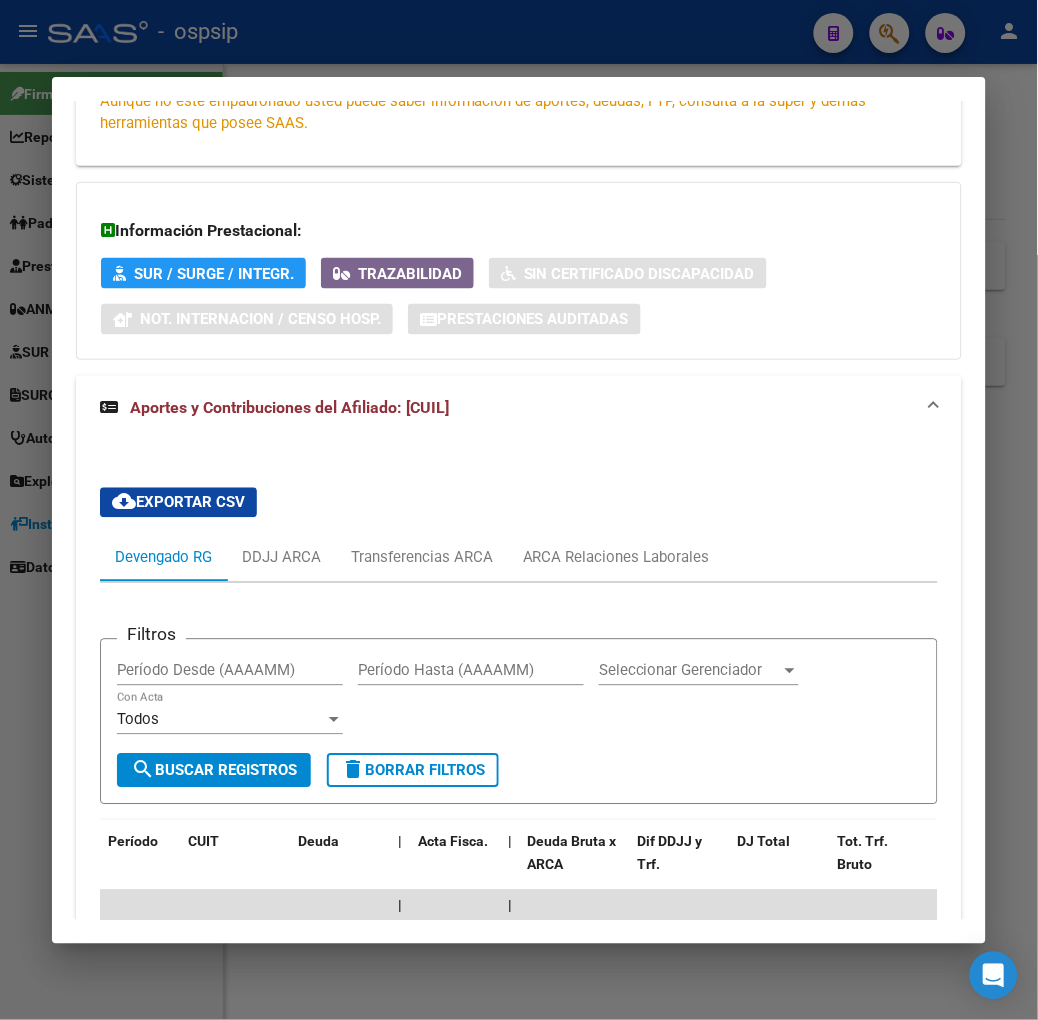 scroll, scrollTop: 673, scrollLeft: 0, axis: vertical 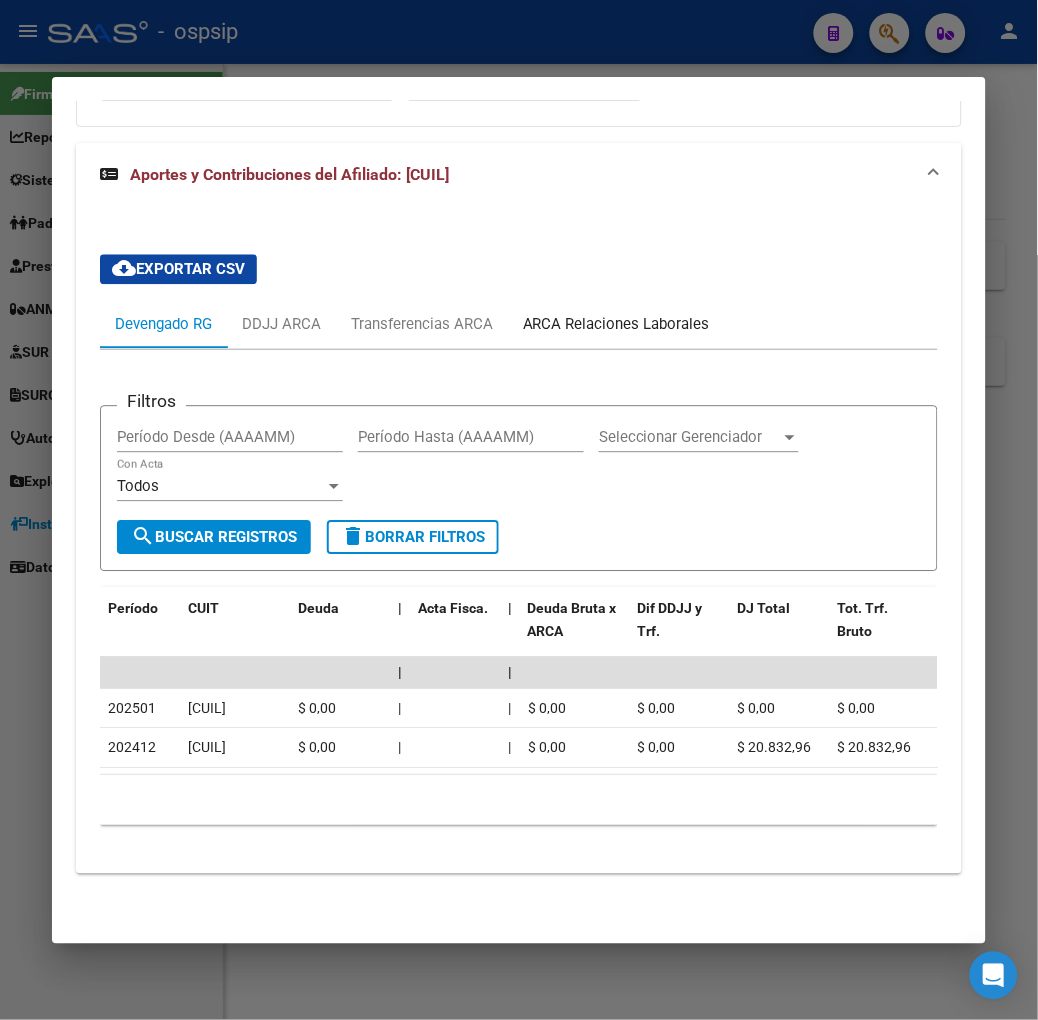 click on "ARCA Relaciones Laborales" at bounding box center [616, 325] 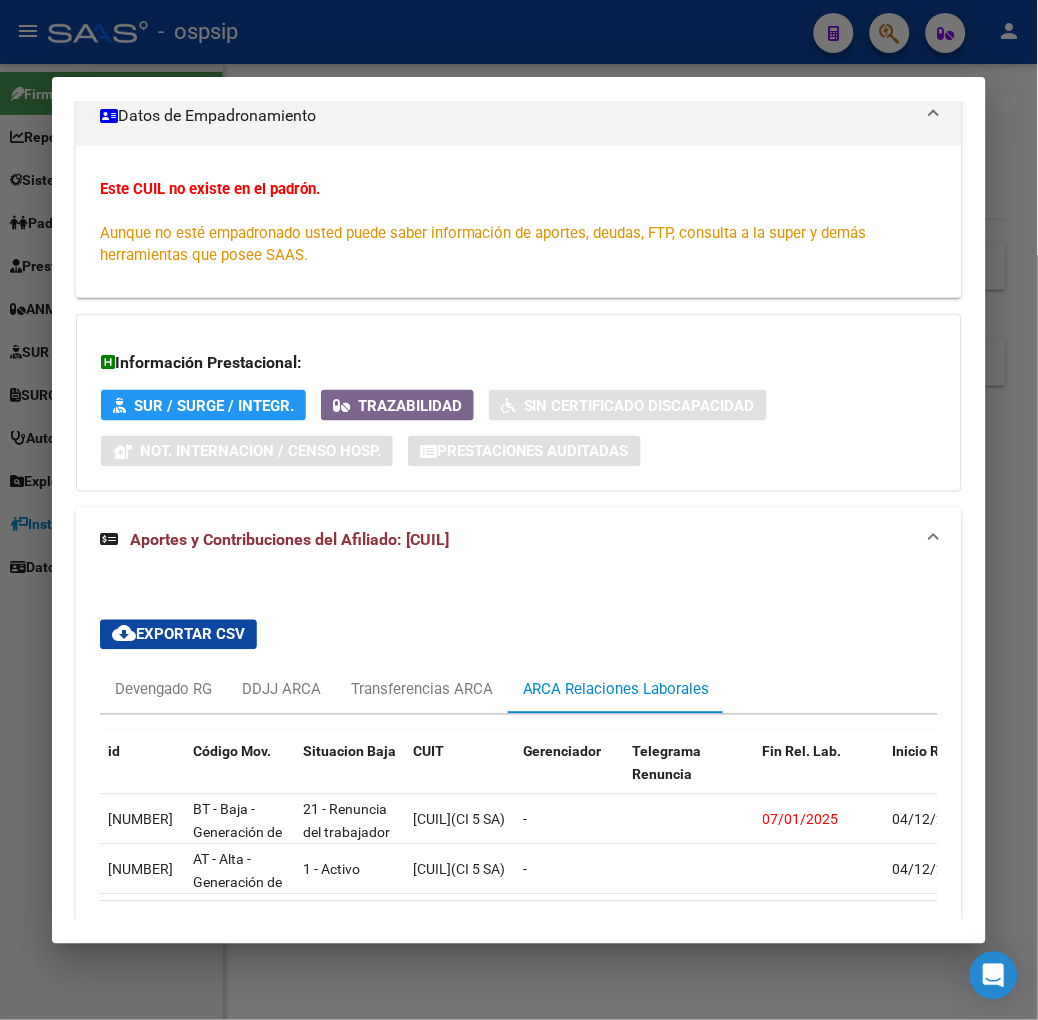 scroll, scrollTop: 435, scrollLeft: 0, axis: vertical 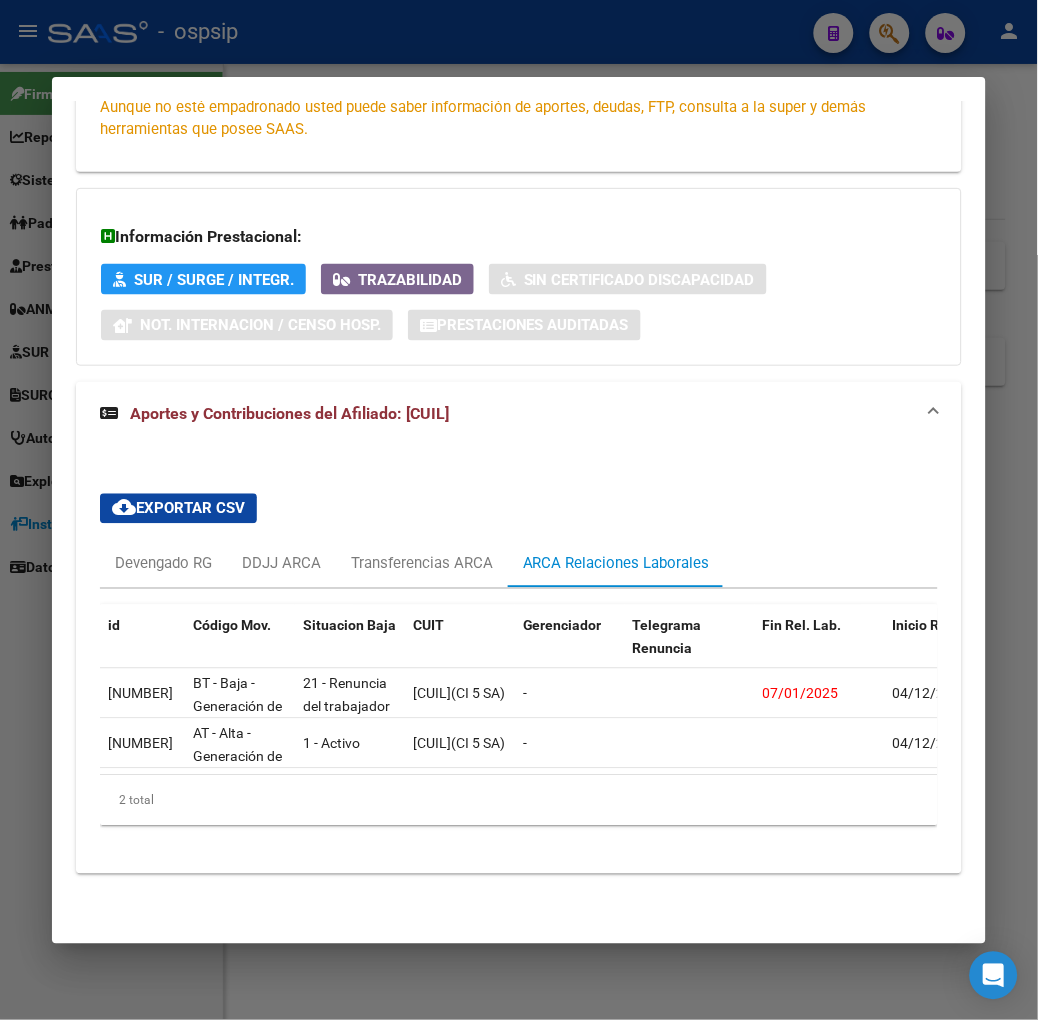 click at bounding box center [519, 510] 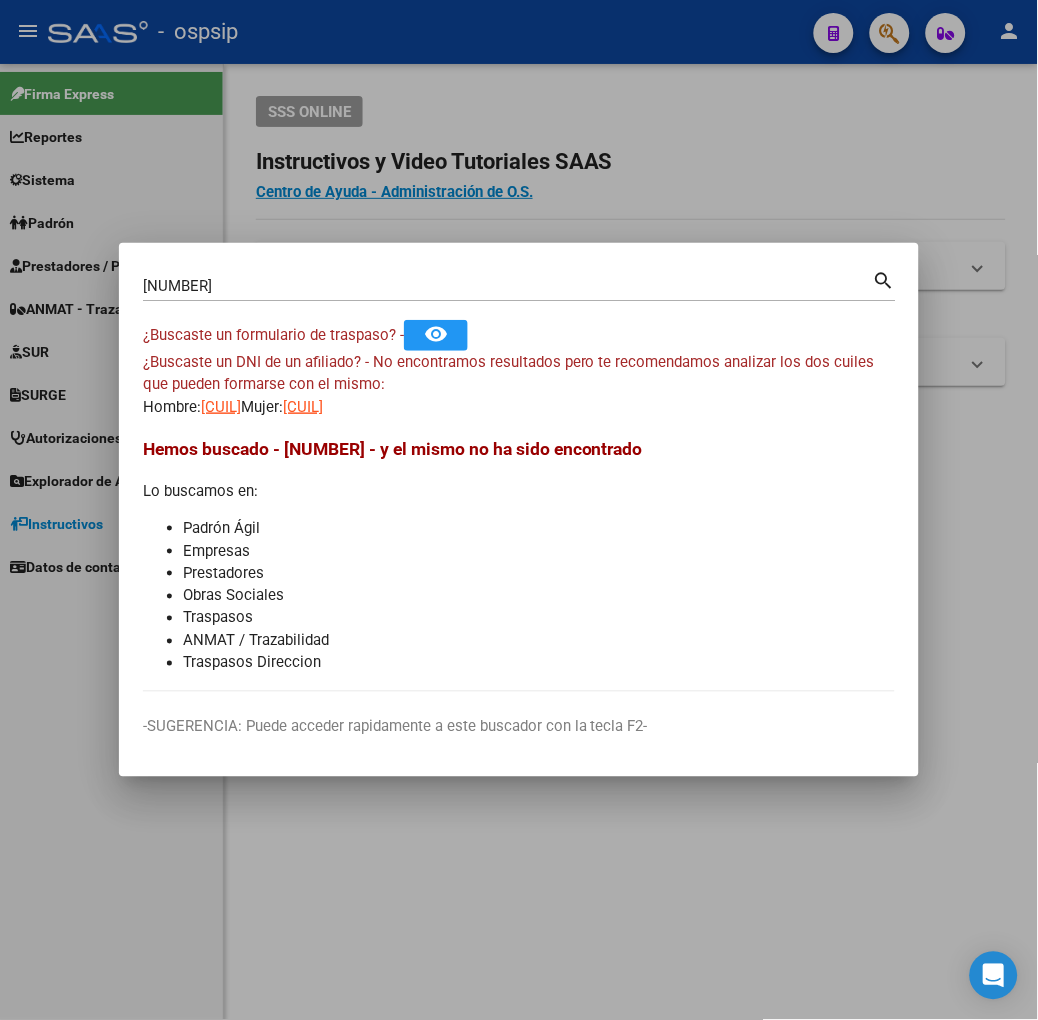 click on "[NUMBER]" at bounding box center [508, 286] 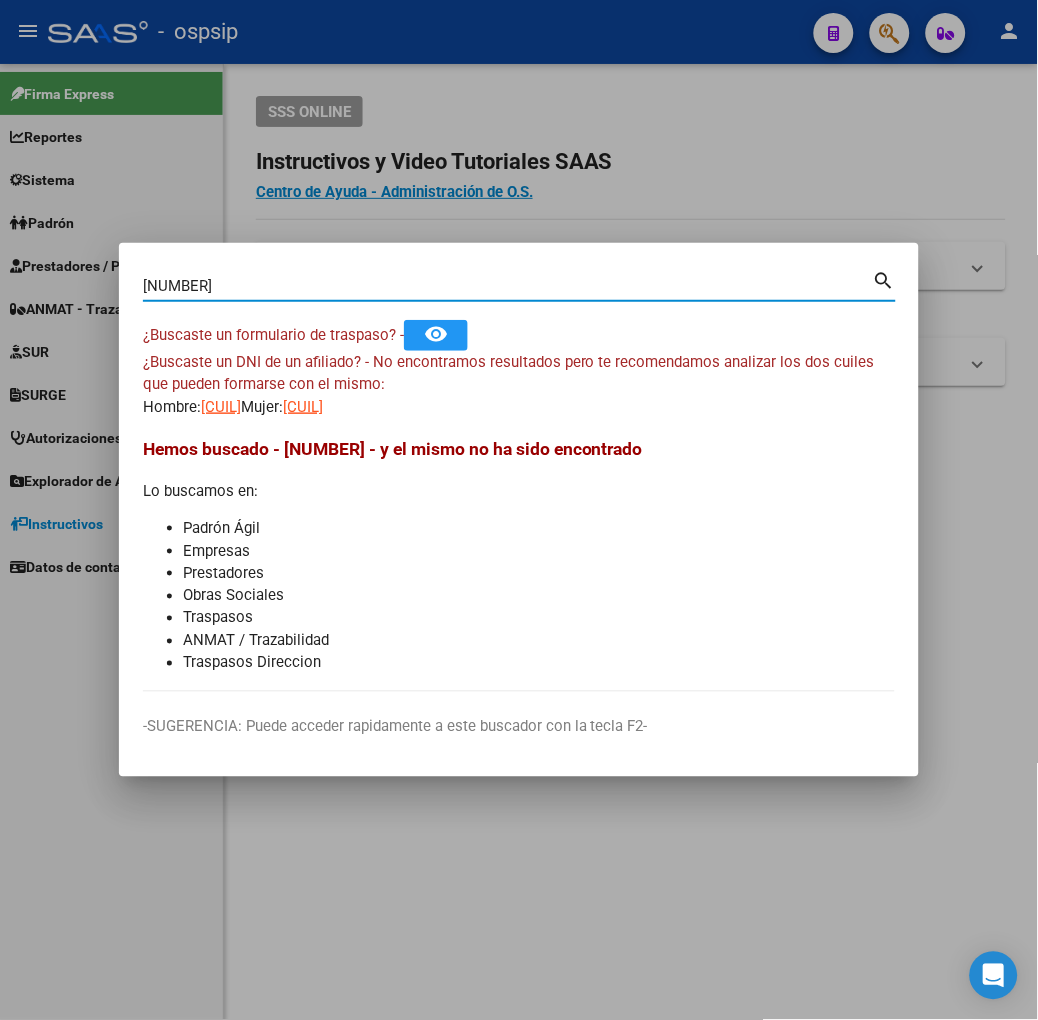 click on "[NUMBER]" at bounding box center [508, 286] 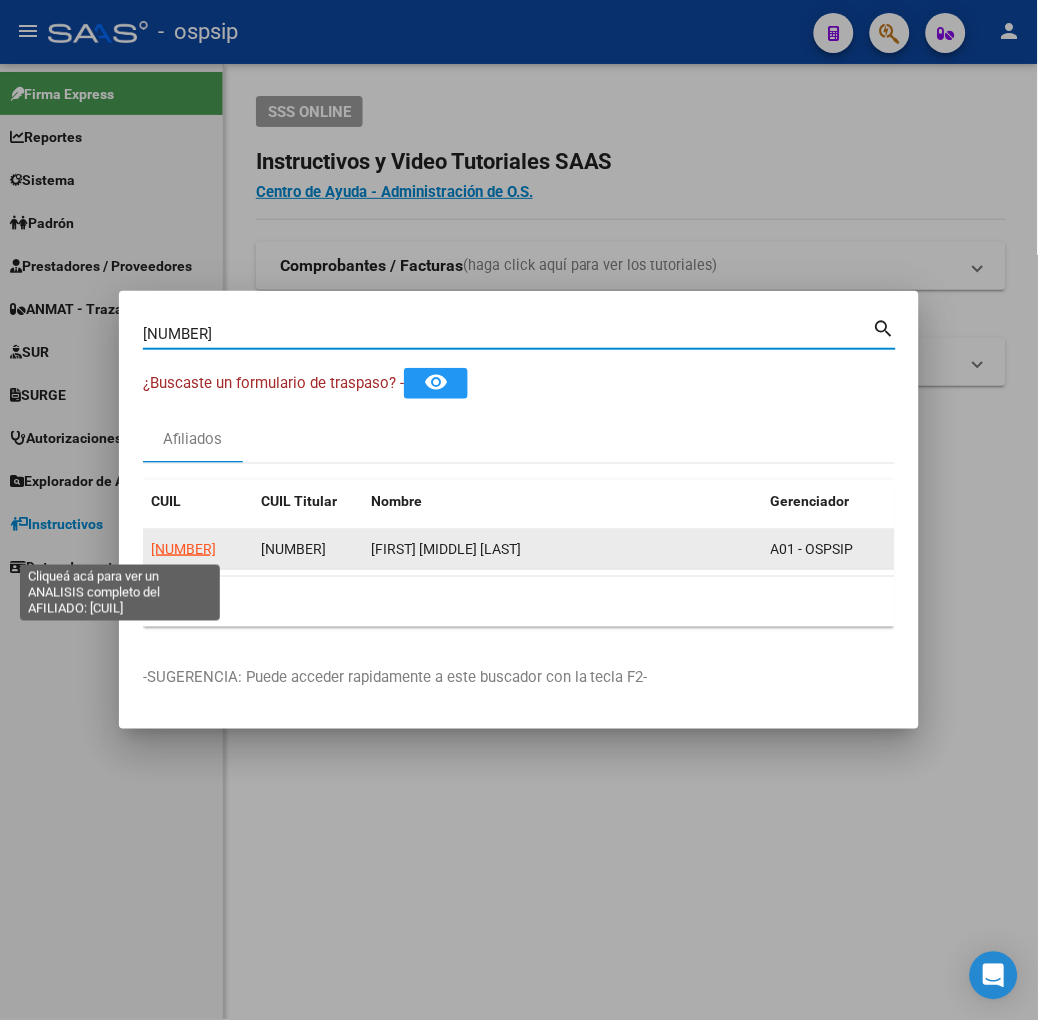 click on "[NUMBER]" 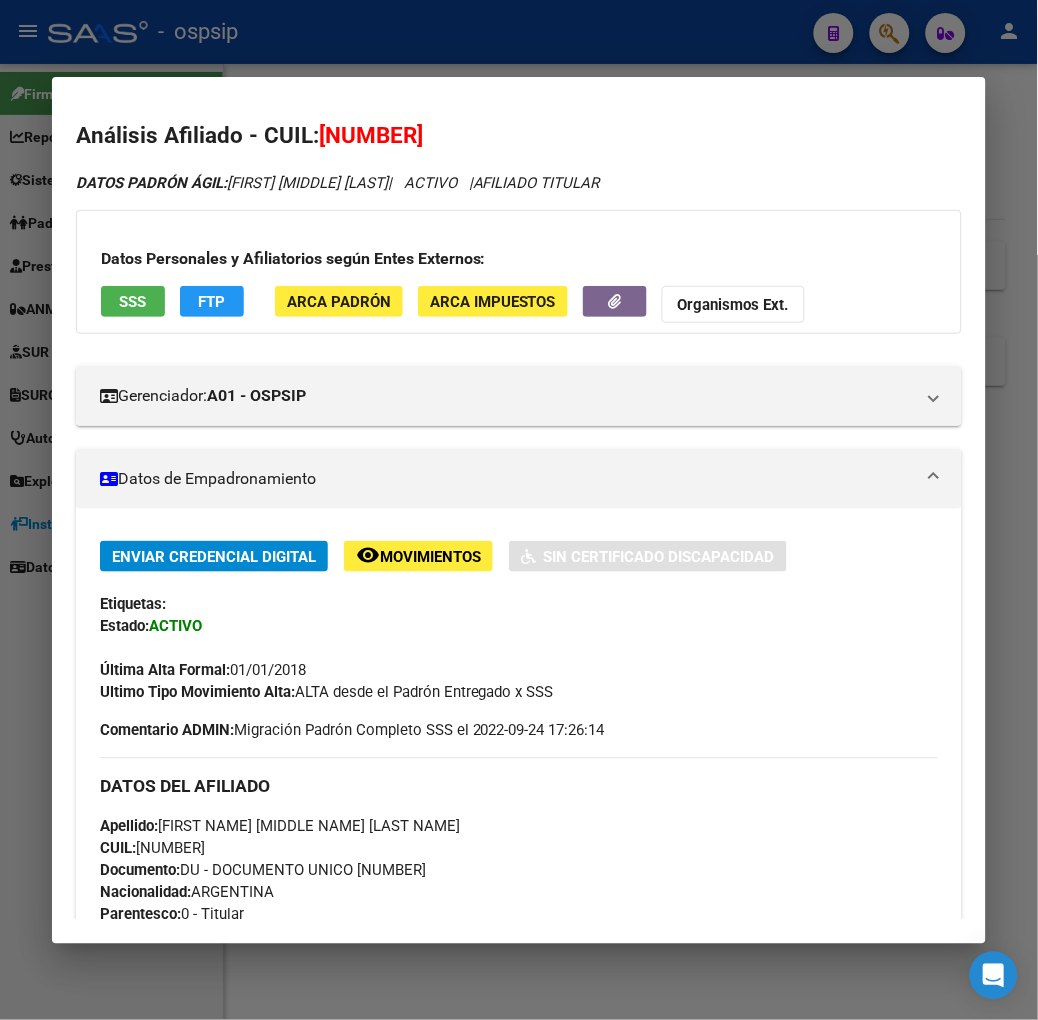 click on "SSS" at bounding box center [133, 301] 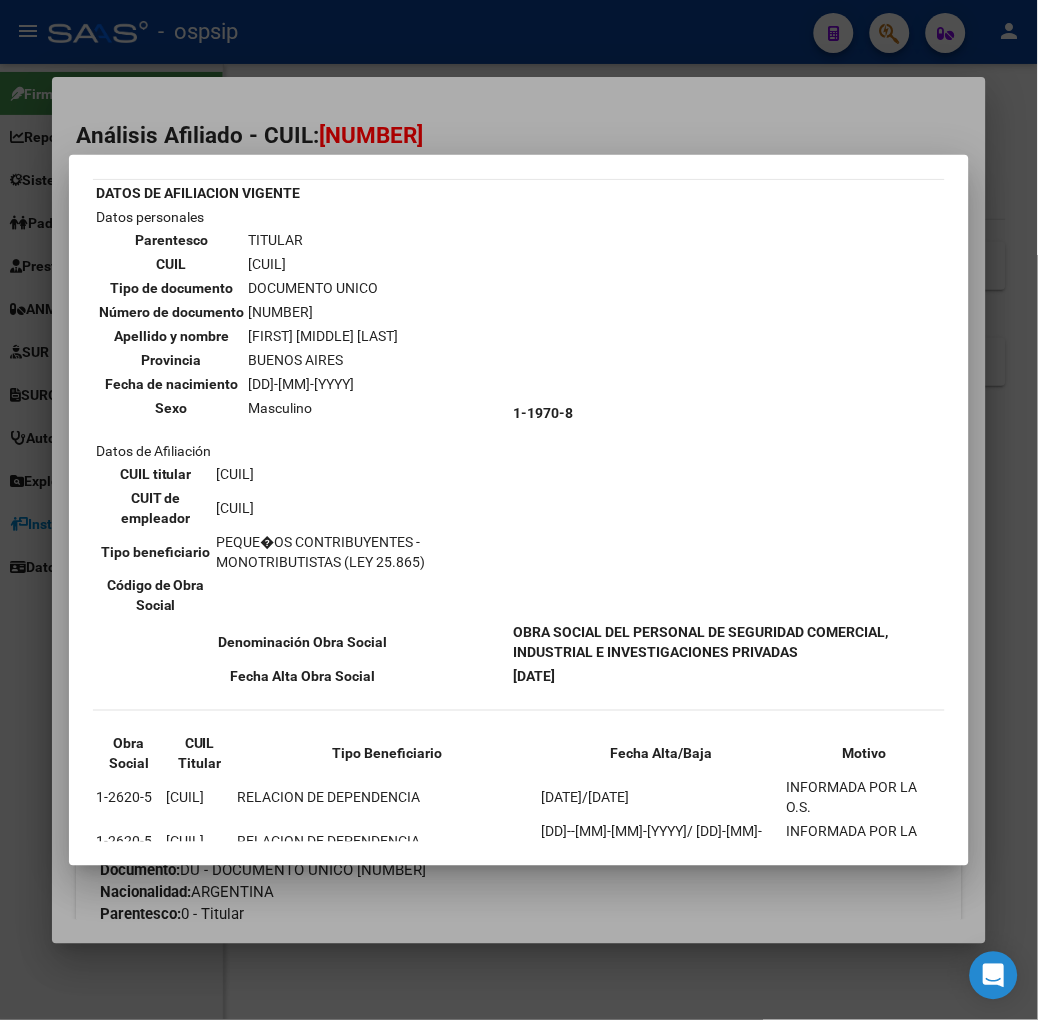 scroll, scrollTop: 150, scrollLeft: 0, axis: vertical 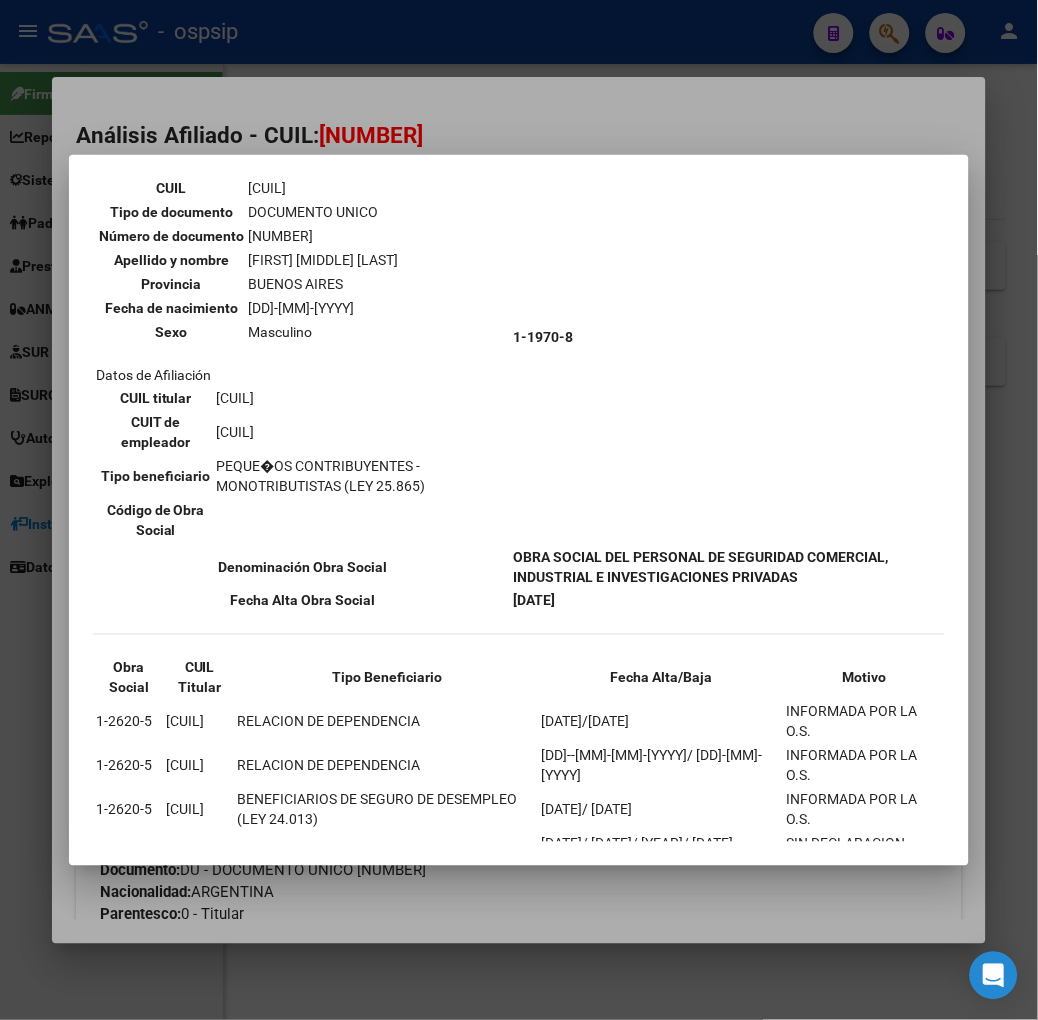 click at bounding box center (519, 510) 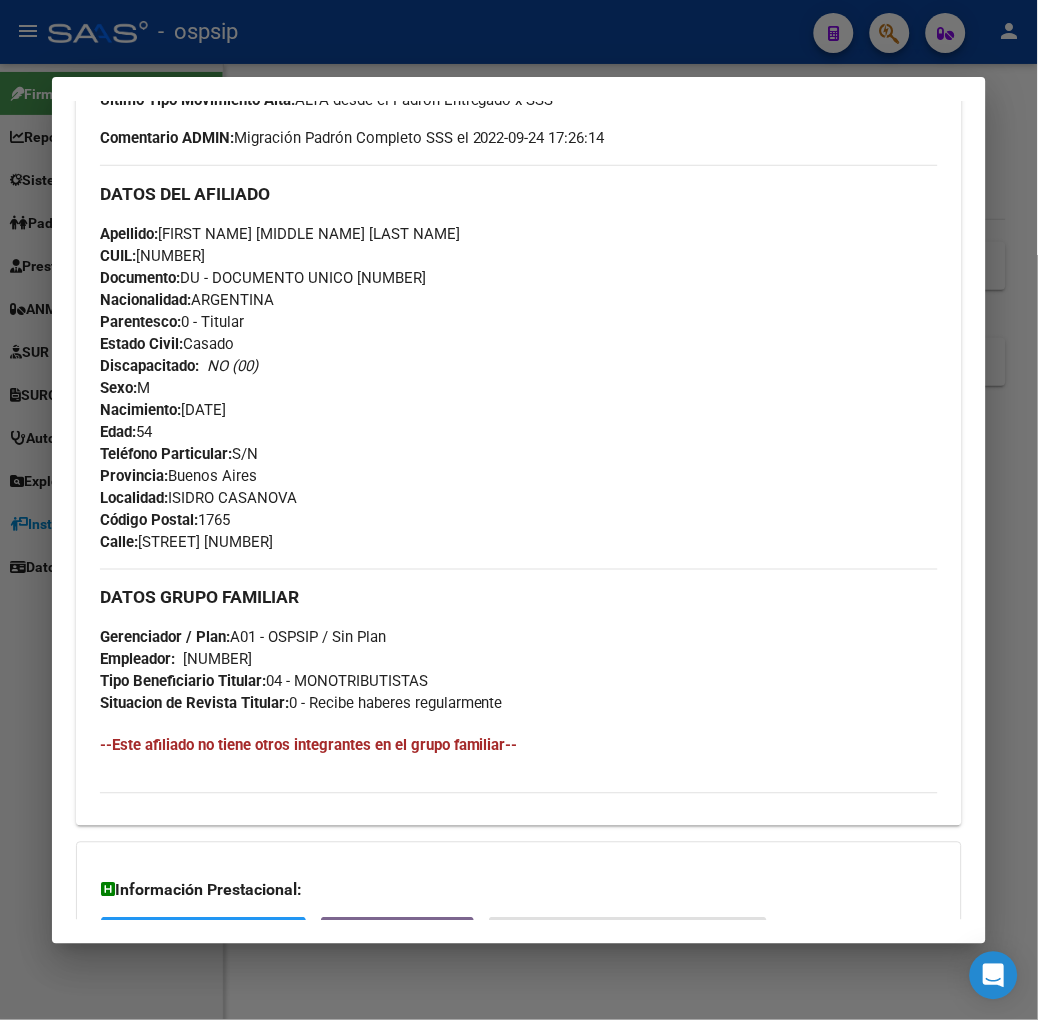 scroll, scrollTop: 802, scrollLeft: 0, axis: vertical 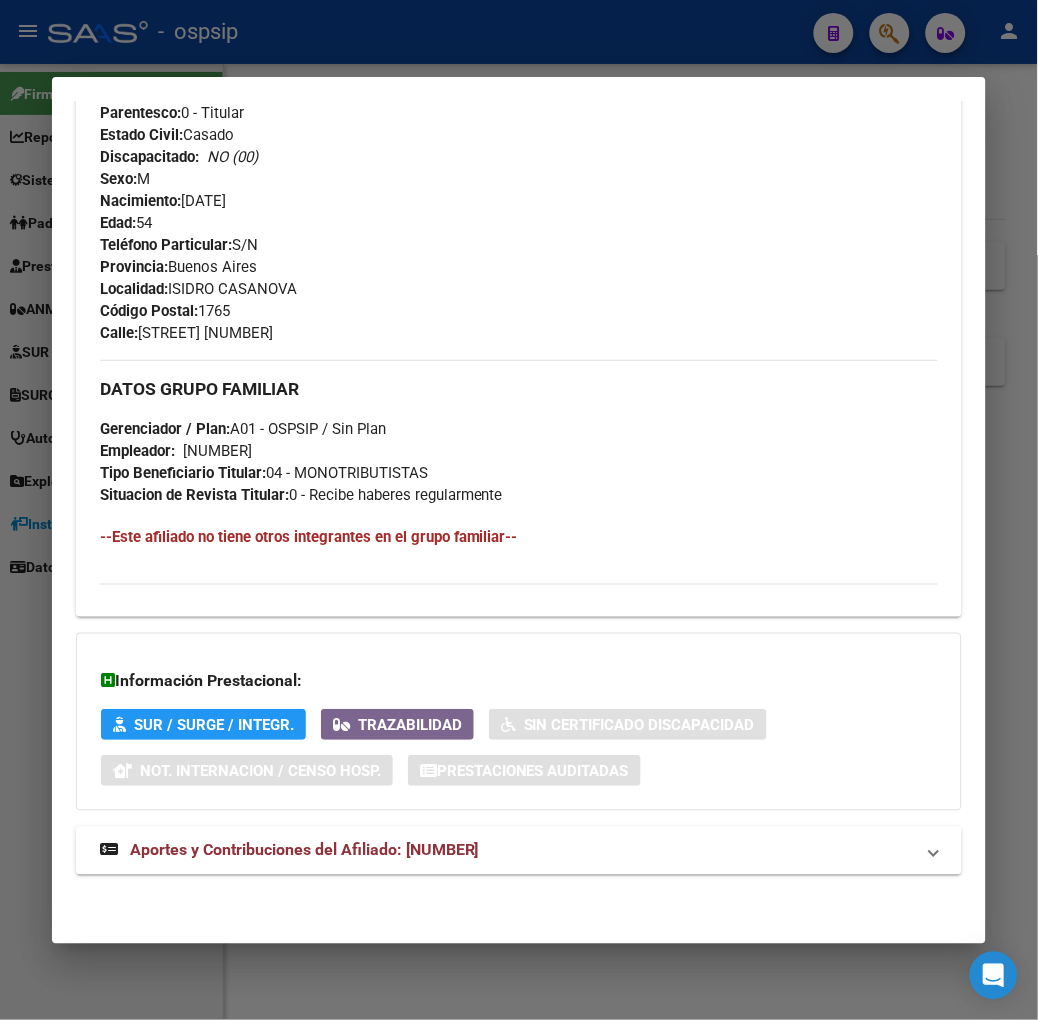 click on "DATOS PADRÓN ÁGIL: DIAZ ALBERTO ANASTACIO | ACTIVO | AFILIADO TITULAR Datos Personales y Afiliatorios según Entes Externos: SSS FTP ARCA Padrón ARCA Impuestos Organismos Ext. Gerenciador: A01 - OSPSIP Atención telefónica: Atención emergencias: Otros Datos Útiles: Datos de Empadronamiento Enviar Credencial Digital remove_red_eye Movimientos Sin Certificado Discapacidad Etiquetas: Estado: ACTIVO Última Alta Formal: [DATE] Ultimo Tipo Movimiento Alta: ALTA desde el Padrón Entregado x SSS Comentario ADMIN: Migración Padrón Completo SSS el [DATE] [TIME] DATOS DEL AFILIADO Apellido: DIAZ ALBERTO ANASTACIO CUIL: [NUMBER] Documento: DU - DOCUMENTO UNICO [NUMBER] Nacionalidad: ARGENTINA Parentesco: 0 - Titular Estado Civil: Casado Discapacitado: NO (00) Sexo: M Nacimiento: [DATE] Edad: 54 Teléfono Particular: S/N Provincia: Buenos Aires Localidad: [CITY] Código Postal: 1765 Calle: ALMEIRA 3335" at bounding box center (519, 134) 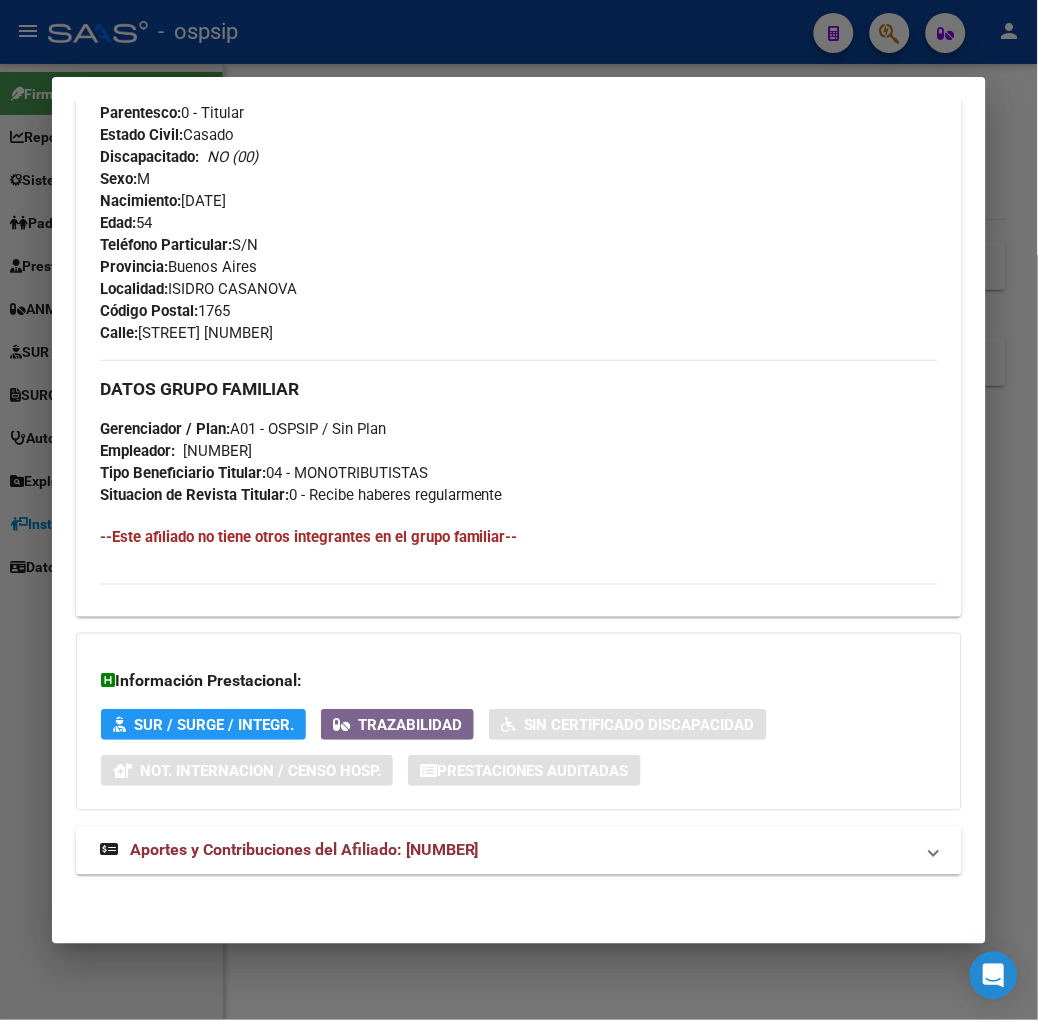 click on "Aportes y Contribuciones del Afiliado: [NUMBER]" at bounding box center (519, 851) 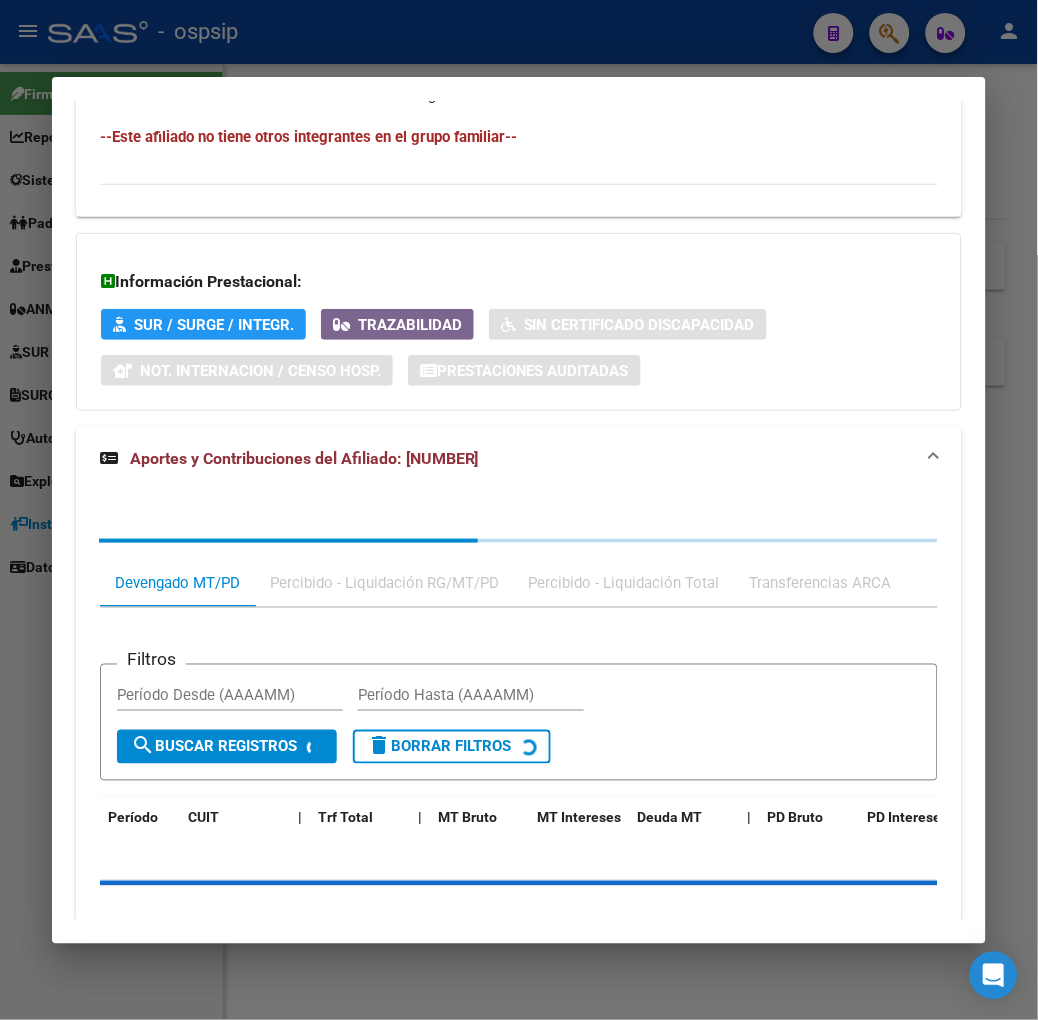 scroll, scrollTop: 1311, scrollLeft: 0, axis: vertical 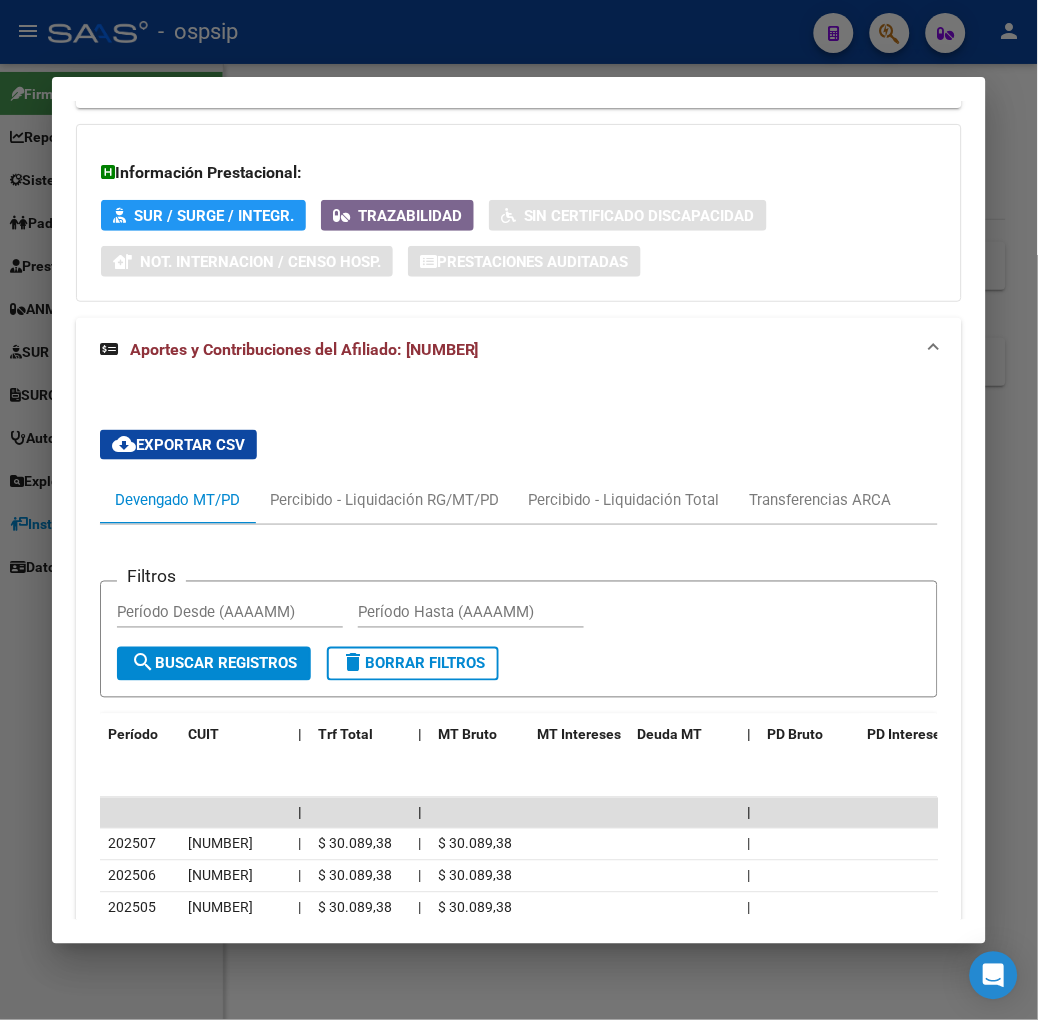 click at bounding box center (519, 510) 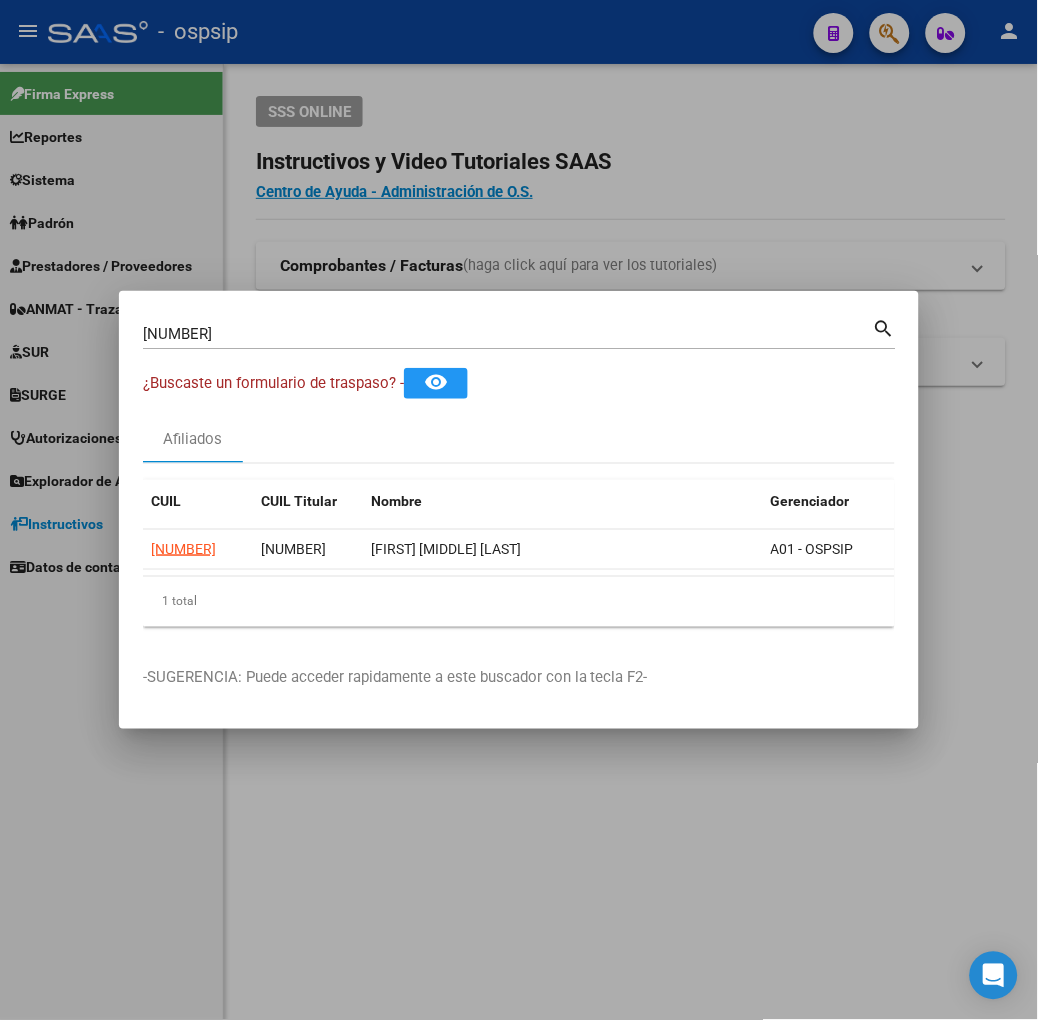 click on "[NUMBER] Buscar (apellido, dni, cuil, nro traspaso, cuit, obra social)" at bounding box center [508, 334] 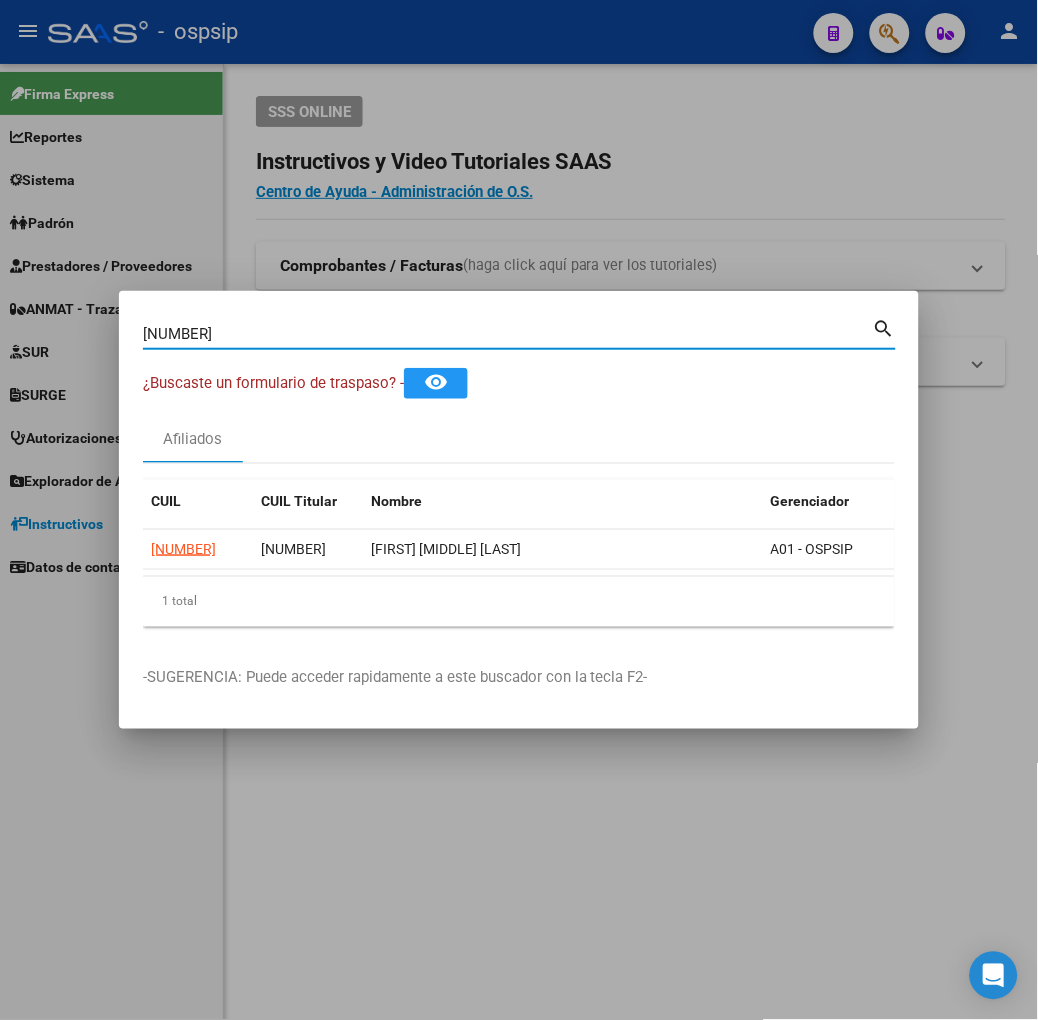 click on "[NUMBER]" at bounding box center (508, 334) 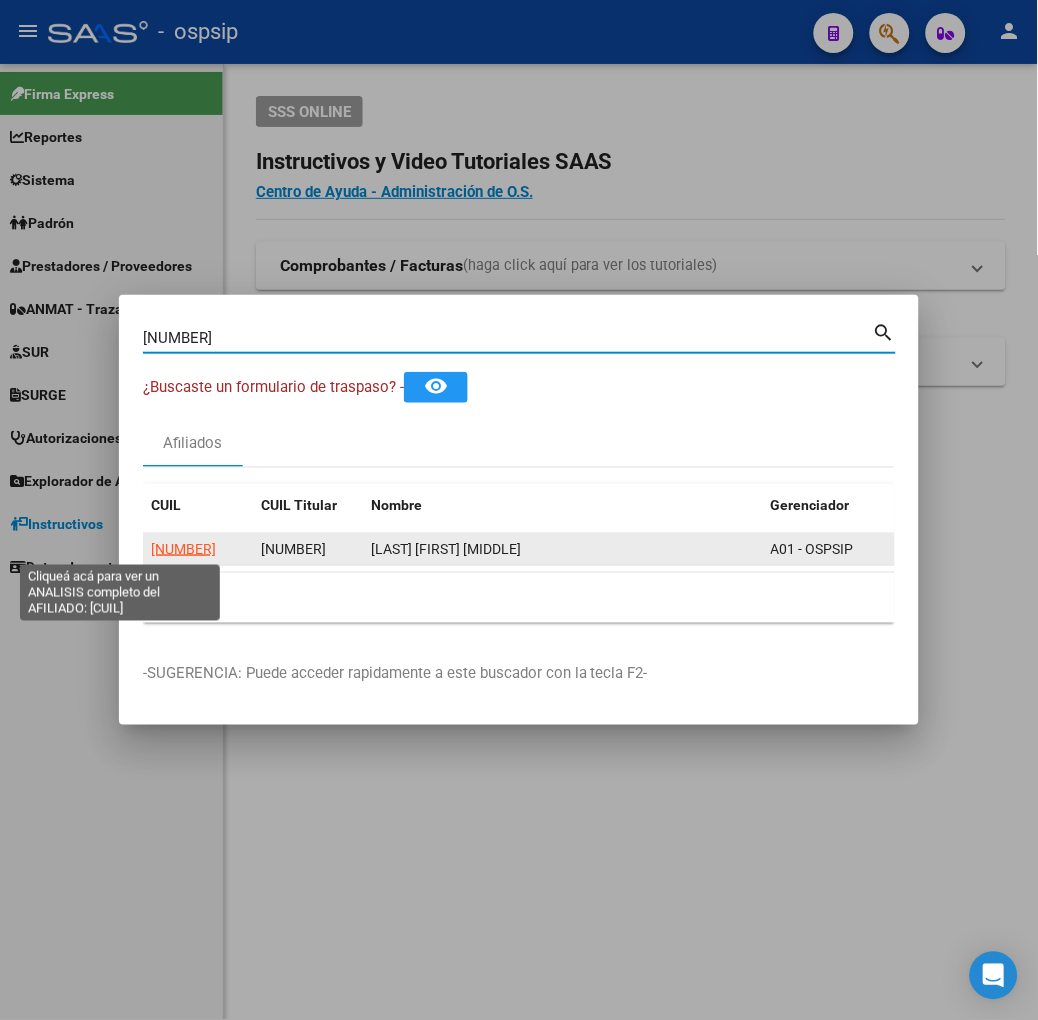 click on "[NUMBER]" 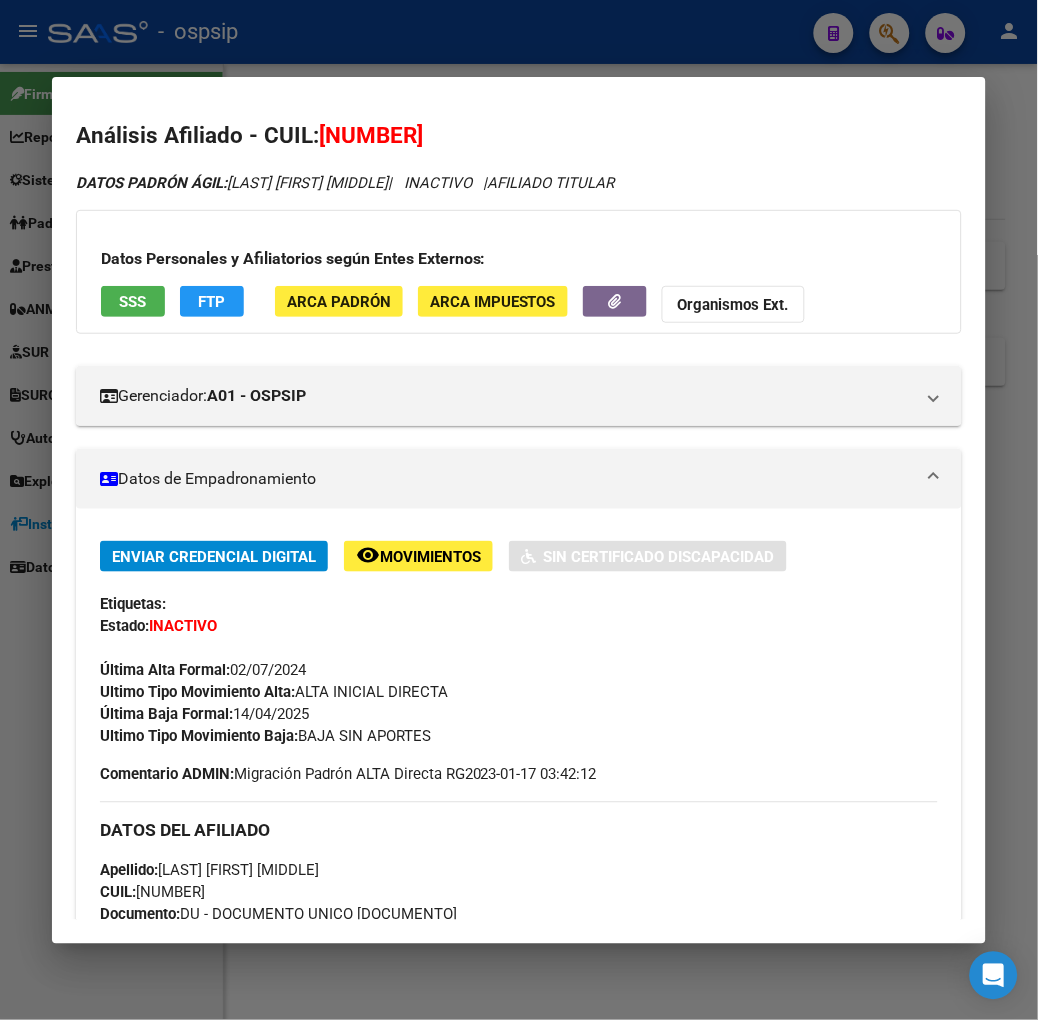 click on "SSS" at bounding box center [133, 301] 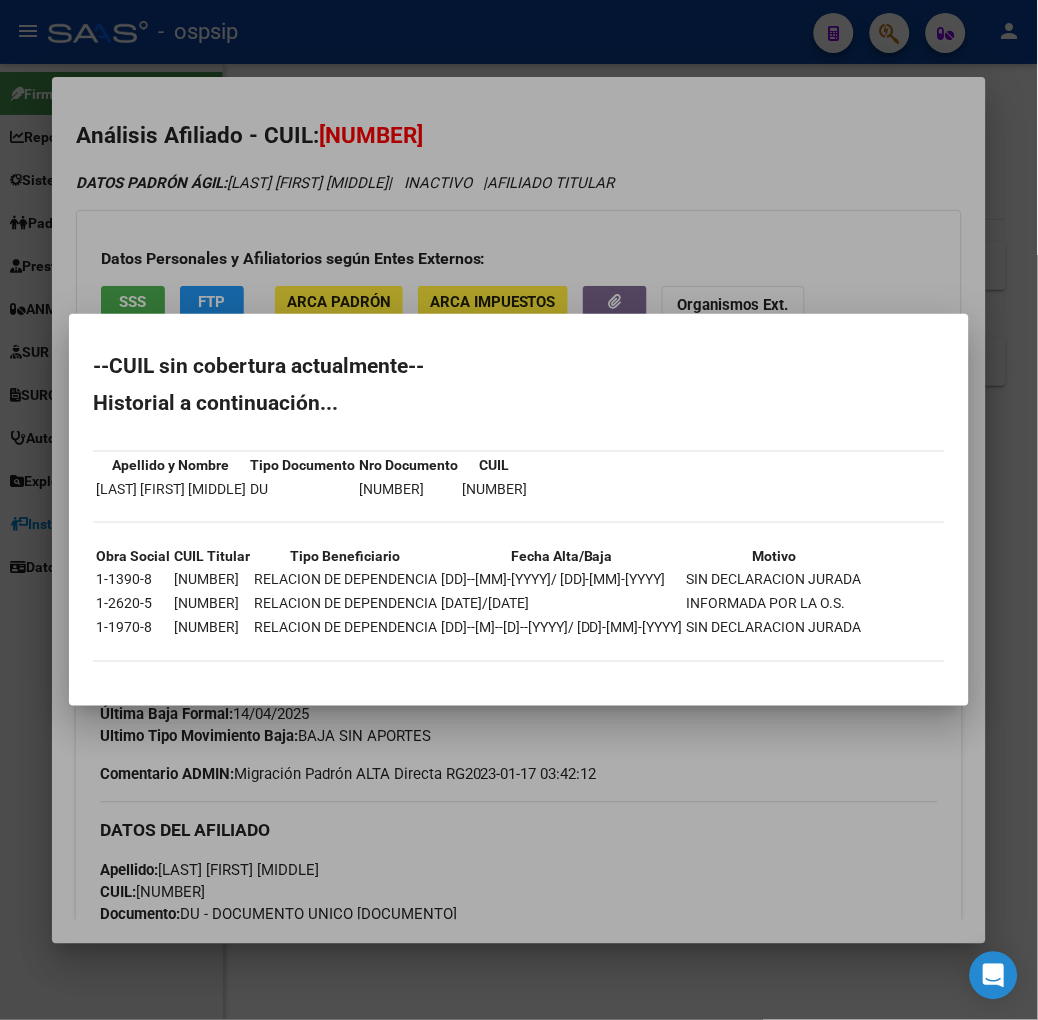 click at bounding box center [519, 510] 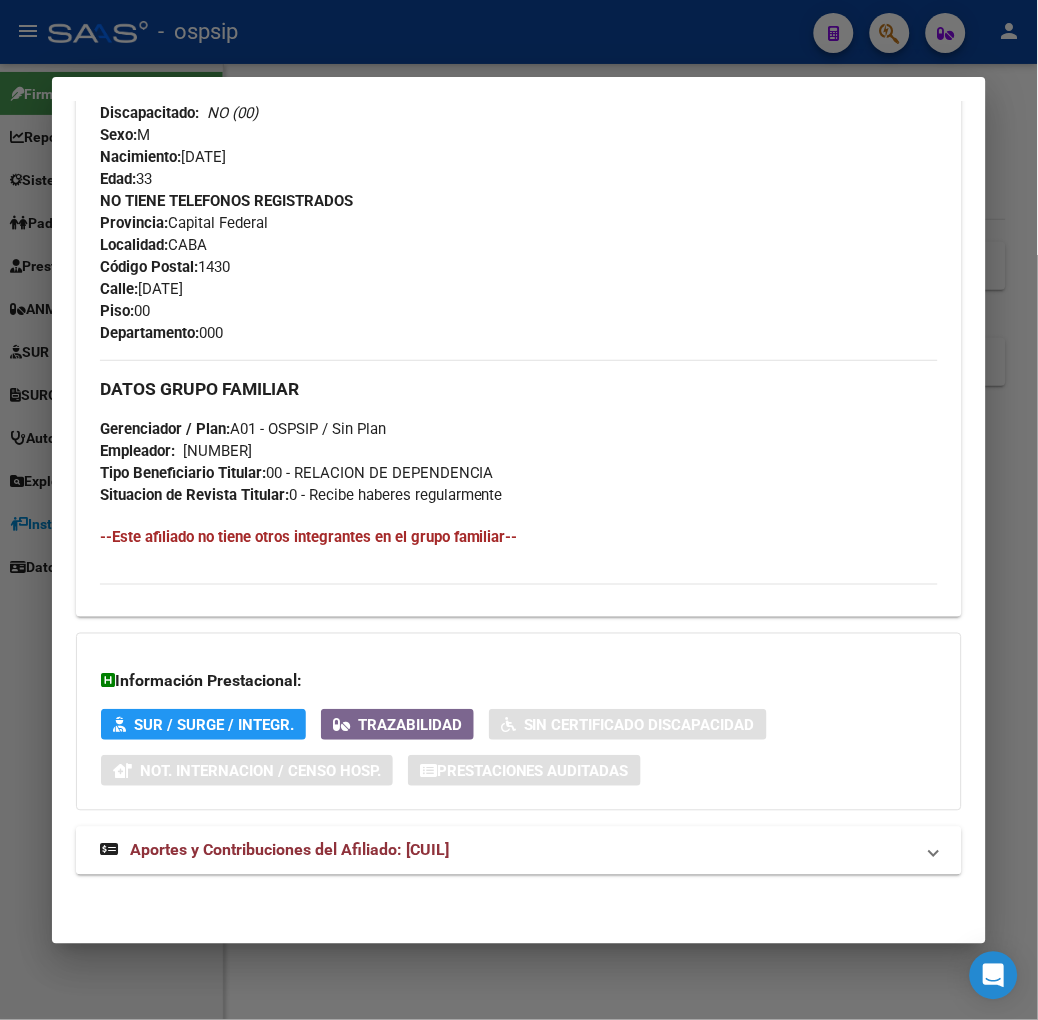click on "Aportes y Contribuciones del Afiliado: [CUIL]" at bounding box center (289, 850) 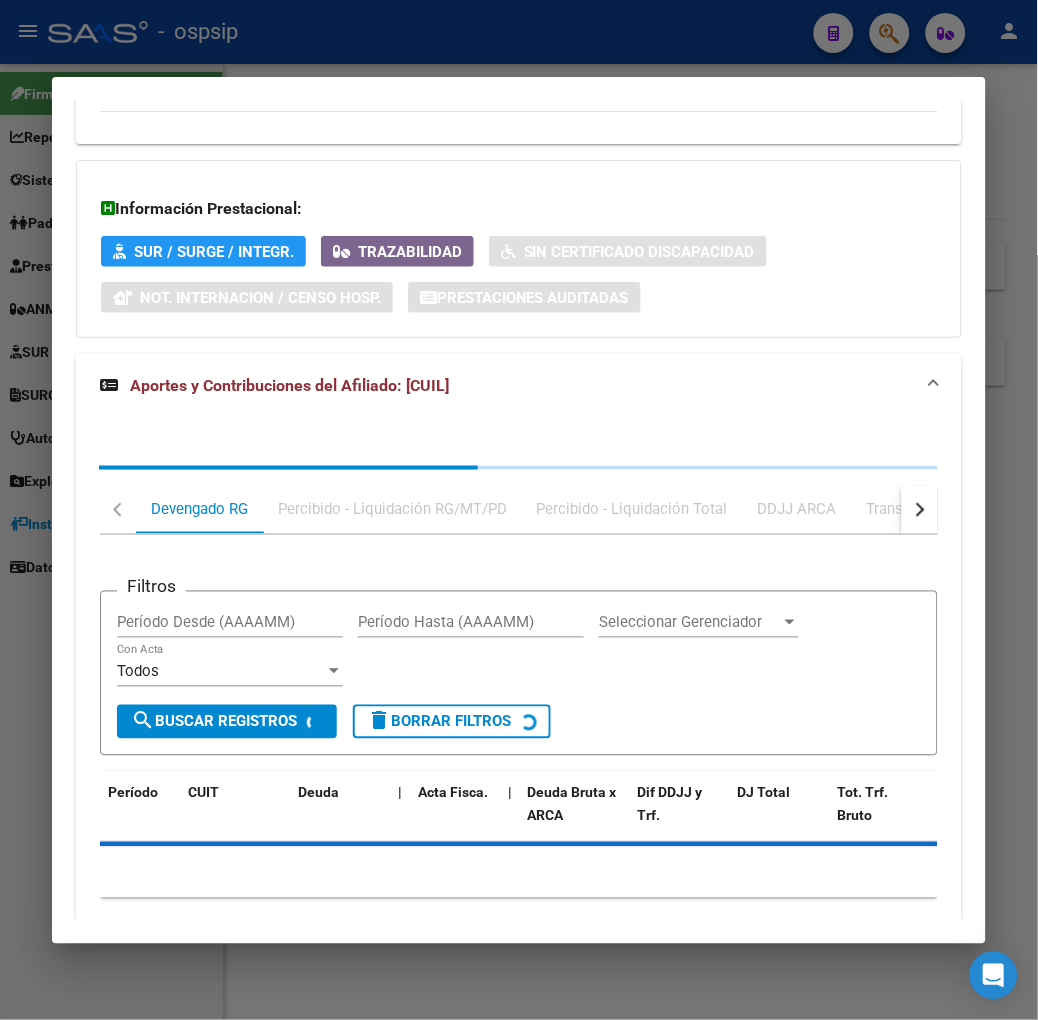 scroll, scrollTop: 1433, scrollLeft: 0, axis: vertical 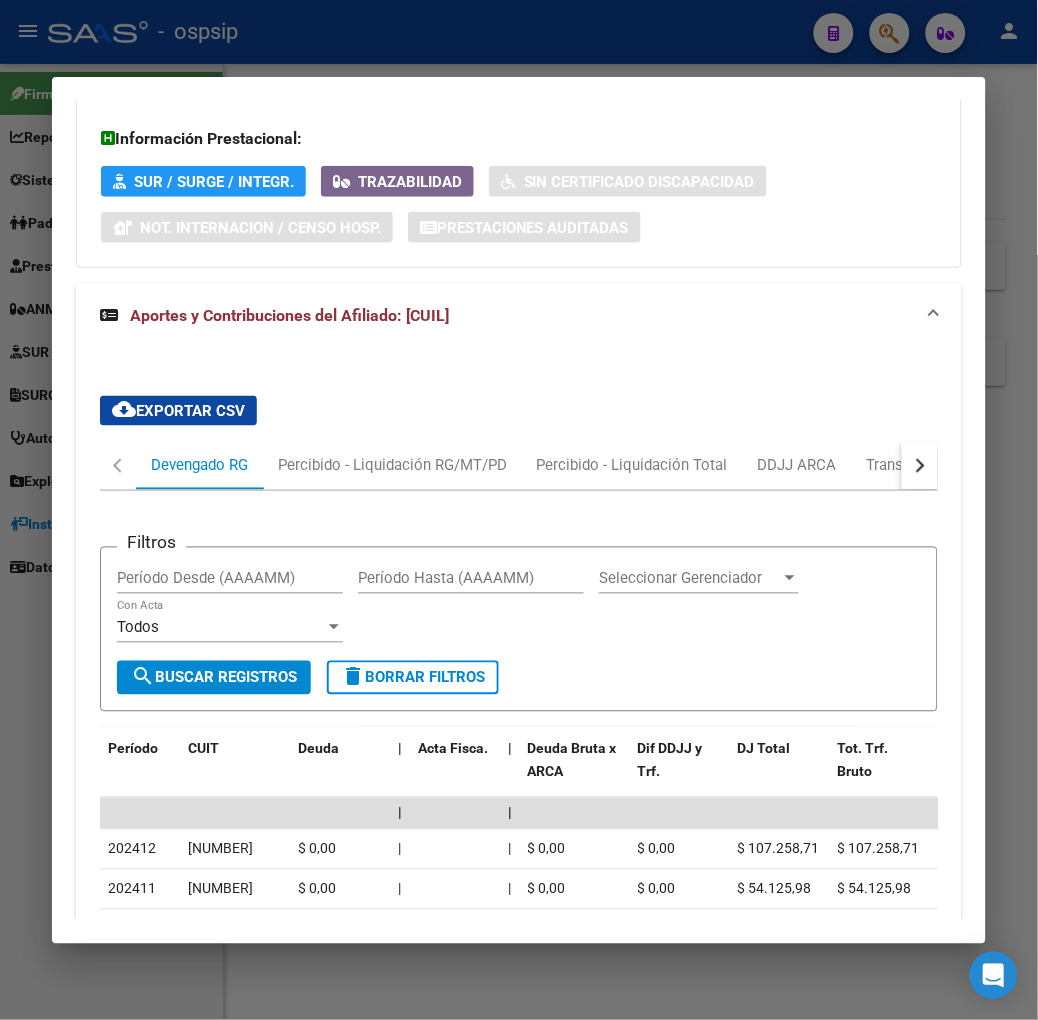 click at bounding box center (920, 466) 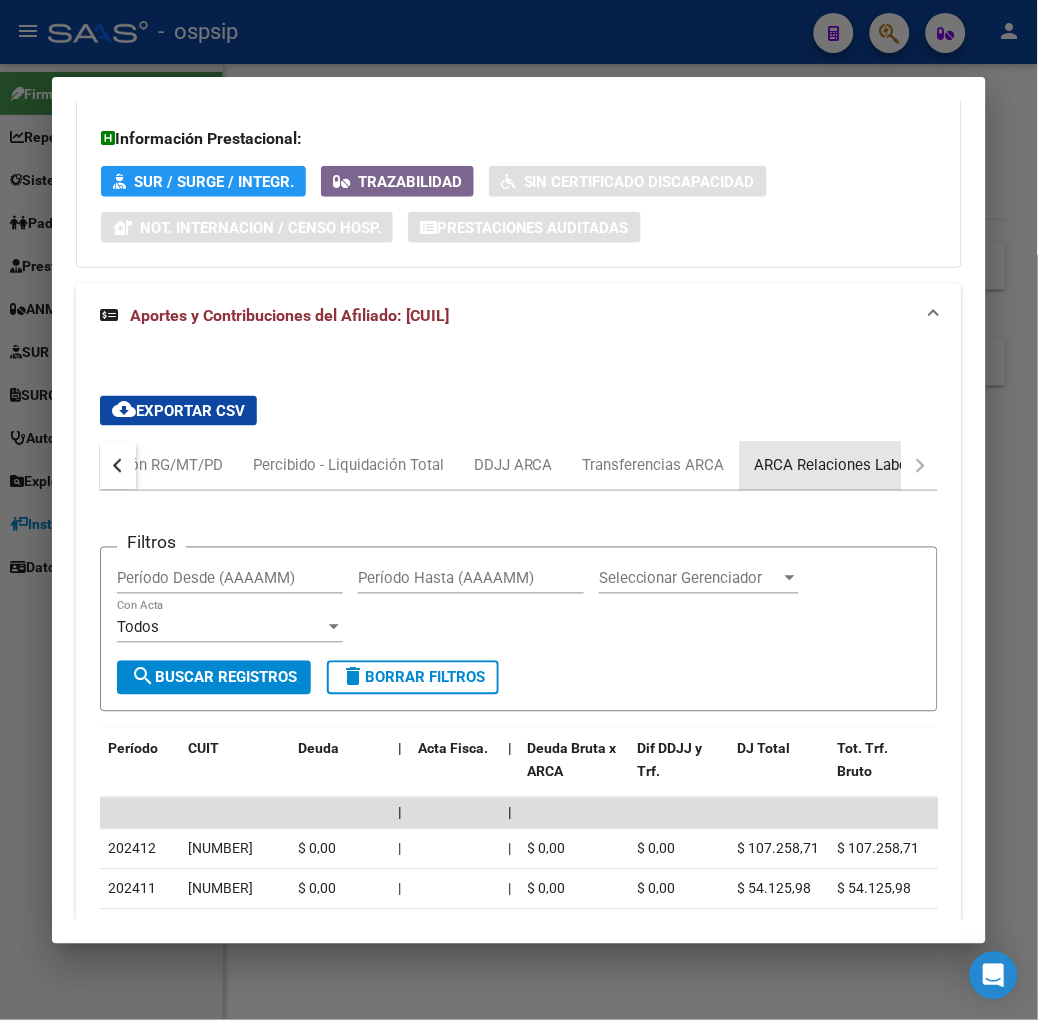 click on "ARCA Relaciones Laborales" at bounding box center (848, 466) 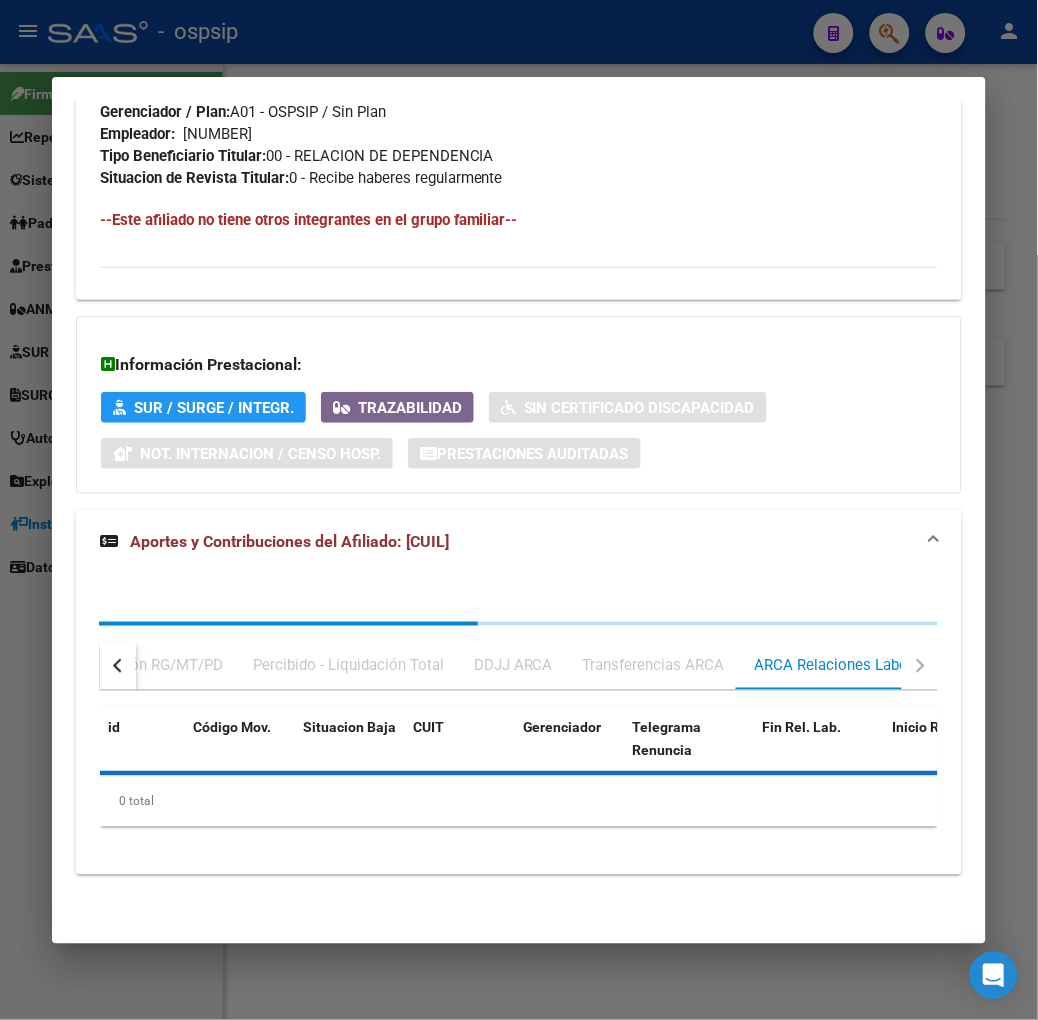 scroll, scrollTop: 1352, scrollLeft: 0, axis: vertical 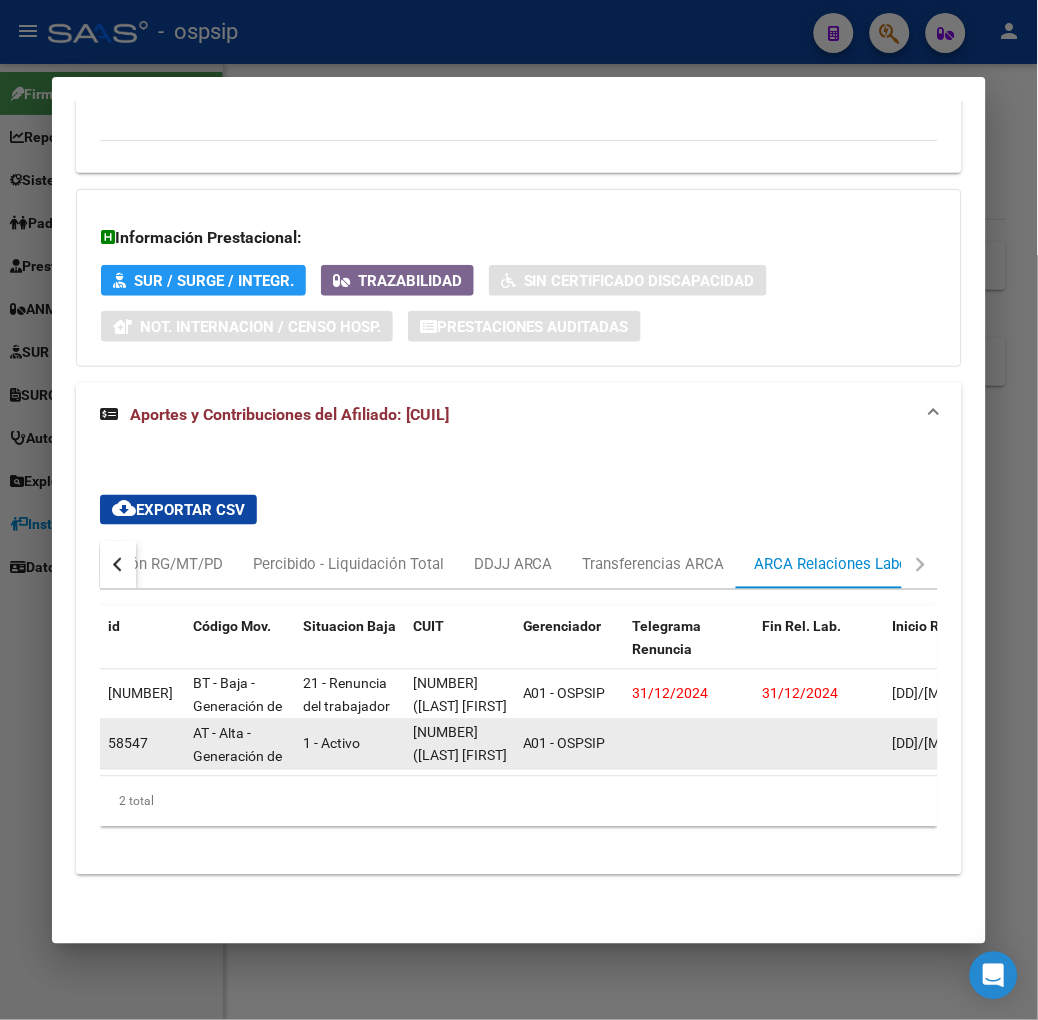 drag, startPoint x: 345, startPoint y: 748, endPoint x: 383, endPoint y: 751, distance: 38.118237 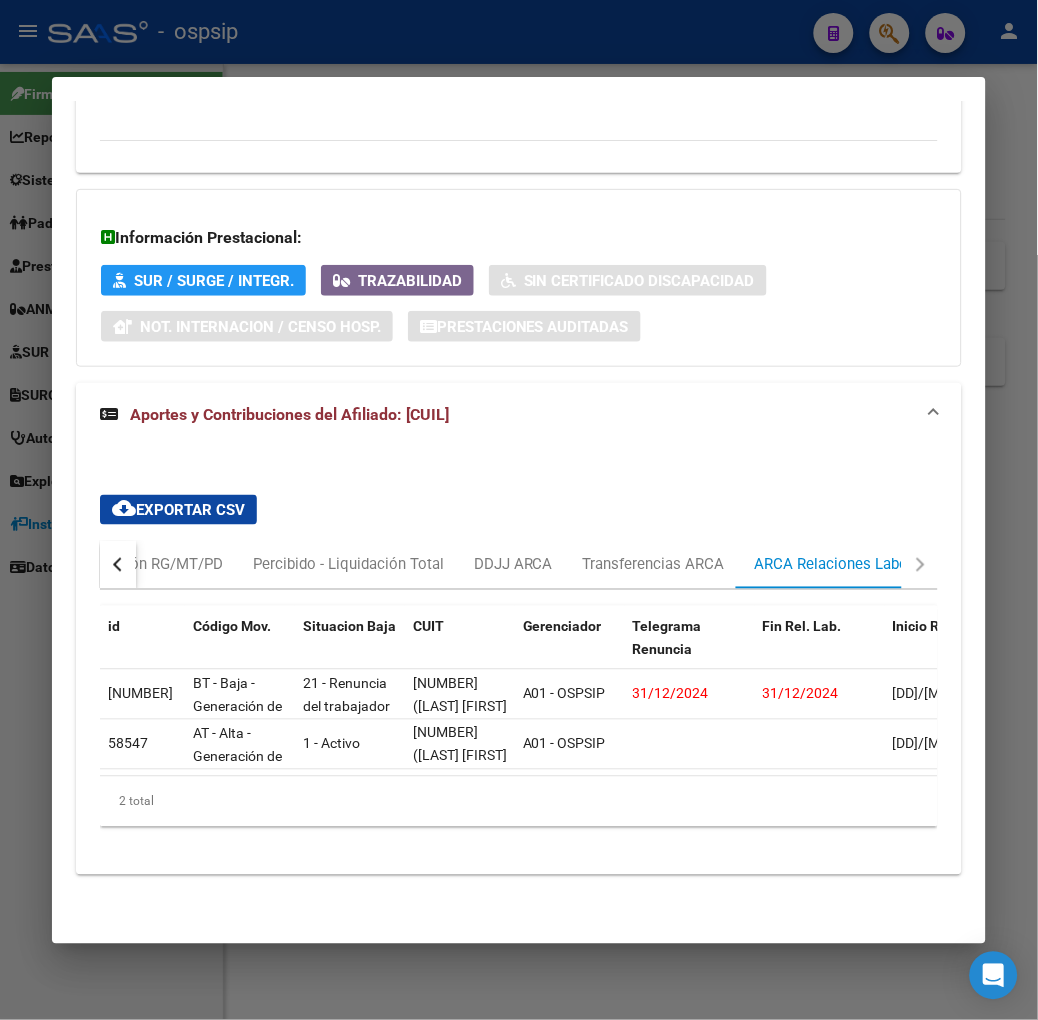 click on "2 total" 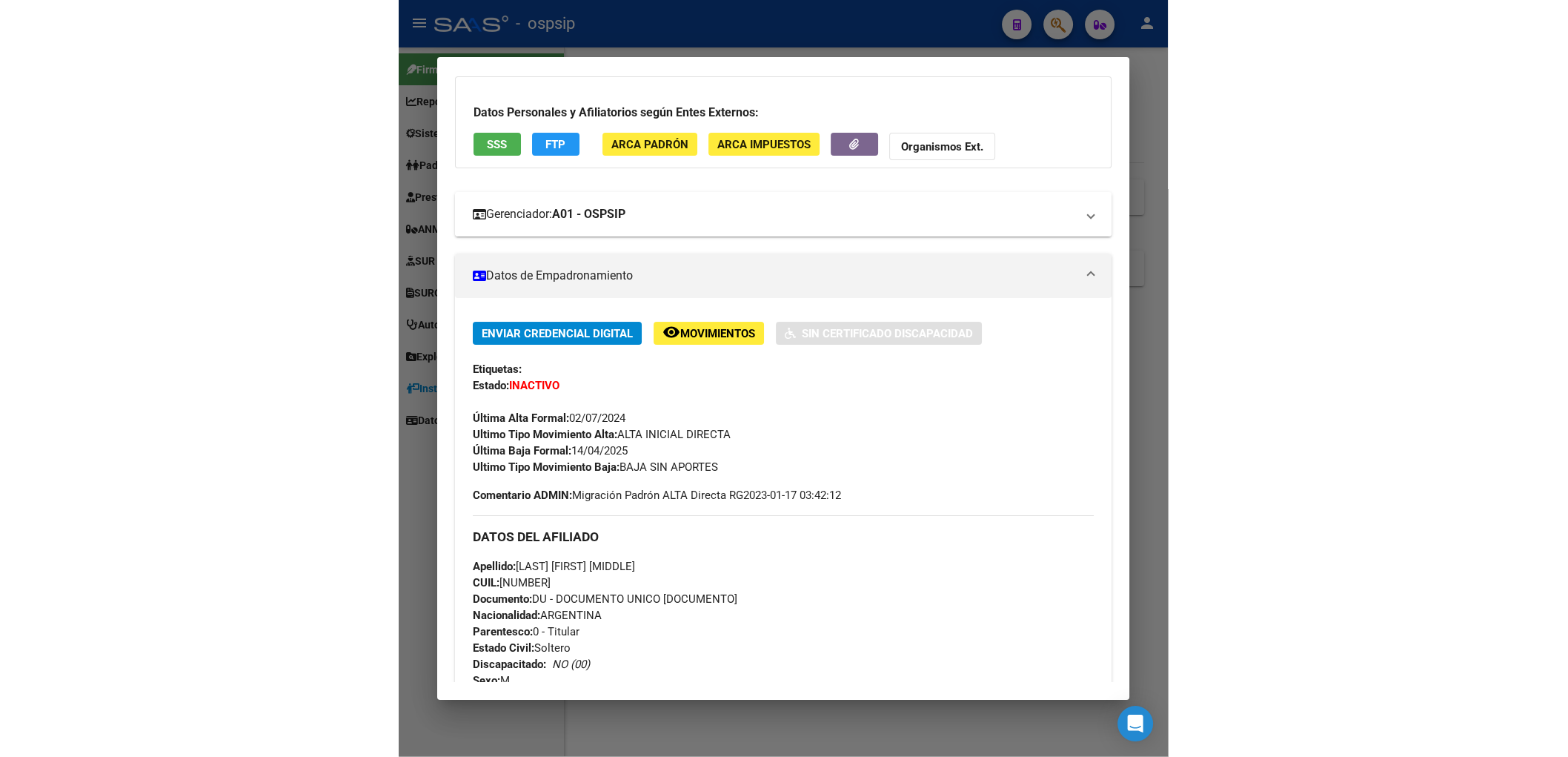 scroll, scrollTop: 0, scrollLeft: 0, axis: both 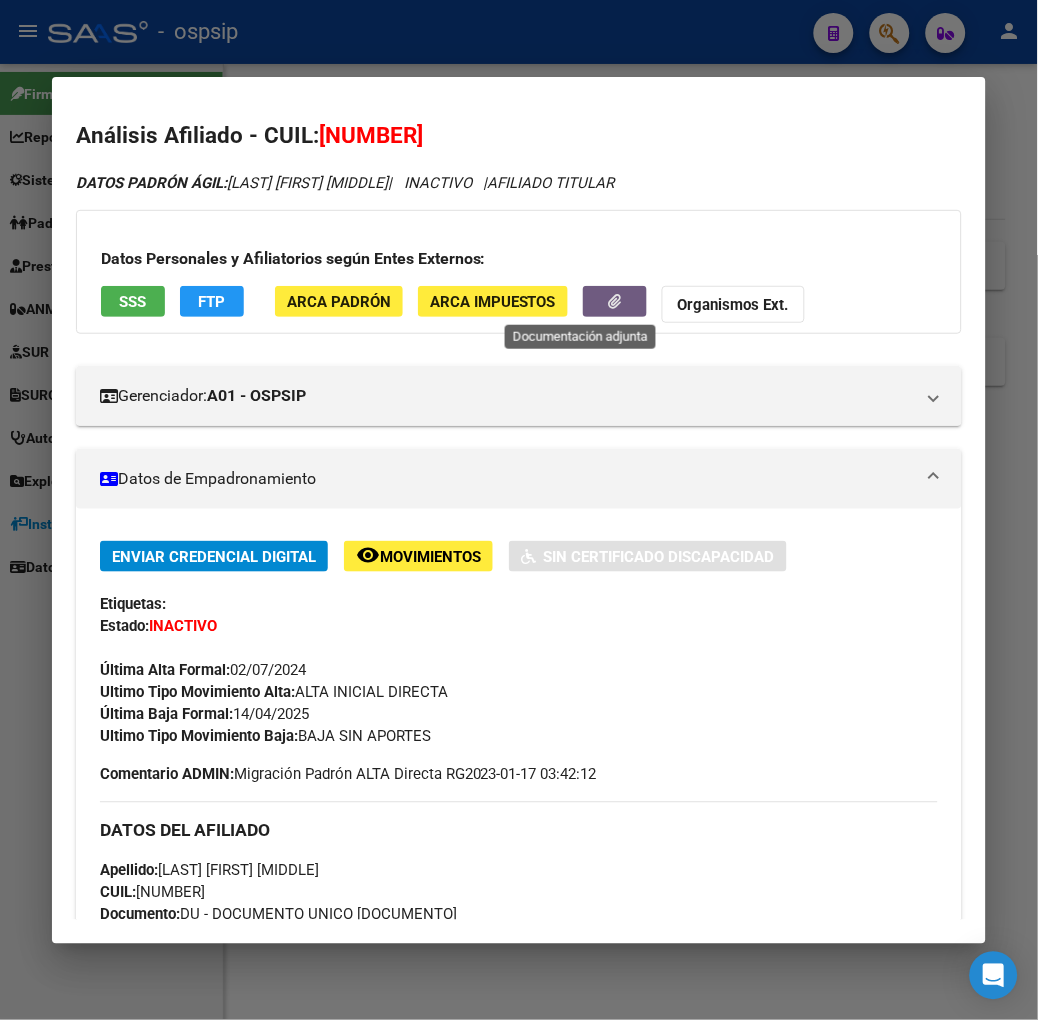 click 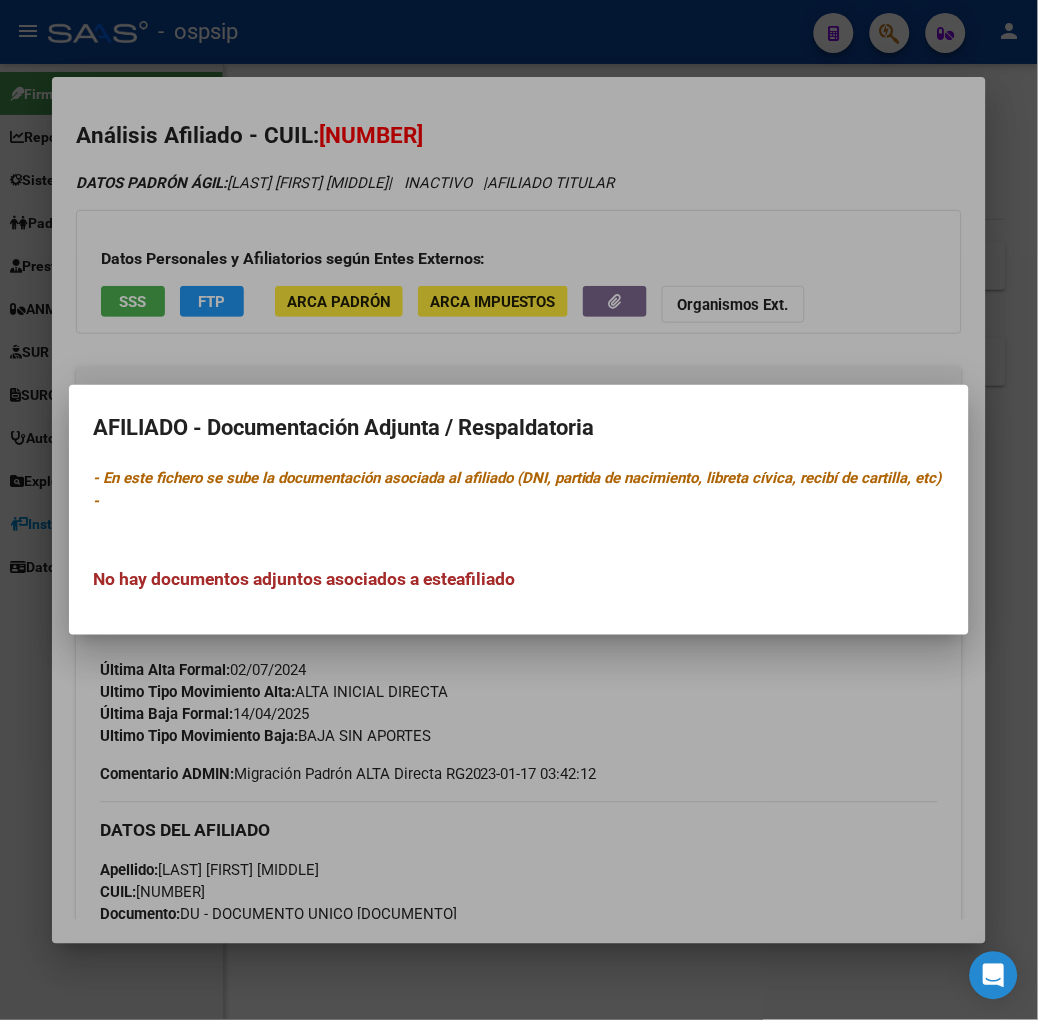 click at bounding box center [519, 510] 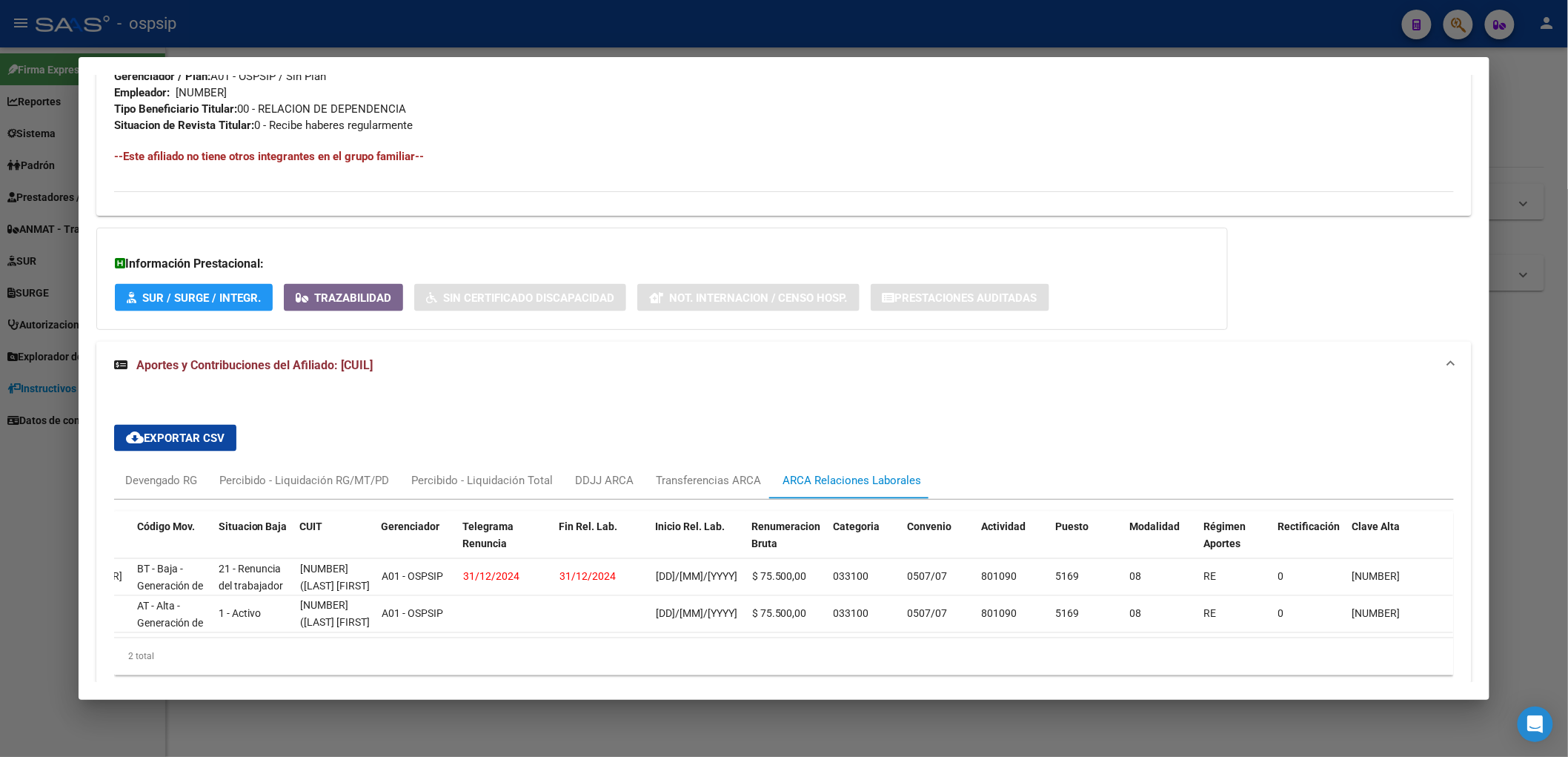 scroll, scrollTop: 867, scrollLeft: 0, axis: vertical 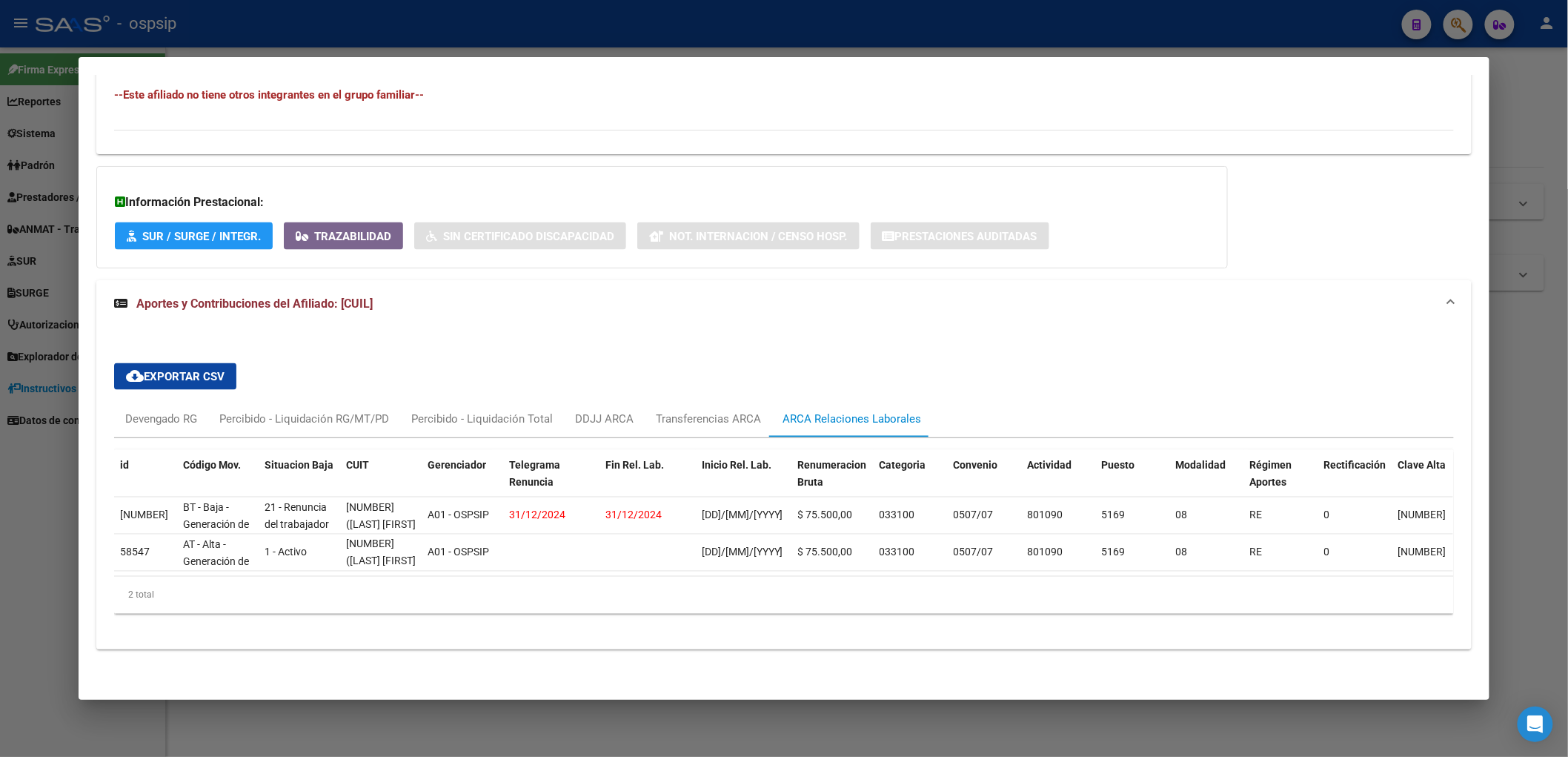 click at bounding box center [784, 378] 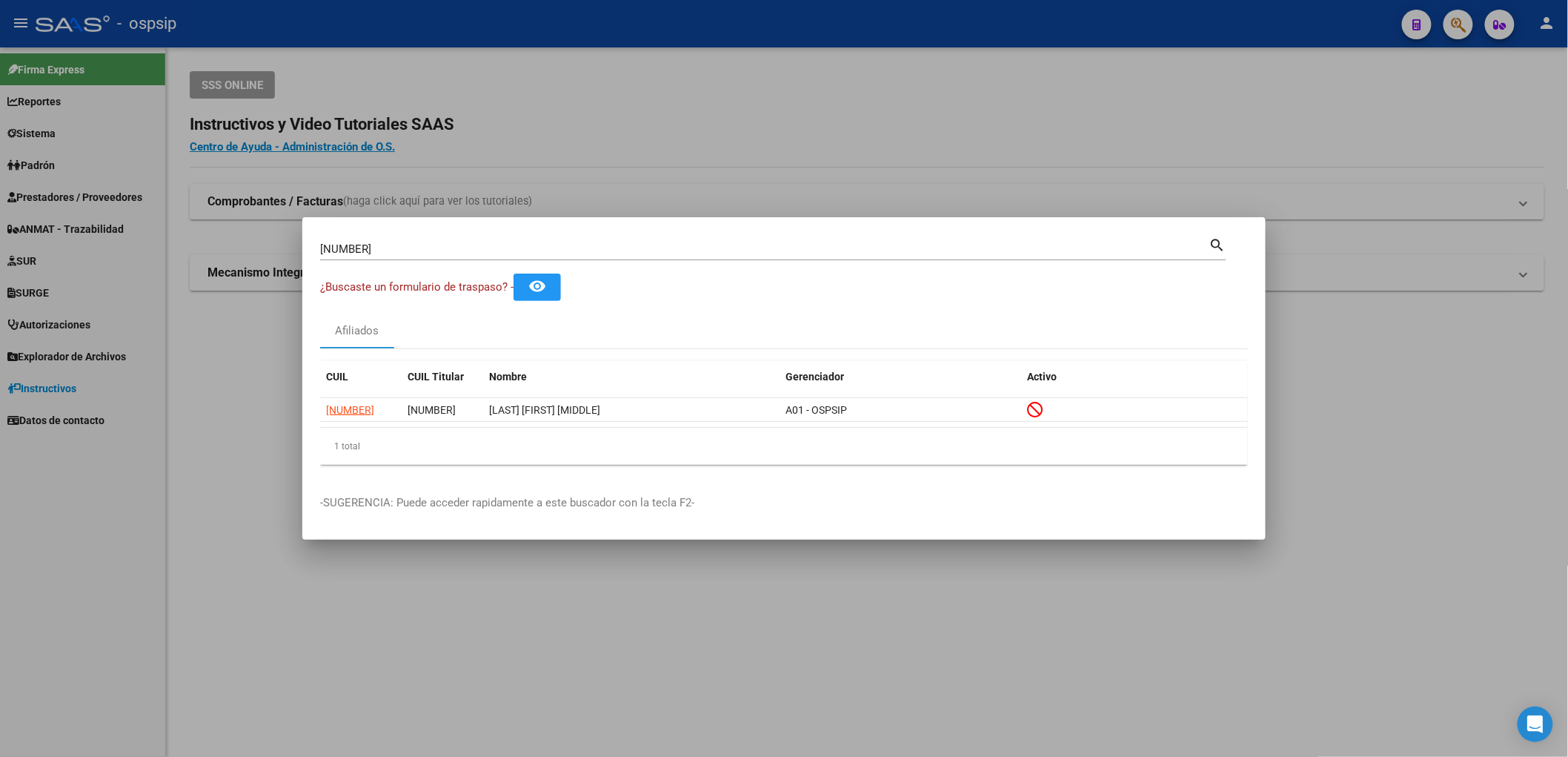 click on "[NUMBER] Buscar (apellido, dni, cuil, nro traspaso, cuit, obra social) search" at bounding box center [773, 248] 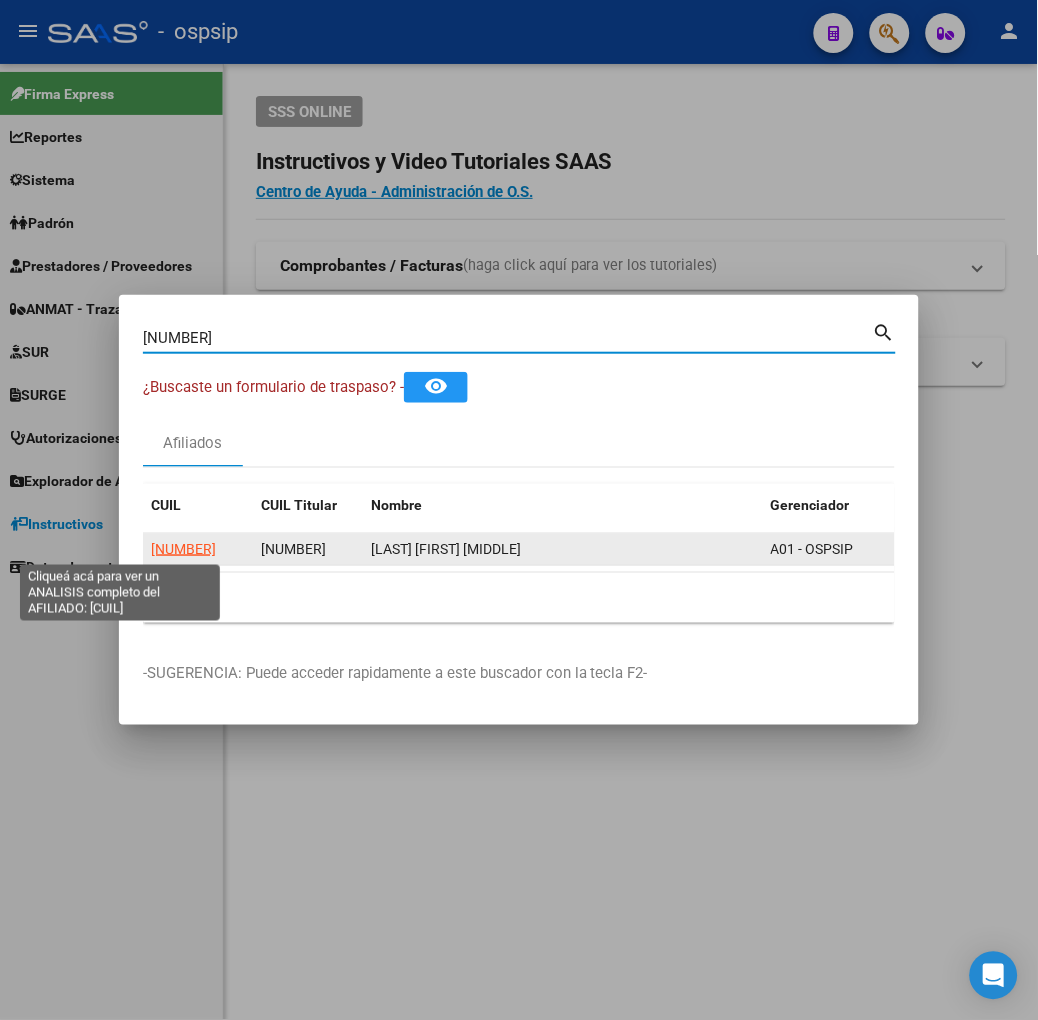 click on "[NUMBER]" 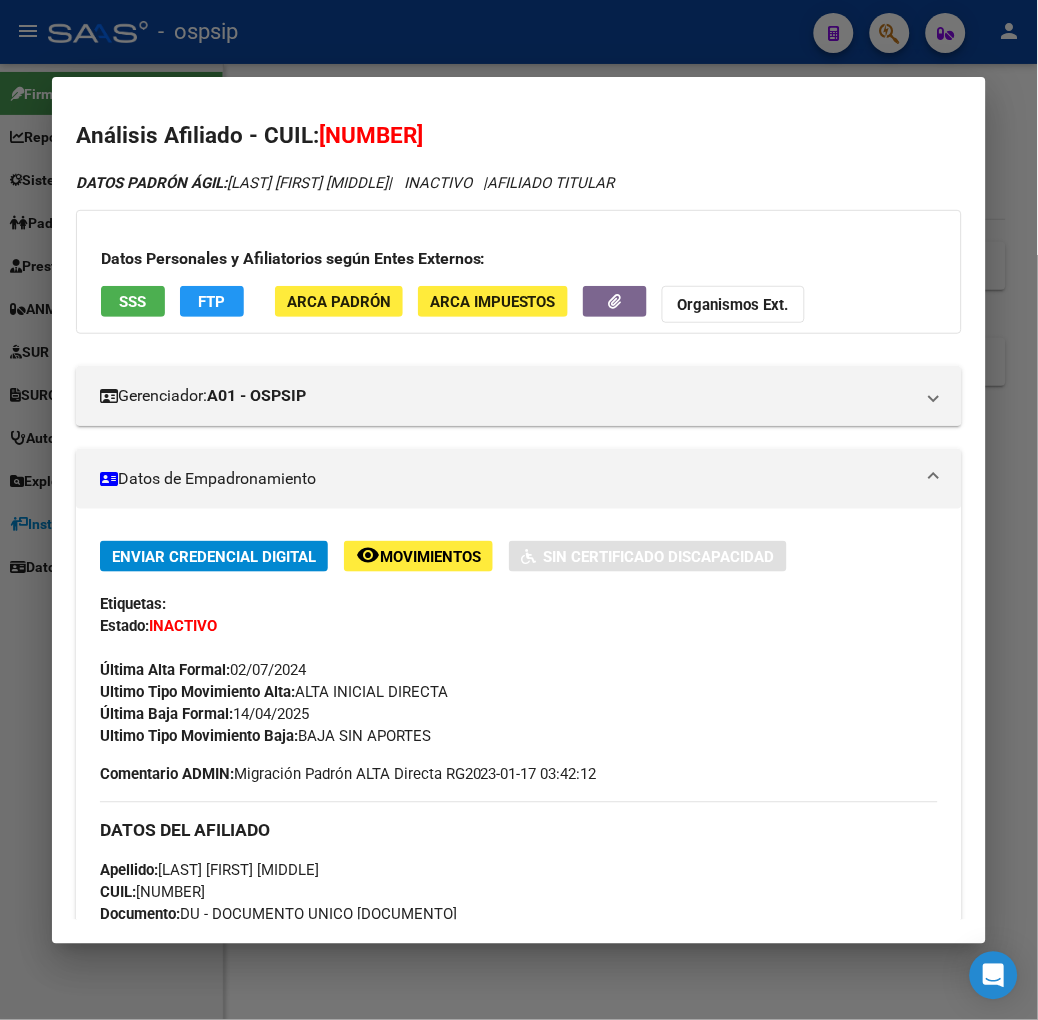 click at bounding box center (519, 510) 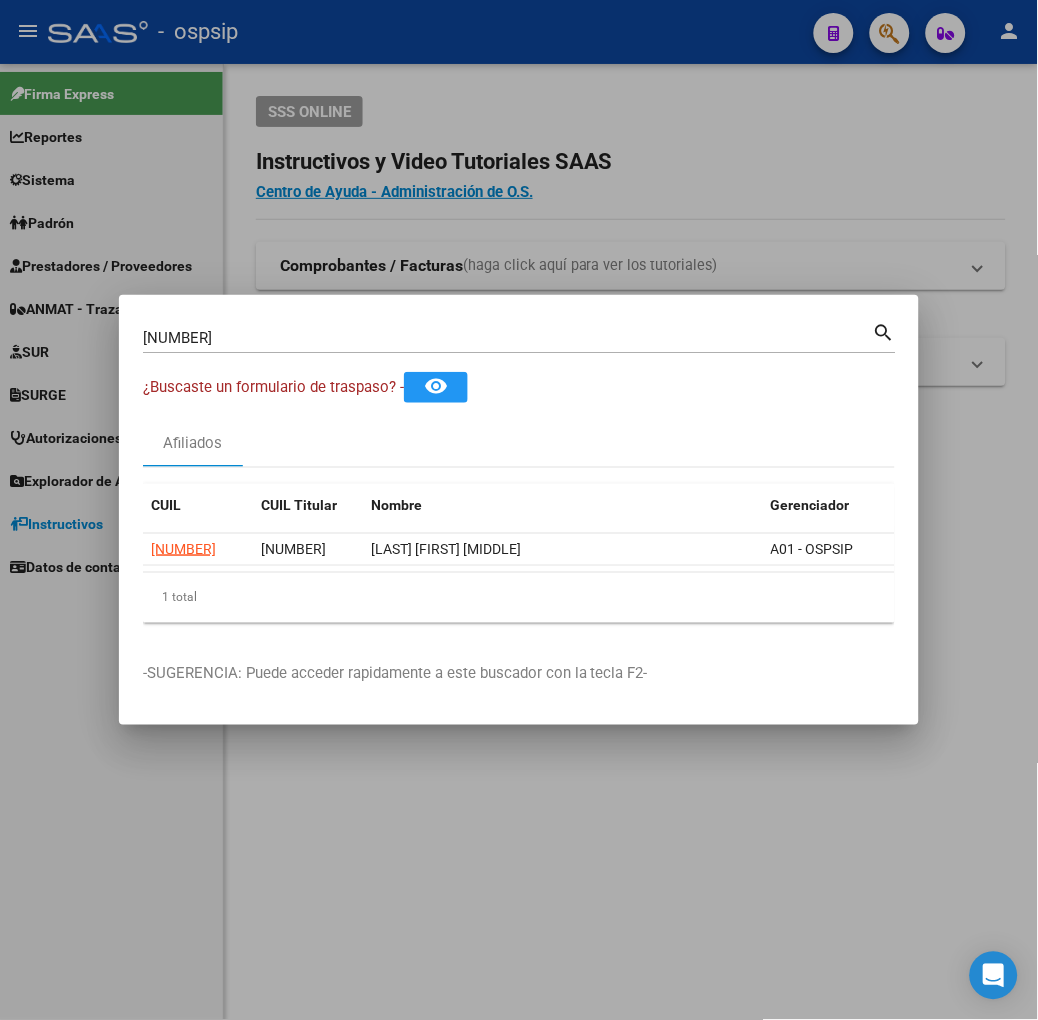 click on "[NUMBER]" at bounding box center [508, 338] 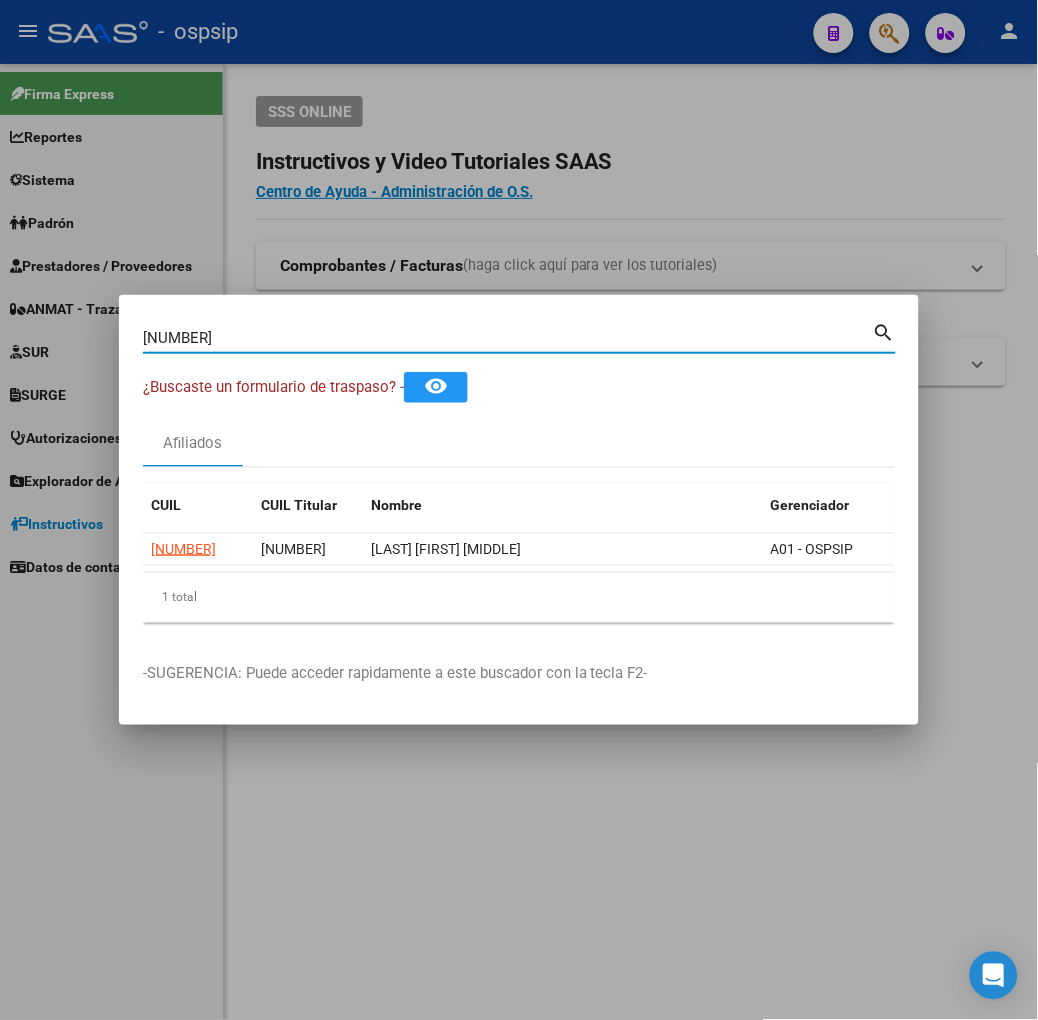 type on "[NUMBER]" 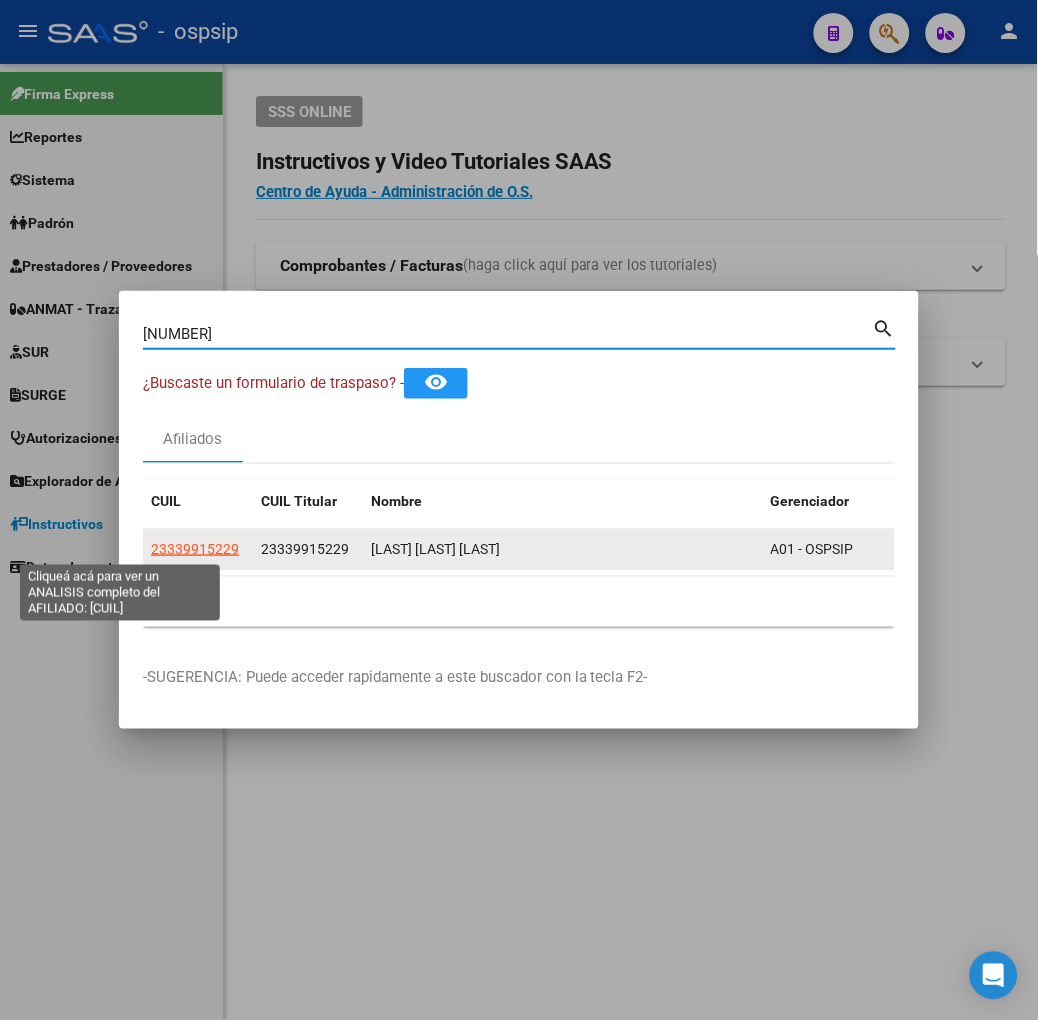 click on "23339915229" 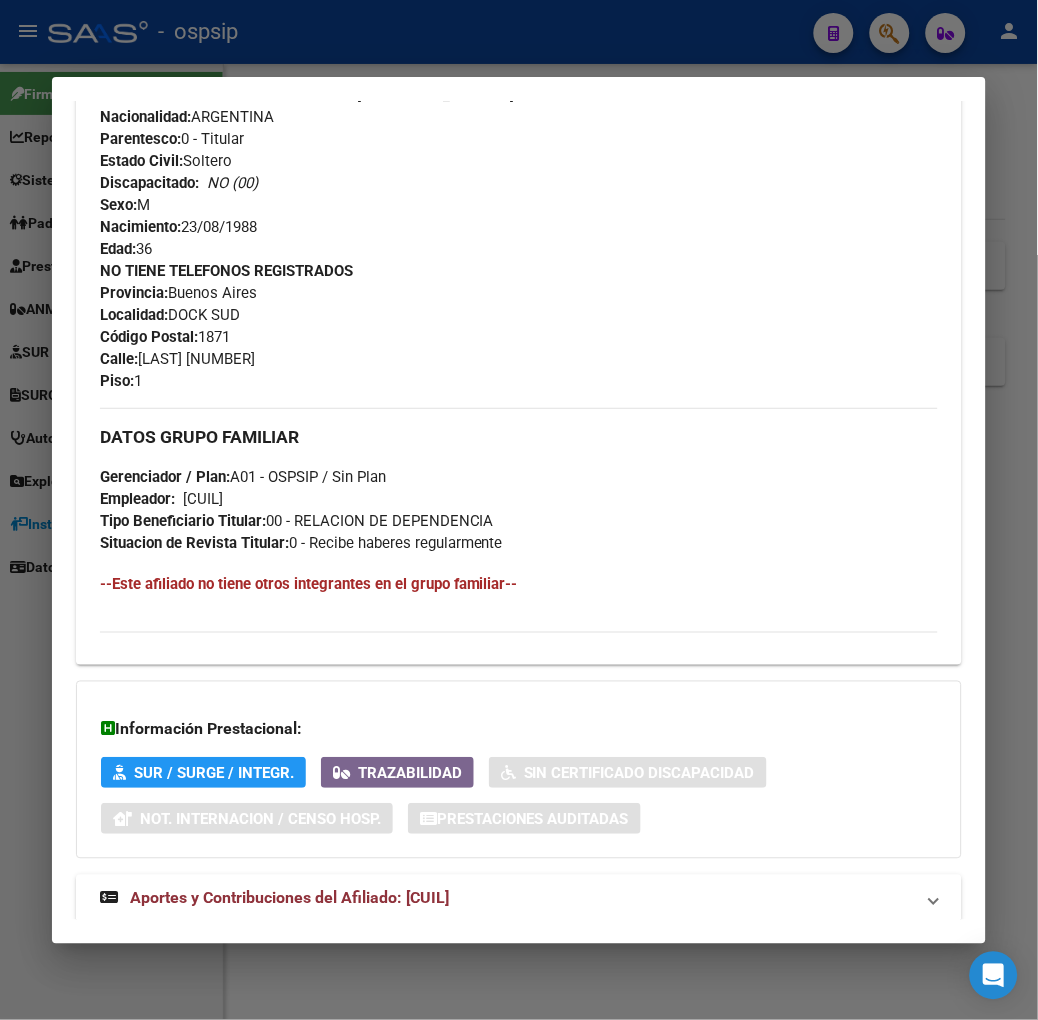 scroll, scrollTop: 802, scrollLeft: 0, axis: vertical 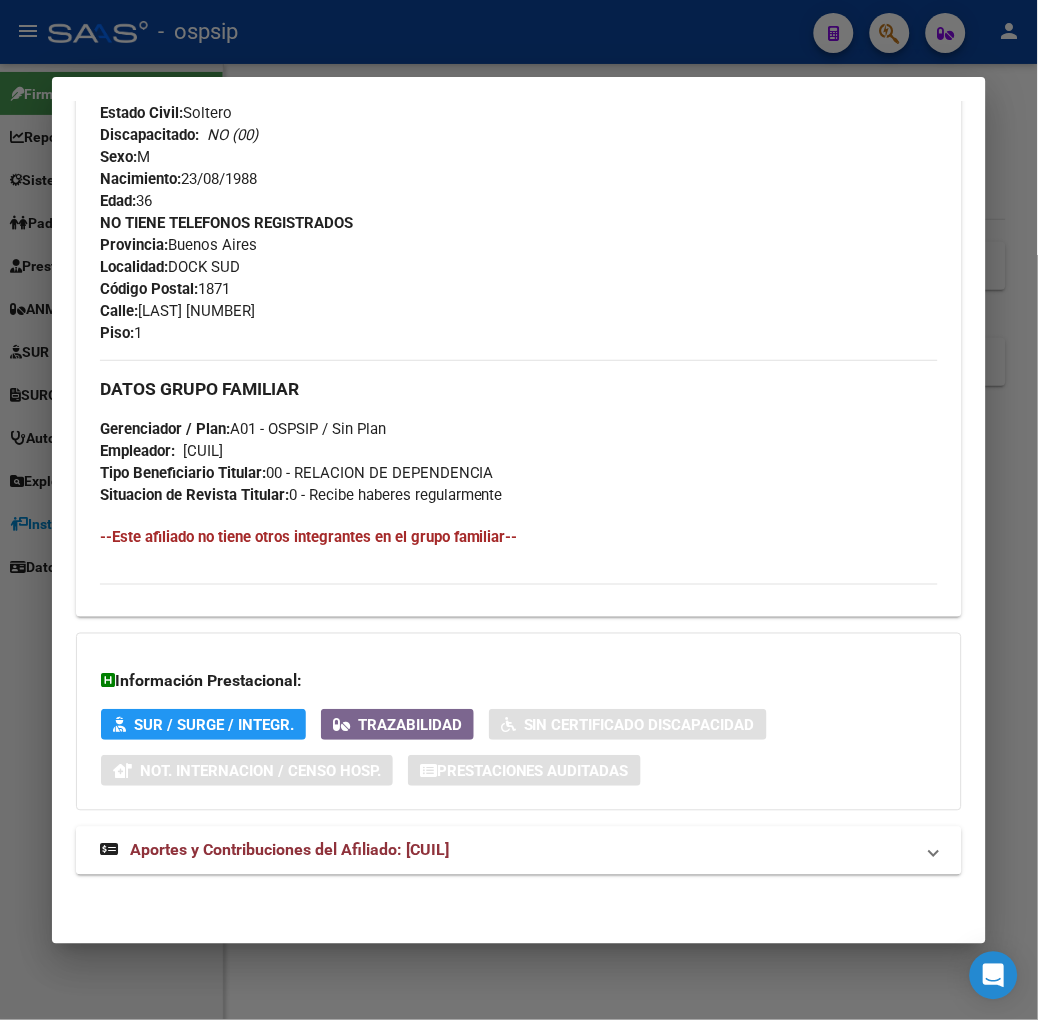 click on "Aportes y Contribuciones del Afiliado: [CUIL]" at bounding box center (289, 850) 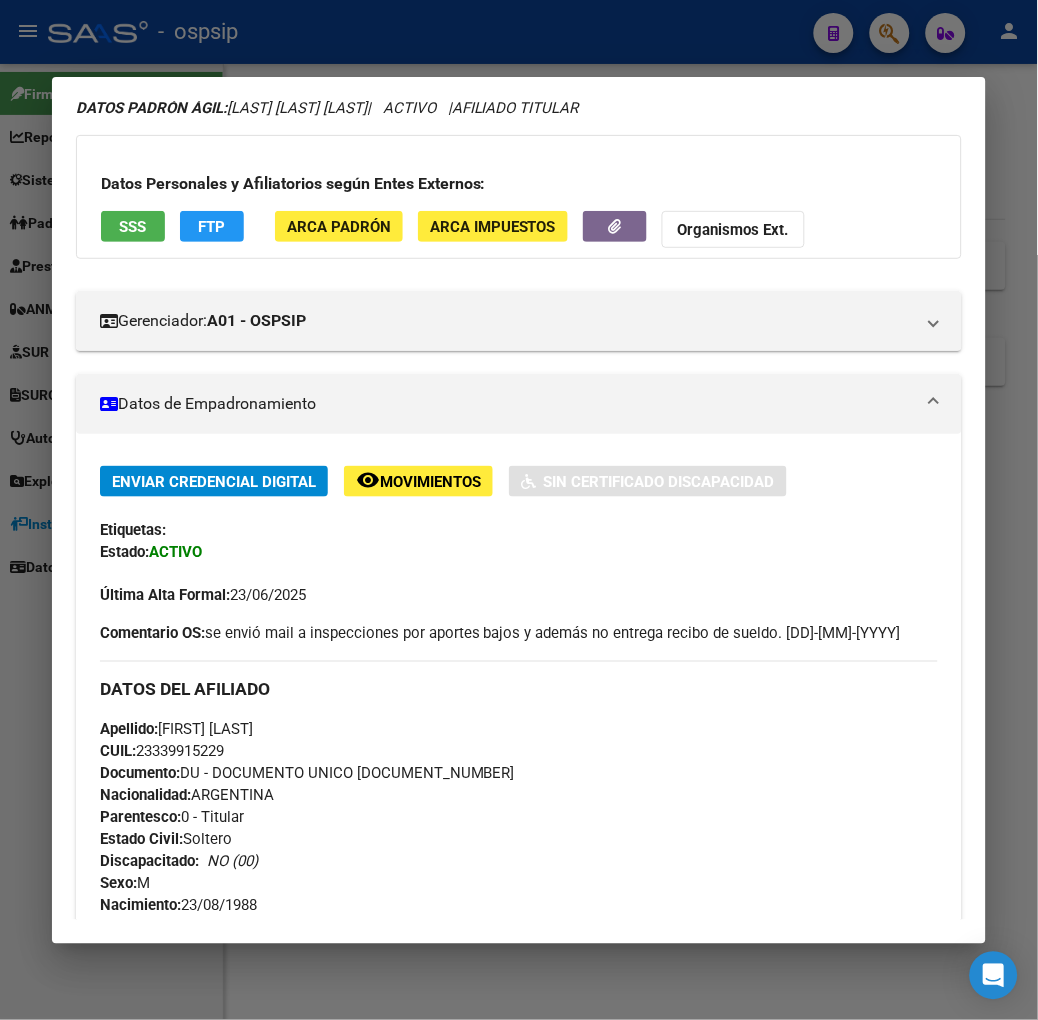 scroll, scrollTop: 0, scrollLeft: 0, axis: both 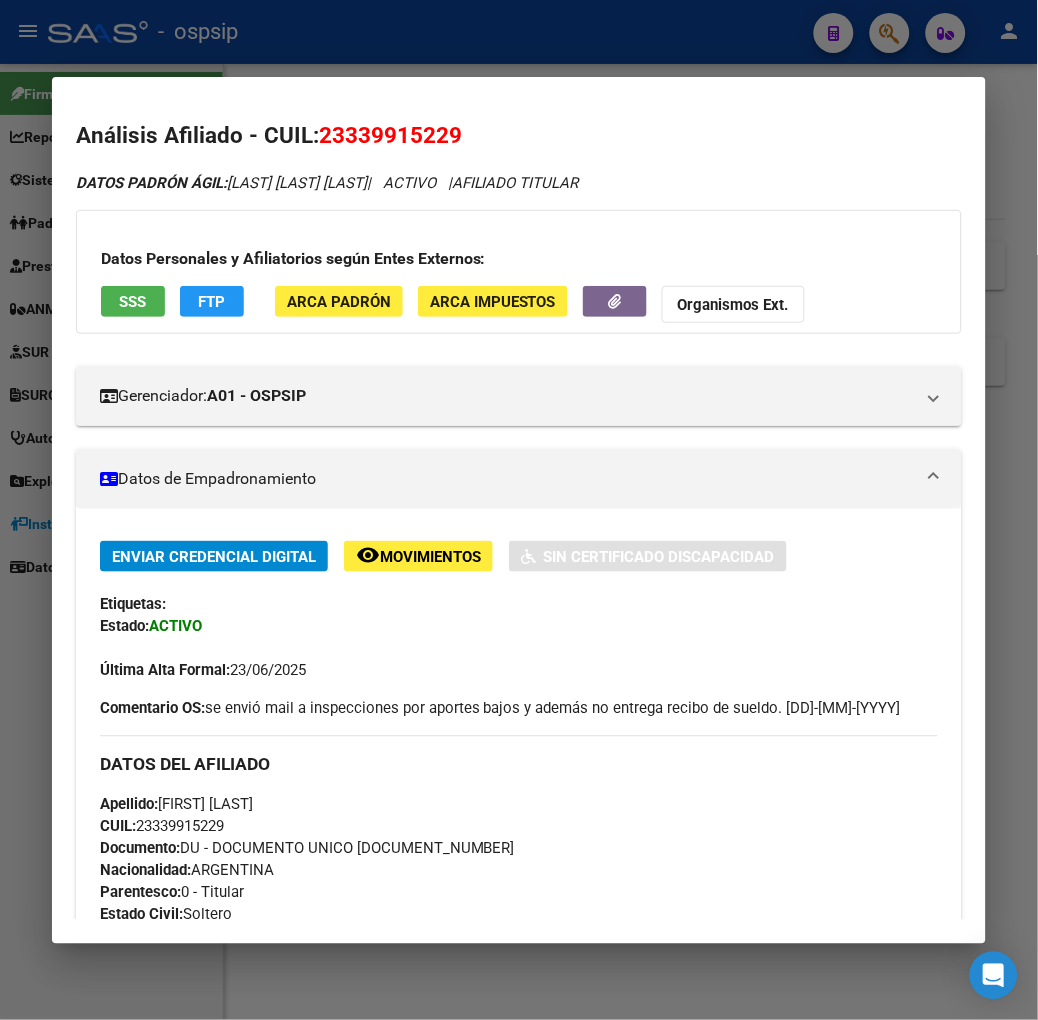 click on "SSS" at bounding box center [133, 304] 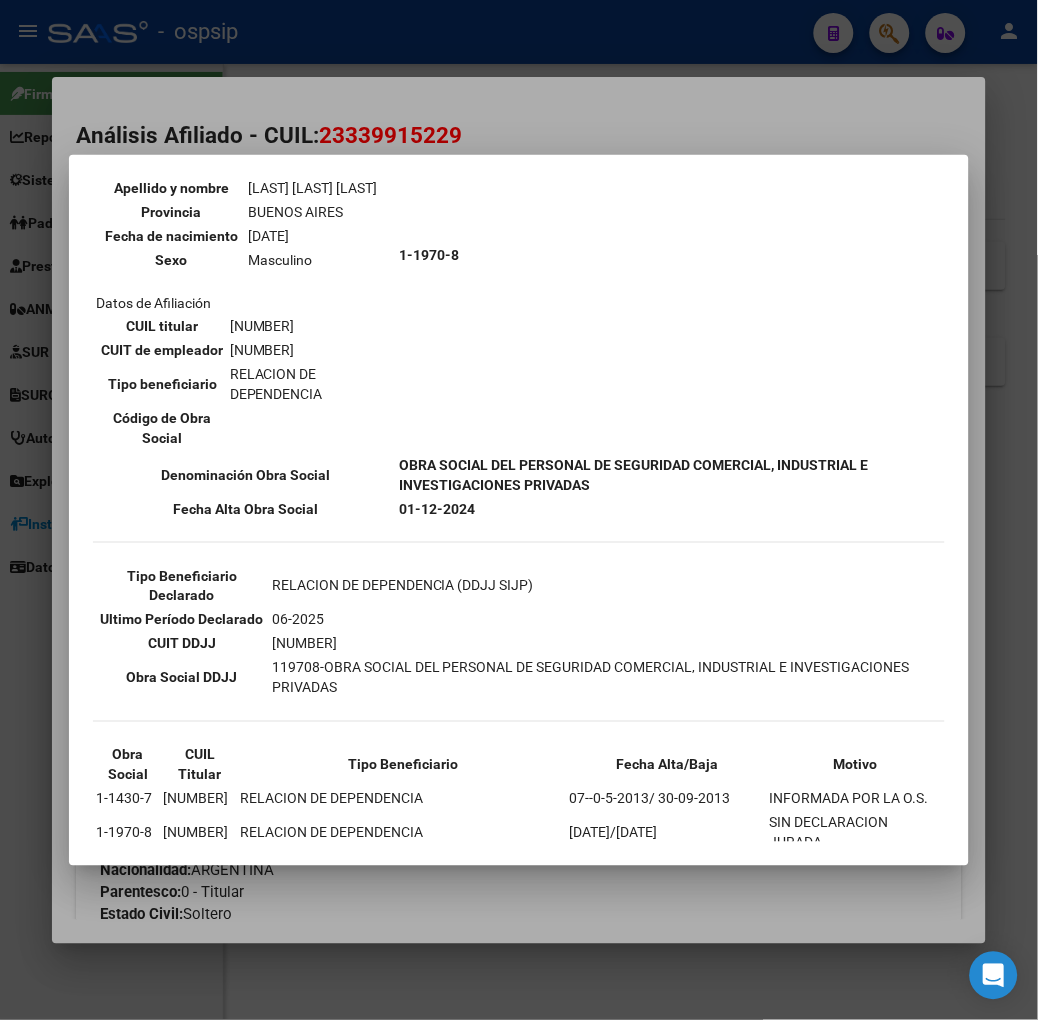 scroll, scrollTop: 0, scrollLeft: 0, axis: both 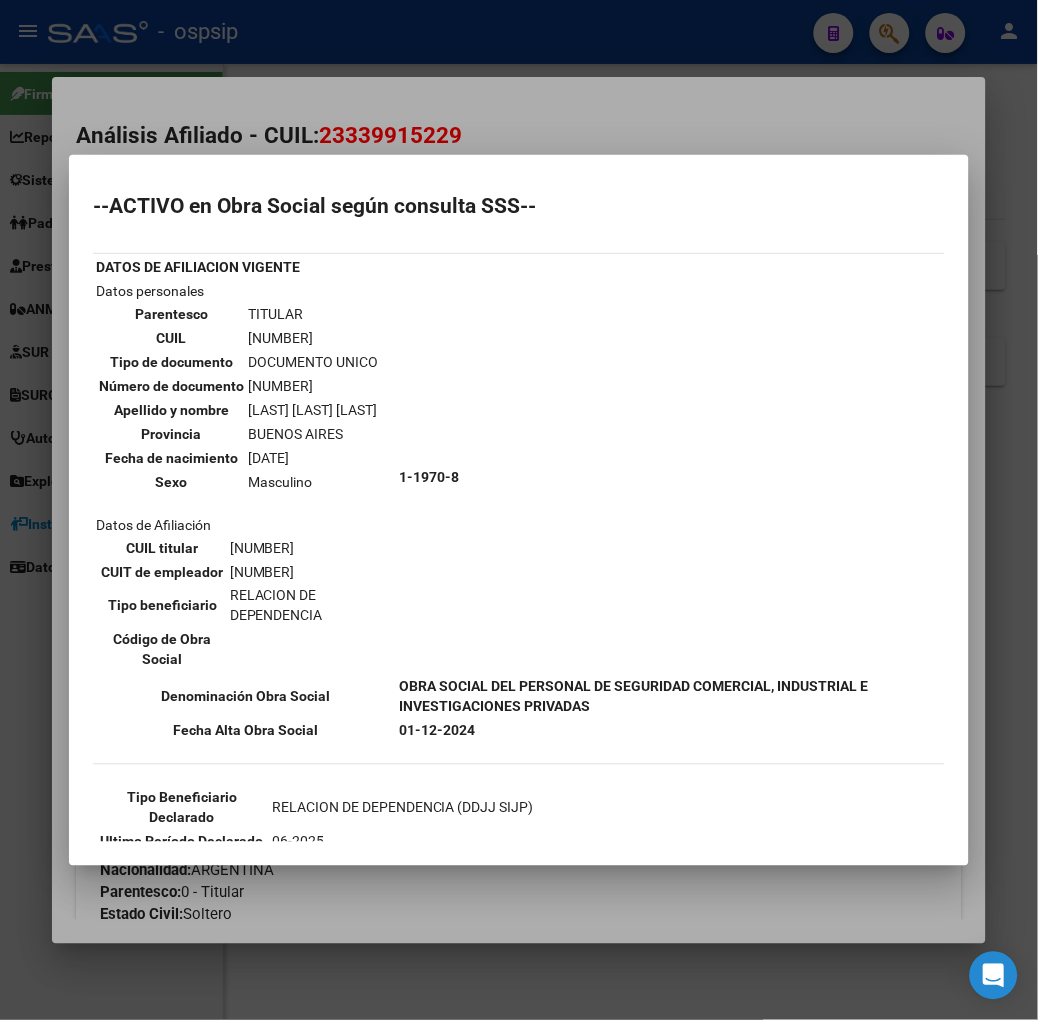 click at bounding box center [519, 510] 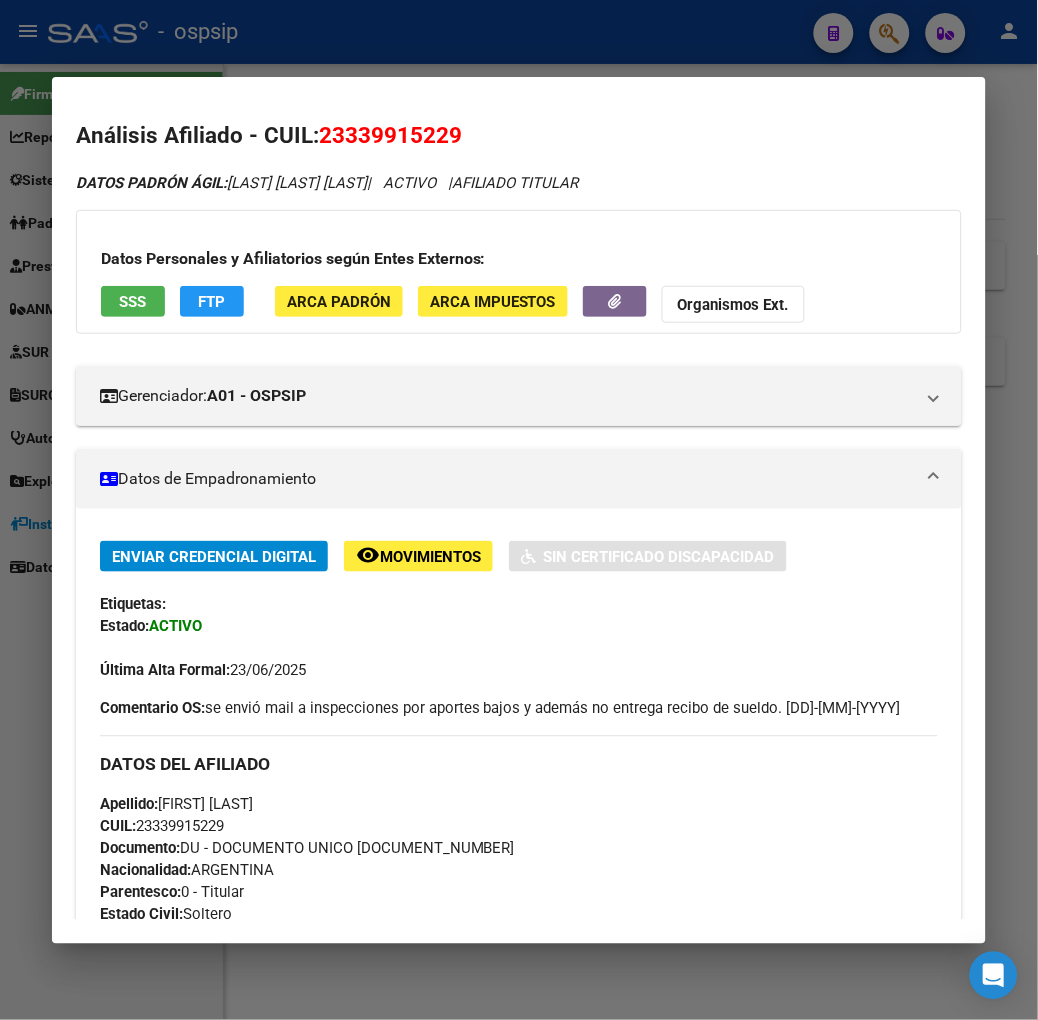 click on "Análisis Afiliado - CUIL:  [CUIL] DATOS PADRÓN ÁGIL:  [LAST_NAME] [FIRST_NAME] [MIDDLE_NAME]     |   ACTIVO   |     AFILIADO TITULAR  Datos Personales y Afiliatorios según Entes Externos: SSS FTP ARCA Padrón ARCA Impuestos Organismos Ext.    Gerenciador:      A01 - OSPSIP Atención telefónica: Atención emergencias: Otros Datos Útiles:    Datos de Empadronamiento  Enviar Credencial Digital remove_red_eye Movimientos    Sin Certificado Discapacidad Etiquetas: Estado: ACTIVO Última Alta Formal:  [DATE] Comentario OS:  se envió mail a inspecciones por aportes bajos y además no entrega recibo de sueldo. [DATE] DATOS DEL AFILIADO Apellido:  [LAST_NAME] [FIRST_NAME] [MIDDLE_NAME] CUIL:  [CUIL] Documento:  DU - DOCUMENTO UNICO [DOCUMENT_NUMBER]  Nacionalidad:  ARGENTINA Parentesco:  0 - Titular Estado Civil:  Soltero Discapacitado:    NO (00) Sexo:  M Nacimiento:  [DATE] Edad:  [AGE]  NO TIENE TELEFONOS REGISTRADOS Provincia:  [PROVINCE] Localidad:  [CITY] Código Postal:  [POSTAL_CODE] Calle:  [STREET_NAME] [NUMBER] |" at bounding box center (519, 510) 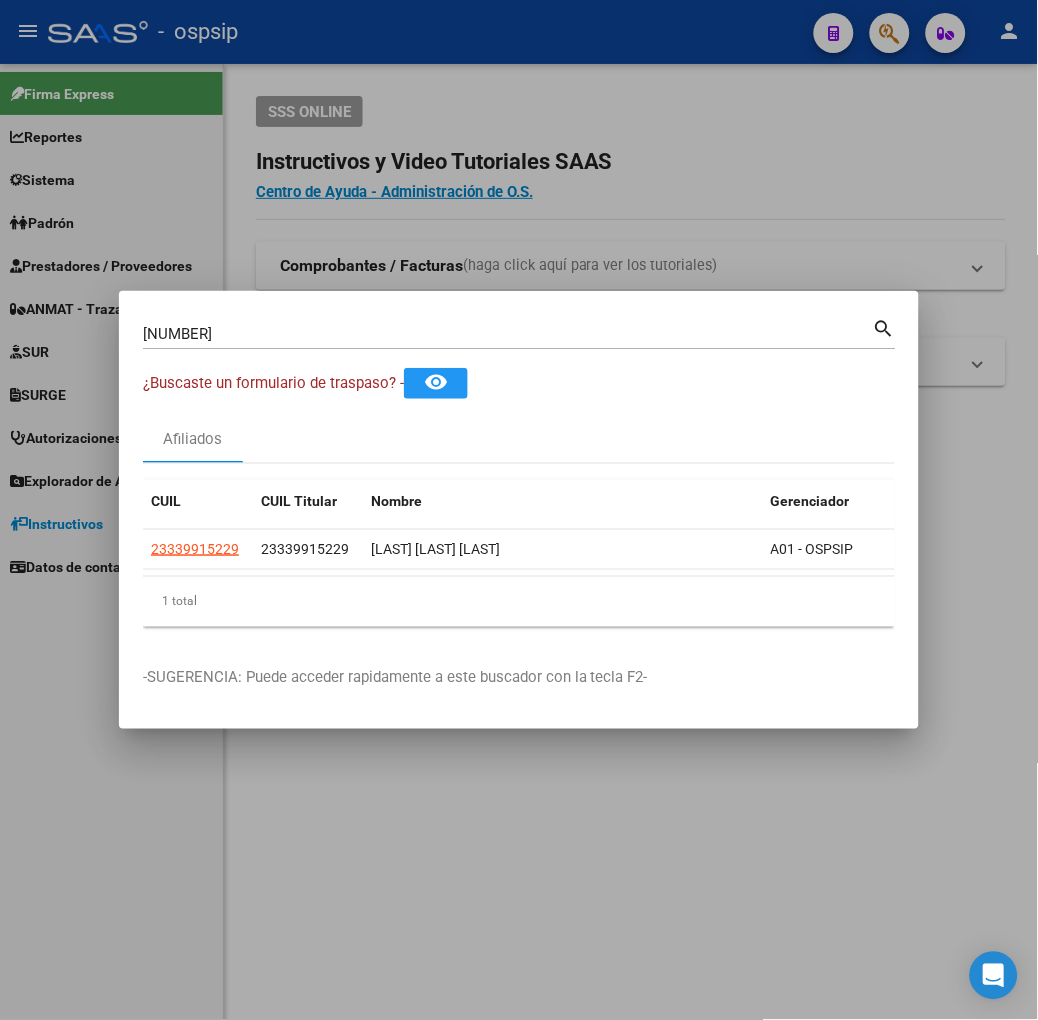 click on "[NUMBER] Buscar (apellido, dni, cuil, nro traspaso, cuit, obra social)" at bounding box center [508, 334] 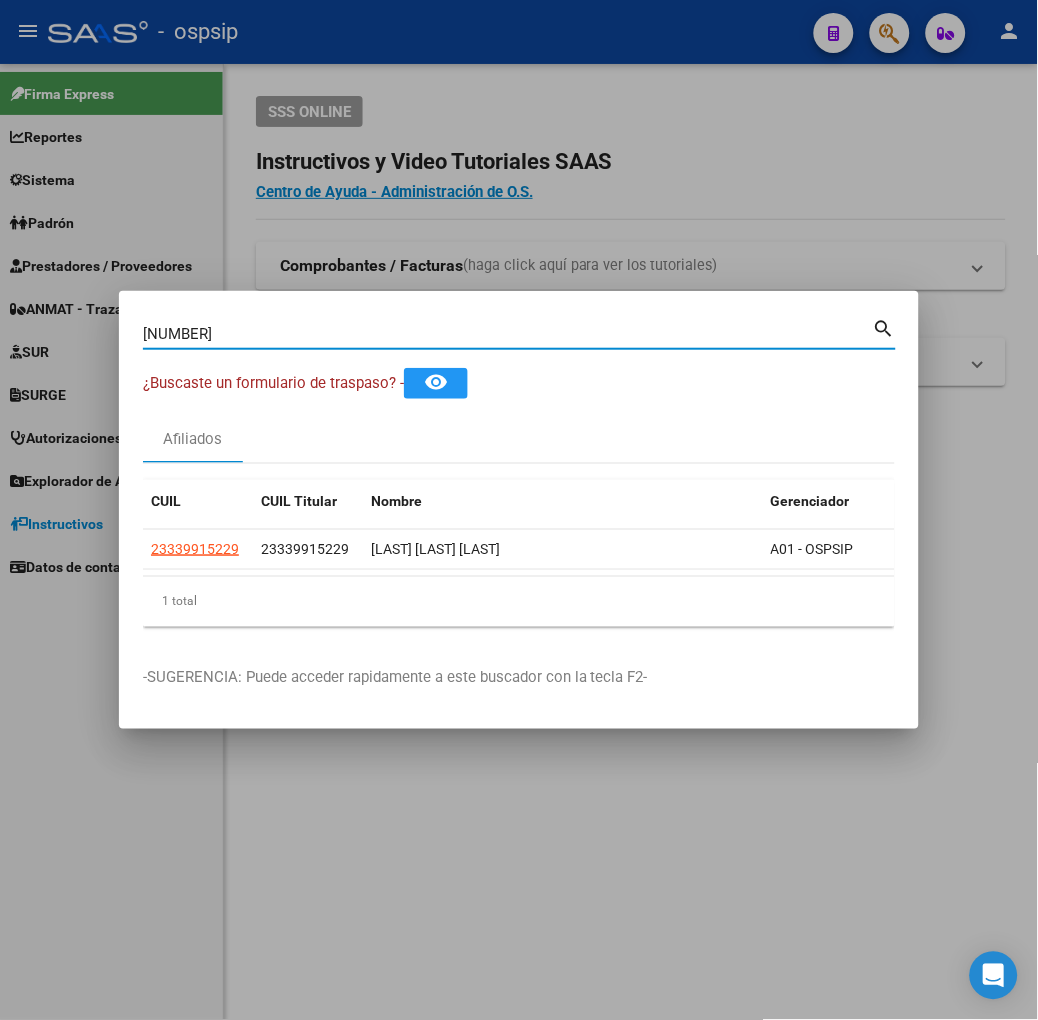 click on "[NUMBER]" at bounding box center (508, 334) 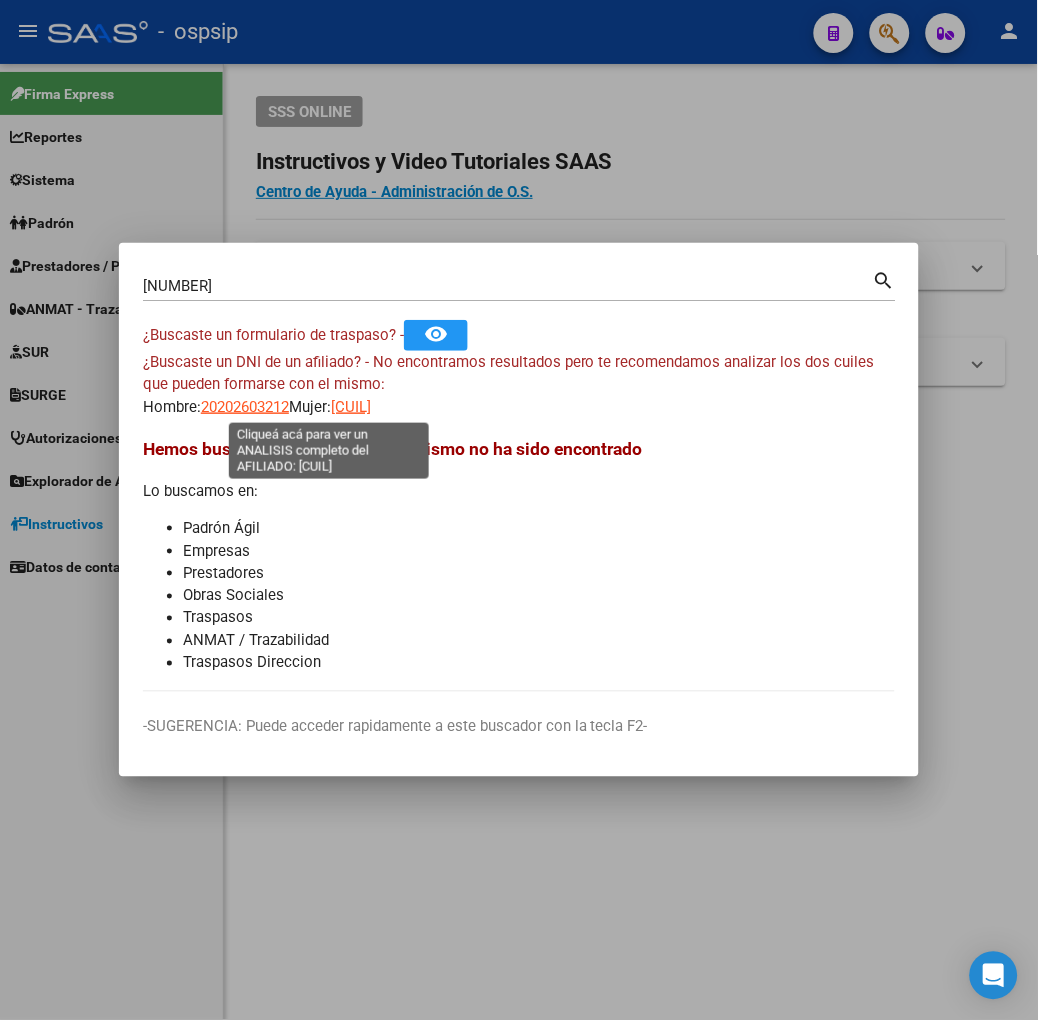 click on "[CUIL]" at bounding box center [351, 407] 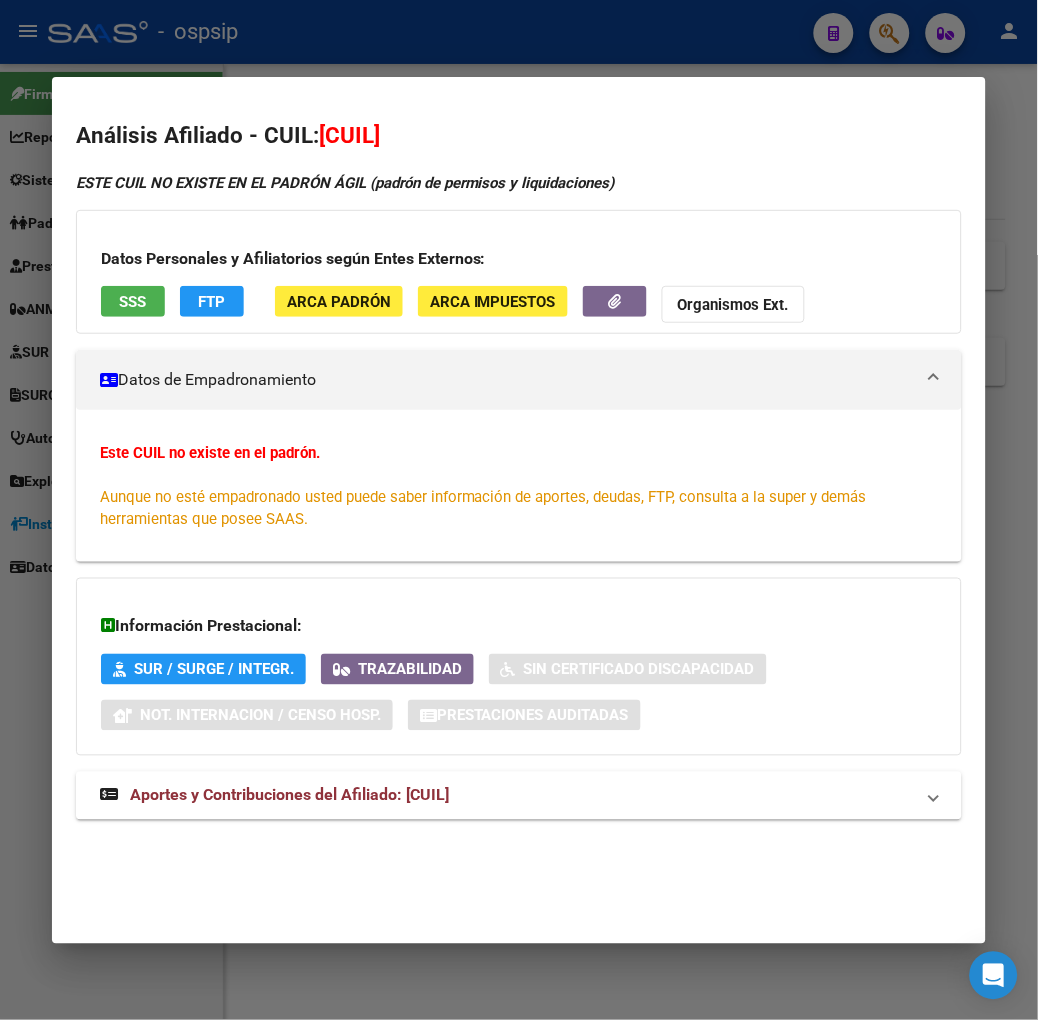 click on "Análisis Afiliado - CUIL:  [CUIL] ESTE CUIL NO EXISTE EN EL PADRÓN ÁGIL (padrón de permisos y liquidaciones) Datos Personales y Afiliatorios según Entes Externos: SSS FTP ARCA Padrón ARCA Impuestos Organismos Ext.    Datos de Empadronamiento  Este CUIL no existe en el padrón.  Aunque no esté empadronado usted puede saber información de aportes, deudas, FTP, consulta a la super y demás herramientas que posee SAAS.   Información Prestacional:       SUR / SURGE / INTEGR.    Trazabilidad    Sin Certificado Discapacidad    Not. Internacion / Censo Hosp.  Prestaciones Auditadas     Aportes y Contribuciones del Afiliado: [CUIL] Hemos buscado el CUIL - [CUIL] - y el mismo no existe en nuestra información procesada de aportes y contribuciones  El mismo fue buscado en:  Cuenta Corriente Devengada de Régimen General Cuenta Corriente Devengada de Monotributo / Personal Doméstico Percibidos de Aportes Detallado Percibido por Fiscalización Percibido Total Archivos de Nóminas ARCA" at bounding box center (519, 510) 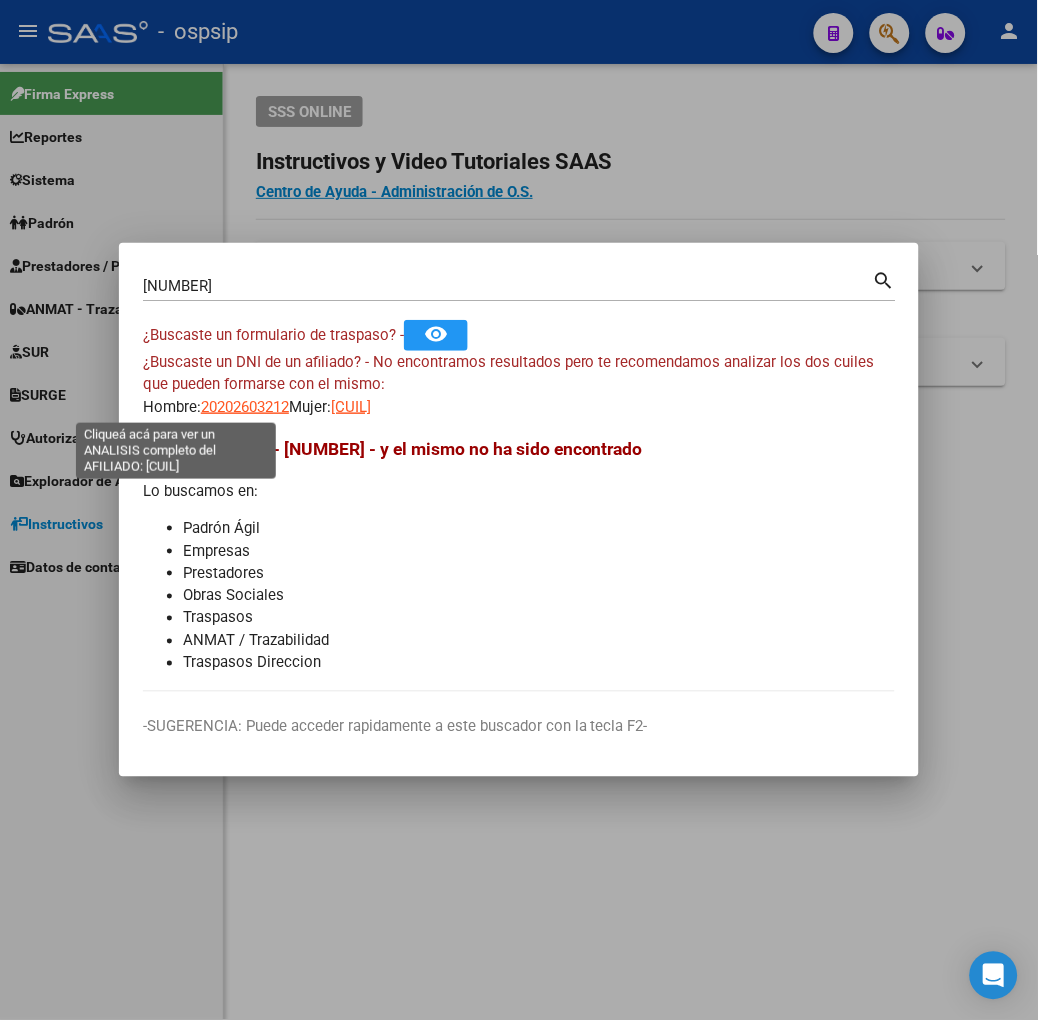 click on "20202603212" at bounding box center (245, 407) 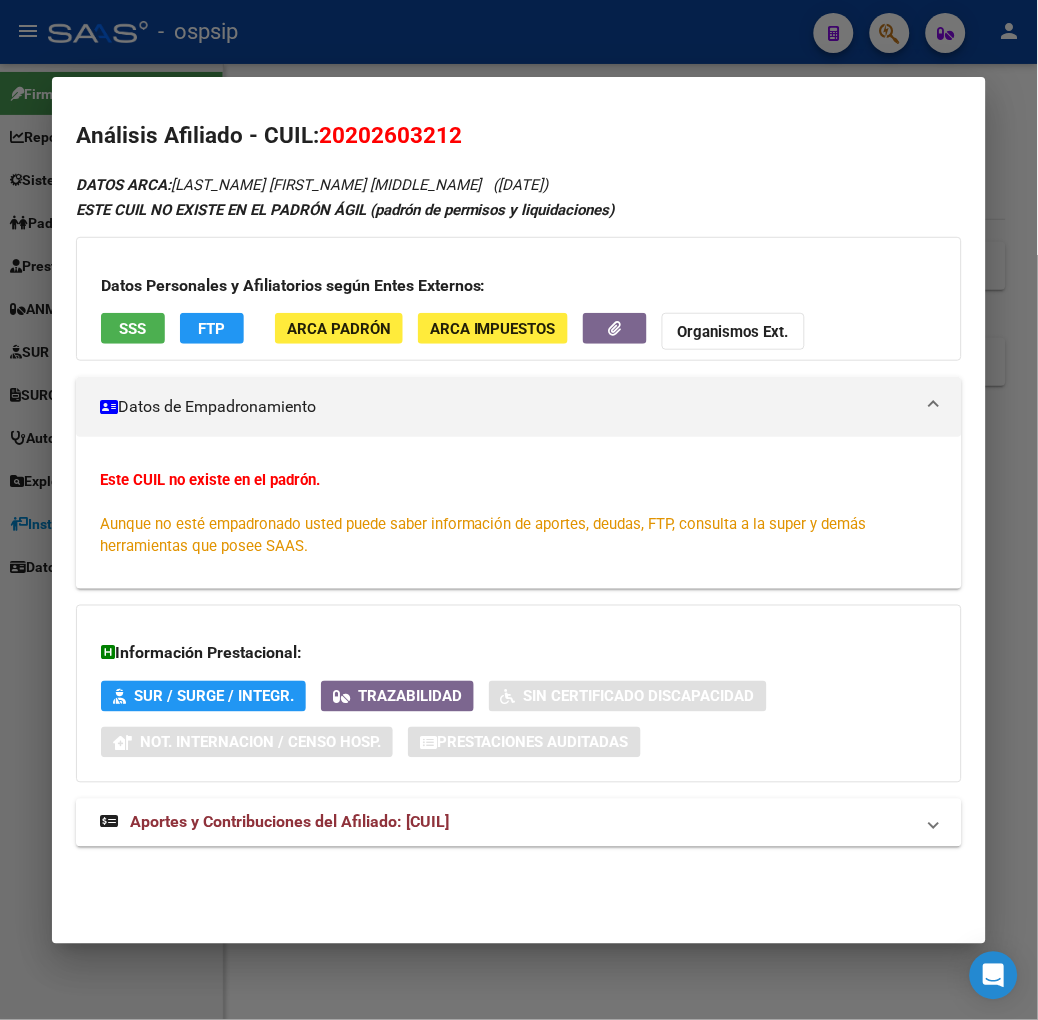 click at bounding box center (519, 510) 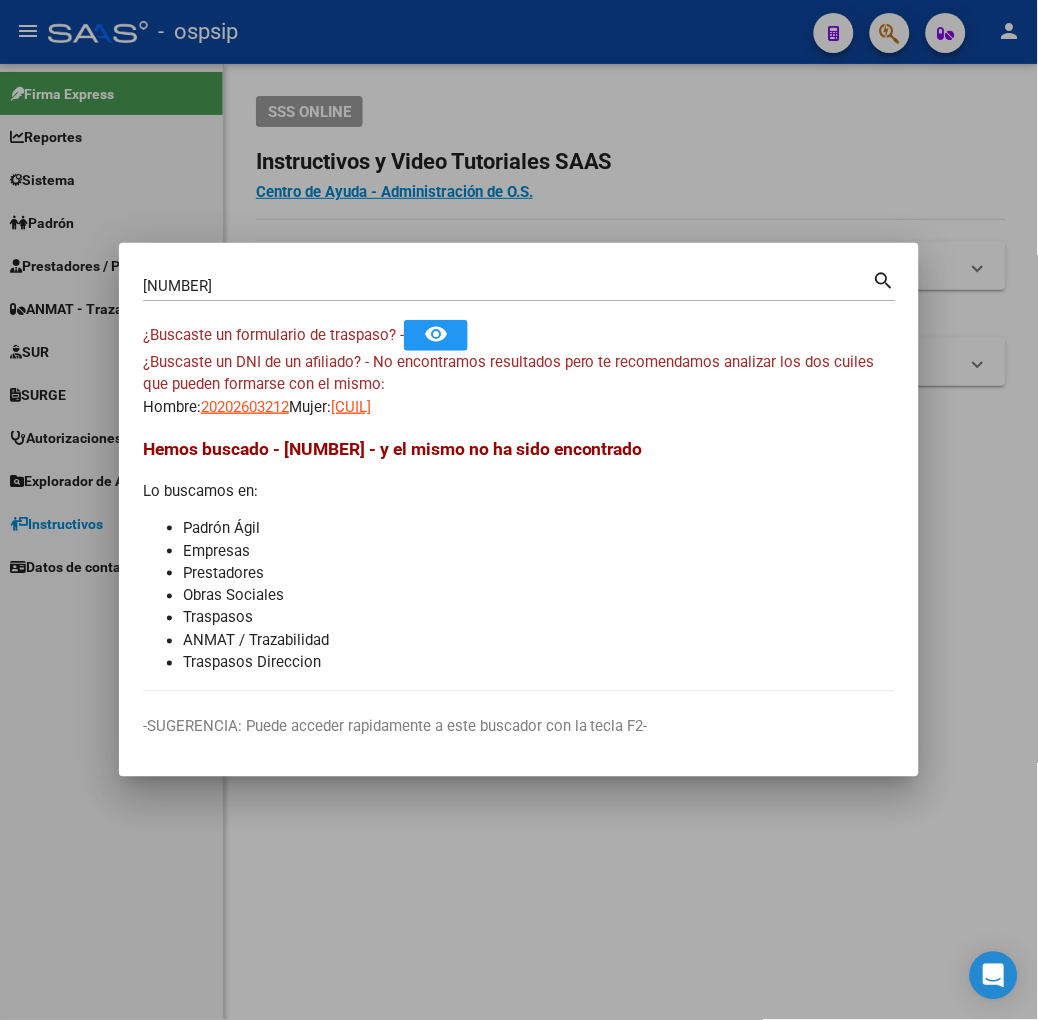 click on "[NUMBER]" at bounding box center [508, 286] 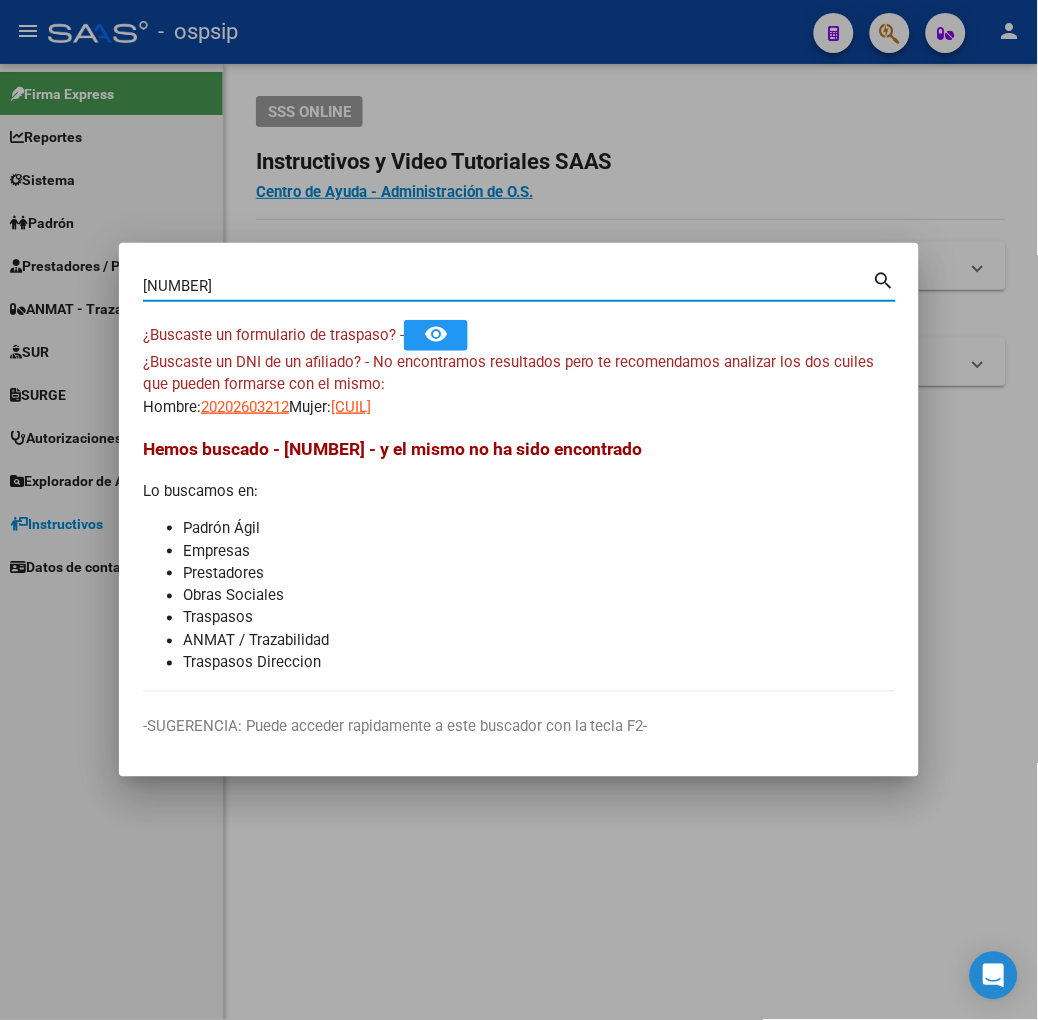click on "[NUMBER]" at bounding box center [508, 286] 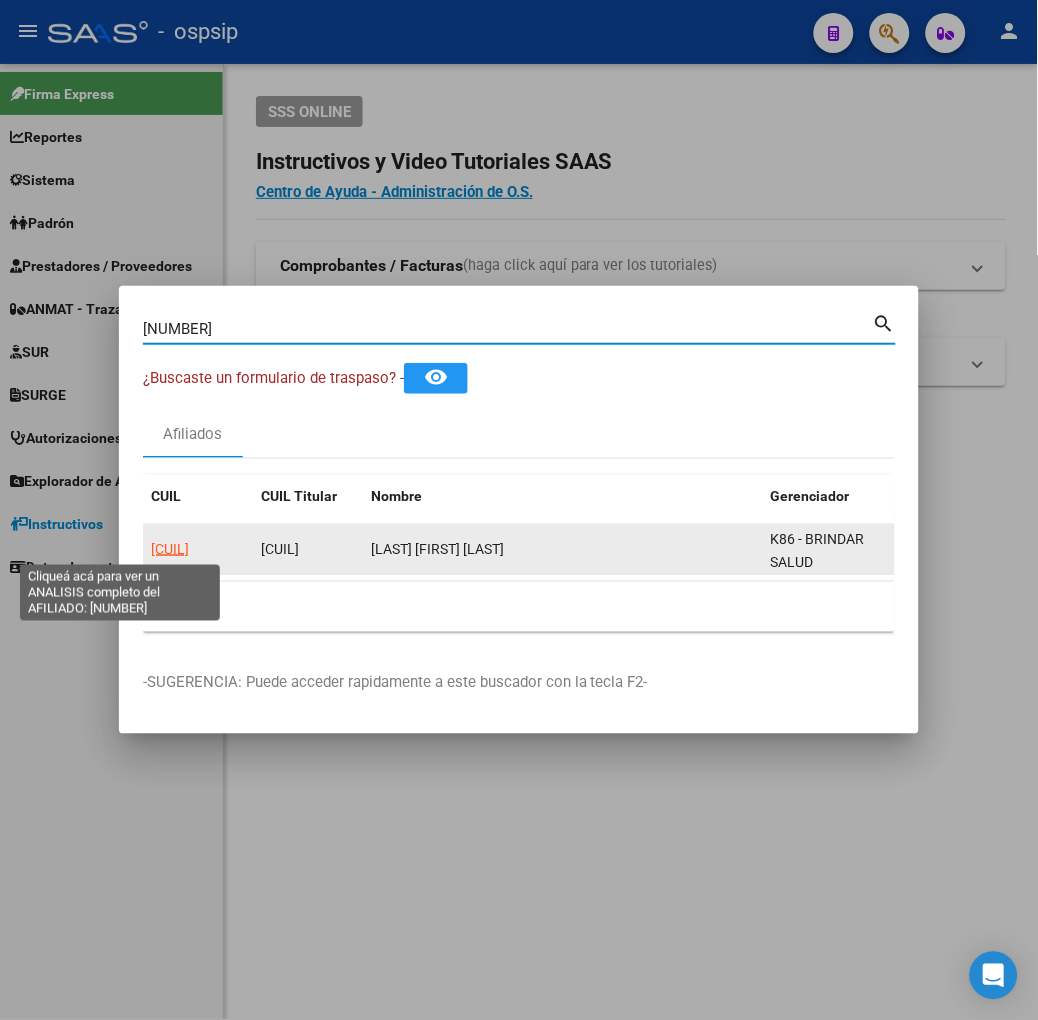 click on "[CUIL]" 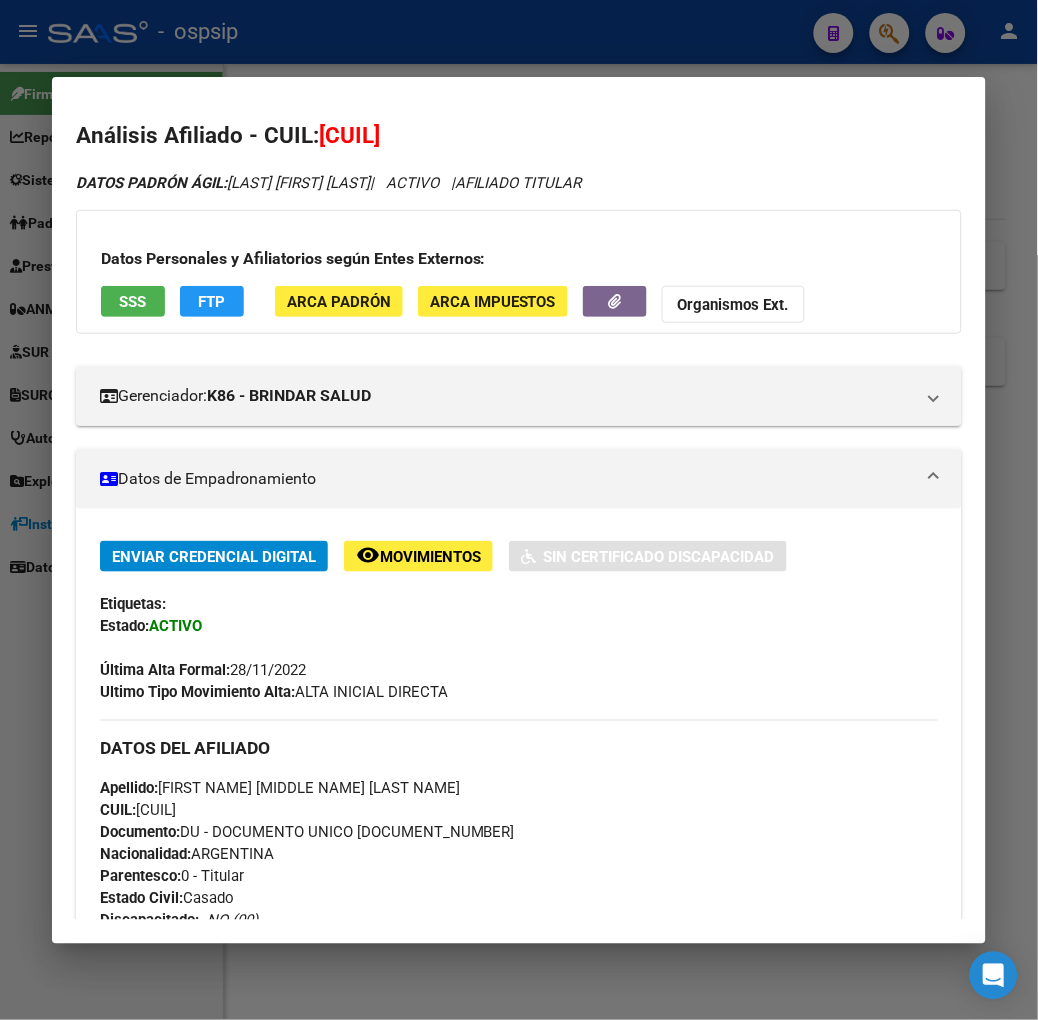 click on "SSS" at bounding box center [133, 301] 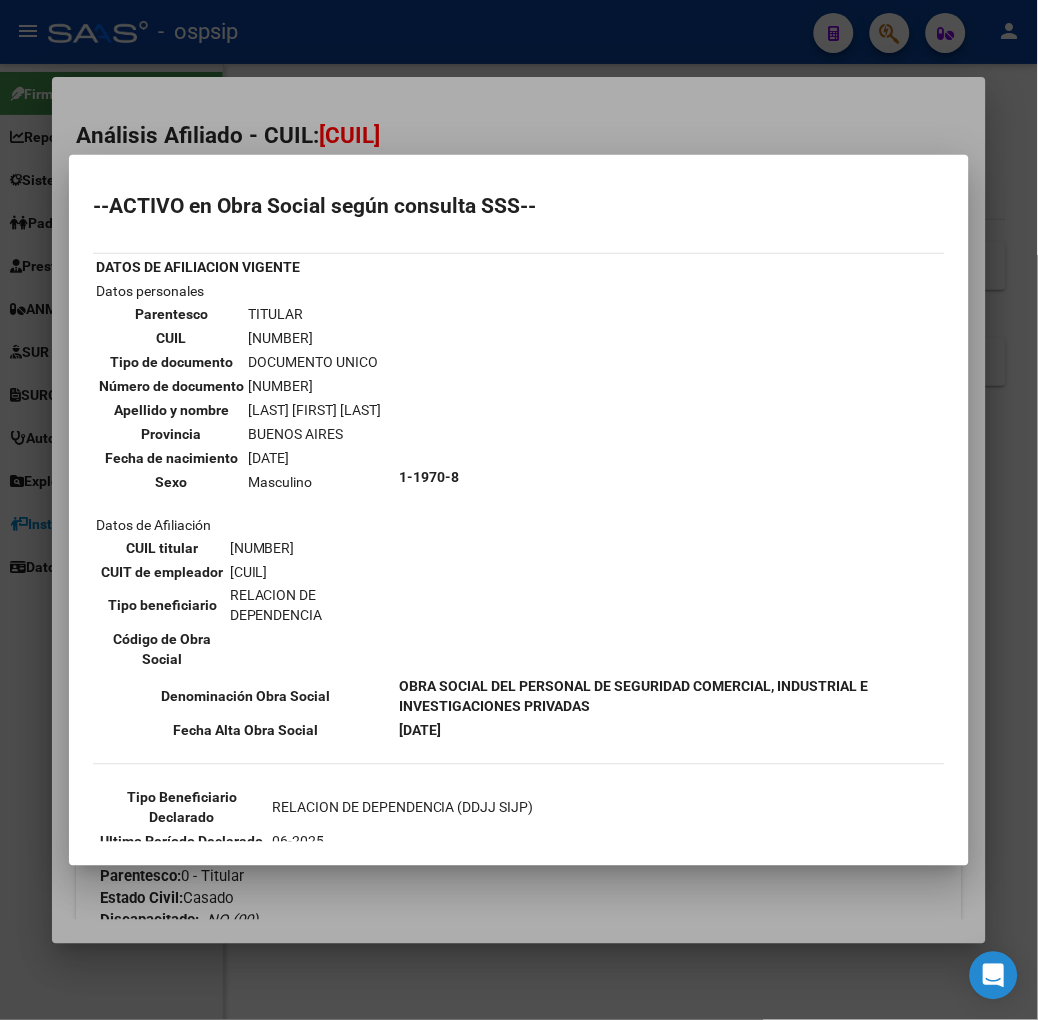 click at bounding box center [519, 510] 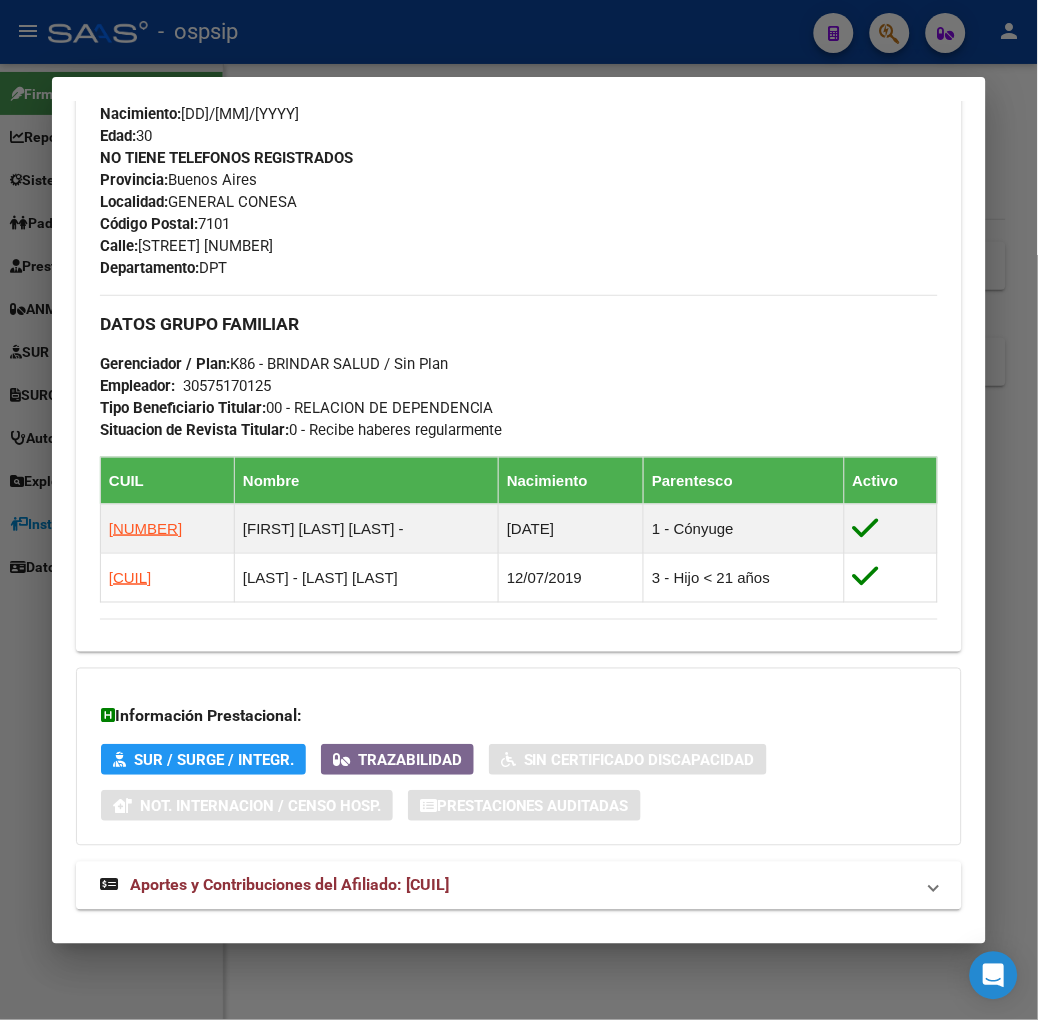 scroll, scrollTop: 887, scrollLeft: 0, axis: vertical 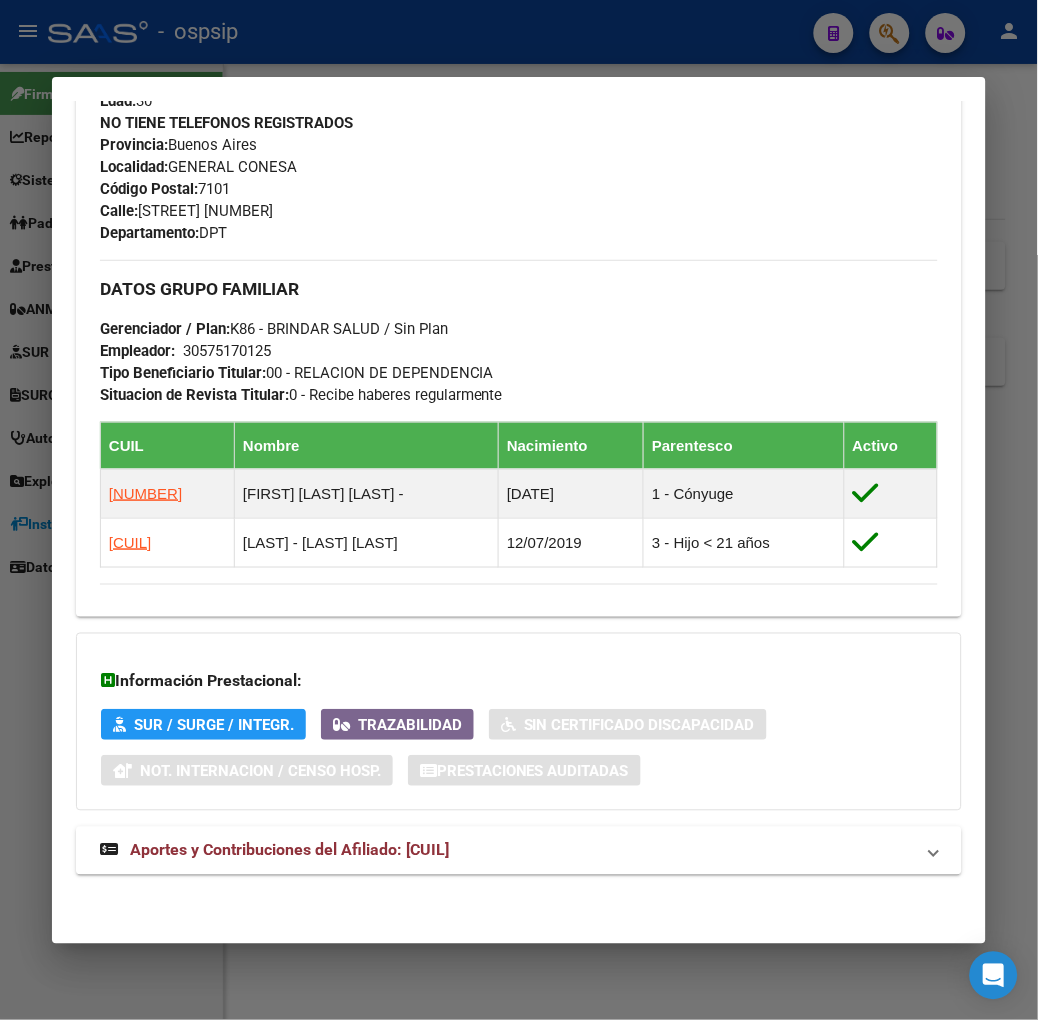 click at bounding box center (519, 510) 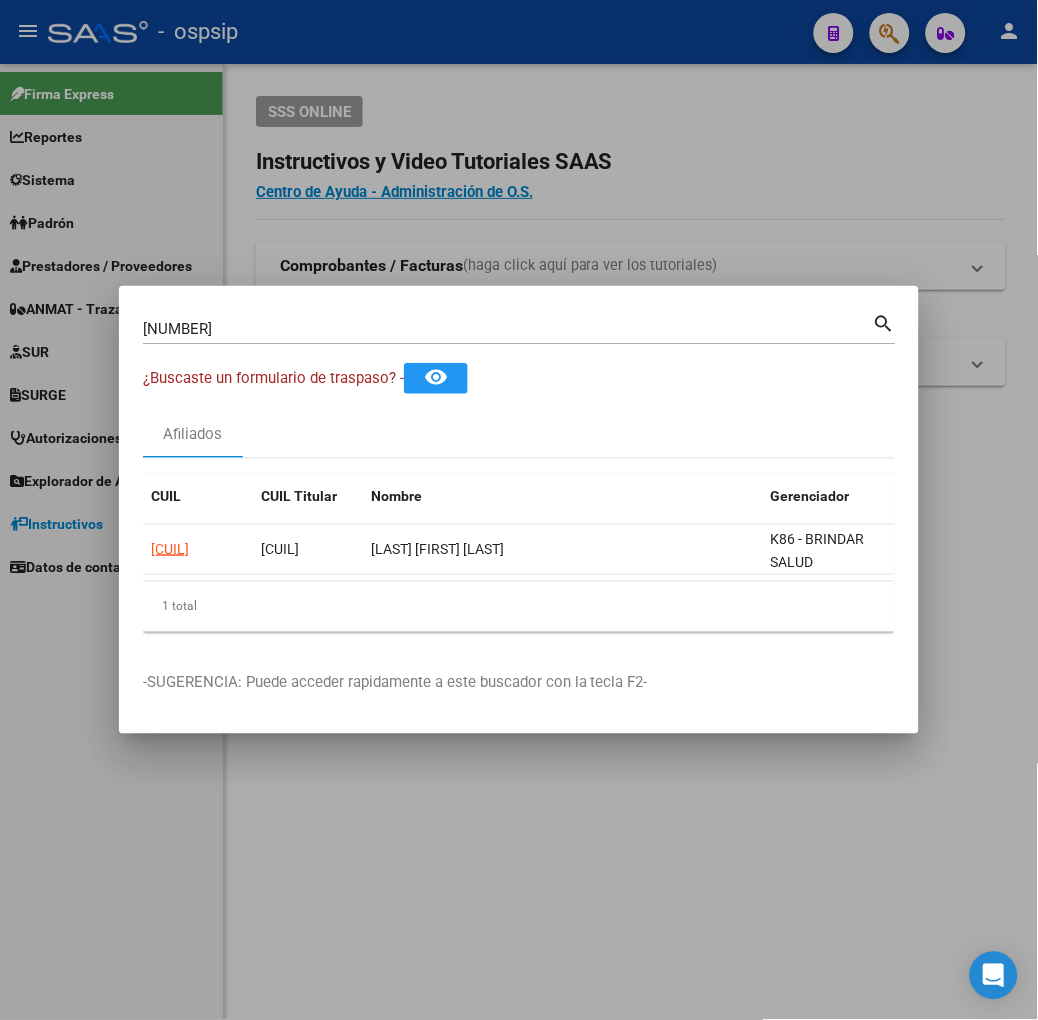 click on "[NUMBER] Buscar (apellido, dni, cuil, nro traspaso, cuit, obra social) search ¿Buscaste un formulario de traspaso? -   remove_red_eye Afiliados CUIL CUIL Titular Nombre Gerenciador Activo [CUIL] [CUIL]  [FIRST] [LAST]  K86 - BRINDAR SALUD  1 total   1  -SUGERENCIA: Puede acceder rapidamente a este buscador con la tecla F2-" at bounding box center [519, 510] 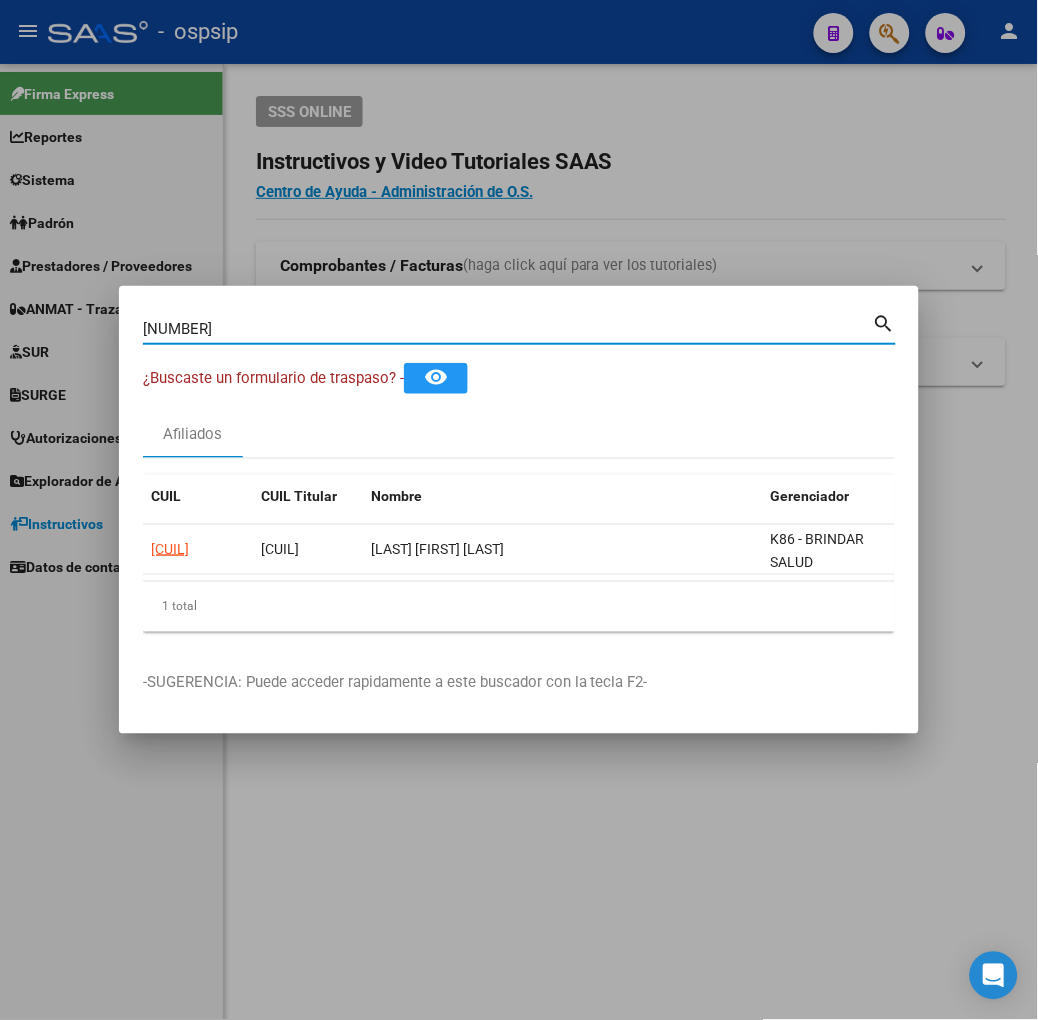 click on "[NUMBER] Buscar (apellido, dni, cuil, nro traspaso, cuit, obra social)" at bounding box center (508, 329) 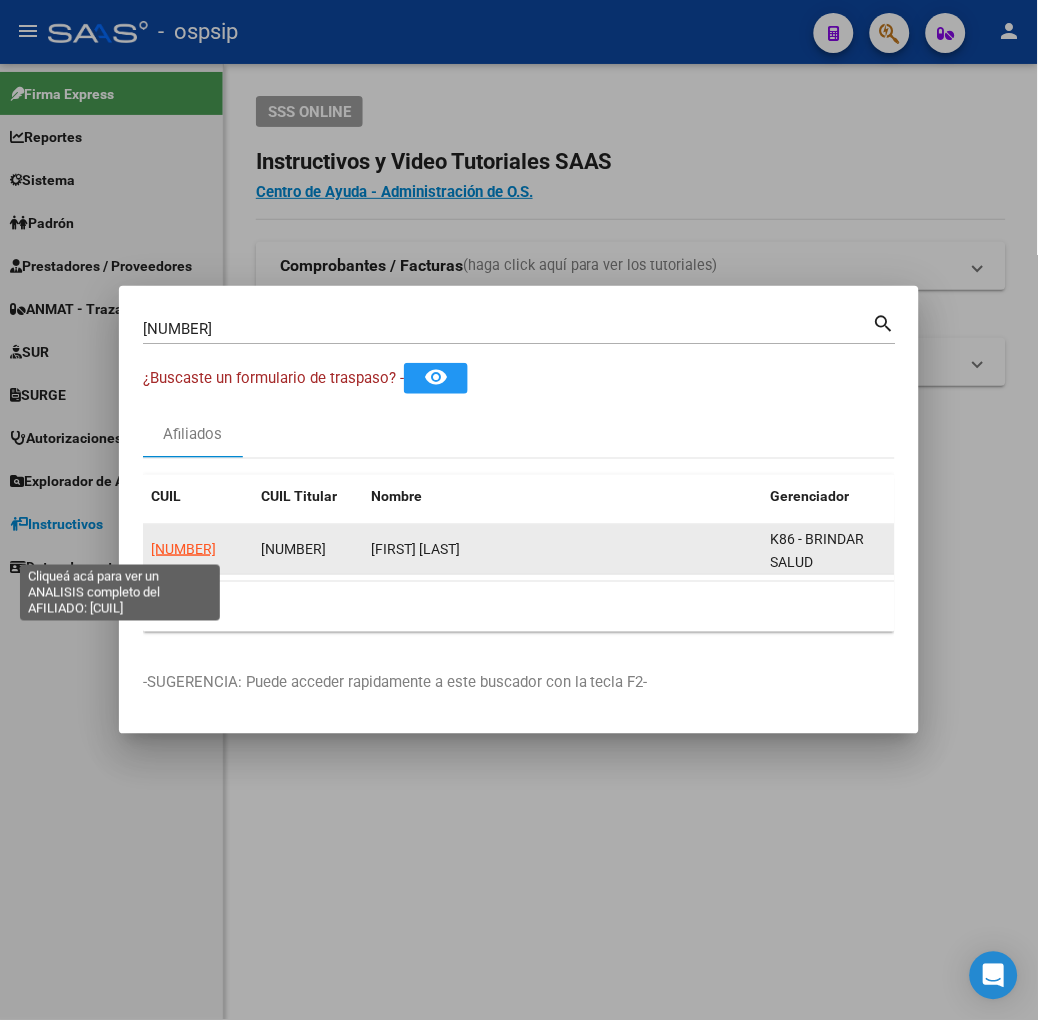 click on "[NUMBER]" 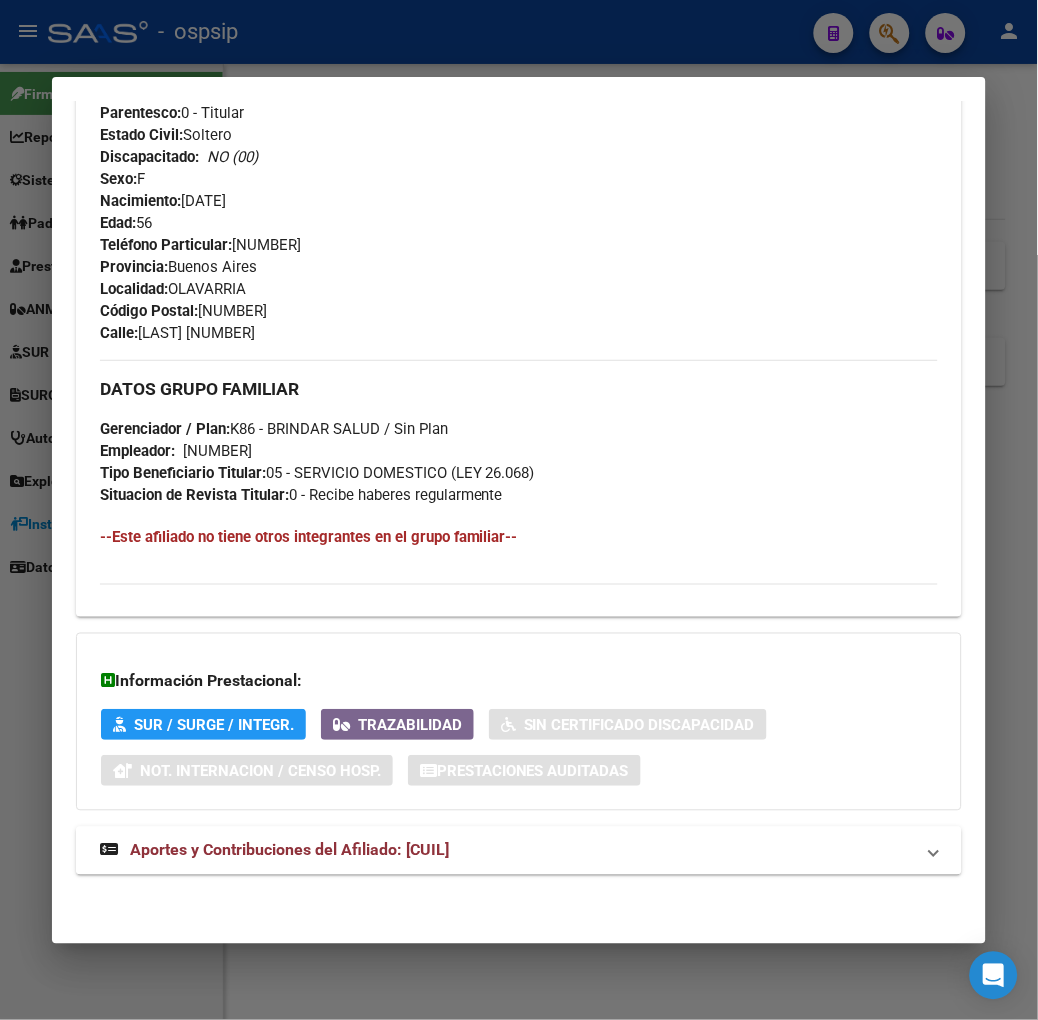 click on "Aportes y Contribuciones del Afiliado: [CUIL]" at bounding box center [289, 850] 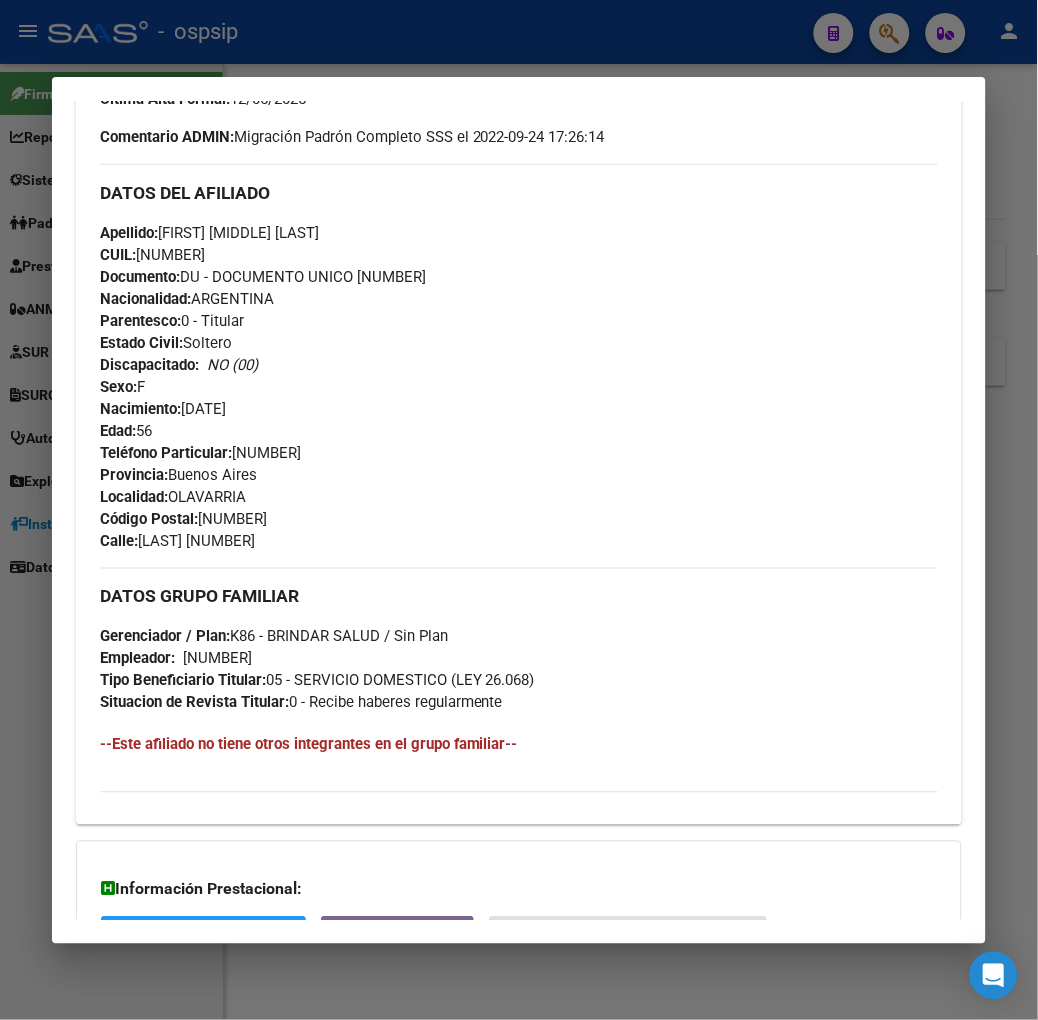 scroll, scrollTop: 0, scrollLeft: 0, axis: both 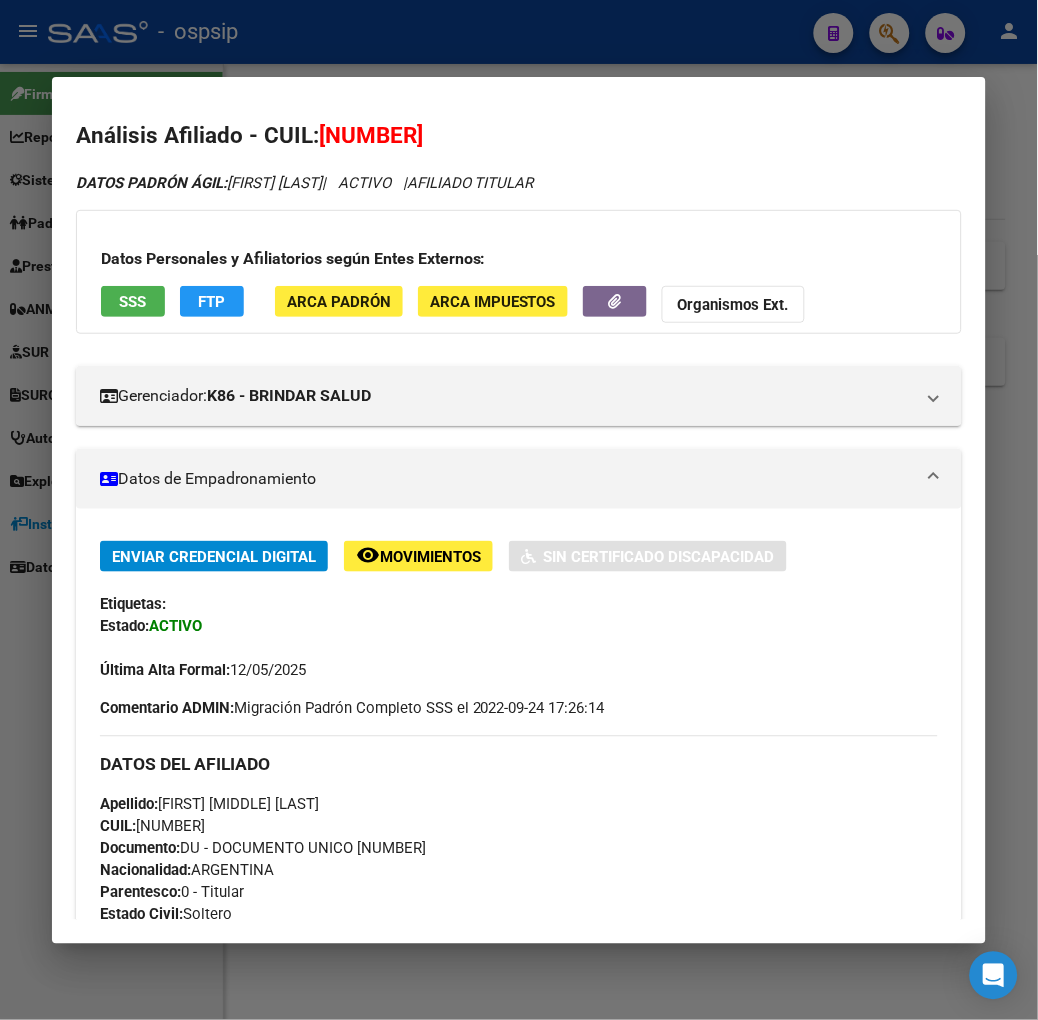 click at bounding box center (519, 510) 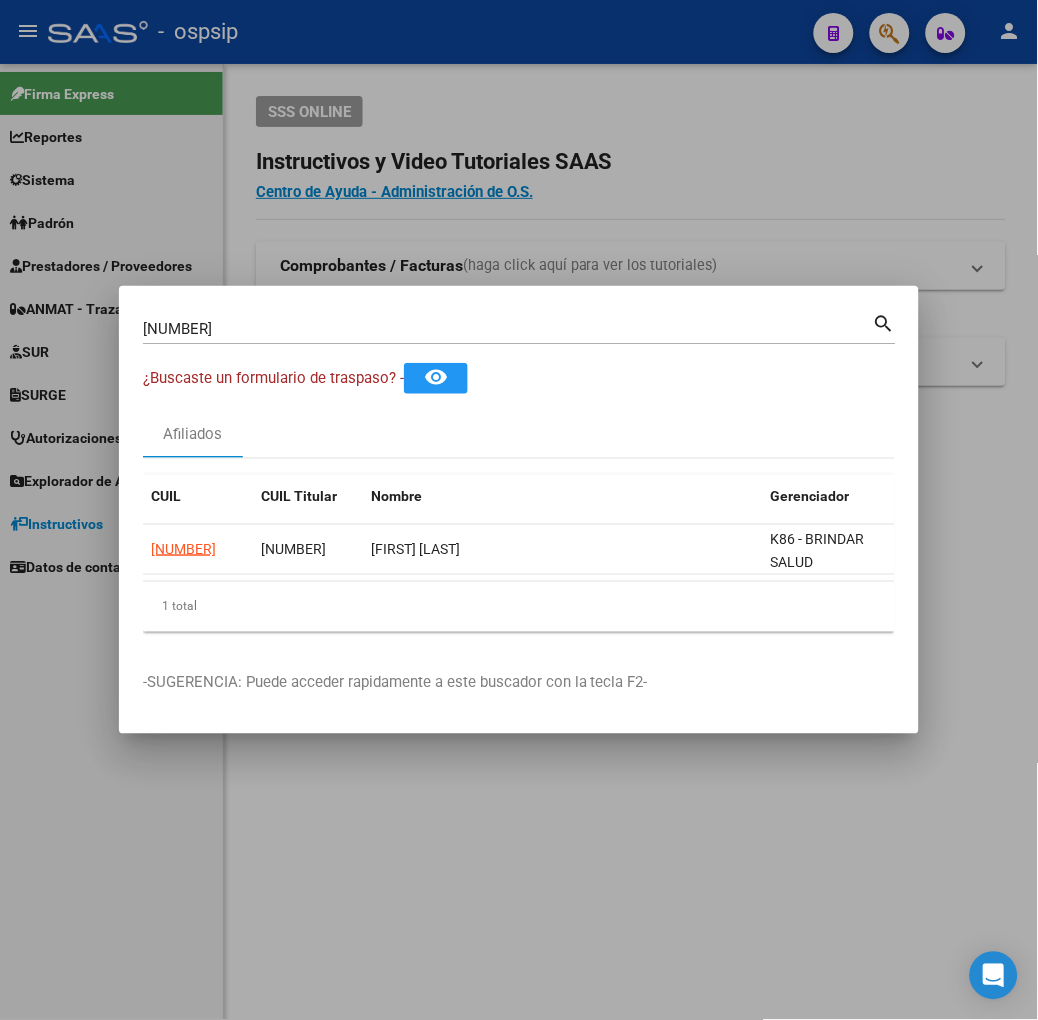 click on "[NUMBER] Buscar (apellido, dni, cuil, nro traspaso, cuit, obra social)" at bounding box center (508, 329) 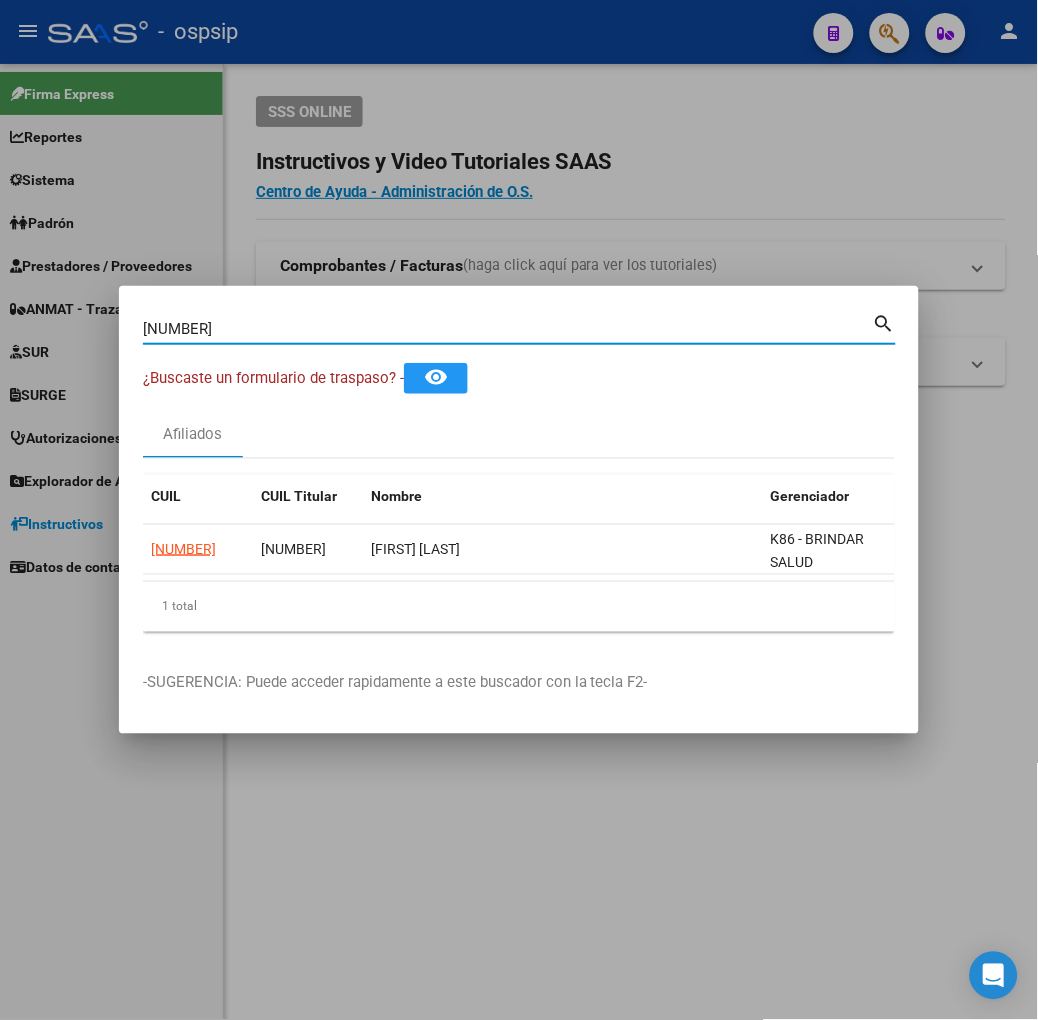click on "[NUMBER]" at bounding box center [508, 329] 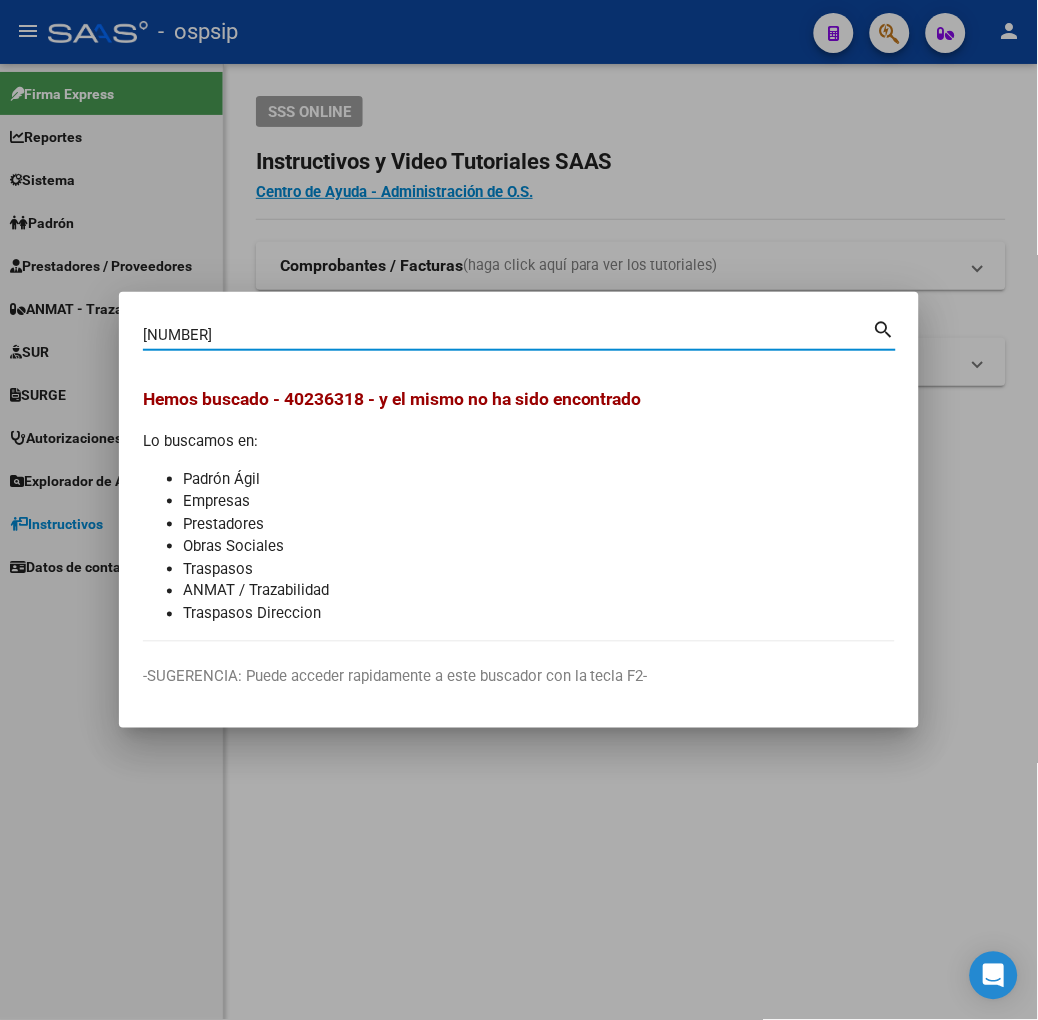 type on "[NUMBER]" 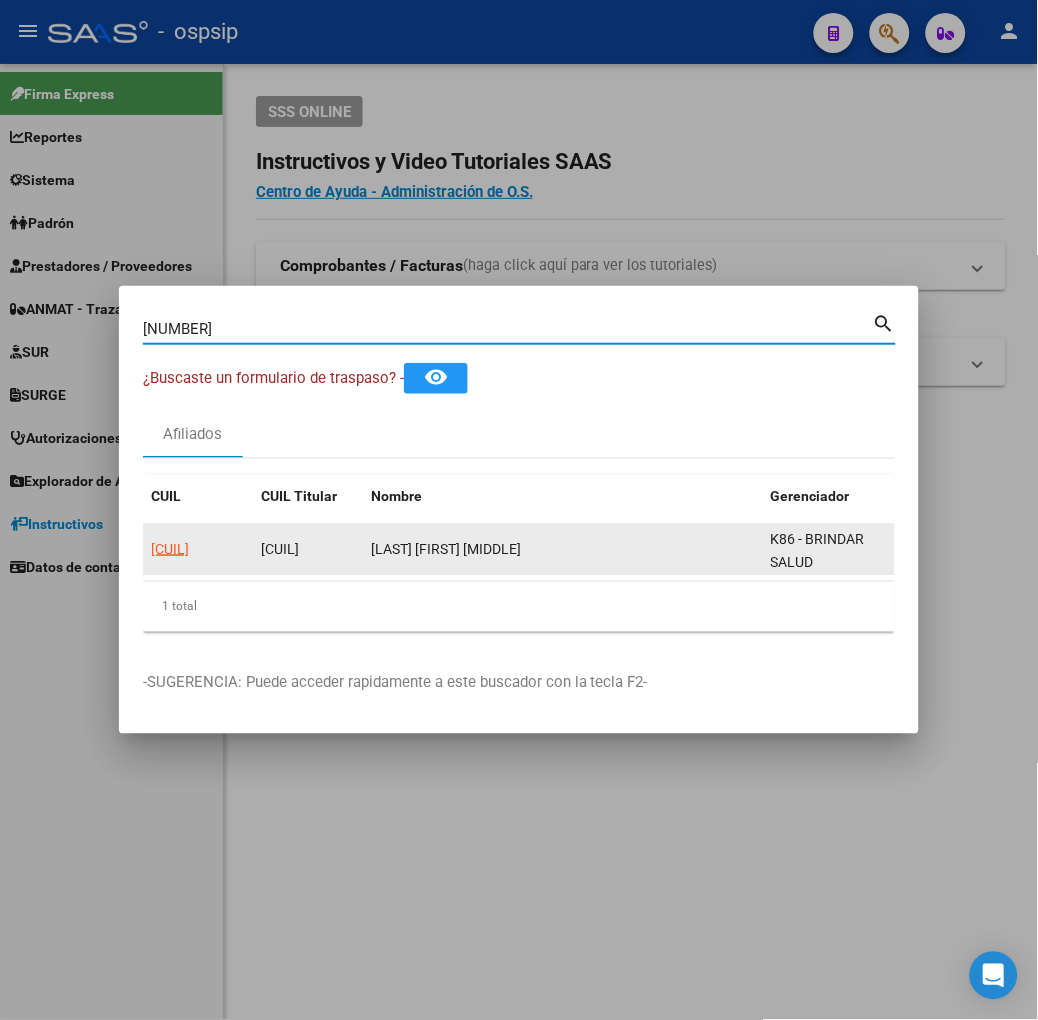 click on "[CUIL]" 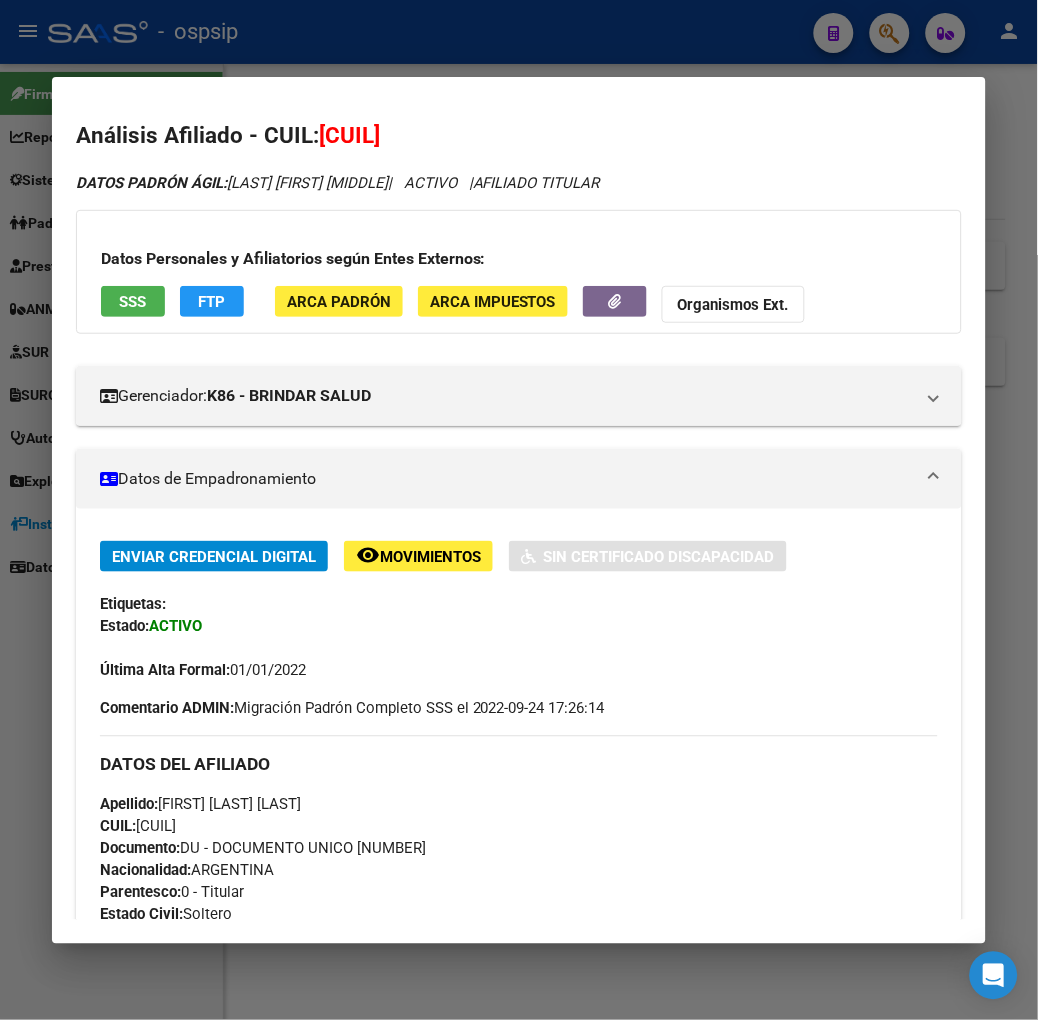 click on "SSS" at bounding box center [133, 301] 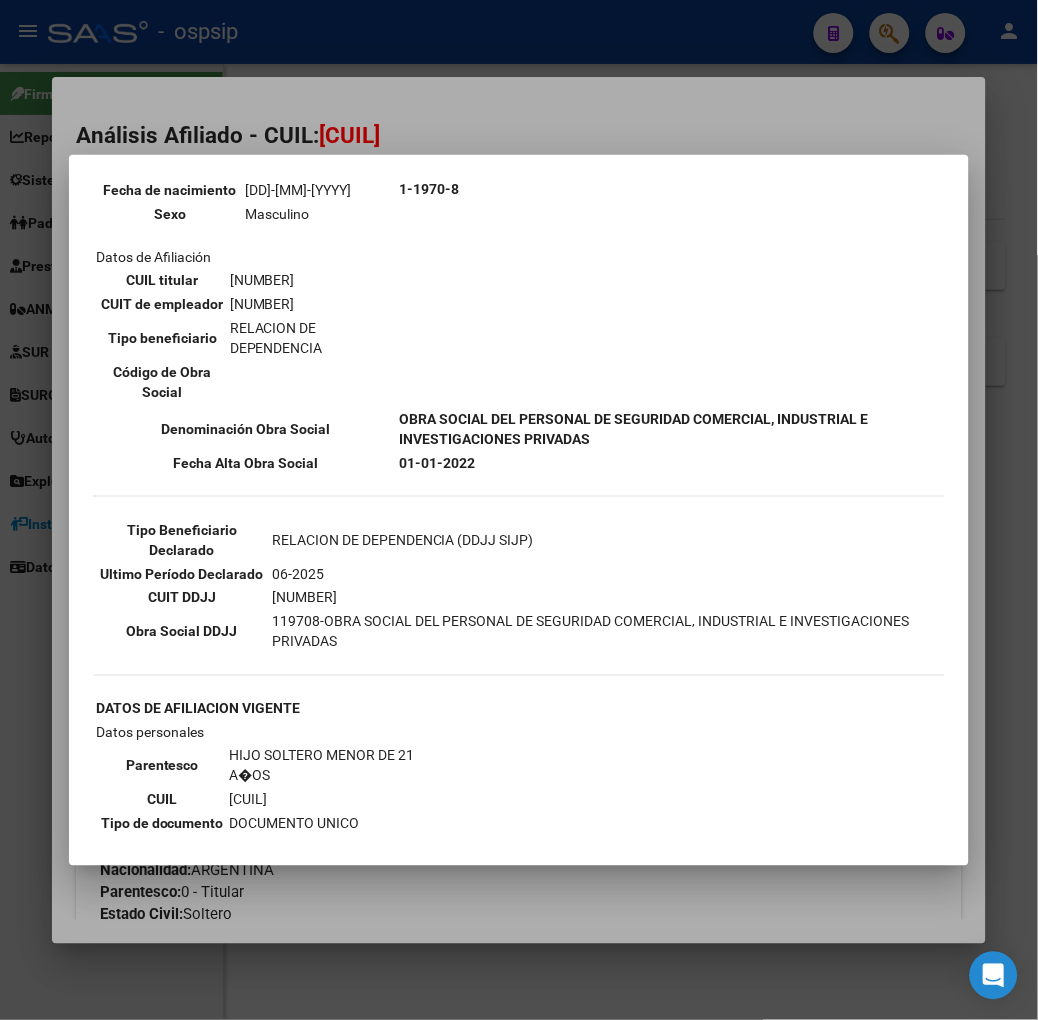 scroll, scrollTop: 333, scrollLeft: 0, axis: vertical 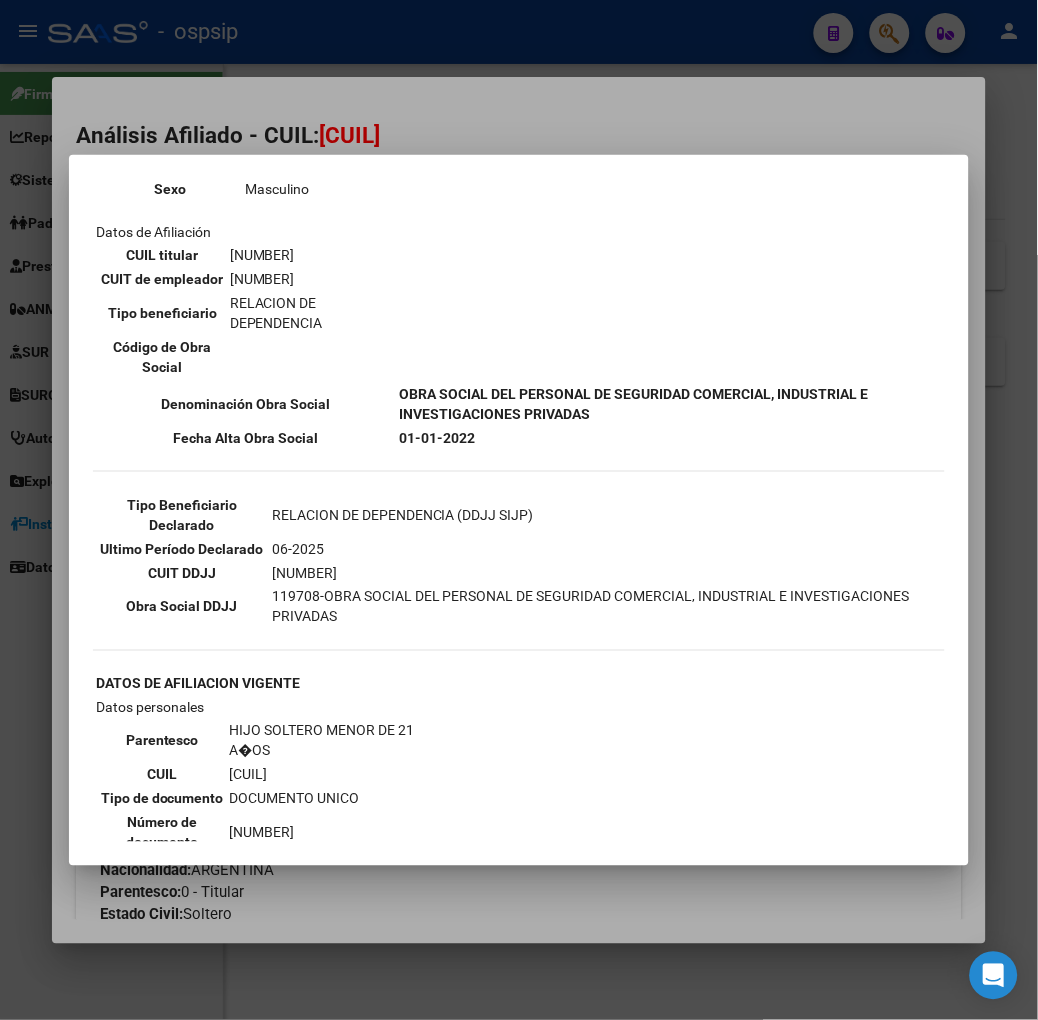 click at bounding box center [519, 510] 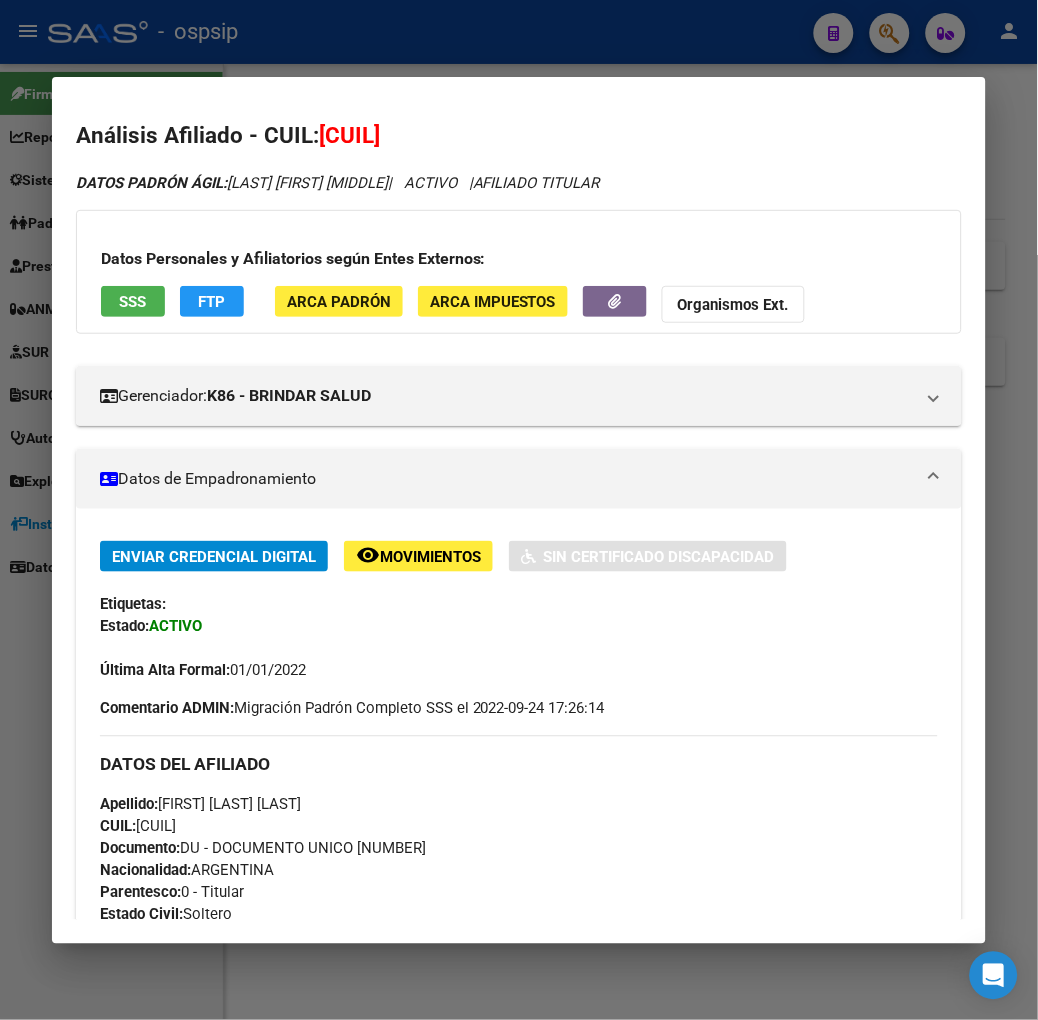 click at bounding box center (519, 510) 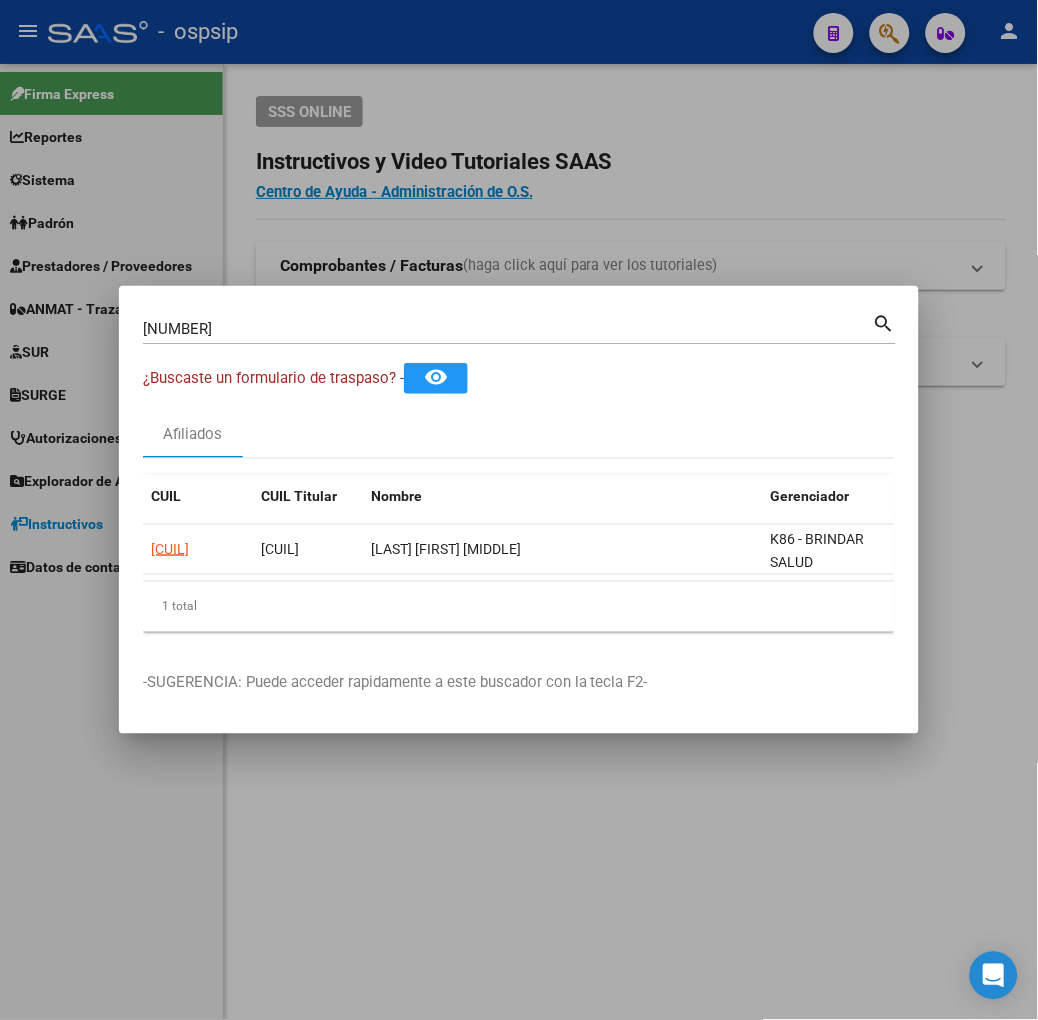 click on "[NUMBER]" at bounding box center [508, 329] 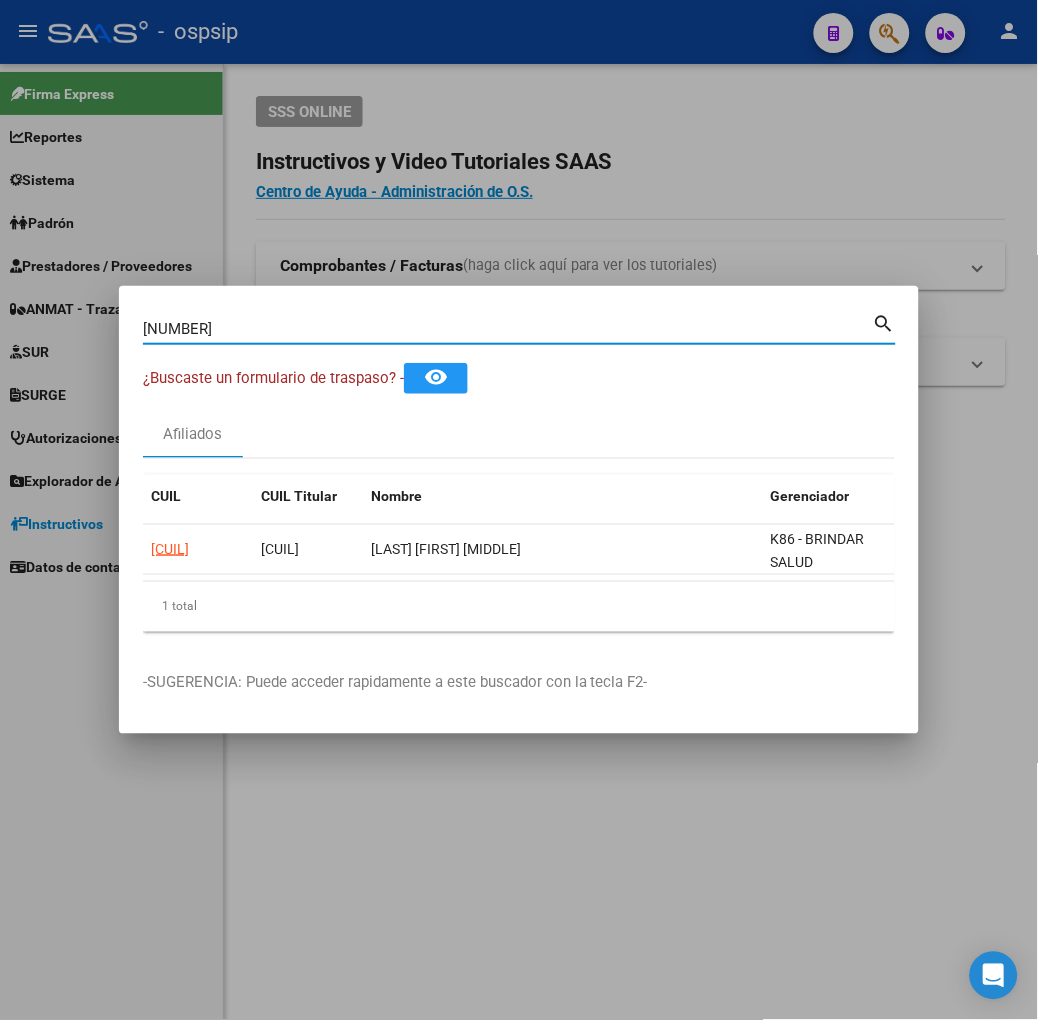 click on "[NUMBER]" at bounding box center (508, 329) 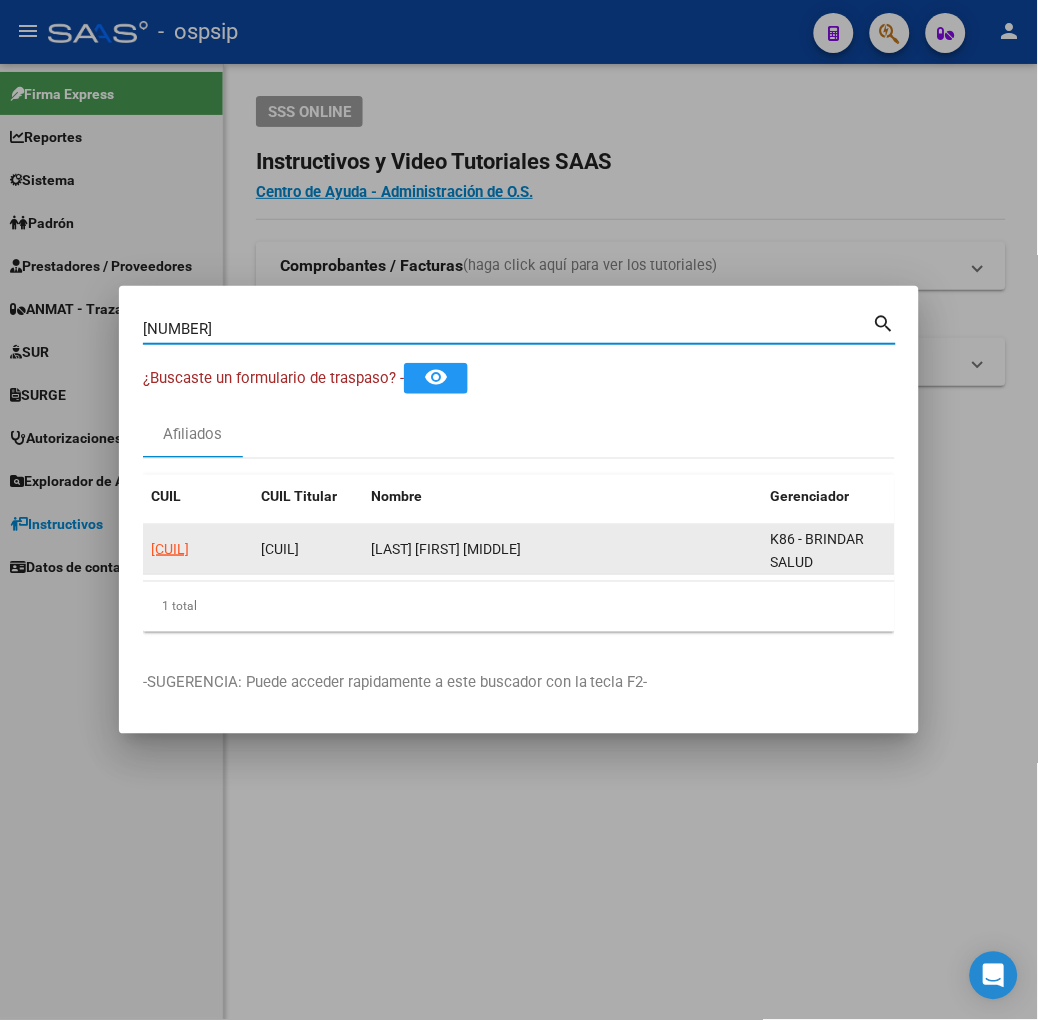 click on "[CUIL]" 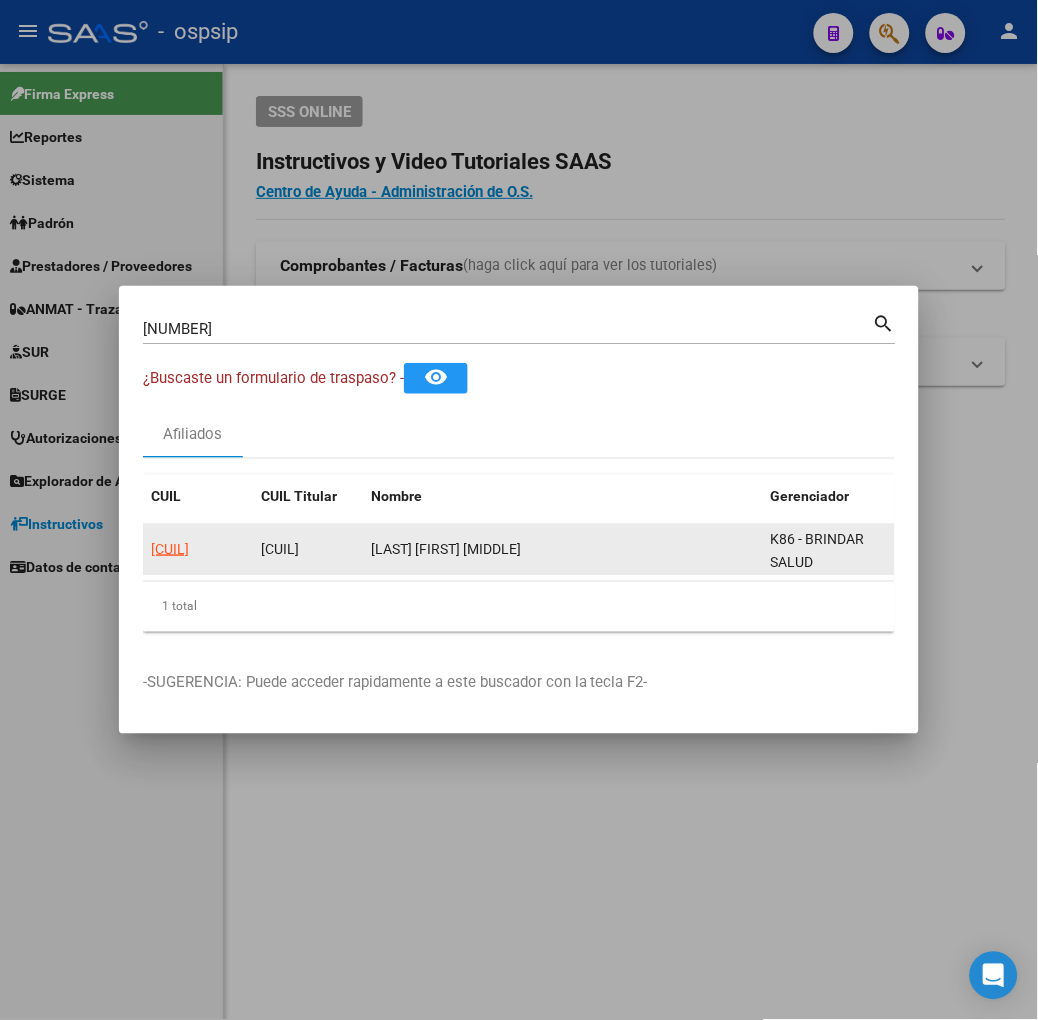 click on "[CUIL]" 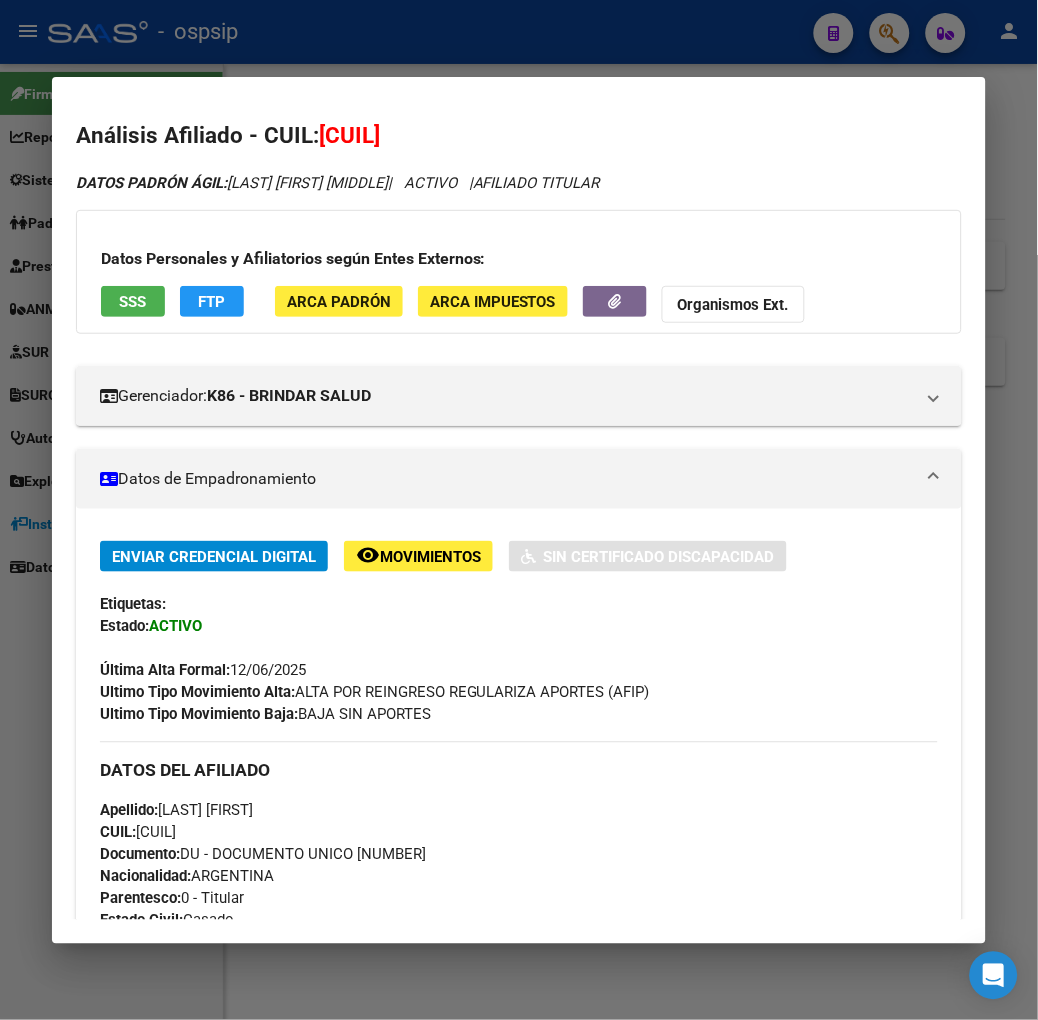 click on "SSS" at bounding box center (133, 301) 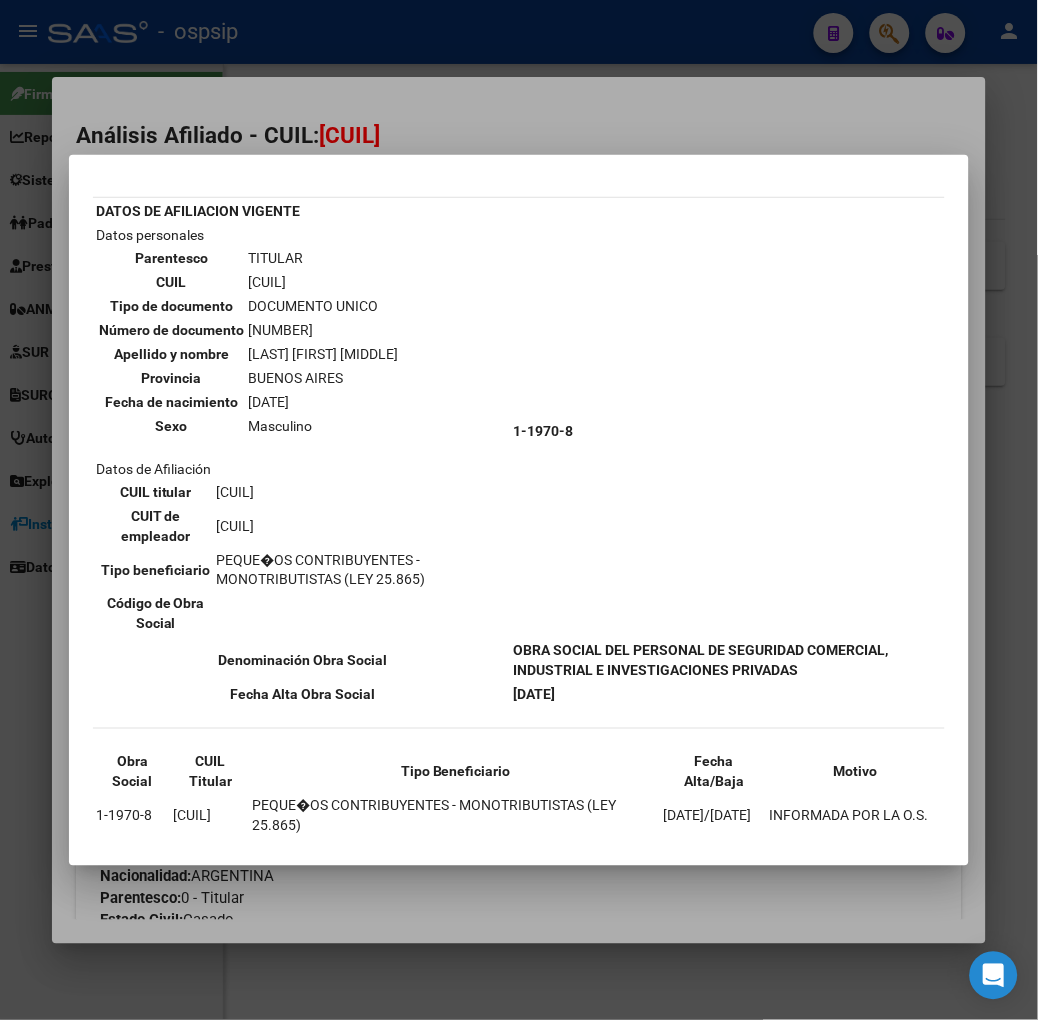 scroll, scrollTop: 81, scrollLeft: 0, axis: vertical 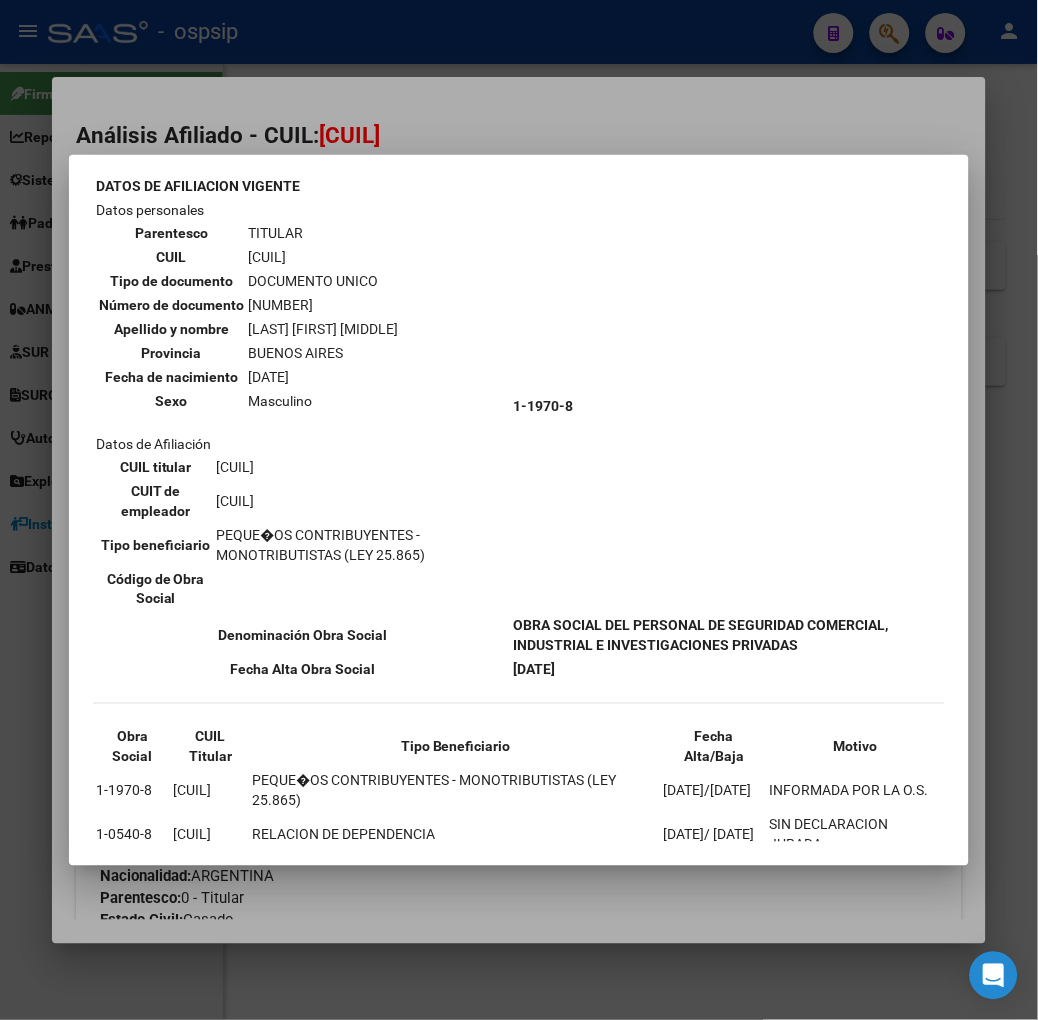 click at bounding box center [519, 510] 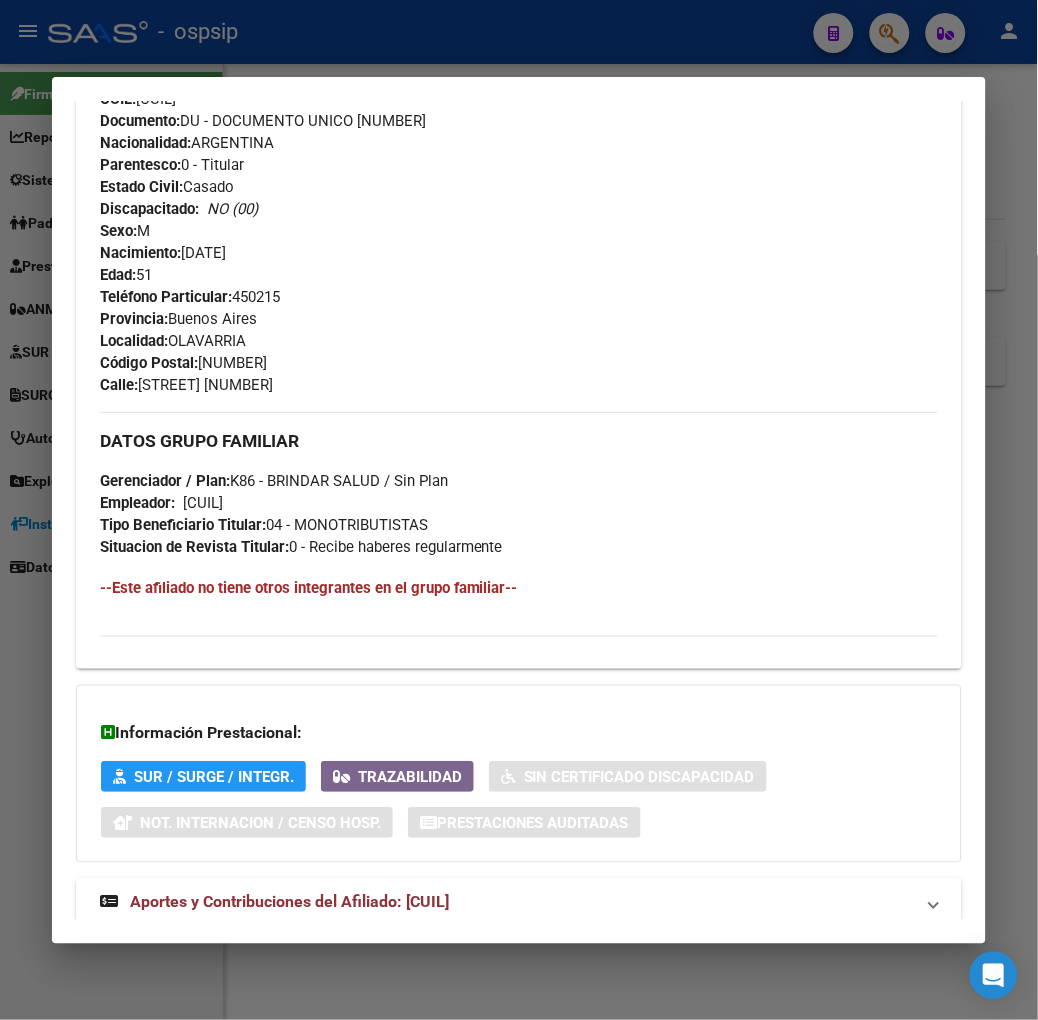 scroll, scrollTop: 786, scrollLeft: 0, axis: vertical 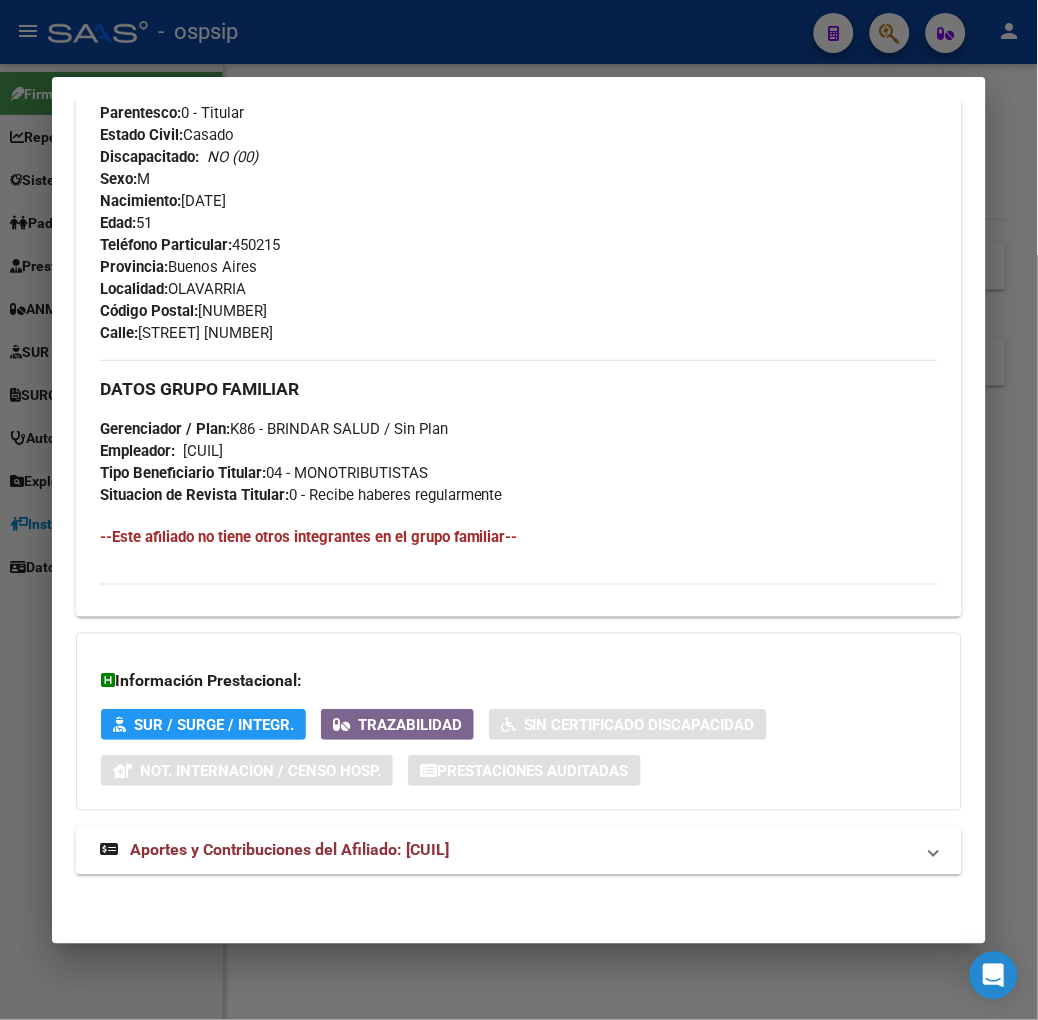 click on "Aportes y Contribuciones del Afiliado: [CUIL]" at bounding box center (289, 850) 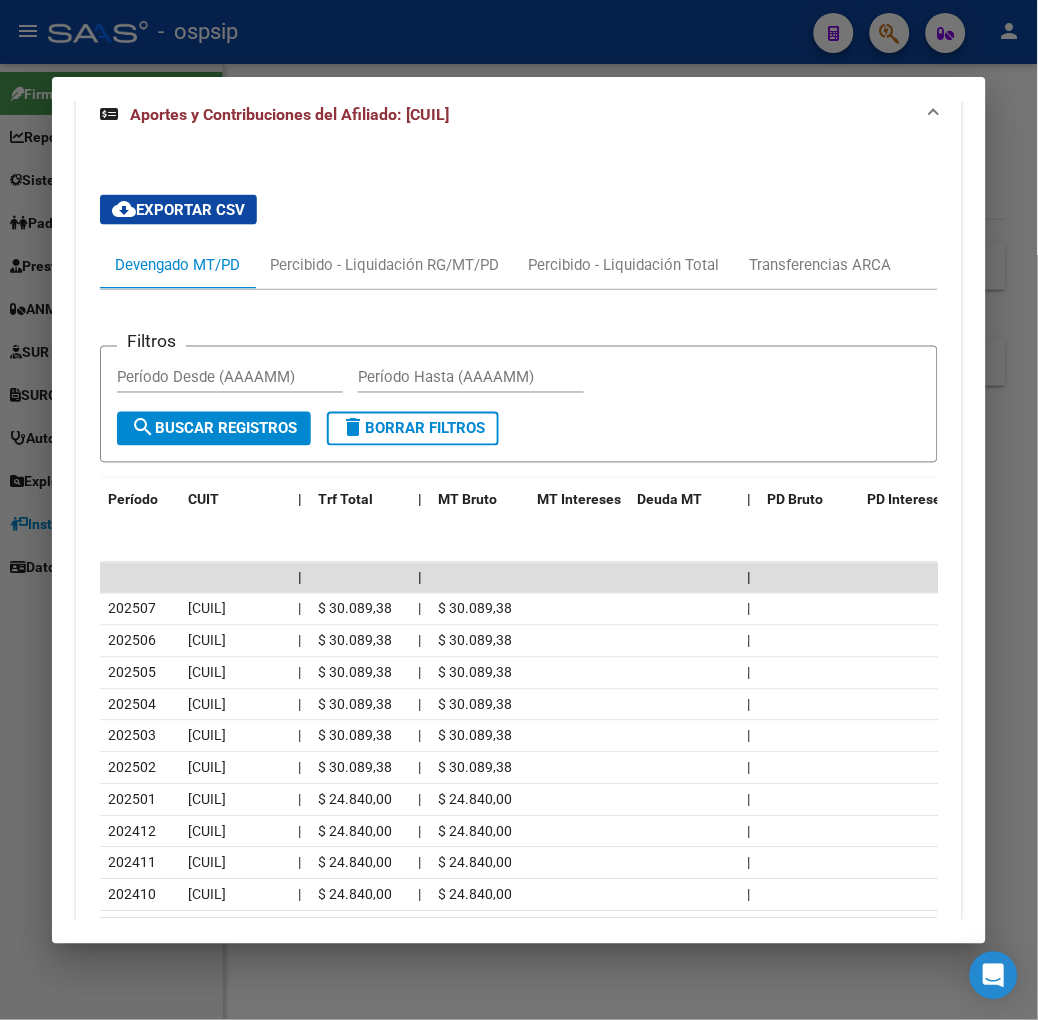 scroll, scrollTop: 1564, scrollLeft: 0, axis: vertical 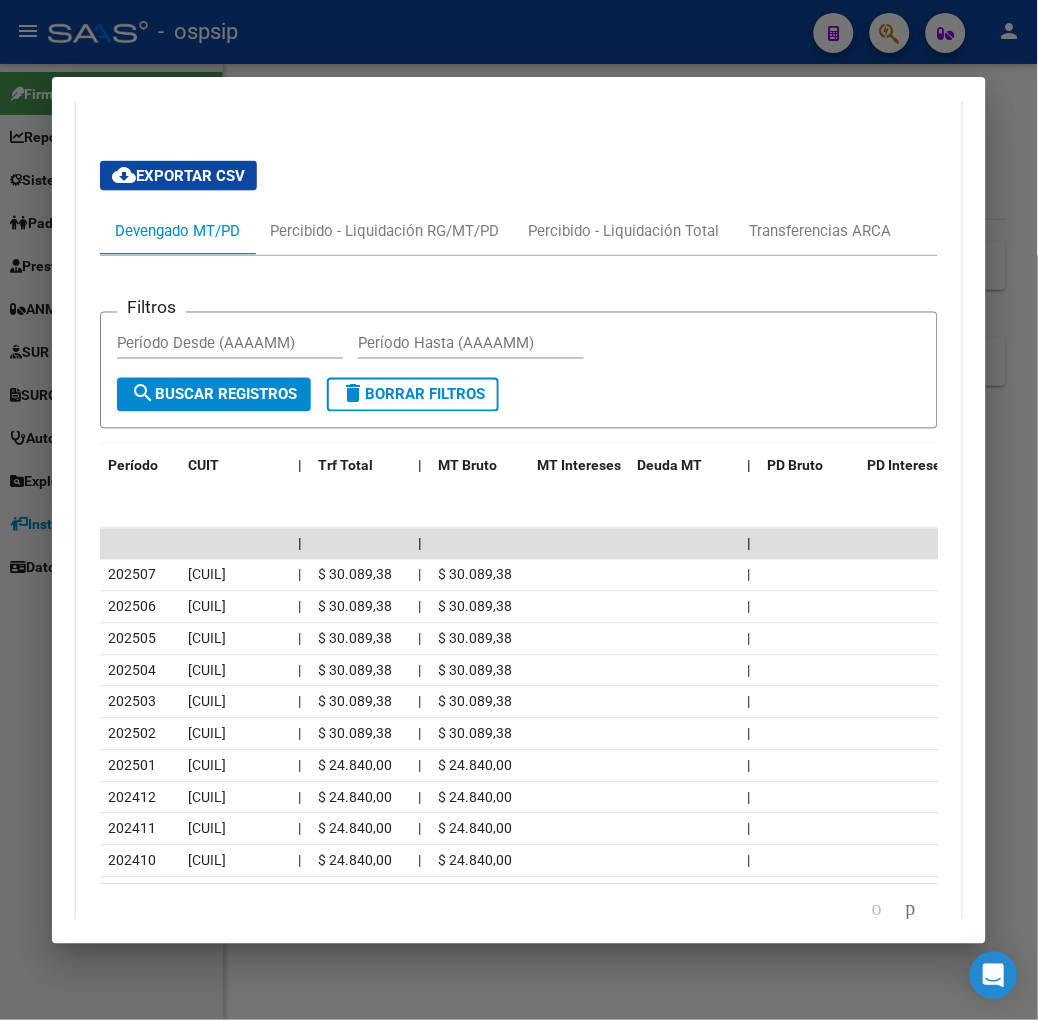 click on "Análisis Afiliado - CUIL:  [CUIL] DATOS PADRÓN ÁGIL:  [LAST] [FIRST] [LAST]  | | ACTIVO | |   AFILIADO TITULAR  Datos Personales y Afiliatorios según Entes Externos: SSS FTP ARCA Padrón ARCA Impuestos Organismos Ext.  | | Gerenciador: | |   K86 - BRINDAR SALUD Atención telefónica: Atención emergencias: Otros Datos Útiles:  | | Datos de Empadronamiento  Enviar Credencial Digital remove_red_eye Movimientos | |   Sin Certificado Discapacidad Etiquetas: Estado: ACTIVO Última Alta Formal:  [DATE] Ultimo Tipo Movimiento Alta:  ALTA POR REINGRESO REGULARIZA APORTES (AFIP) Ultimo Tipo Movimiento Baja:  BAJA SIN APORTES DATOS DEL AFILIADO Apellido:  [LAST] [FIRST] [LAST] CUIL:  [CUIL] Documento:  DU - DOCUMENTO UNICO [NUMBER]  Nacionalidad:  ARGENTINA Parentesco:  0 - Titular Estado Civil:  Casado Discapacitado: | |   NO (00) Sexo:  M Nacimiento:  [DATE] Edad:  51  Teléfono Particular:  [PHONE]               Provincia:  Buenos Aires Localidad:  OLAVARRIA Código Postal:  7400 Calle: Empleador:" at bounding box center [519, 510] 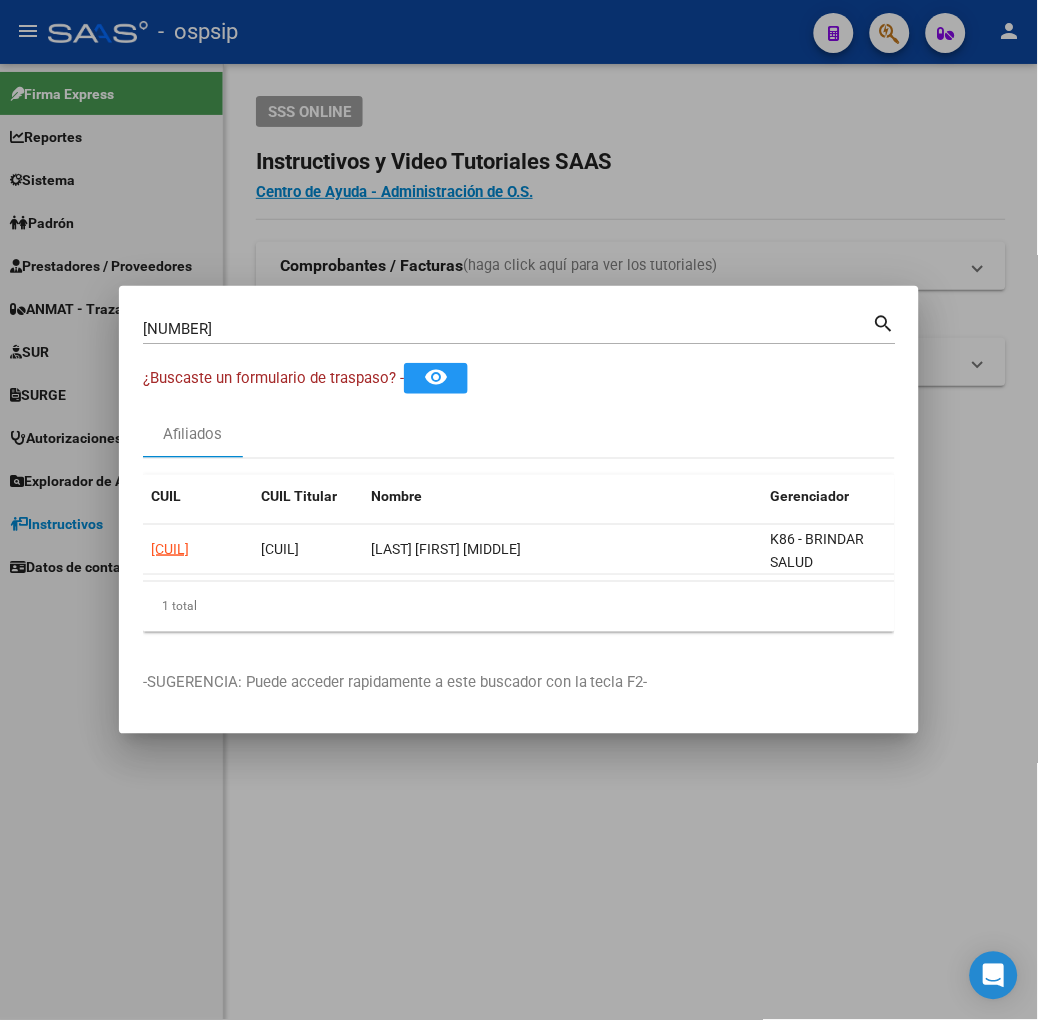 click on "[NUMBER] Buscar (apellido, dni, cuil, nro traspaso, cuit, obra social) search" at bounding box center (519, 336) 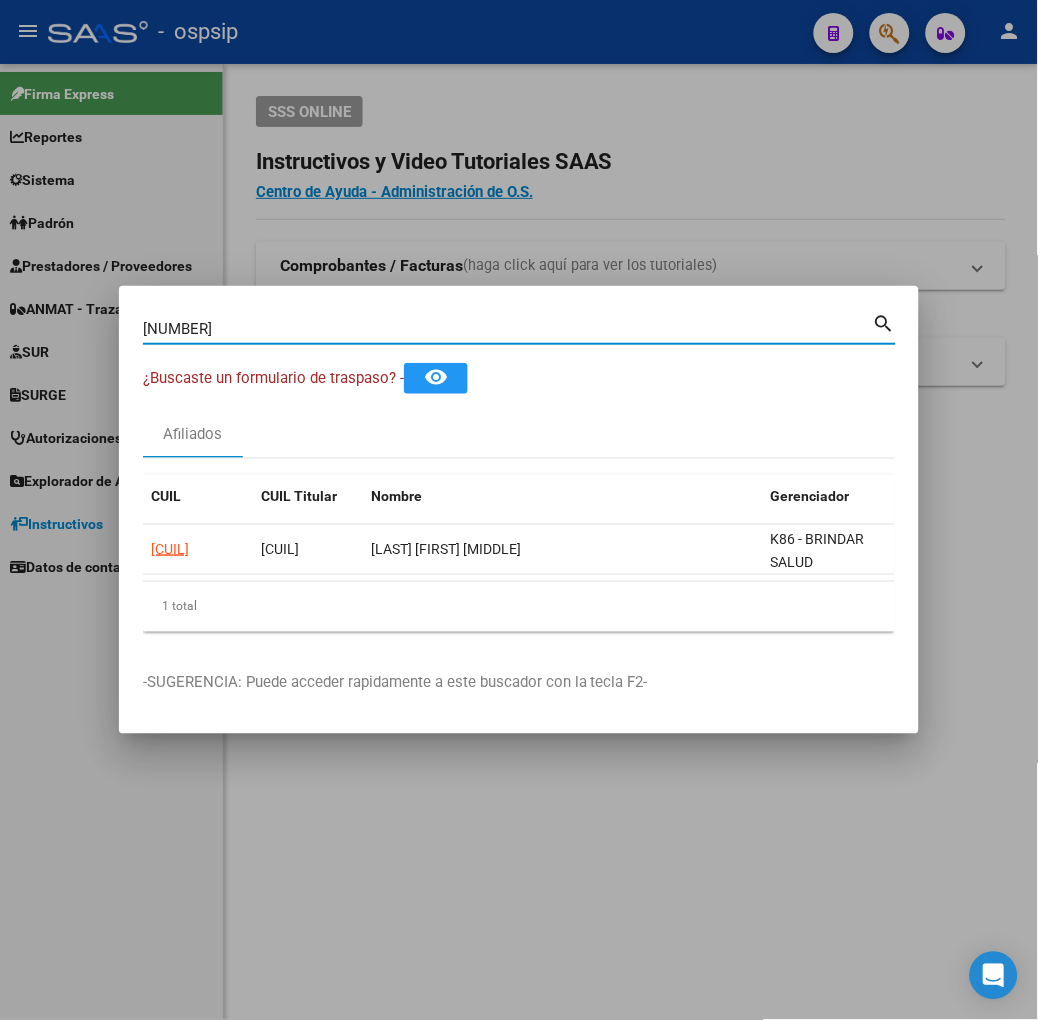 click on "[NUMBER]" at bounding box center (508, 329) 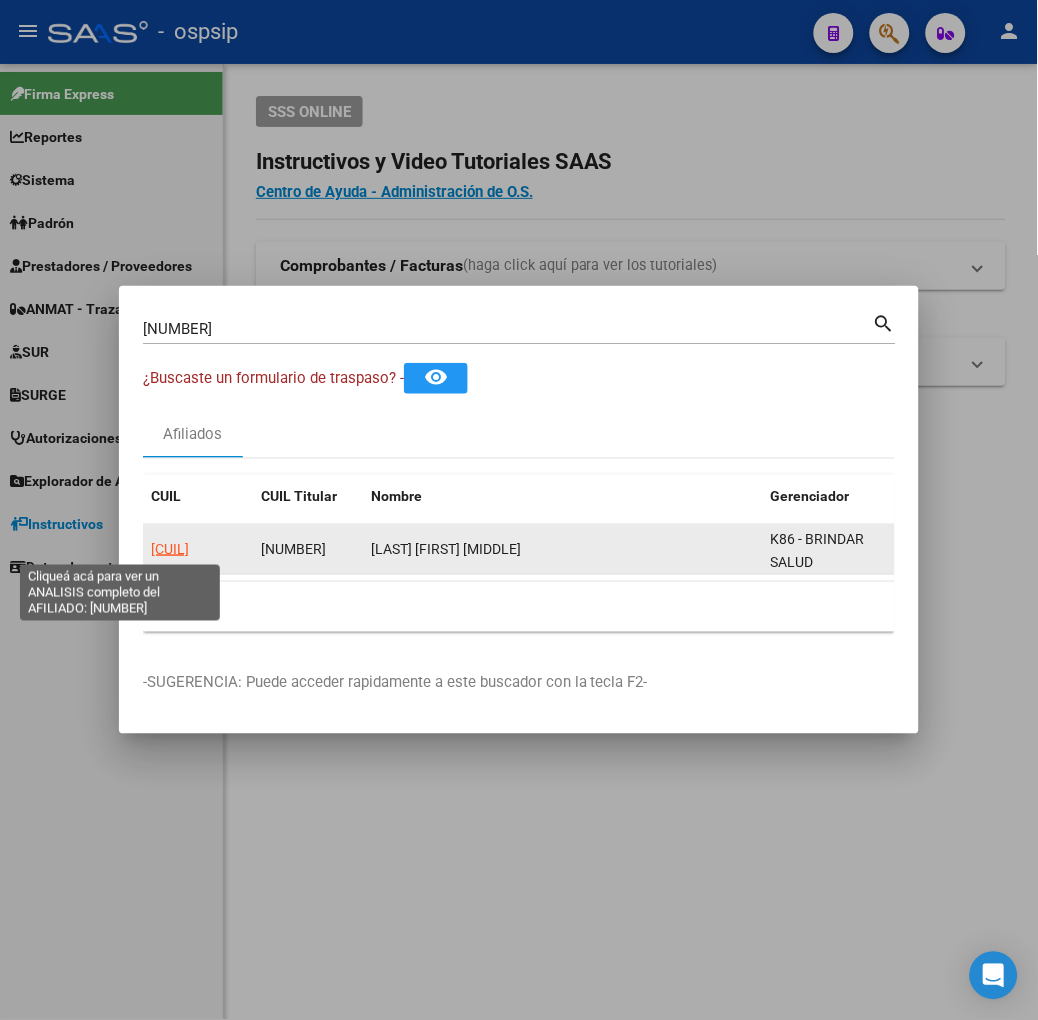 click on "[CUIL]" 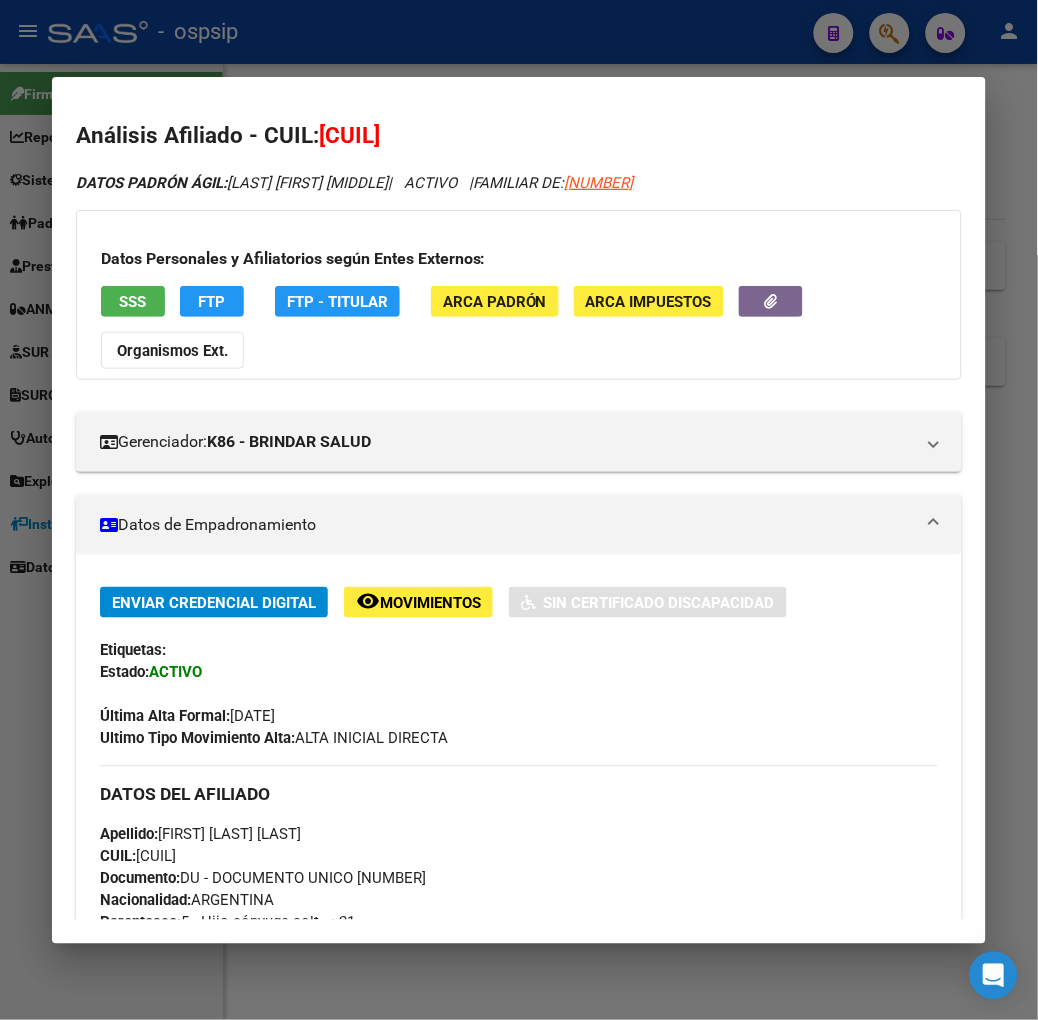 click on "SSS" at bounding box center [133, 301] 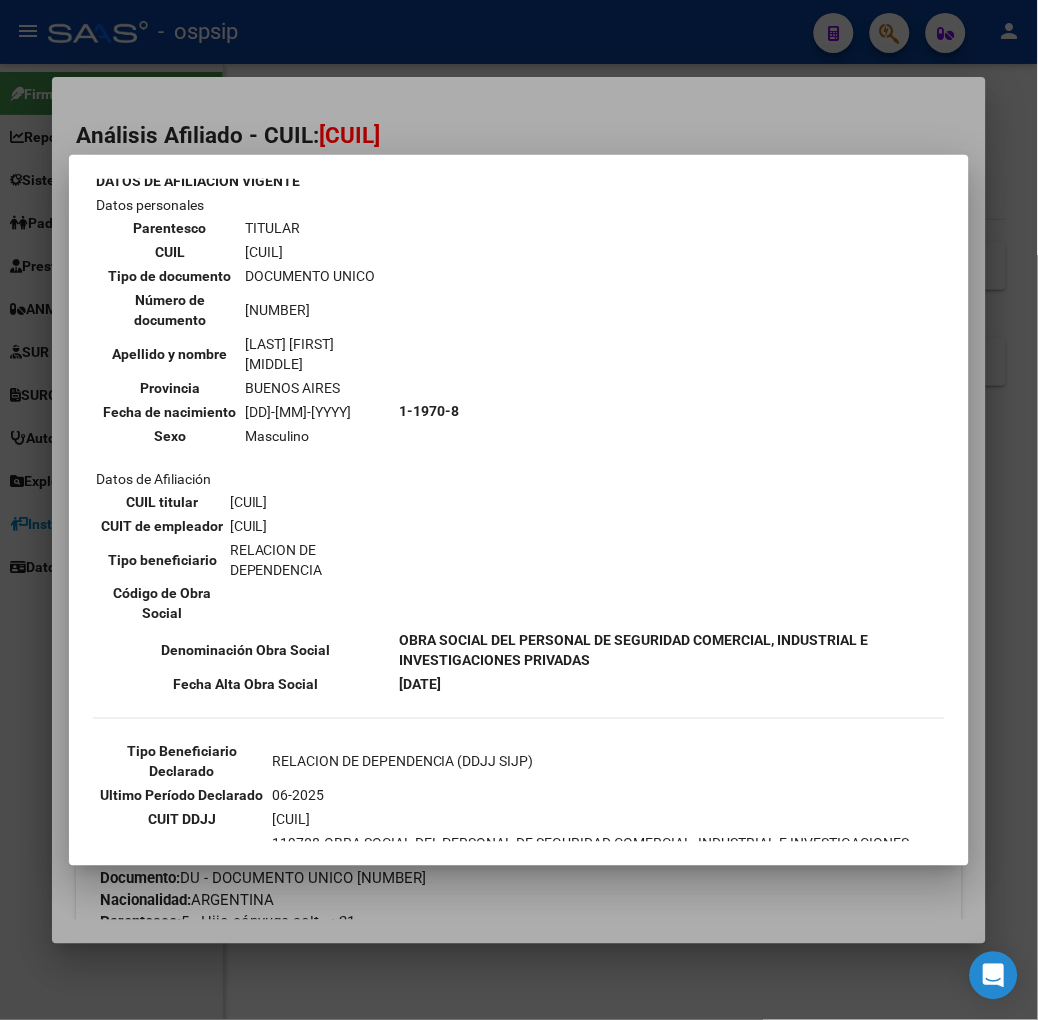 scroll, scrollTop: 222, scrollLeft: 0, axis: vertical 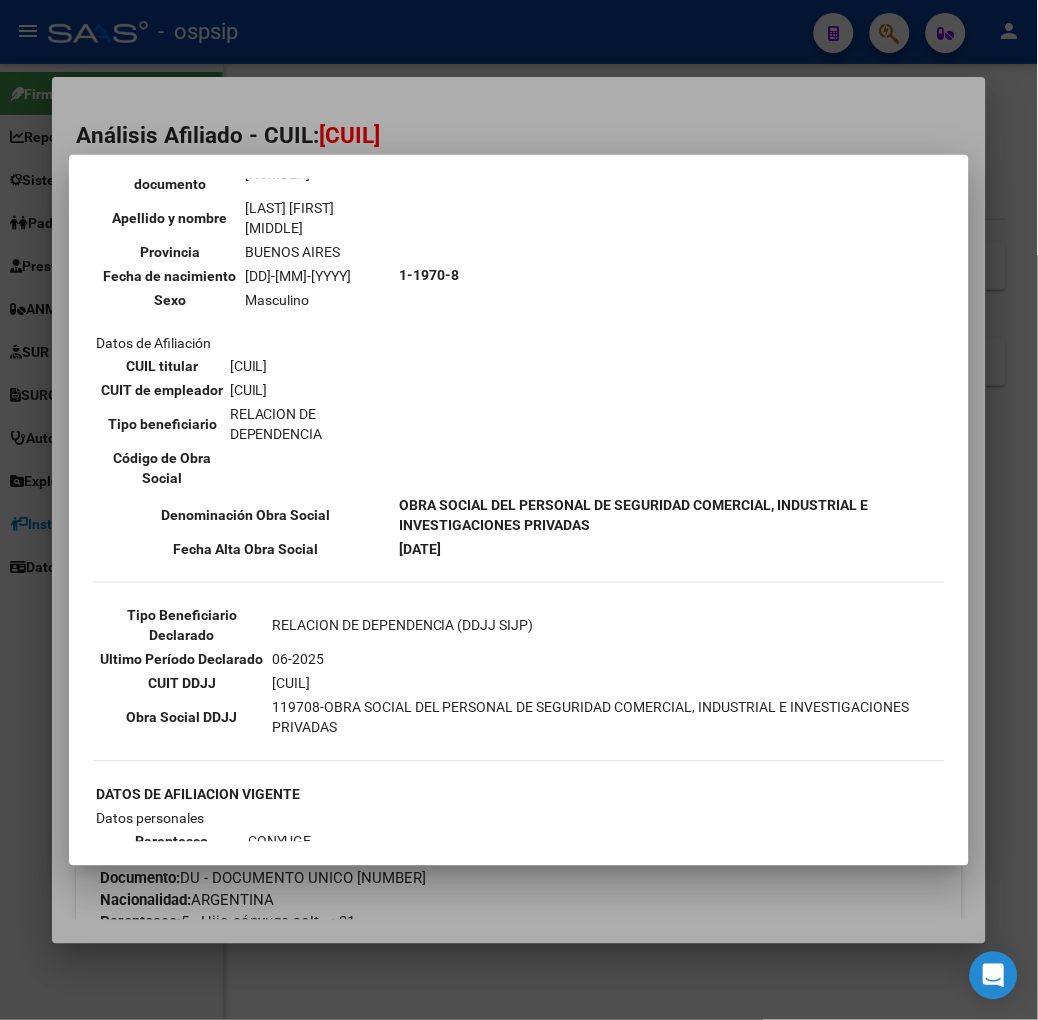 click at bounding box center [519, 510] 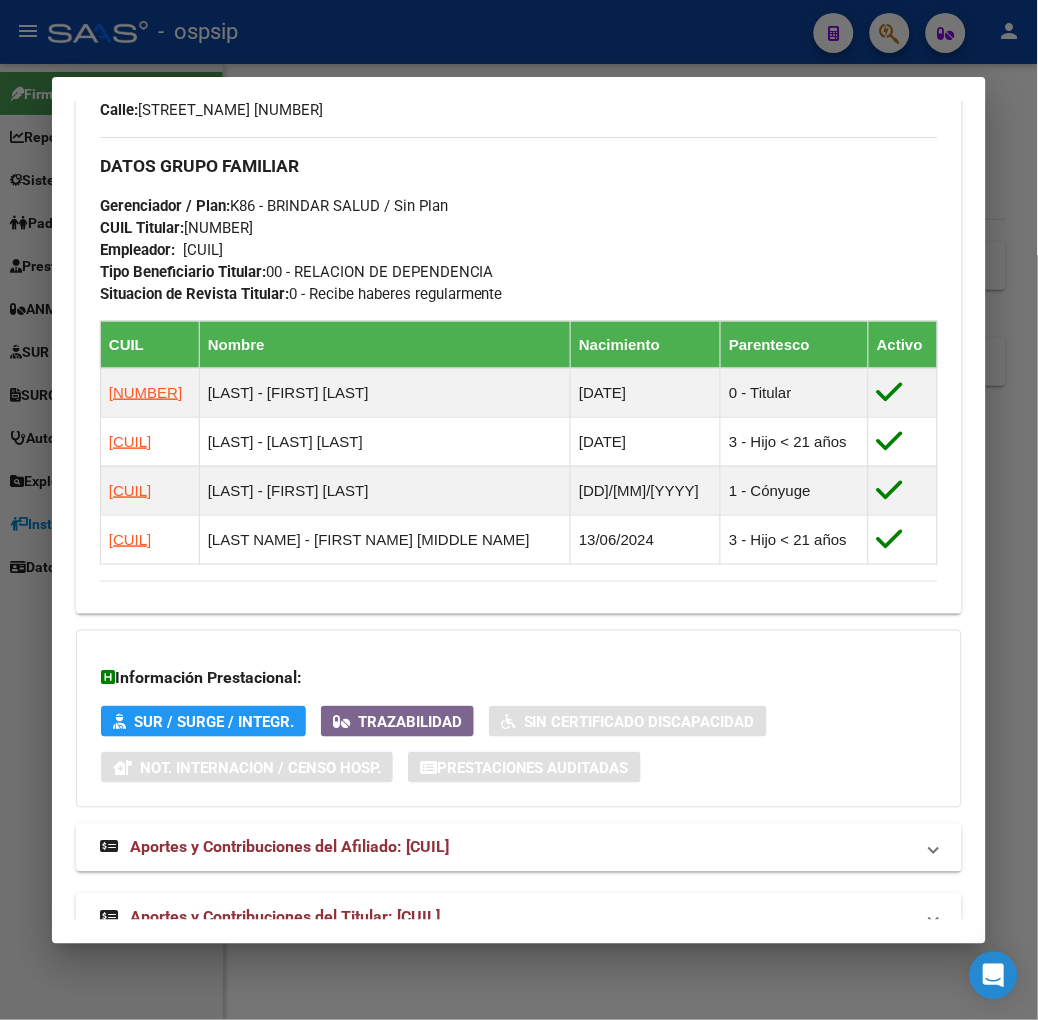 click on "Aportes y Contribuciones del Titular: [CUIL]" at bounding box center [519, 918] 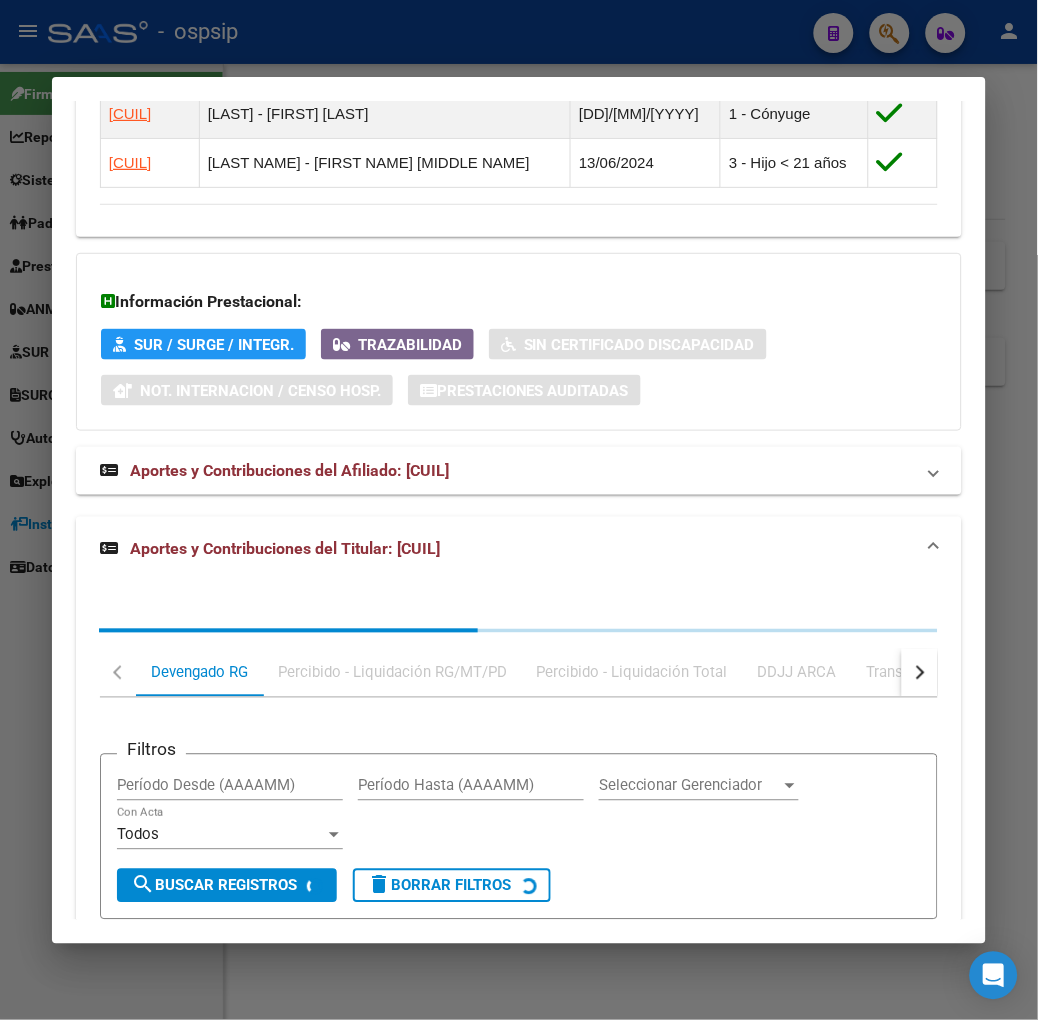 scroll, scrollTop: 1576, scrollLeft: 0, axis: vertical 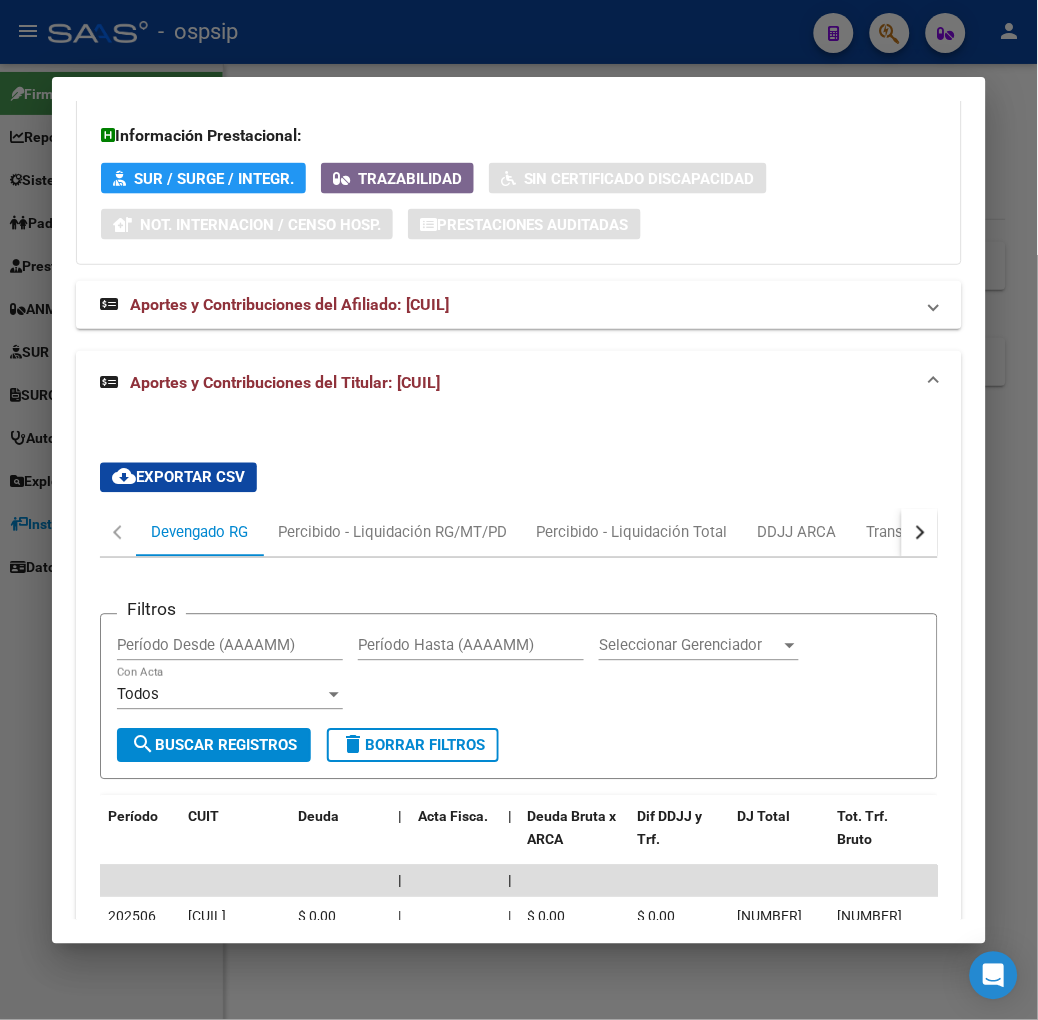 click at bounding box center (519, 510) 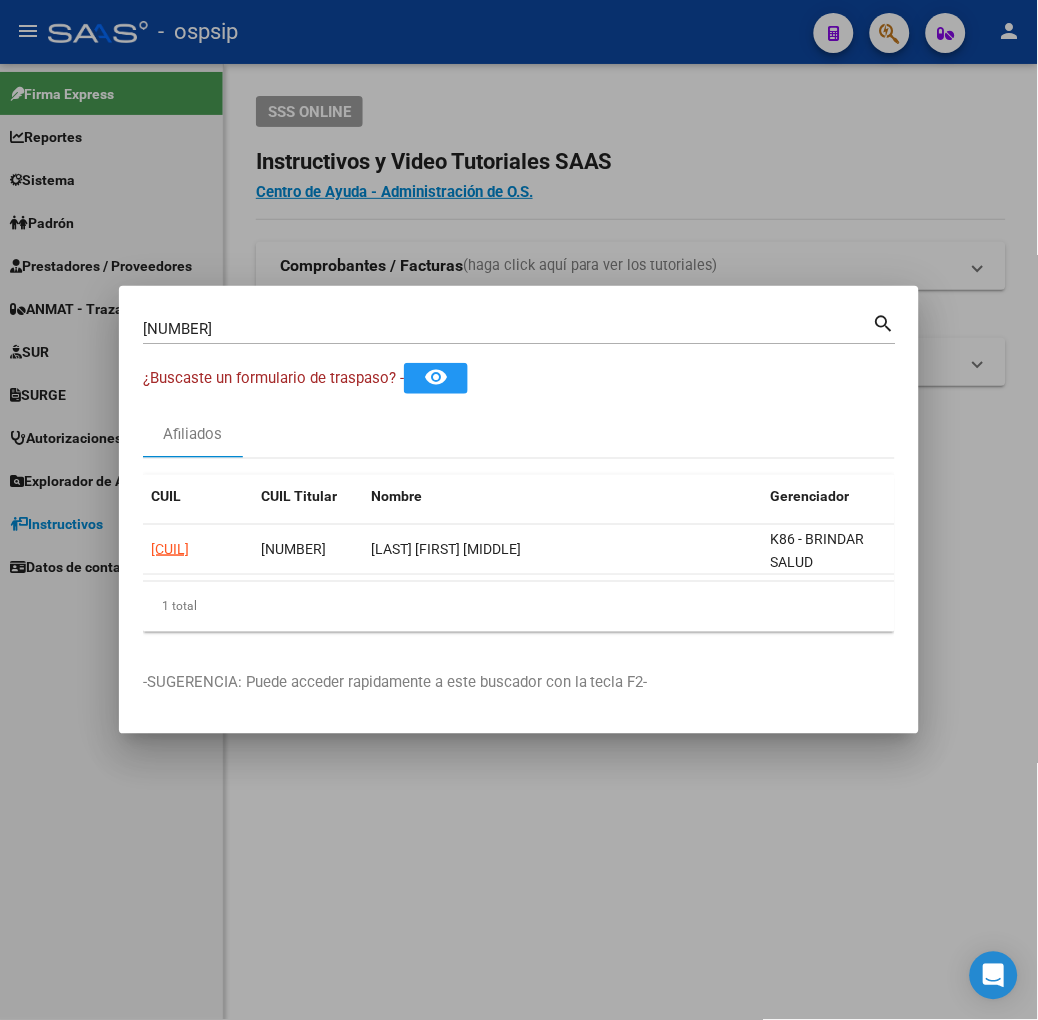 click on "[NUMBER] Buscar (apellido, dni, cuil, nro traspaso, cuit, obra social) search ¿Buscaste un formulario de traspaso? -   remove_red_eye Afiliados CUIL CUIL Titular Nombre Gerenciador Activo [CUIL] [CUIL]   [FIRST] [MIDDLE]   K86 - BRINDAR SALUD   1 total   1   -SUGERENCIA: Puede acceder rapidamente a este buscador con la tecla F2-" at bounding box center [519, 510] 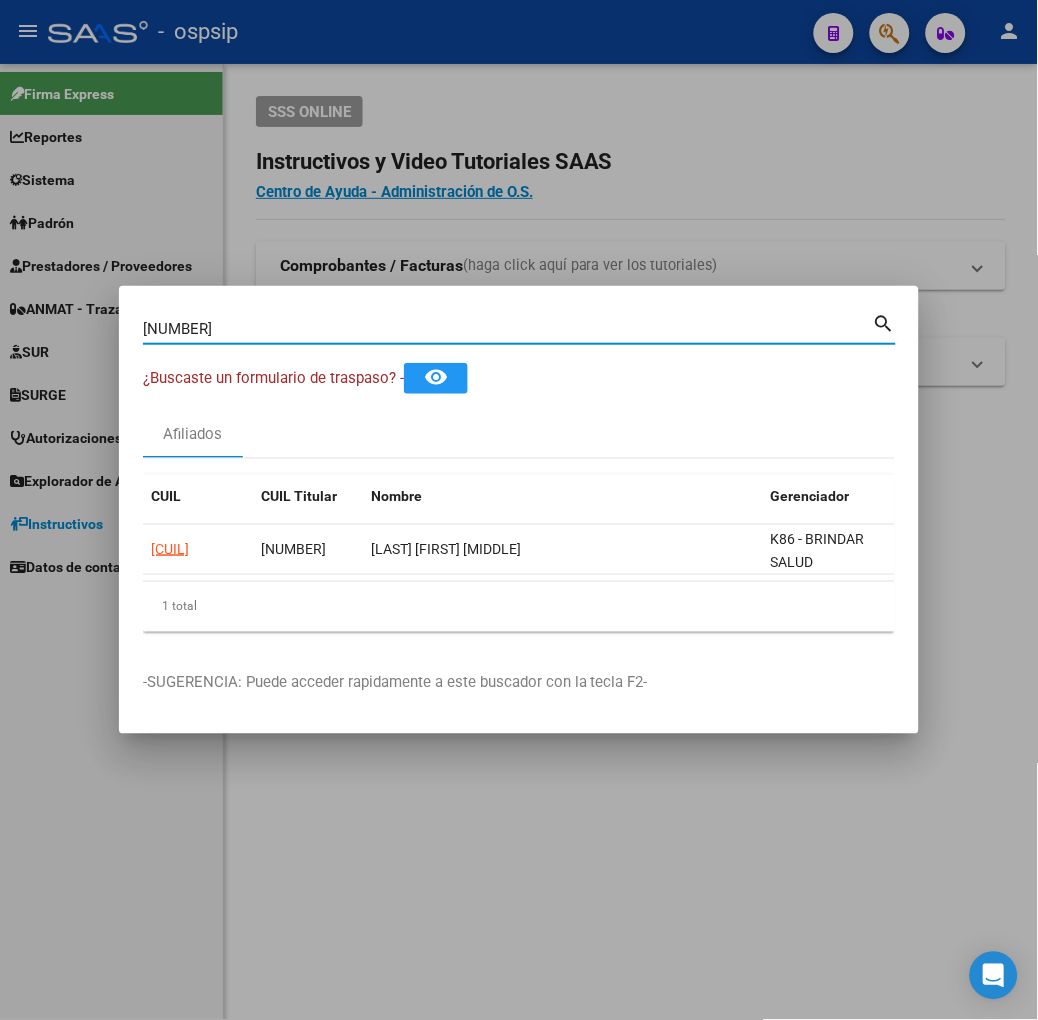 click on "[NUMBER]" at bounding box center (508, 329) 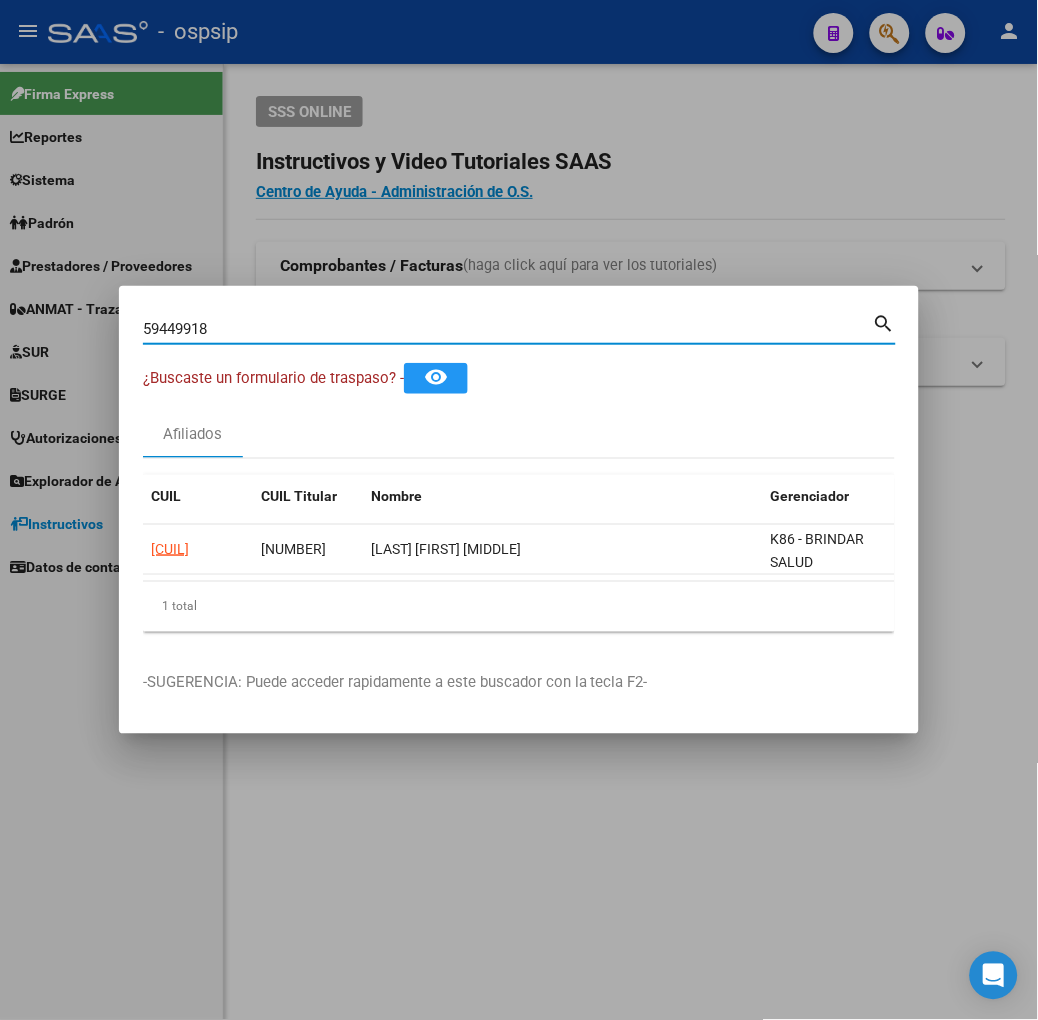 type on "59449918" 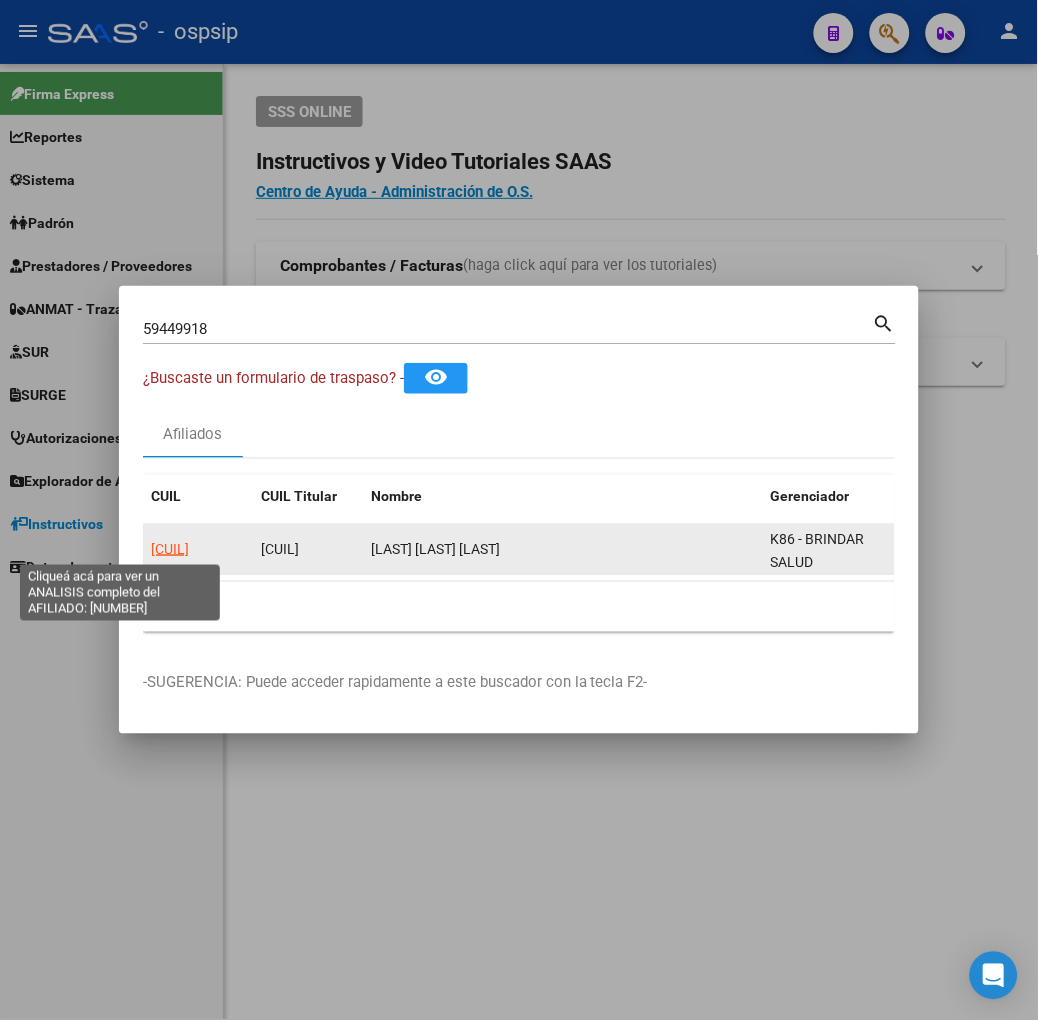 click on "[CUIL]" 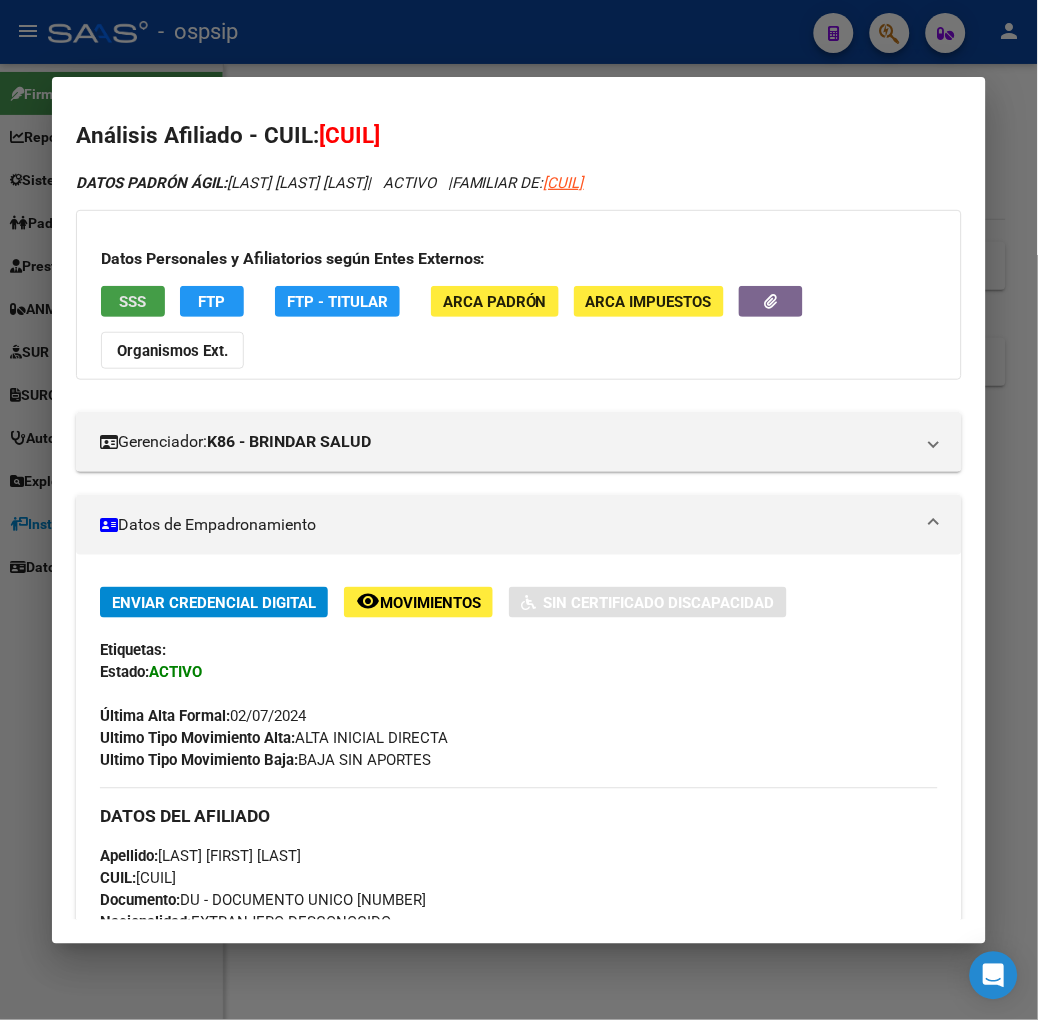 click on "SSS" at bounding box center (133, 301) 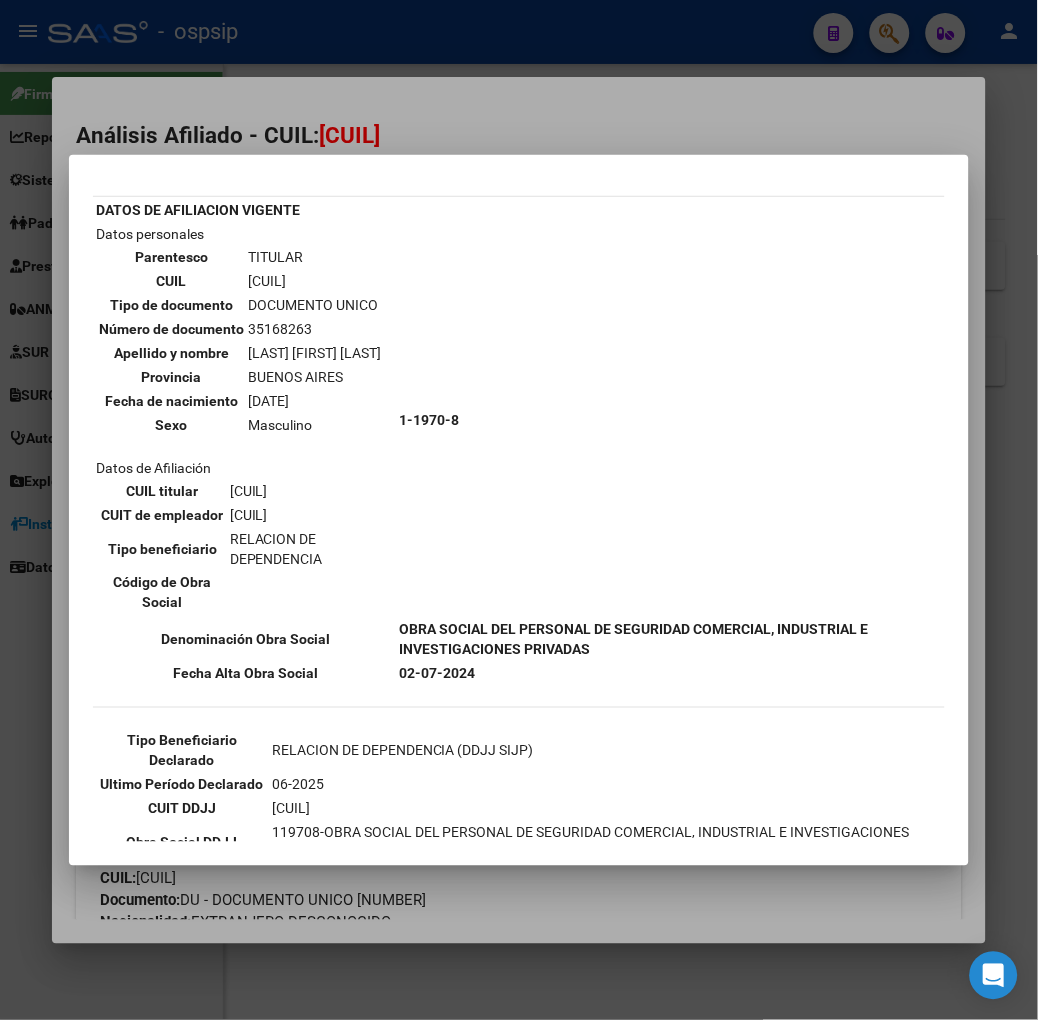 scroll, scrollTop: 111, scrollLeft: 0, axis: vertical 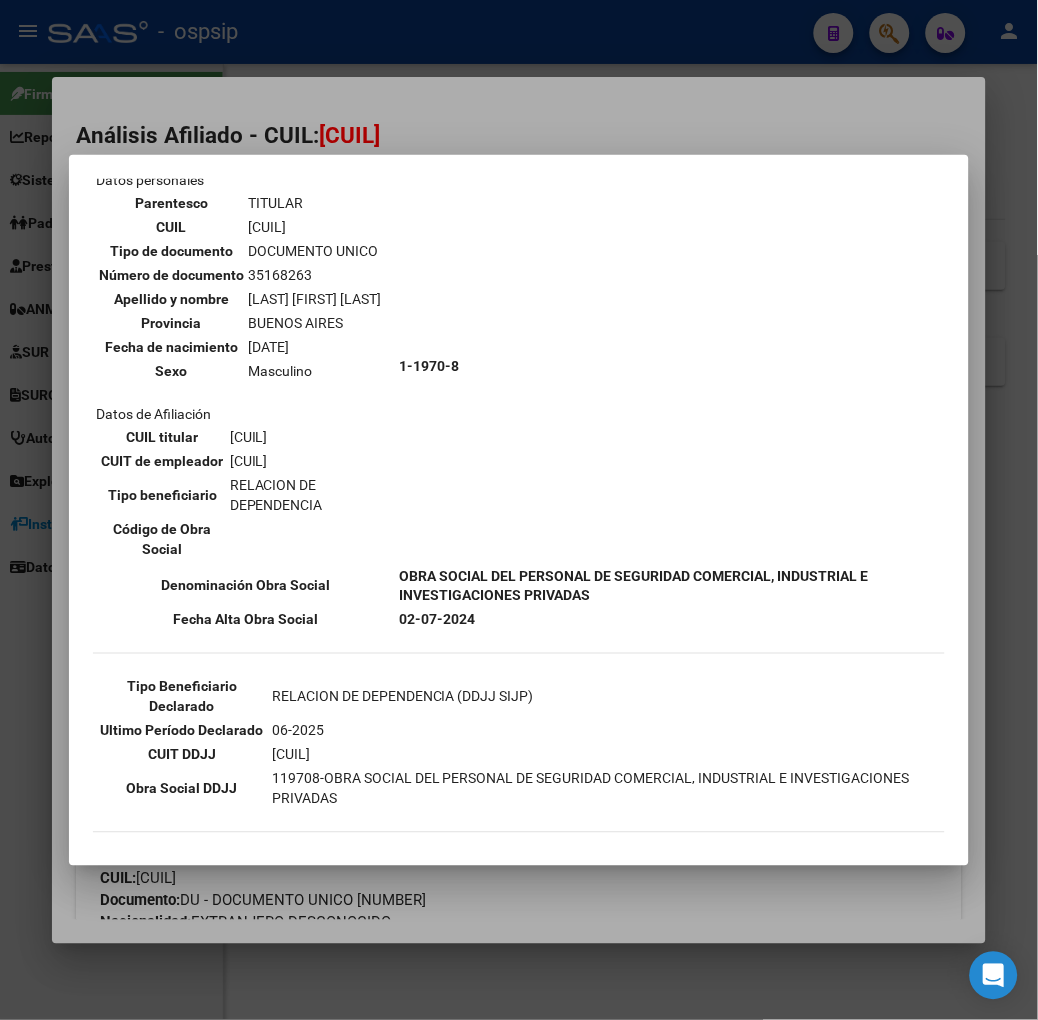 click at bounding box center [519, 510] 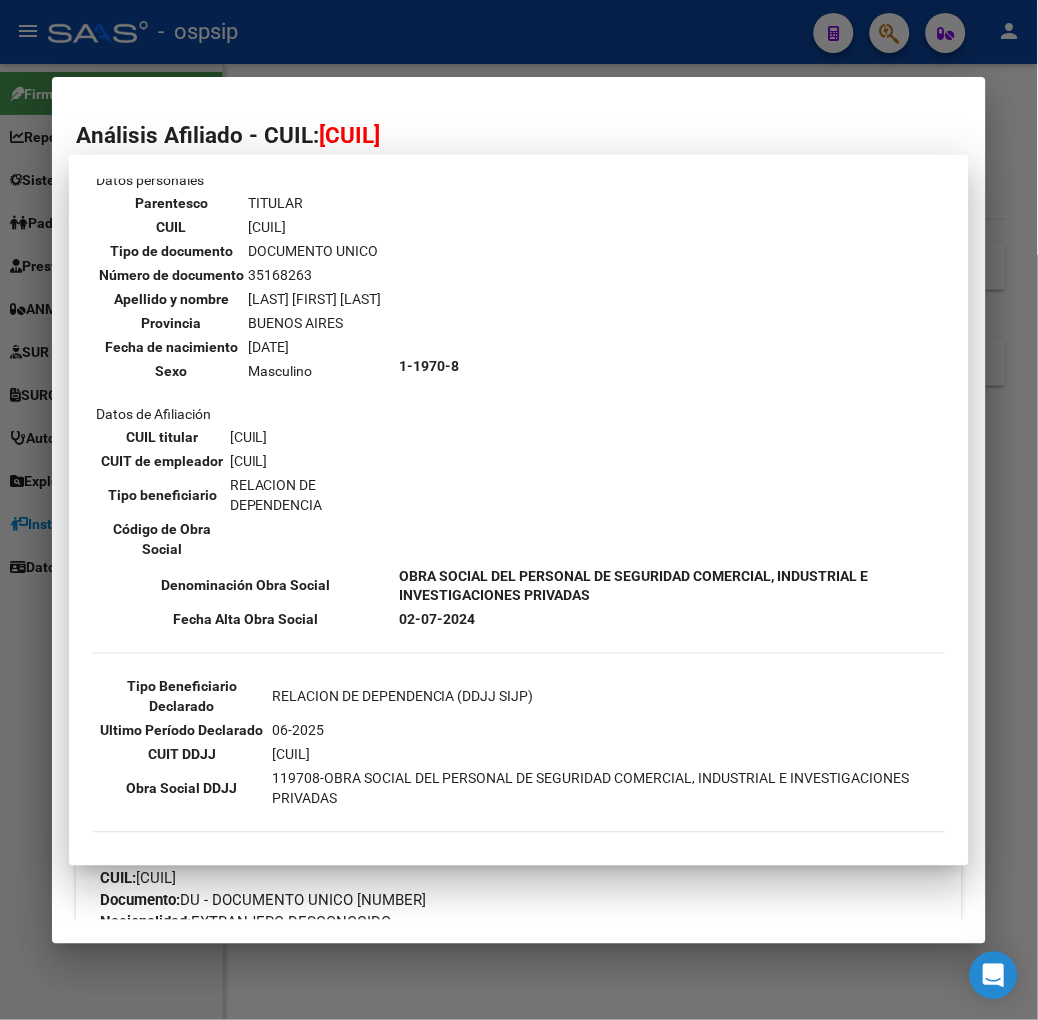 click on "Análisis Afiliado - CUIL:  [CUIL] DATOS PADRÓN ÁGIL:  [LAST] [FIRST] [MIDDLE]     |   ACTIVO   |     FAMILIAR DE:  [CUIL] Datos Personales y Afiliatorios según Entes Externos: SSS FTP  FTP - Titular ARCA Padrón ARCA Impuestos Organismos Ext.    Gerenciador:      K86 - BRINDAR SALUD Atención telefónica: Atención emergencias: Otros Datos Útiles:    Datos de Empadronamiento  Enviar Credencial Digital remove_red_eye Movimientos    Sin Certificado Discapacidad Etiquetas: Estado: ACTIVO Última Alta Formal:  [DD]/[MM]/[YYYY] Ultimo Tipo Movimiento Alta:  ALTA INICIAL DIRECTA Ultimo Tipo Movimiento Baja:  BAJA SIN APORTES DATOS DEL AFILIADO Apellido:  [LAST] [FIRST] [MIDDLE] CUIL:  [CUIL] Documento:  DU - DOCUMENTO UNICO [NUMBER]  Nacionalidad:  EXTRANJERO DESCONOCIDO Parentesco:  3 - Hijo < 21 años Estado Civil:  Soltero Discapacitado:    NO (00) Sexo:  M Nacimiento:  [DD]/[MM]/[YYYY] Edad:  2  NO TIENE TELEFONOS REGISTRADOS Provincia:  [STATE] Localidad:  [CITY]  7400" at bounding box center (519, 510) 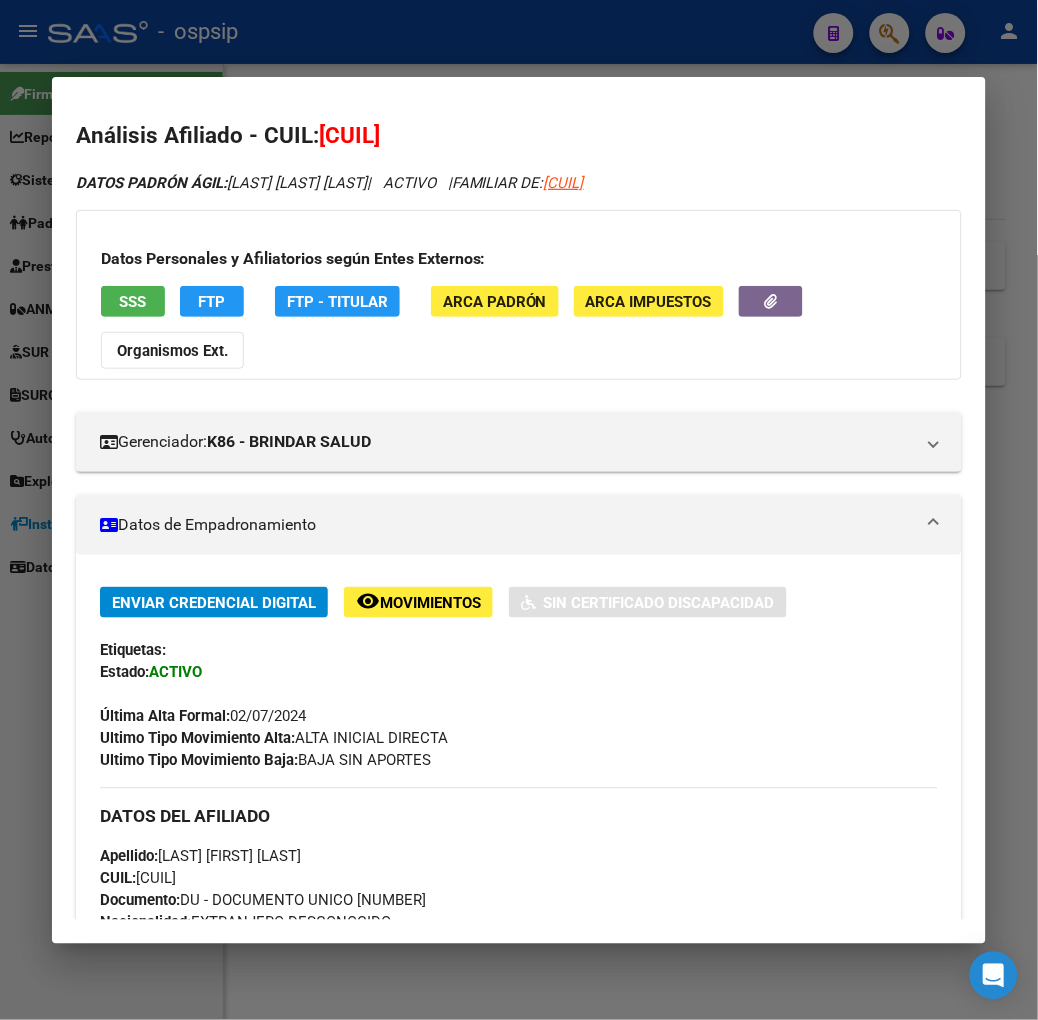click at bounding box center (519, 510) 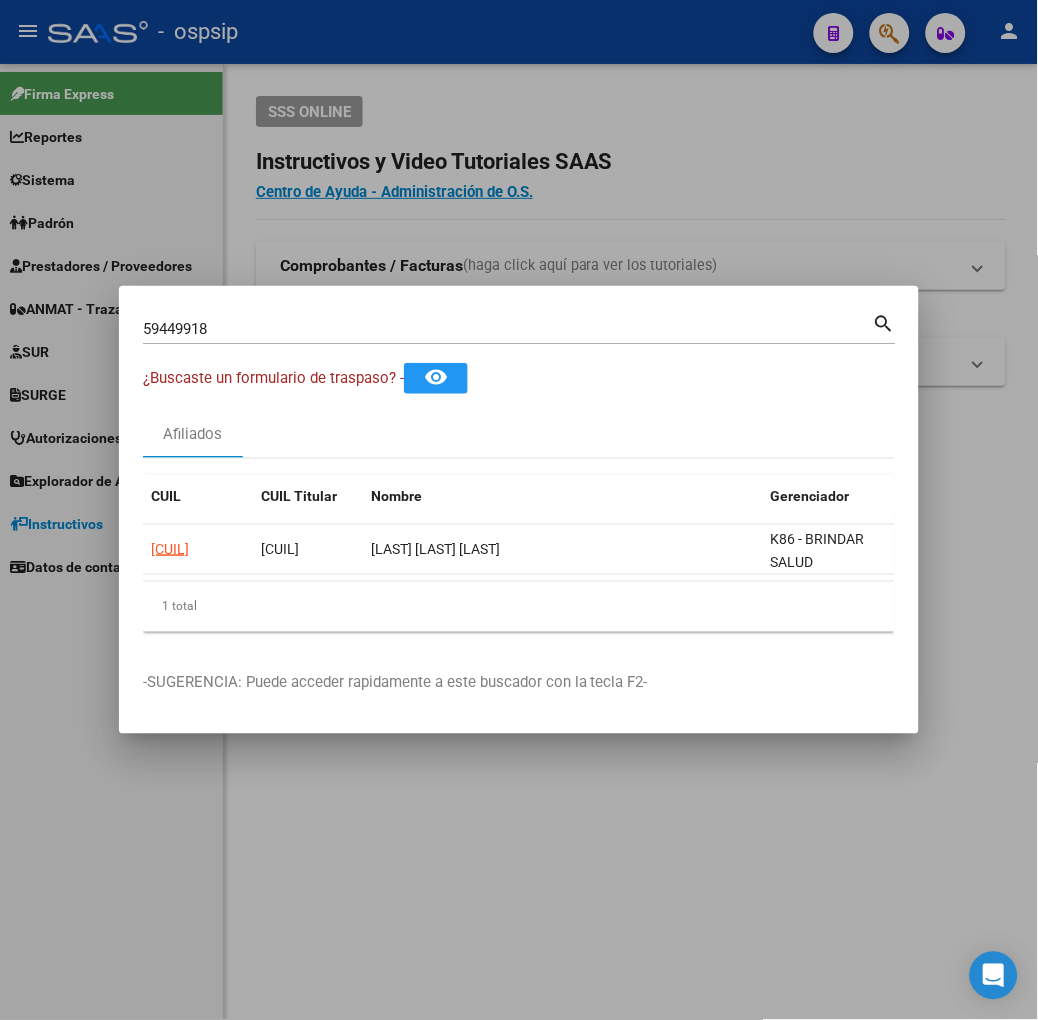 click on "[NUMBER] Buscar (apellido, dni, cuil, nro traspaso, cuit, obra social) search" at bounding box center [519, 336] 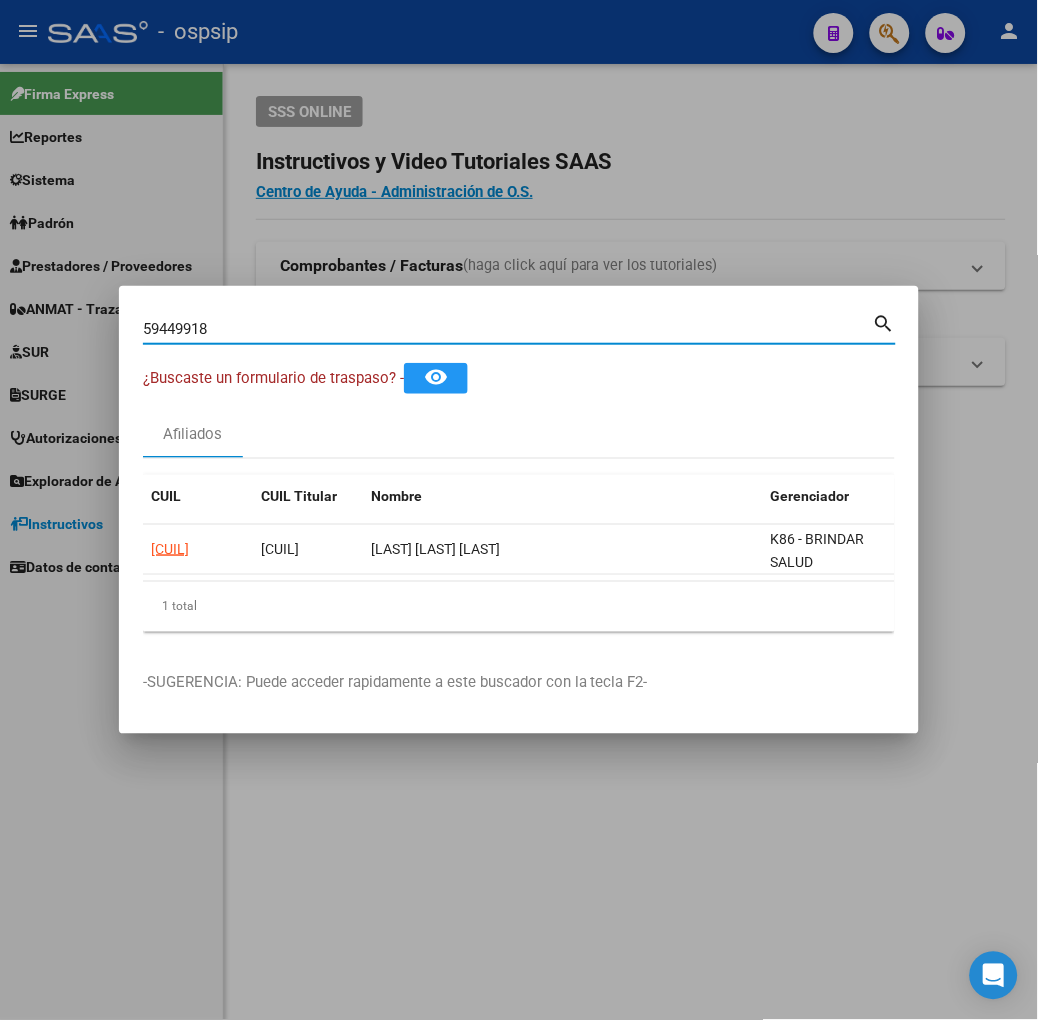 click on "59449918" at bounding box center (508, 329) 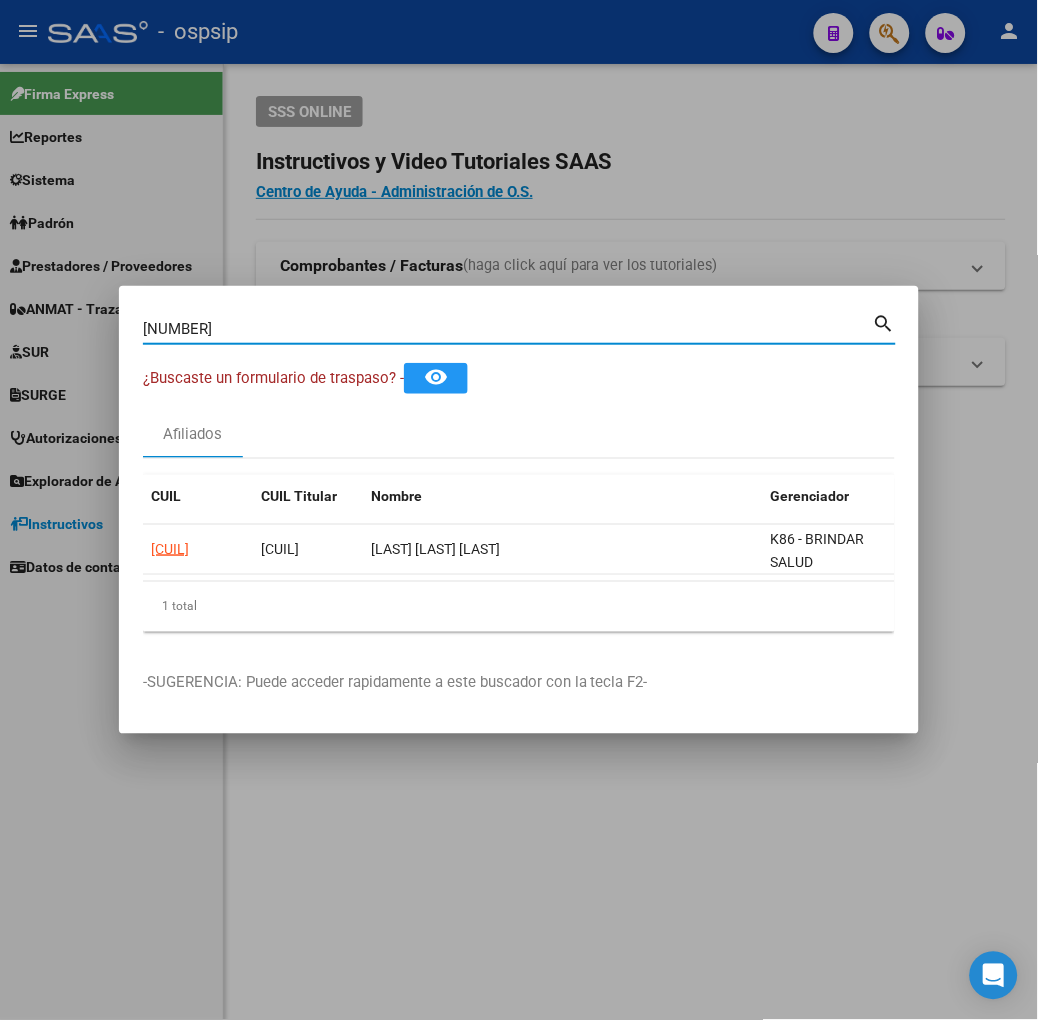 type on "[NUMBER]" 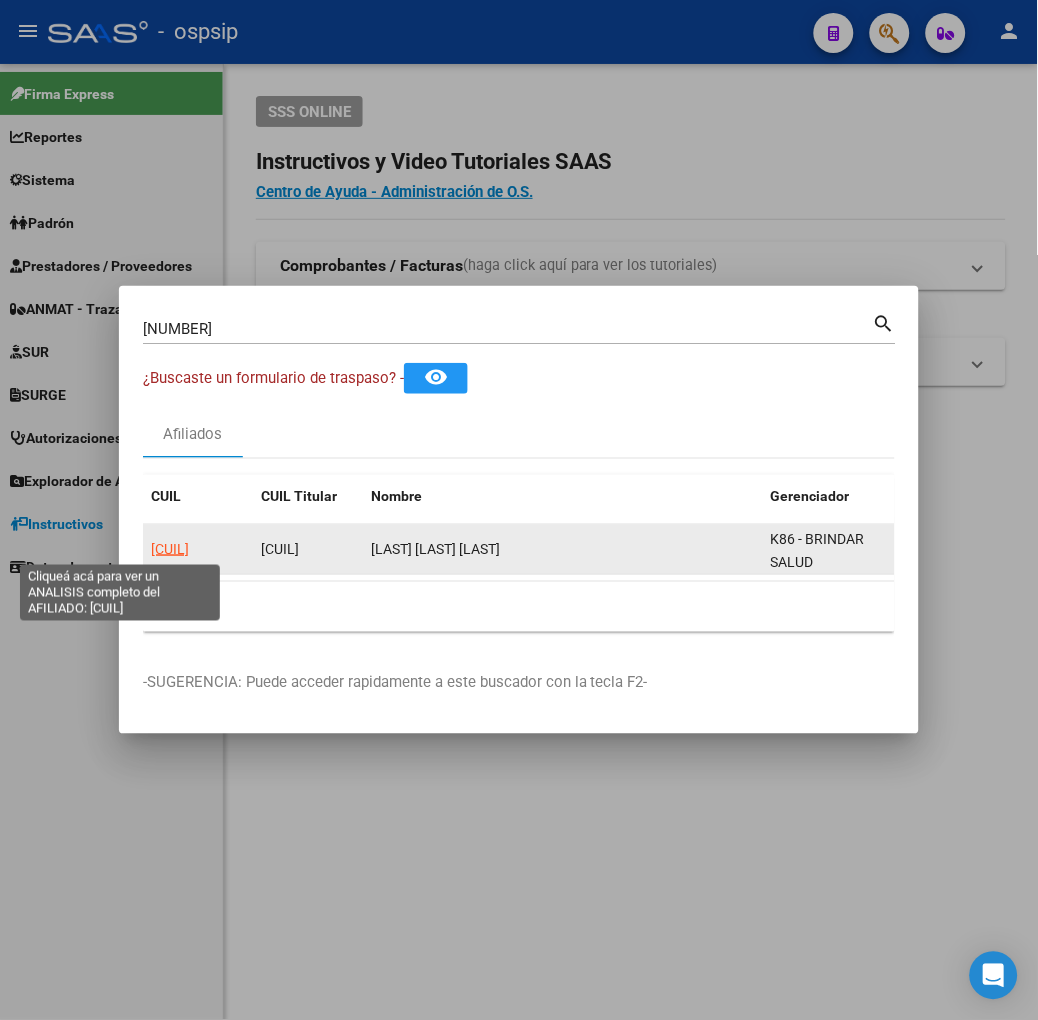 click on "[CUIL]" 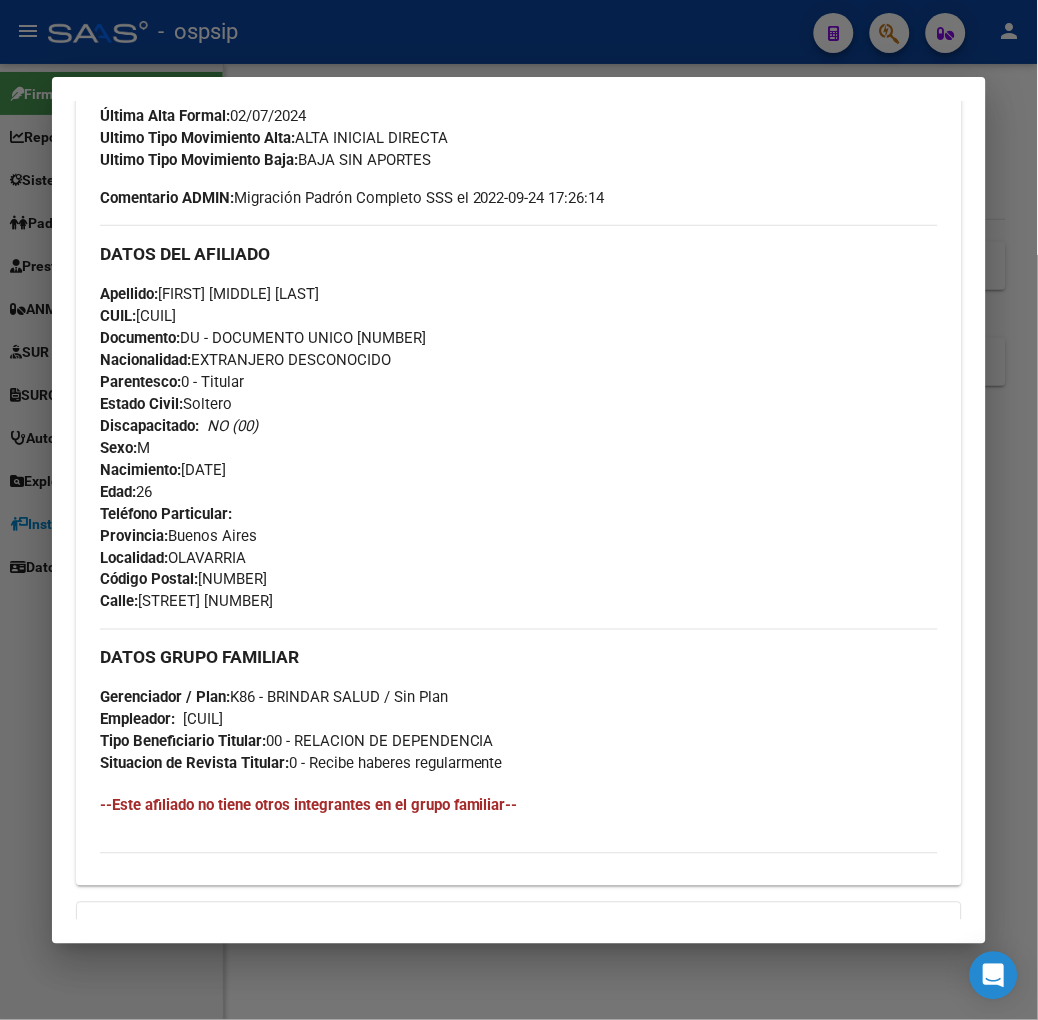 scroll, scrollTop: 824, scrollLeft: 0, axis: vertical 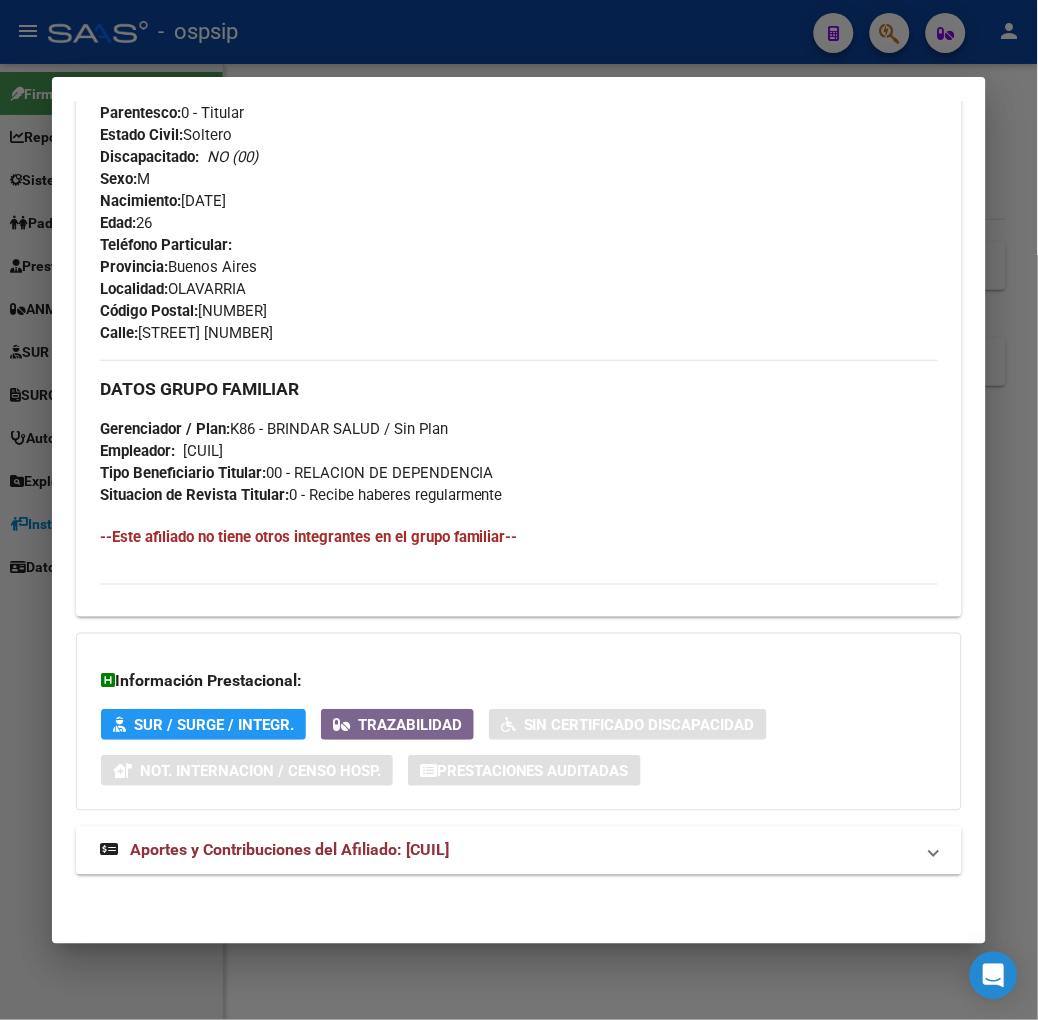 click on "Aportes y Contribuciones del Afiliado: [CUIL]" at bounding box center [519, 851] 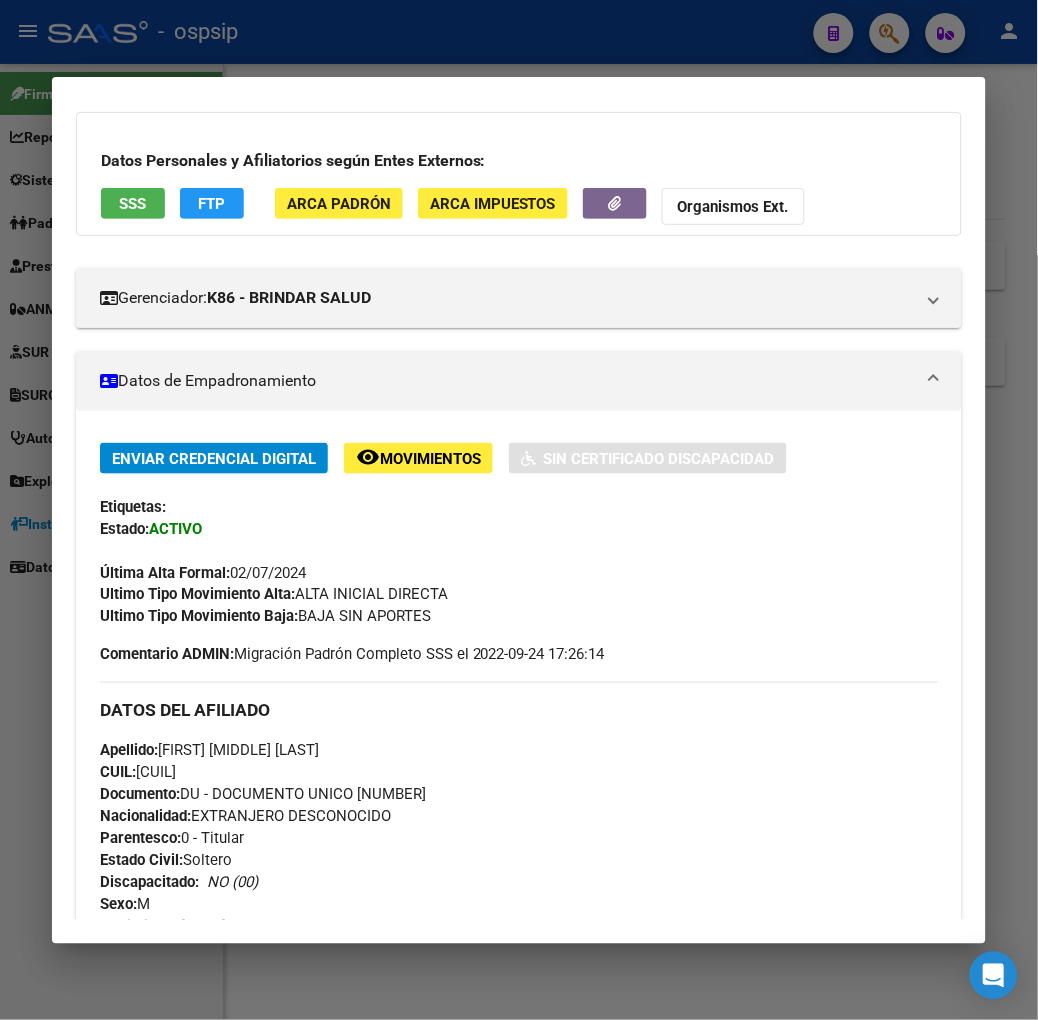 scroll, scrollTop: 0, scrollLeft: 0, axis: both 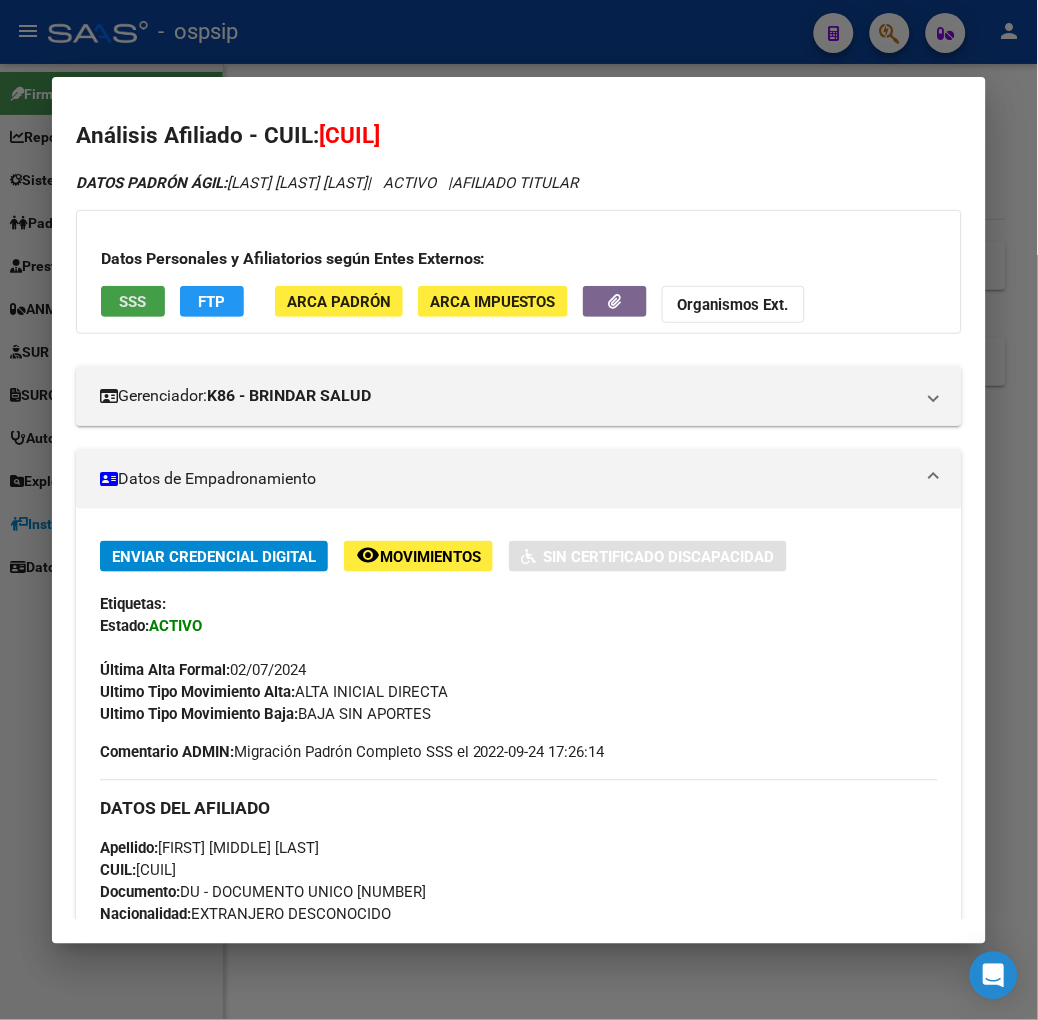 click on "SSS" at bounding box center (132, 302) 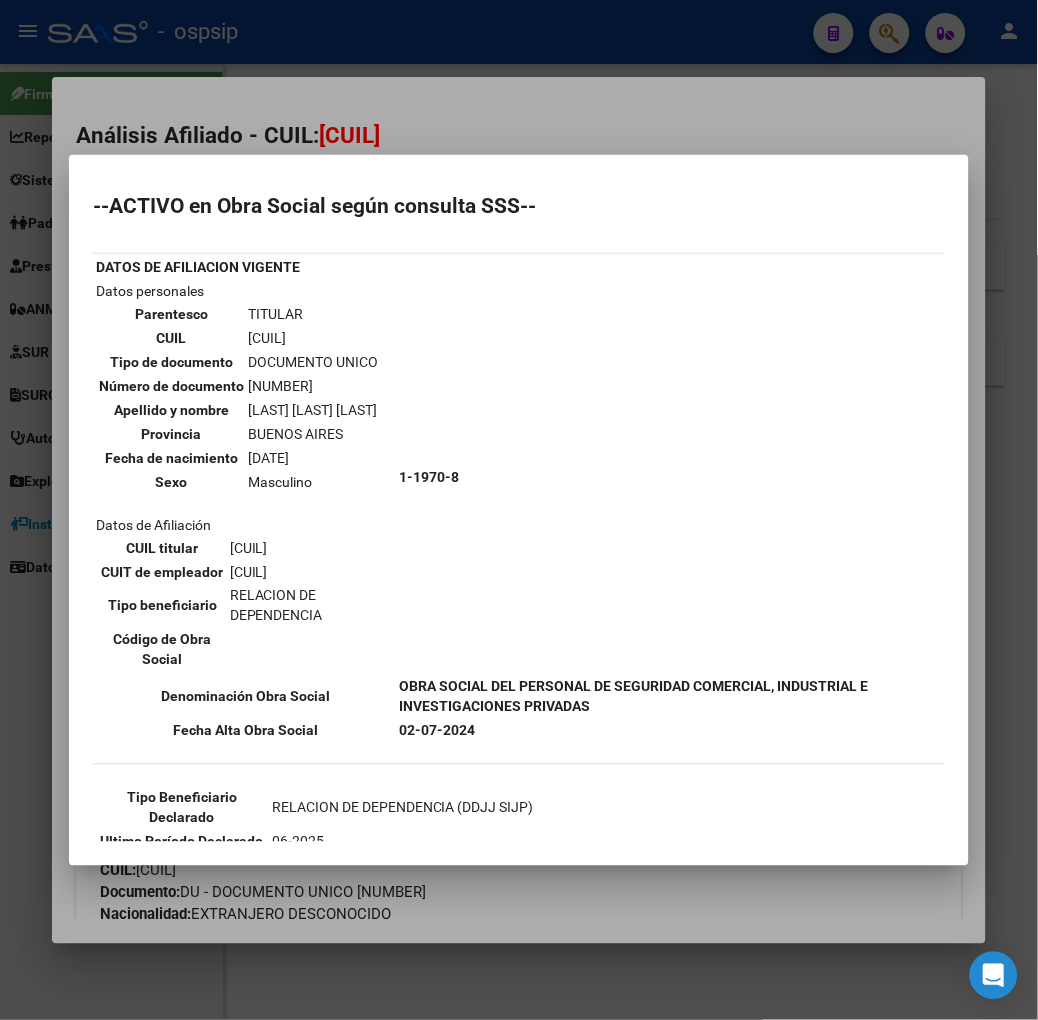 click at bounding box center [519, 510] 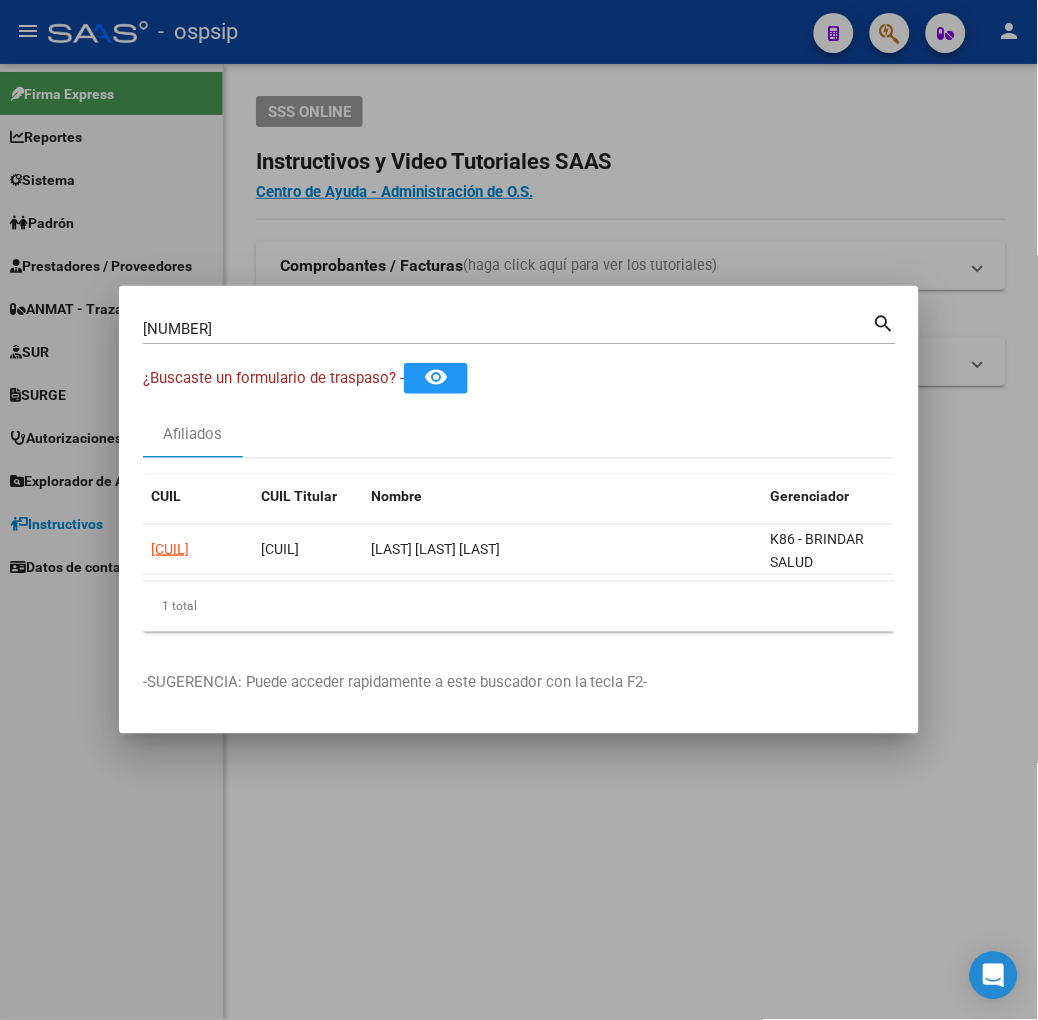 click on "[NUMBER]" at bounding box center [508, 329] 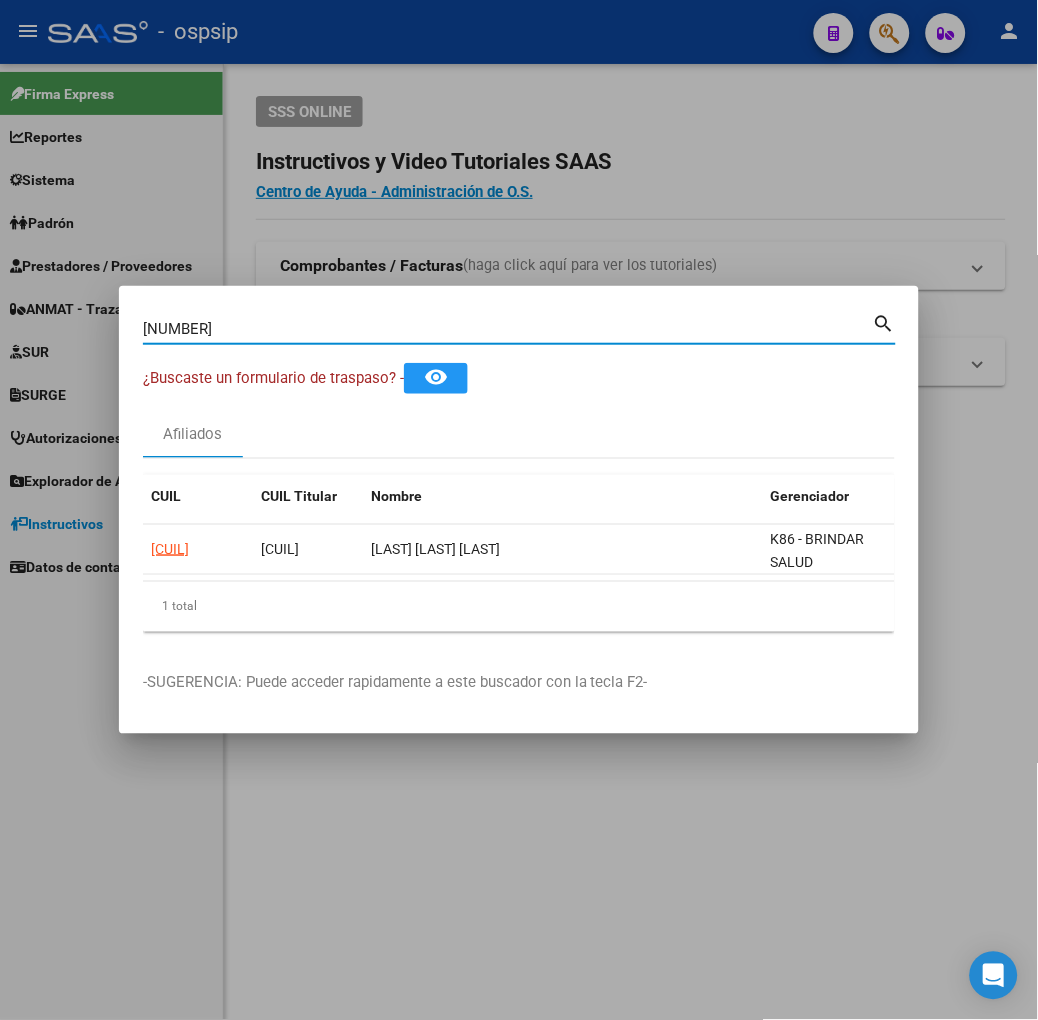 type on "[NUMBER]" 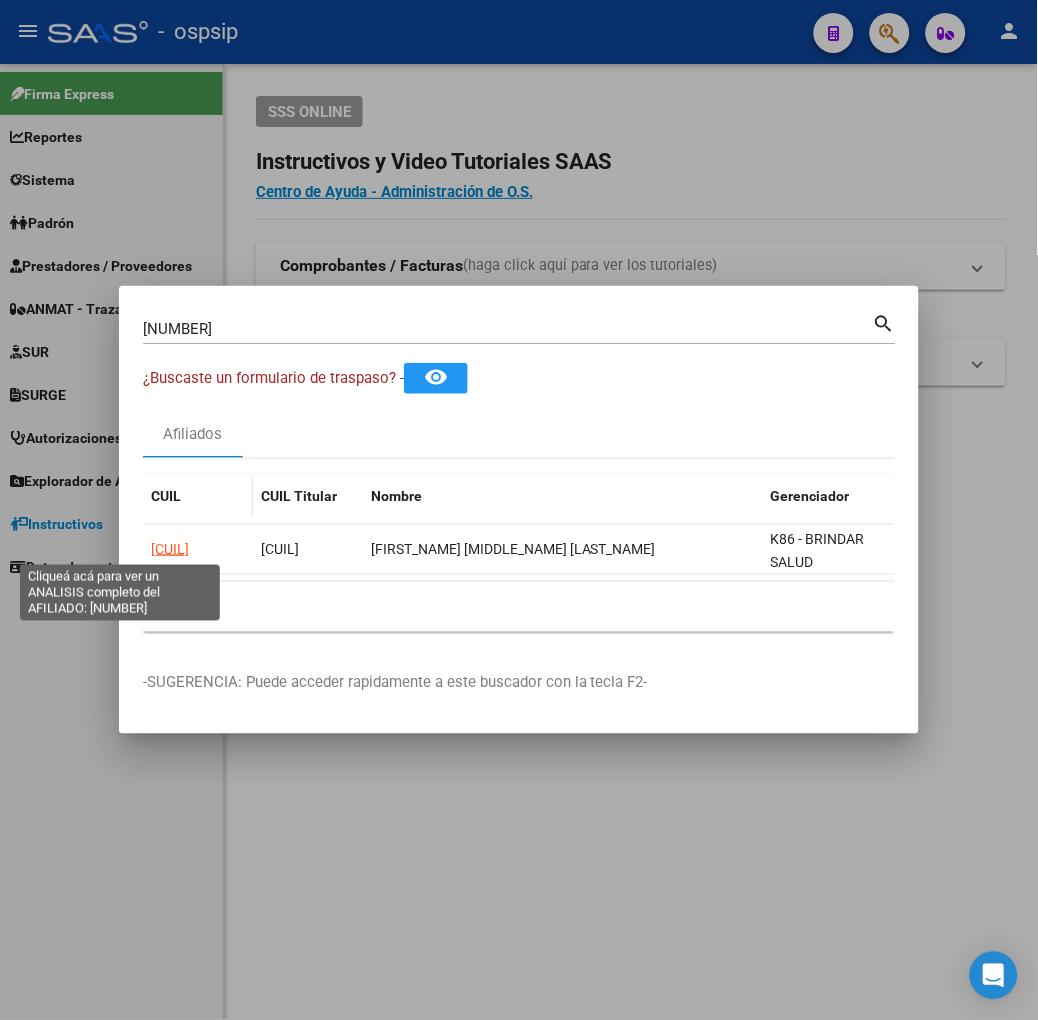 click on "[CUIL]" 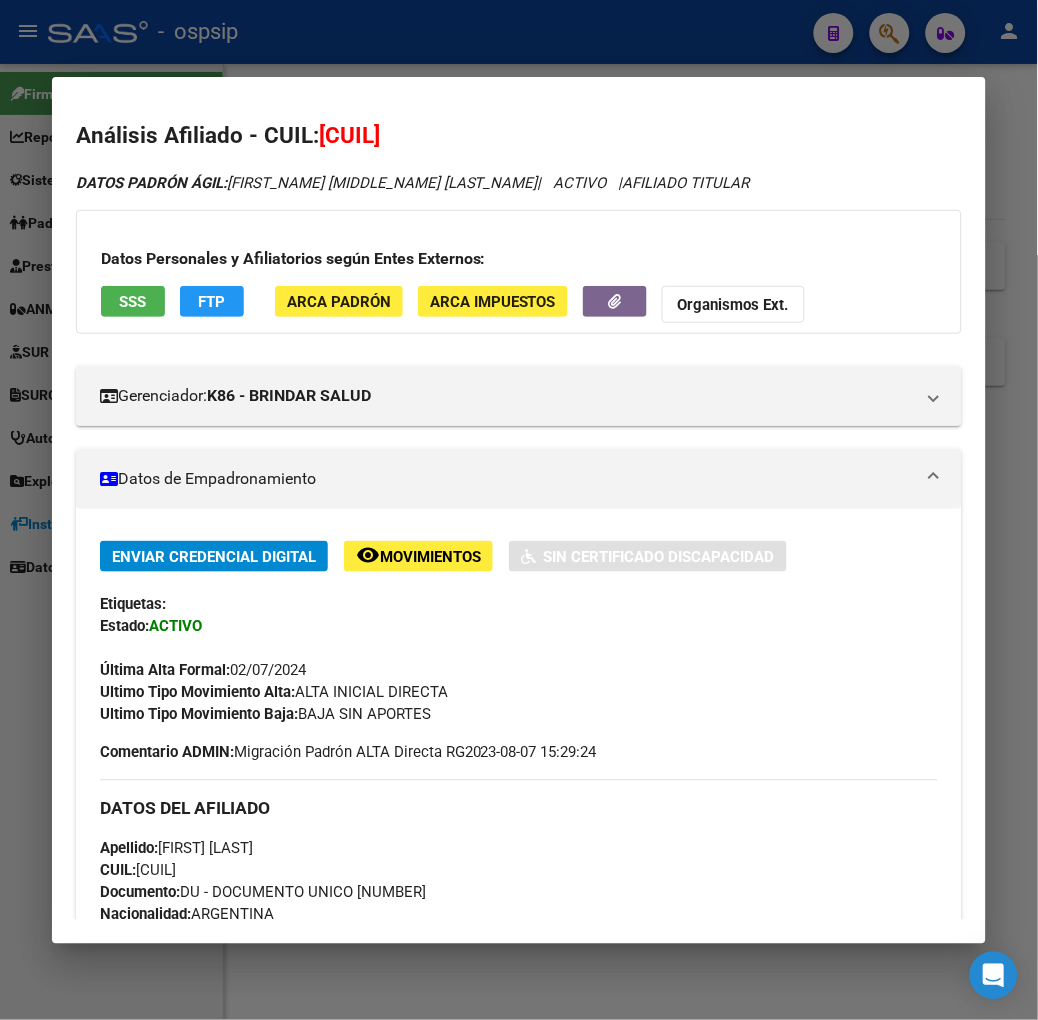 click on "SSS" at bounding box center [132, 302] 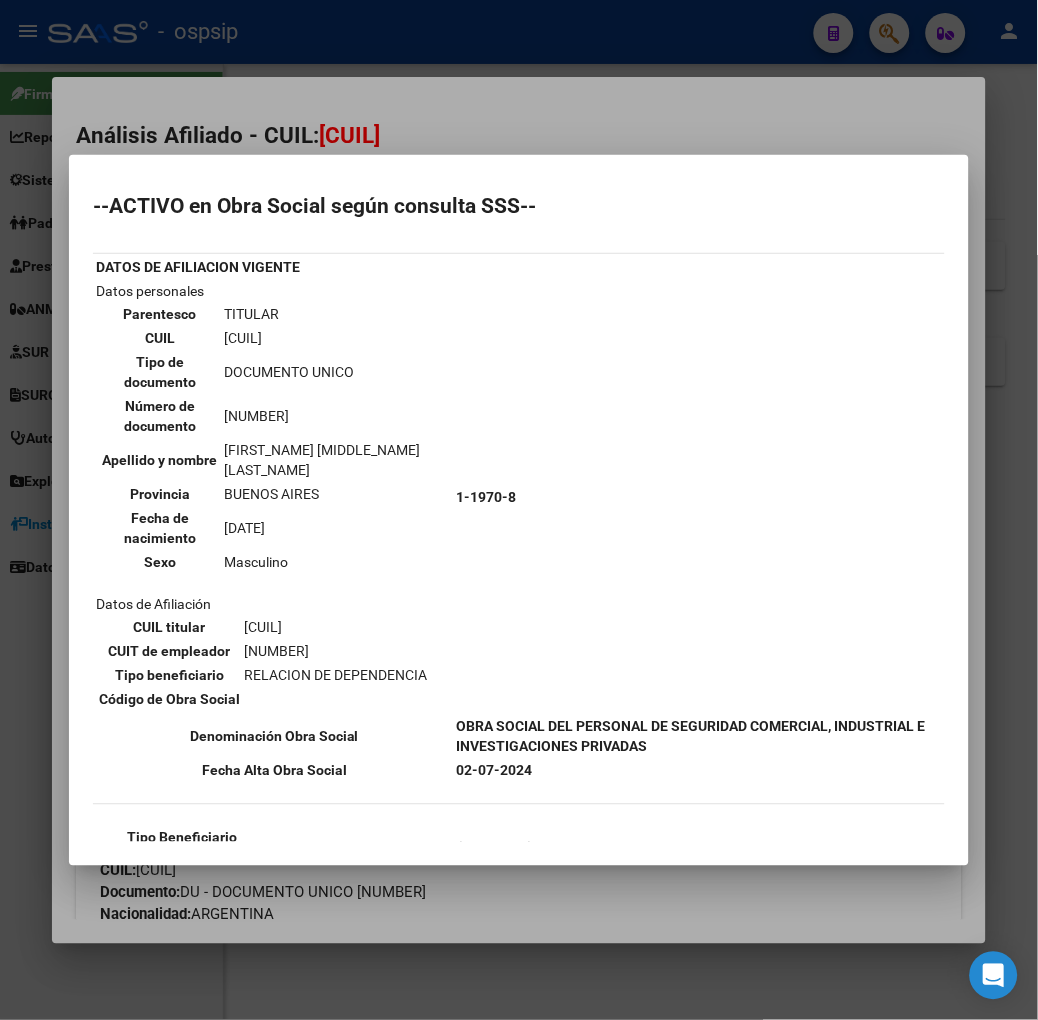 click at bounding box center [519, 510] 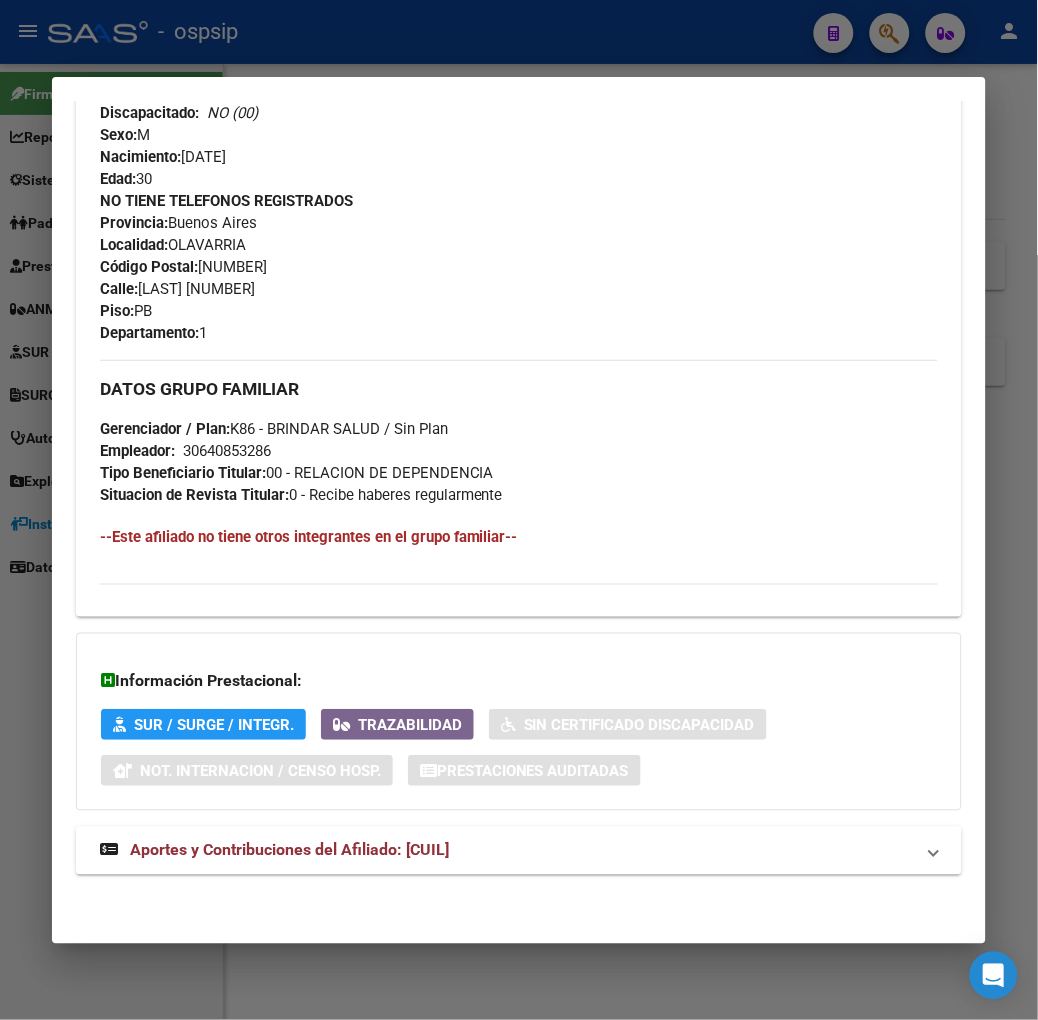 click on "Aportes y Contribuciones del Afiliado: [CUIL]" at bounding box center (289, 850) 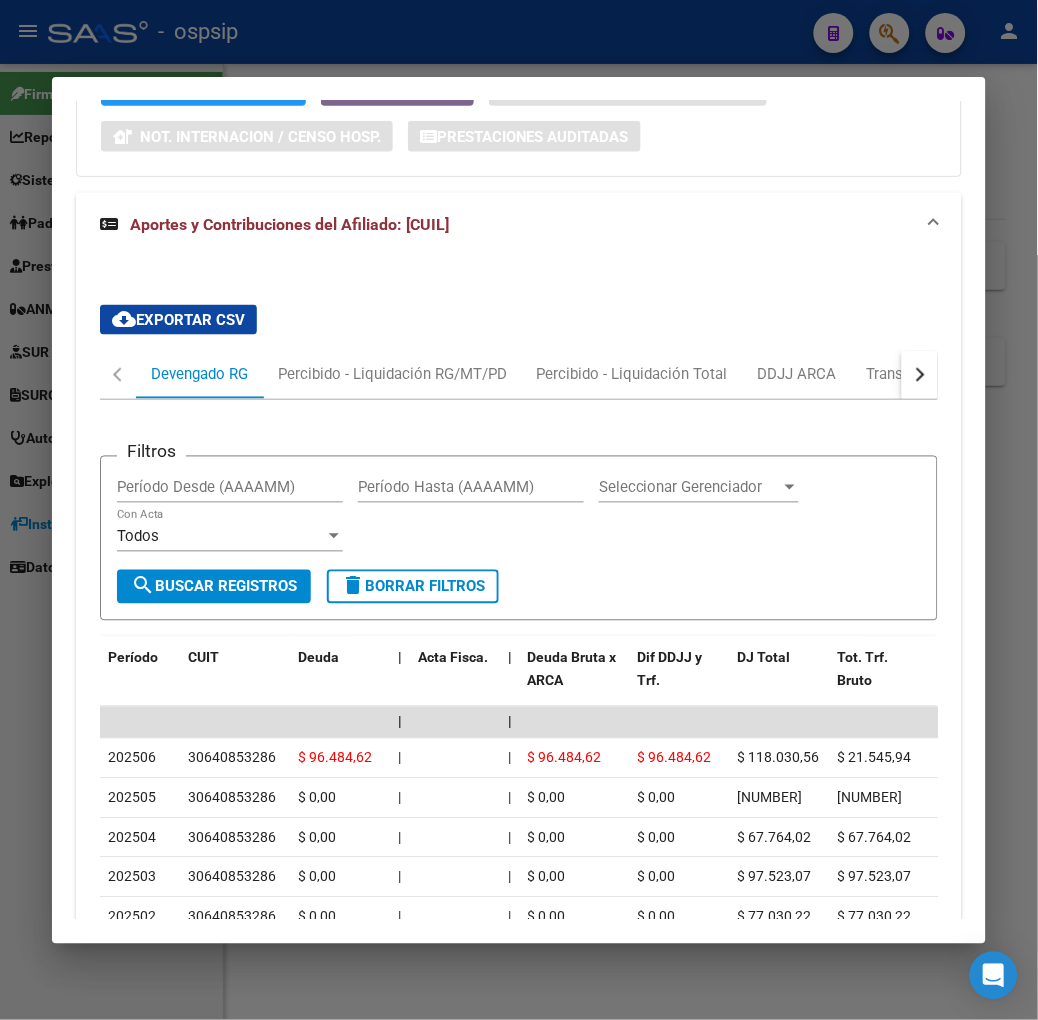 scroll, scrollTop: 1523, scrollLeft: 0, axis: vertical 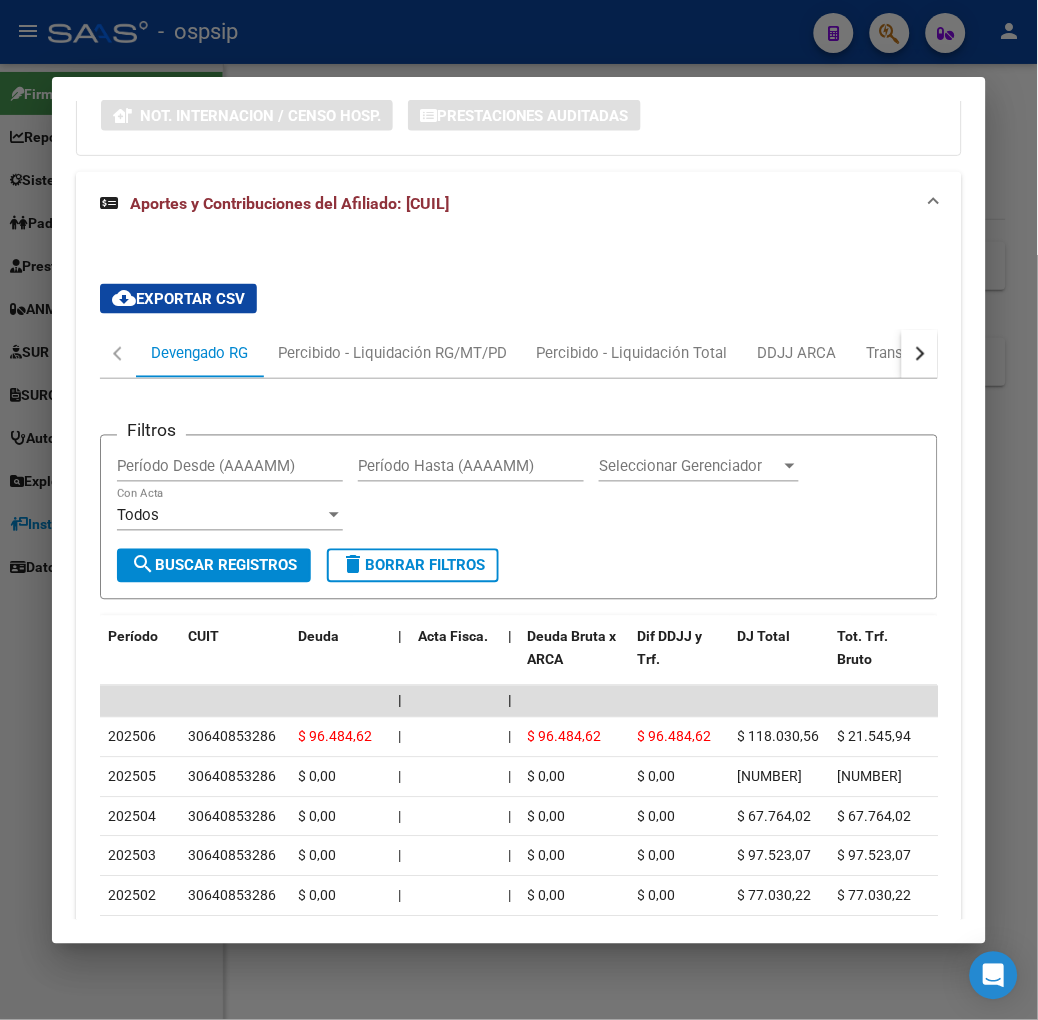 click at bounding box center [519, 510] 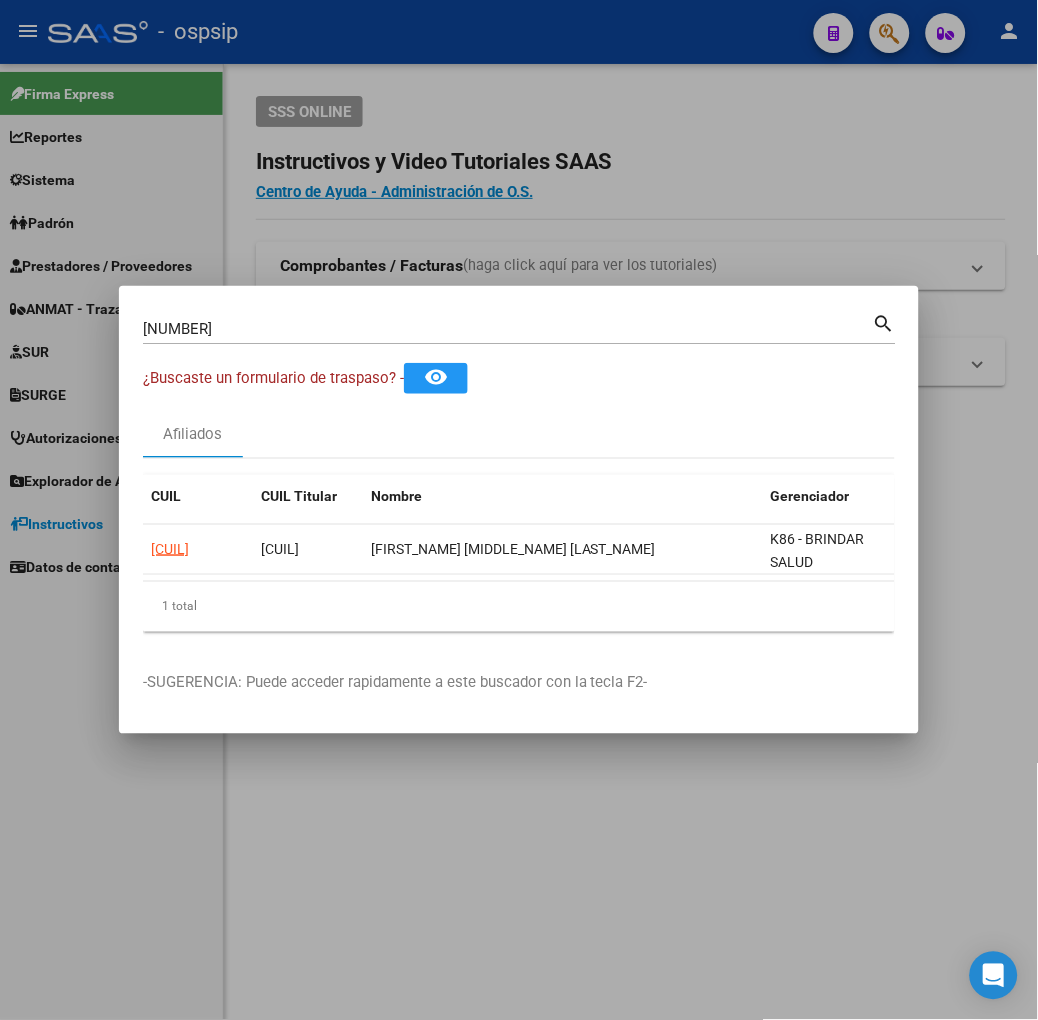 click on "[NUMBER]" at bounding box center [508, 329] 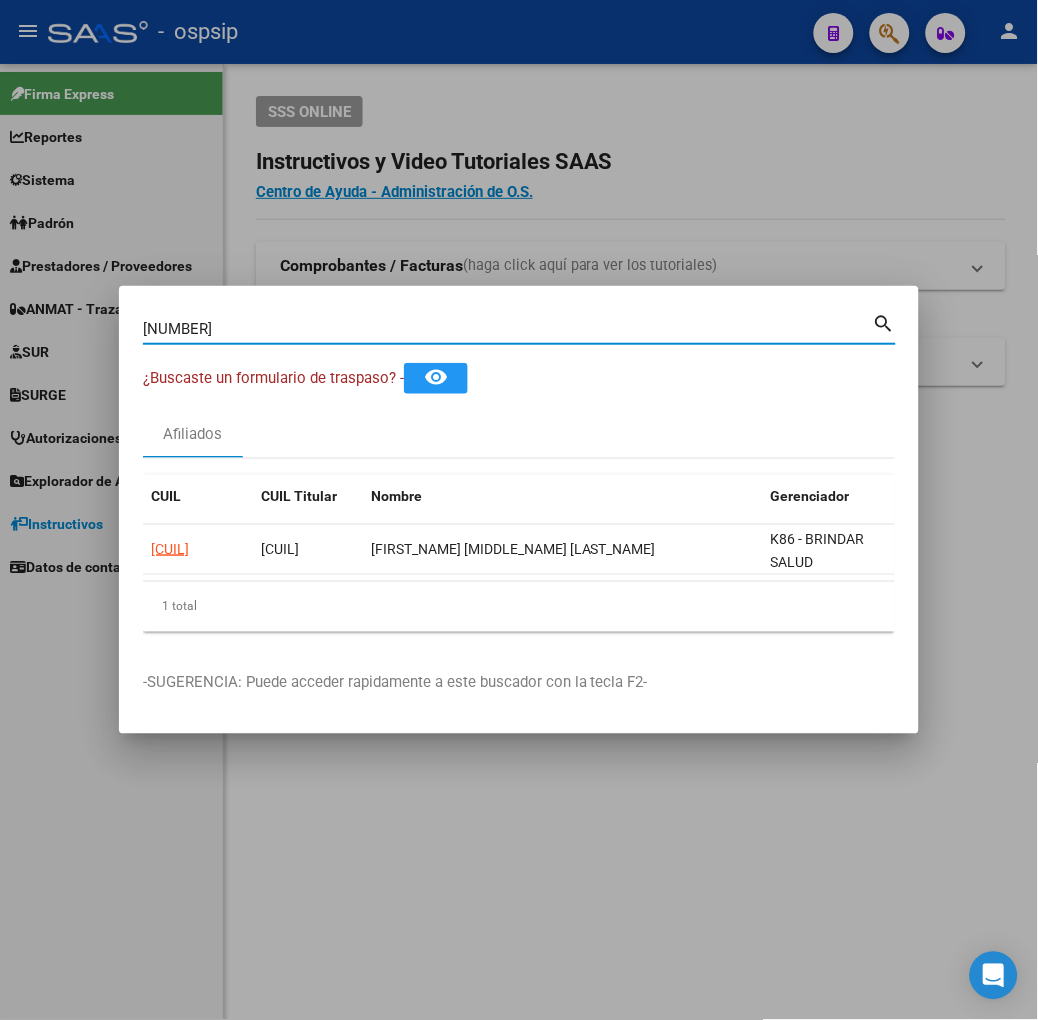 type on "[NUMBER]" 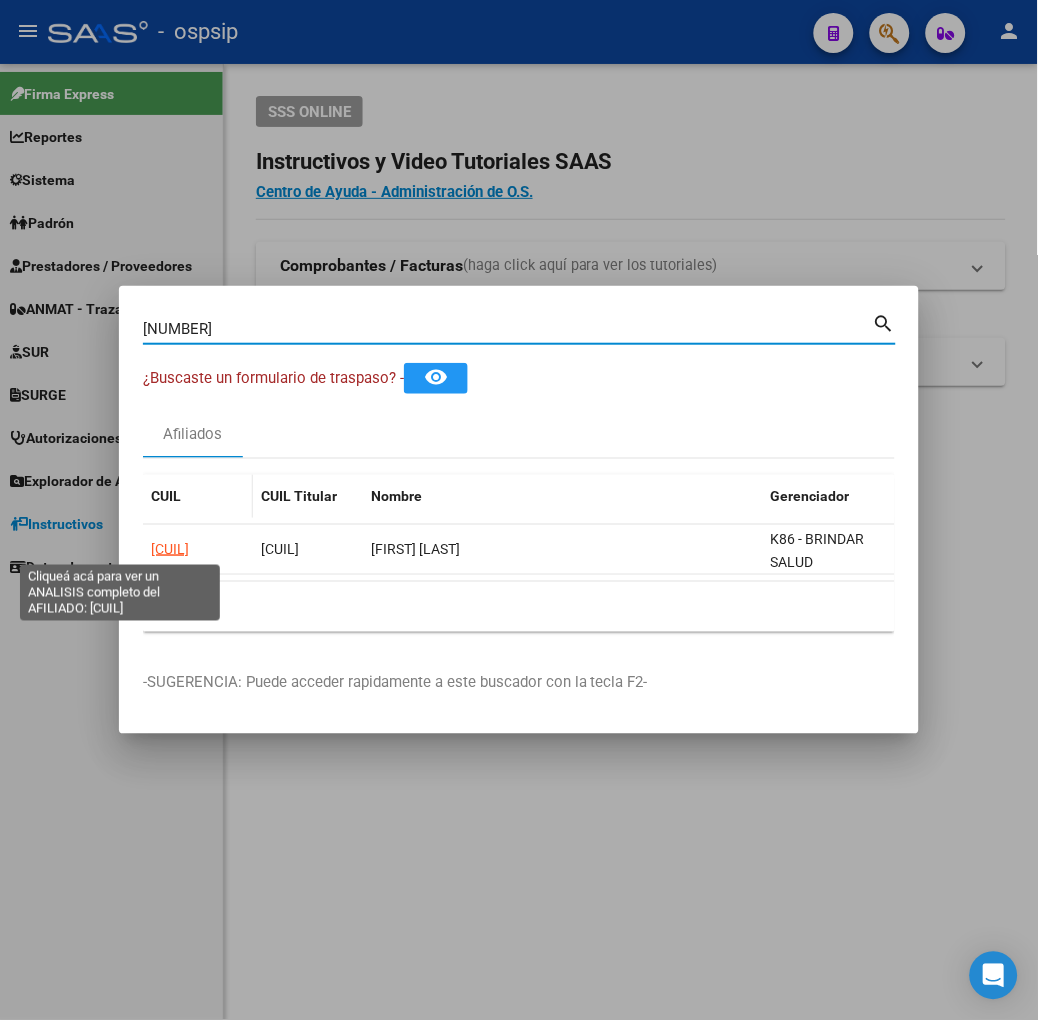 click on "[CUIL]" 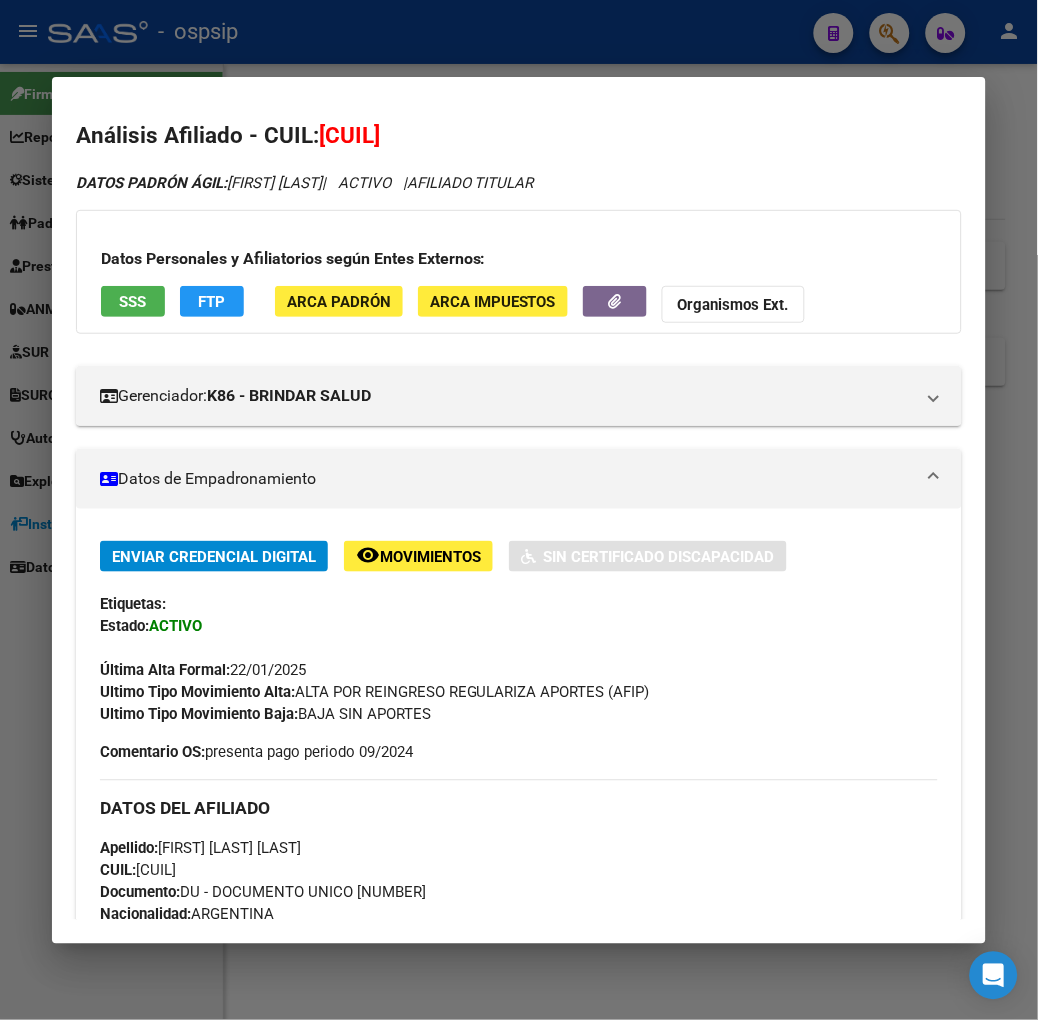 click on "SSS" at bounding box center [133, 304] 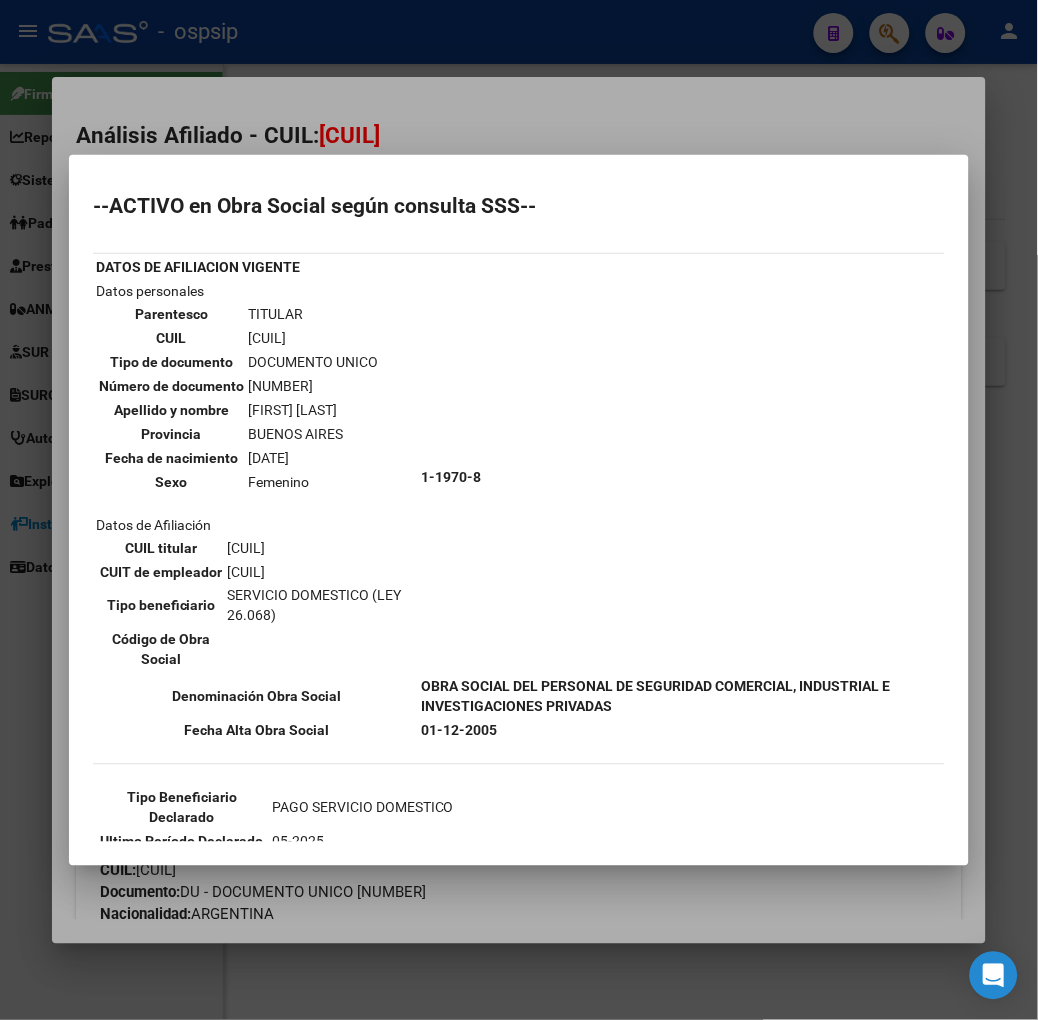 click at bounding box center (519, 510) 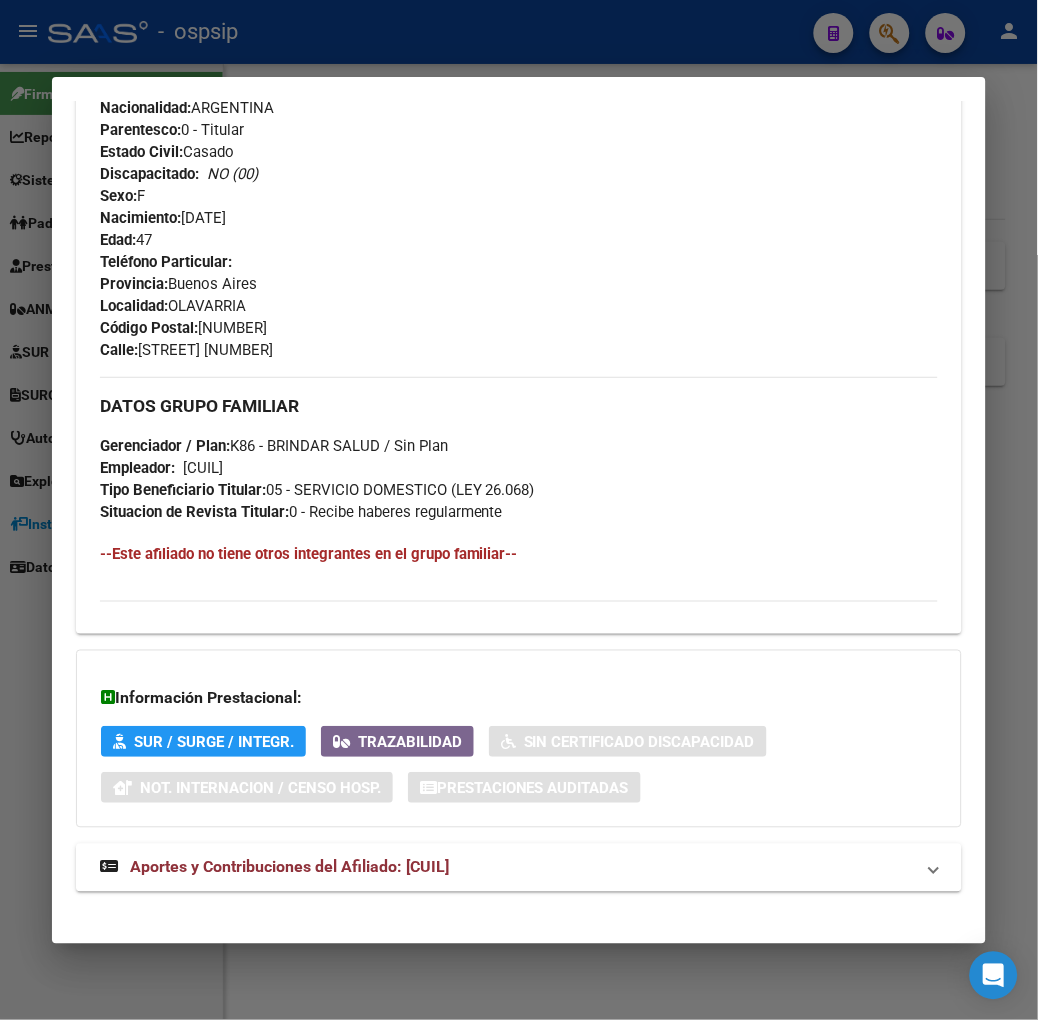 scroll, scrollTop: 824, scrollLeft: 0, axis: vertical 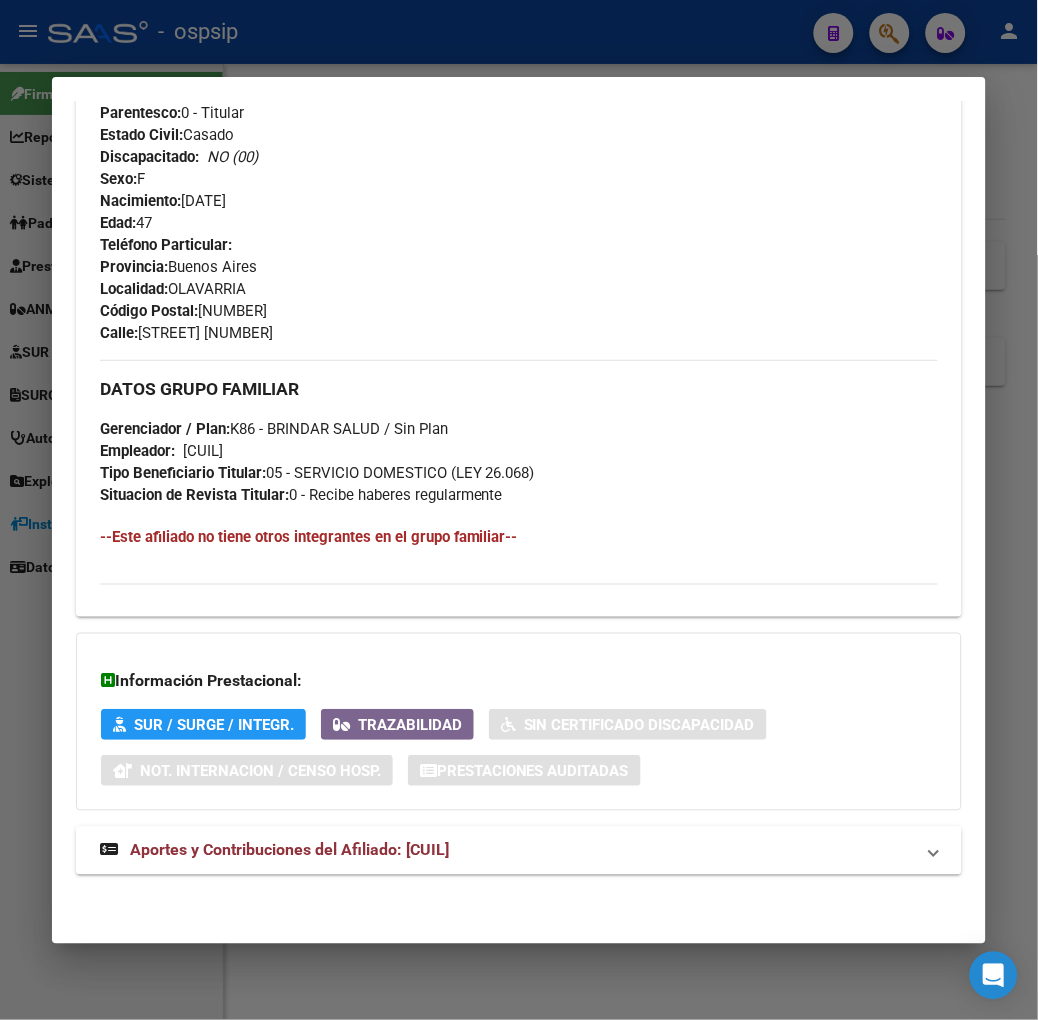 click on "Aportes y Contribuciones del Afiliado: [CUIL]" at bounding box center [519, 851] 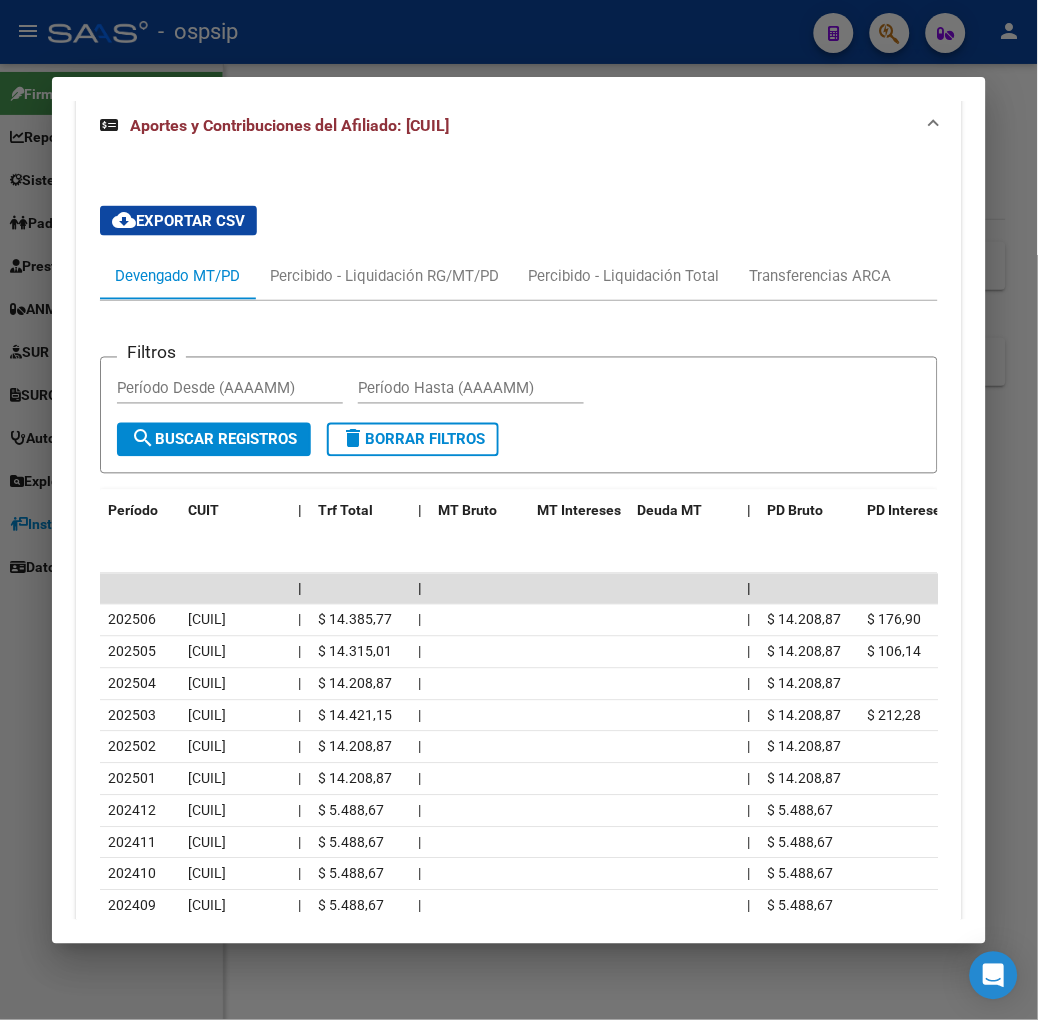 scroll, scrollTop: 1726, scrollLeft: 0, axis: vertical 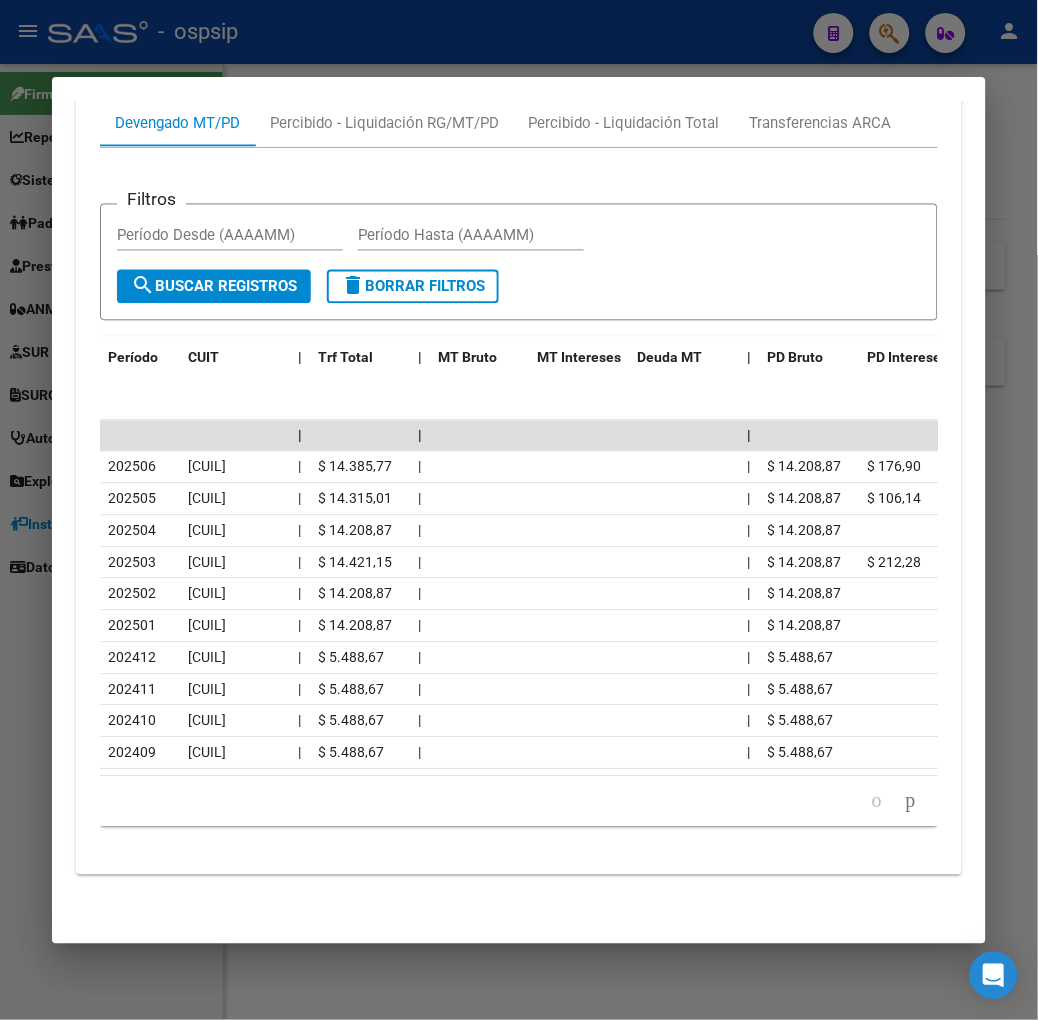 click at bounding box center [519, 510] 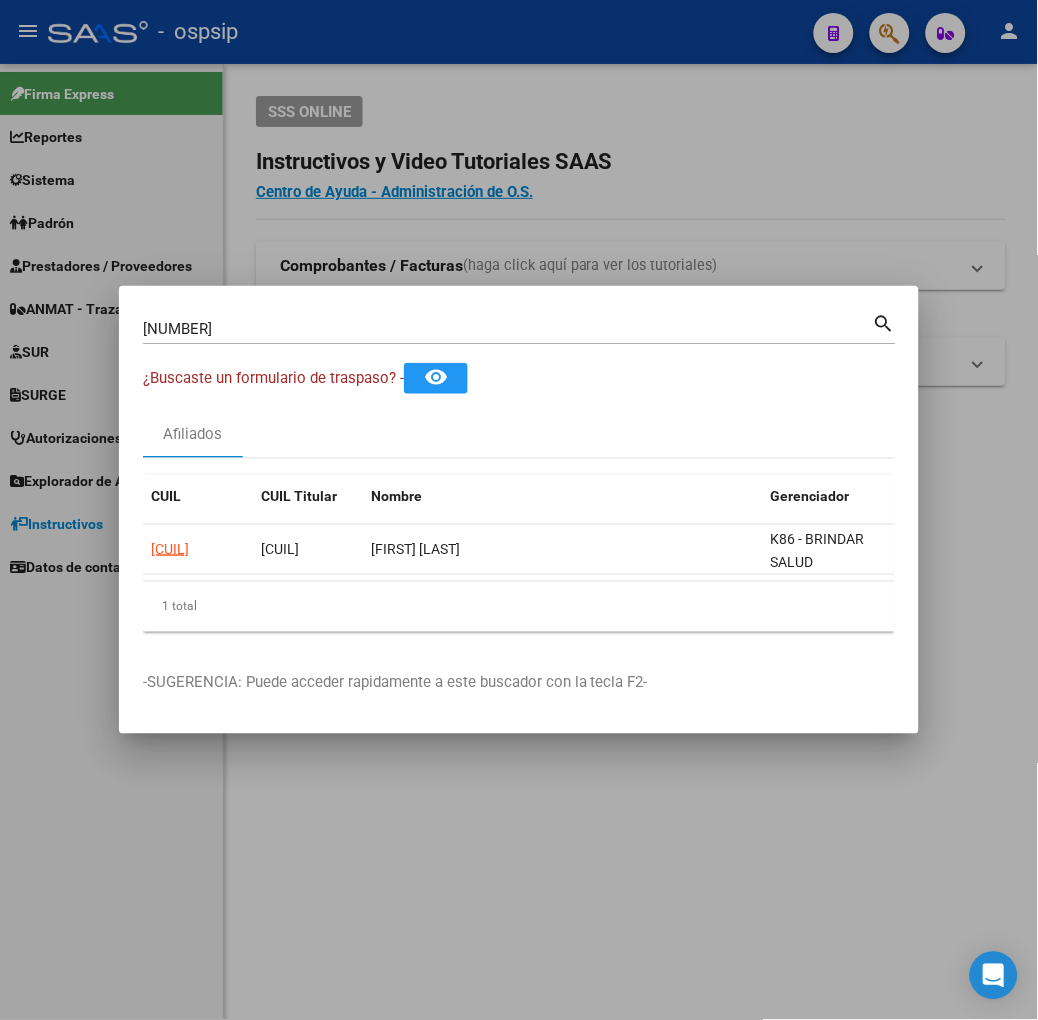 click on "[NUMBER]" at bounding box center [508, 329] 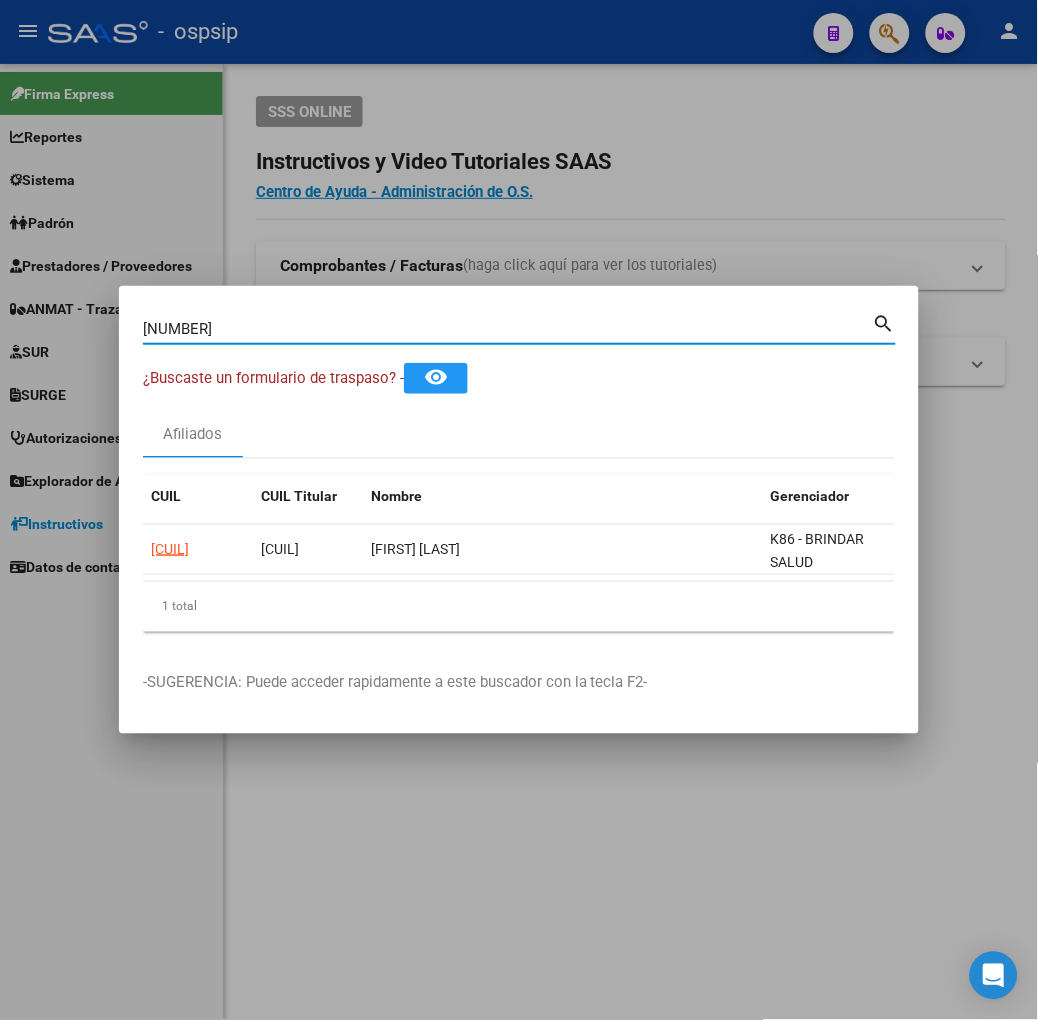 click on "[NUMBER]" at bounding box center [508, 329] 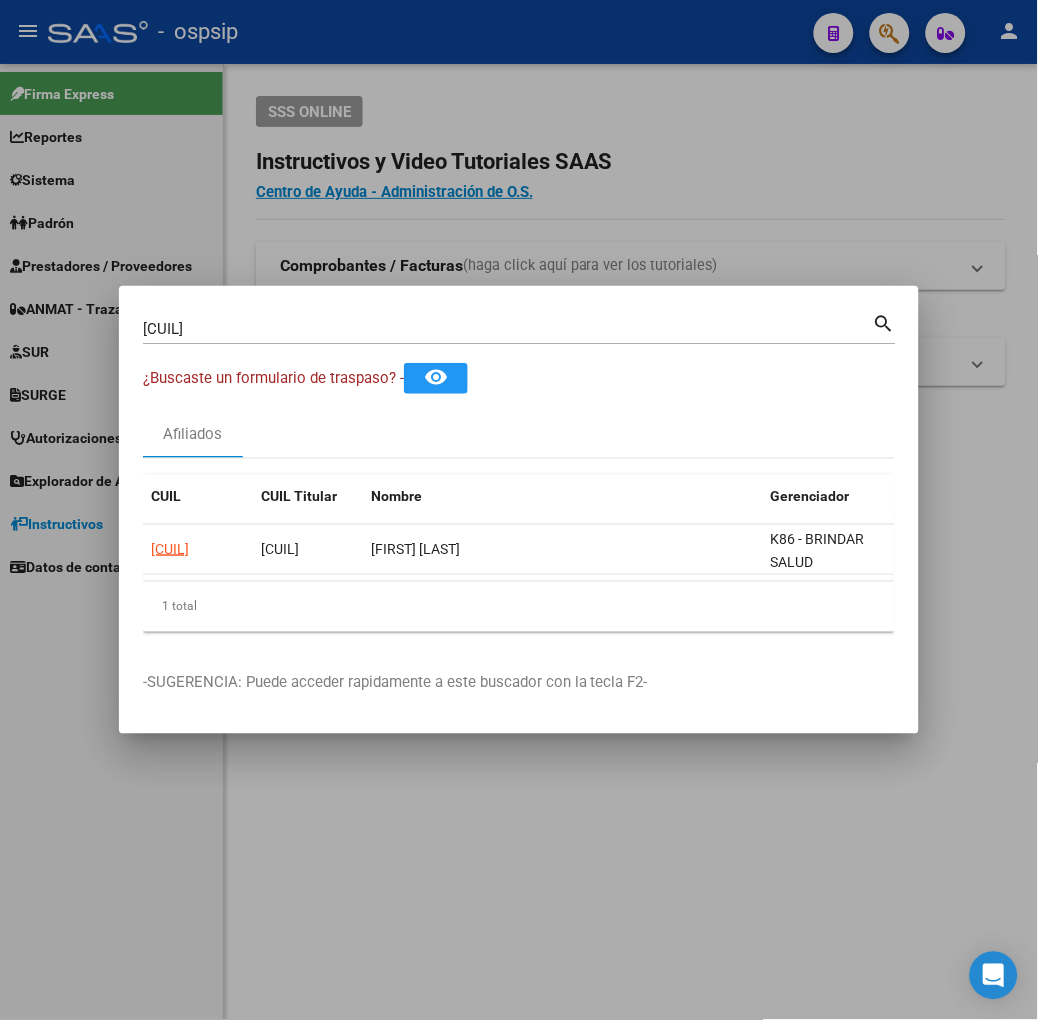 click on "[NUMBER] Buscar (apellido, dni, cuil, nro traspaso, cuit, obra social)" at bounding box center [508, 329] 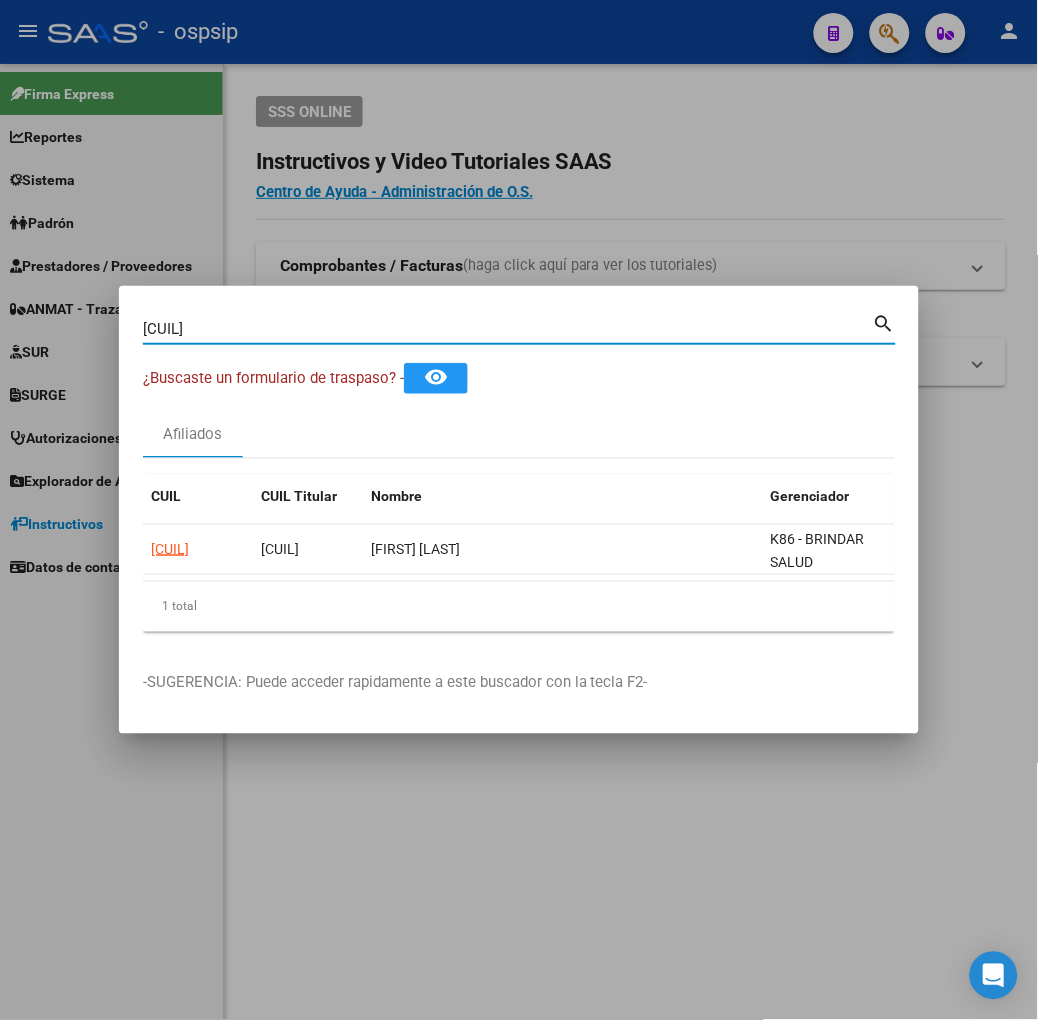 click on "[NUMBER] Buscar (apellido, dni, cuil, nro traspaso, cuit, obra social)" at bounding box center [508, 329] 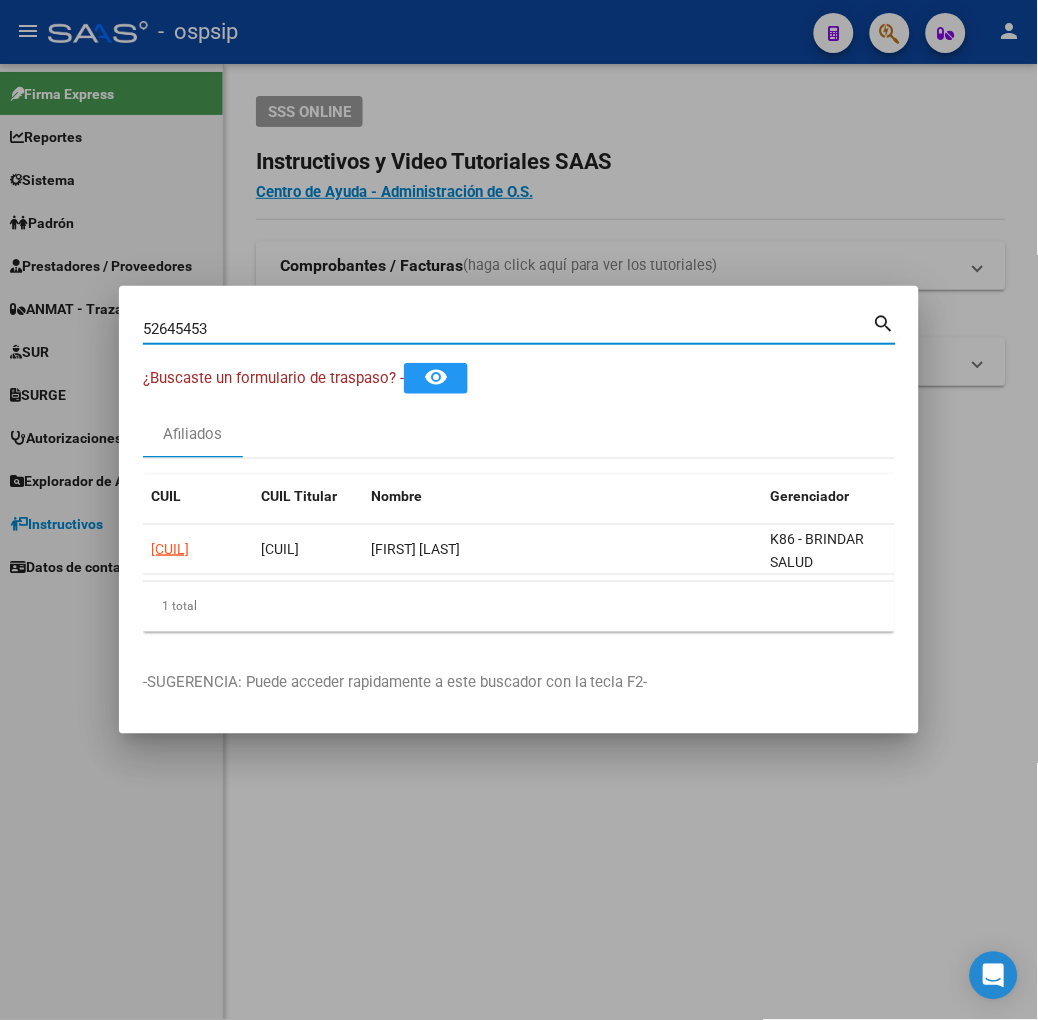 type on "52645453" 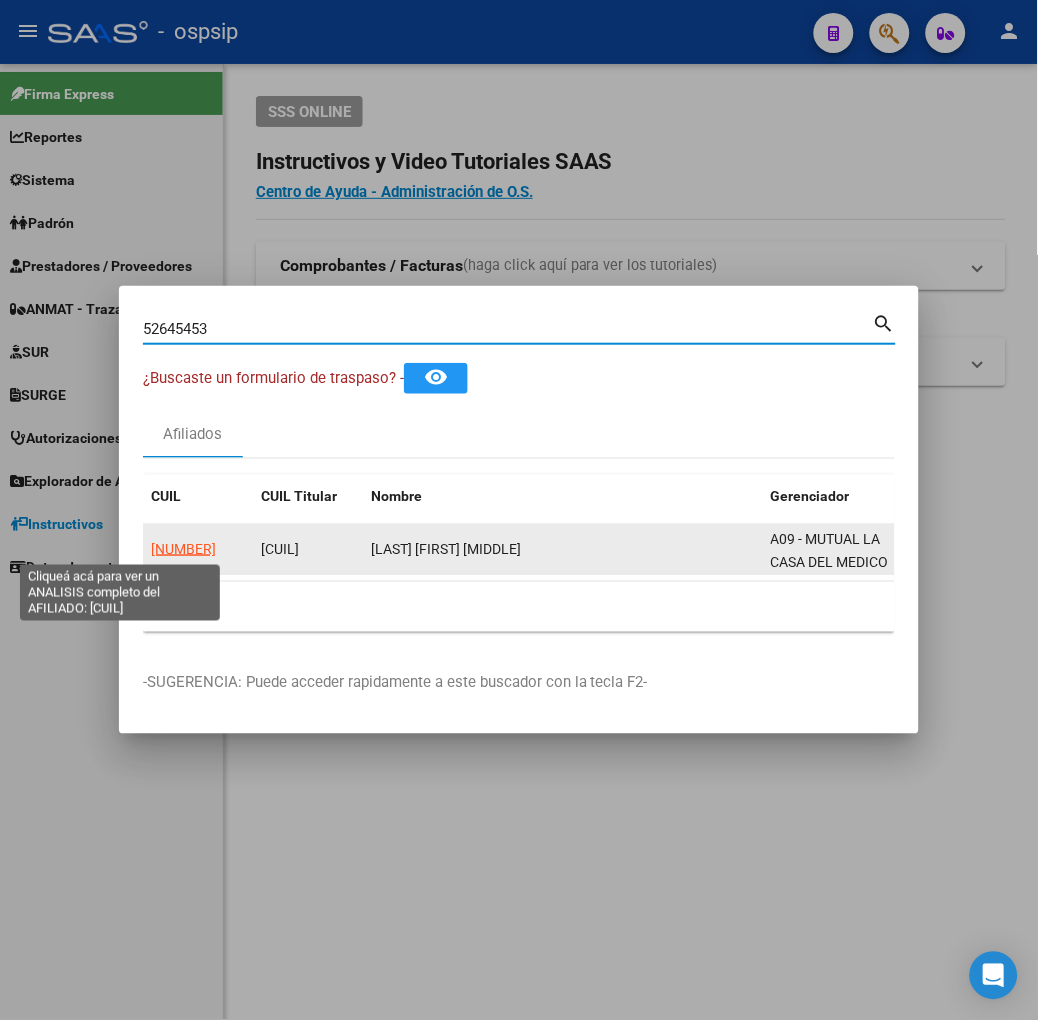 click on "[NUMBER]" 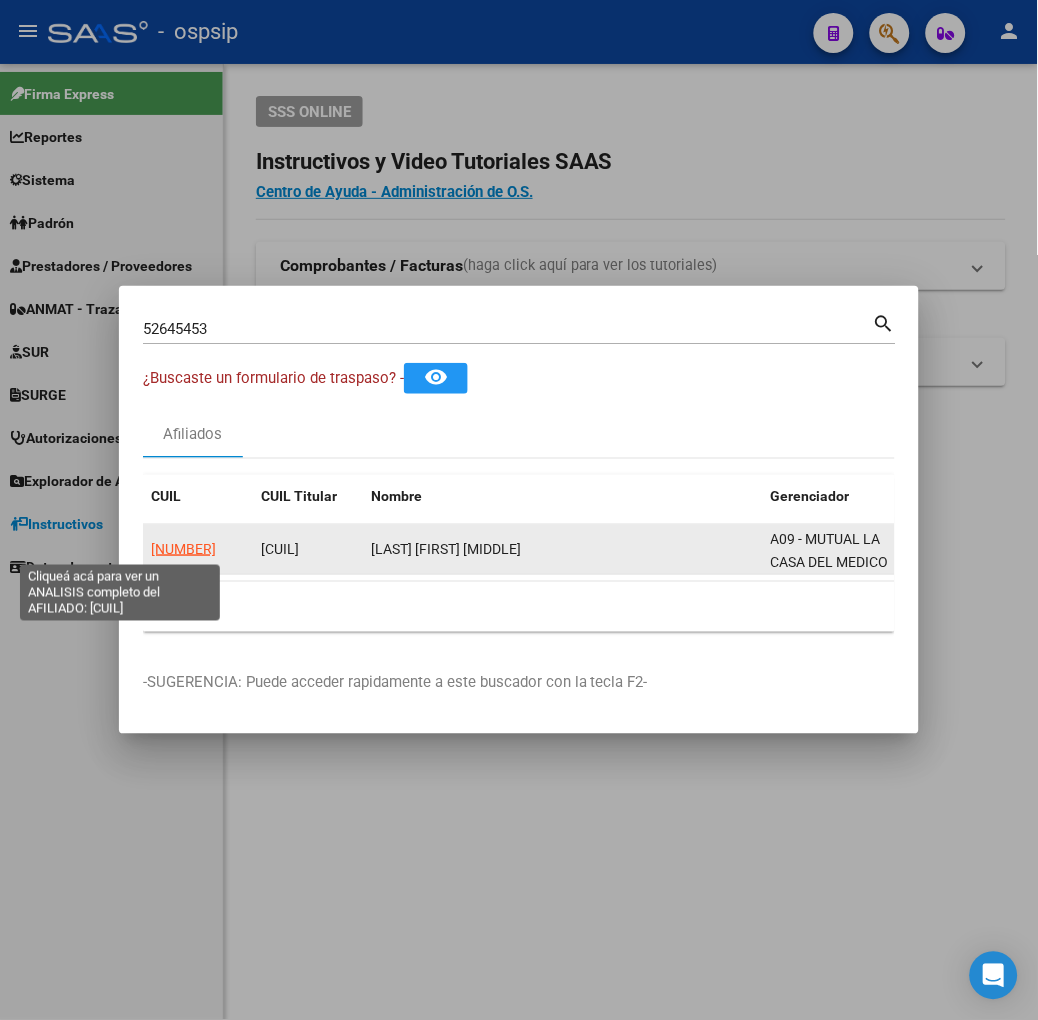 click on "[NUMBER]" 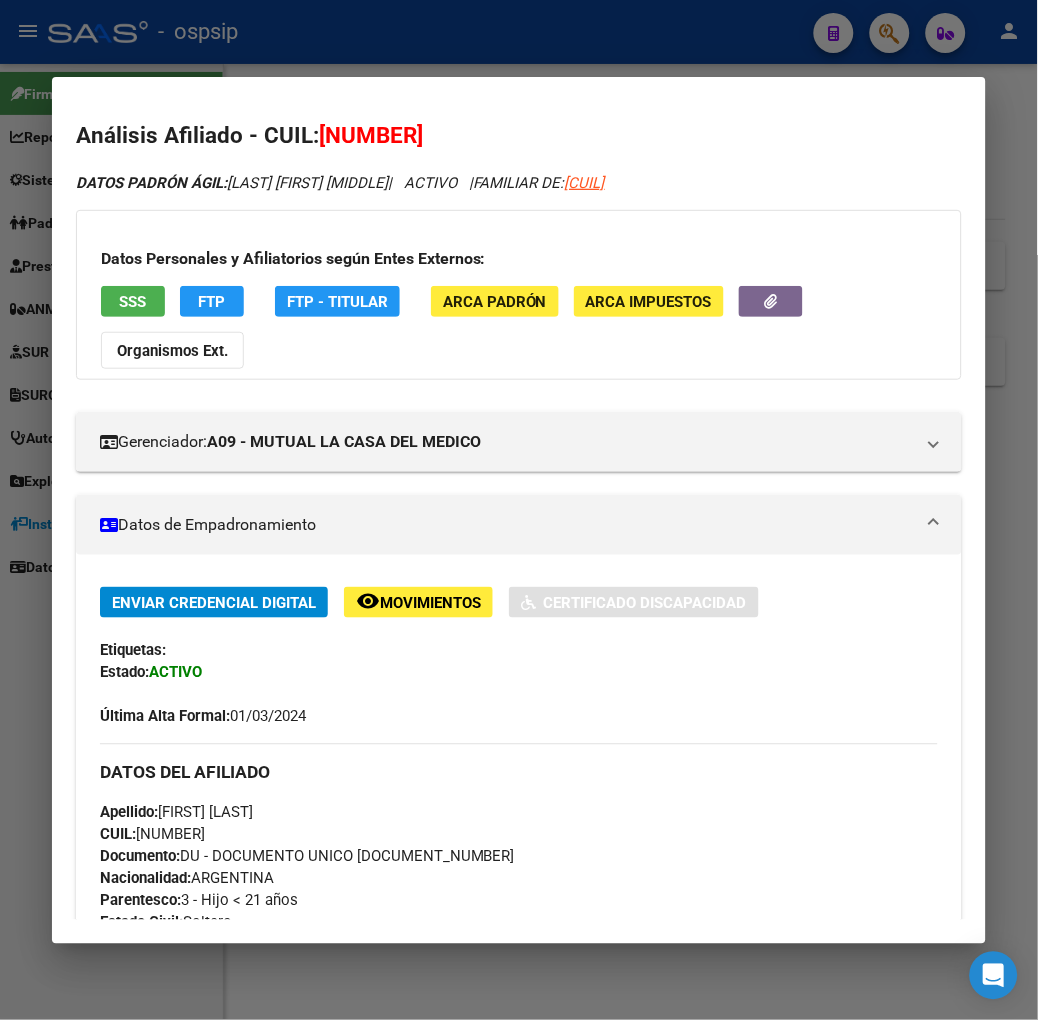 click on "SSS" at bounding box center (132, 302) 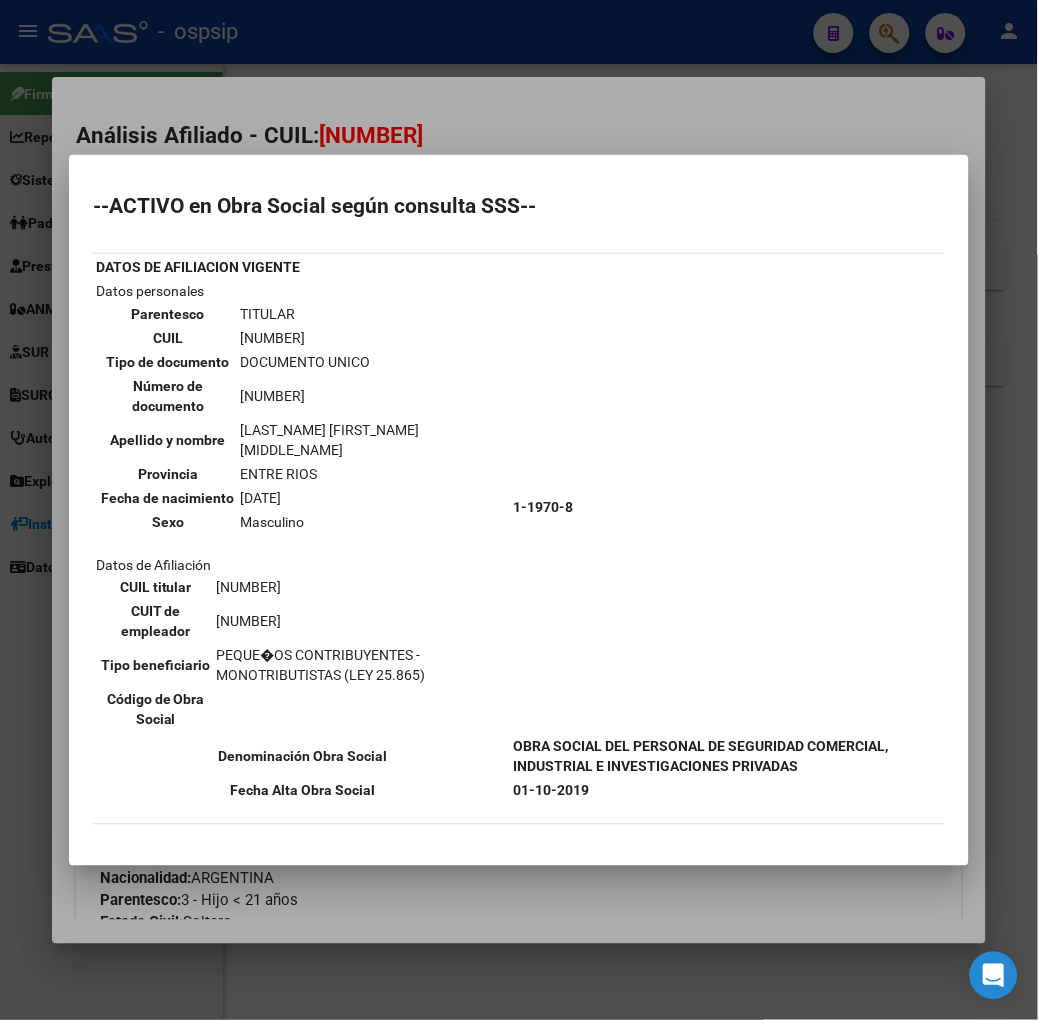 click at bounding box center (519, 510) 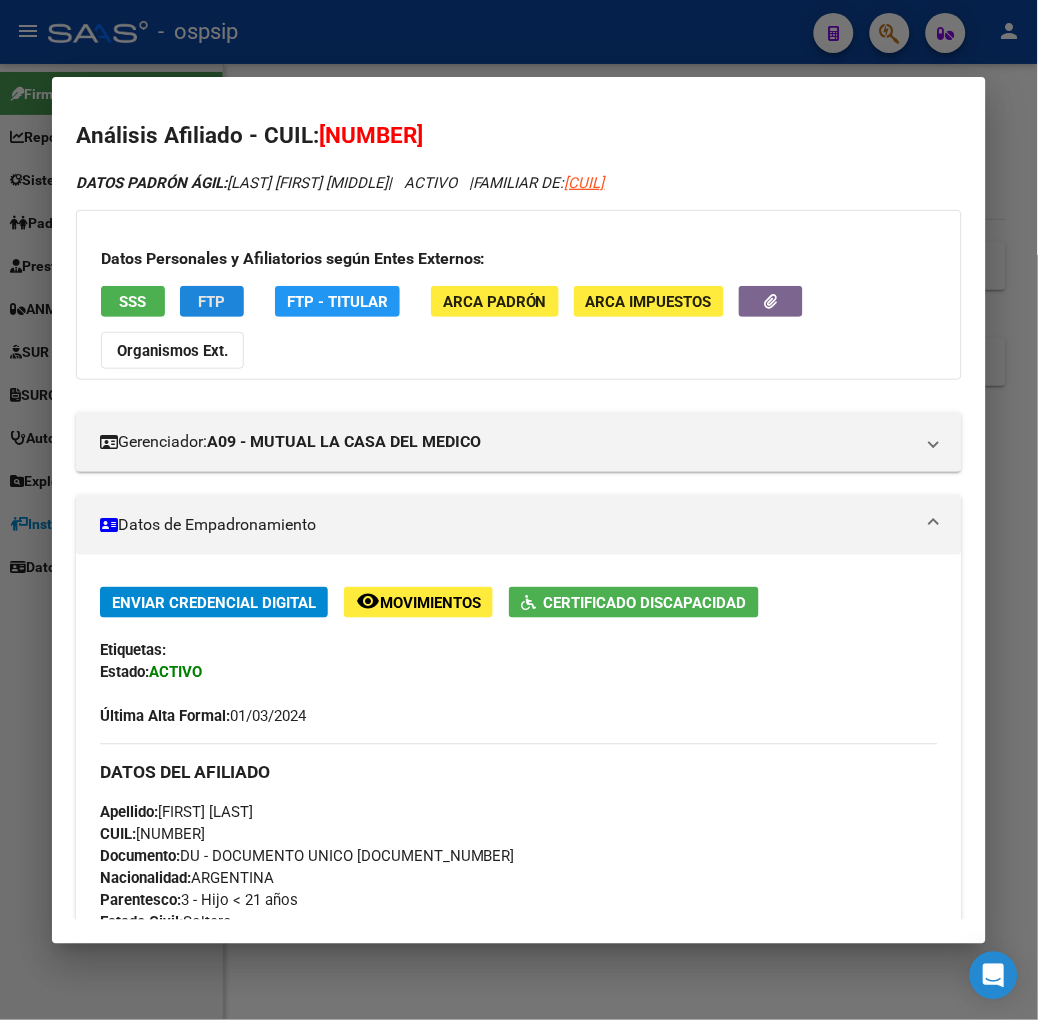 click on "FTP" 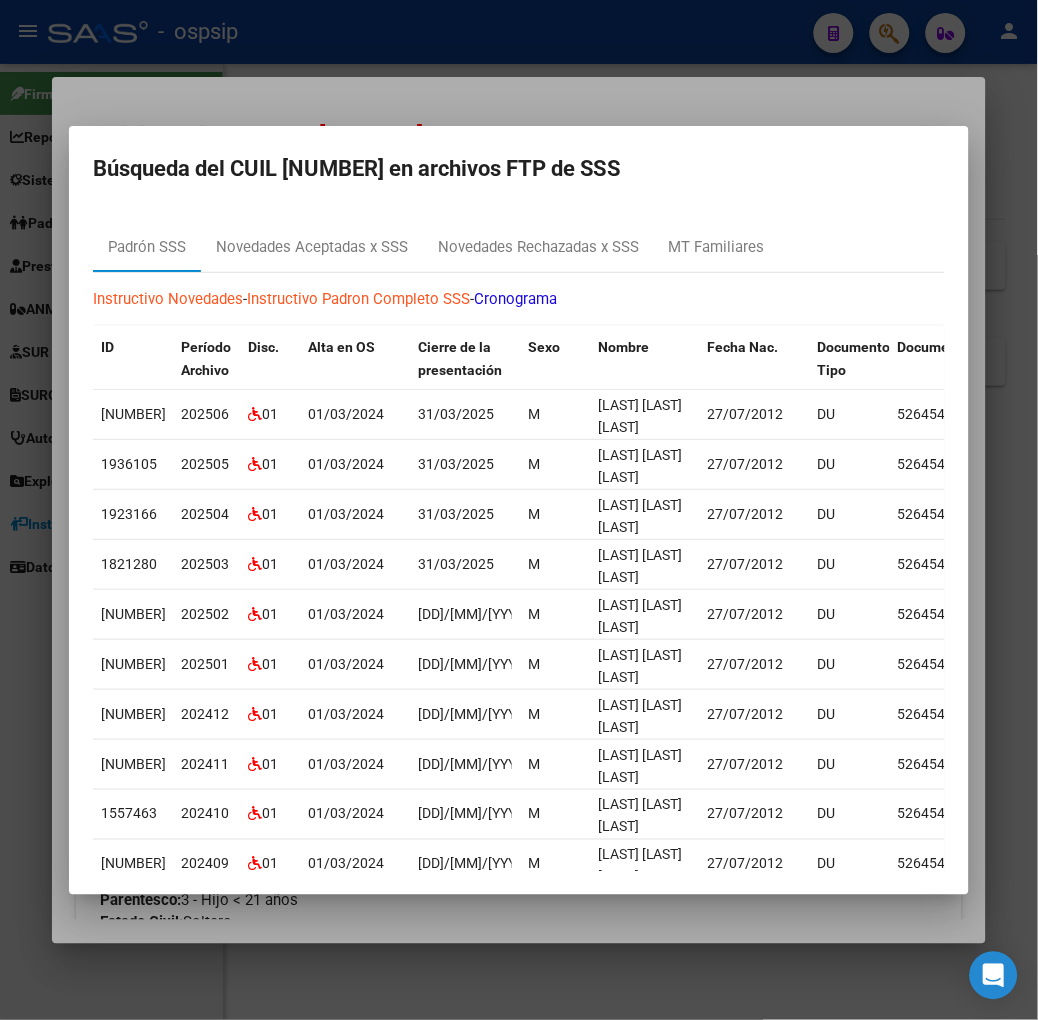 click at bounding box center (519, 510) 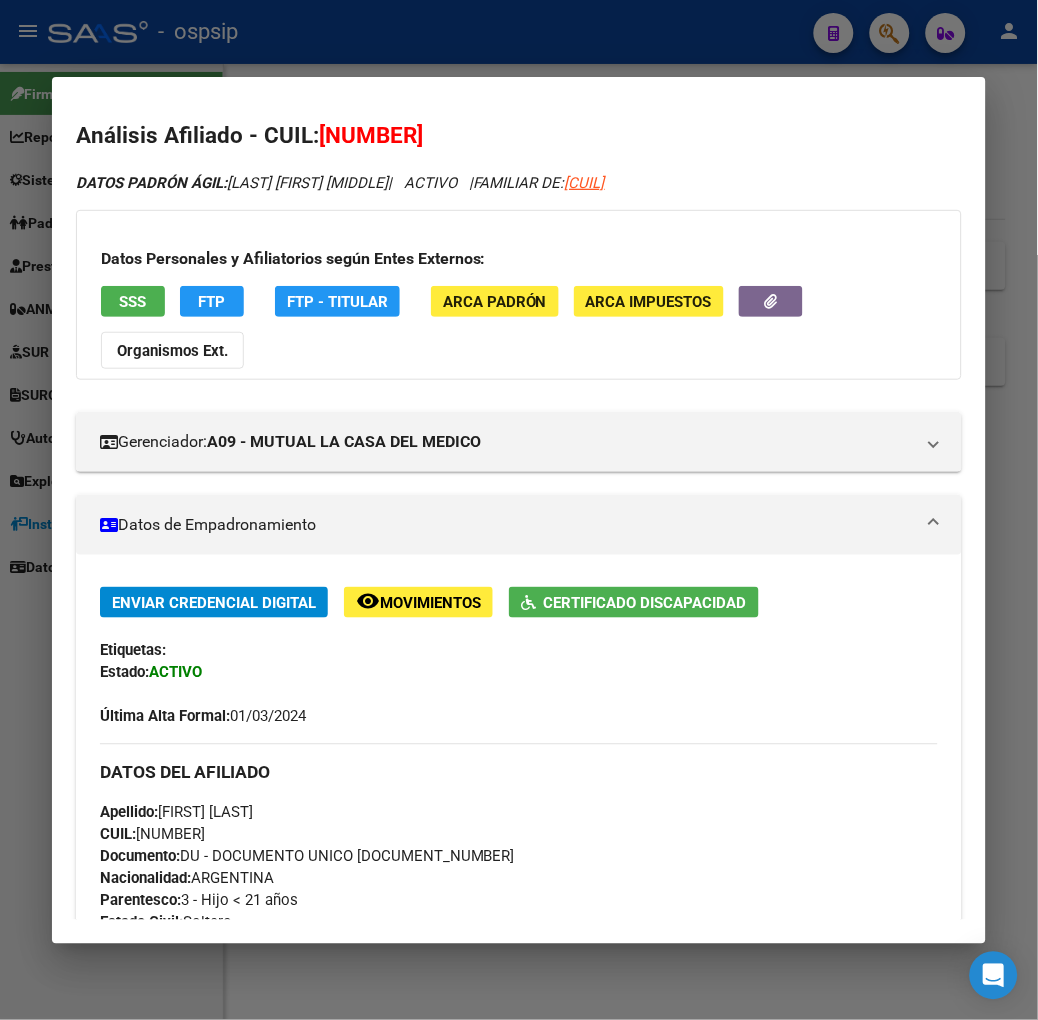 click on "FTP - Titular" 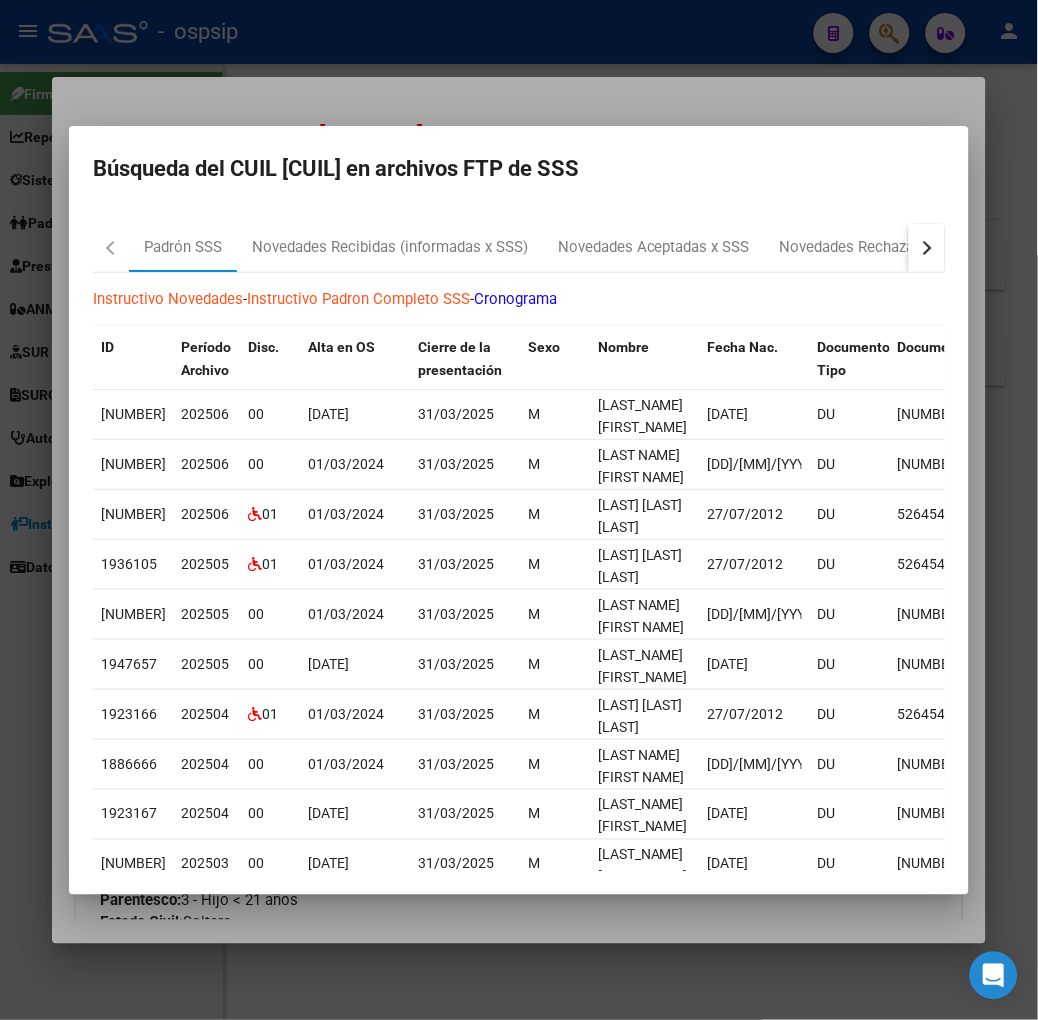 click on "Padrón SSS Novedades Recibidas (informadas x SSS) Novedades Aceptadas x SSS Novedades Rechazadas x SSS MT Familiares Instructivo Novedades  -  Instructivo Padron Completo SSS  -  Cronograma ID Período Archivo Disc. Alta en OS Cierre de la presentación Sexo Nombre Fecha Nac. Documento Tipo Documento Parentesco DomicilioTipo Provincia Departamento Localidad CP Calle Nro Puerta Piso Teléfono Estado Civil Nacionalidad CUIT Empleador CUIL Titular Situacion Revista Tit. Tipo Beneficiario Tit. [NUMBER] [NUMBER]  00  [DATE] [DATE] M [LAST] [FIRST] [MIDDLE]         [DATE]  DU   [NUMBER]   0 - Titular  1 - Domicilio Completo  6 - [STATE]         [CITY]                 [POSTAL_CODE]   [STREET]              [NUMBER]                                 1 - Soltero  12 - ARGENTINA [CUIL] [CUIL]  99 - No se conoce situación de revista  04 - MONOTRIBUTISTAS [NUMBER] [NUMBER]  00  [DATE] [DATE] M [LAST] [FIRST] [MIDDLE]              [DATE]  DU   [NUMBER]   3 - Hijo < 21 años  1 - Domicilio Completo         01" at bounding box center (519, 539) 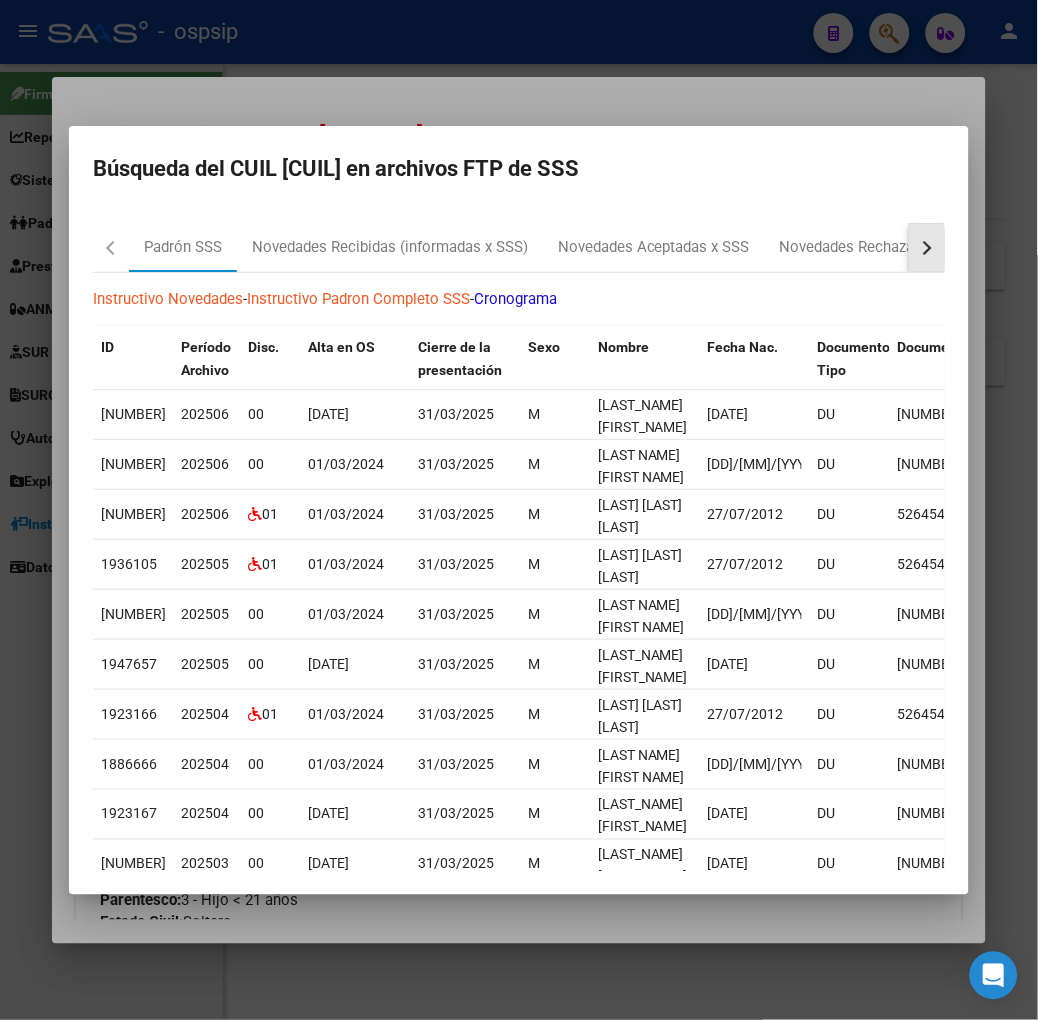 click at bounding box center [927, 248] 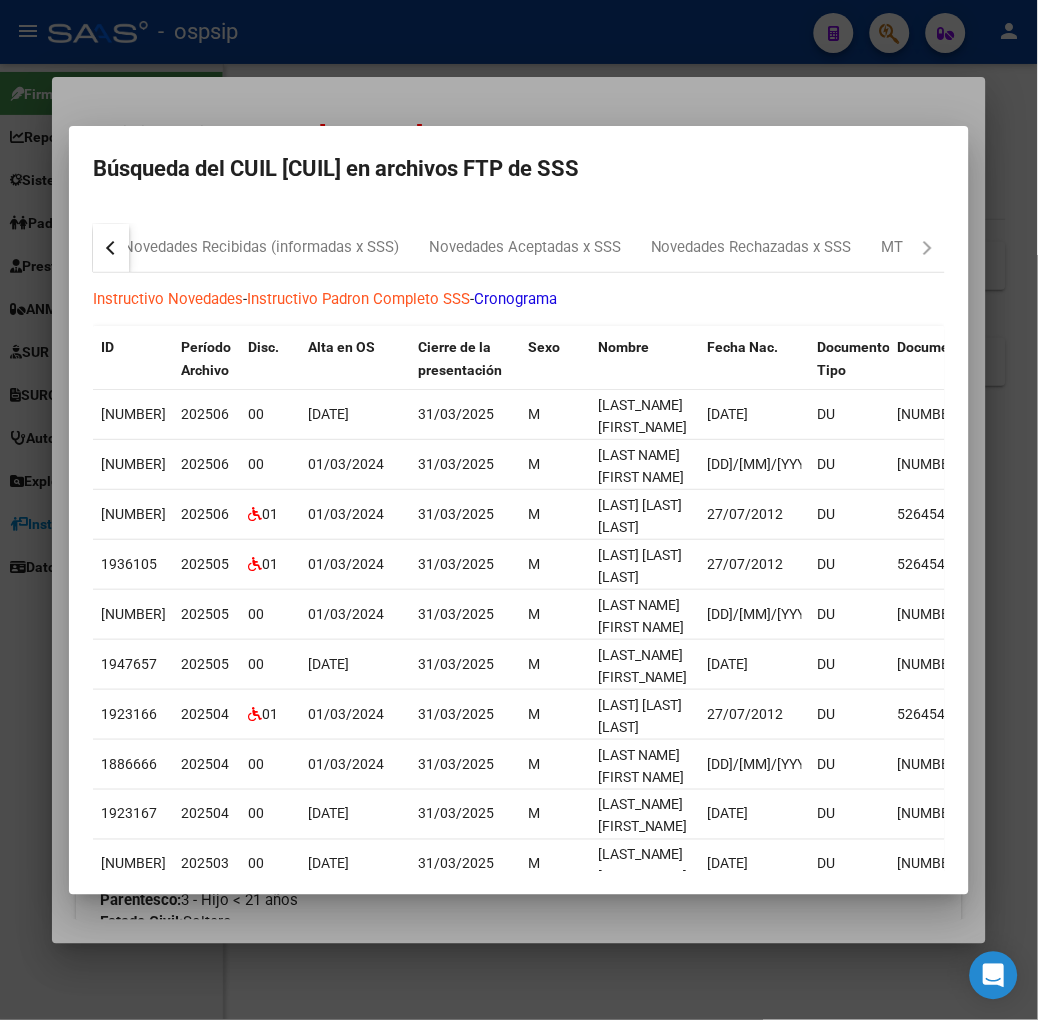 click at bounding box center (519, 510) 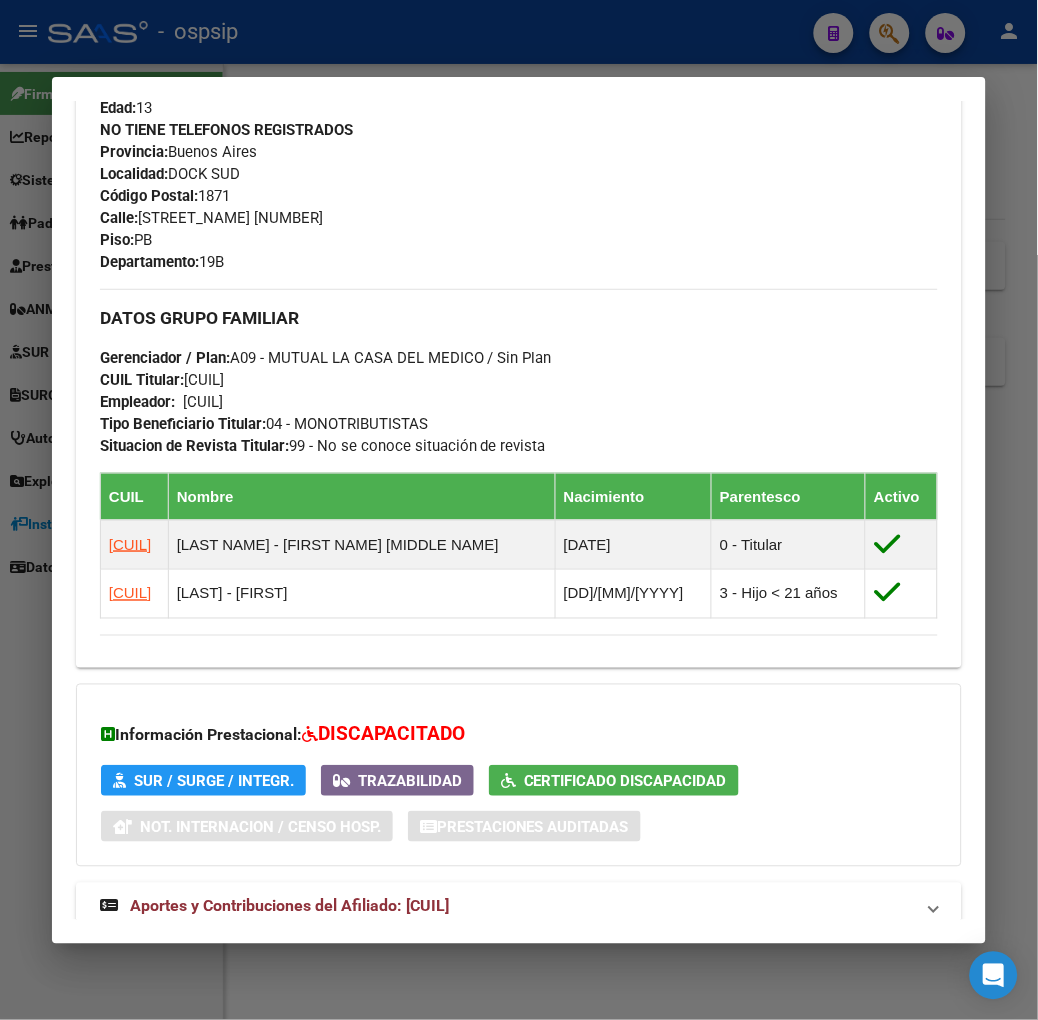 scroll, scrollTop: 851, scrollLeft: 0, axis: vertical 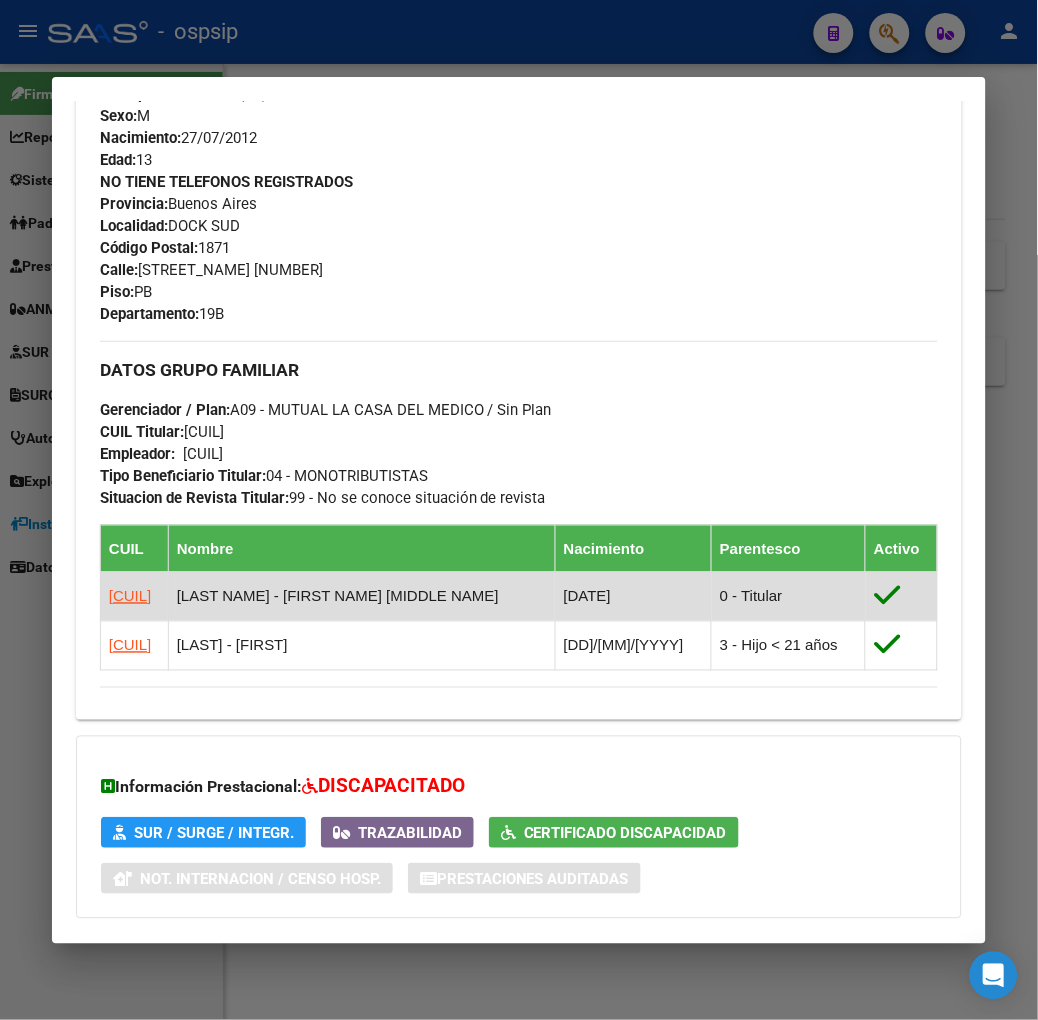 click on "[CUIL]" at bounding box center (134, 596) 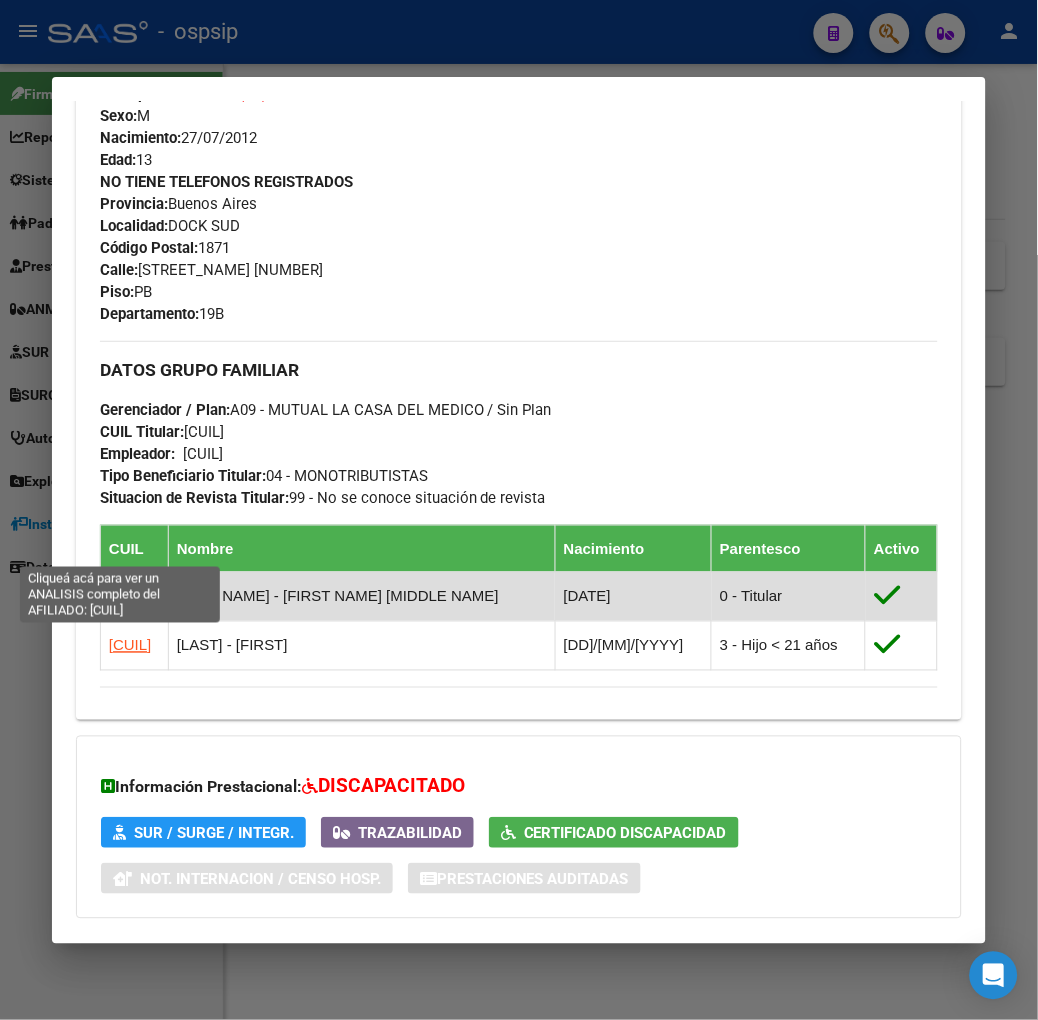 click on "[CUIL]" at bounding box center [130, 596] 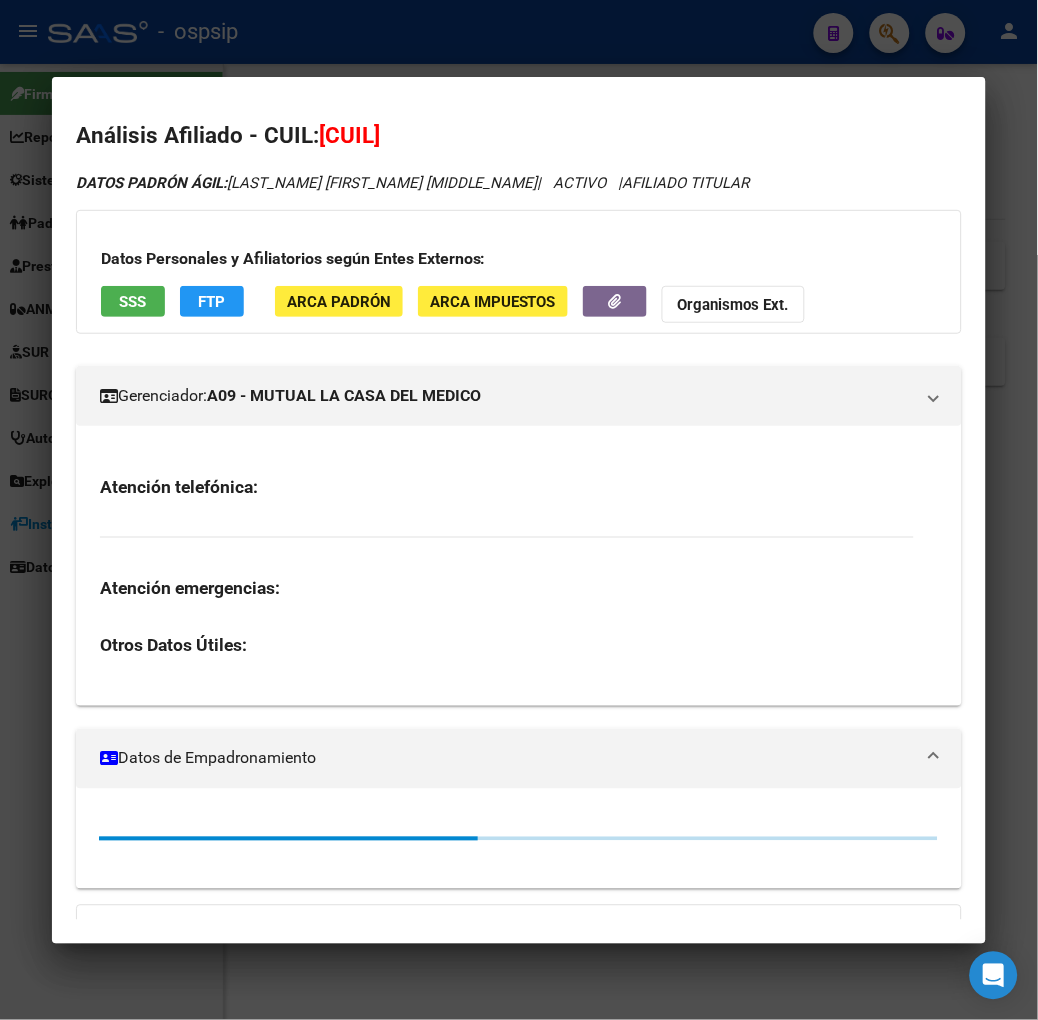 click on "[CUIL]" at bounding box center [349, 135] 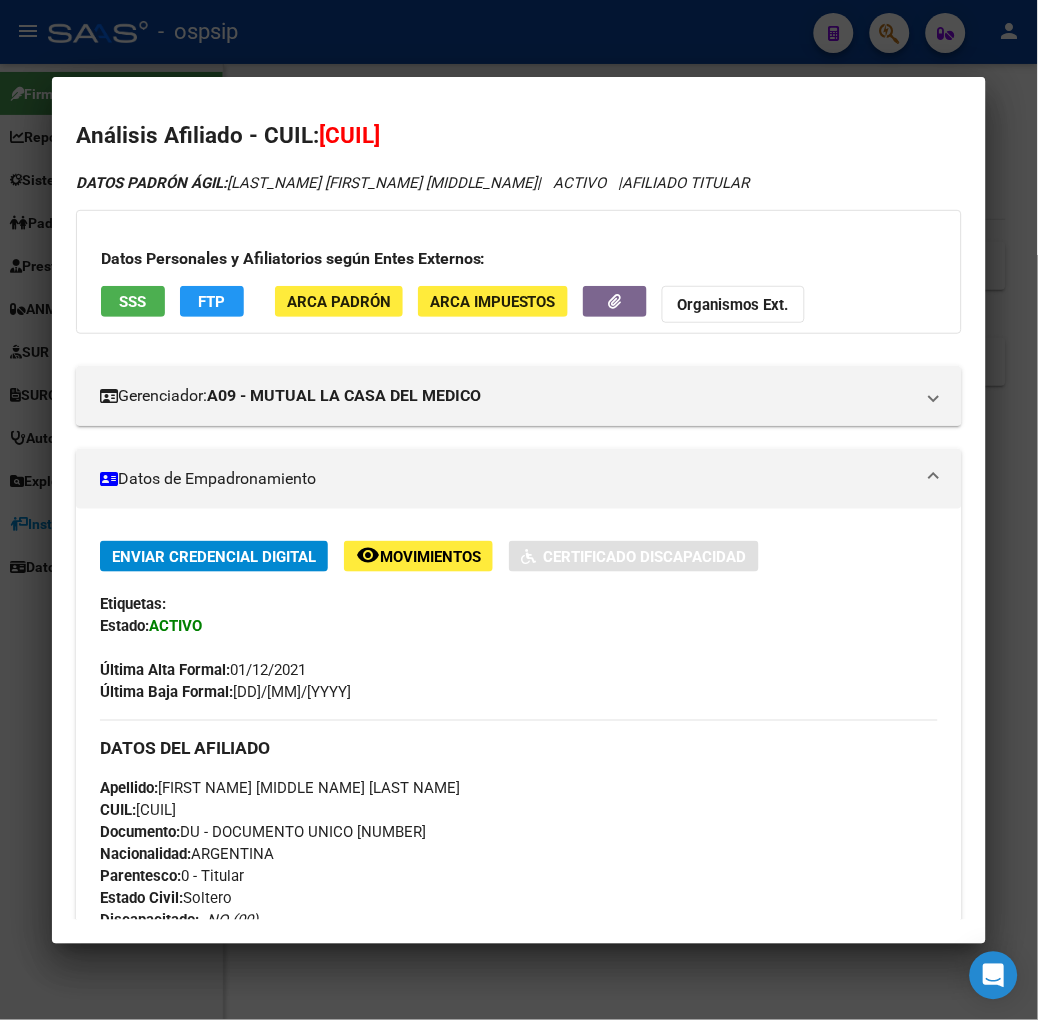click on "[CUIL]" at bounding box center (349, 135) 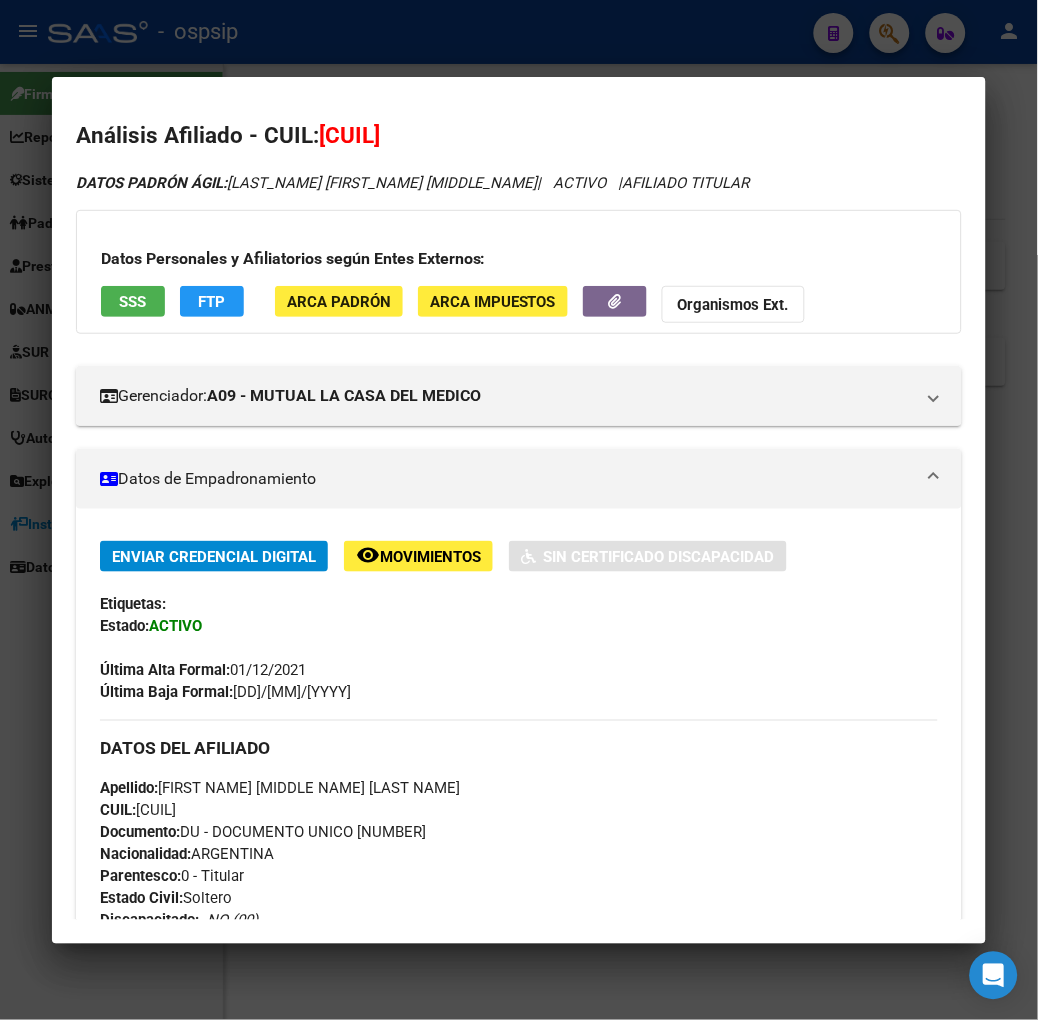 click at bounding box center (519, 510) 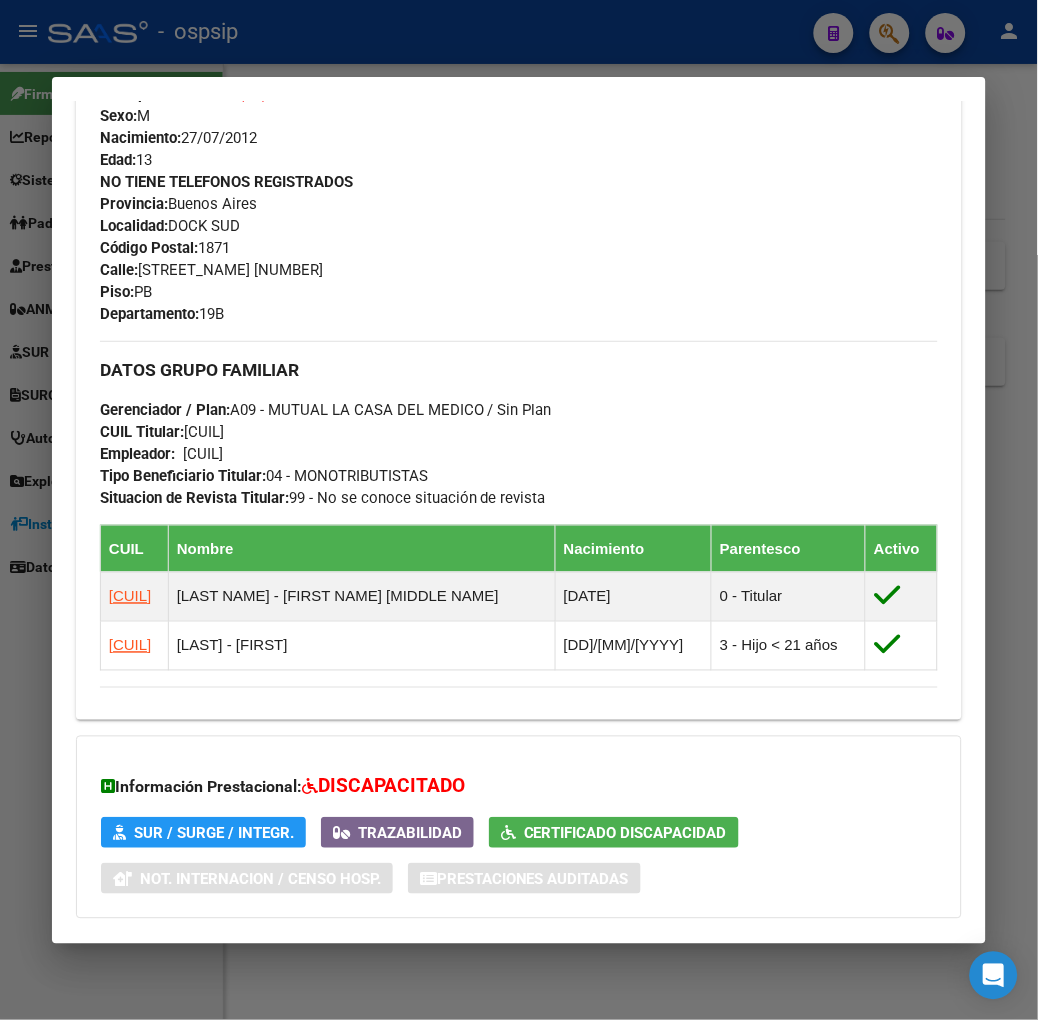 click at bounding box center [519, 510] 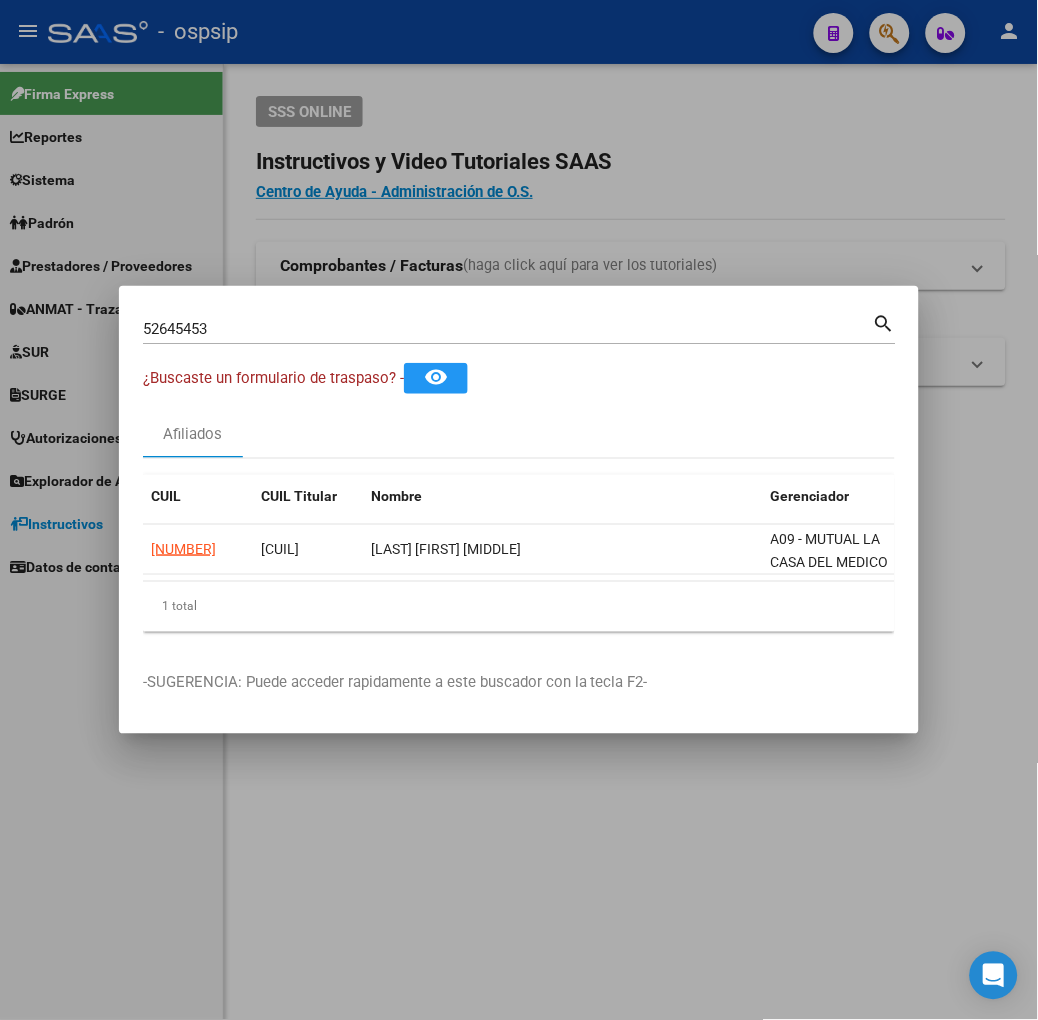 click on "52645453" at bounding box center [508, 329] 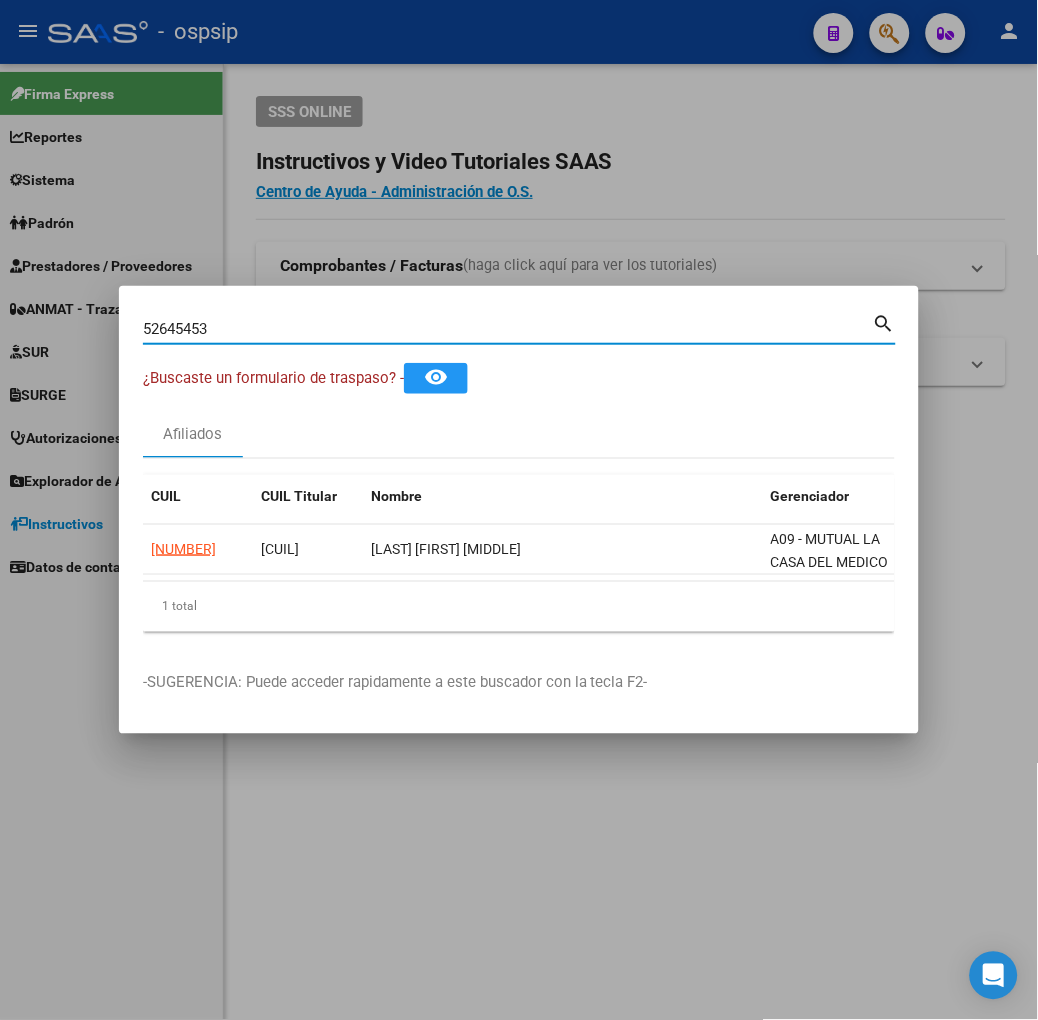 click on "52645453" at bounding box center (508, 329) 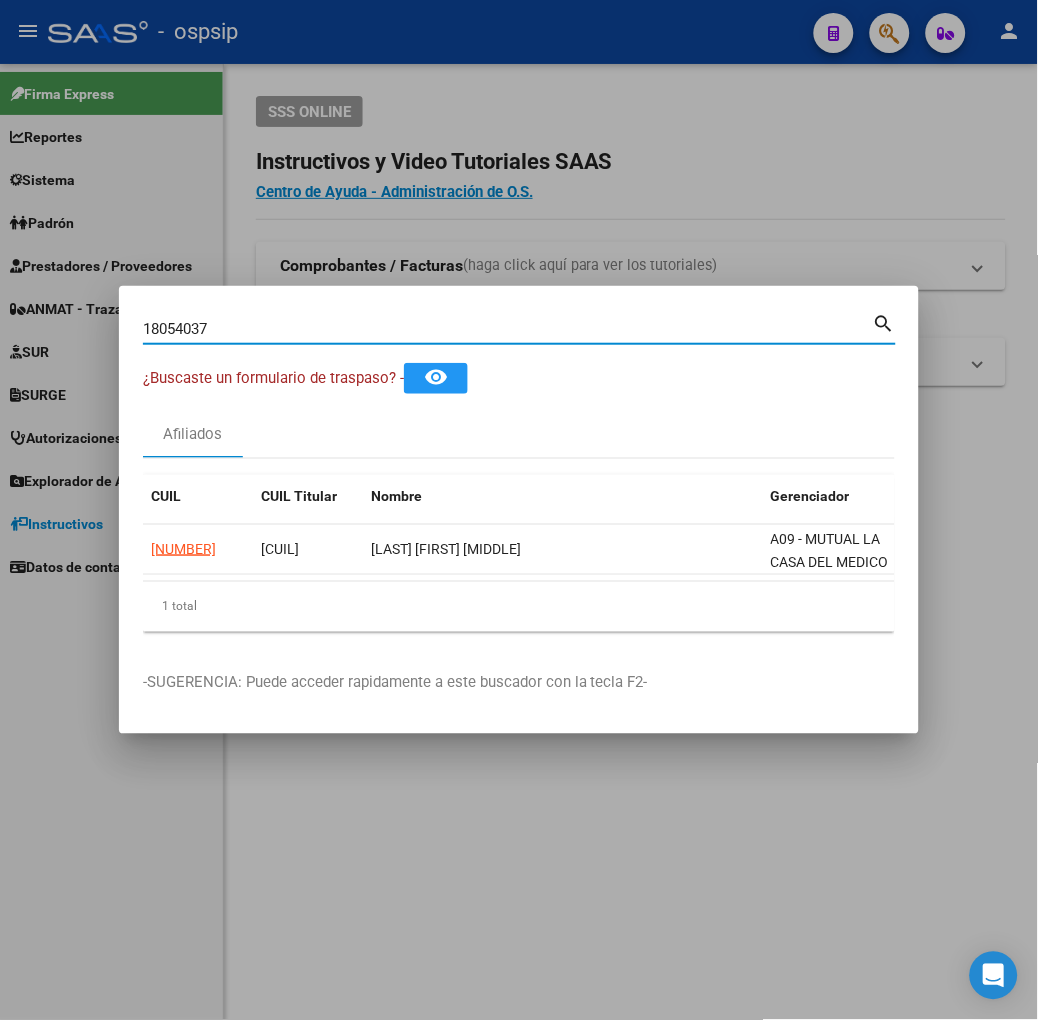type on "18054037" 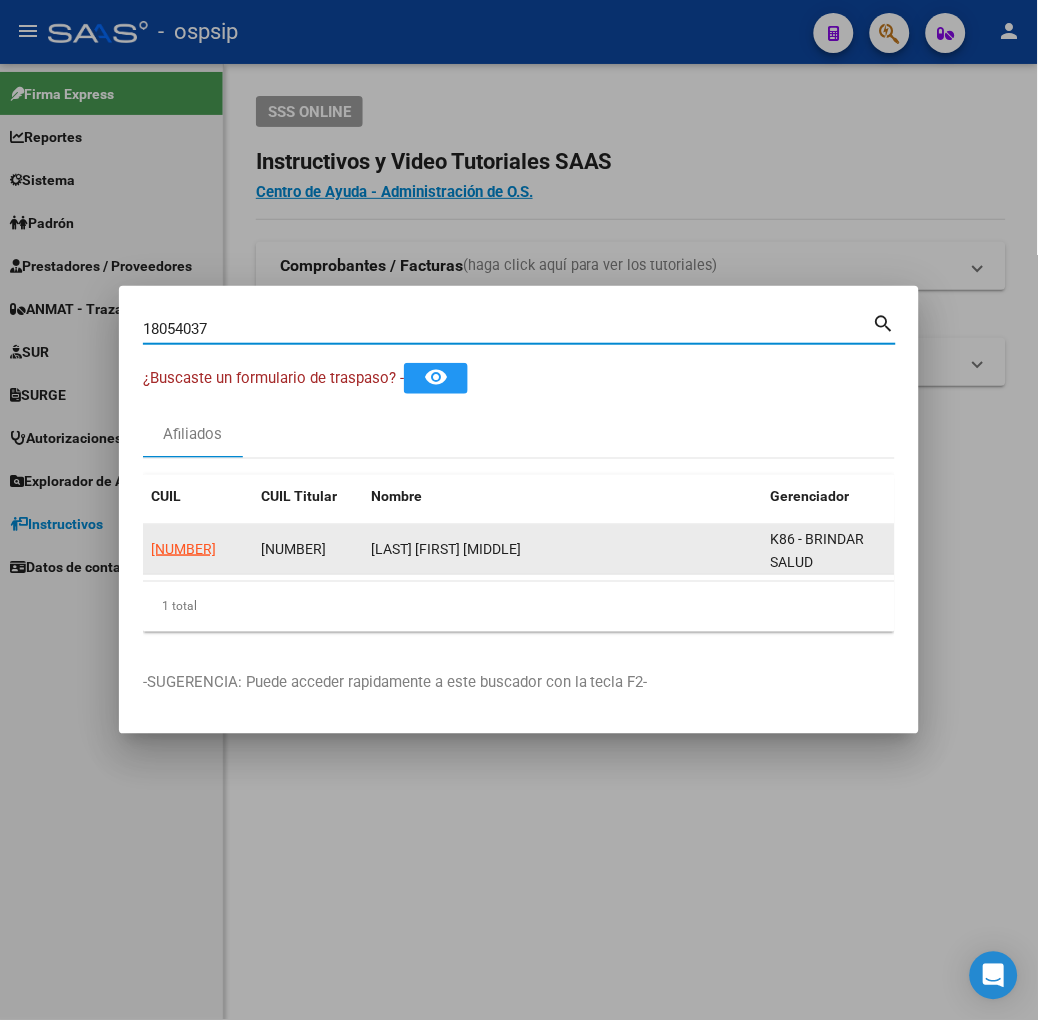 click on "[NUMBER]" 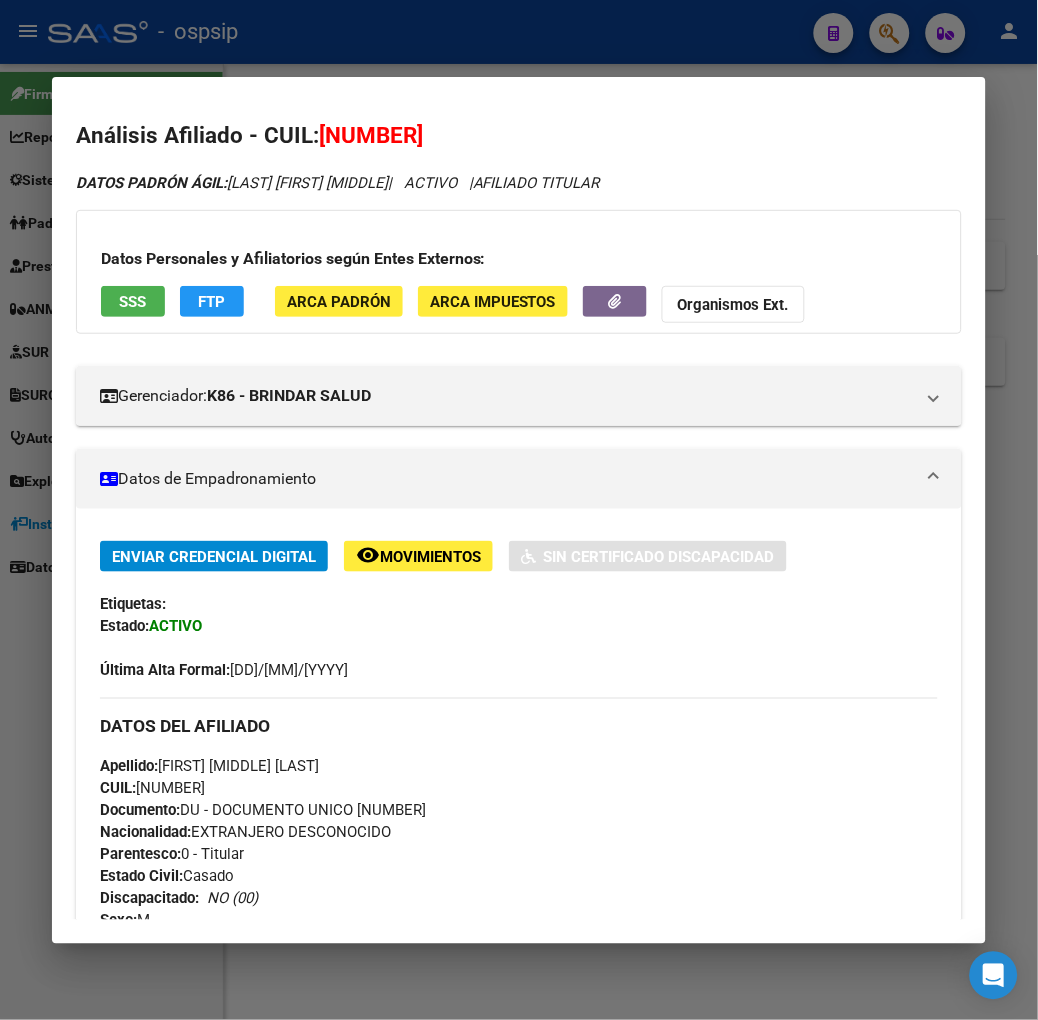 click on "SSS" at bounding box center (132, 302) 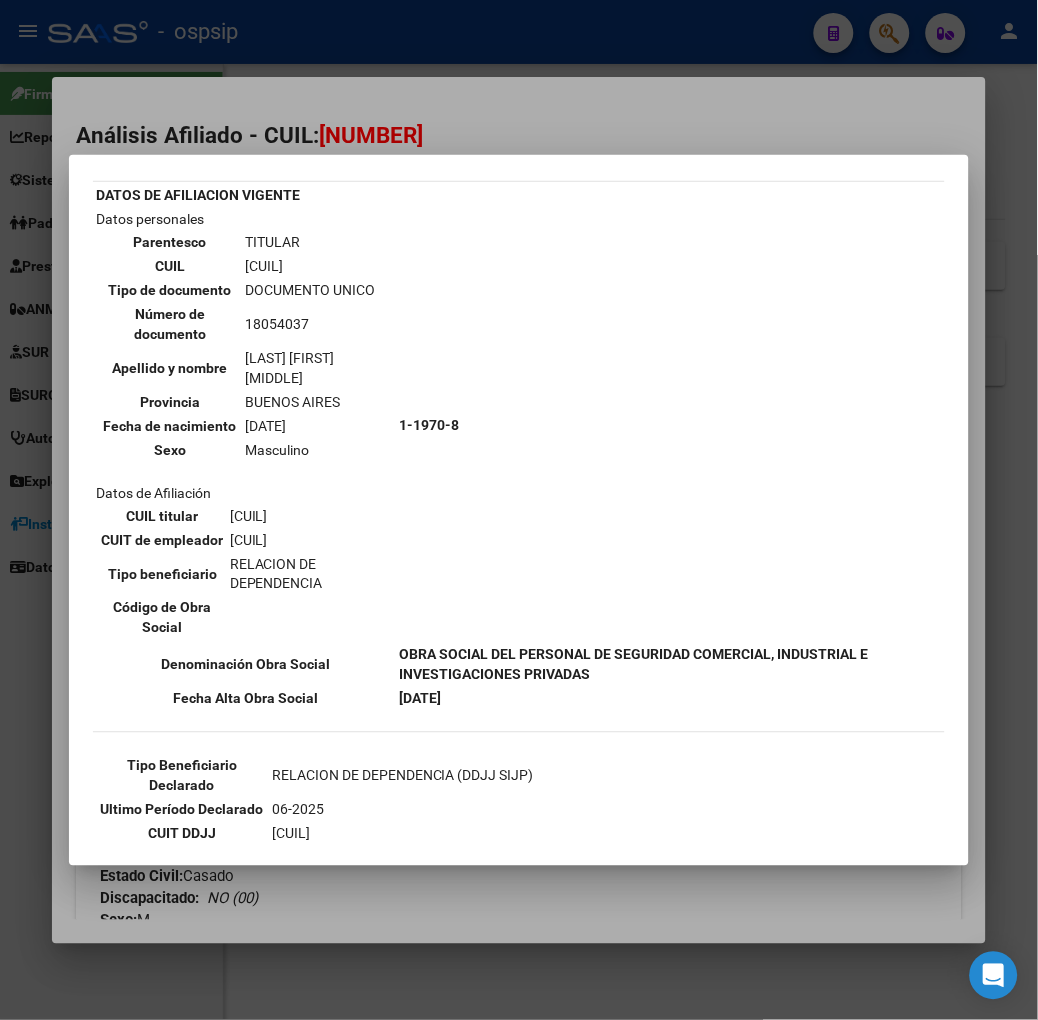 scroll, scrollTop: 111, scrollLeft: 0, axis: vertical 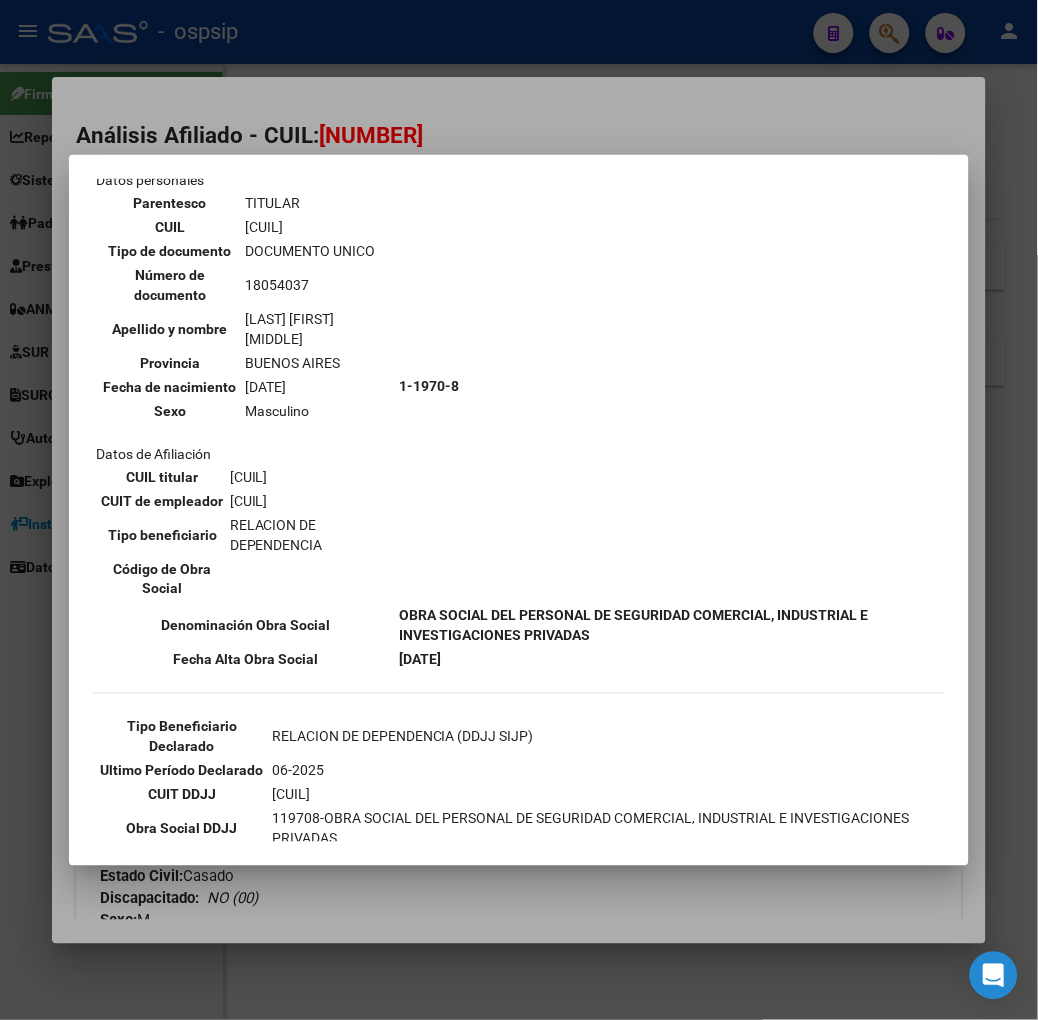 click at bounding box center [519, 510] 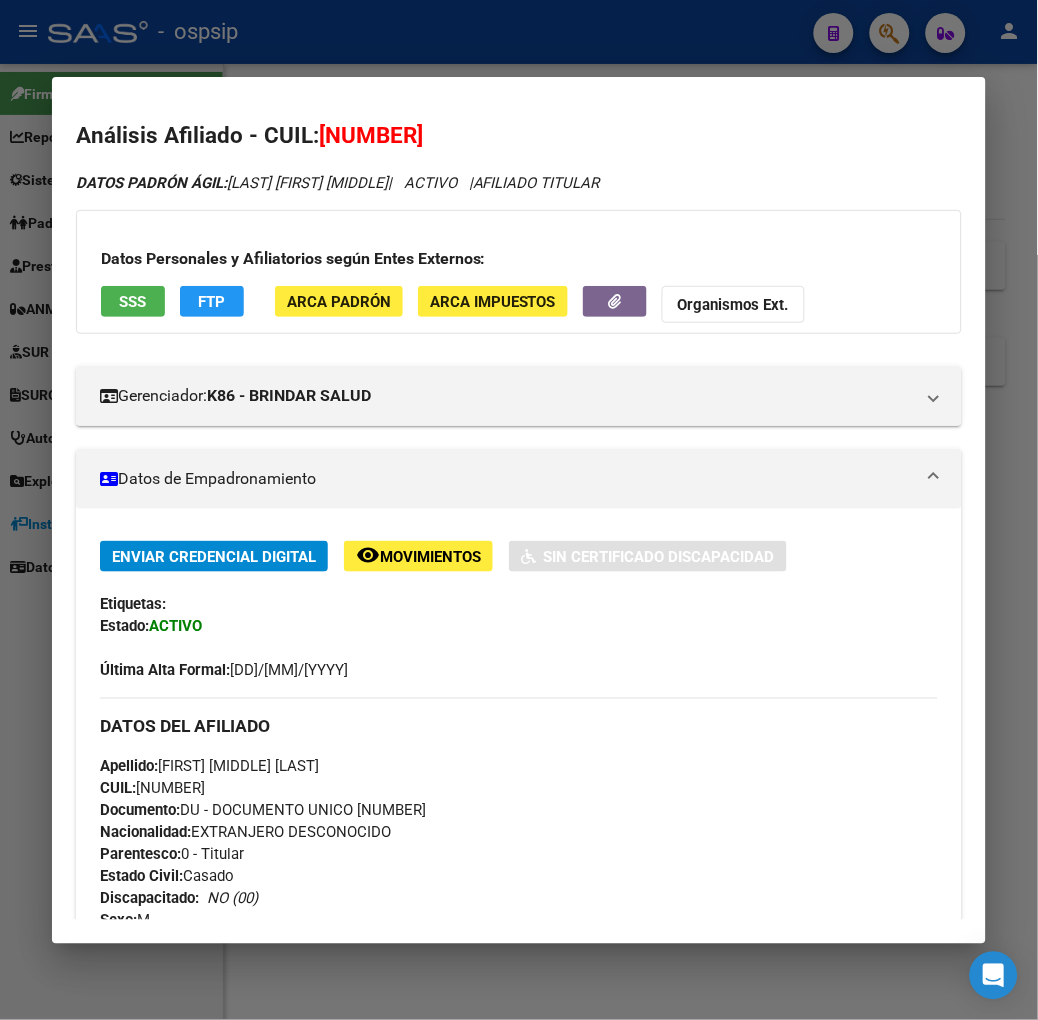 click at bounding box center (519, 510) 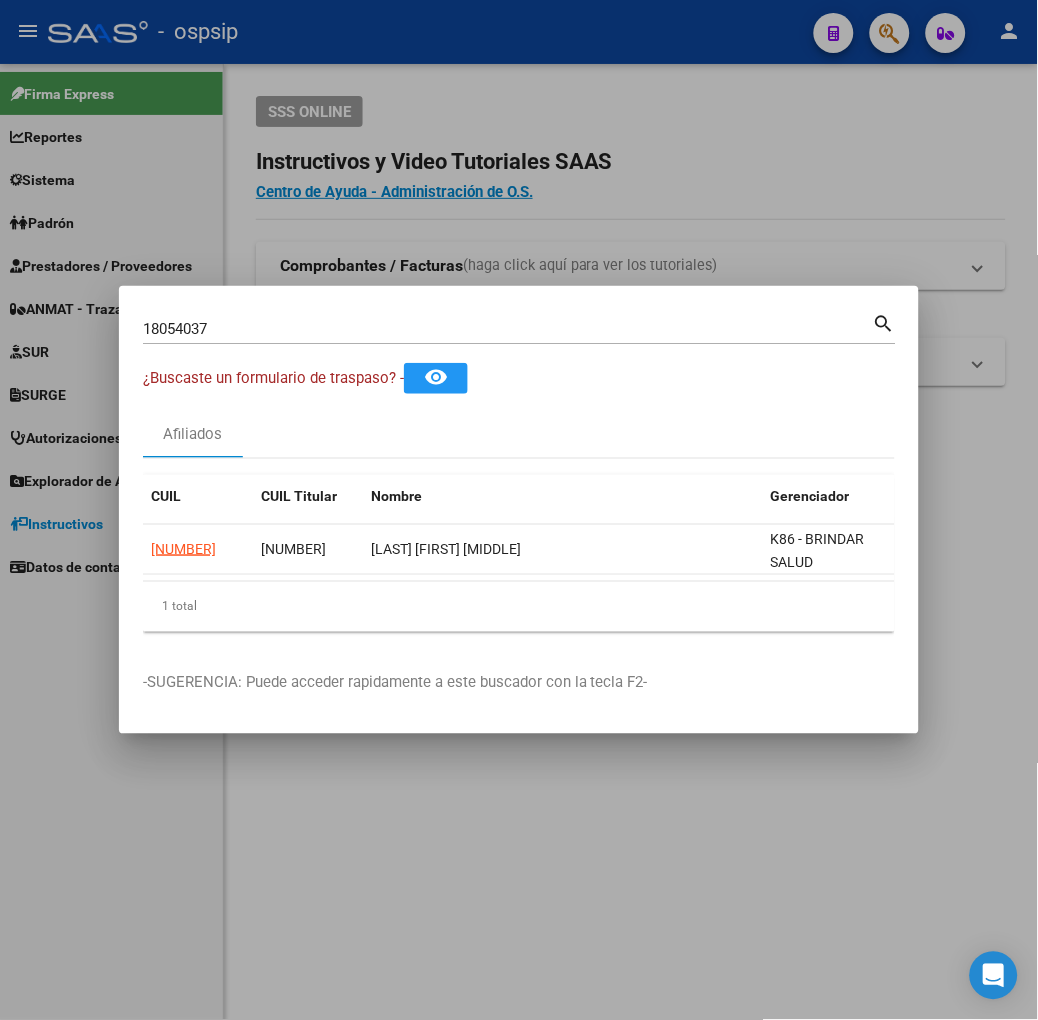 click on "18054037" at bounding box center (508, 329) 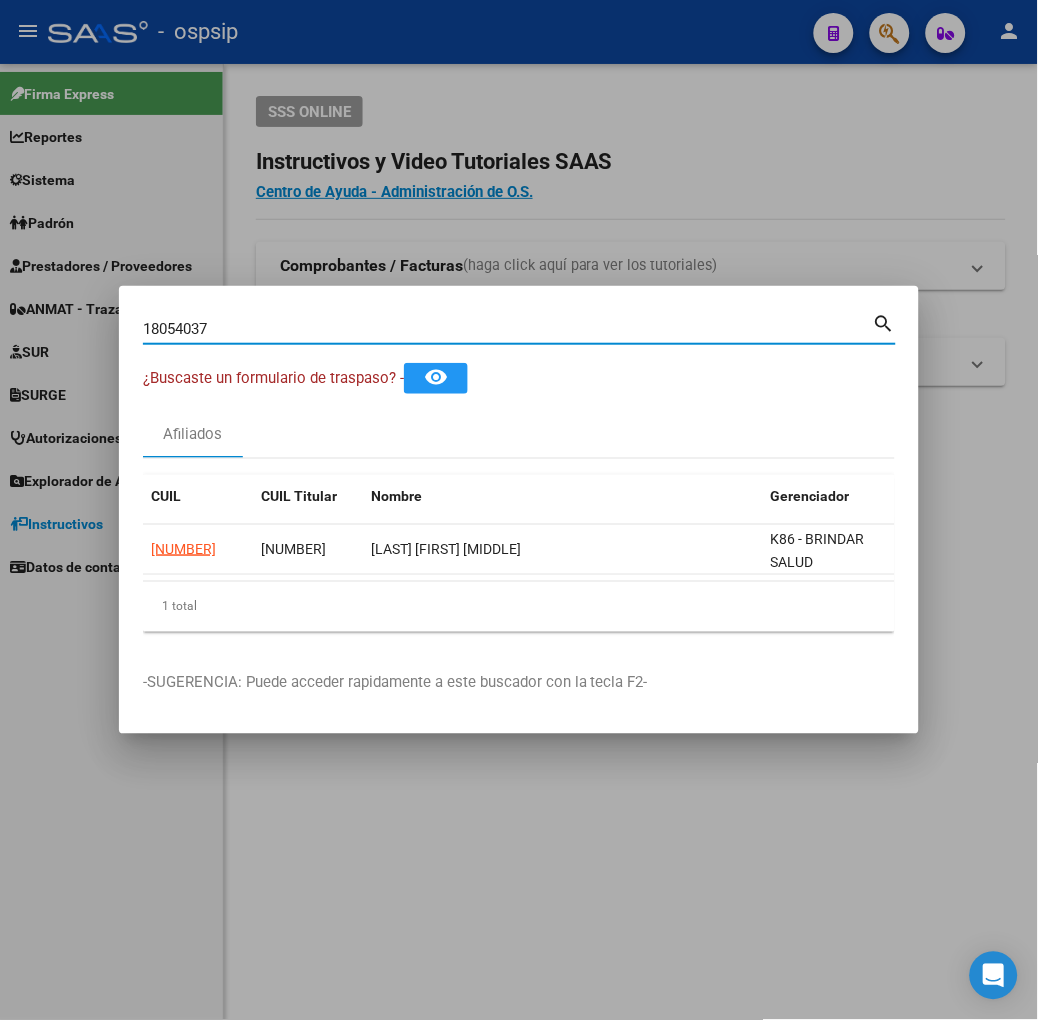 click on "18054037" at bounding box center (508, 329) 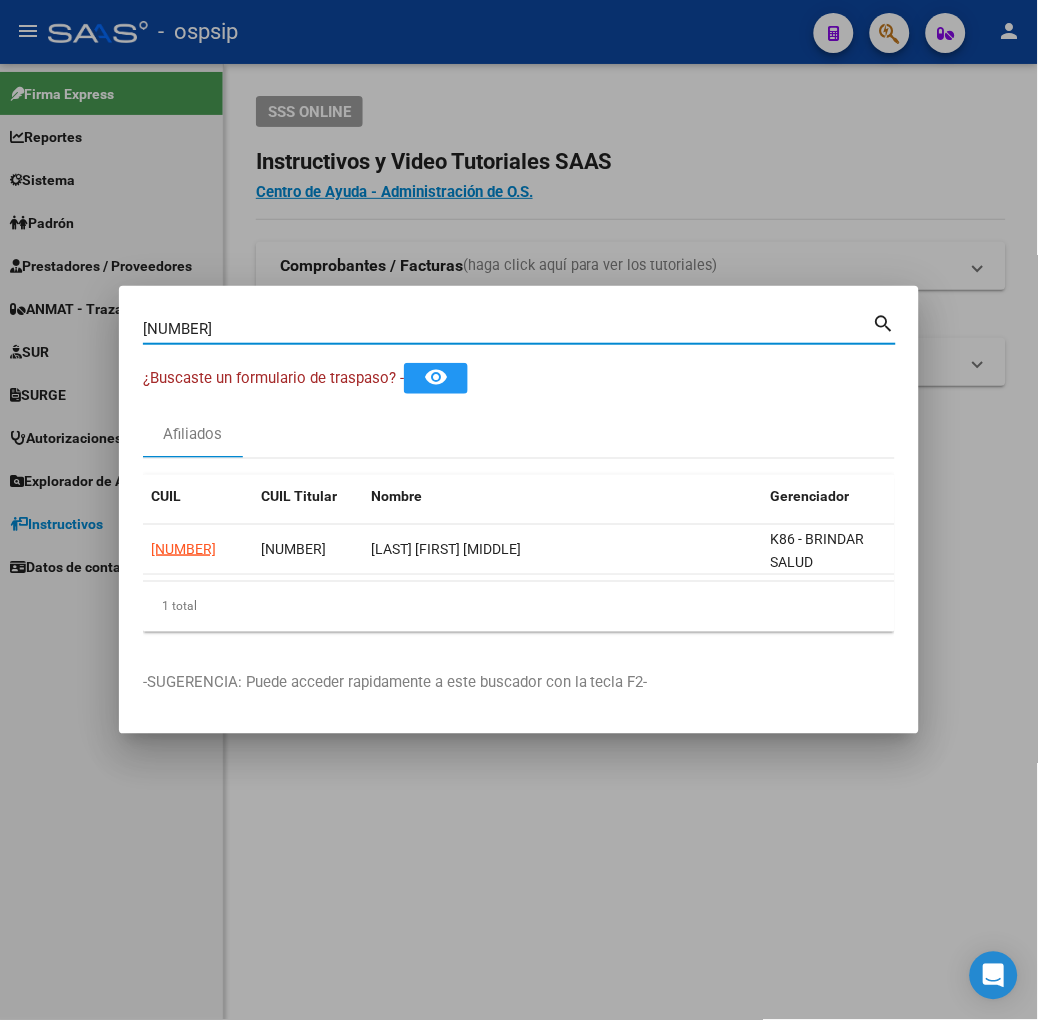 type on "[NUMBER]" 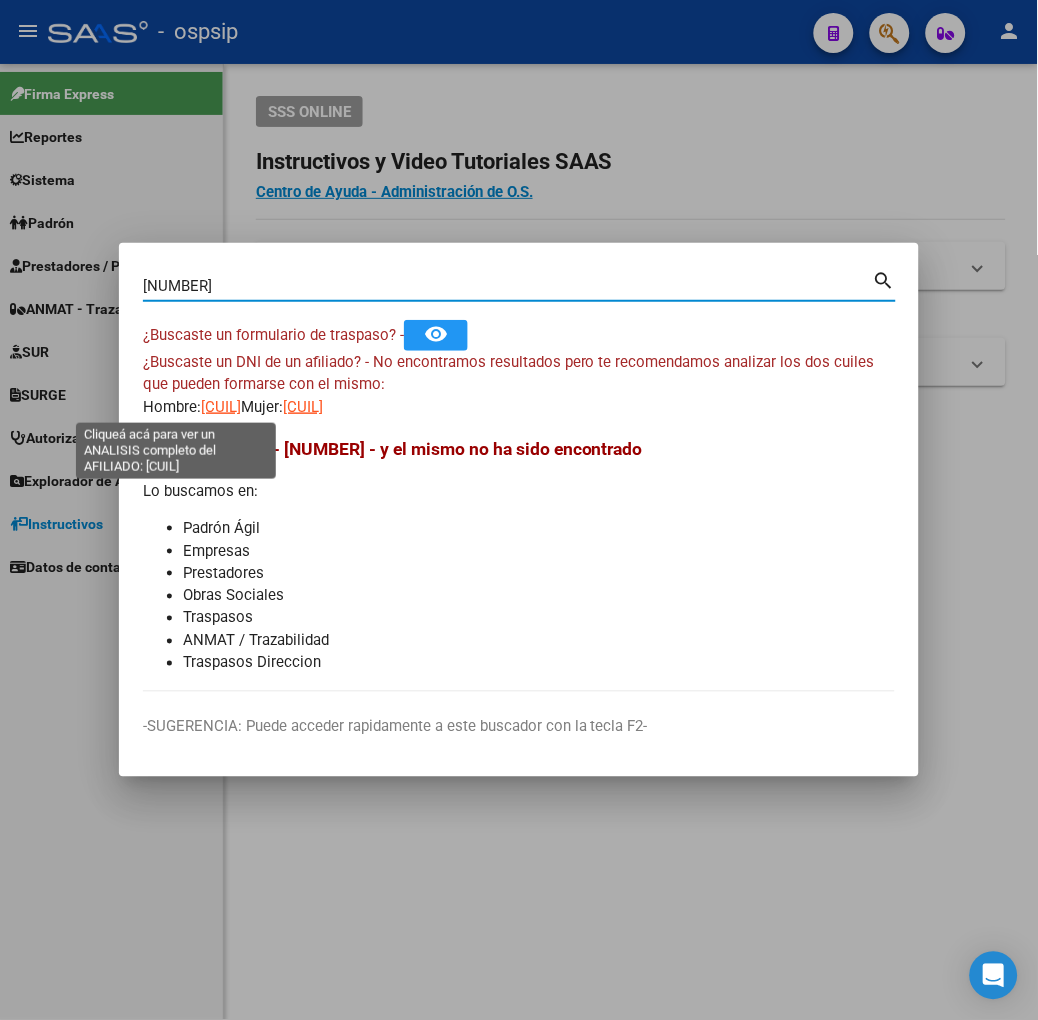 click on "[CUIL]" at bounding box center (221, 407) 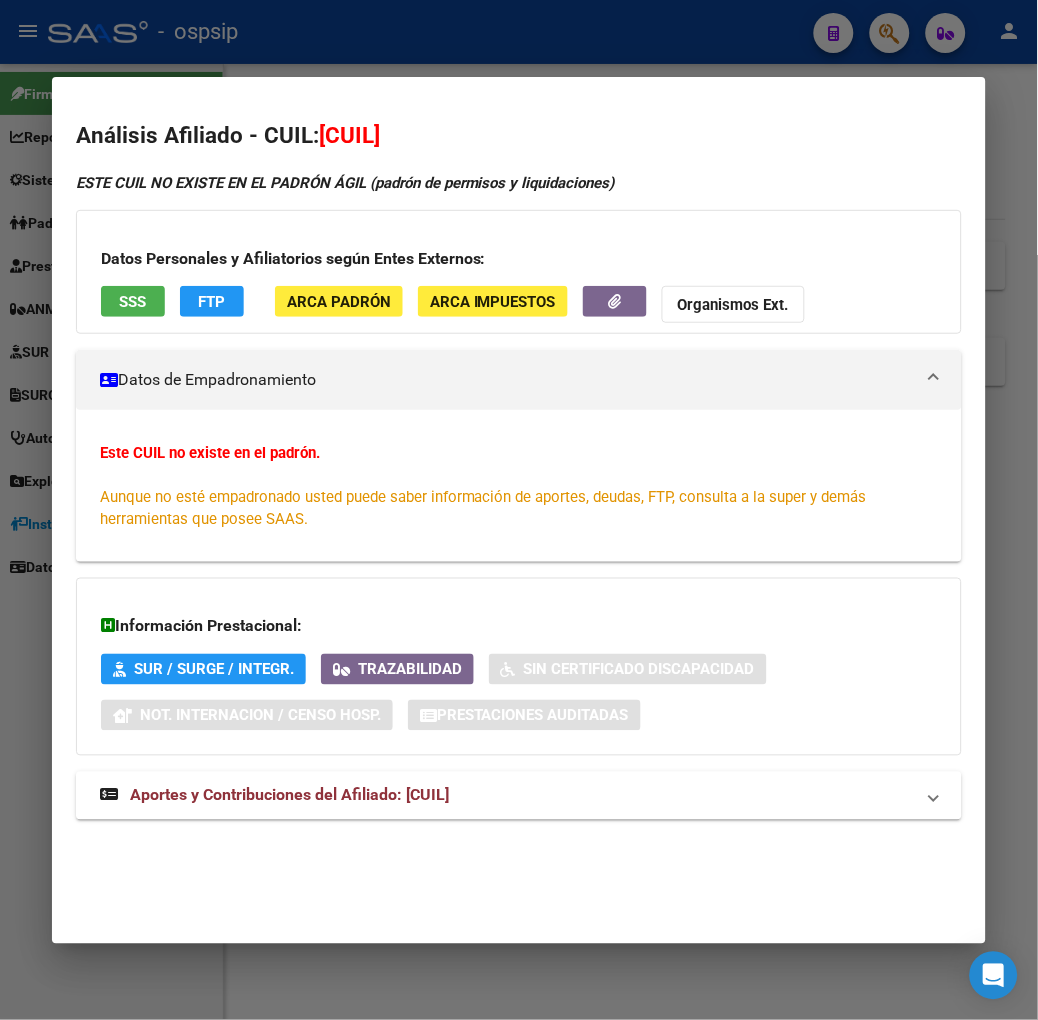 click on "Análisis Afiliado - CUIL: [CUIL] ESTE CUIL NO EXISTE EN EL PADRÓN ÁGIL (padrón de permisos y liquidaciones) Datos Personales y Afiliatorios según Entes Externos: SSS FTP ARCA Padrón ARCA Impuestos Organismos Ext.   Datos de Empadronamiento   Este CUIL no existe en el padrón. Aunque no esté empadronado usted puede saber información de aportes, deudas, FTP, consulta a la super y demás herramientas que posee SAAS.   Información Prestacional:       SUR / SURGE / INTEGR.     Trazabilidad     Sin Certificado Discapacidad     Not. Internacion / Censo Hosp.  Prestaciones Auditadas      Aportes y Contribuciones del Afiliado: [CUIL] Hemos buscado el CUIL - [CUIL] - y el mismo no existe en nuestra información procesada de aportes y contribuciones  El mismo fue buscado en:  Cuenta Corriente Devengada de Régimen General Cuenta Corriente Devengada de Monotributo / Personal Doméstico Percibidos de Aportes Detallado Percibido por Fiscalización Percibido Total Archivos de Nóminas ARCA" at bounding box center (519, 510) 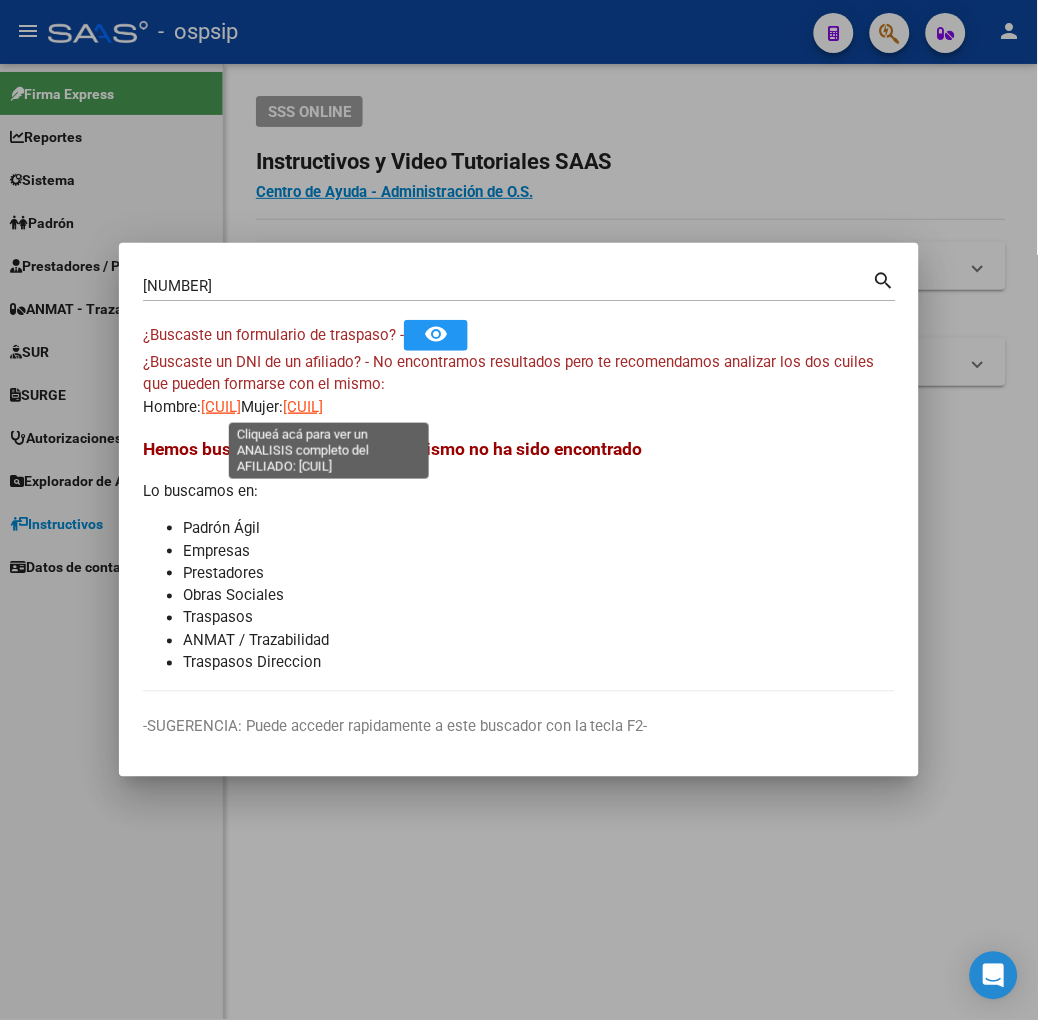 click on "[CUIL]" at bounding box center [303, 407] 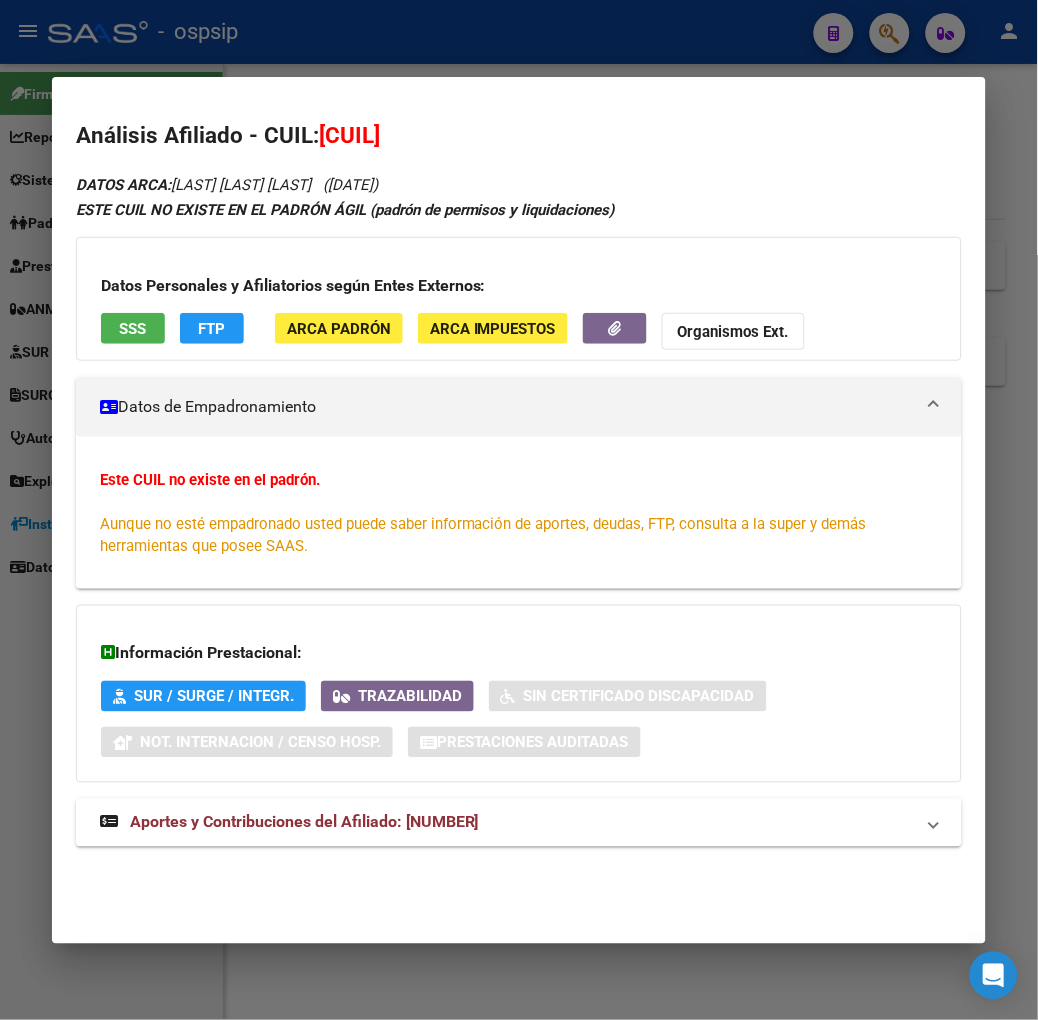 click on "Análisis Afiliado - CUIL: [CUIL] DATOS ARCA: FLORES LASSAGA MARIA SOL   (21/09/1983) ESTE CUIL NO EXISTE EN EL PADRÓN ÁGIL (padrón de permisos y liquidaciones) Datos Personales y Afiliatorios según Entes Externos: SSS FTP ARCA Padrón ARCA Impuestos Organismos Ext.   Datos de Empadronamiento   Este CUIL no existe en el padrón. Aunque no esté empadronado usted puede saber información de aportes, deudas, FTP, consulta a la super y demás herramientas que posee SAAS.   Información Prestacional:       SUR / SURGE / INTEGR.     Trazabilidad     Sin Certificado Discapacidad     Not. Internacion / Censo Hosp.  Prestaciones Auditadas      Aportes y Contribuciones del Afiliado: [CUIL] Hemos buscado el CUIL - [CUIL] - y el mismo no existe en nuestra información procesada de aportes y contribuciones  El mismo fue buscado en:  Cuenta Corriente Devengada de Régimen General Cuenta Corriente Devengada de Monotributo / Personal Doméstico Percibidos de Aportes Detallado Percibido por Fiscalización Percibido Total Archivos de Nóminas ARCA" at bounding box center [519, 497] 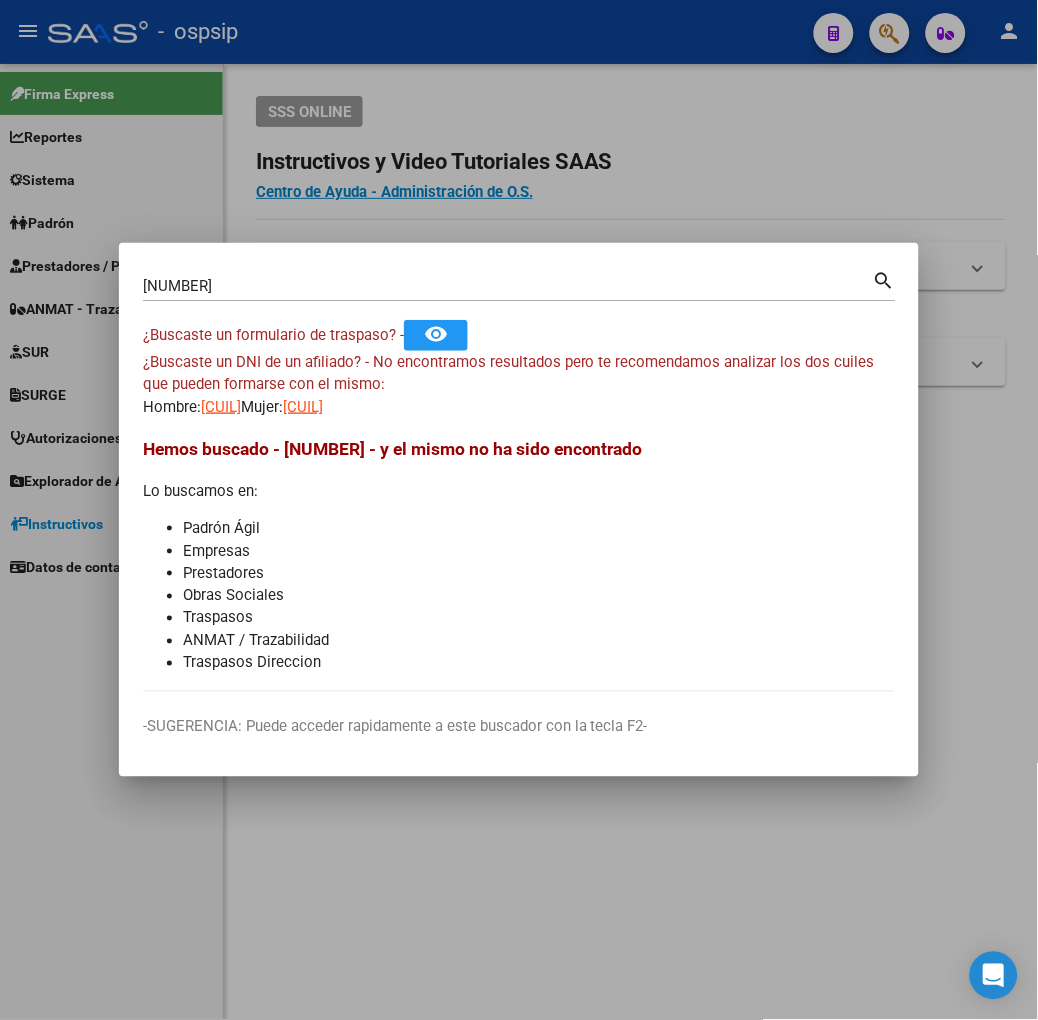 click on "[NUMBER] Buscar (apellido, dni, cuil, nro traspaso, cuit, obra social)" at bounding box center [508, 286] 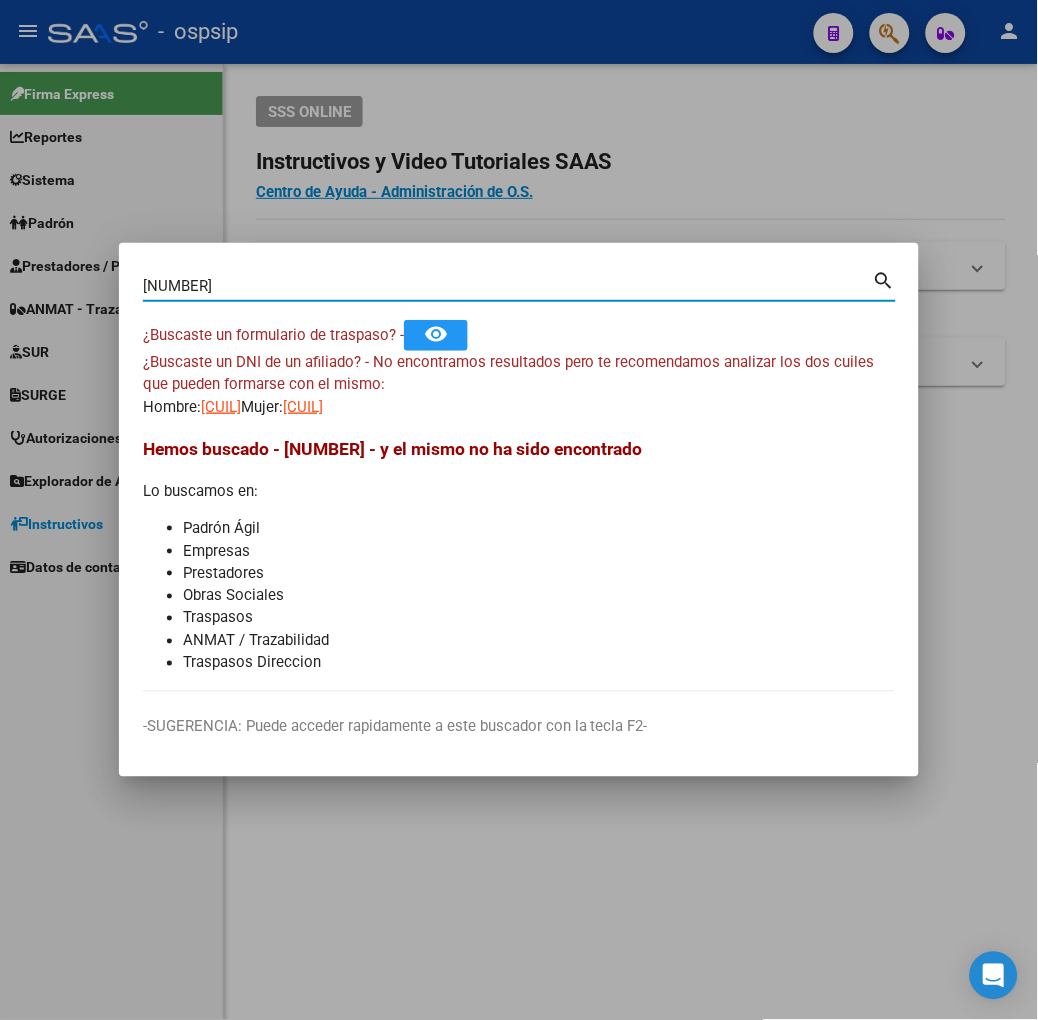 click on "[NUMBER]" at bounding box center [508, 286] 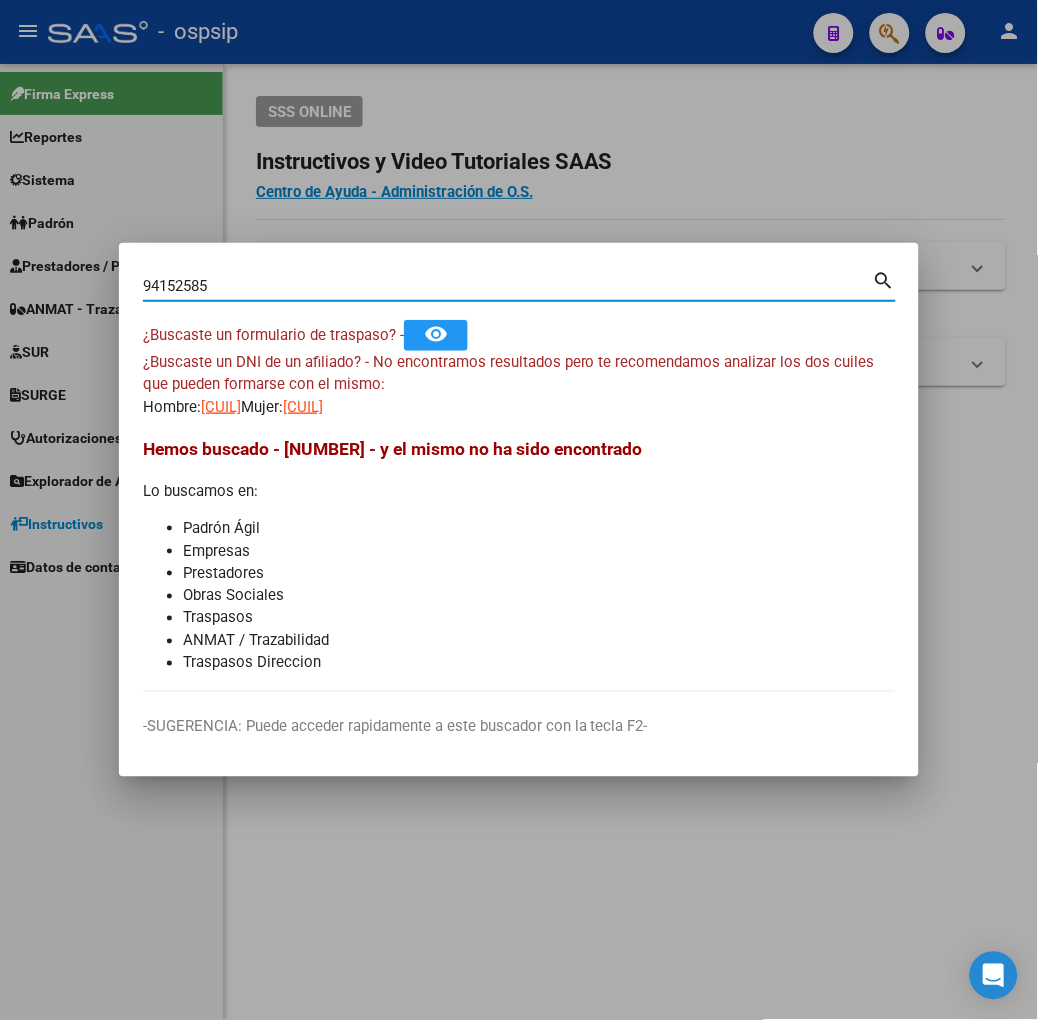 type on "94152585" 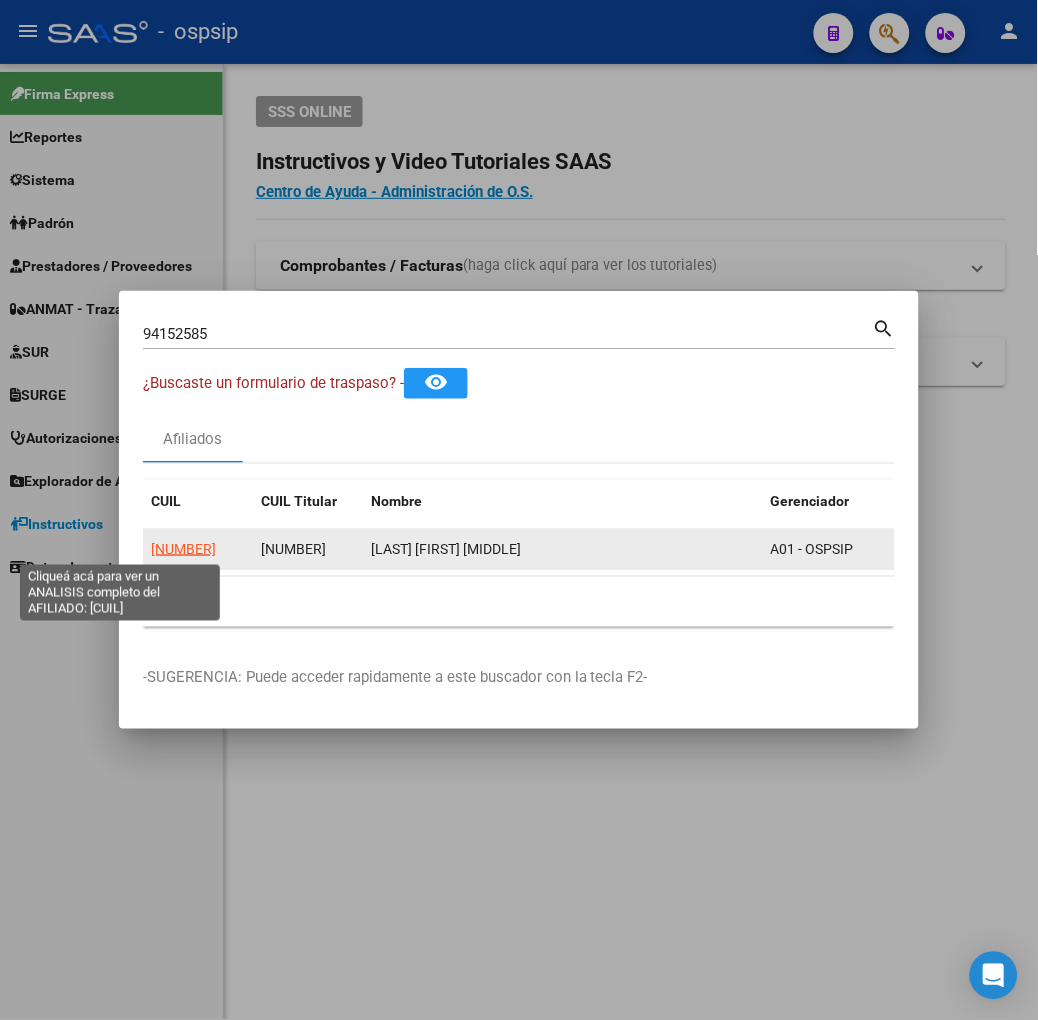 click on "[NUMBER]" 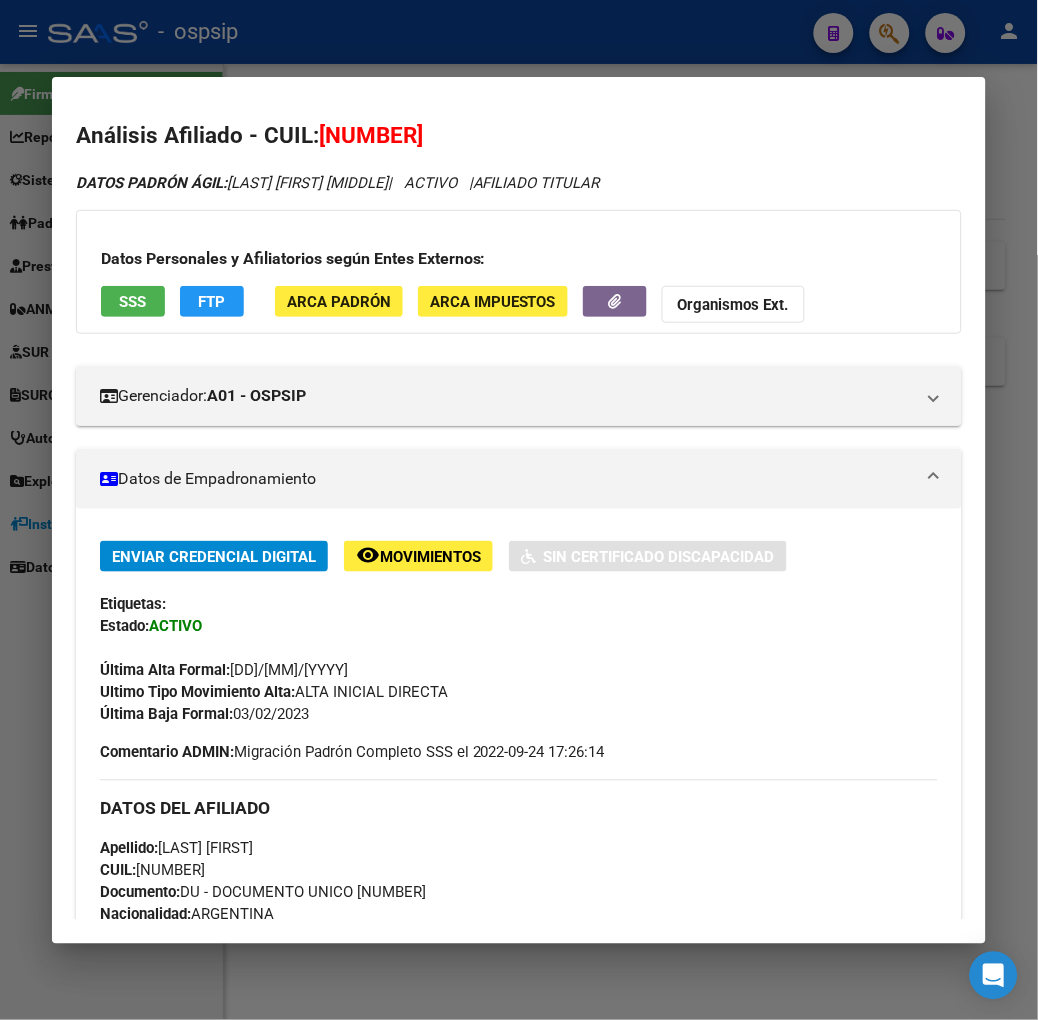 click on "SSS" at bounding box center (133, 301) 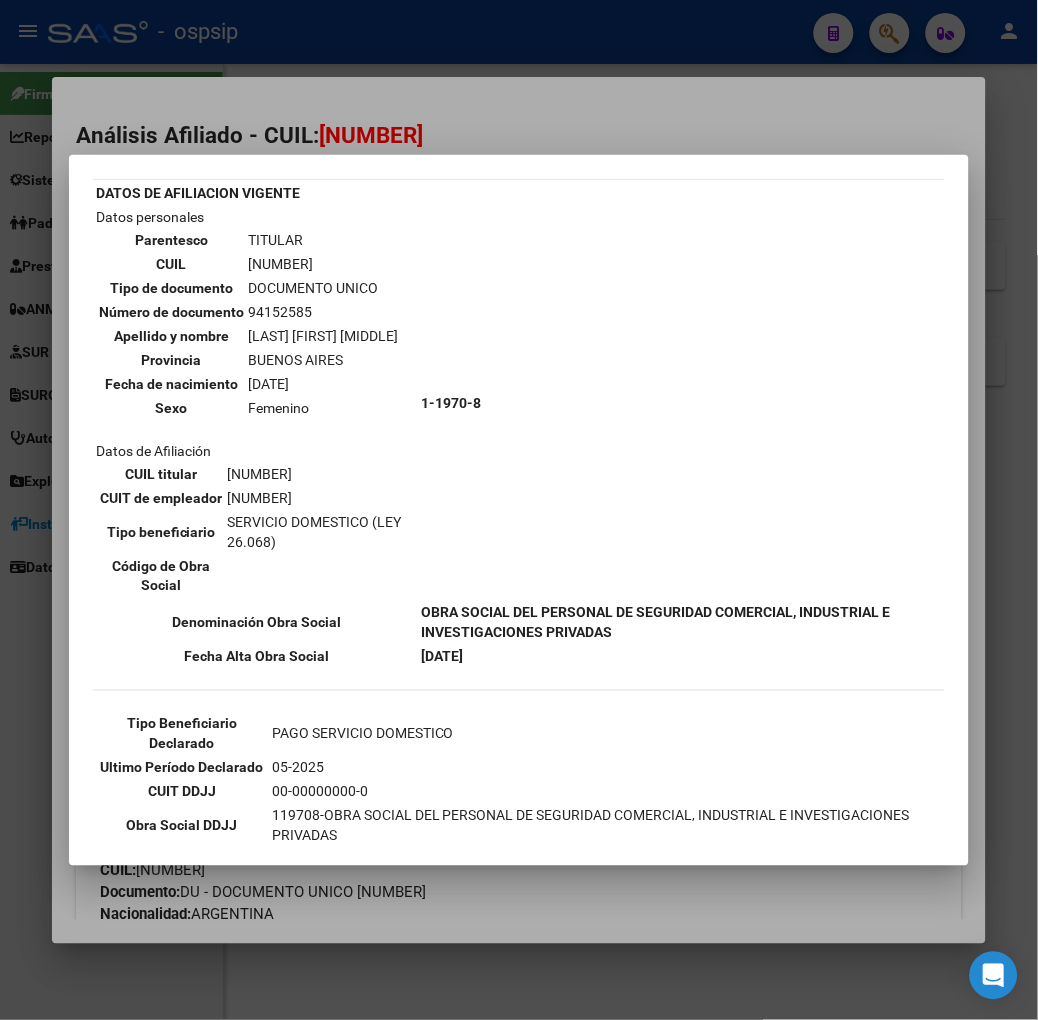 scroll, scrollTop: 111, scrollLeft: 0, axis: vertical 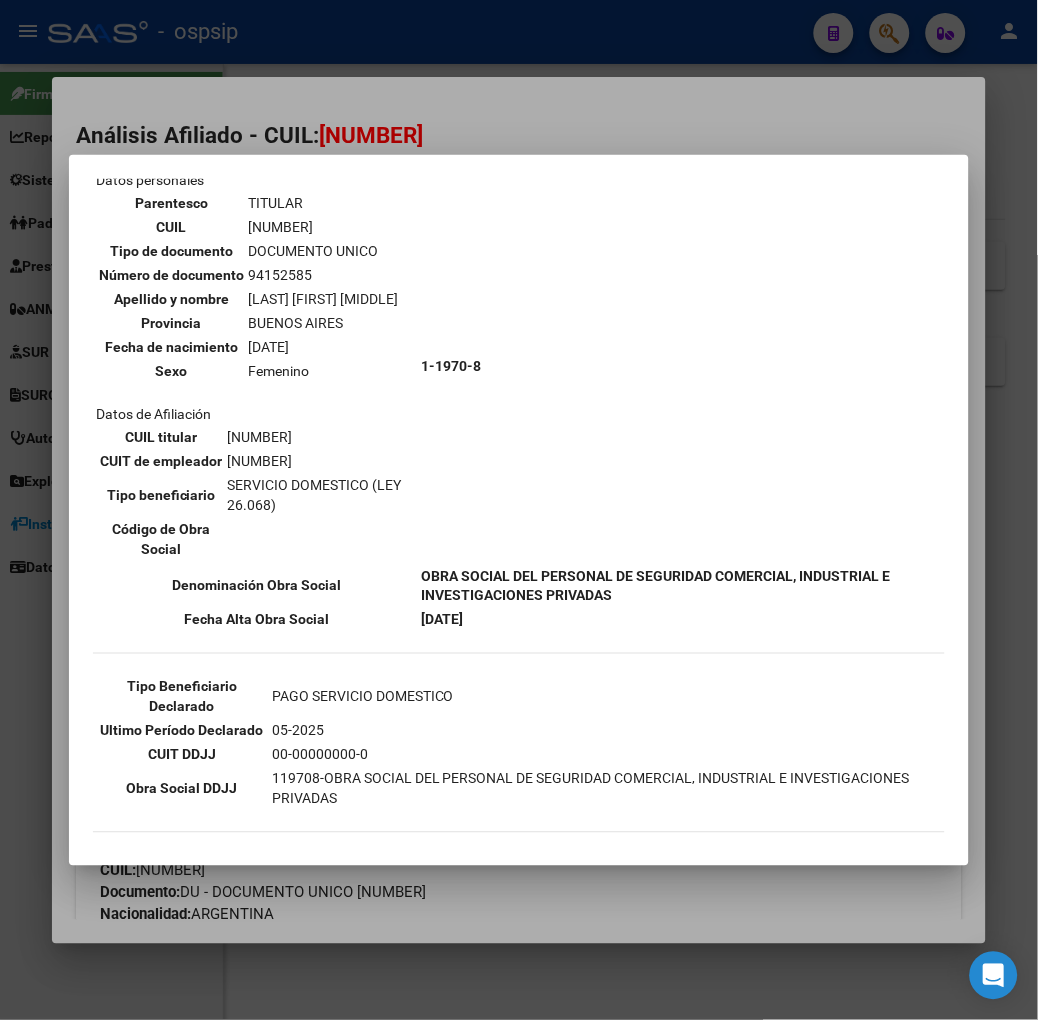 click at bounding box center [519, 510] 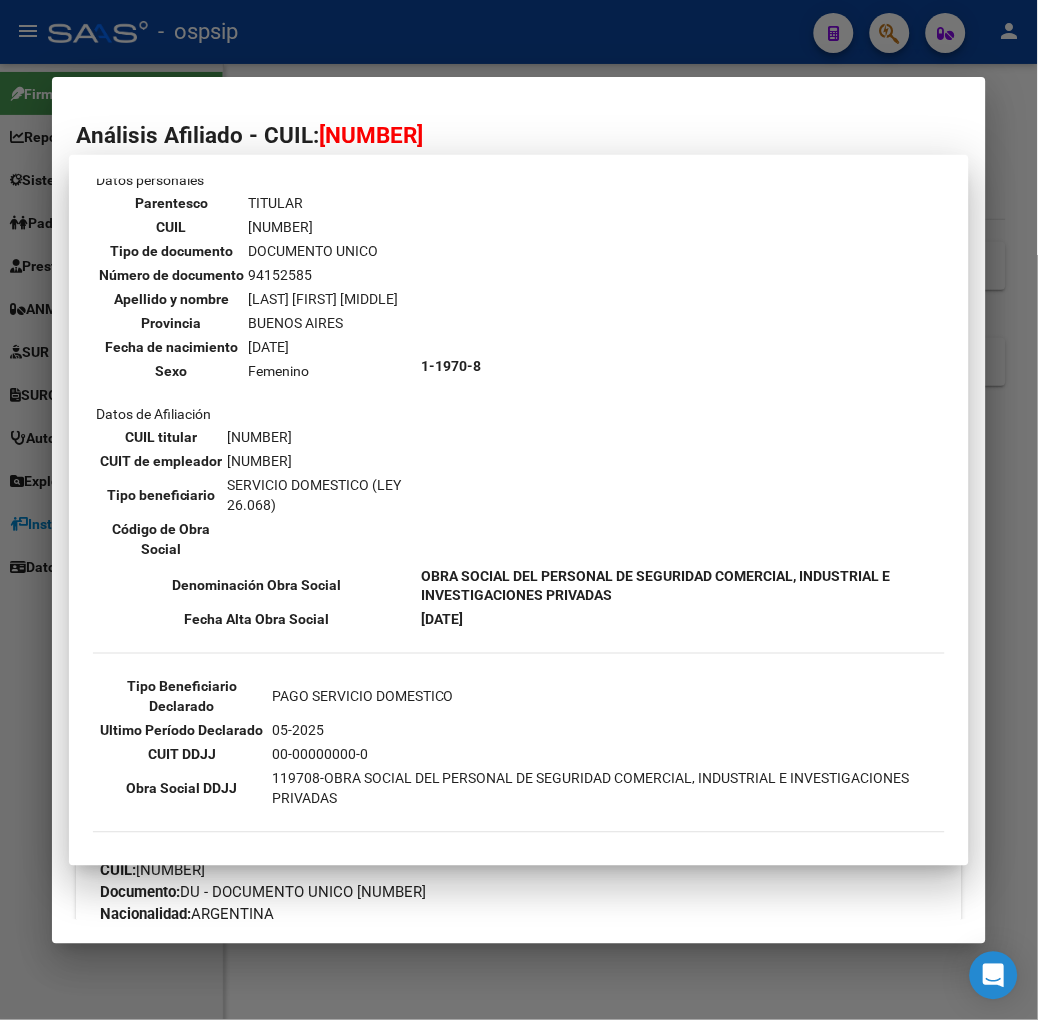 click on "Análisis Afiliado - CUIL:  [CUIL] DATOS PADRÓN ÁGIL:  [LAST] [FIRST] [MIDDLE]    |   ACTIVO   |     AFILIADO TITULAR  Datos Personales y Afiliatorios según Entes Externos: SSS FTP ARCA Padrón ARCA Impuestos Organismos Ext.   Gerenciador:     A01 - OSPSIP Atención telefónica: Atención emergencias: Otros Datos Útiles:   Datos de Empadronamiento  Enviar Credencial Digital remove_red_eye Movimientos   Sin Certificado Discapacidad Etiquetas: Estado: ACTIVO Última Alta Formal:  [DATE] Ultimo Tipo Movimiento Alta:  ALTA INICIAL DIRECTA Última Baja Formal:  [DATE] Comentario ADMIN:  Migración Padrón Completo SSS el [DATE] [TIME] DATOS DEL AFILIADO Apellido:  [LAST] [FIRST] [MIDDLE] CUIL:  [CUIL] Documento:  DU - DOCUMENTO UNICO [NUMBER]  Nacionalidad:  ARGENTINA Parentesco:  0 - Titular Estado Civil:  Casado Discapacitado:   NO (00) Sexo:  F Nacimiento:  [DATE] Edad:  52  Teléfono Particular:                       Provincia:  Buenos Aires Localidad:  LA PLATA" at bounding box center [519, 510] 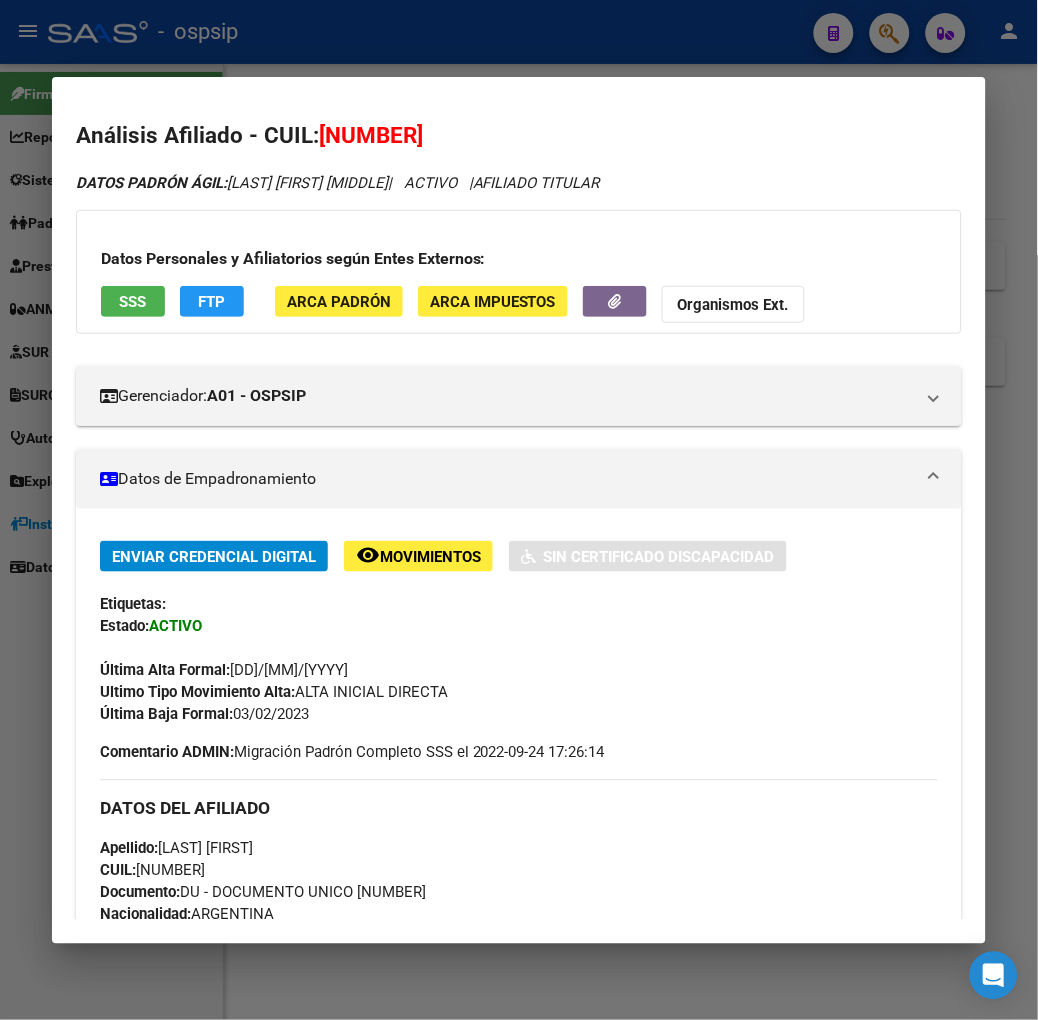 click on "Análisis Afiliado - CUIL:  [CUIL] DATOS PADRÓN ÁGIL:  [LAST] [FIRST] [MIDDLE]    |   ACTIVO   |     AFILIADO TITULAR  Datos Personales y Afiliatorios según Entes Externos: SSS FTP ARCA Padrón ARCA Impuestos Organismos Ext.   Gerenciador:     A01 - OSPSIP Atención telefónica: Atención emergencias: Otros Datos Útiles:   Datos de Empadronamiento  Enviar Credencial Digital remove_red_eye Movimientos   Sin Certificado Discapacidad Etiquetas: Estado: ACTIVO Última Alta Formal:  [DATE] Ultimo Tipo Movimiento Alta:  ALTA INICIAL DIRECTA Última Baja Formal:  [DATE] Comentario ADMIN:  Migración Padrón Completo SSS el [DATE] [TIME] DATOS DEL AFILIADO Apellido:  [LAST] [FIRST] [MIDDLE] CUIL:  [CUIL] Documento:  DU - DOCUMENTO UNICO [NUMBER]  Nacionalidad:  ARGENTINA Parentesco:  0 - Titular Estado Civil:  Casado Discapacitado:   NO (00) Sexo:  F Nacimiento:  [DATE] Edad:  52  Teléfono Particular:                       Provincia:  Buenos Aires Localidad:  LA PLATA" at bounding box center (519, 510) 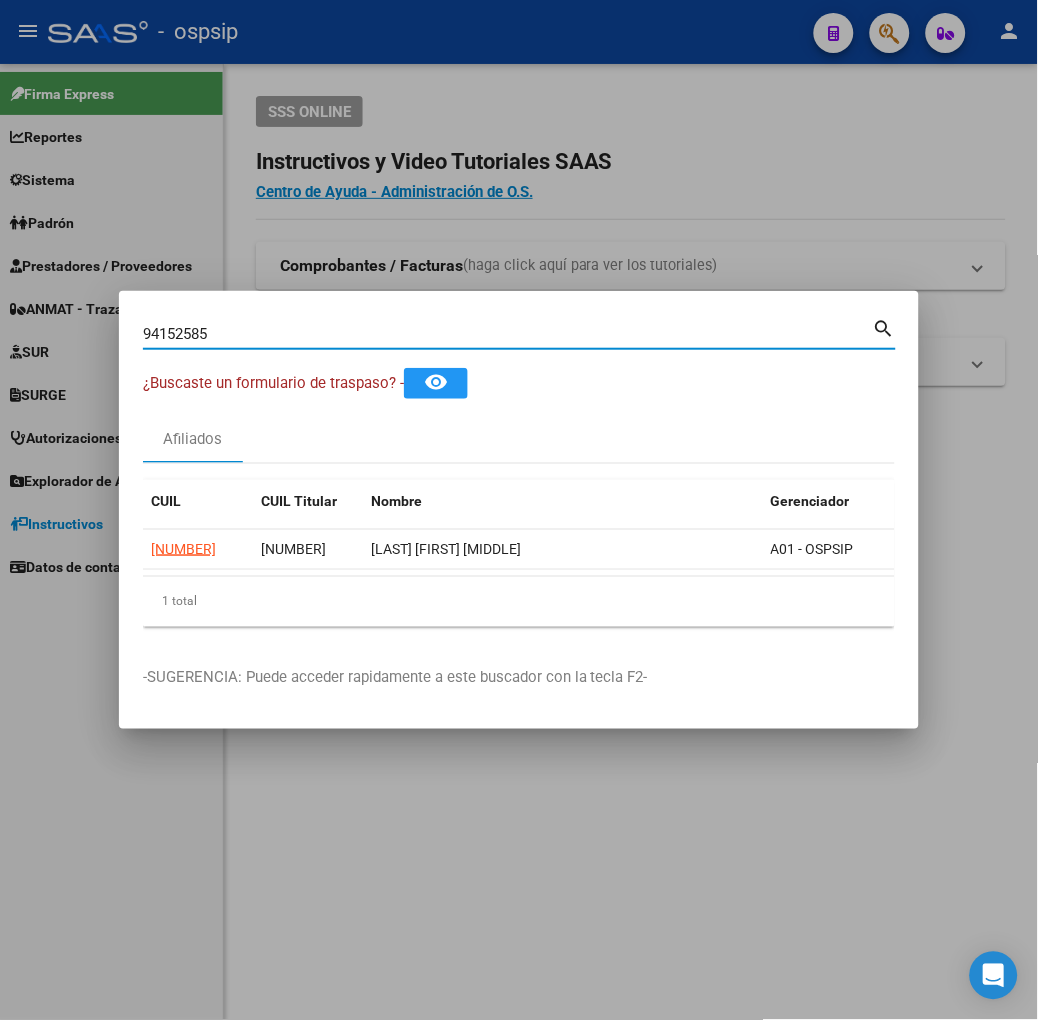 click on "94152585" at bounding box center [508, 334] 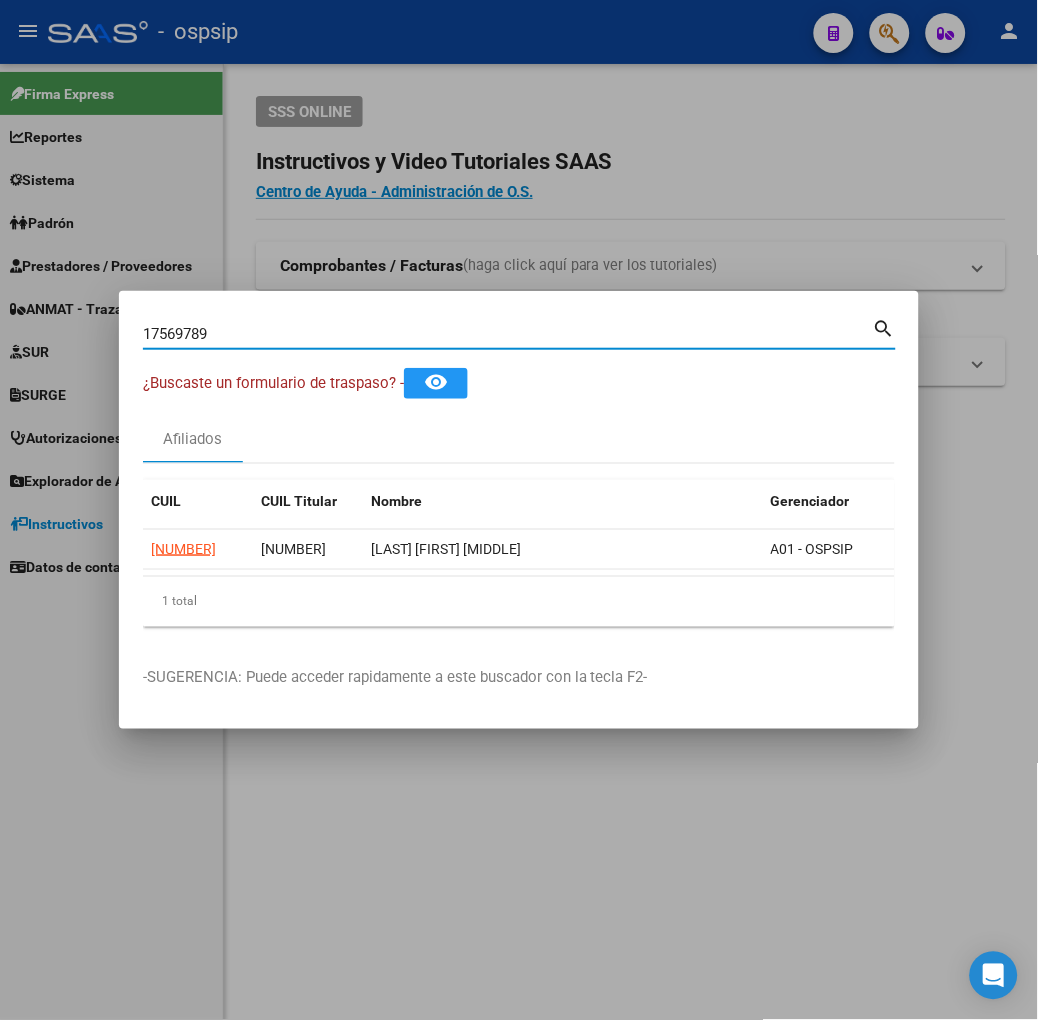 type on "17569789" 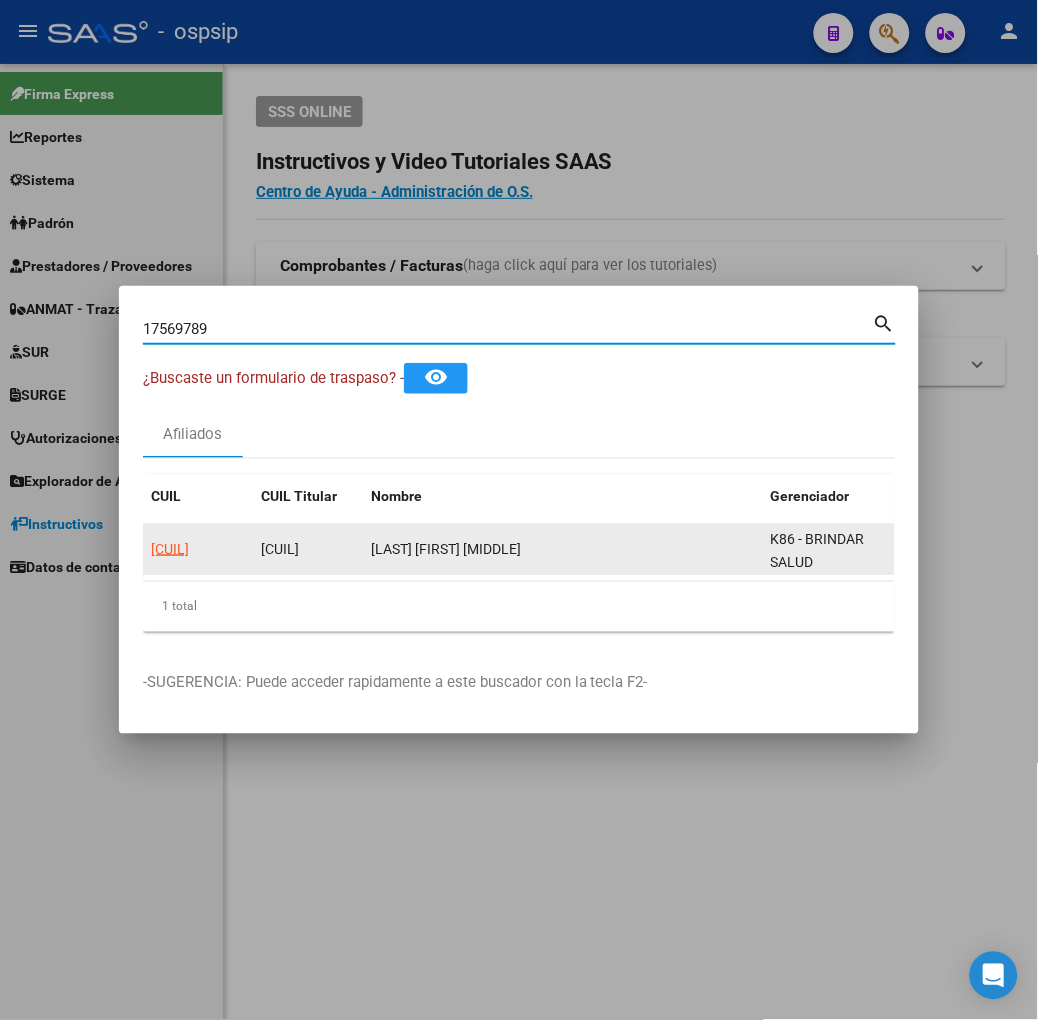 click on "[CUIL]" 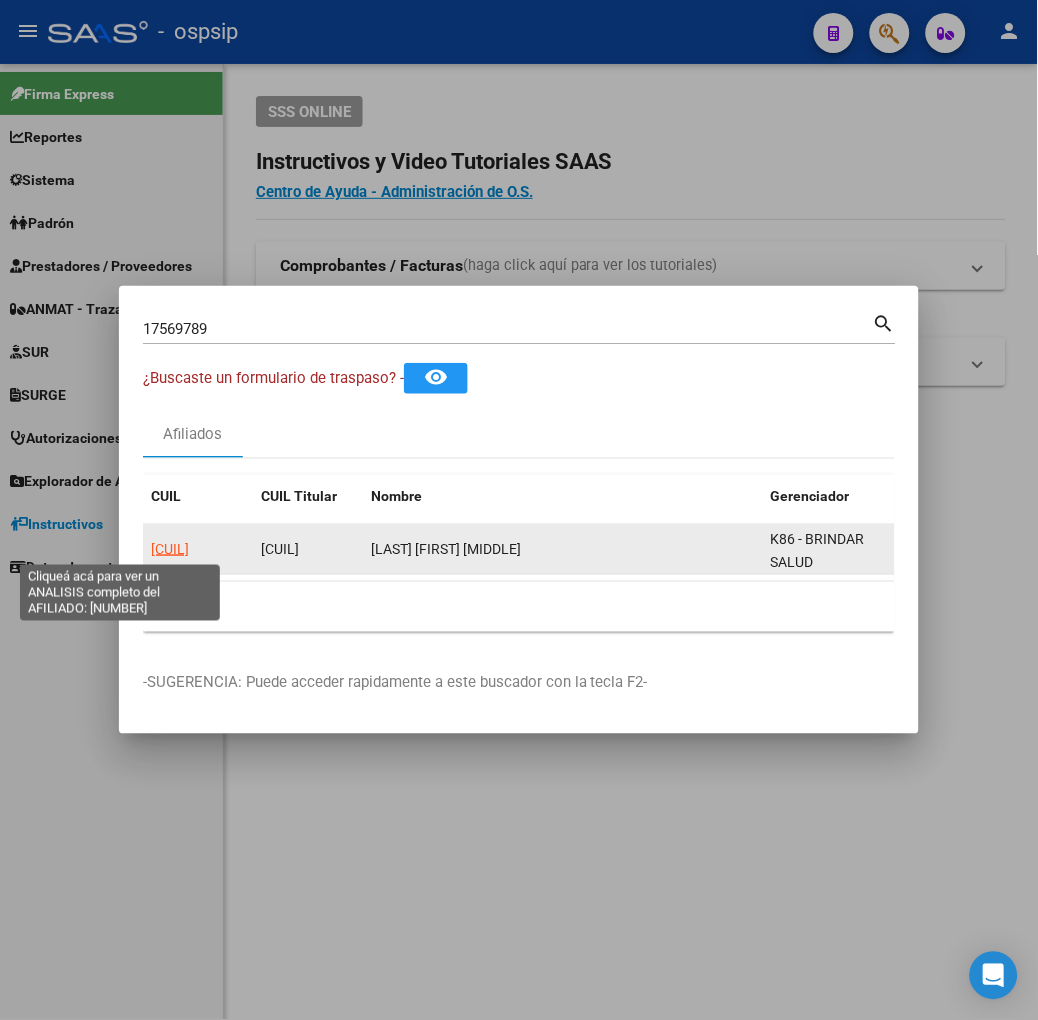 click on "[CUIL]" 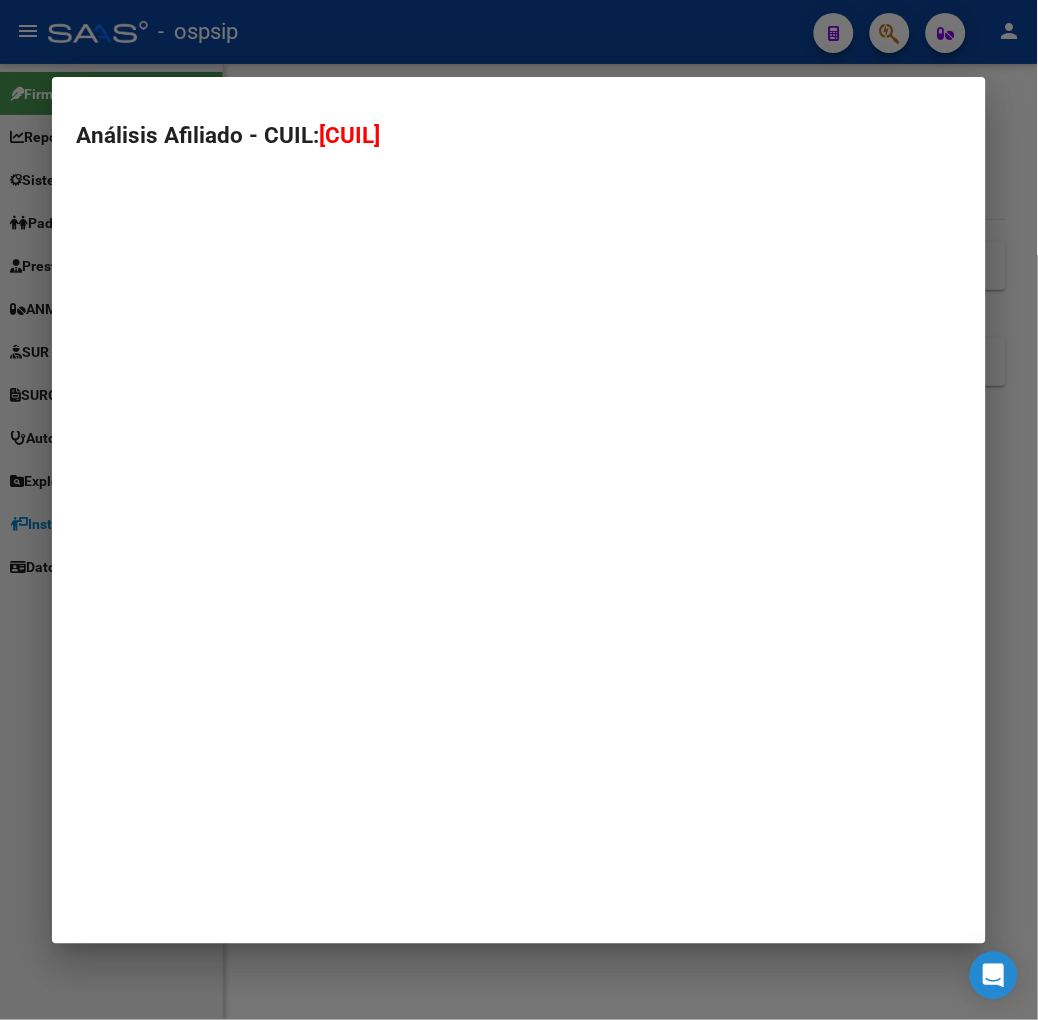 click on "Análisis Afiliado - CUIL:  [NUMBER]" at bounding box center (519, 510) 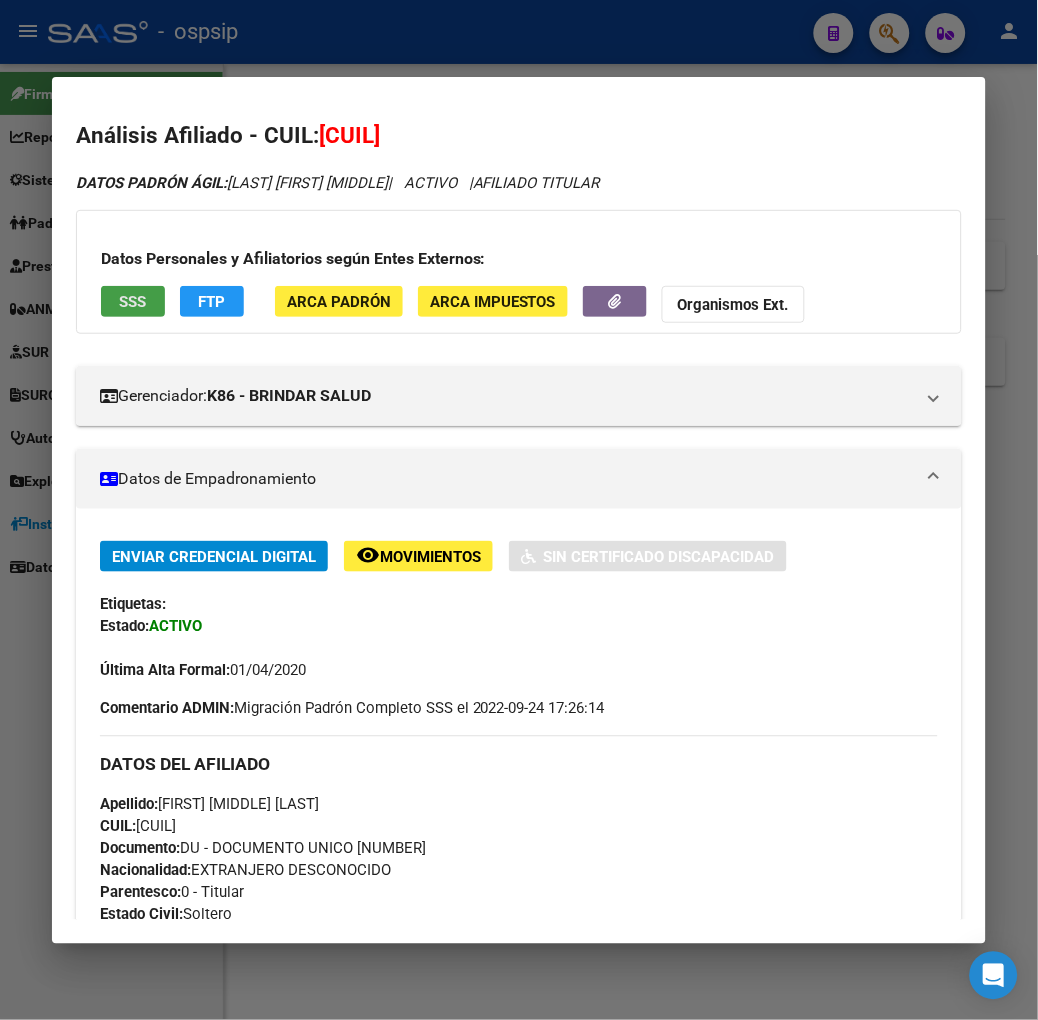 click on "SSS" at bounding box center [132, 302] 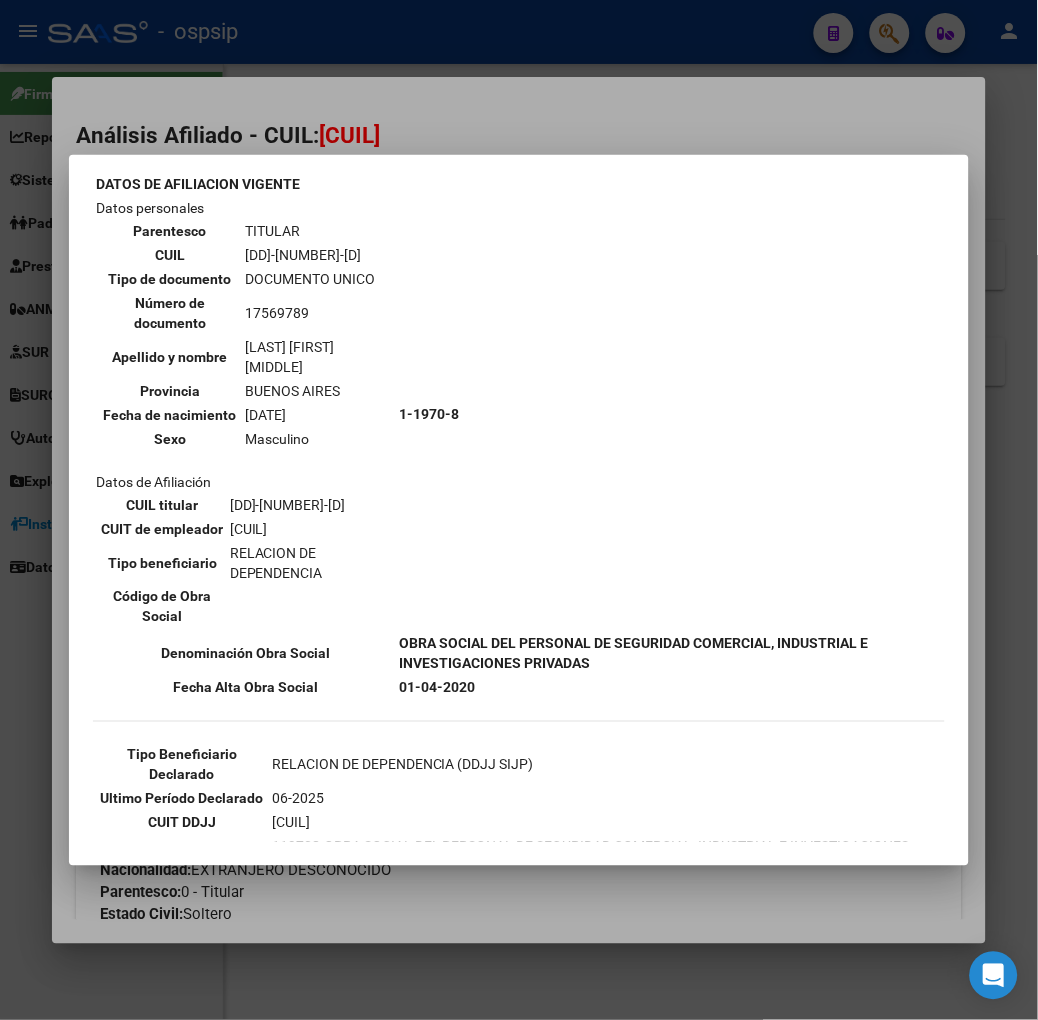 scroll, scrollTop: 190, scrollLeft: 0, axis: vertical 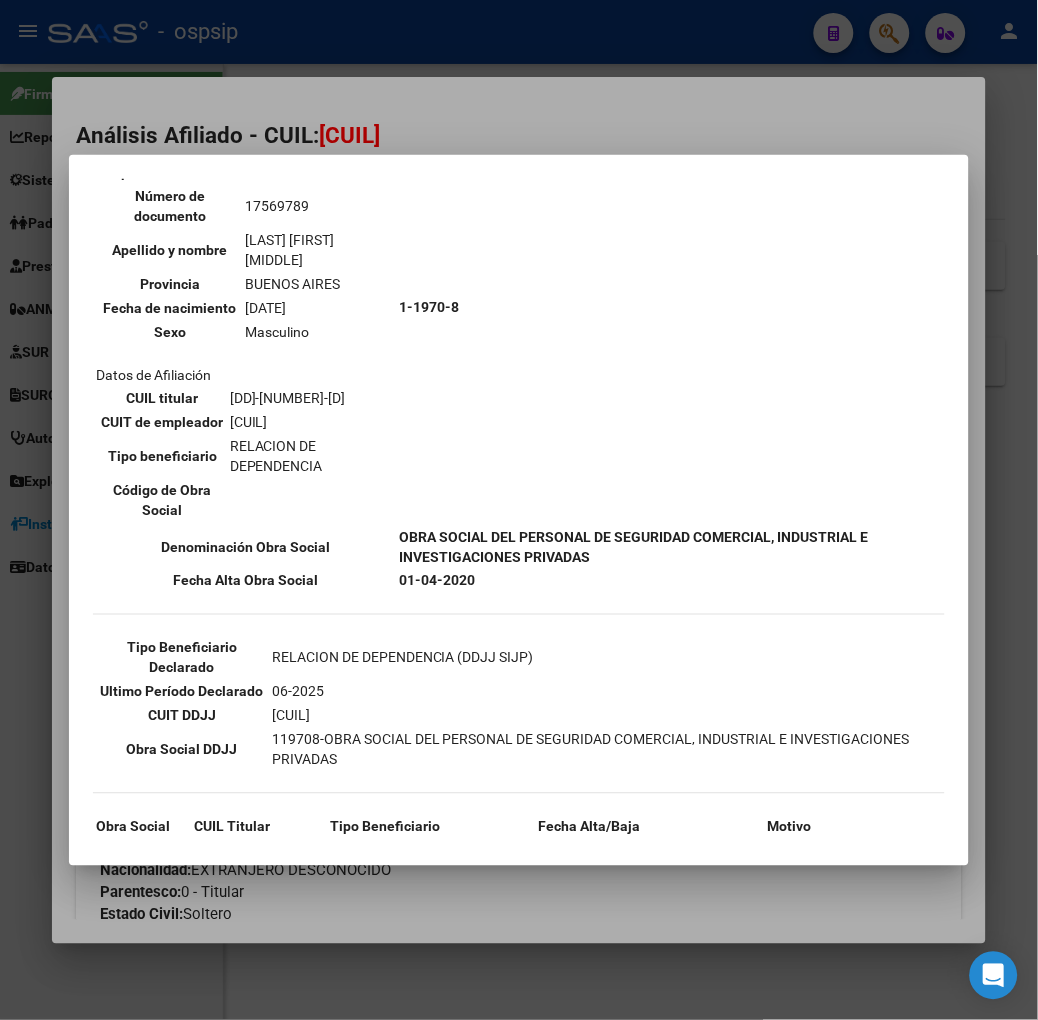 click at bounding box center (519, 510) 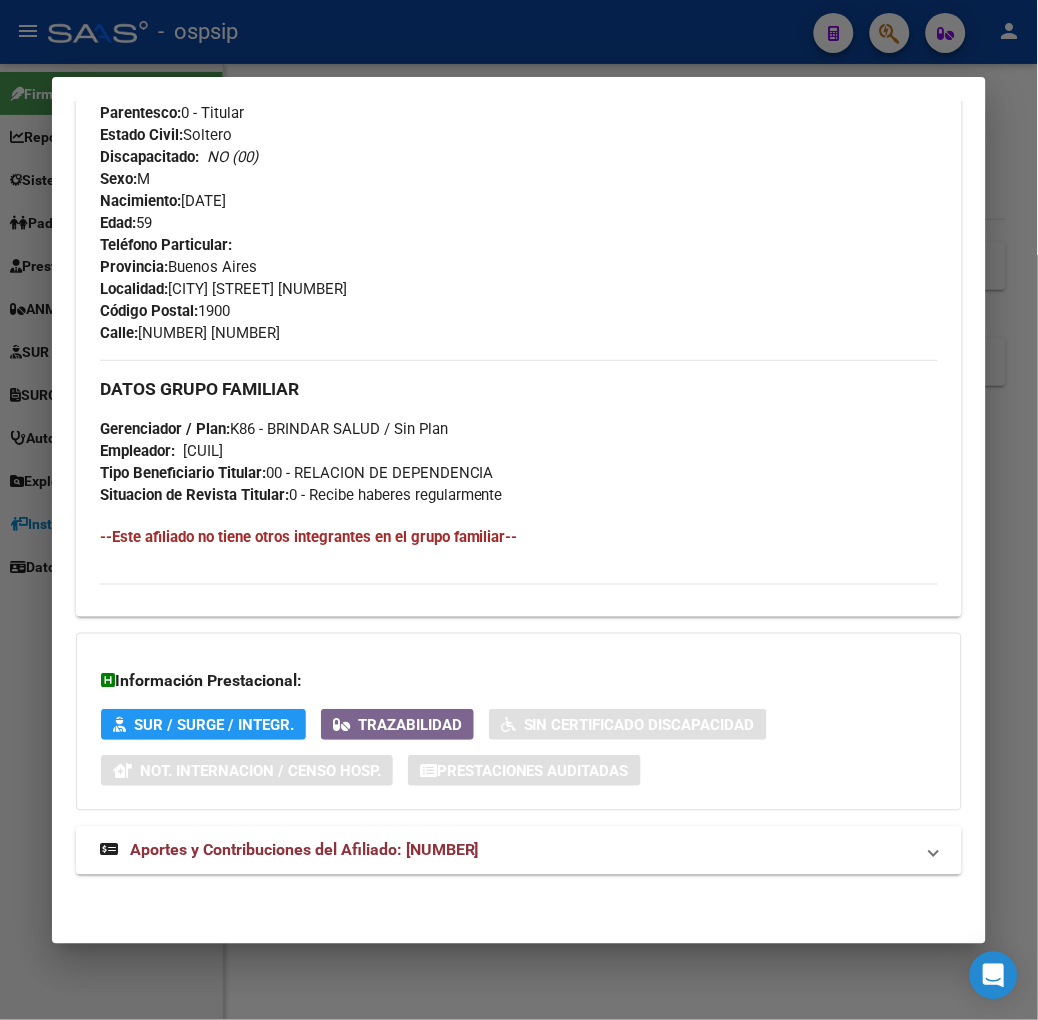 click on "Aportes y Contribuciones del Afiliado: [NUMBER]" at bounding box center (304, 850) 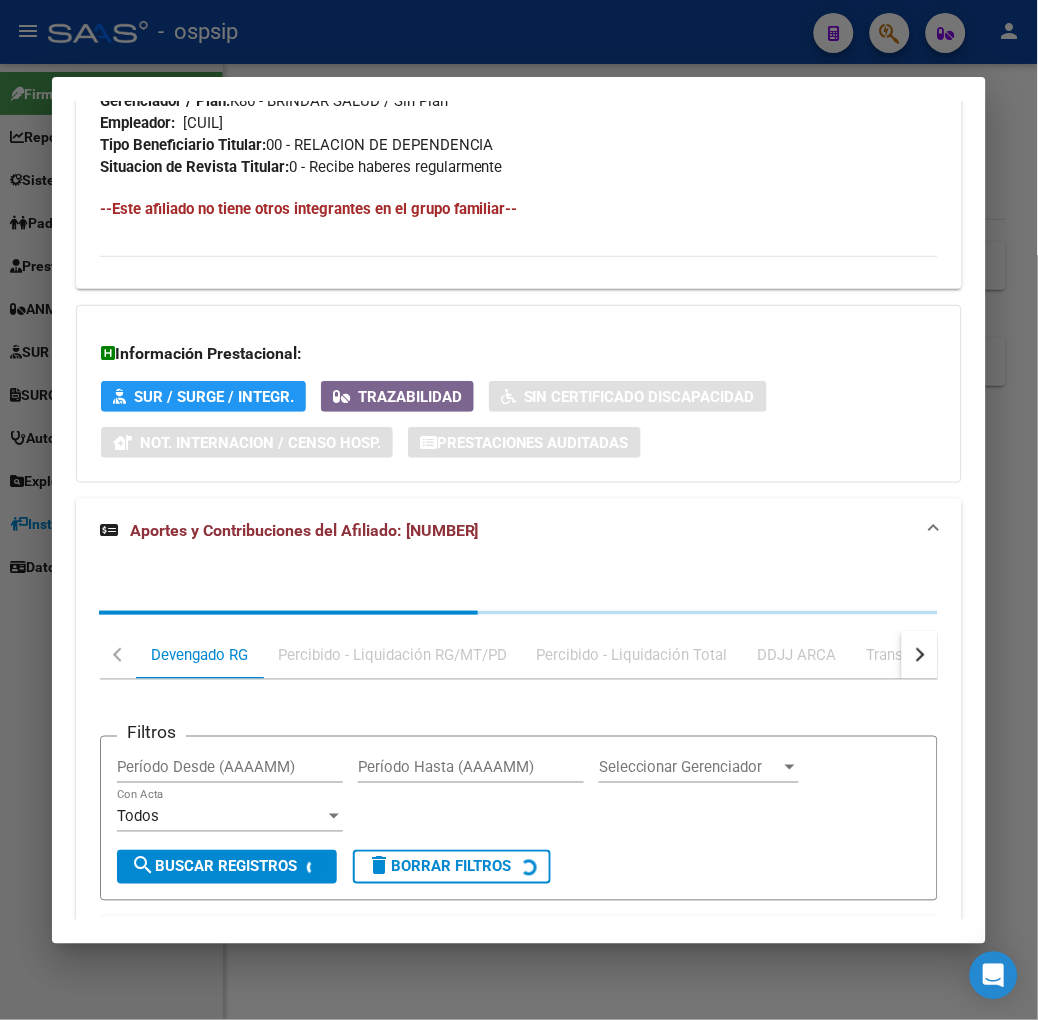scroll, scrollTop: 1323, scrollLeft: 0, axis: vertical 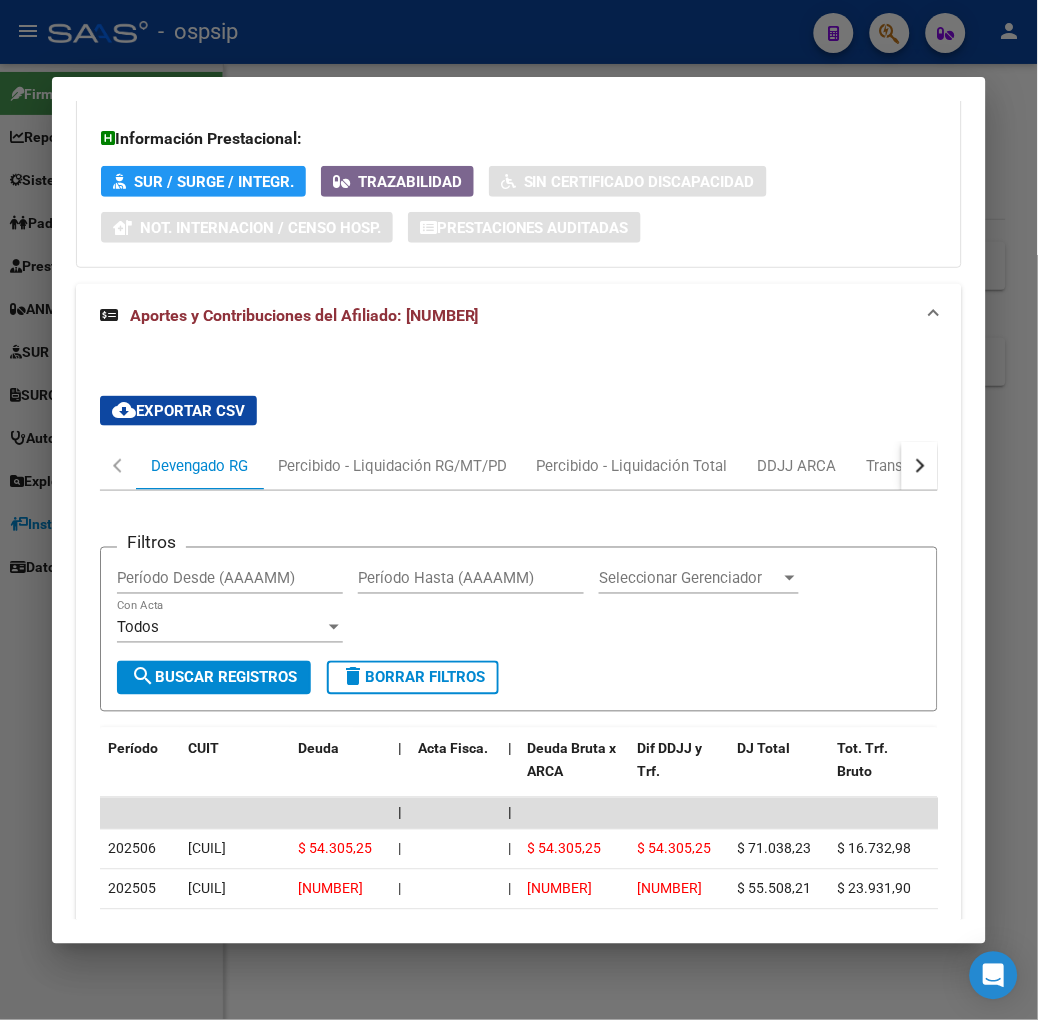 click at bounding box center [920, 466] 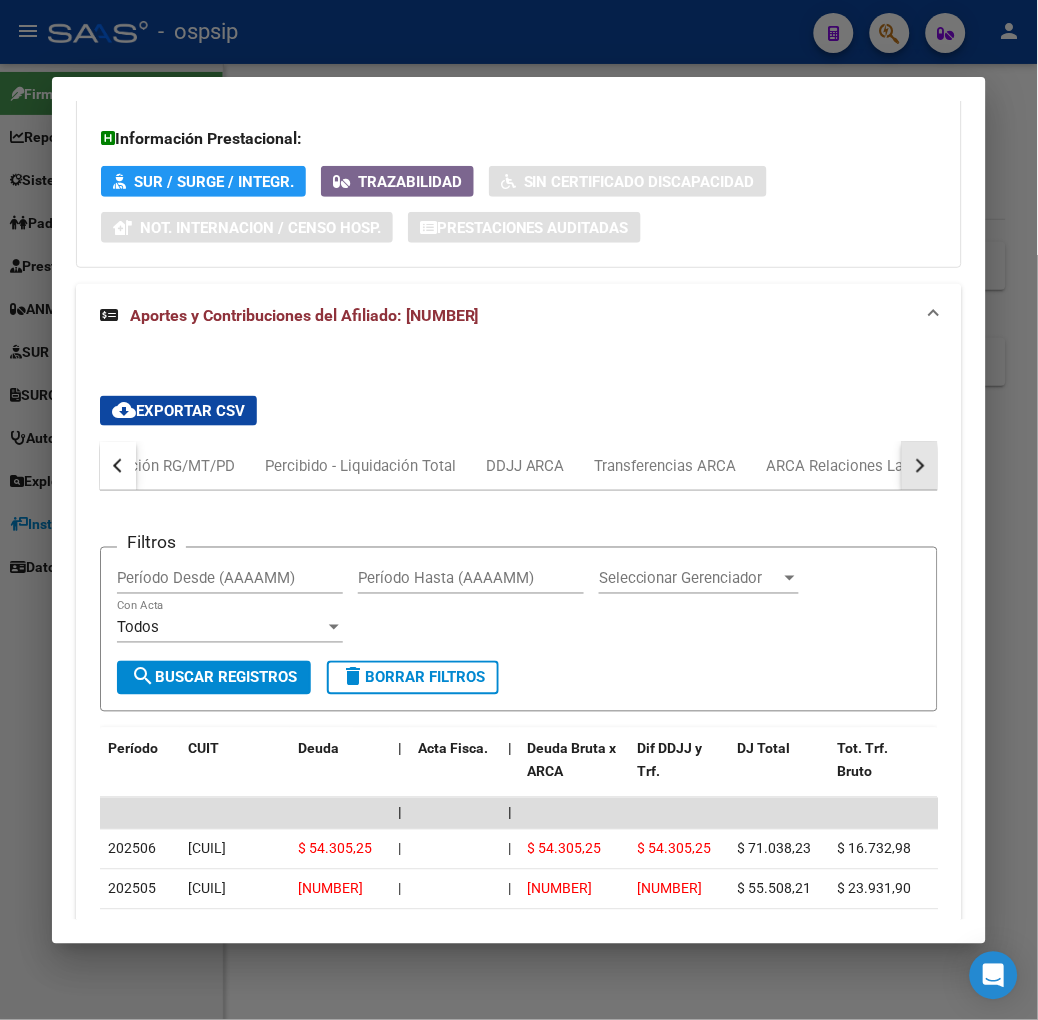 click at bounding box center (920, 466) 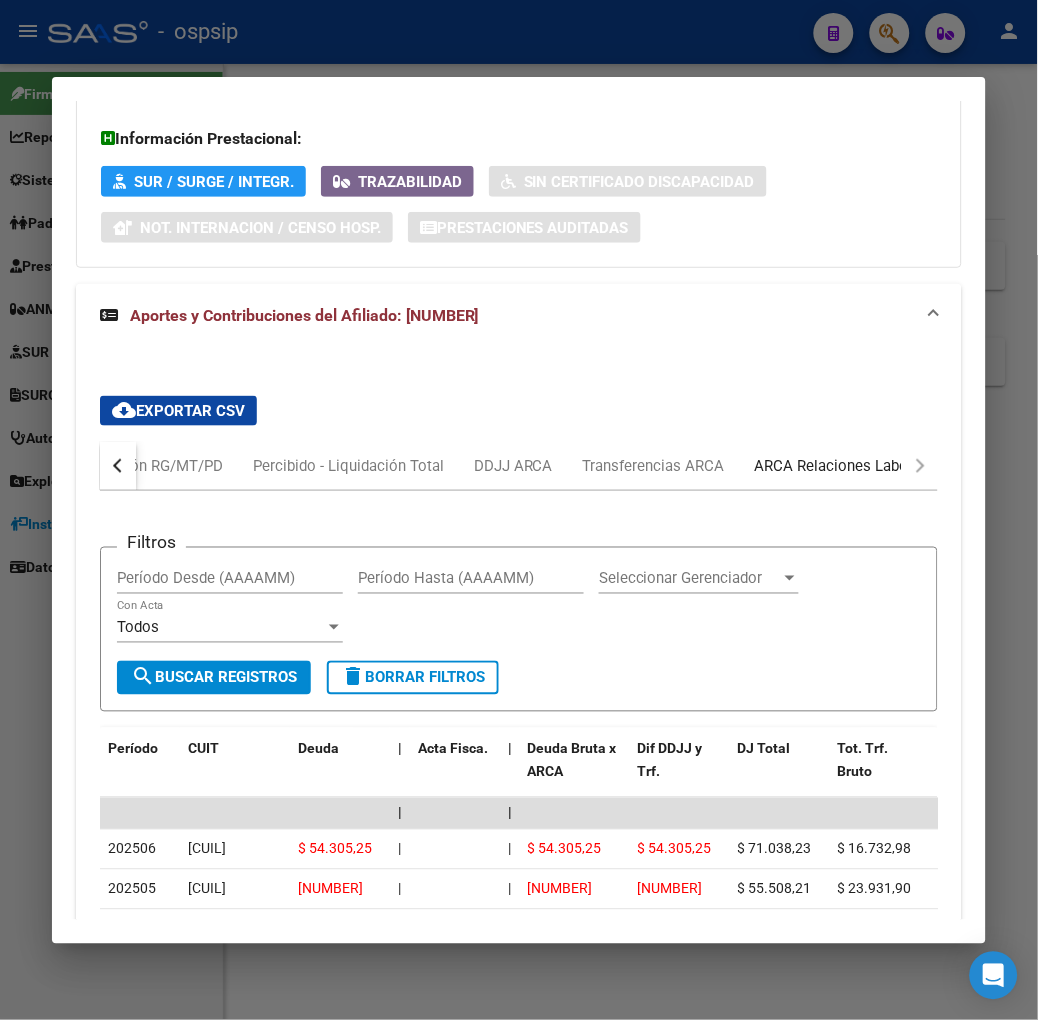 click on "ARCA Relaciones Laborales" at bounding box center [848, 466] 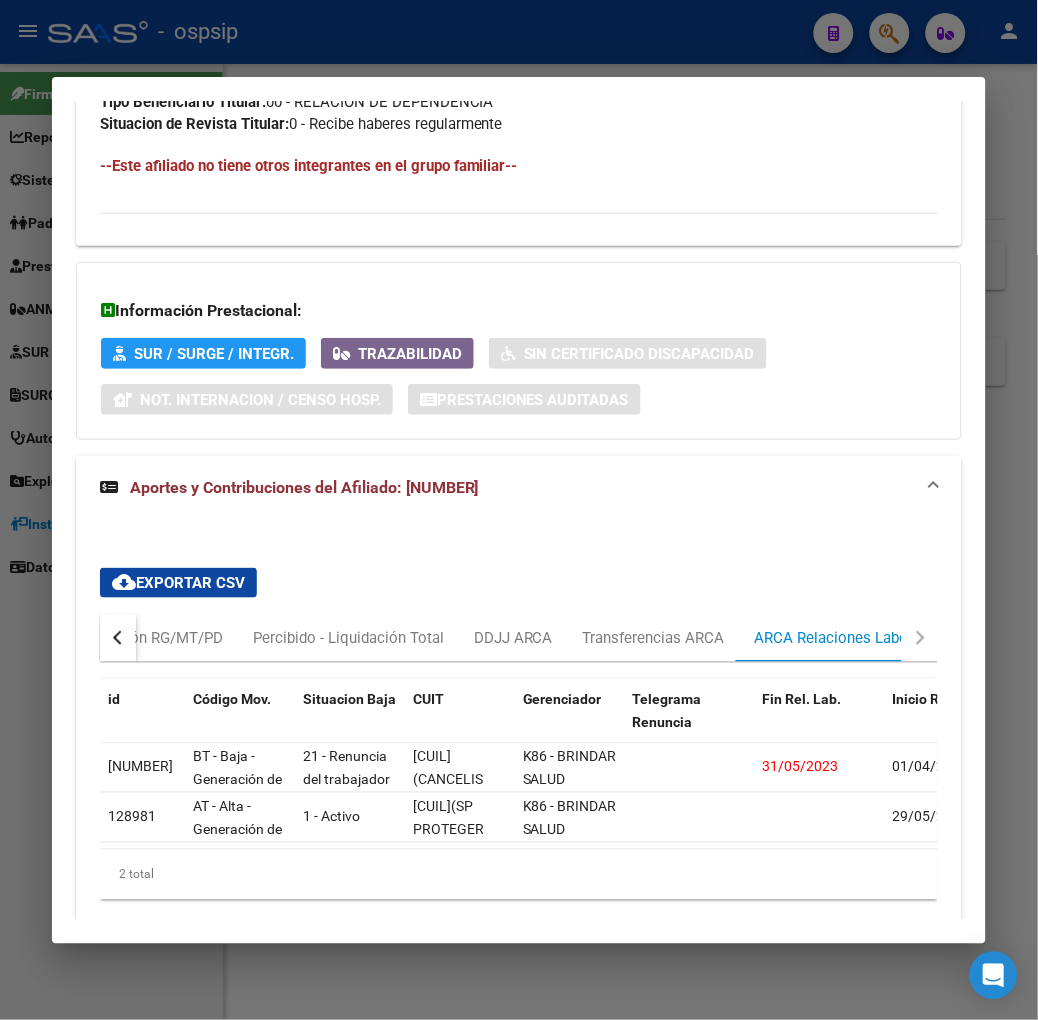 scroll, scrollTop: 1242, scrollLeft: 0, axis: vertical 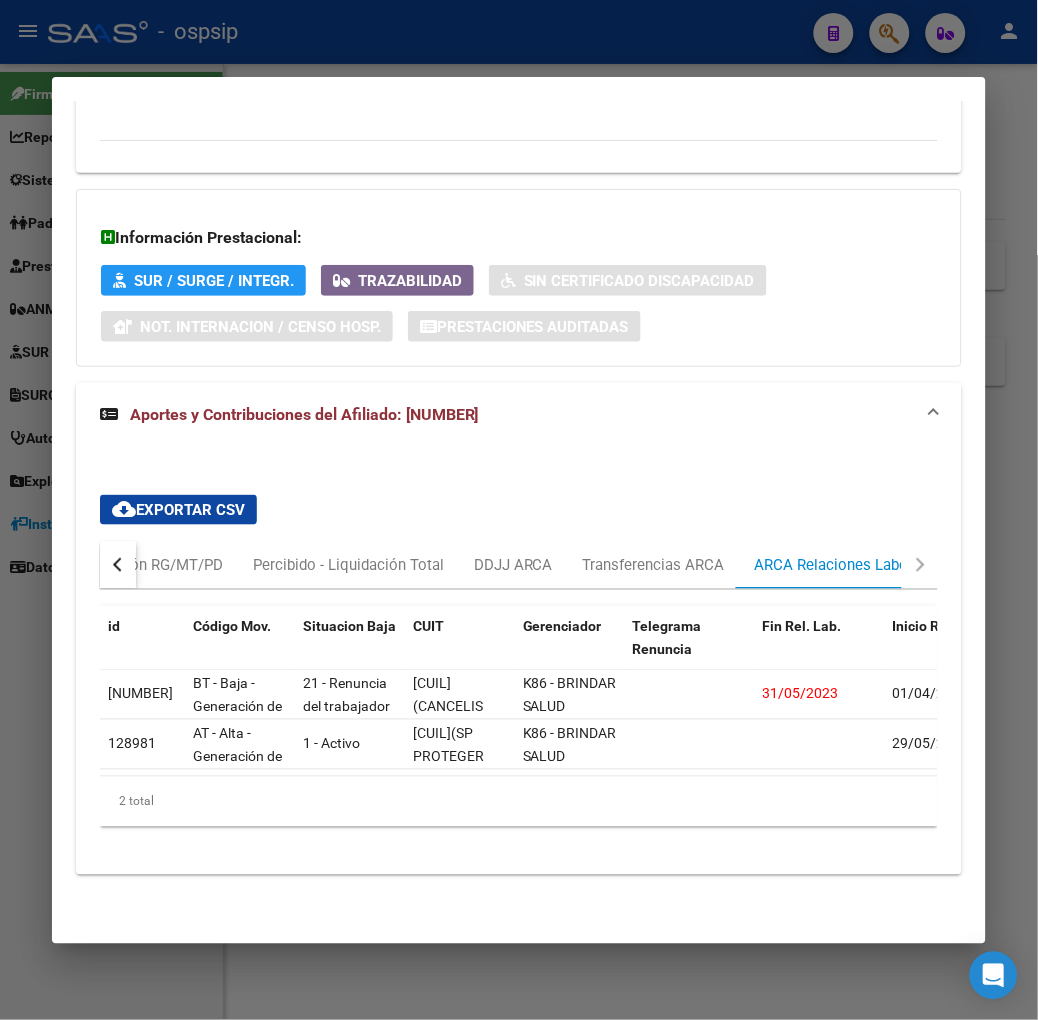click at bounding box center [118, 565] 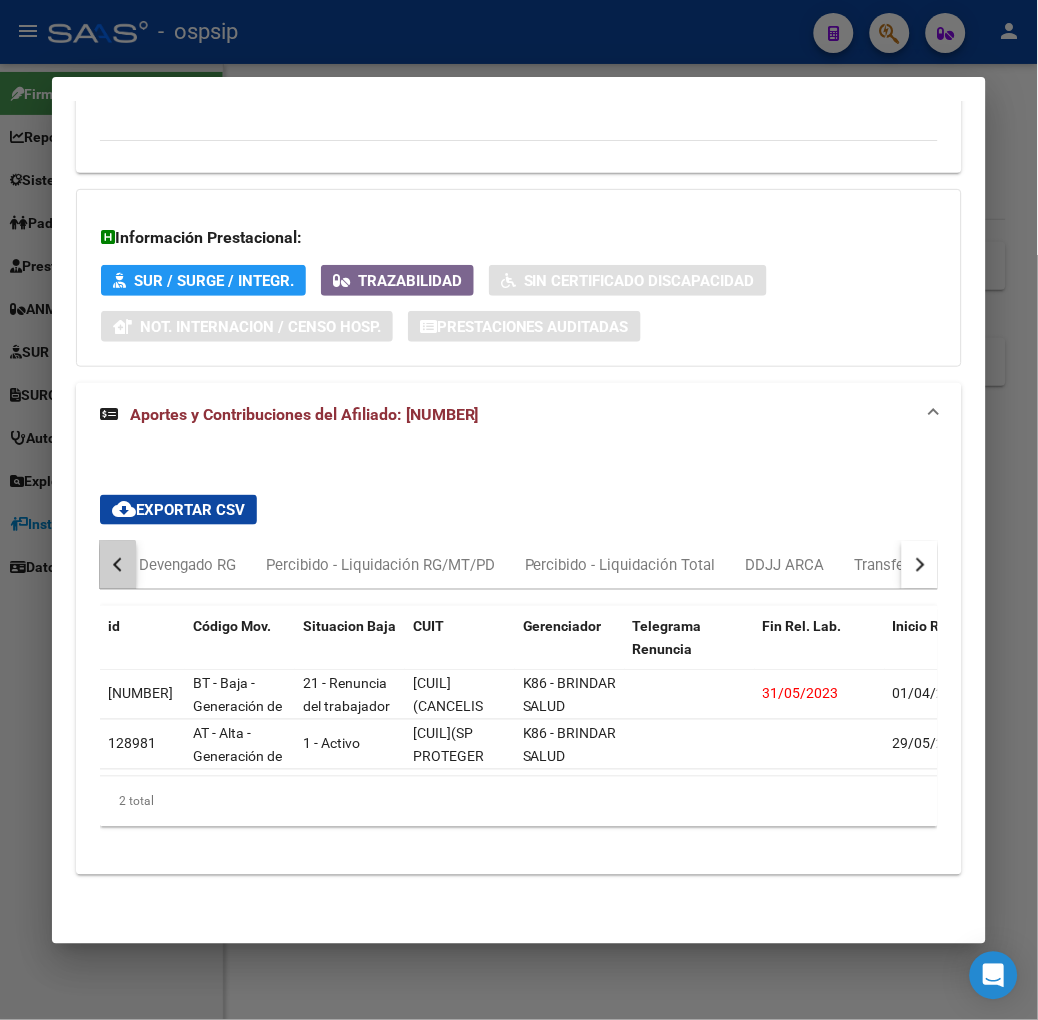 click at bounding box center (118, 565) 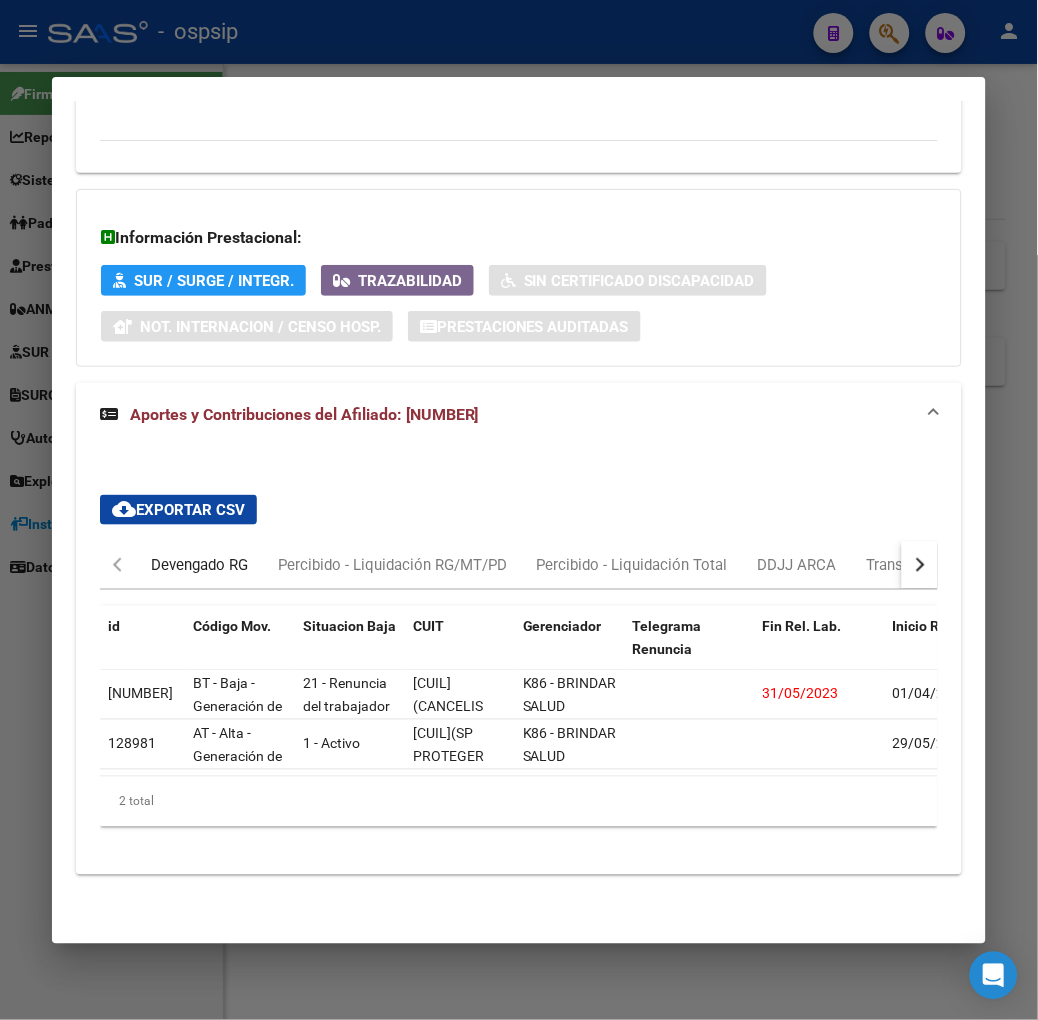 click on "Devengado RG" at bounding box center [199, 565] 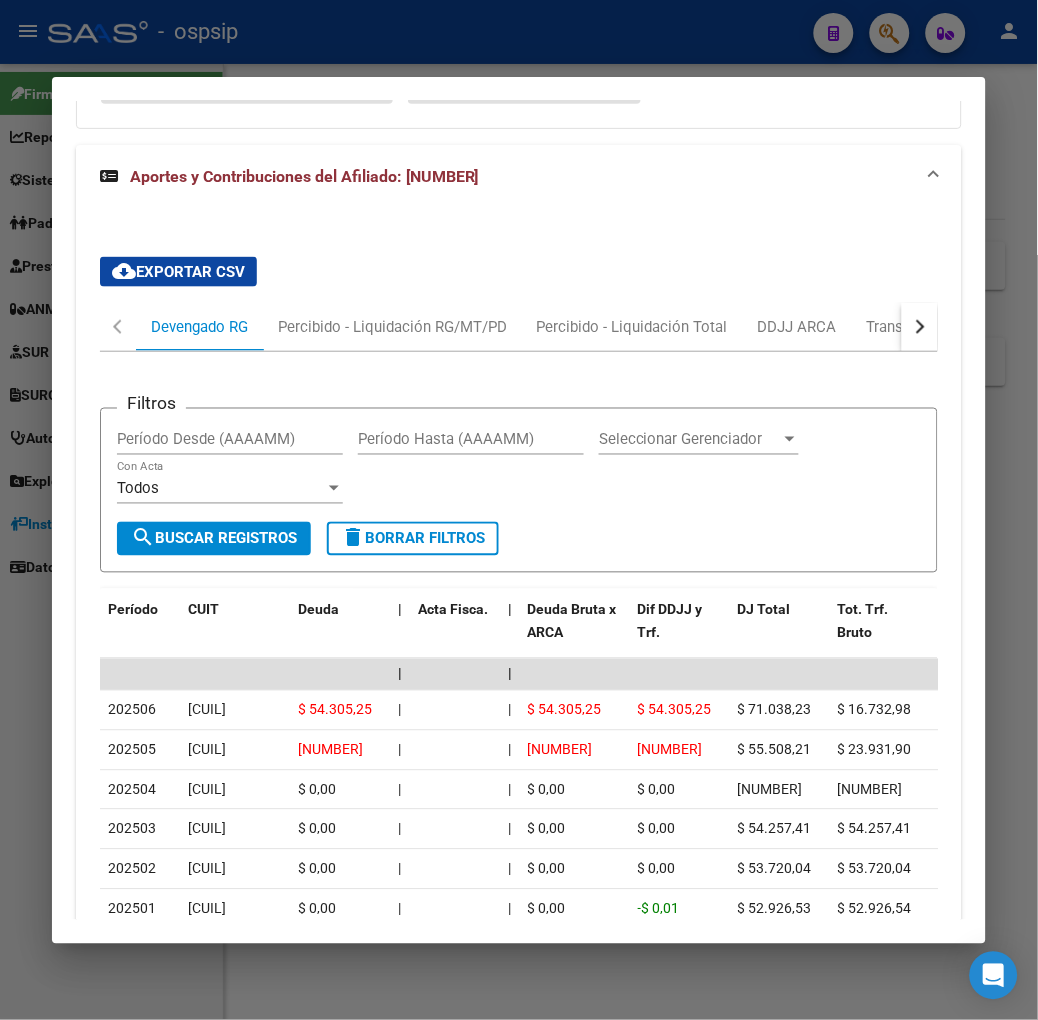 scroll, scrollTop: 1464, scrollLeft: 0, axis: vertical 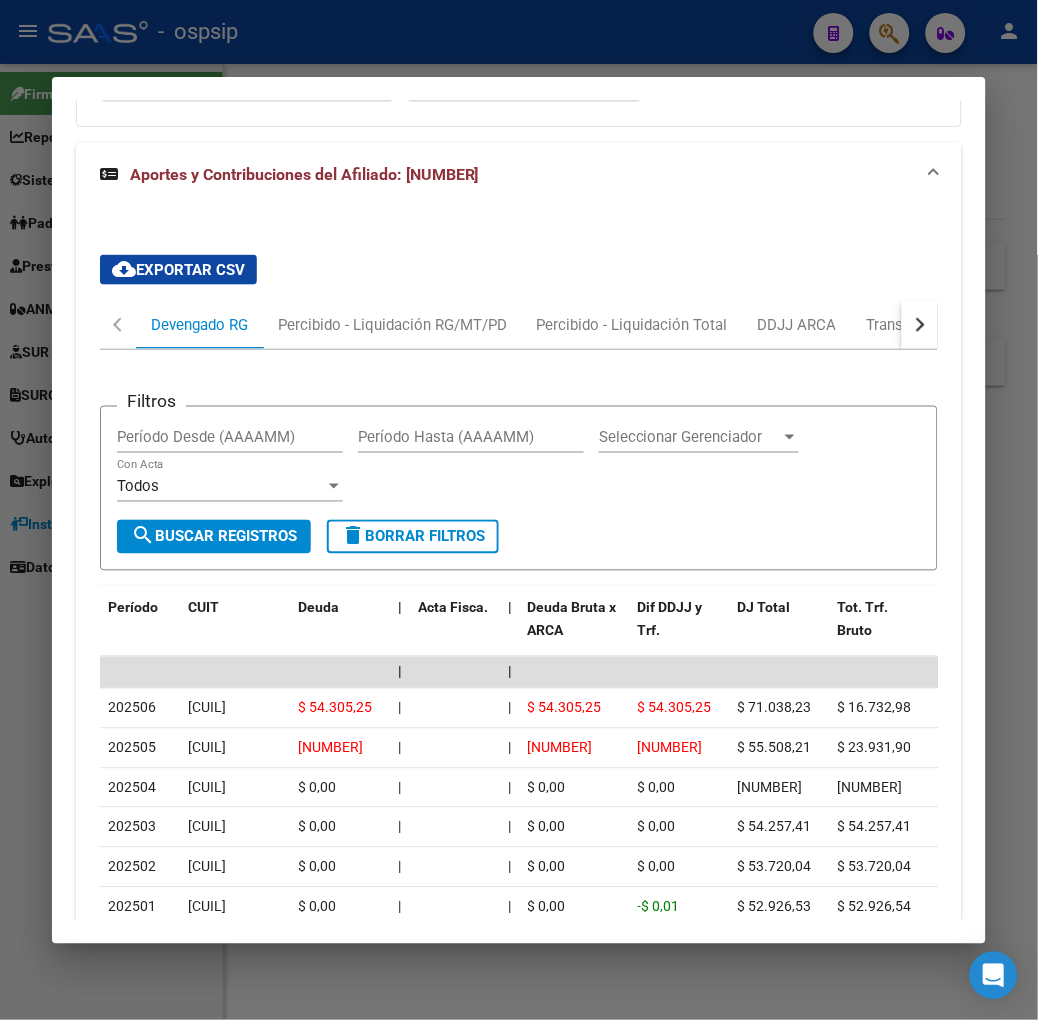 click on "Análisis Afiliado - CUIL:  [CUIL] DATOS PADRÓN ÁGIL:  [LAST] [FIRST] [MIDDLE]   	 | 	 ACTIVO 	 | 	   AFILIADO TITULAR  Datos Personales y Afiliatorios según Entes Externos: SSS FTP ARCA Padrón ARCA Impuestos Organismos Ext.  	 Gerenciador: 	 	  K86 - BRINDAR SALUD Atención telefónica: Atención emergencias: Otros Datos Útiles:  	 Datos de Empadronamiento  Enviar Credencial Digital remove_red_eye Movimientos 	  Sin Certificado Discapacidad Etiquetas: Estado: ACTIVO Última Alta Formal:  [DATE] Comentario ADMIN:  Migración Padrón Completo SSS el [DATE] [TIME] DATOS DEL AFILIADO Apellido:  [LAST] [MIDDLE] [FIRST] CUIL:  [CUIL] Documento:  DU - DOCUMENTO UNICO [NUMBER]  Nacionalidad:  EXTRANJERO DESCONOCIDO Parentesco:  0 - Titular Estado Civil:  Soltero Discapacitado: 	  NO (00) Sexo:  M Nacimiento:  [DATE] Edad:  59  Teléfono Particular: 	 	 	 	 	 	 	 Provincia:  [STATE] Localidad:  [CITY] SUDESTE CALLE 50 AMBAS VEREDAS Código Postal:  [POSTAL CODE] Calle:" at bounding box center (519, 510) 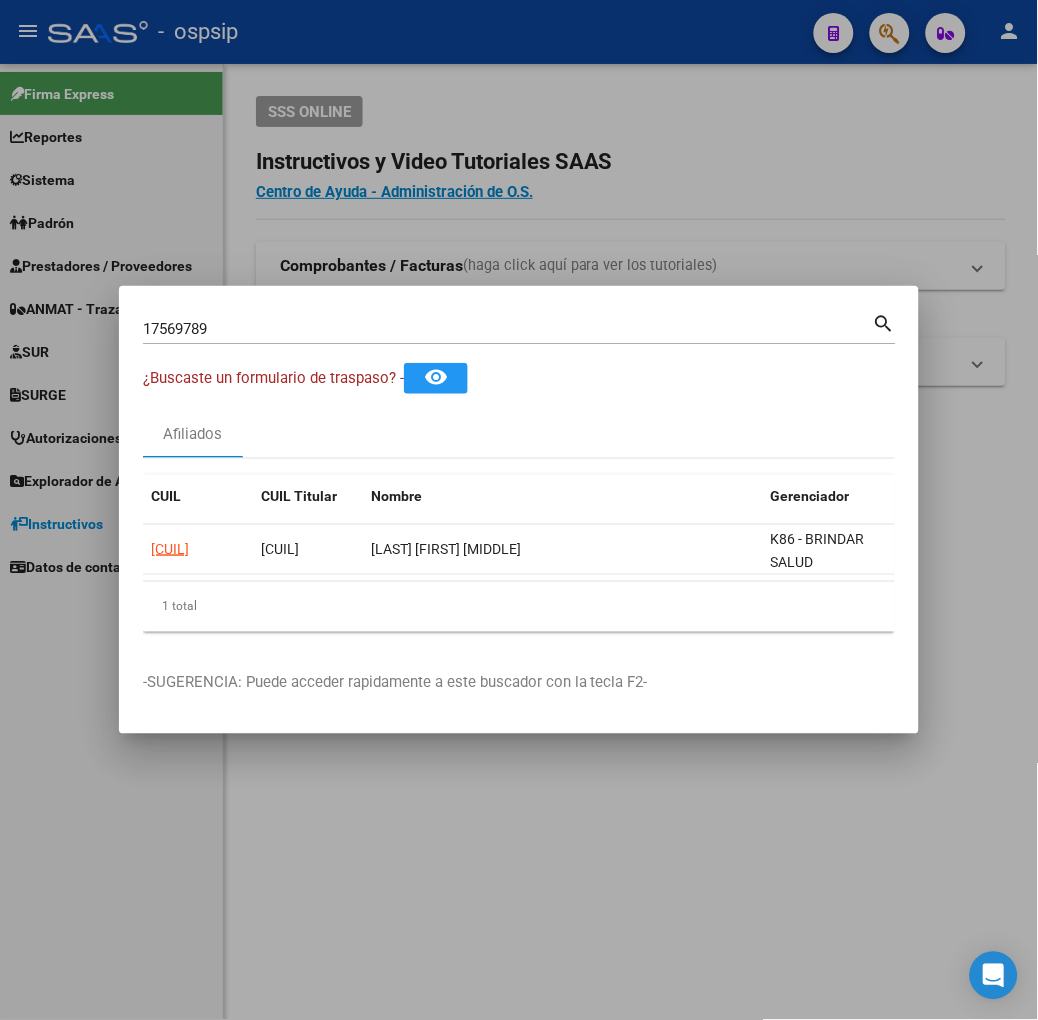 click on "[NUMBER] Buscar (apellido, dni, cuil, nro traspaso, cuit, obra social) search" at bounding box center (519, 327) 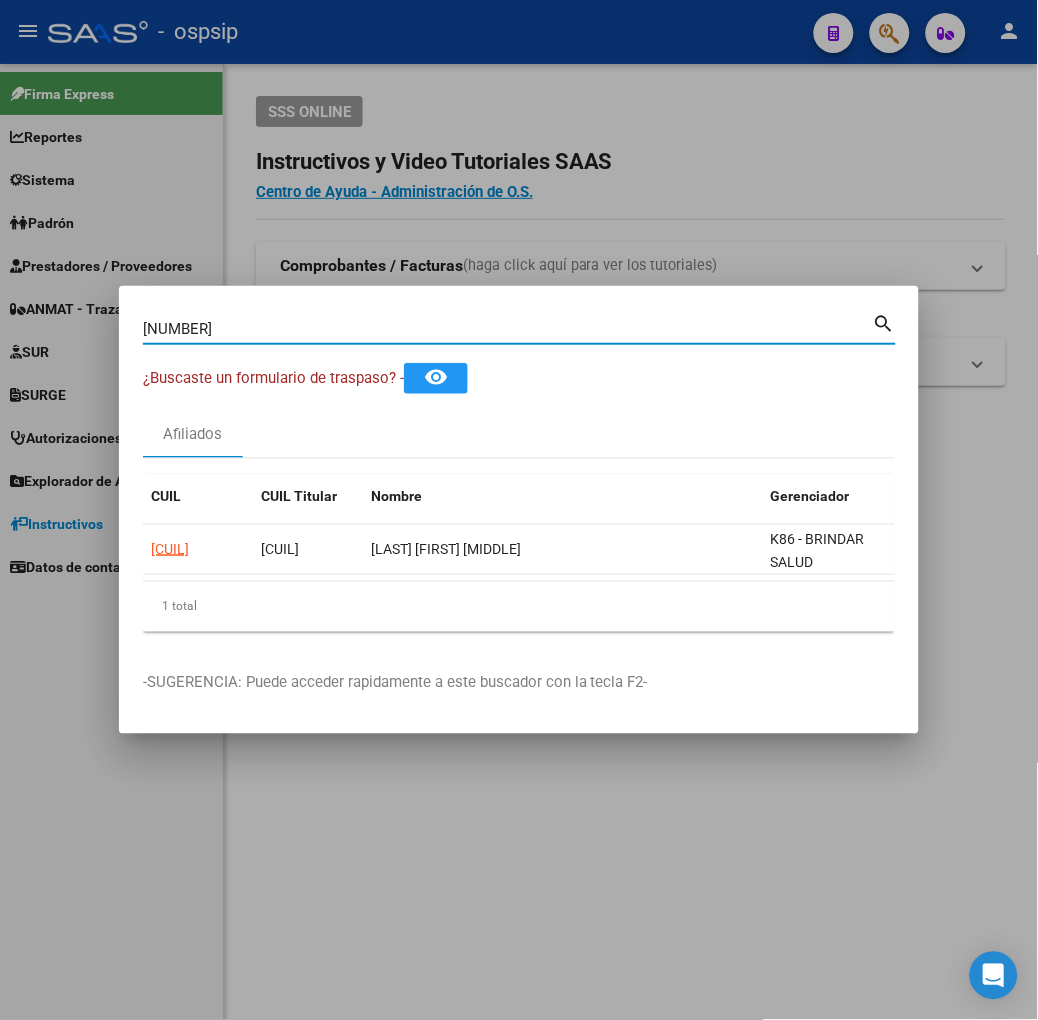 type on "[NUMBER]" 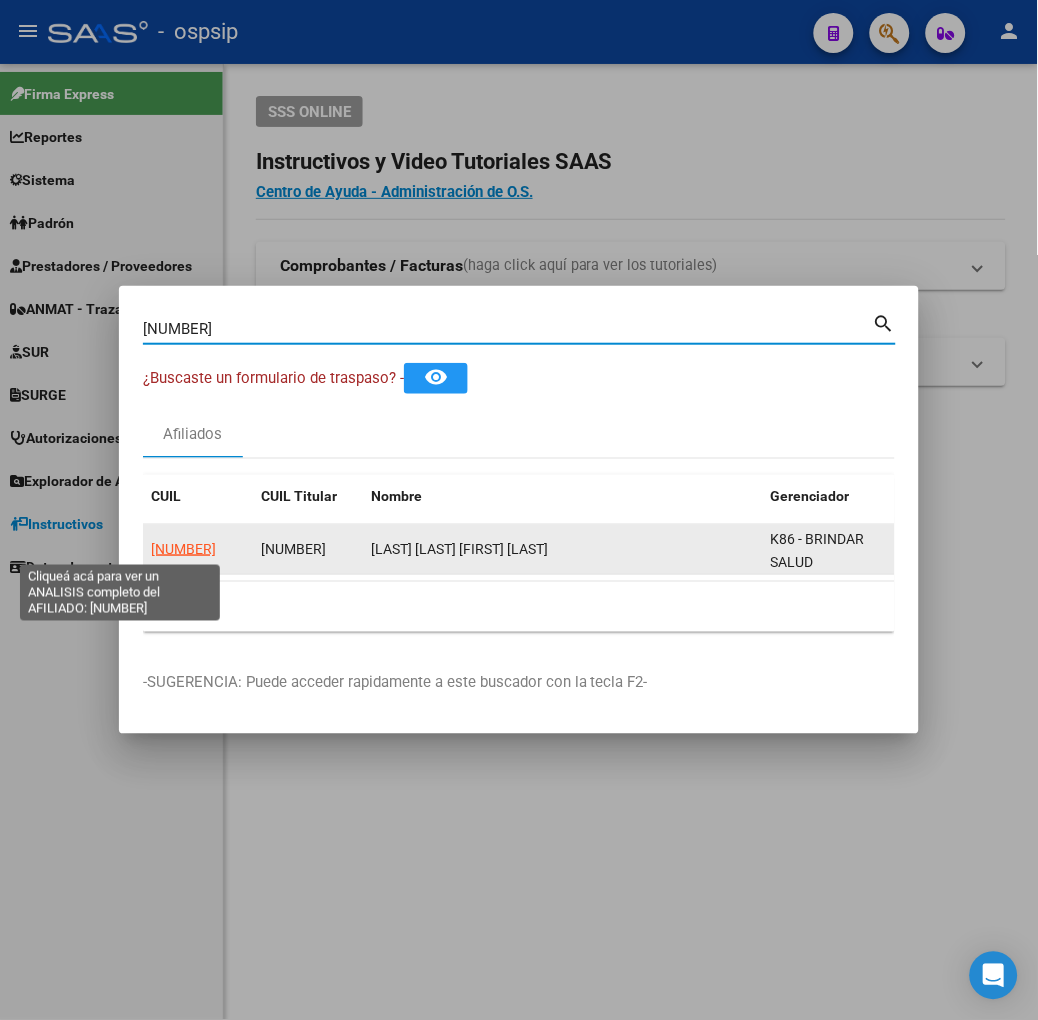 click on "[NUMBER]" 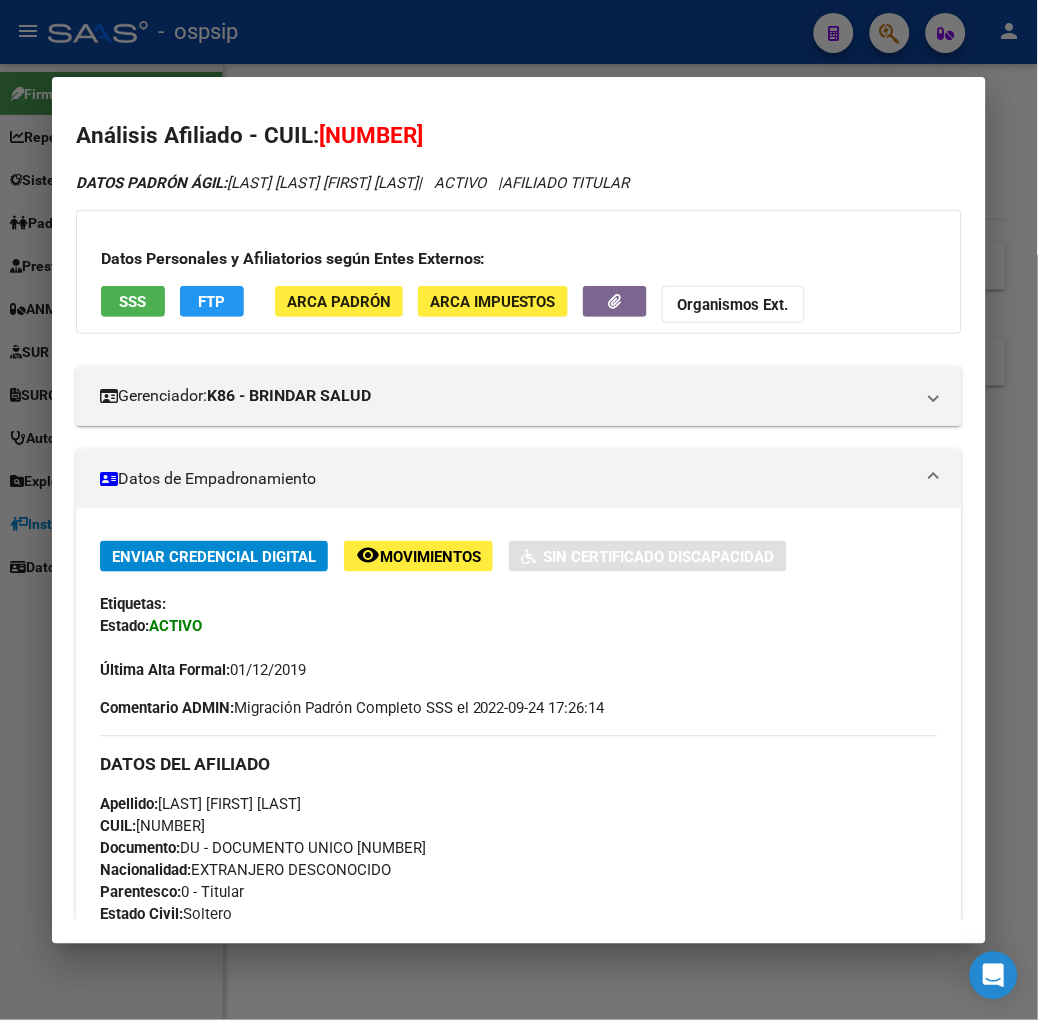 click on "SSS" at bounding box center [133, 301] 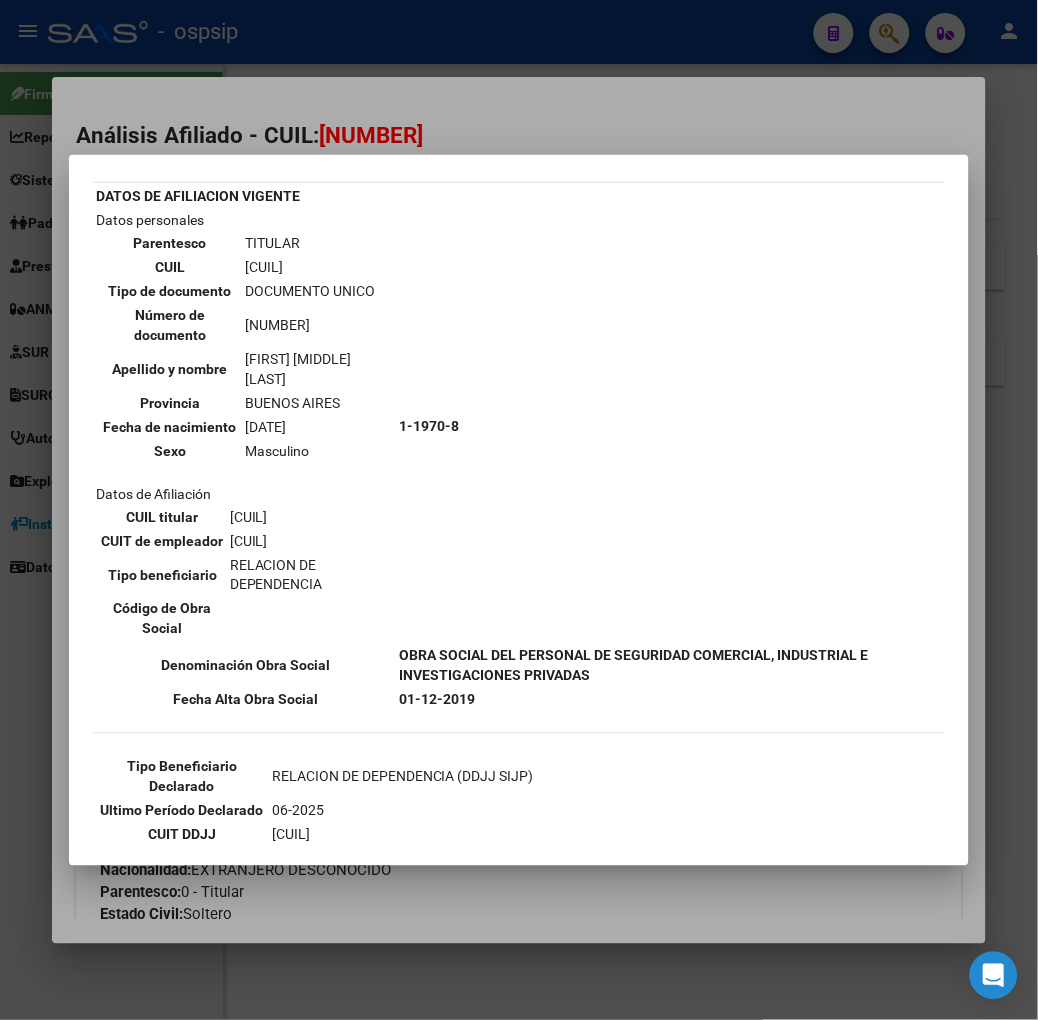 scroll, scrollTop: 101, scrollLeft: 0, axis: vertical 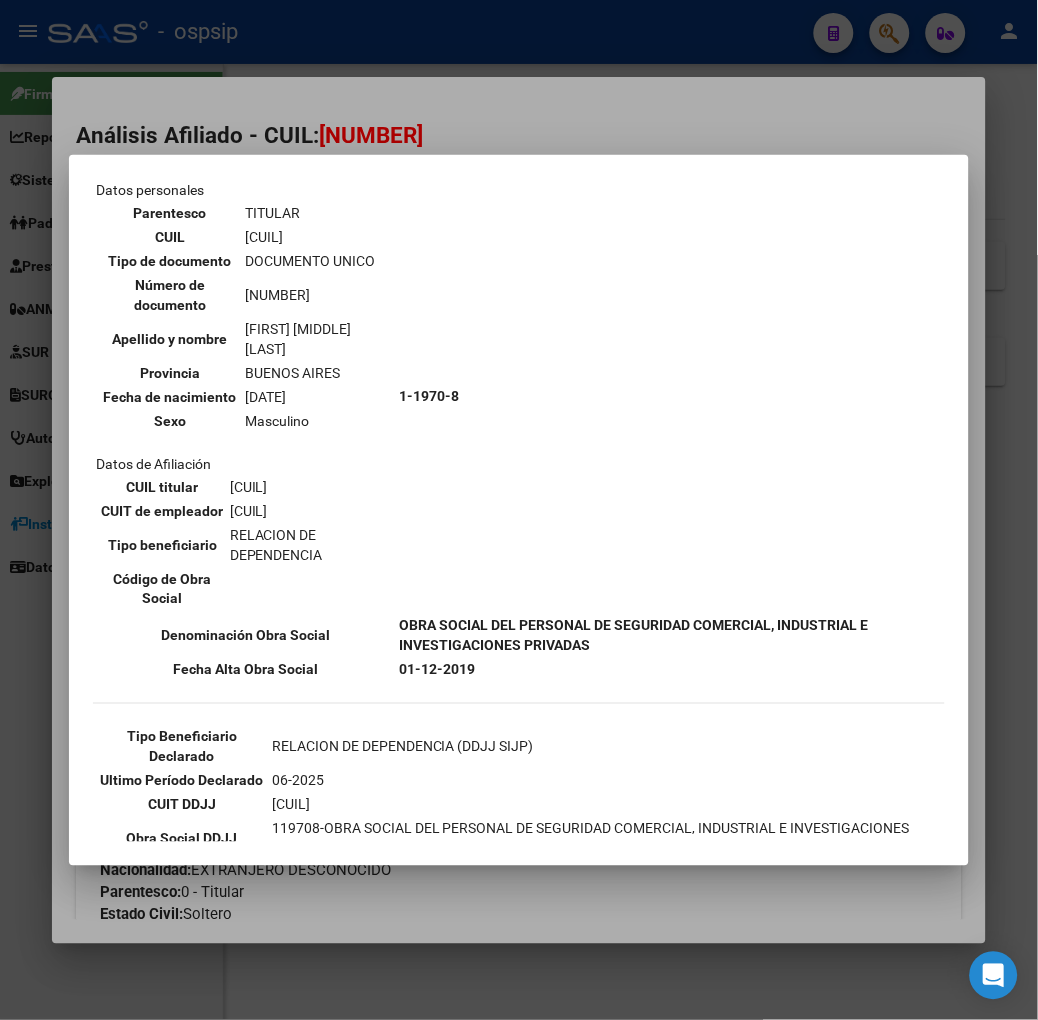 click at bounding box center [519, 510] 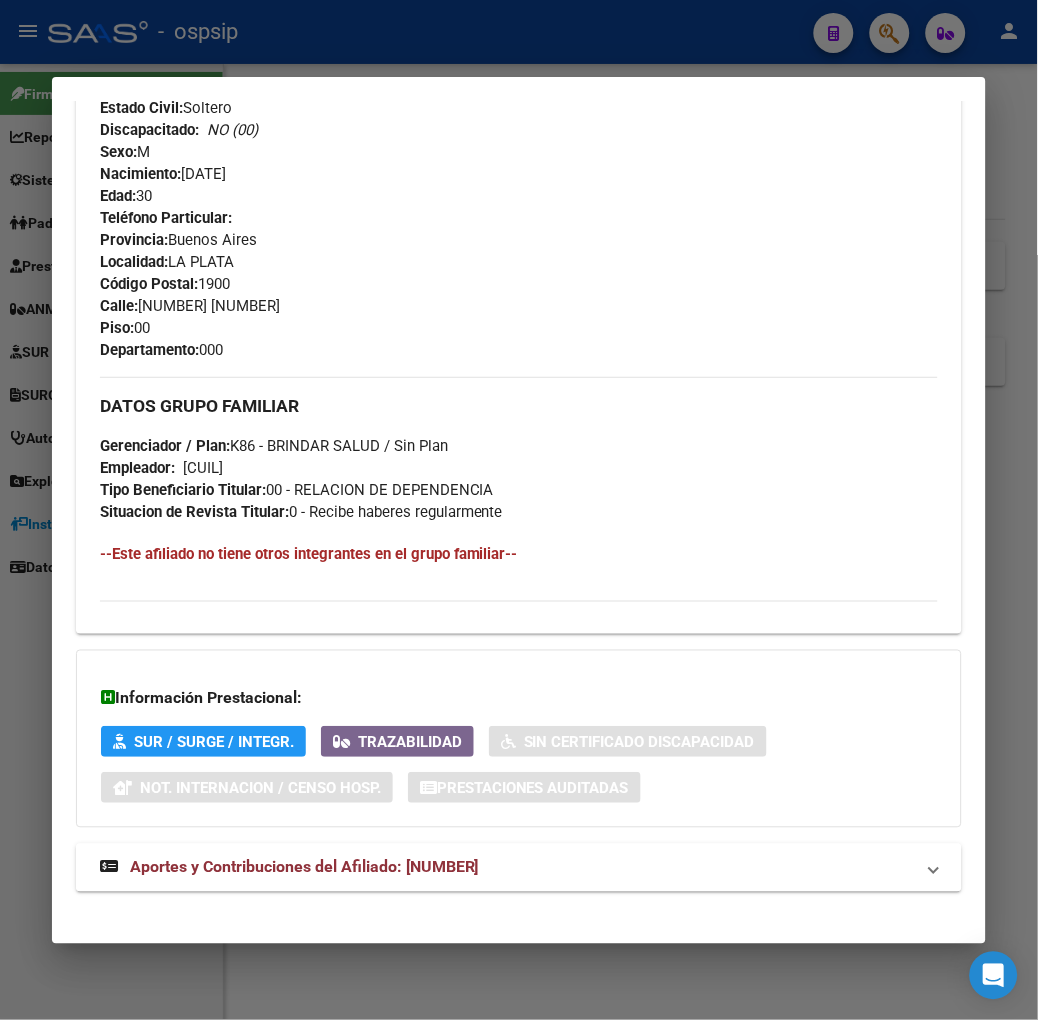 scroll, scrollTop: 824, scrollLeft: 0, axis: vertical 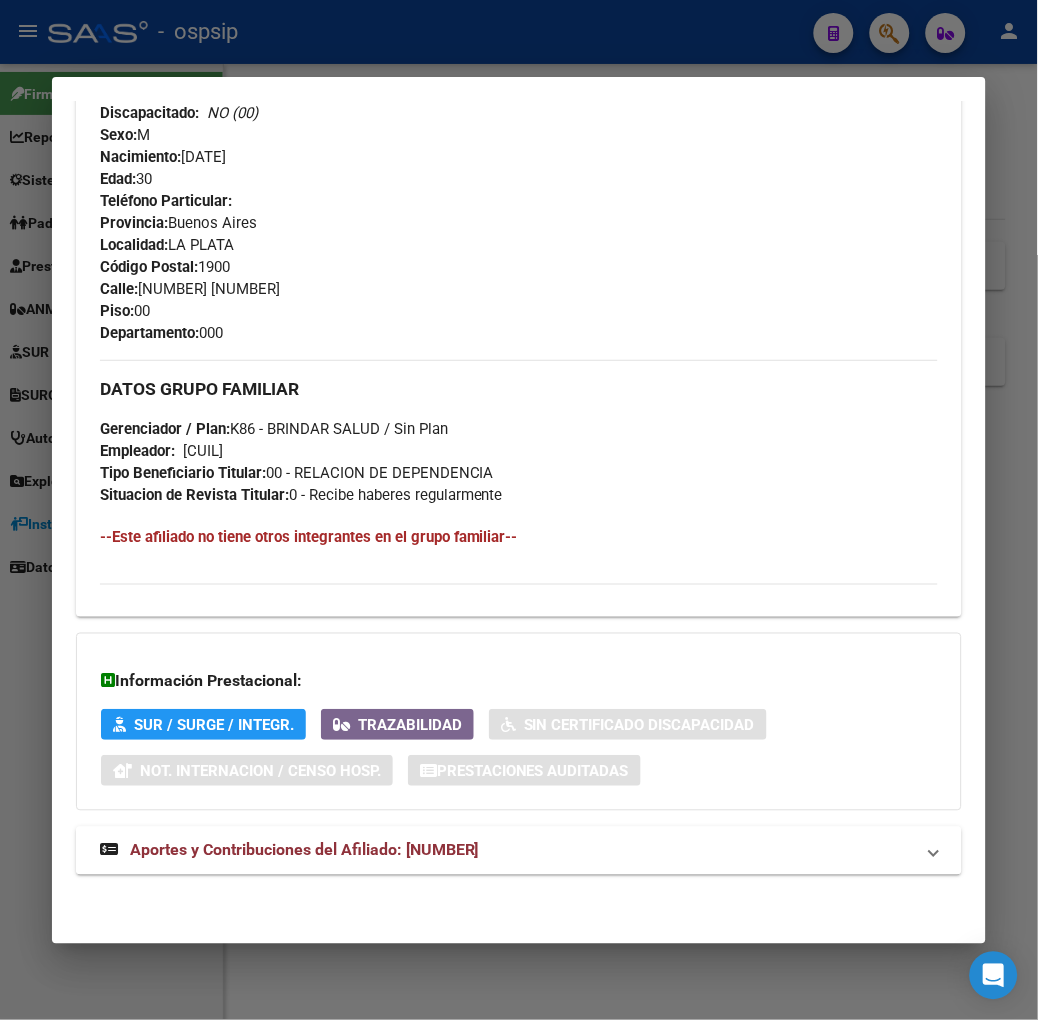 click on "Aportes y Contribuciones del Afiliado: [NUMBER]" at bounding box center [304, 850] 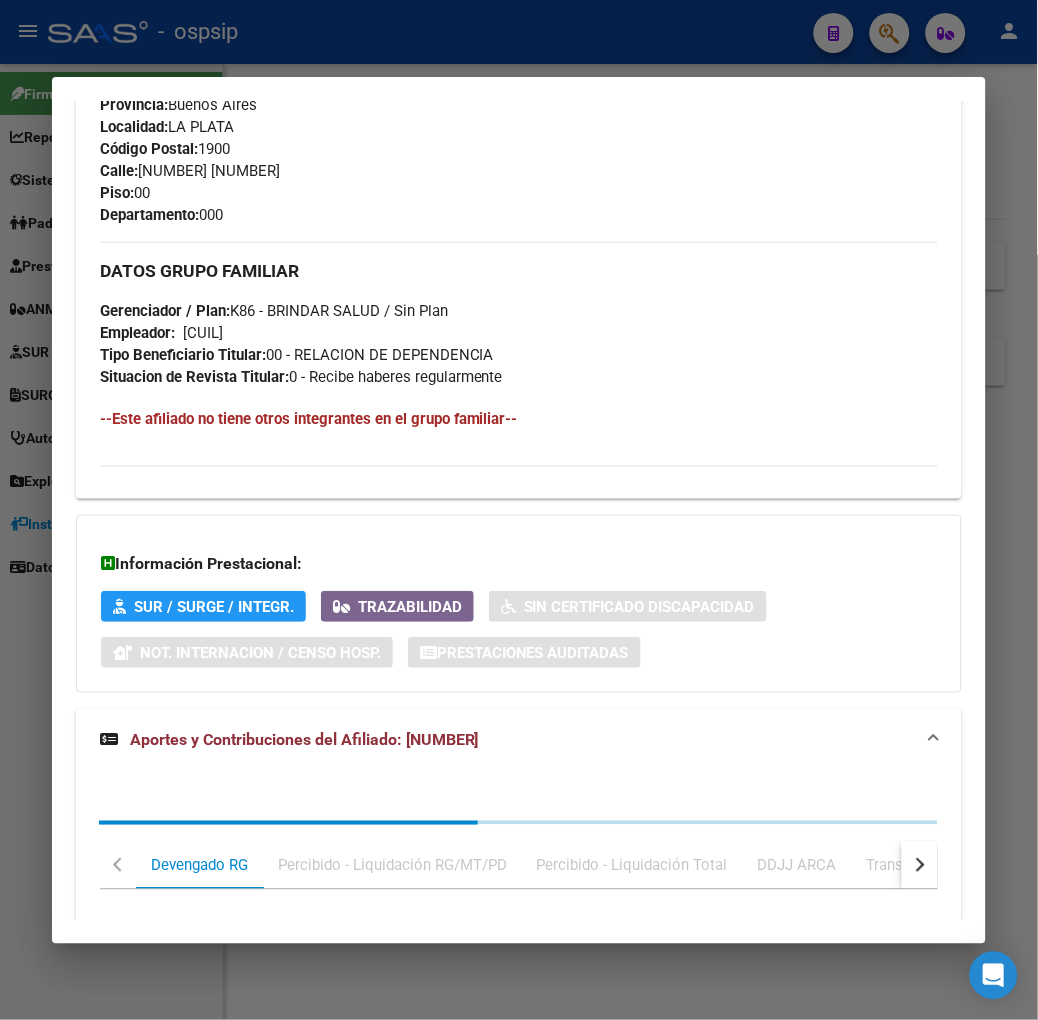 scroll, scrollTop: 1367, scrollLeft: 0, axis: vertical 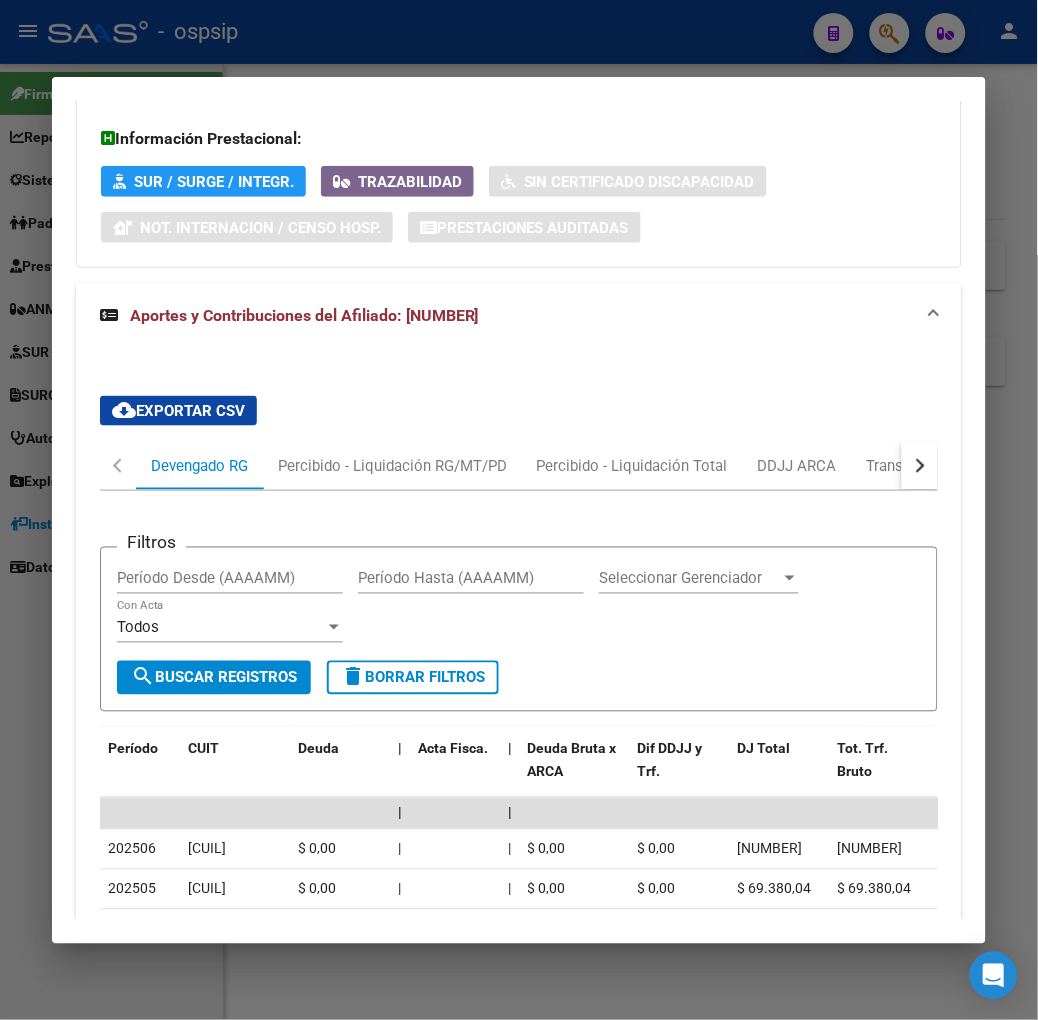 click on "Análisis Afiliado - CUIL:  [CUIL] DATOS PADRÓN ÁGIL:  [LAST_NAME] [FIRST_NAME] [MIDDLE_NAME]     |   ACTIVO   |     AFILIADO TITULAR  Datos Personales y Afiliatorios según Entes Externos: SSS FTP ARCA Padrón ARCA Impuestos Organismos Ext.    Gerenciador:      K86 - BRINDAR SALUD Atención telefónica: Atención emergencias: Otros Datos Útiles:    Datos de Empadronamiento  Enviar Credencial Digital remove_red_eye Movimientos    Sin Certificado Discapacidad Etiquetas: Estado: ACTIVO Última Alta Formal:  [DD]/[MM]/[YYYY] Comentario ADMIN:  Migración Padrón Completo SSS el 2022-09-24 17:26:14 DATOS DEL AFILIADO Apellido:  [LAST_NAME] [FIRST_NAME] [MIDDLE_NAME]  CUIL:  [CUIL] Documento:  DU - DOCUMENTO UNICO [NUMBER]  Nacionalidad:  EXTRANJERO DESCONOCIDO Parentesco:  0 - Titular Estado Civil:  Soltero Discapacitado:    NO (00) Sexo:  M Nacimiento:  [DD]/[MM]/[YYYY] Edad:  30  Teléfono Particular:                       Provincia:  Buenos Aires Localidad:  [CITY] Código Postal:  1900 Calle:  1 BIS [NUMBER] Piso:  00   000" at bounding box center (519, 510) 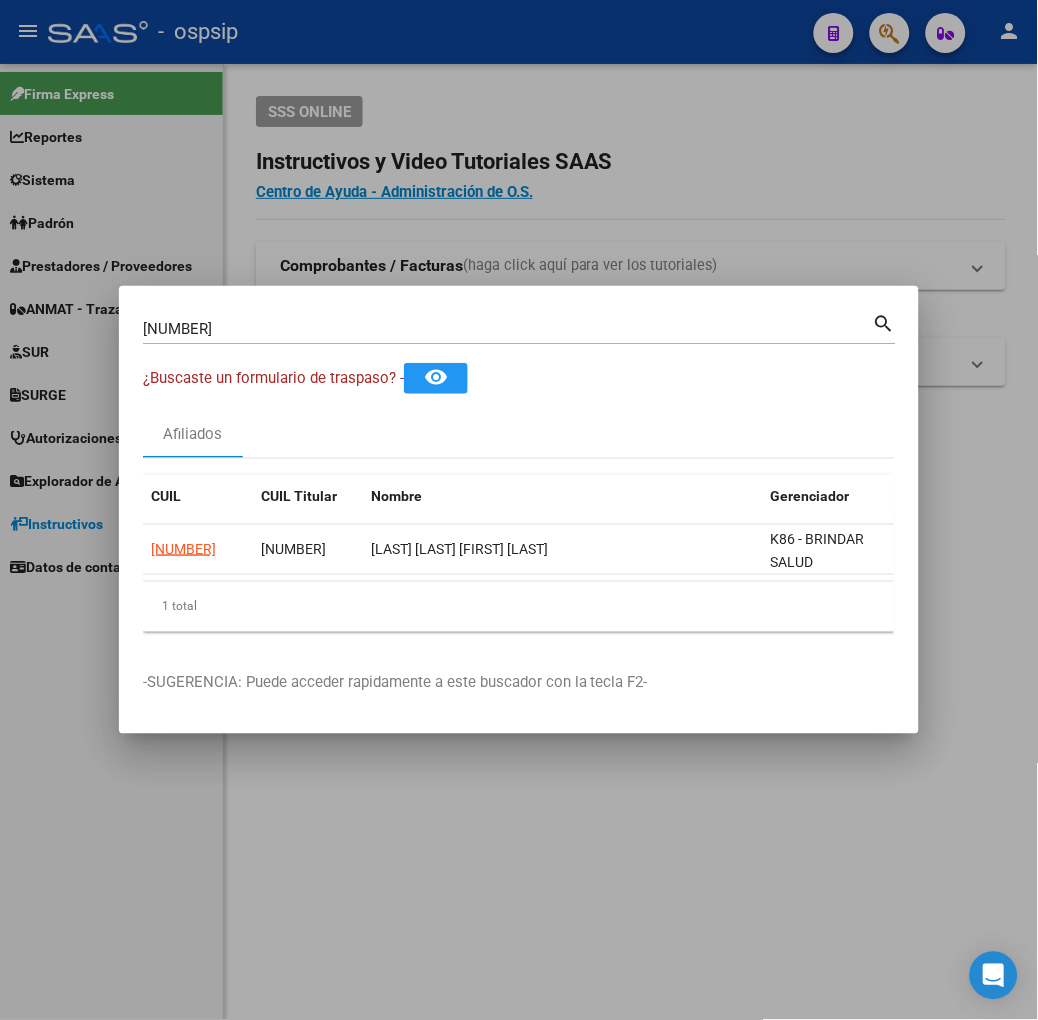 click on "[NUMBER]" at bounding box center (508, 329) 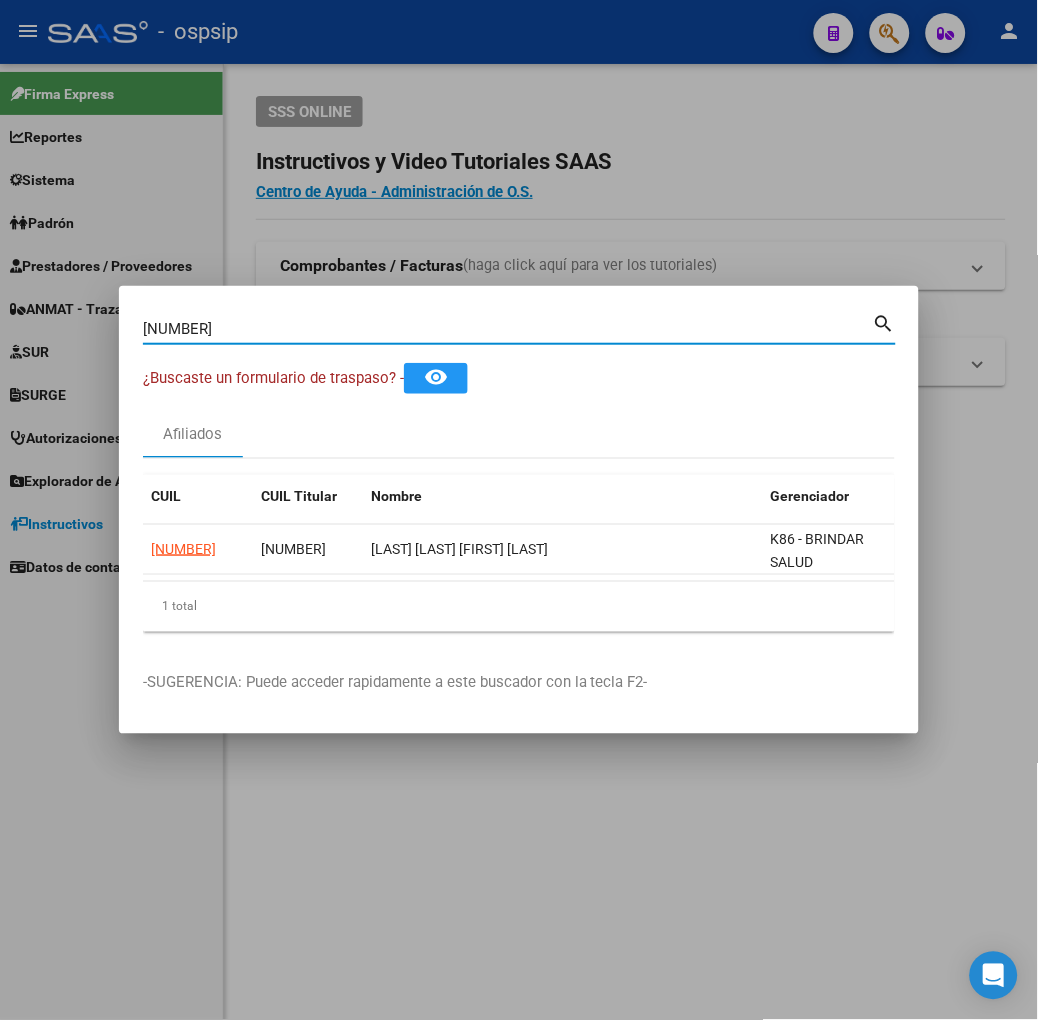 type on "[NUMBER]" 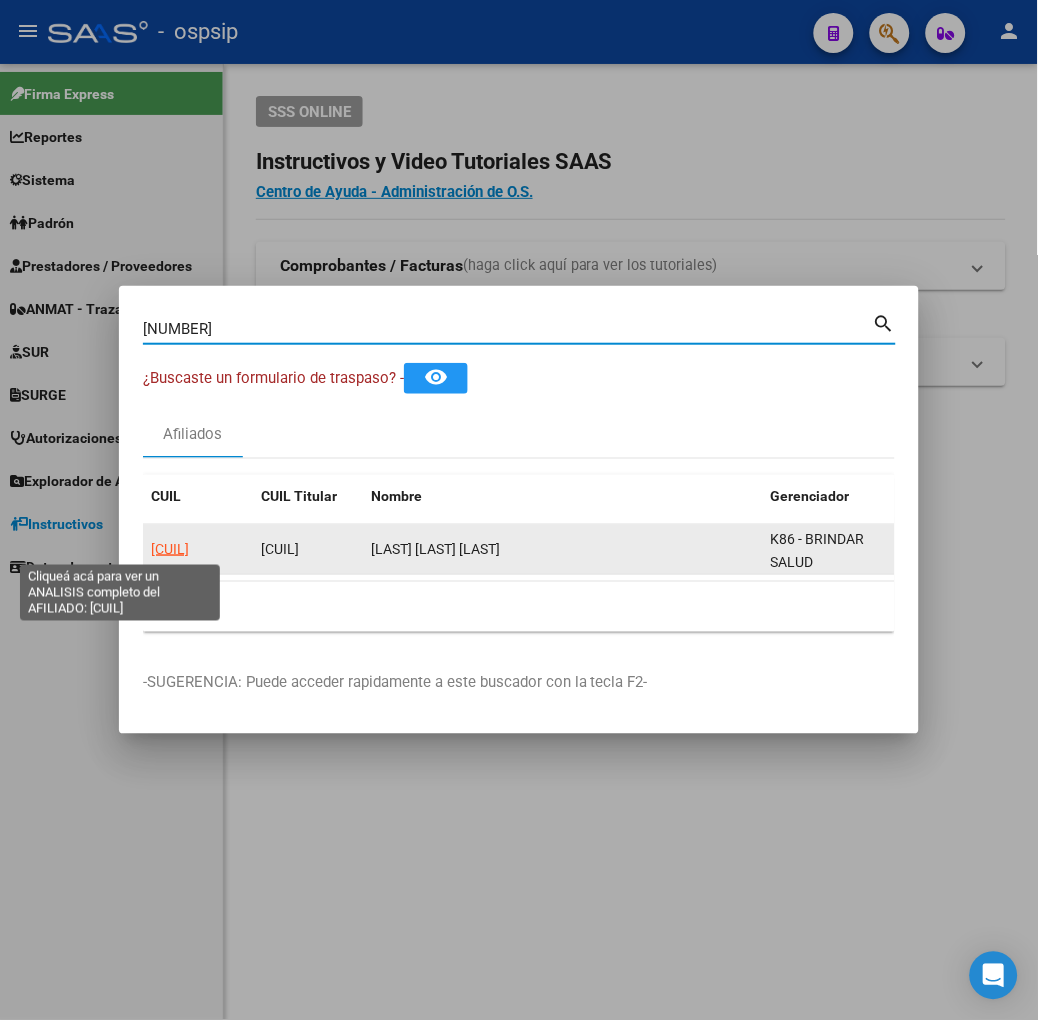 click on "[CUIL]" 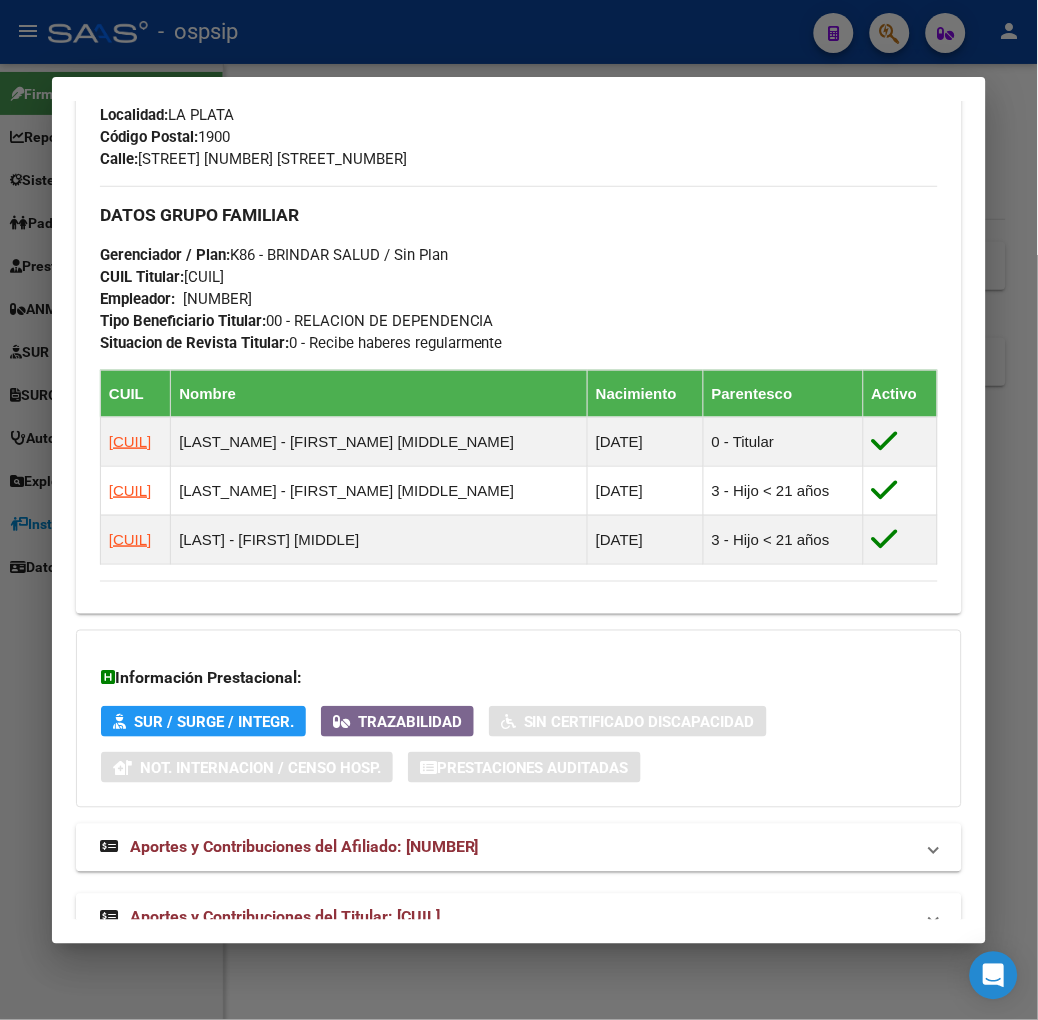 click on "Aportes y Contribuciones del Titular: [CUIL]" at bounding box center (519, 918) 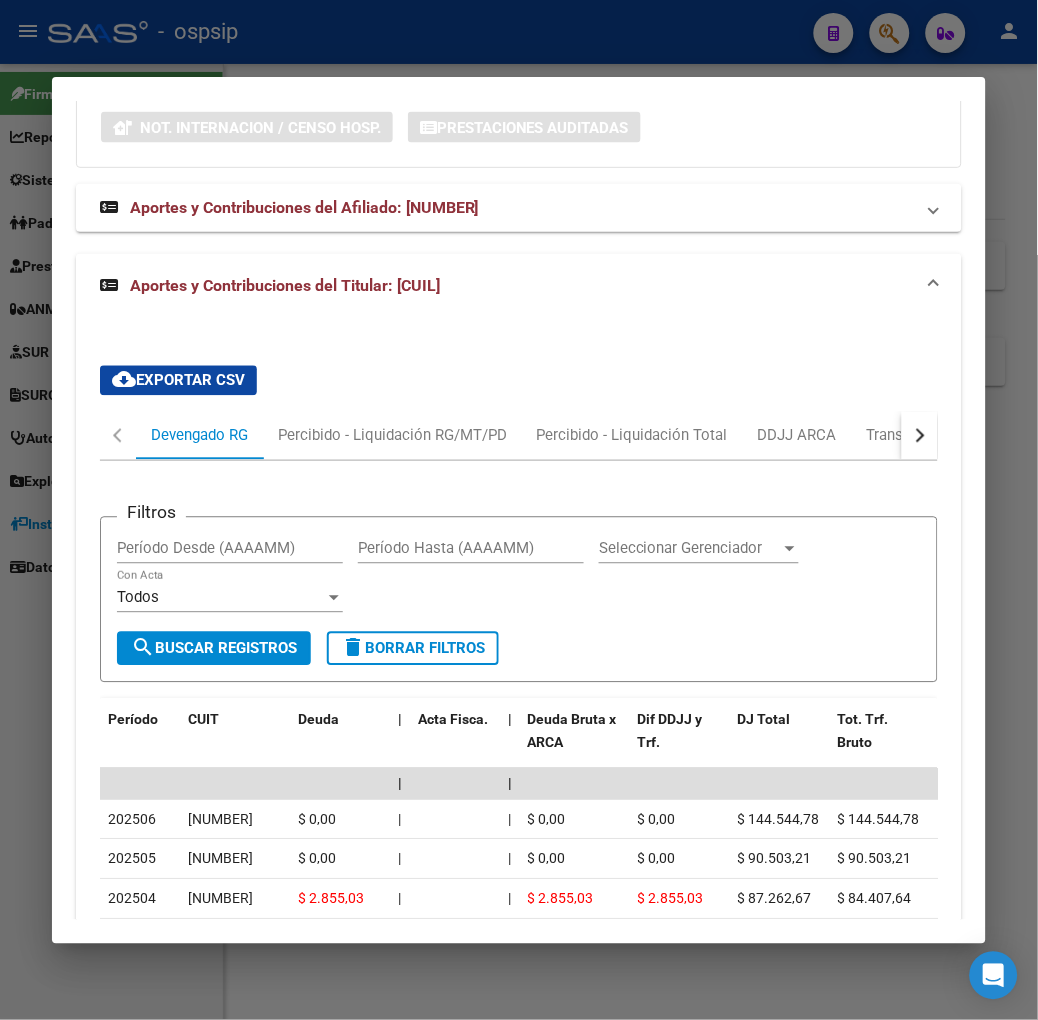 scroll, scrollTop: 1765, scrollLeft: 0, axis: vertical 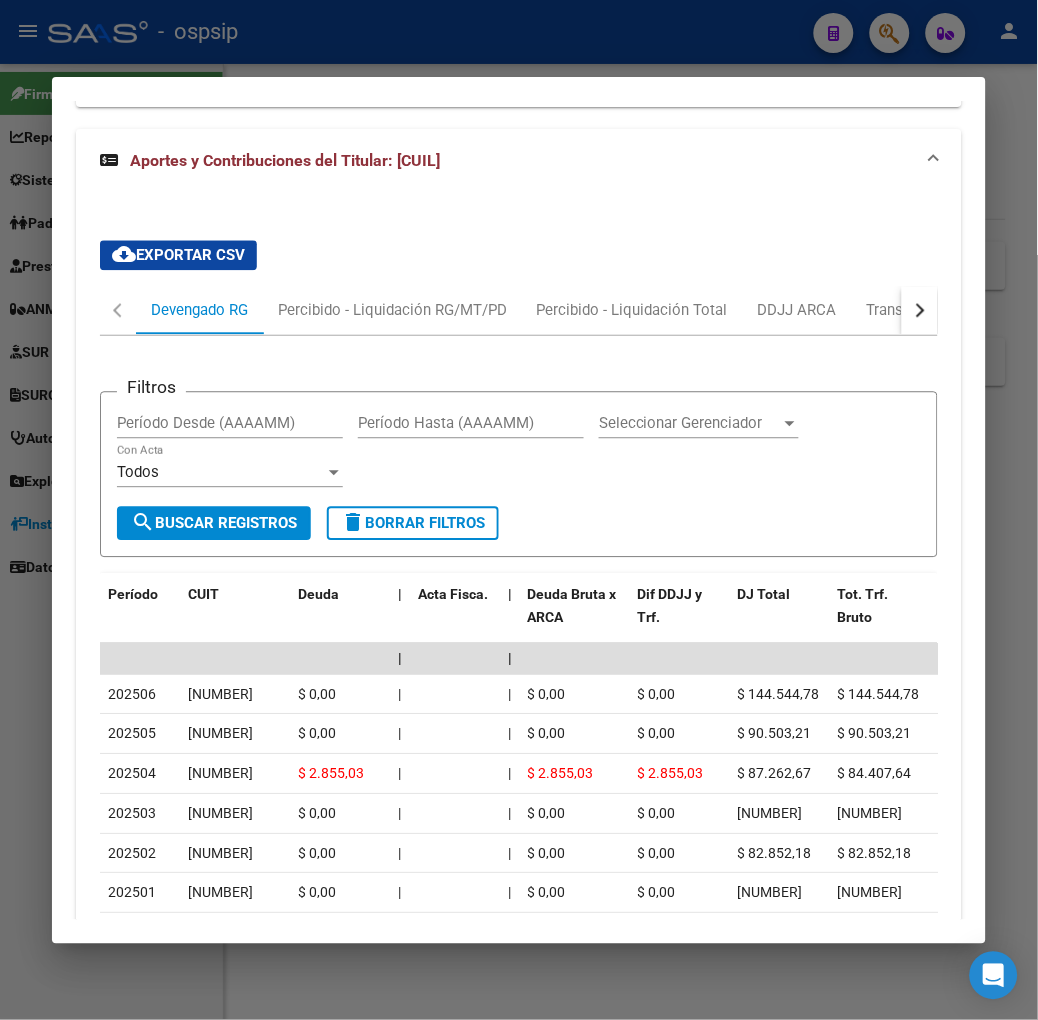 click at bounding box center [519, 510] 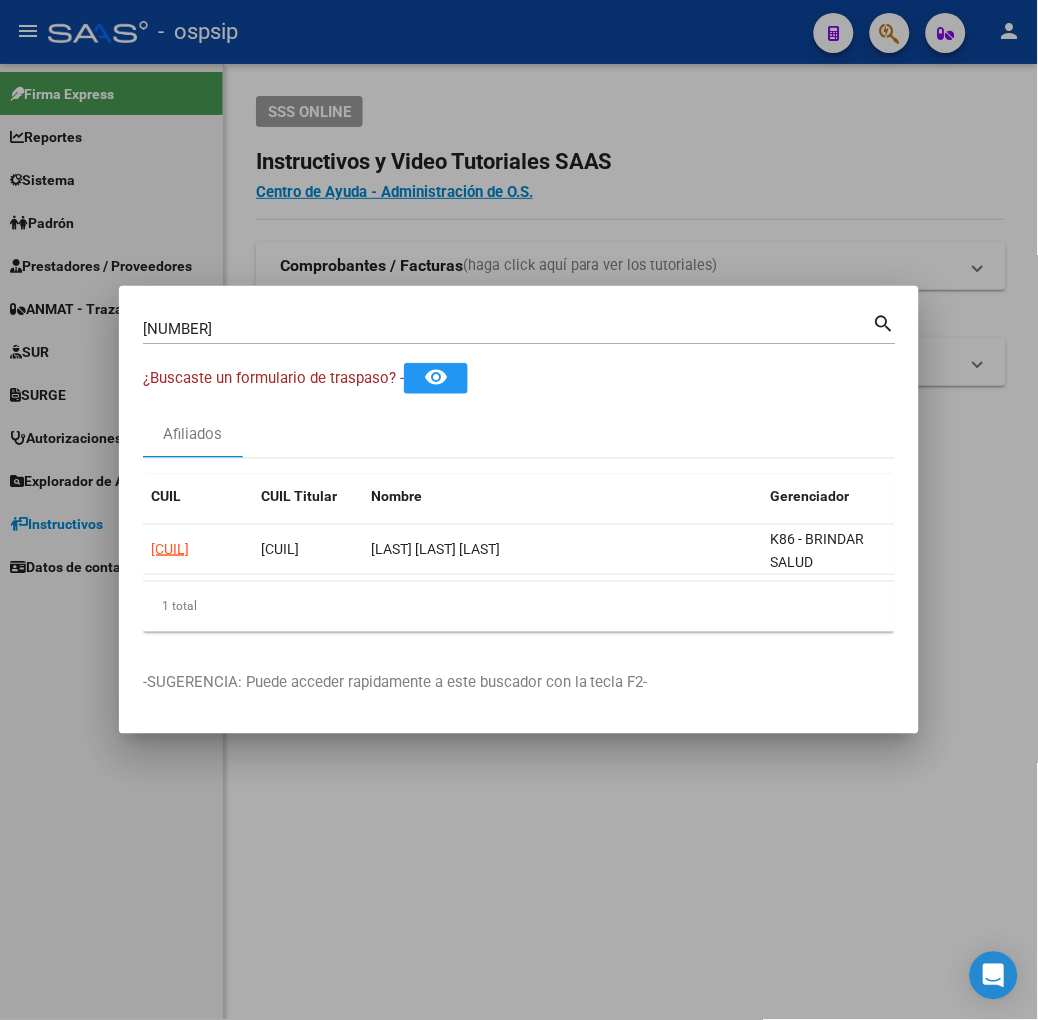 click on "[NUMBER]" at bounding box center [508, 329] 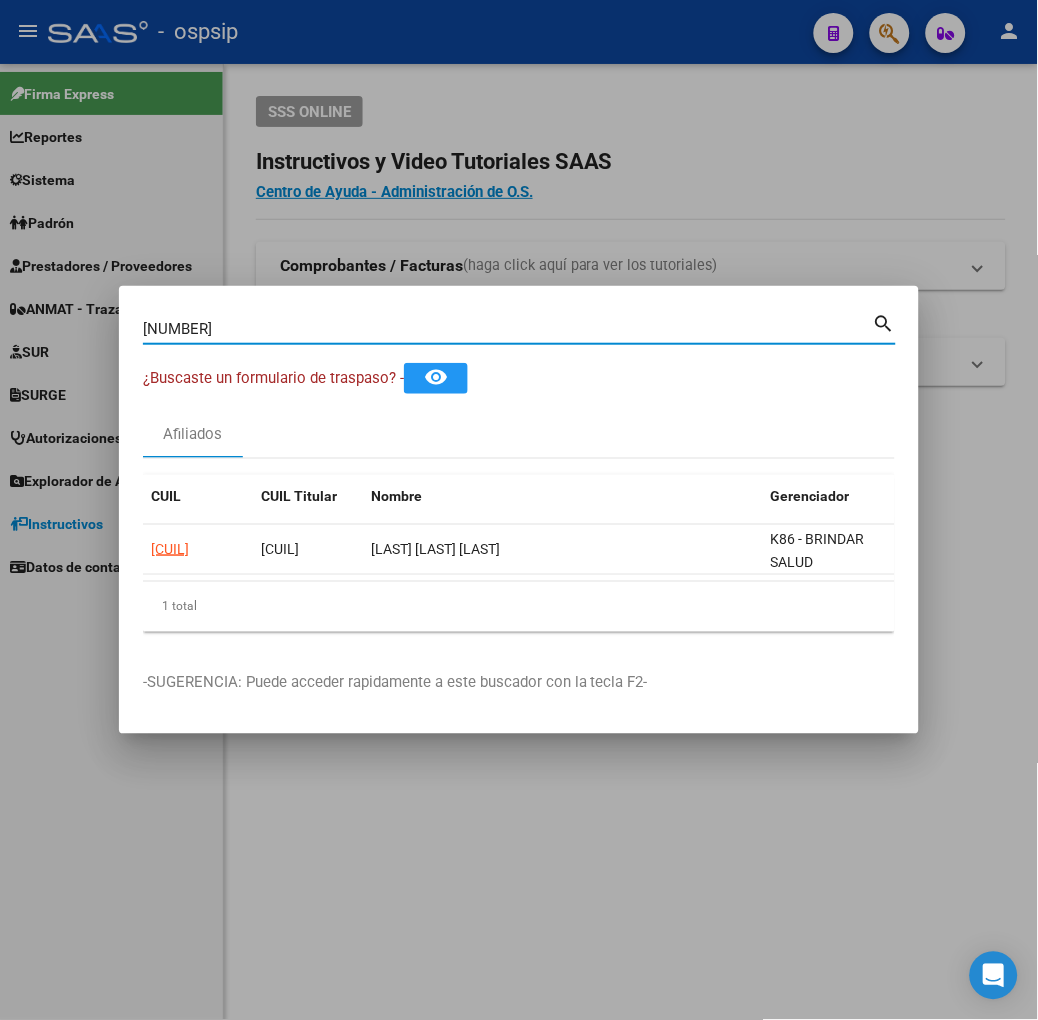 click on "[NUMBER]" at bounding box center (508, 329) 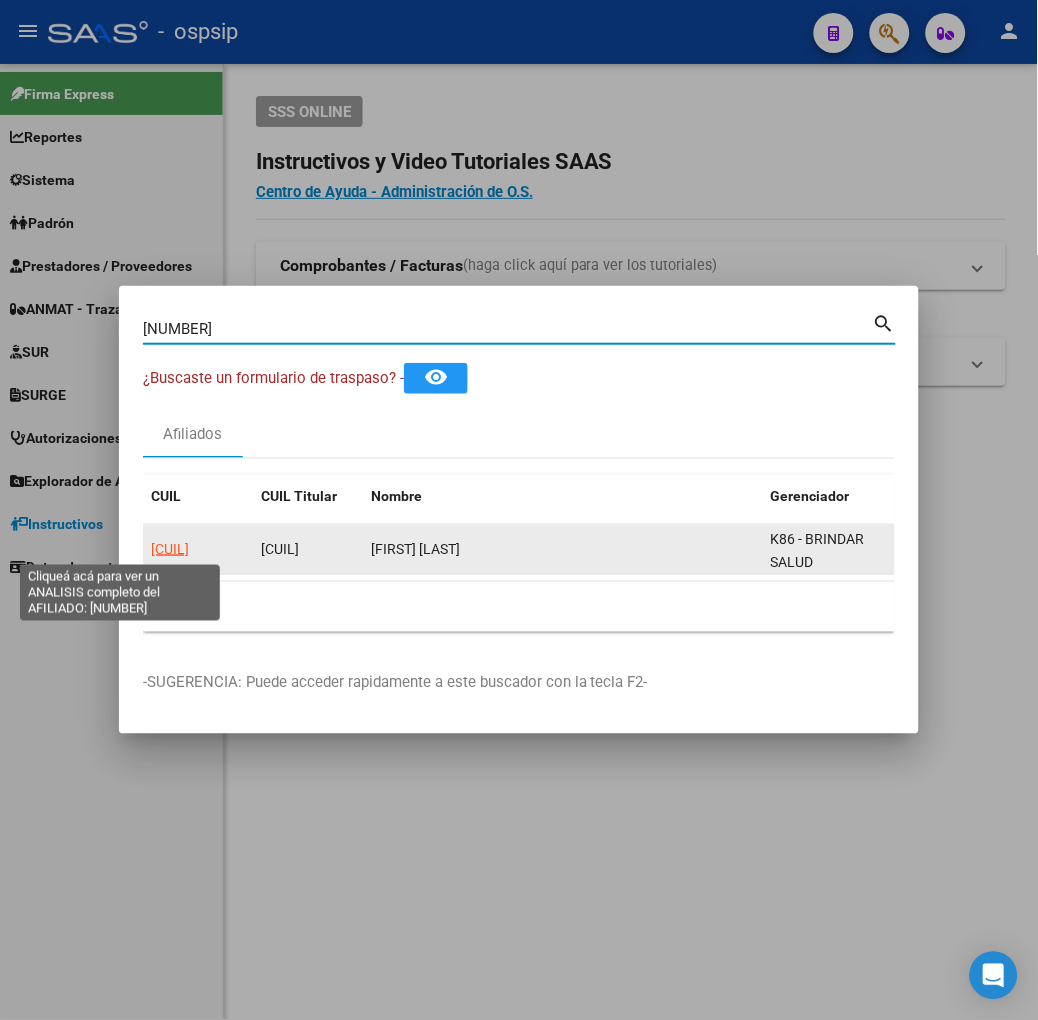 click on "[CUIL]" 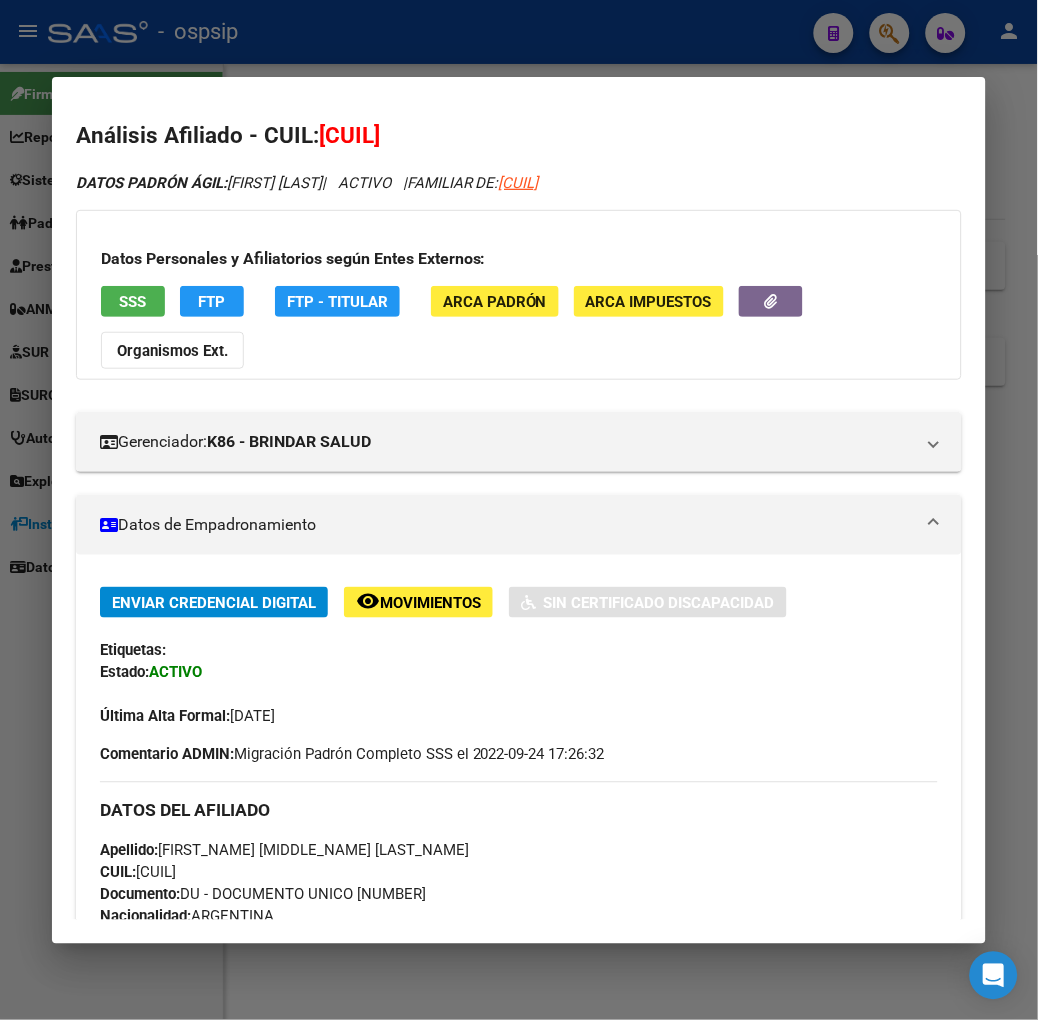 click on "SSS" at bounding box center [132, 302] 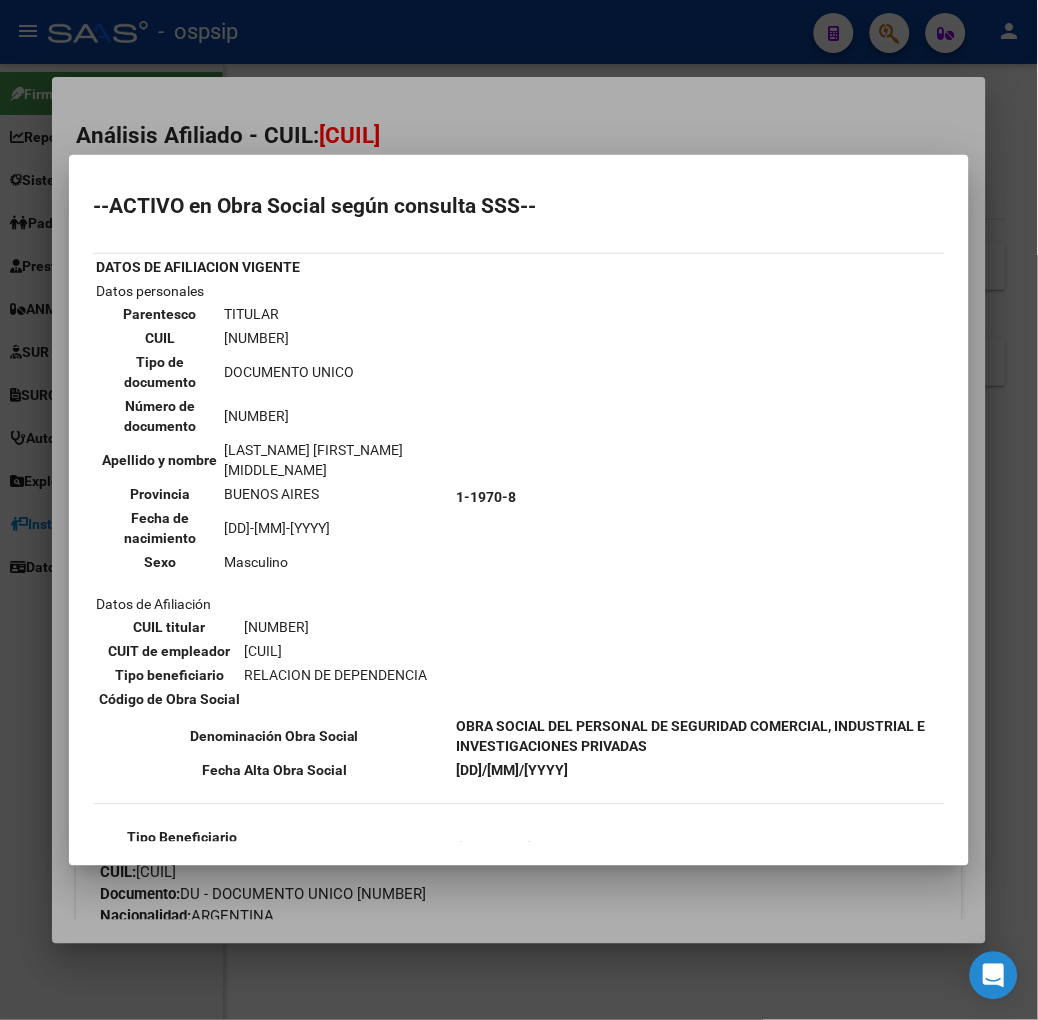 scroll, scrollTop: 222, scrollLeft: 0, axis: vertical 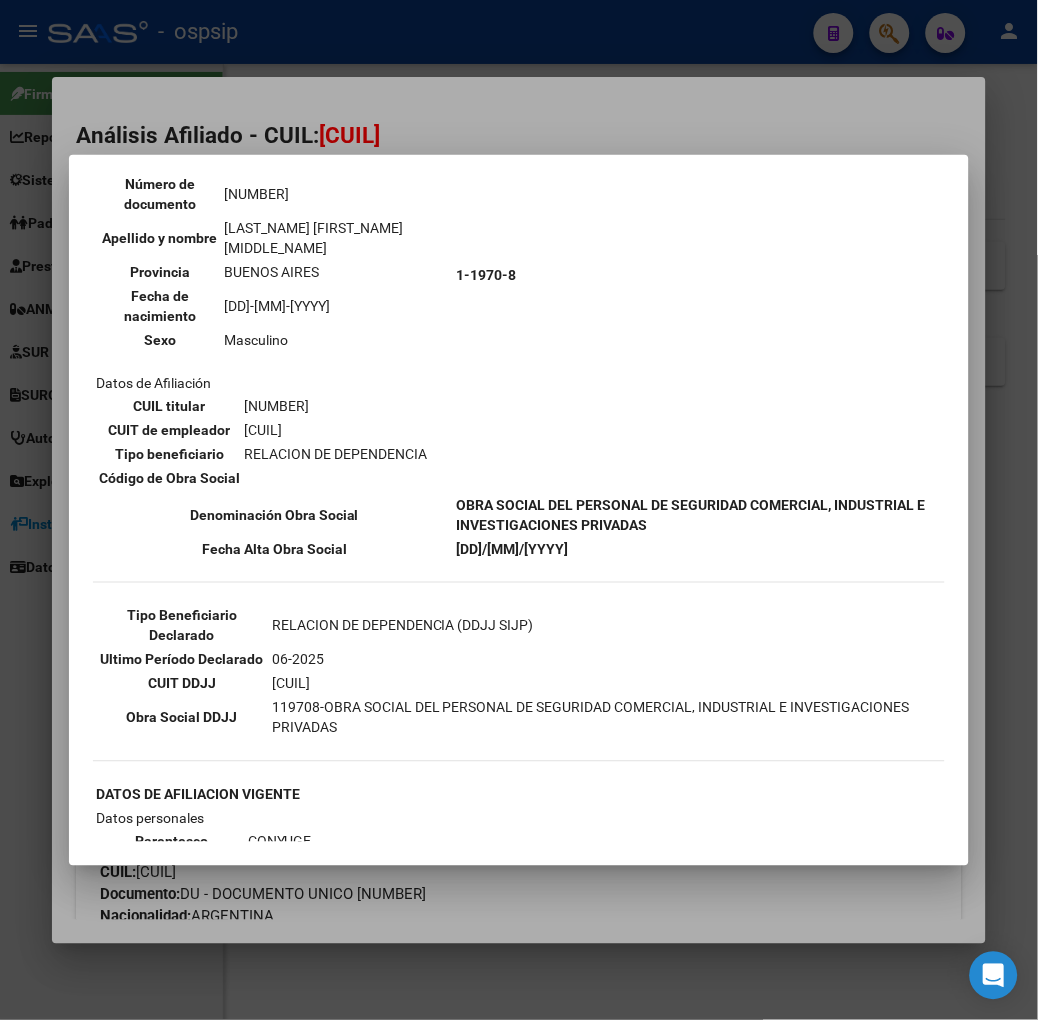 click at bounding box center [519, 510] 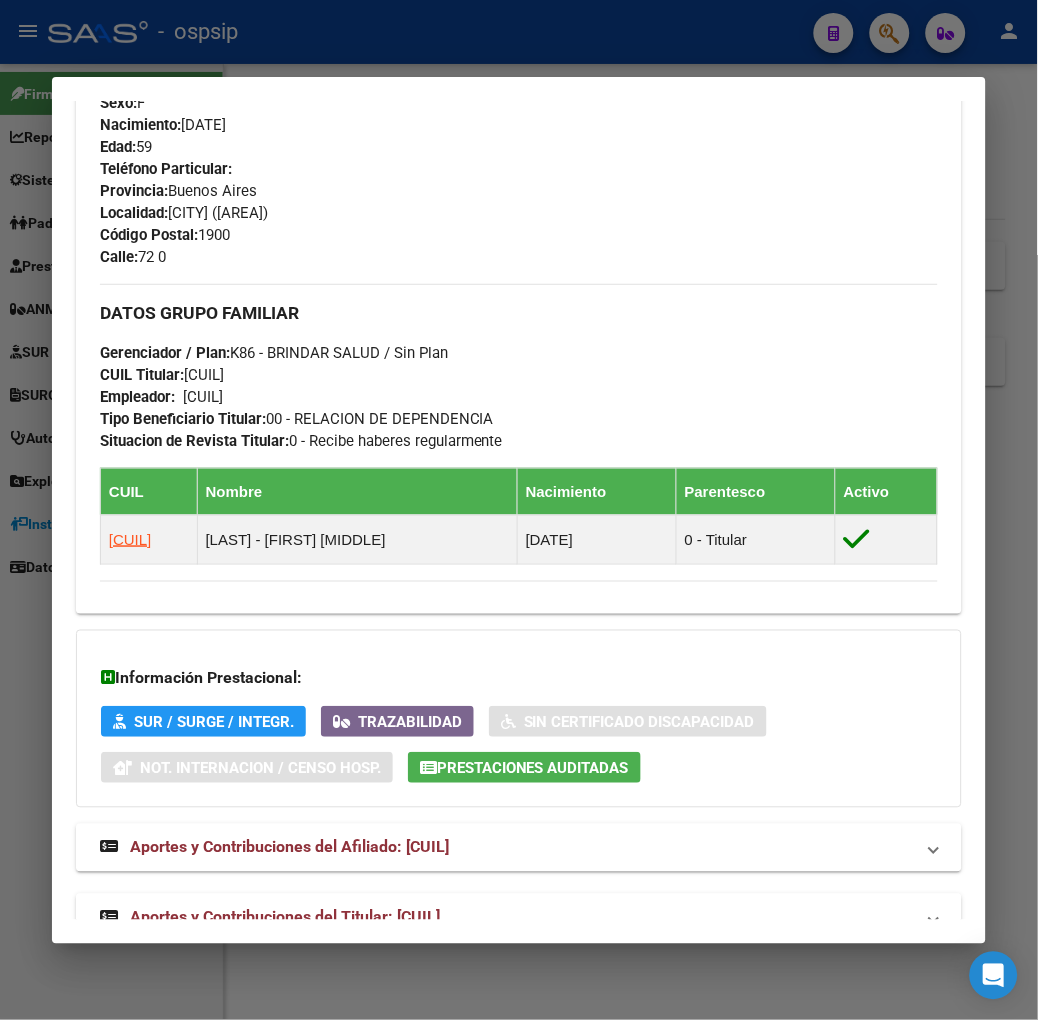 click on "Aportes y Contribuciones del Titular: [CUIL]" at bounding box center (285, 917) 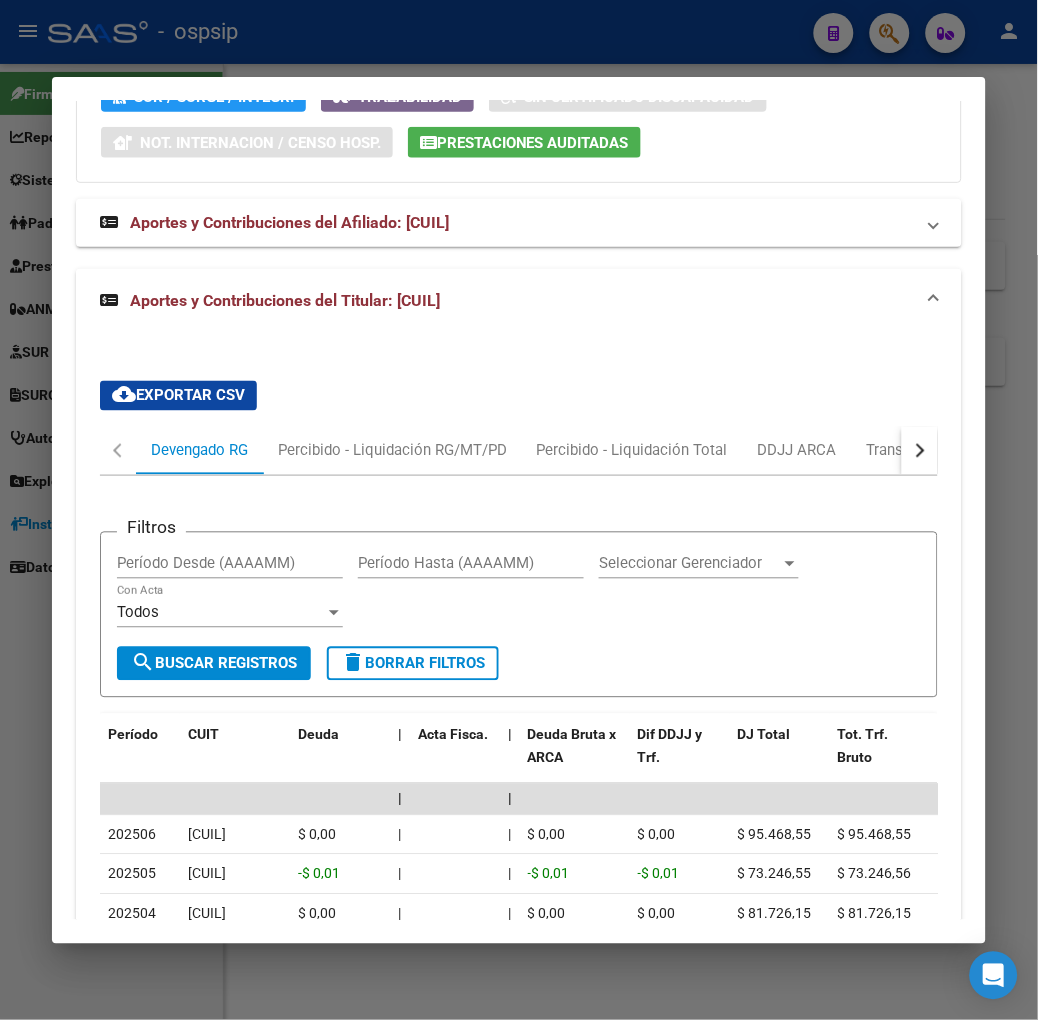 scroll, scrollTop: 1667, scrollLeft: 0, axis: vertical 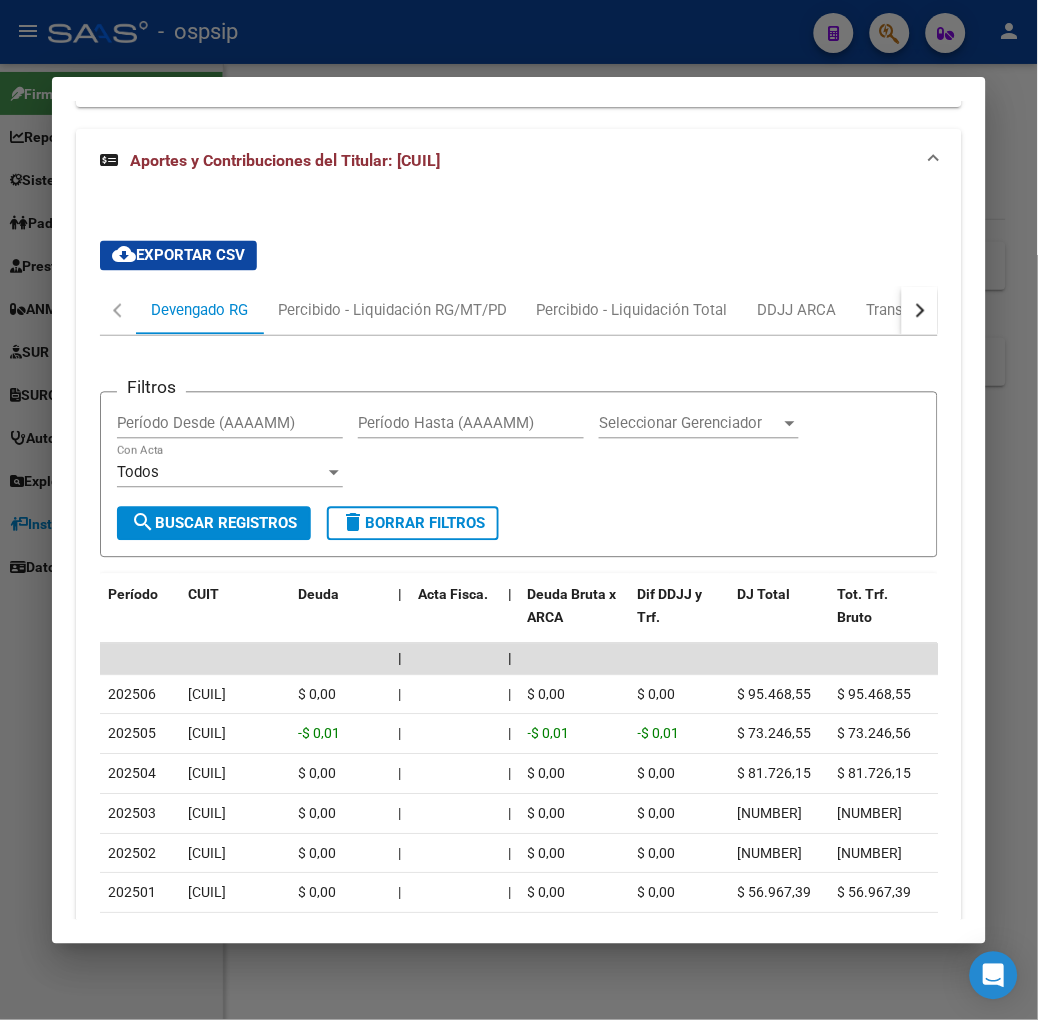click at bounding box center [519, 510] 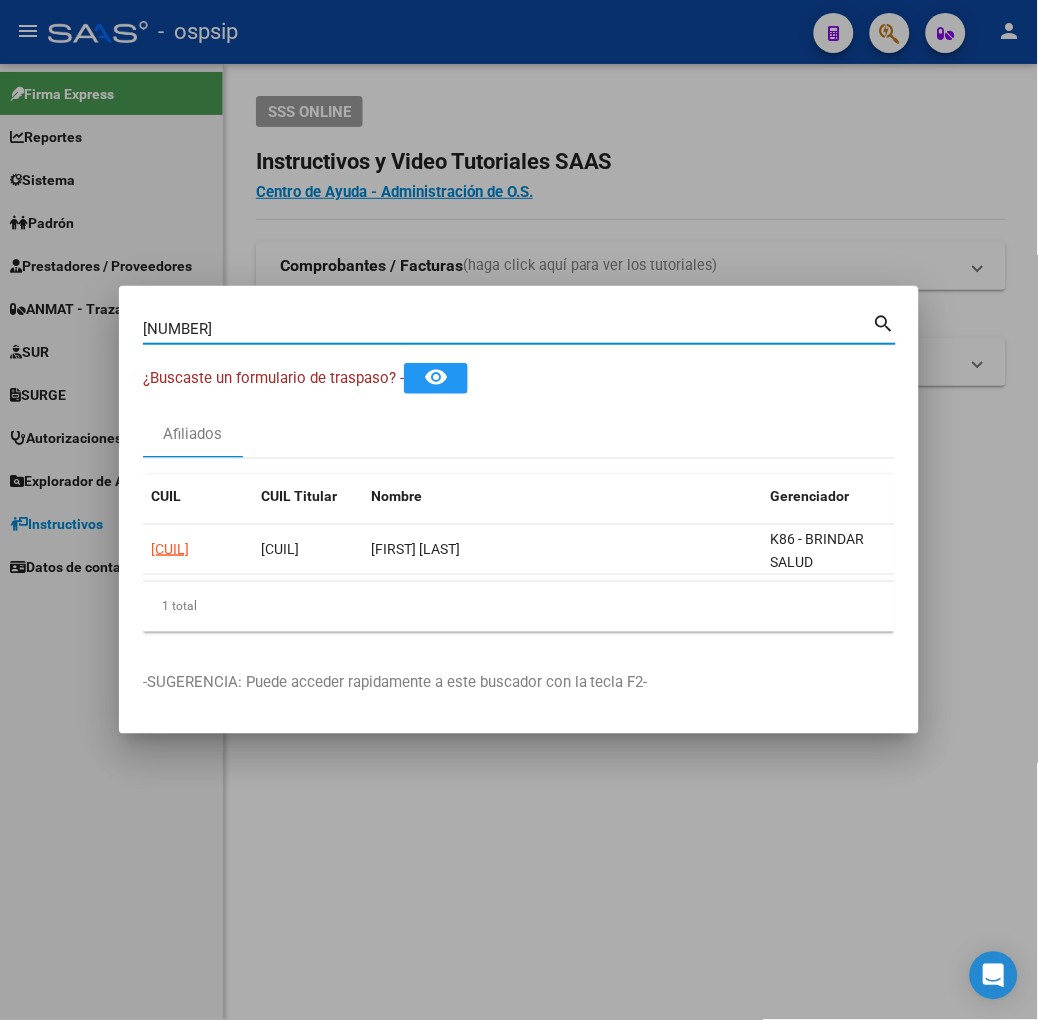 click on "[NUMBER]" at bounding box center [508, 329] 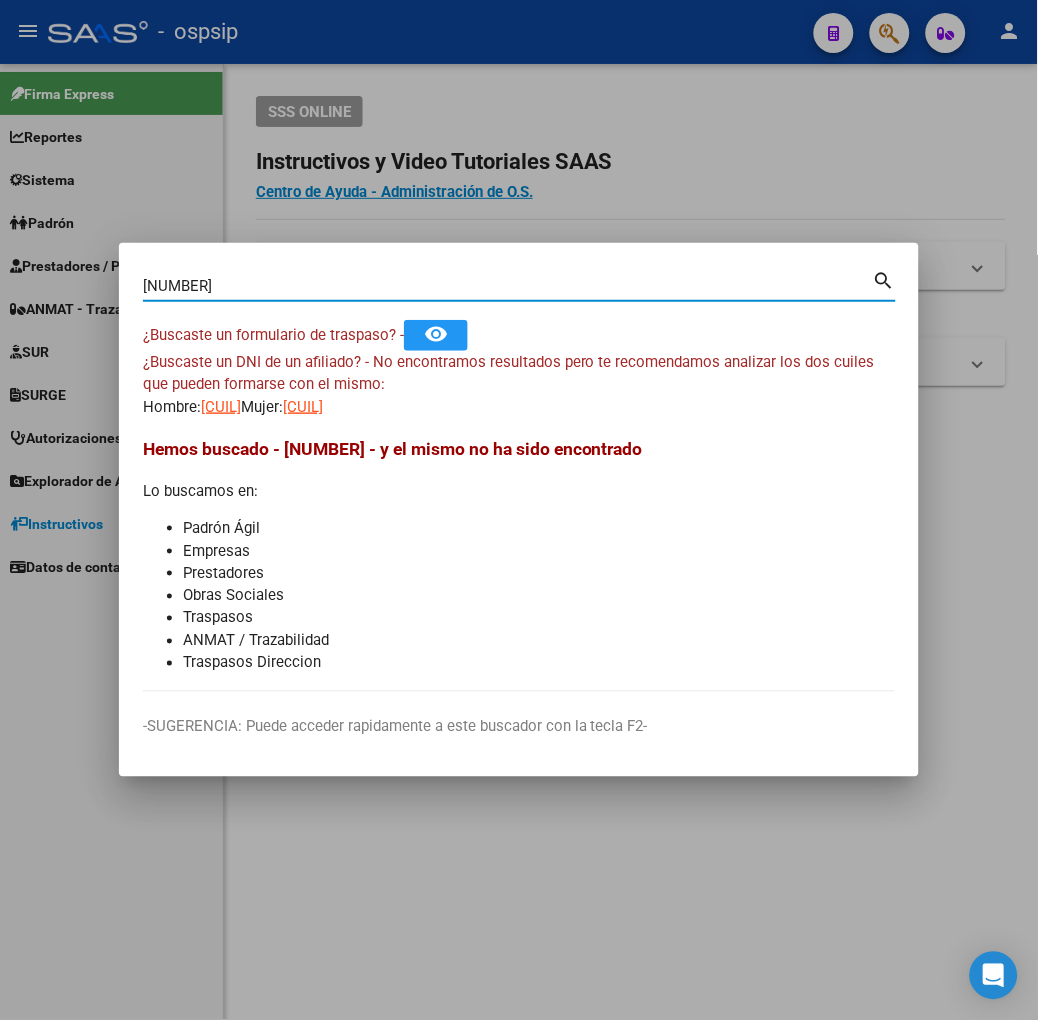 click on "¿Buscaste un DNI de un afiliado? - No encontramos resultados pero te recomendamos analizar los dos cuiles que pueden formarse con el mismo: Hombre: [NUMBER] Mujer: [NUMBER]" at bounding box center [519, 385] 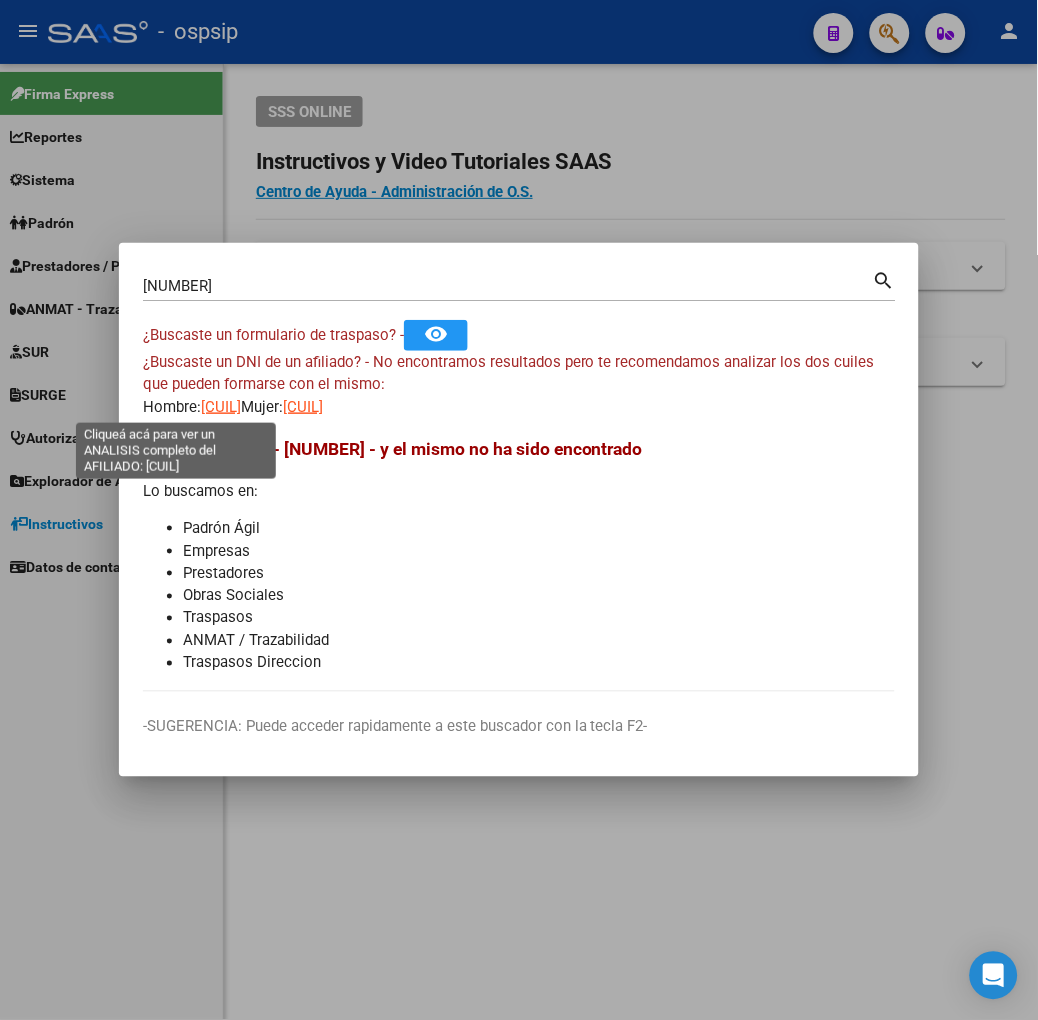 click on "[CUIL]" at bounding box center [221, 407] 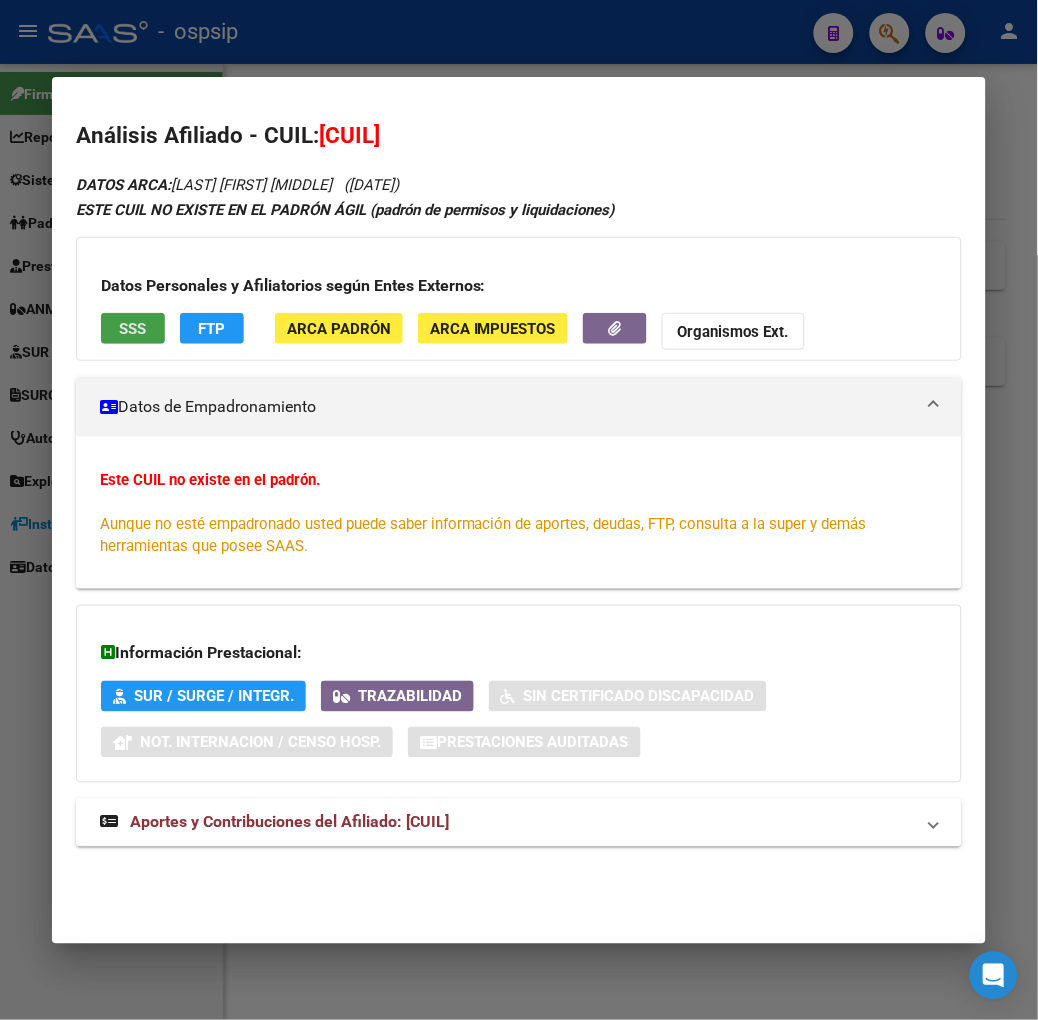 click on "SSS" at bounding box center [132, 329] 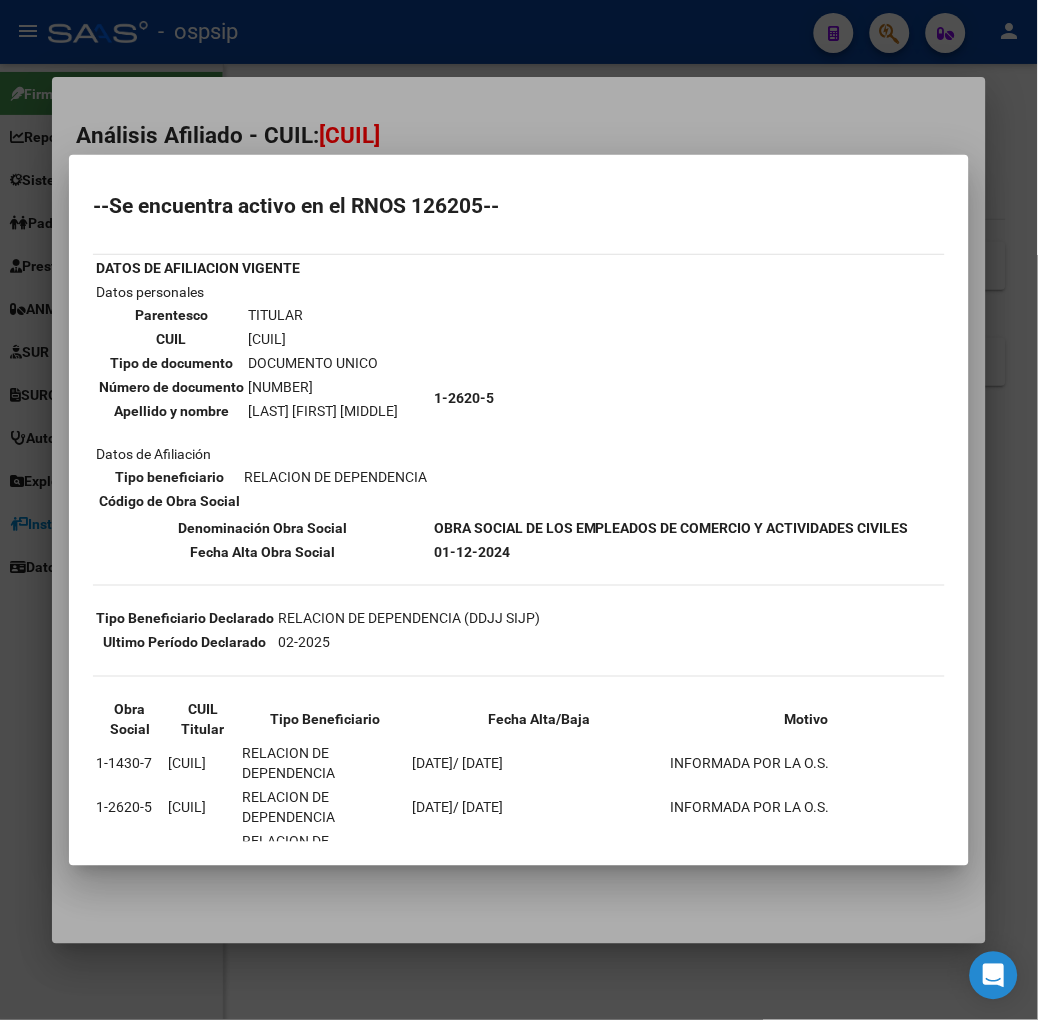 scroll, scrollTop: 57, scrollLeft: 0, axis: vertical 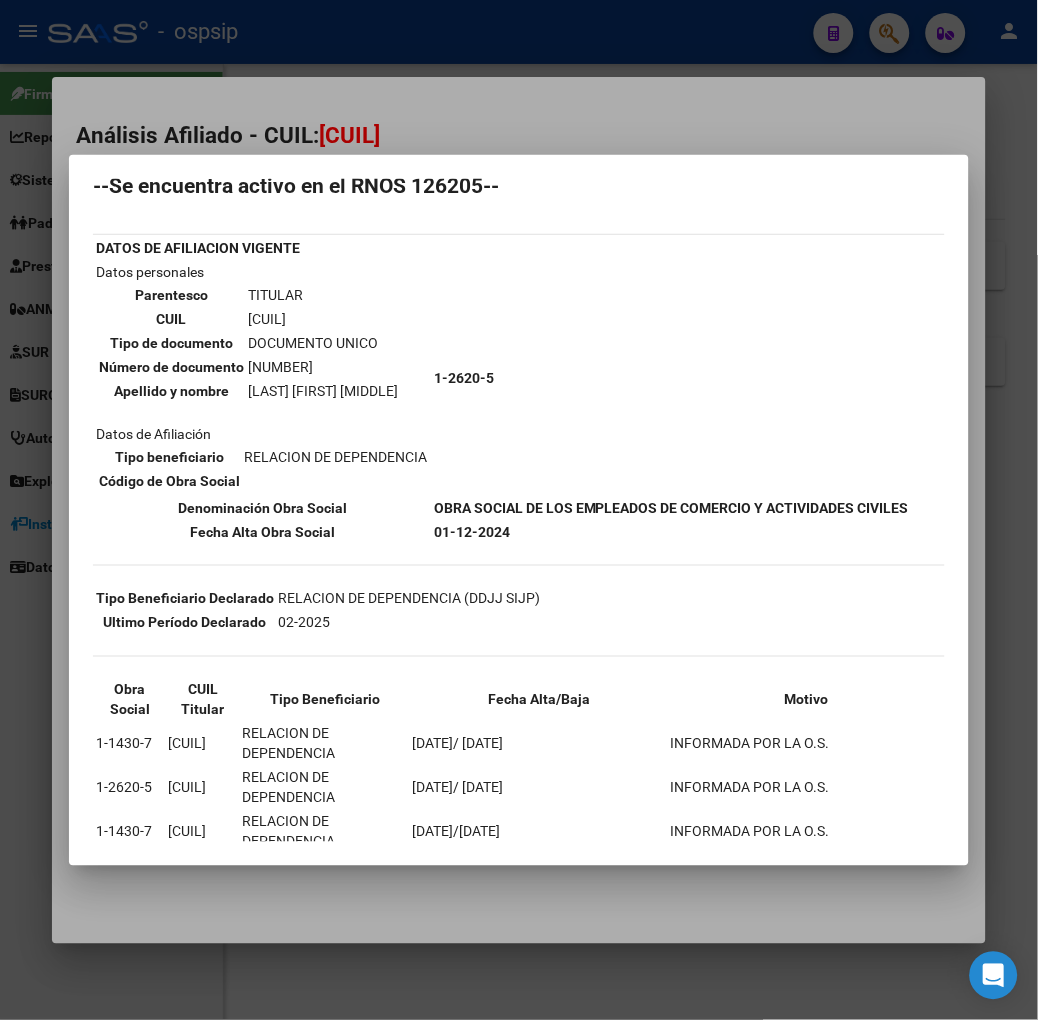 click at bounding box center [519, 510] 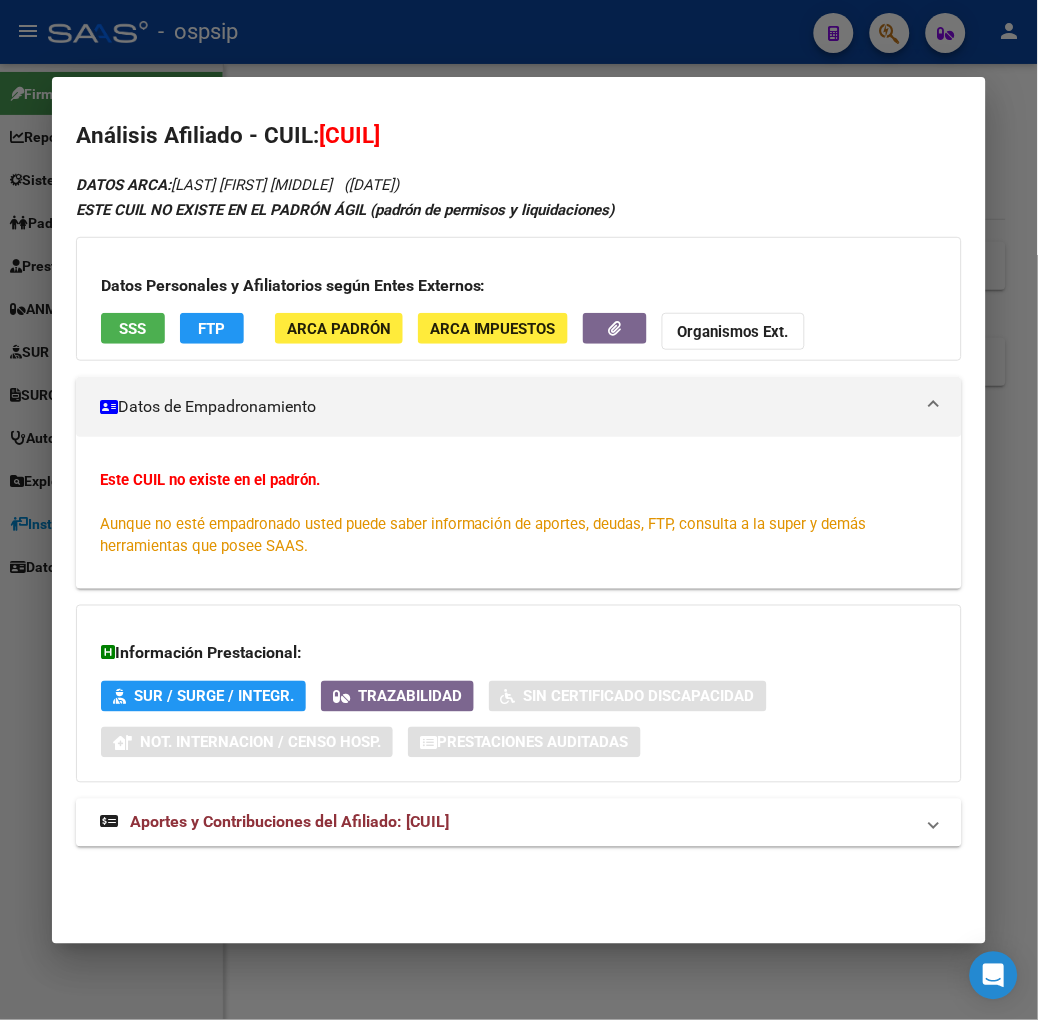 click on "DATOS ARCA:  [LAST] [FIRST] [MIDDLE]       ([DATE])  ESTE CUIL NO EXISTE EN EL PADRÓN ÁGIL (padrón de permisos y liquidaciones) Datos Personales y Afiliatorios según Entes Externos: SSS FTP ARCA Padrón ARCA Impuestos Organismos Ext.    Datos de Empadronamiento  Este CUIL no existe en el padrón.  Aunque no esté empadronado usted puede saber información de aportes, deudas, FTP, consulta a la super y demás herramientas que posee SAAS.   Información Prestacional:       SUR / SURGE / INTEGR.    Trazabilidad    Sin Certificado Discapacidad    Not. Internacion / Censo Hosp.  Prestaciones Auditadas     Aportes y Contribuciones del Afiliado: [CUIL] Hemos buscado el CUIL - [CUIL] - y el mismo no existe en nuestra información procesada de aportes y contribuciones  El mismo fue buscado en:  Cuenta Corriente Devengada de Régimen General Cuenta Corriente Devengada de Monotributo / Personal Doméstico Percibidos de Aportes Detallado Percibido por Fiscalización Percibido Total" at bounding box center (519, 521) 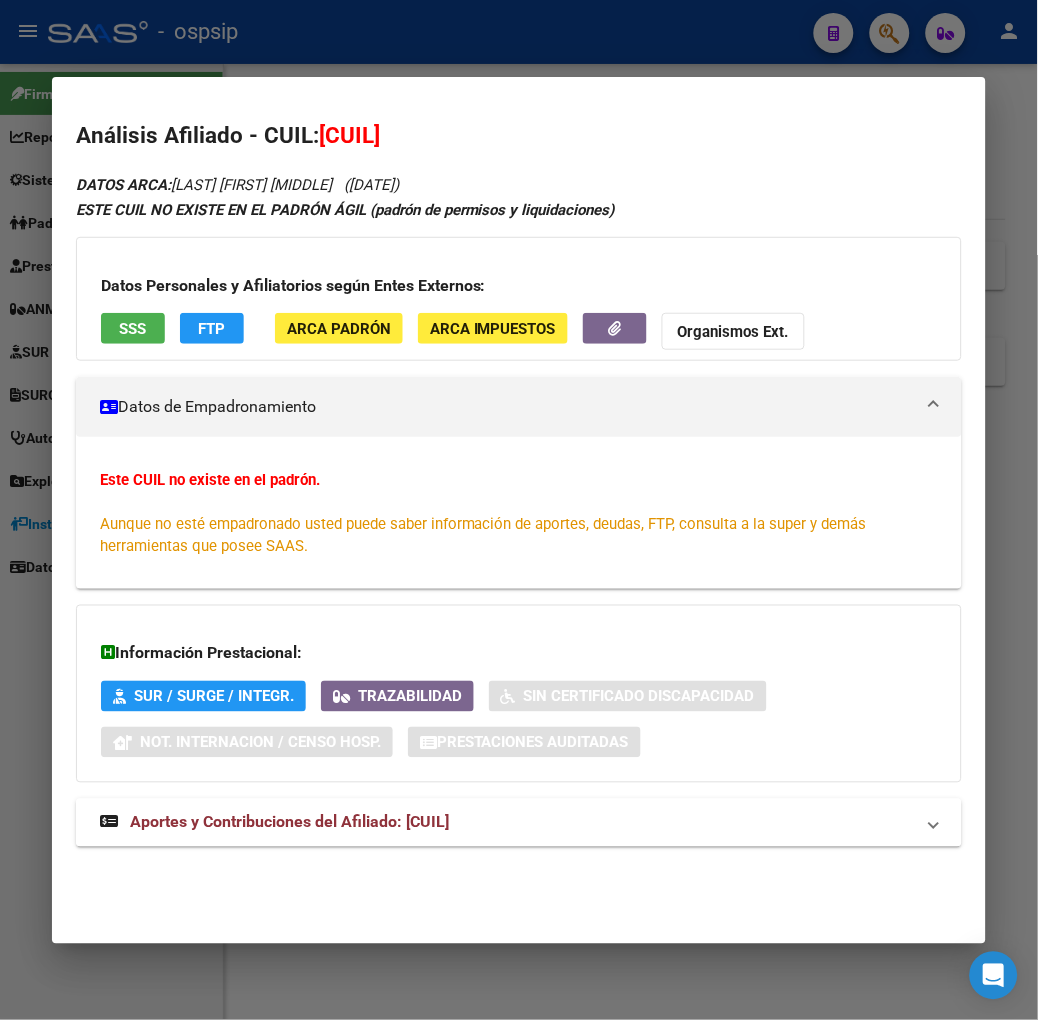 click on "Aportes y Contribuciones del Afiliado: [CUIL]" at bounding box center [274, 823] 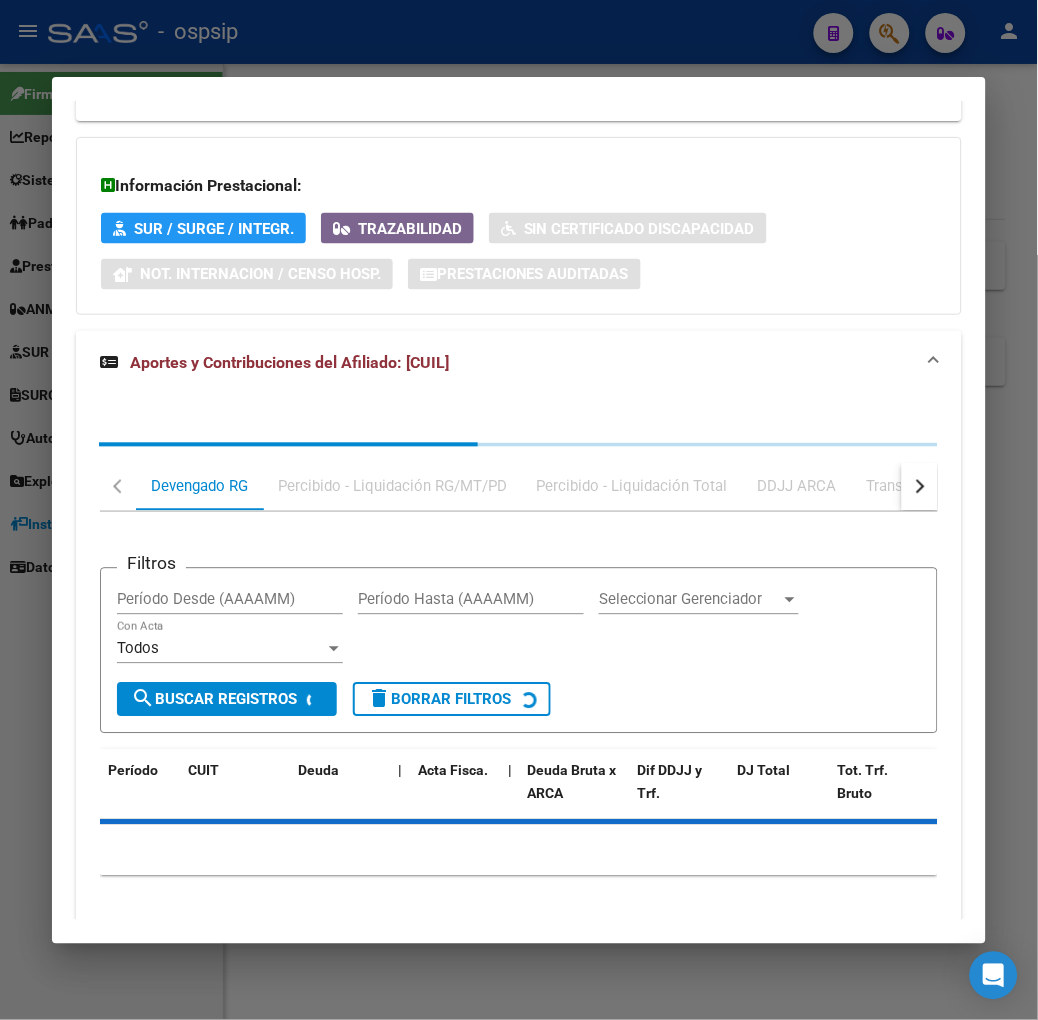 scroll, scrollTop: 516, scrollLeft: 0, axis: vertical 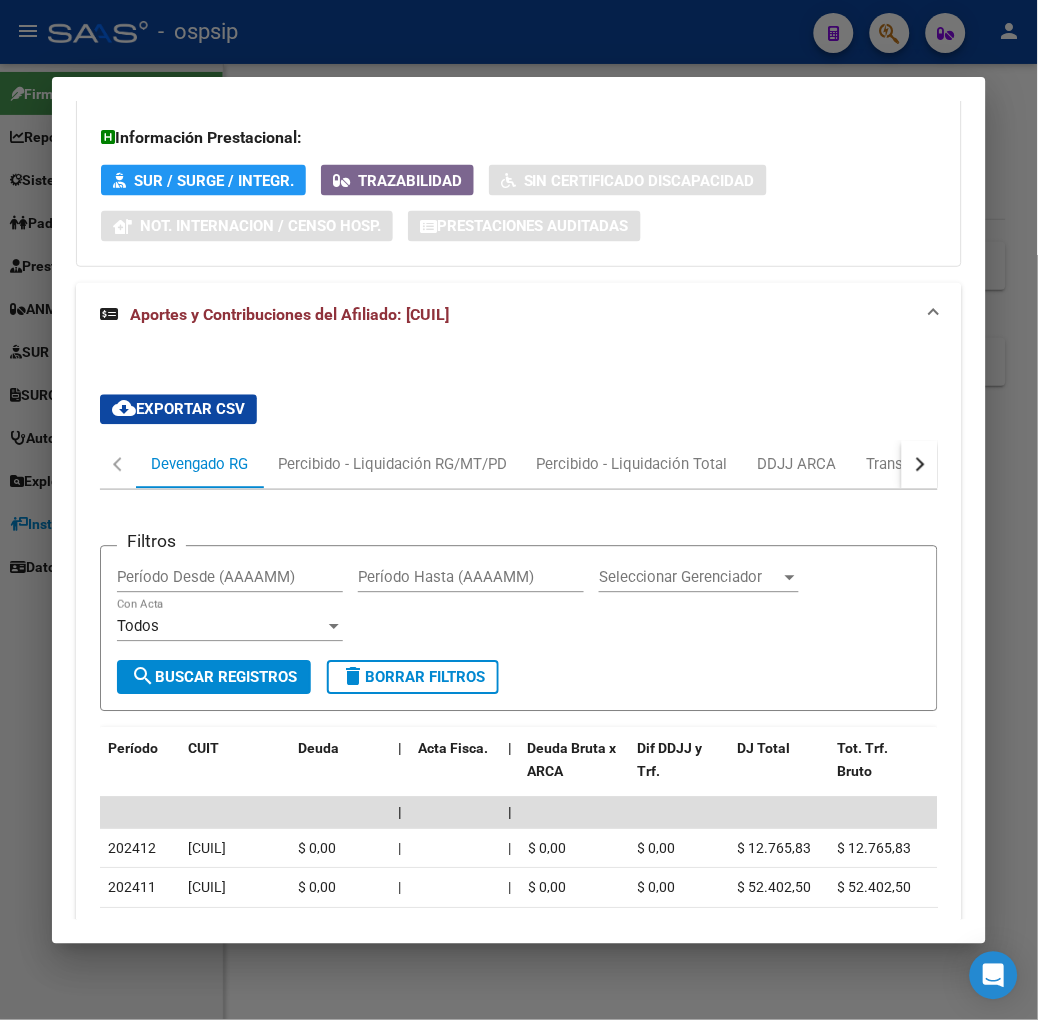 click at bounding box center [920, 465] 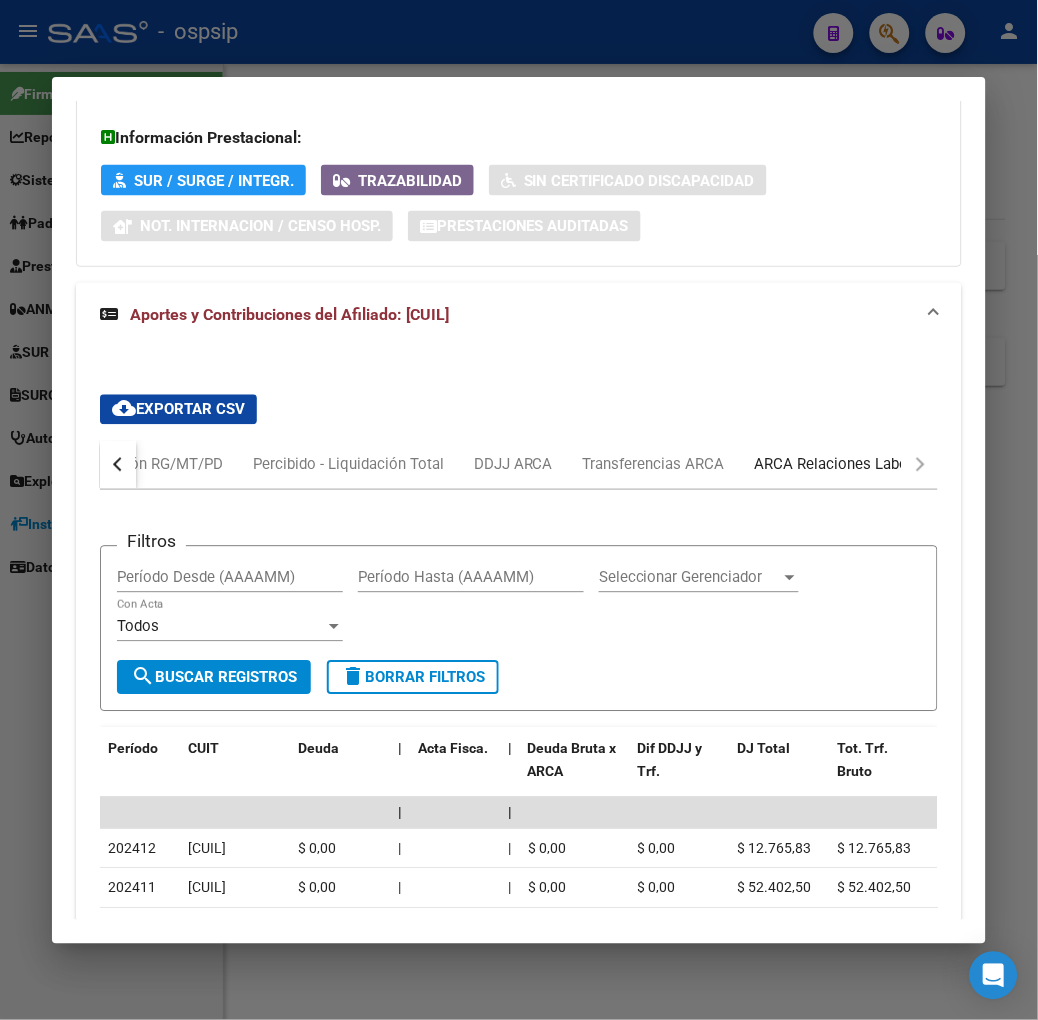 click on "ARCA Relaciones Laborales" at bounding box center [848, 465] 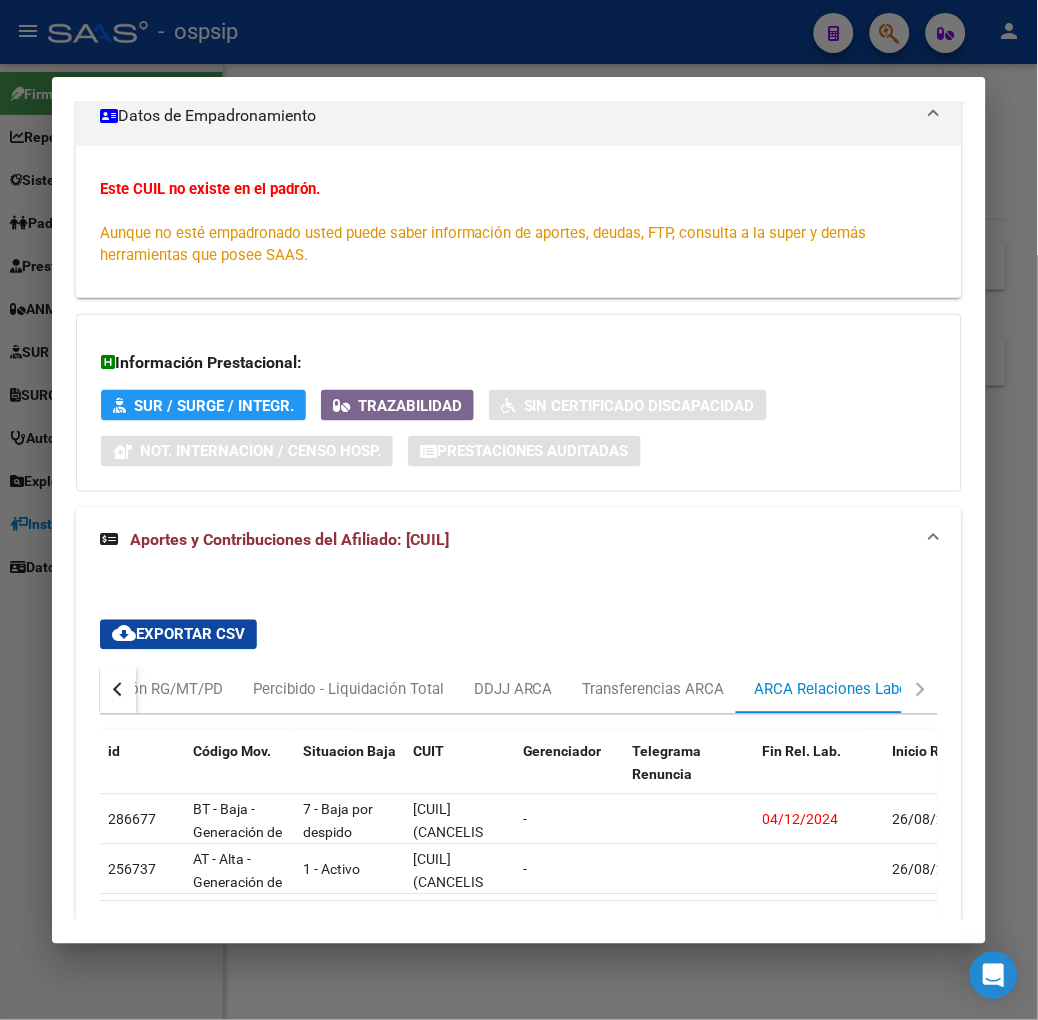 scroll, scrollTop: 435, scrollLeft: 0, axis: vertical 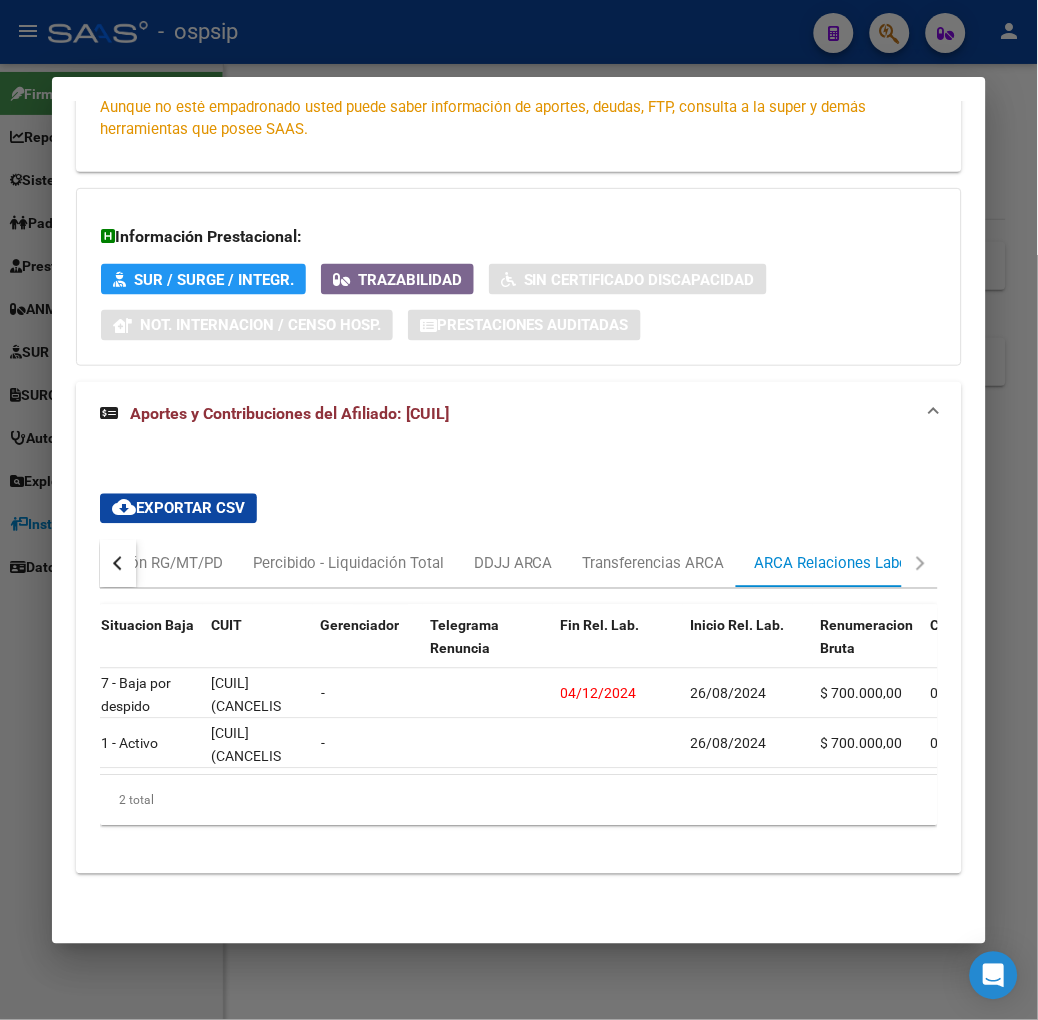click at bounding box center (519, 510) 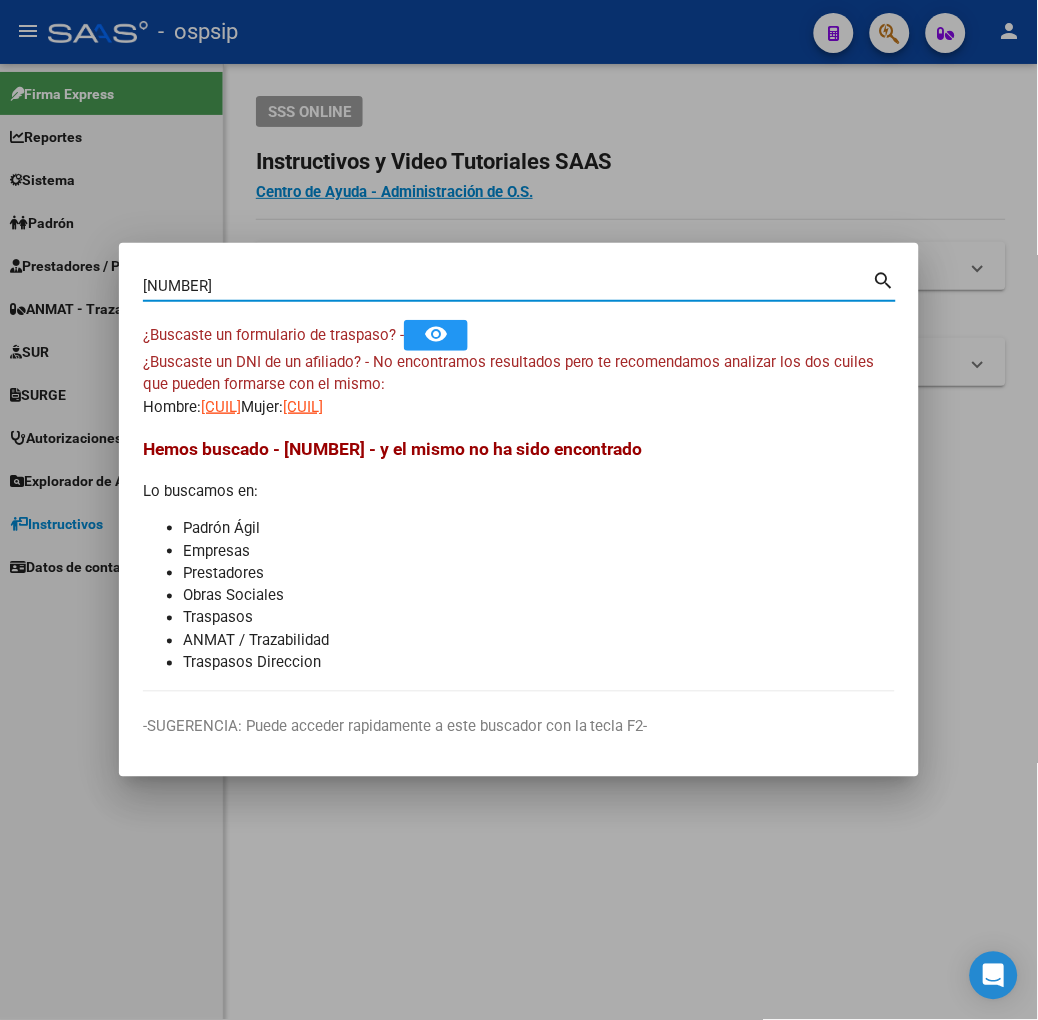 click on "[NUMBER]" at bounding box center [508, 286] 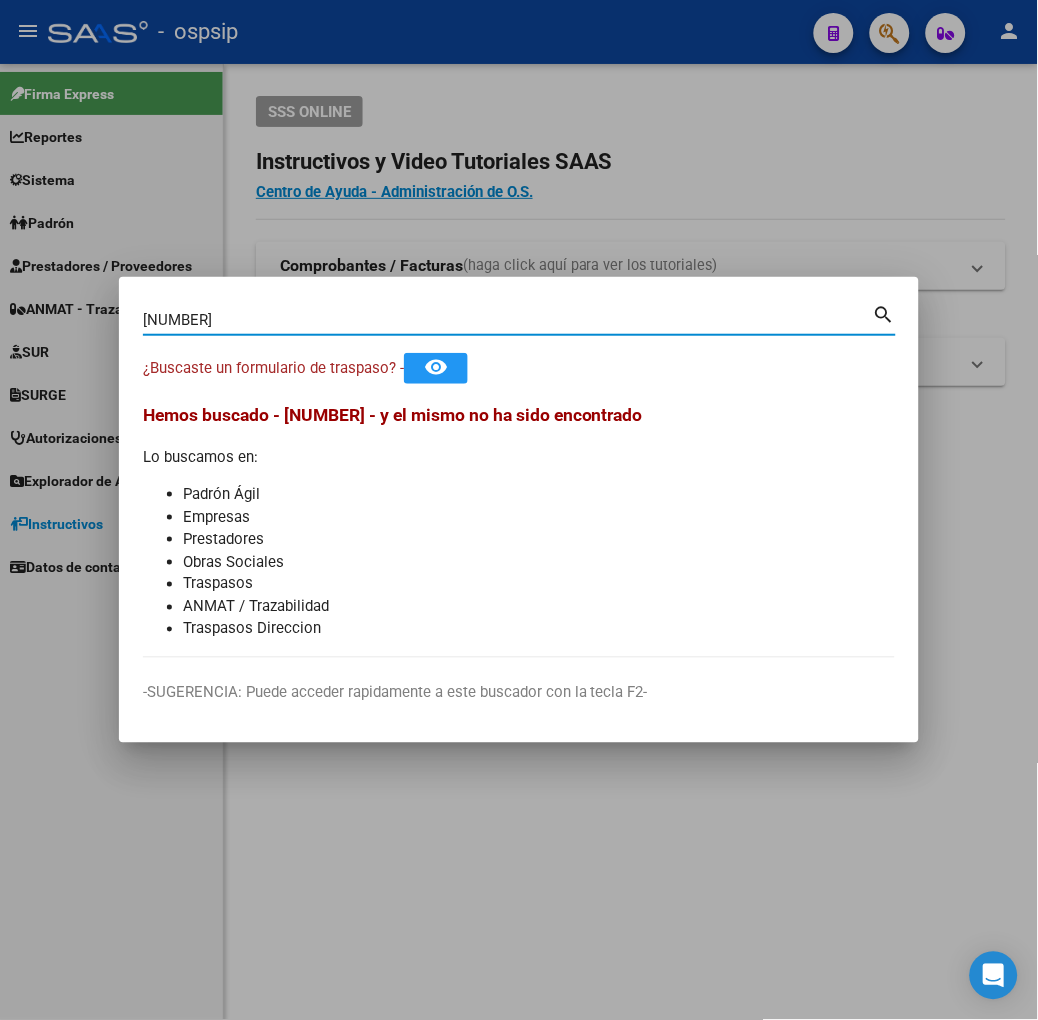 type on "[NUMBER]" 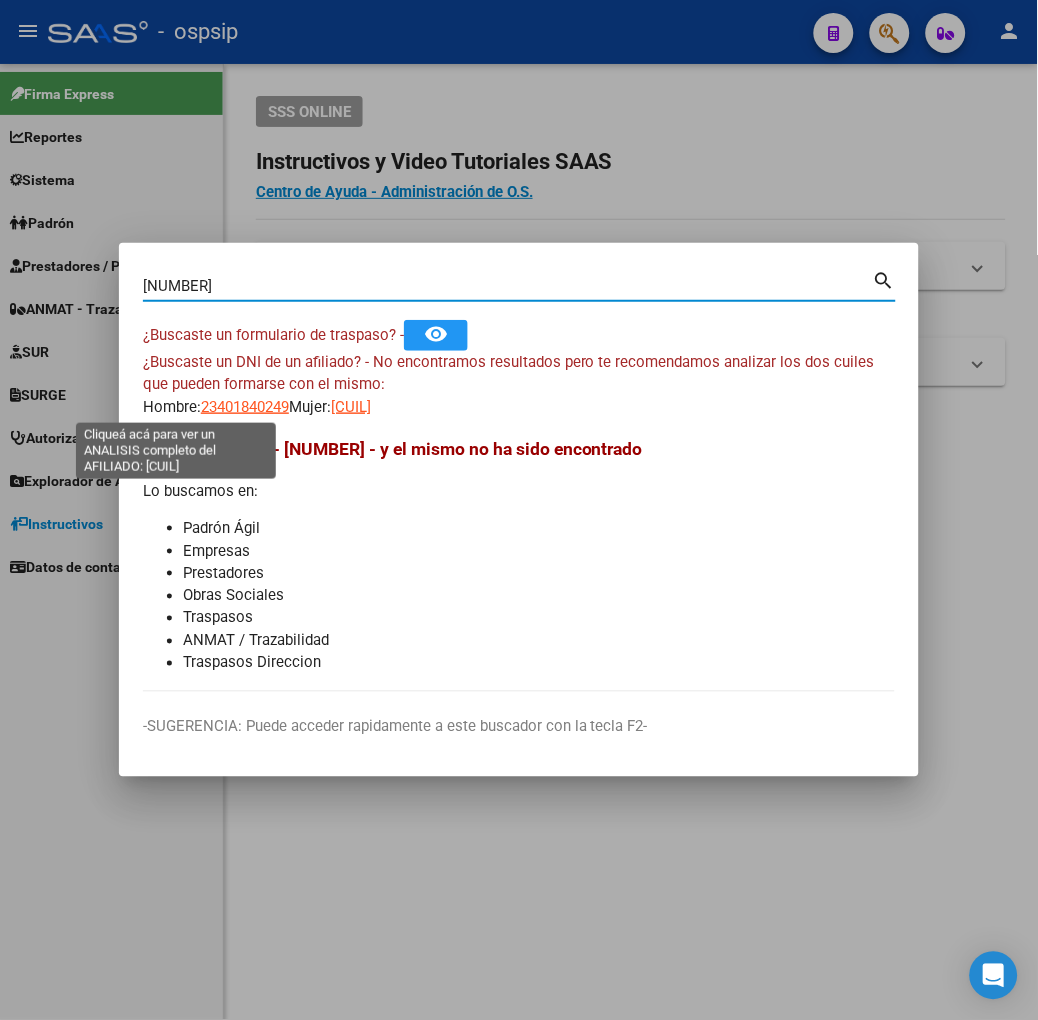click on "23401840249" at bounding box center [245, 407] 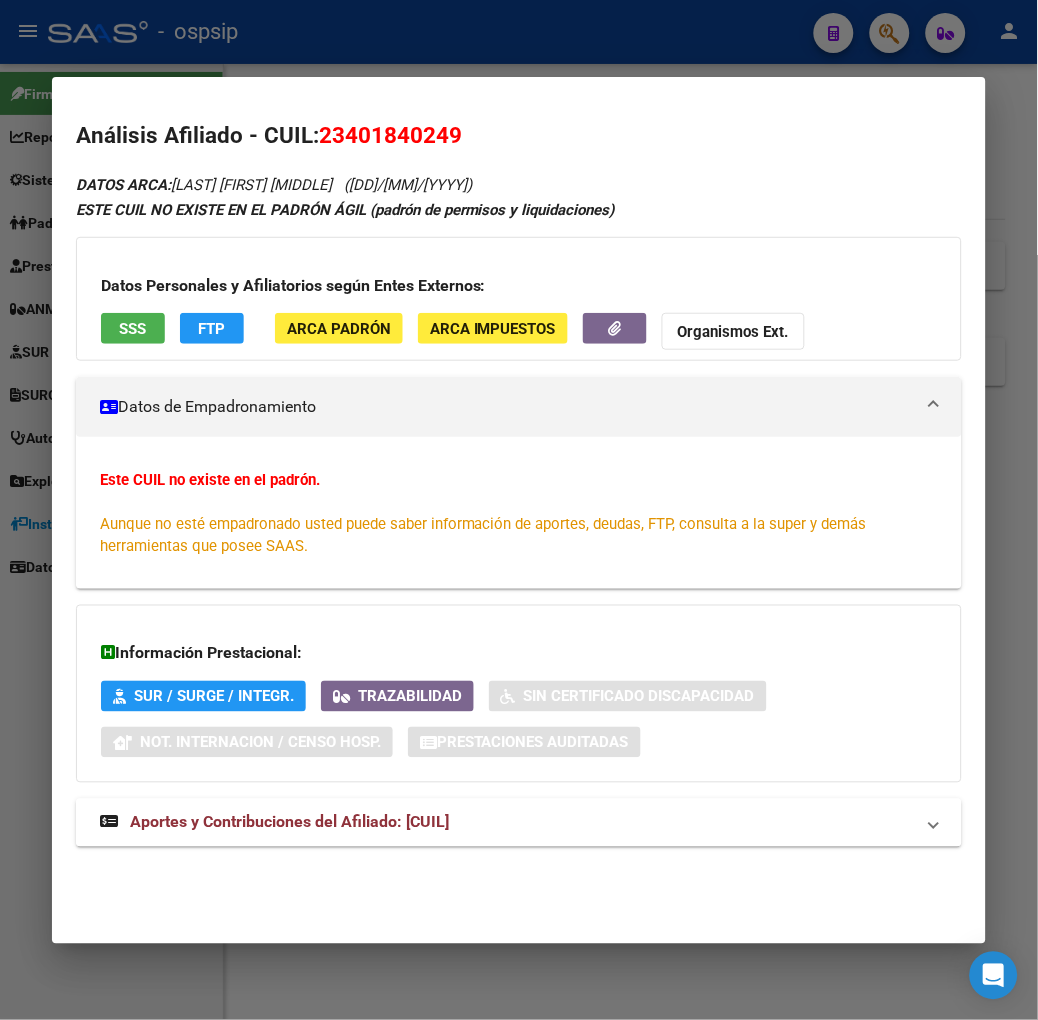 click on "Aportes y Contribuciones del Afiliado: [CUIL]" at bounding box center (274, 823) 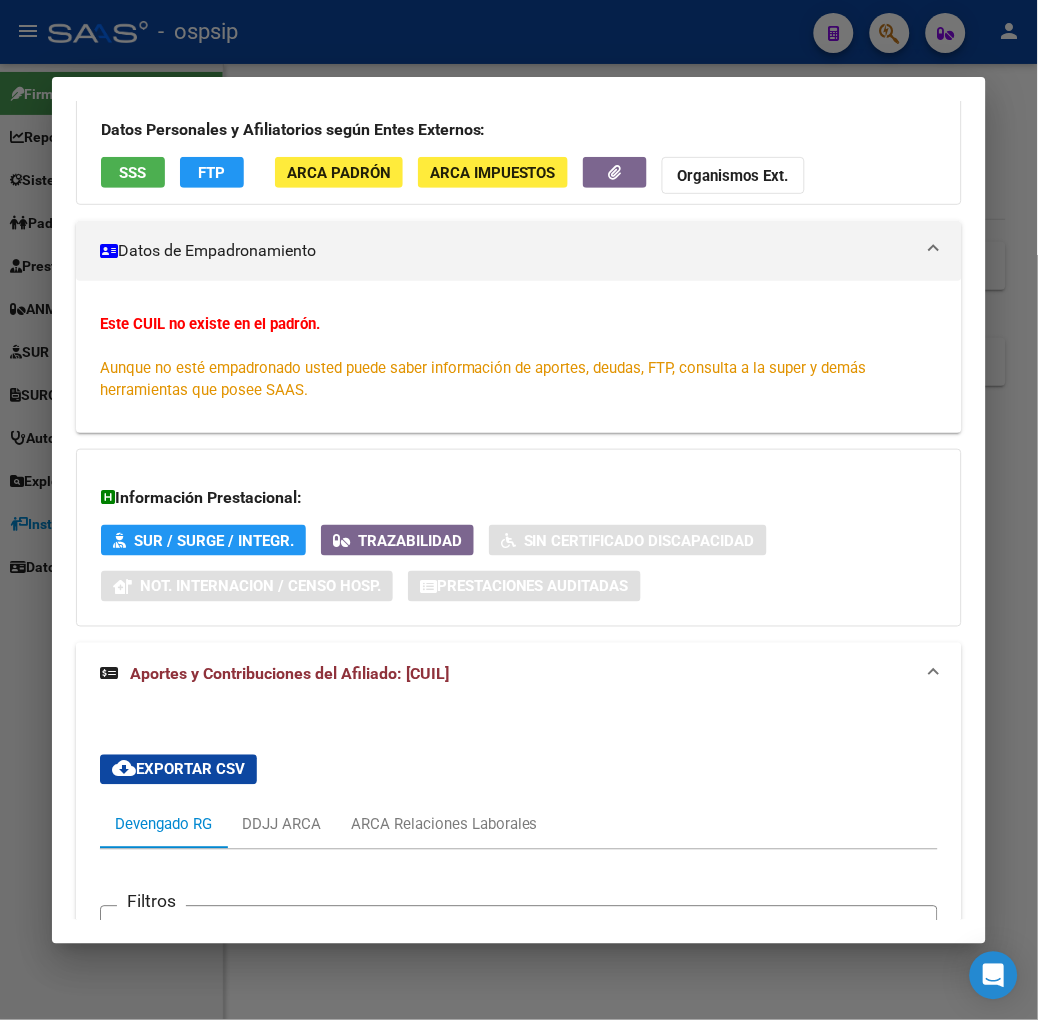 scroll, scrollTop: 0, scrollLeft: 0, axis: both 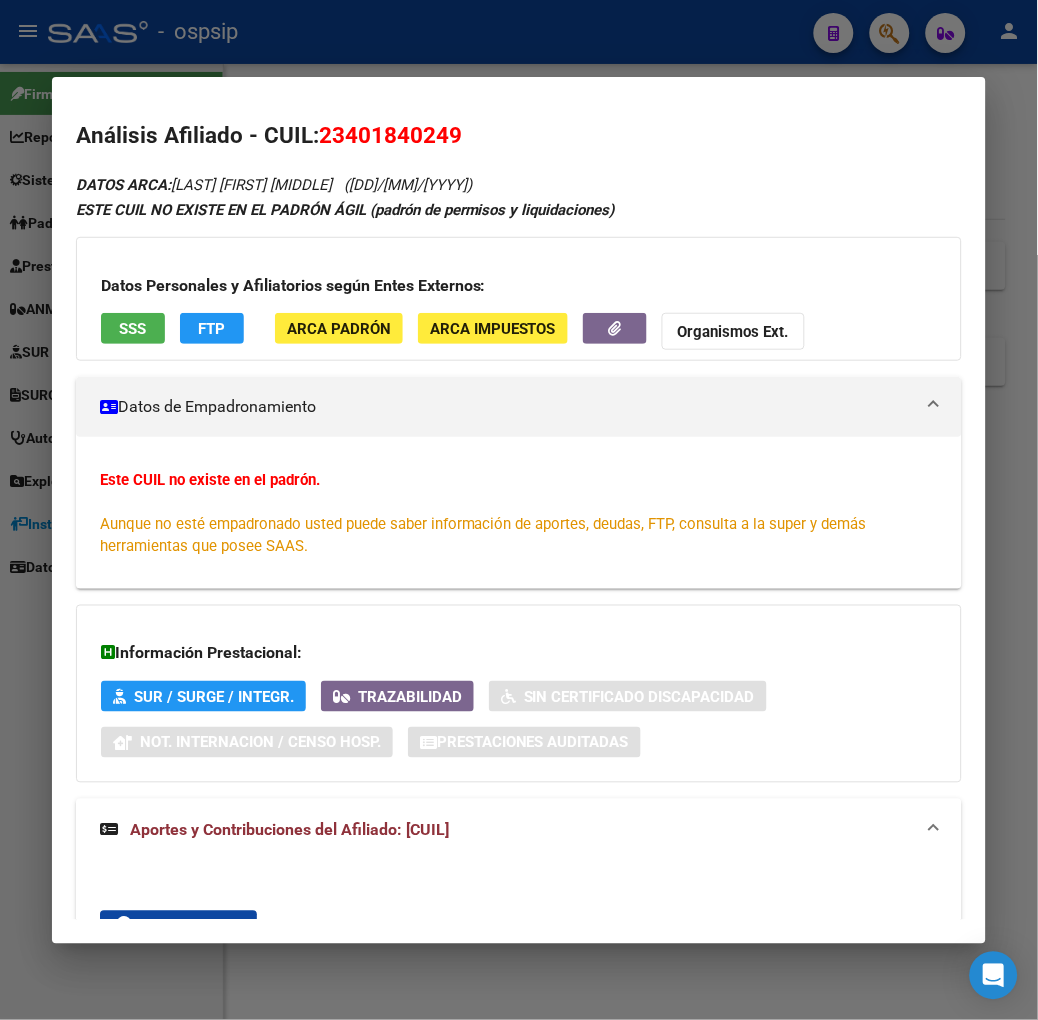 click on "SSS" at bounding box center (133, 331) 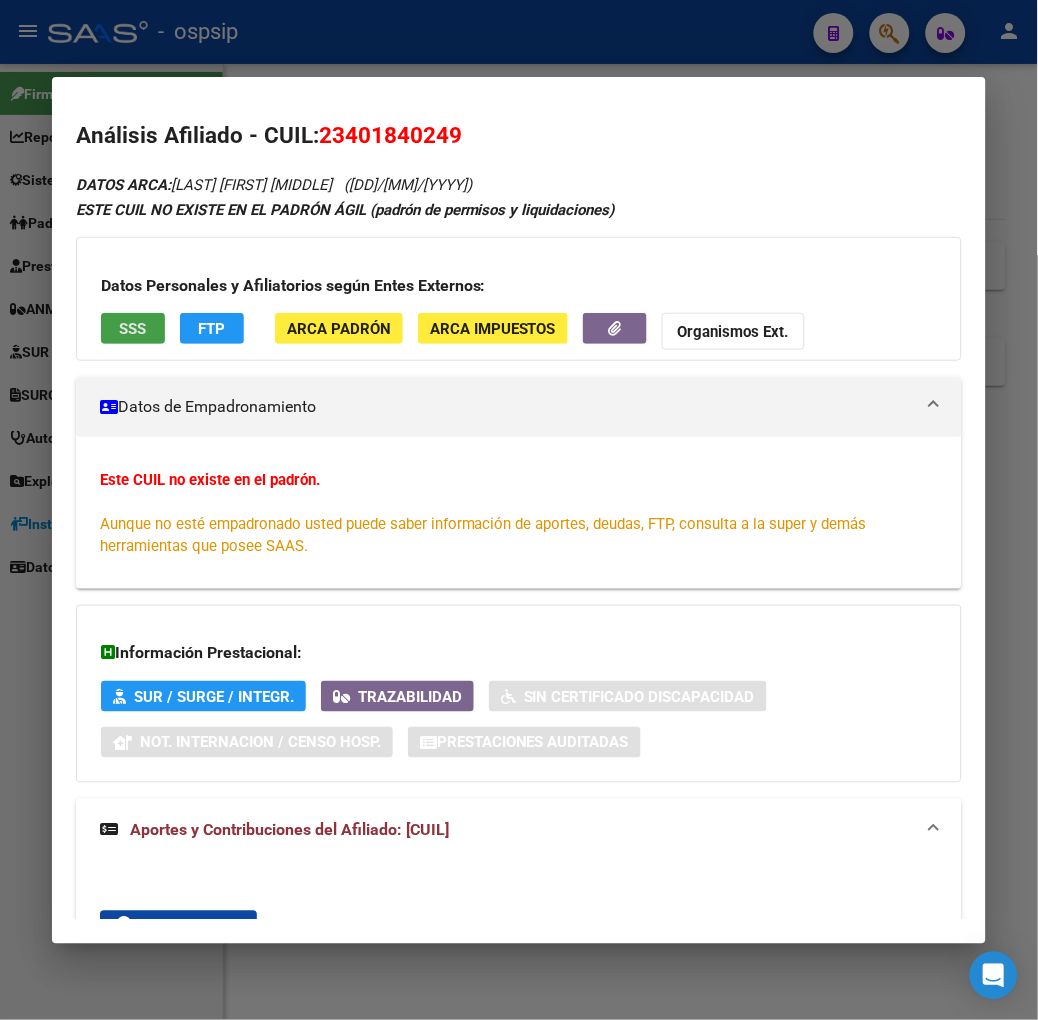 click on "SSS" at bounding box center [133, 328] 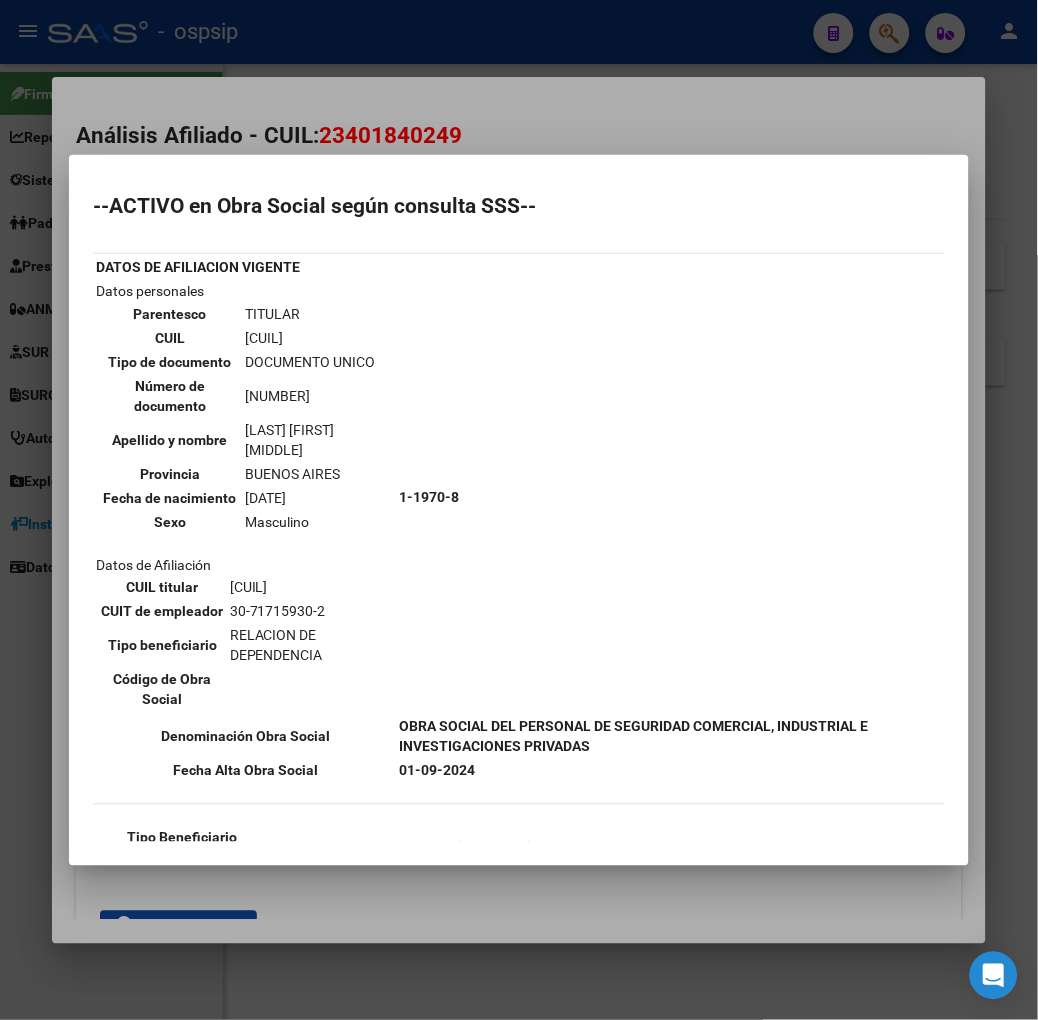 click at bounding box center [519, 510] 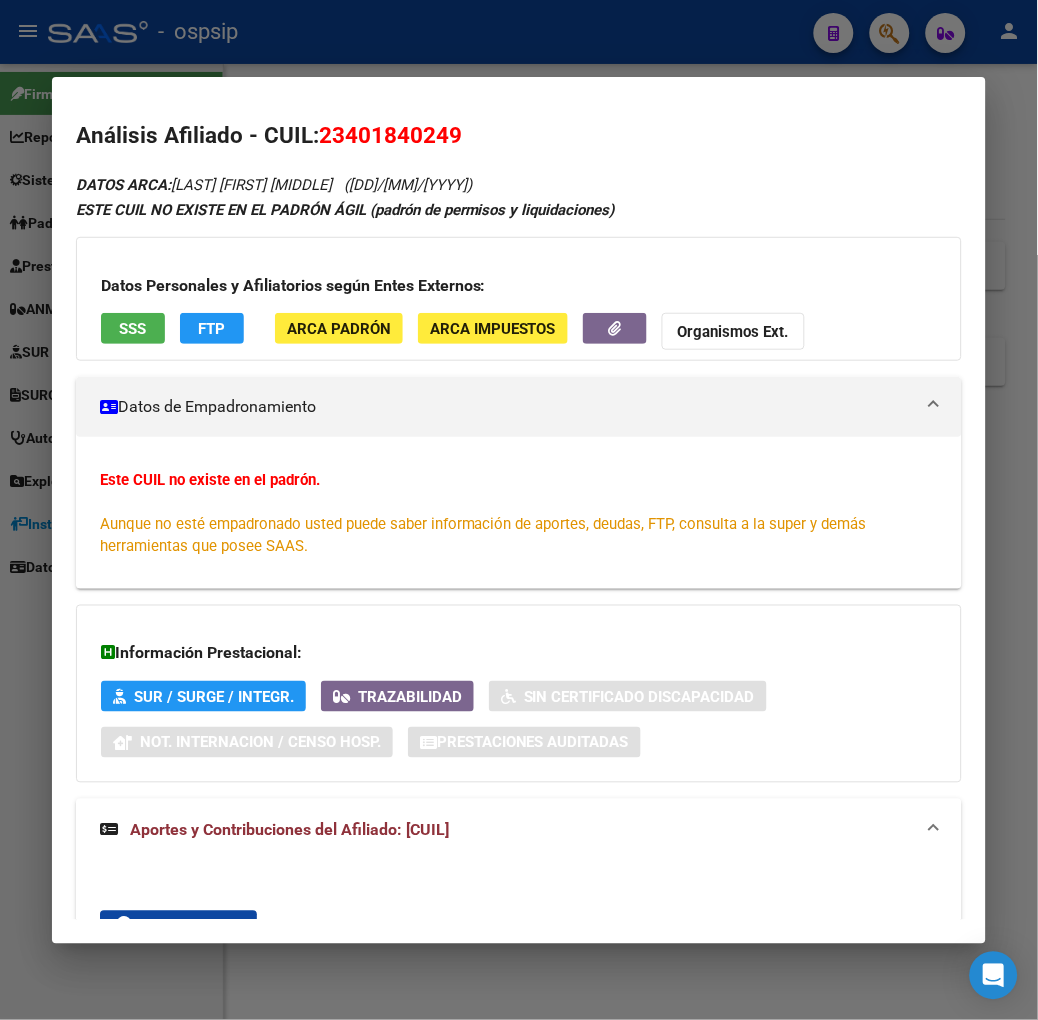 click at bounding box center (519, 510) 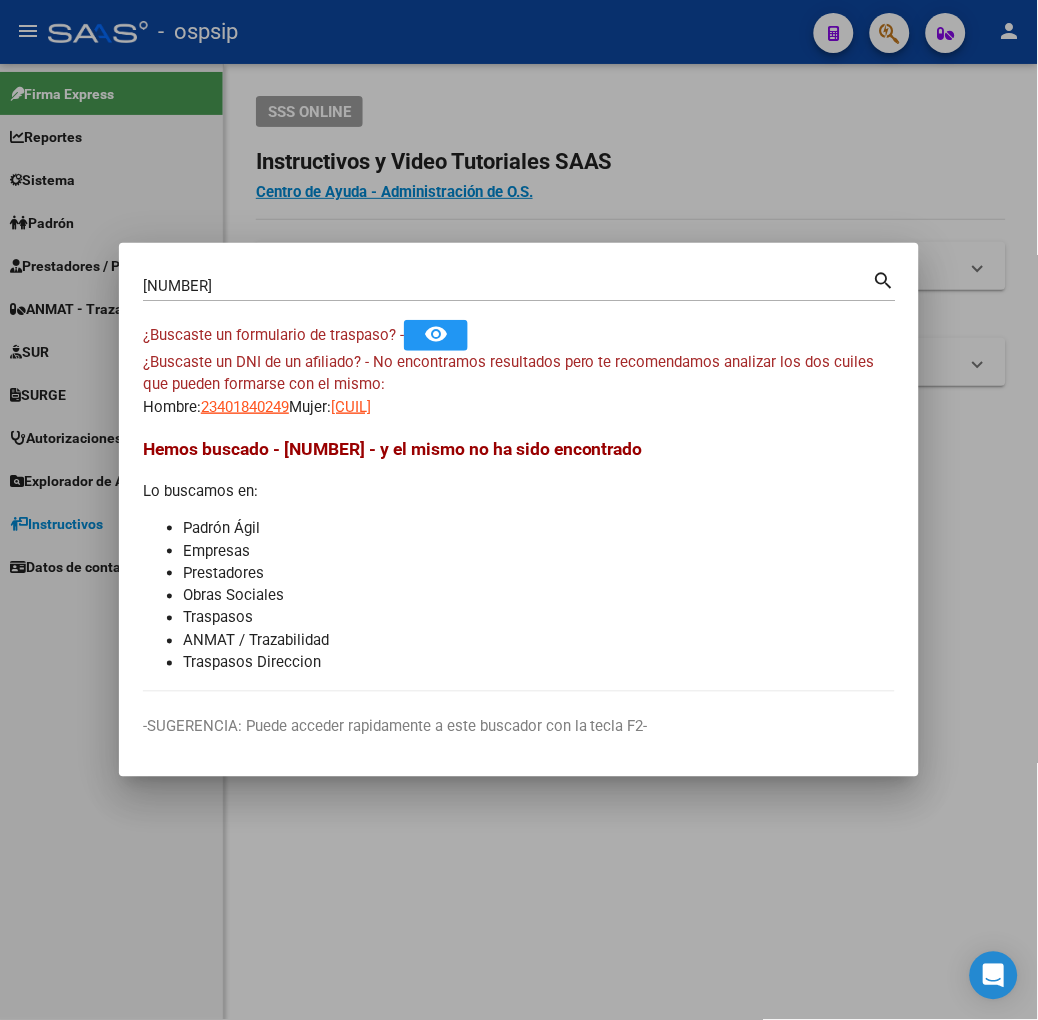 click on "[NUMBER]" at bounding box center (508, 286) 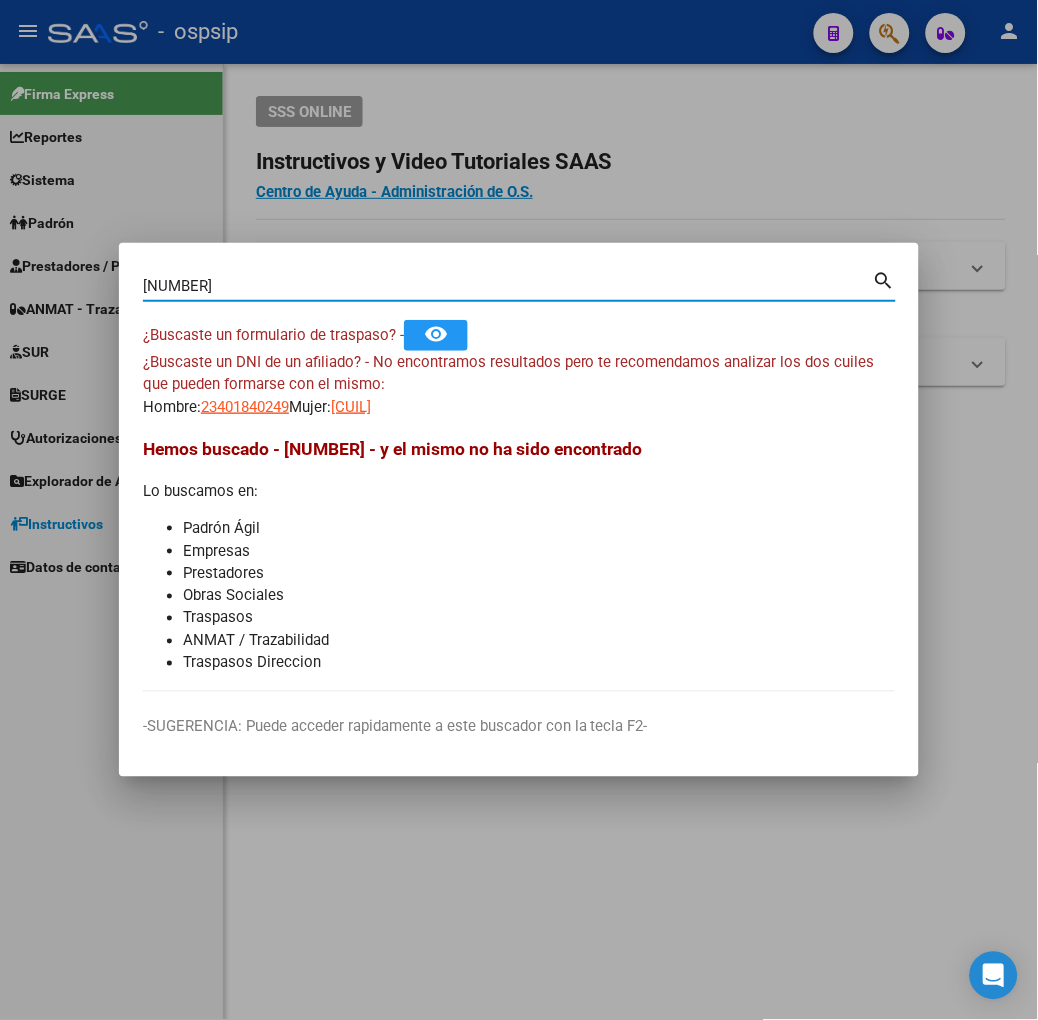 click on "[NUMBER]" at bounding box center [508, 286] 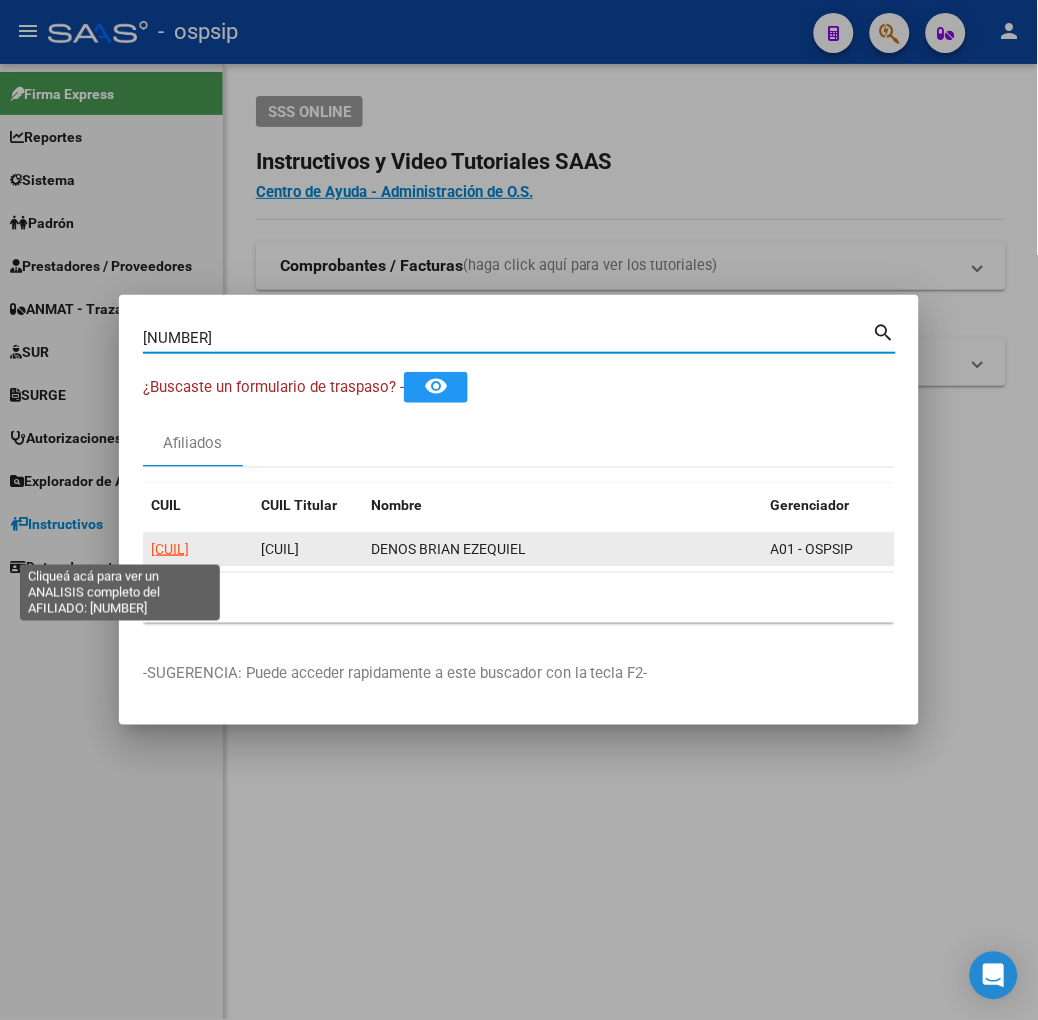 click on "[CUIL]" 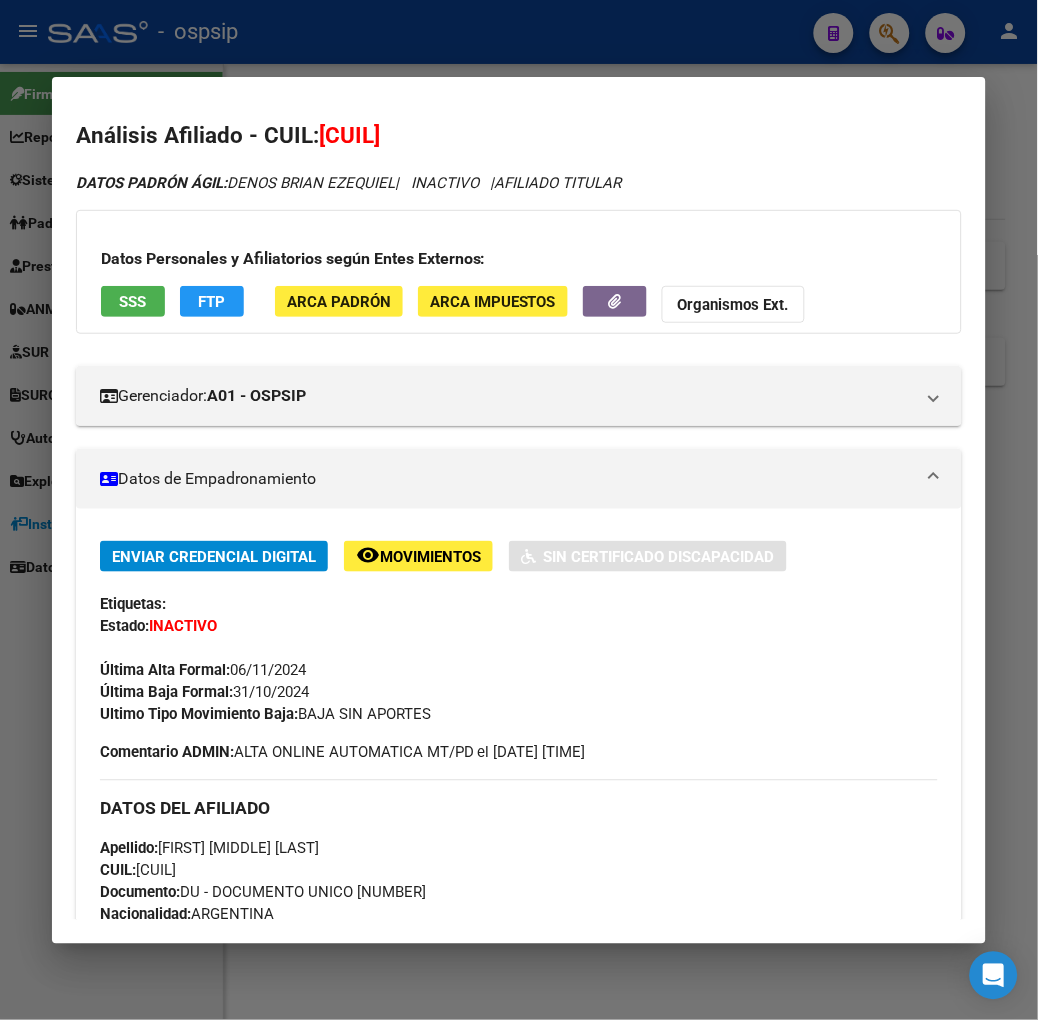 click on "SSS" at bounding box center (132, 302) 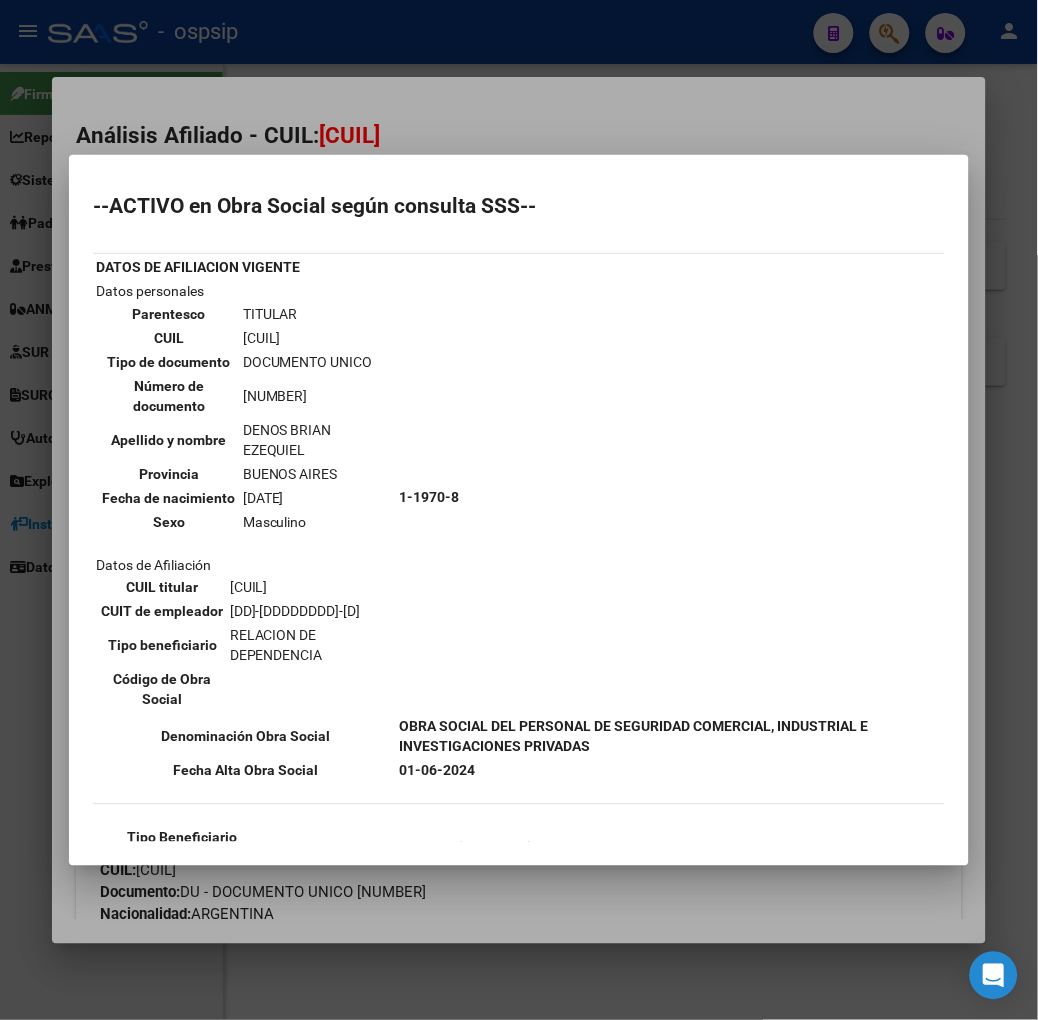 click at bounding box center [519, 510] 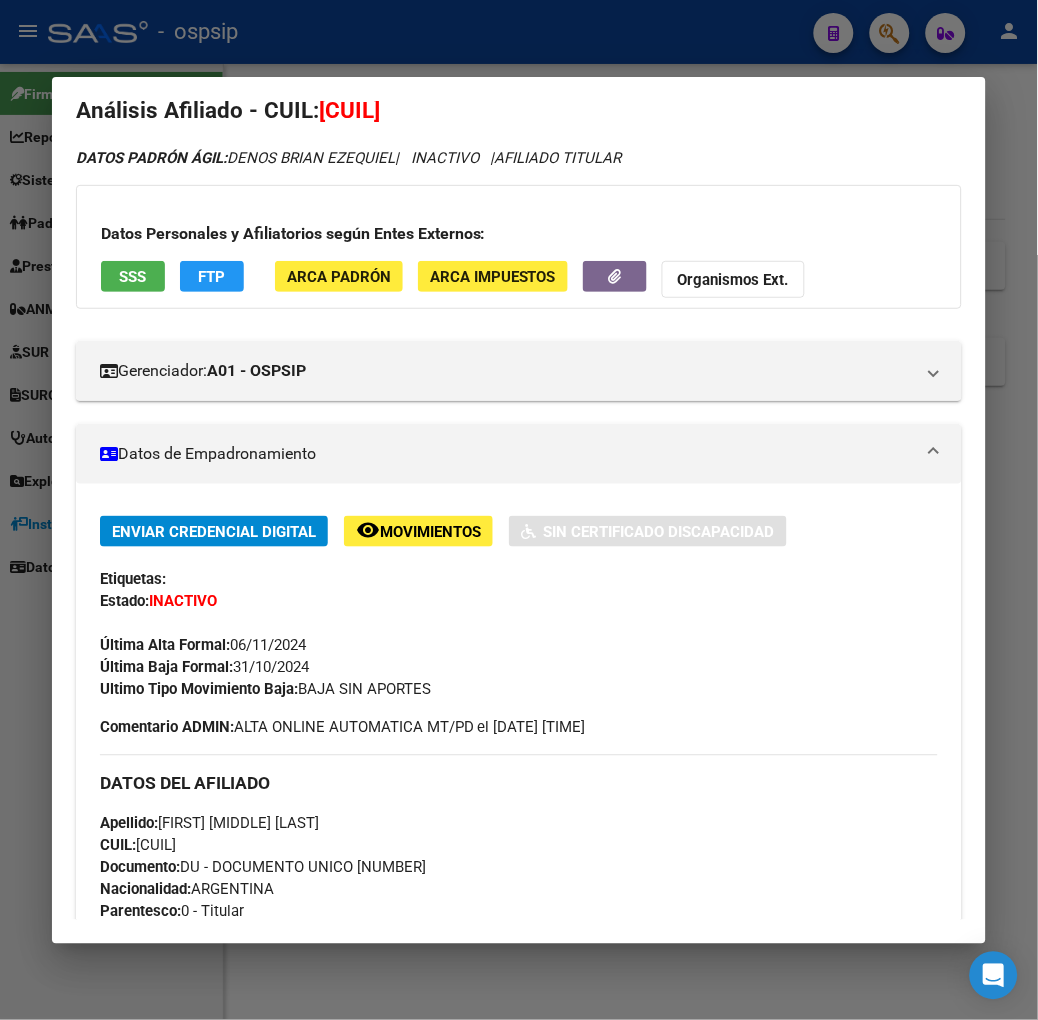scroll, scrollTop: 0, scrollLeft: 0, axis: both 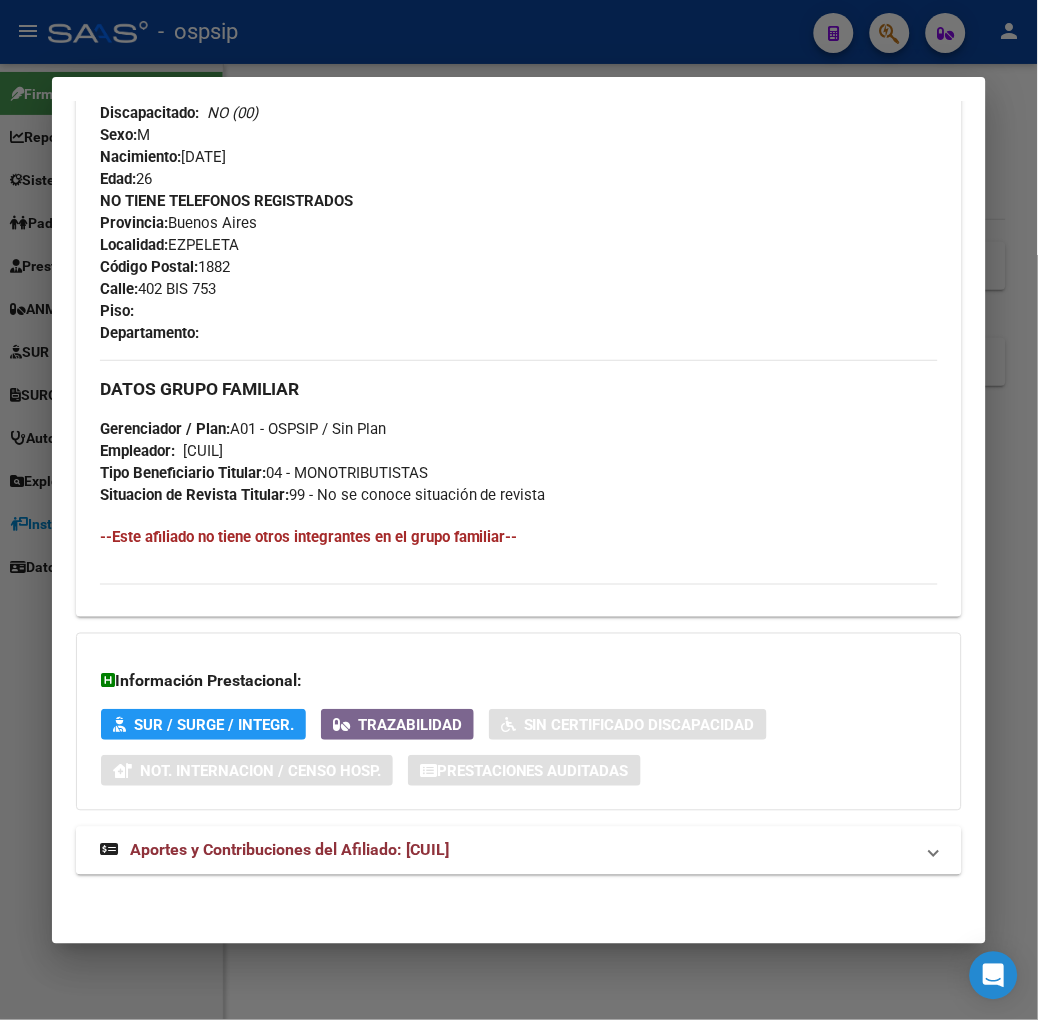 click on "Aportes y Contribuciones del Afiliado: [CUIL]" at bounding box center [519, 851] 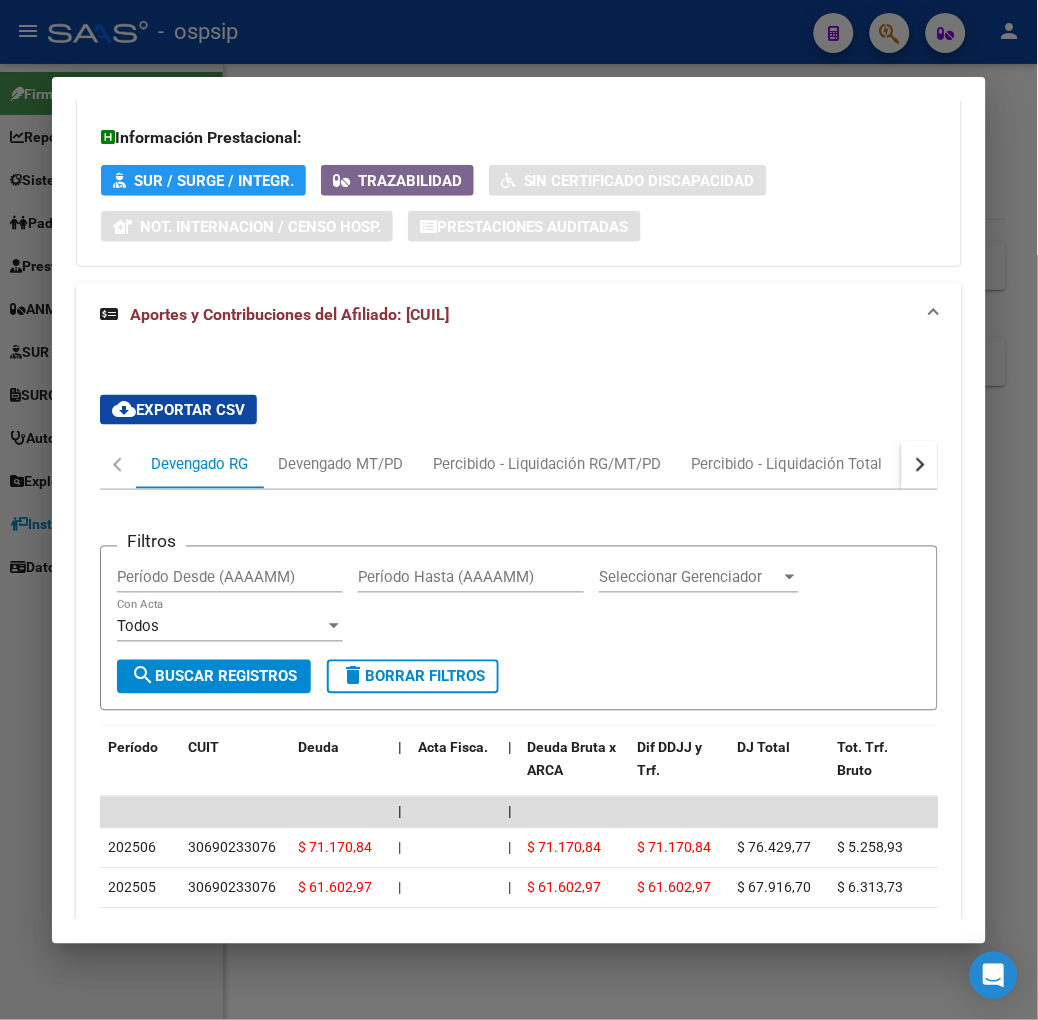 scroll, scrollTop: 1523, scrollLeft: 0, axis: vertical 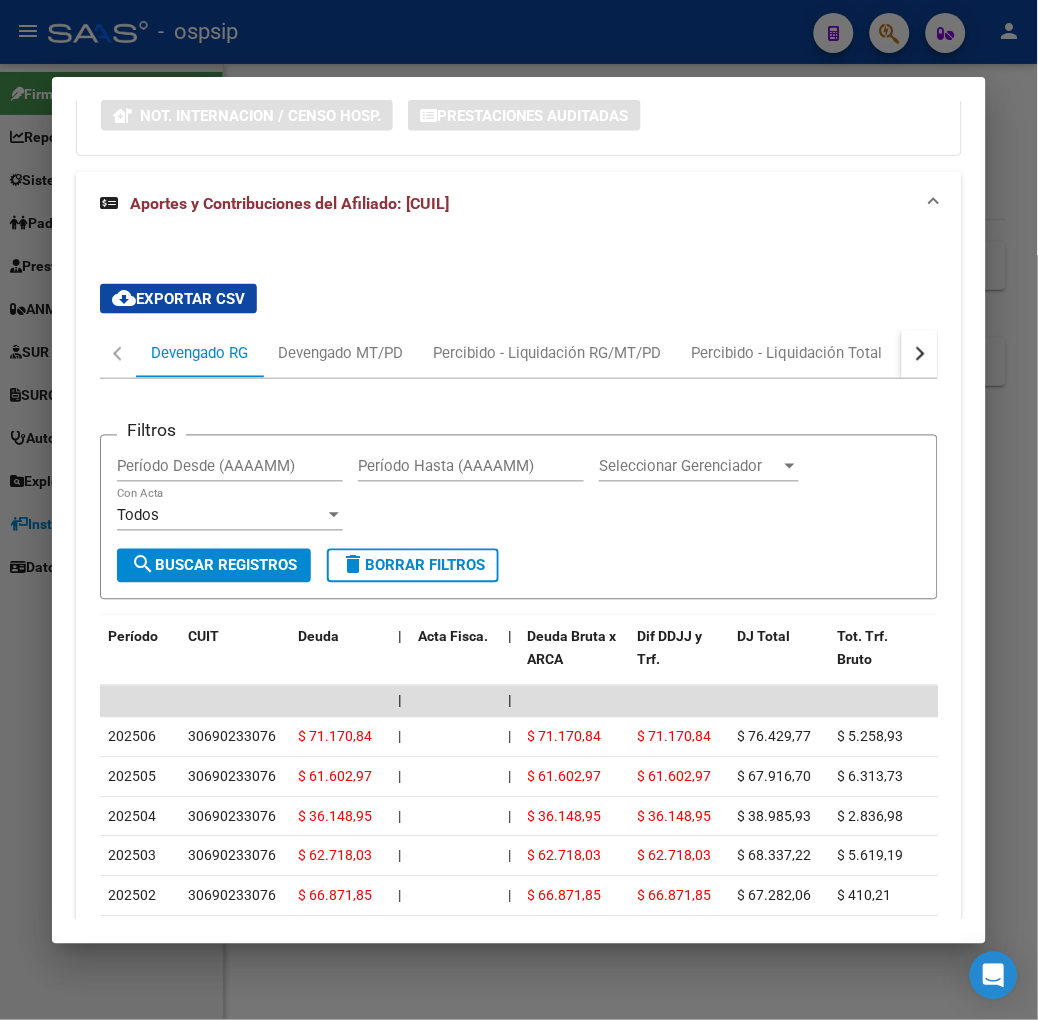 click at bounding box center [519, 510] 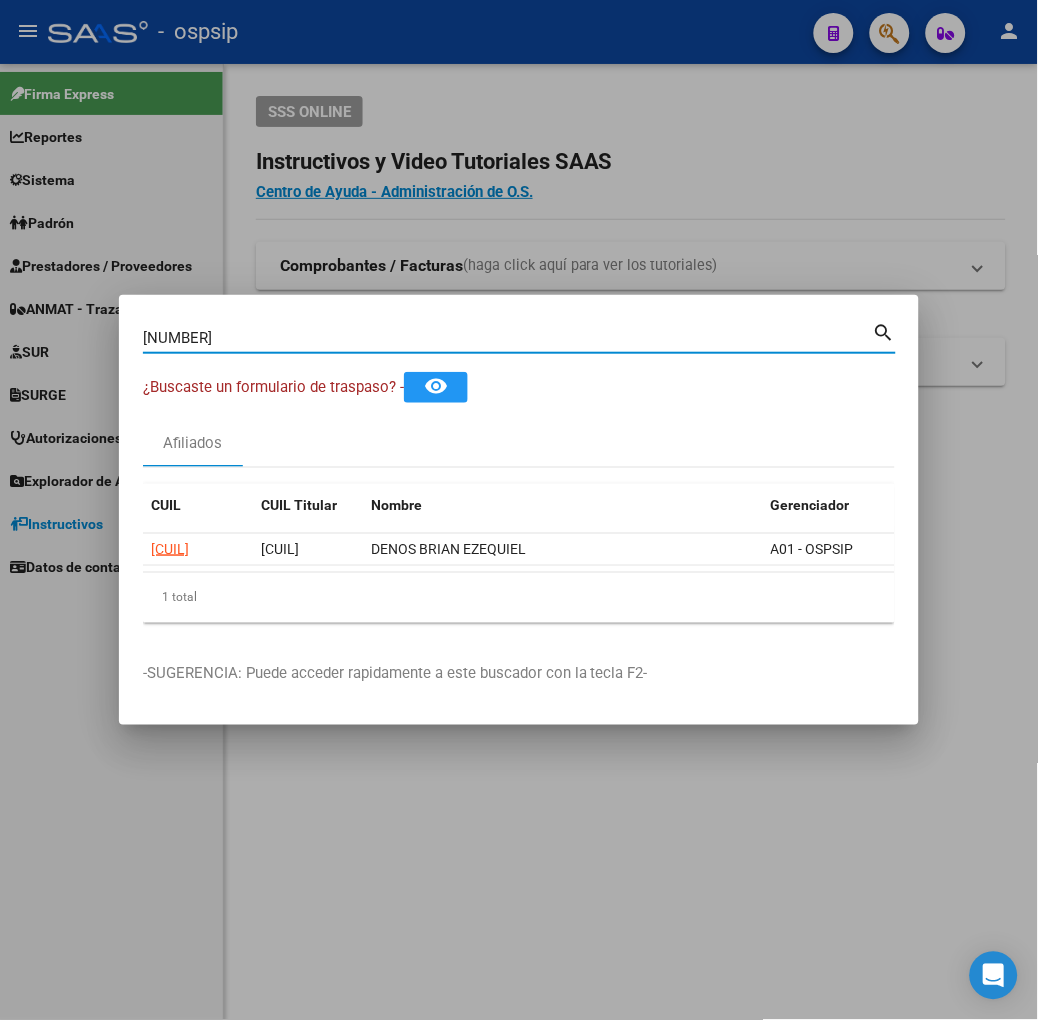 click on "[NUMBER]" at bounding box center (508, 338) 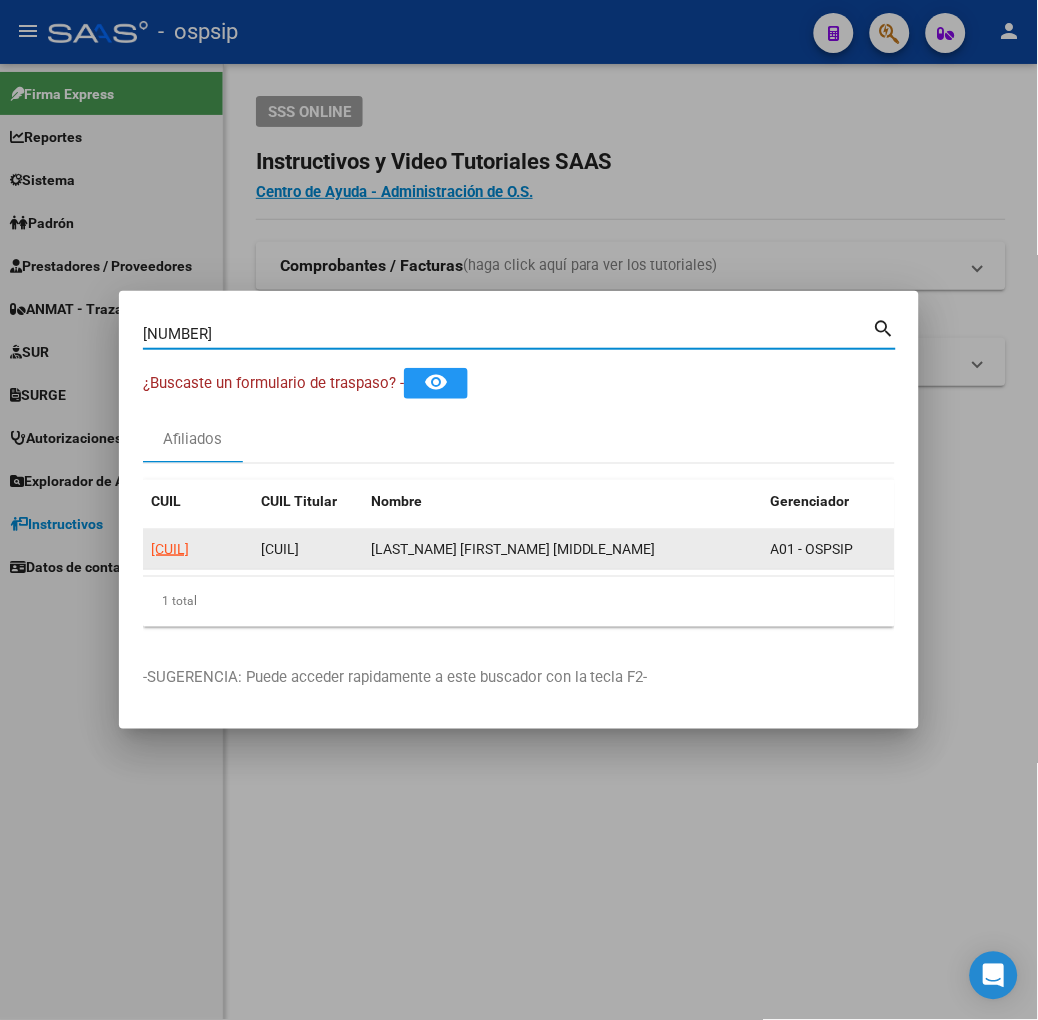 click on "[CUIL]" 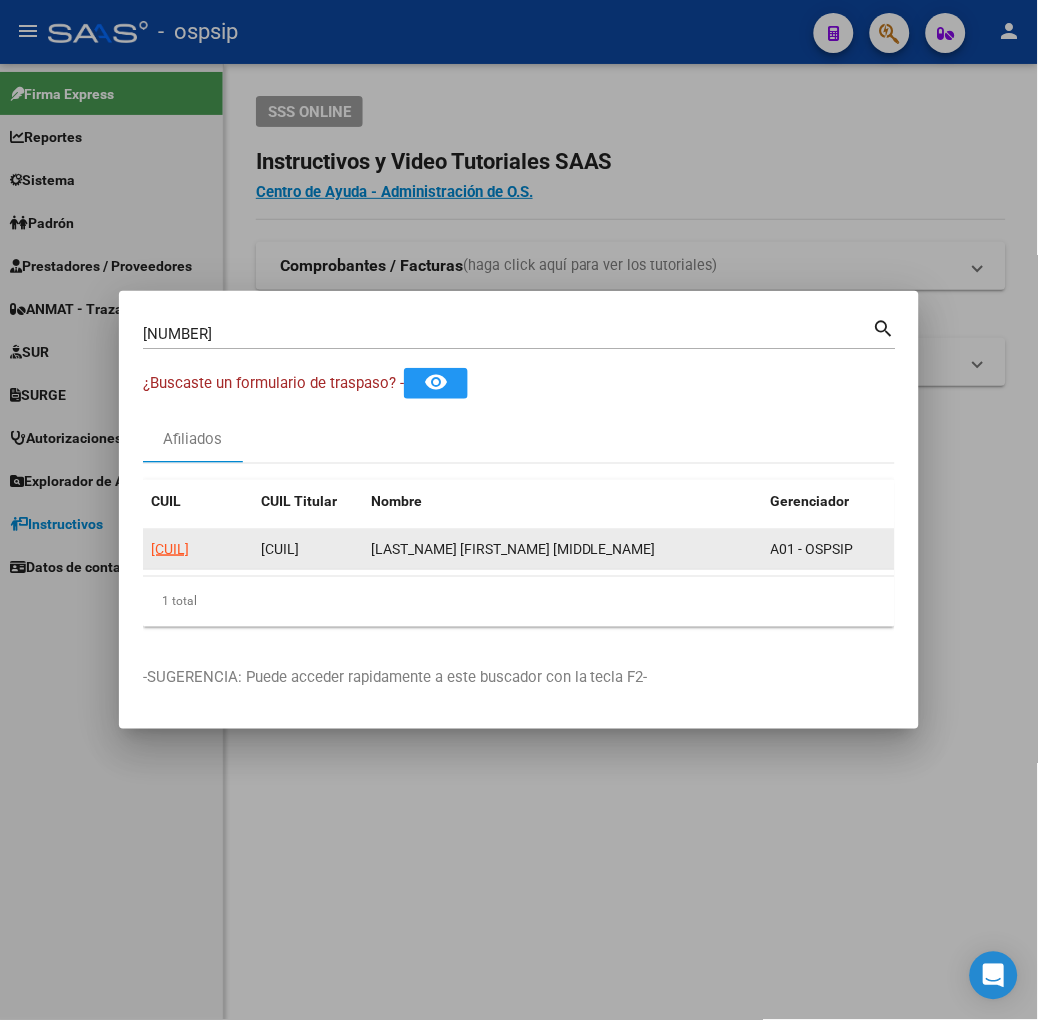 click on "[CUIL]" 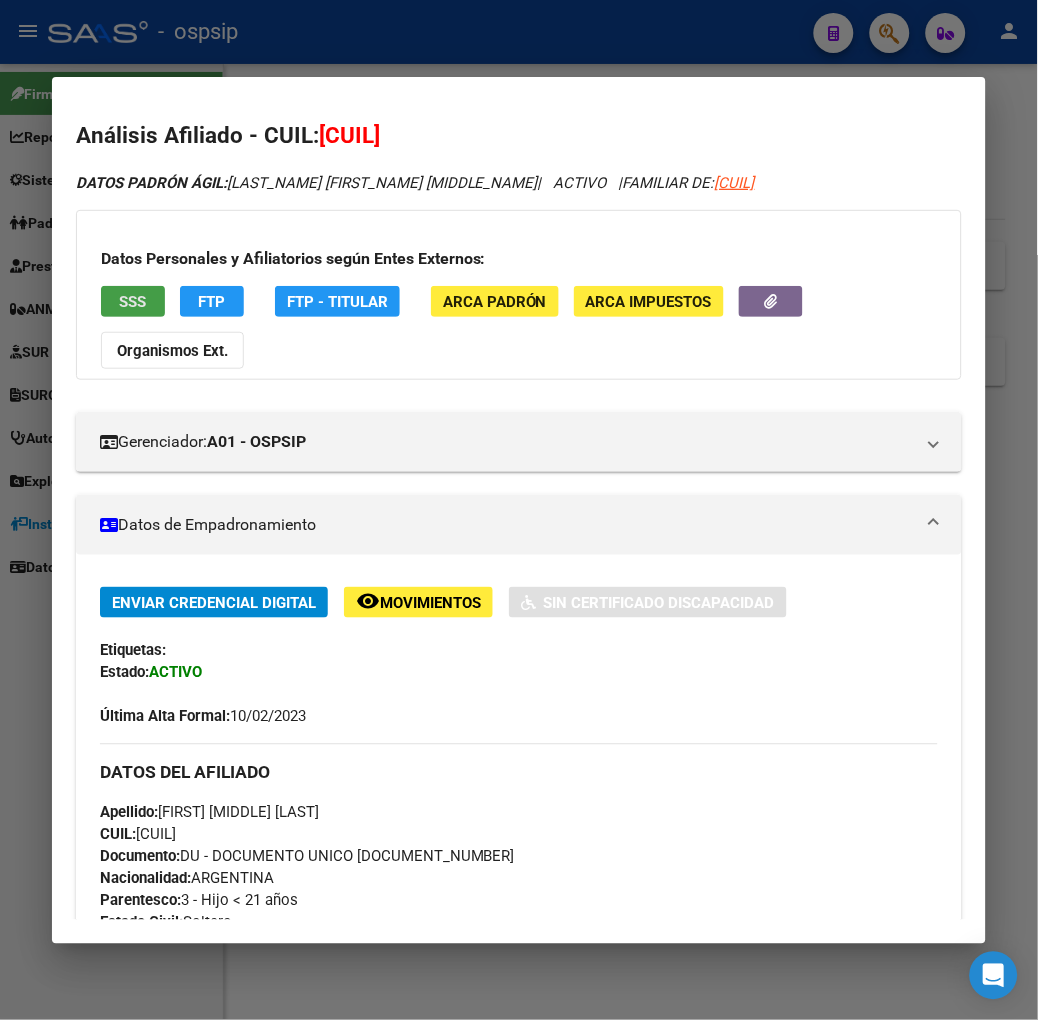 click on "SSS" at bounding box center (133, 301) 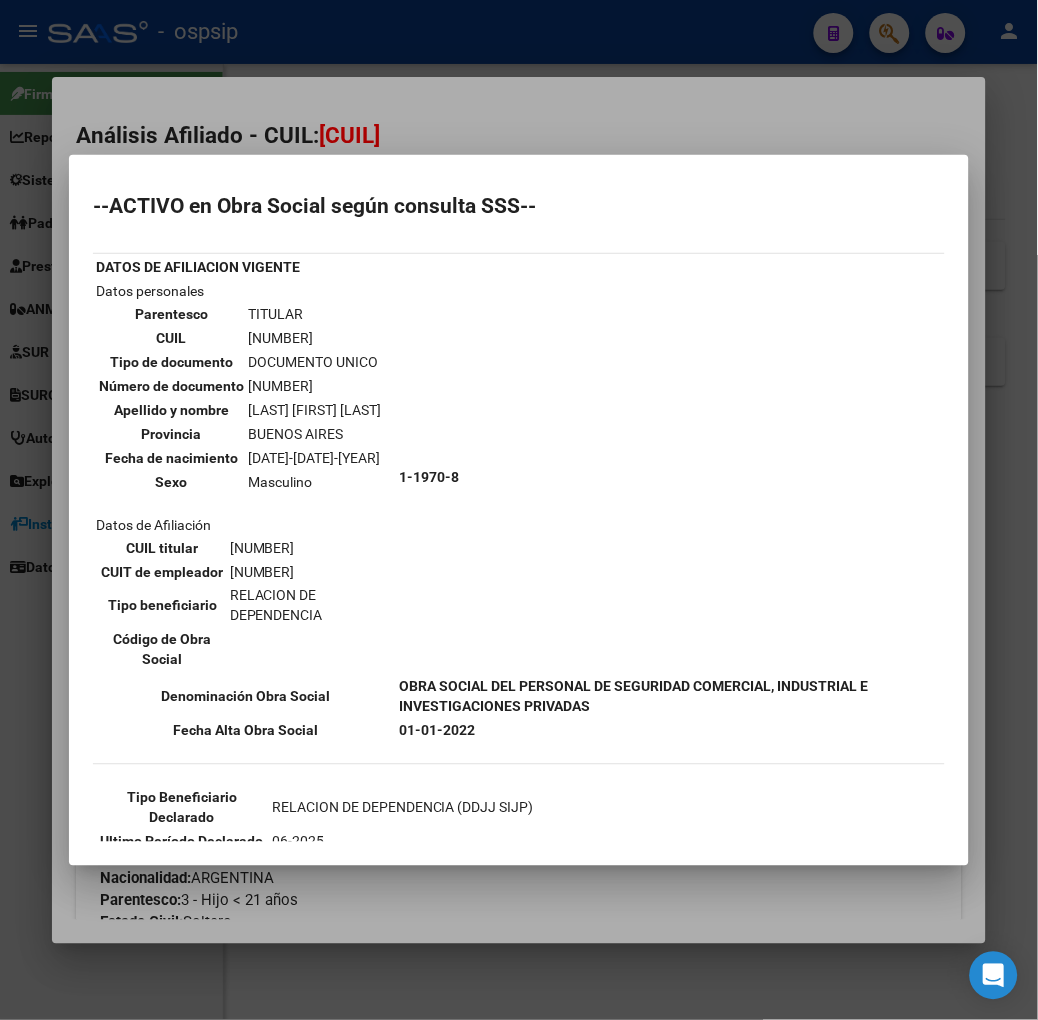 scroll, scrollTop: 222, scrollLeft: 0, axis: vertical 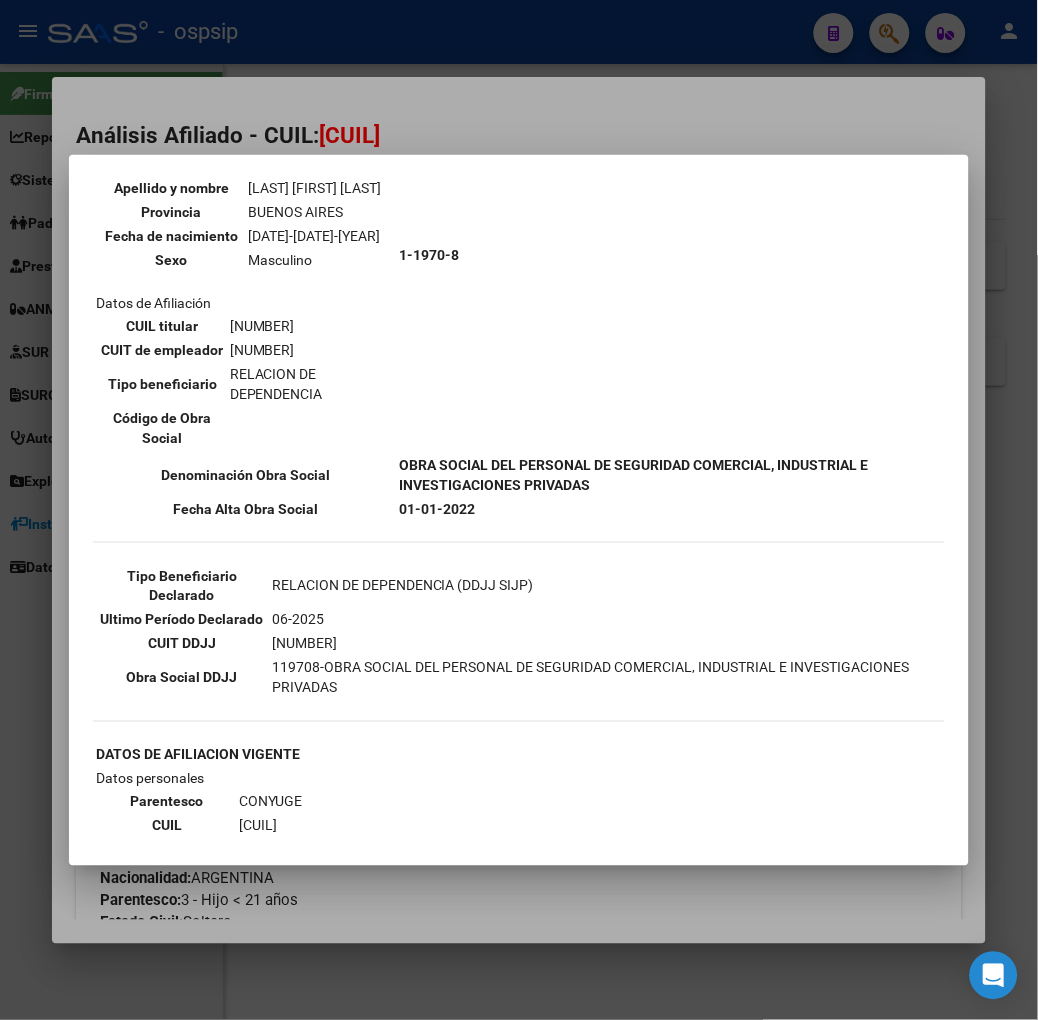 click at bounding box center (519, 510) 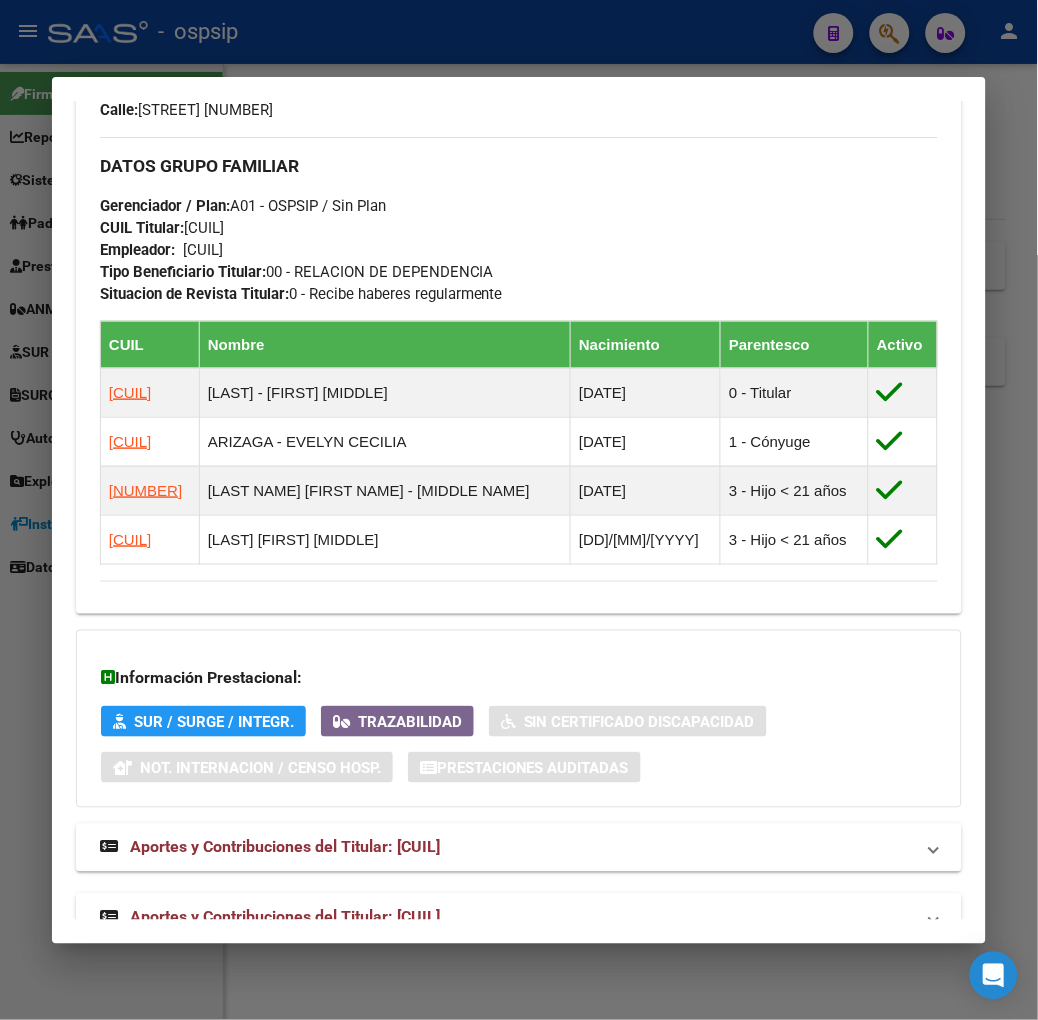 click on "Aportes y Contribuciones del Titular: [CUIL]" at bounding box center [285, 917] 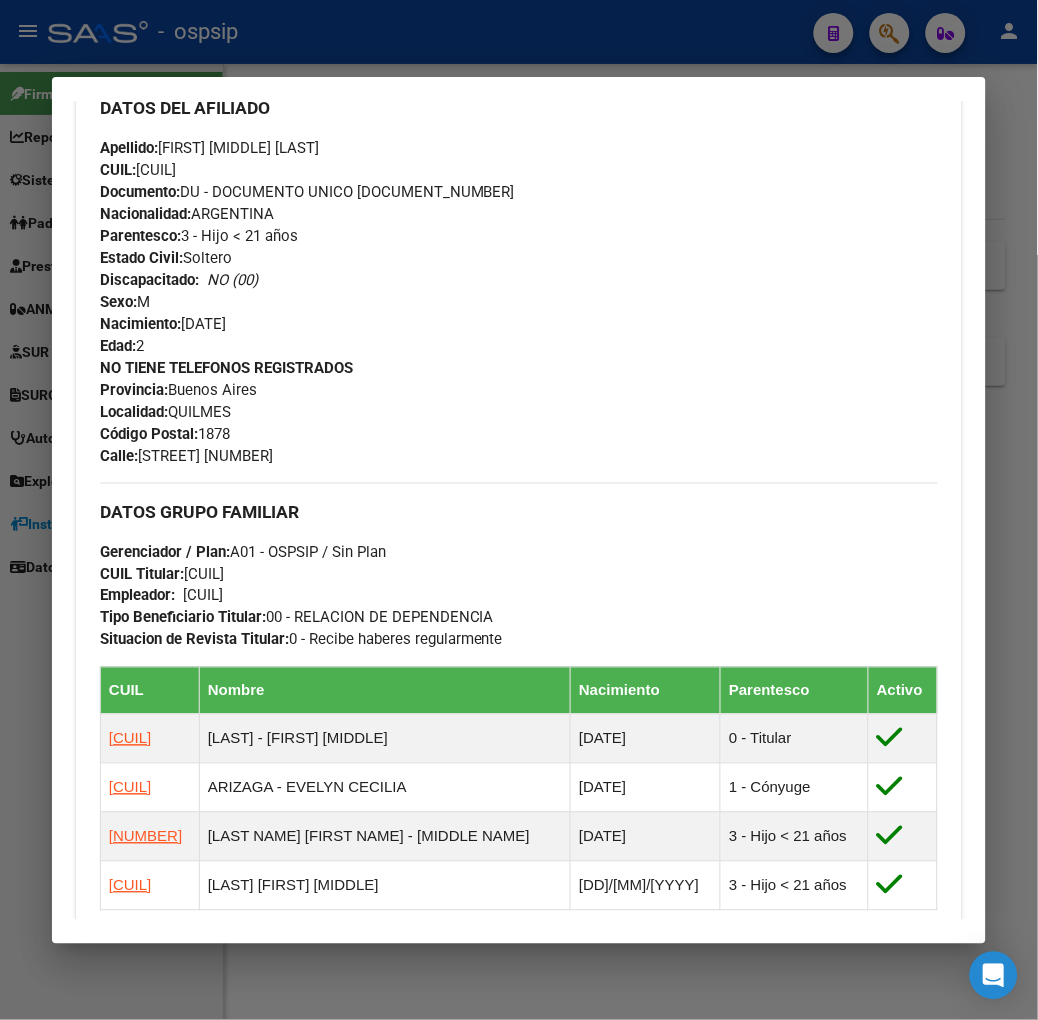 scroll, scrollTop: 0, scrollLeft: 0, axis: both 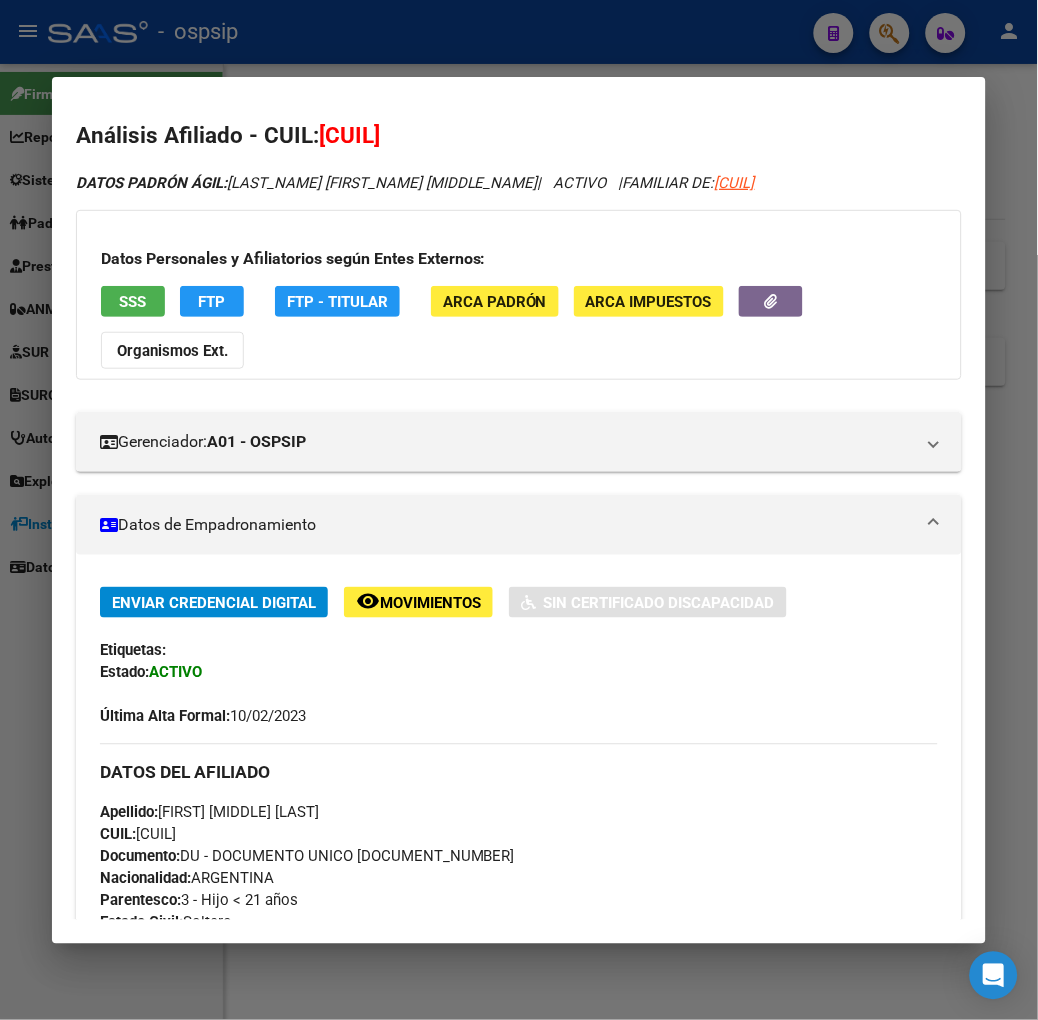 click at bounding box center [519, 510] 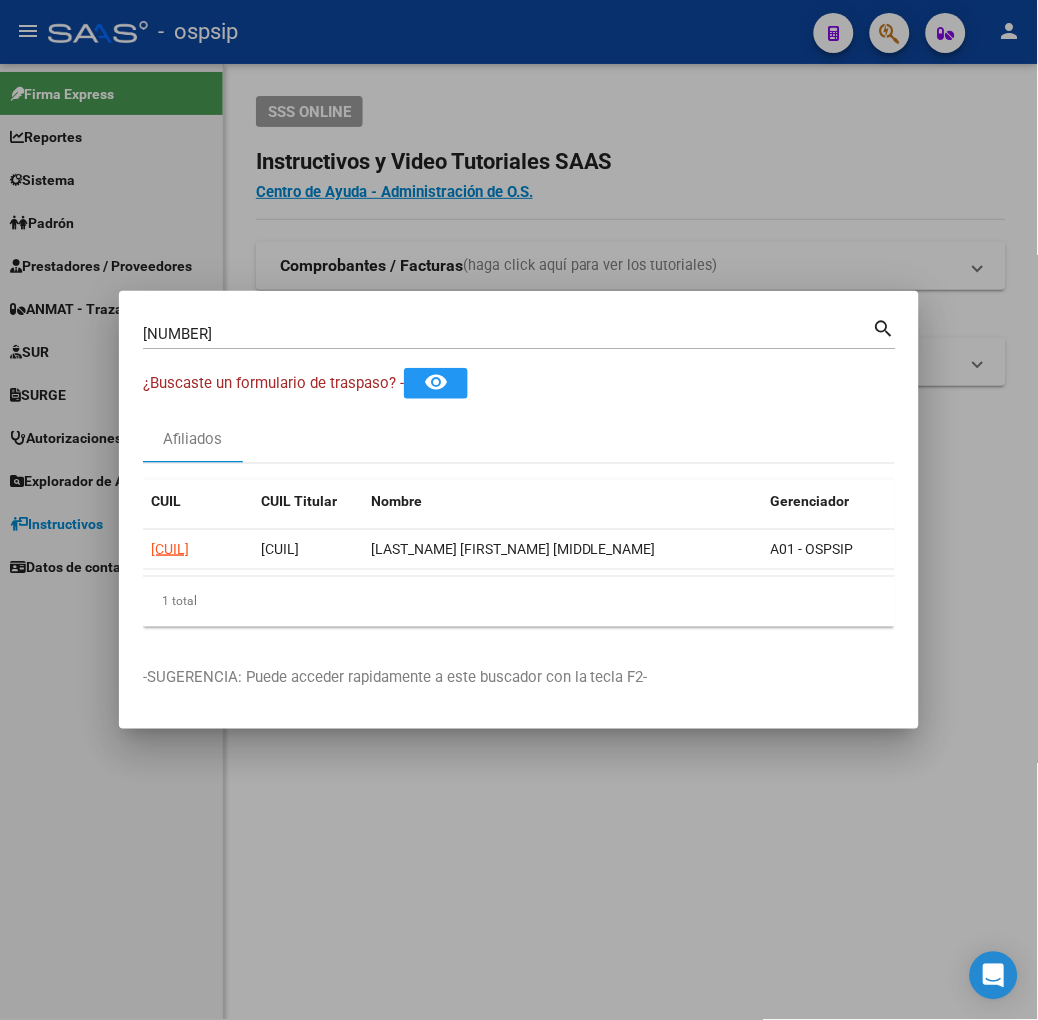 click on "[NUMBER] Buscar (apellido, dni, cuil, nro traspaso, cuit, obra social)" at bounding box center [508, 334] 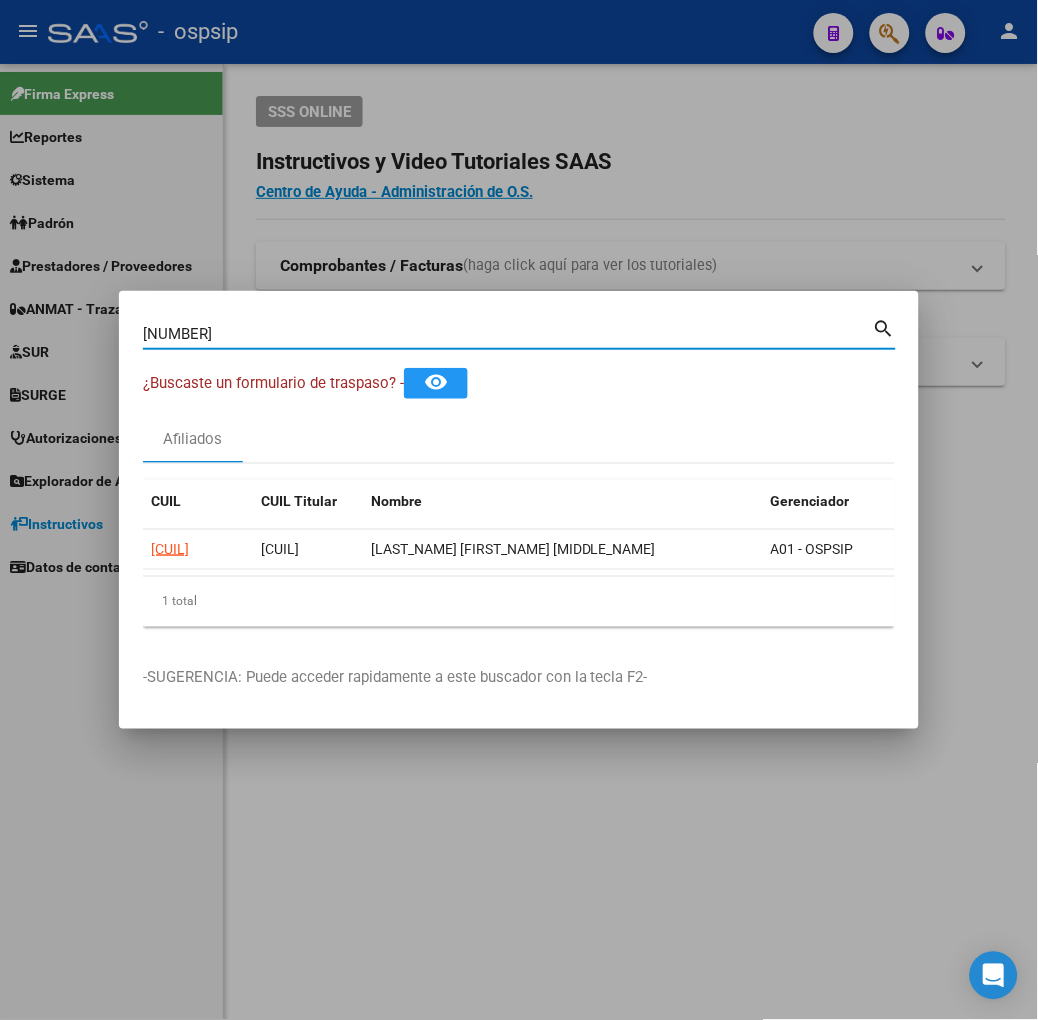 click on "[NUMBER] Buscar (apellido, dni, cuil, nro traspaso, cuit, obra social)" at bounding box center (508, 334) 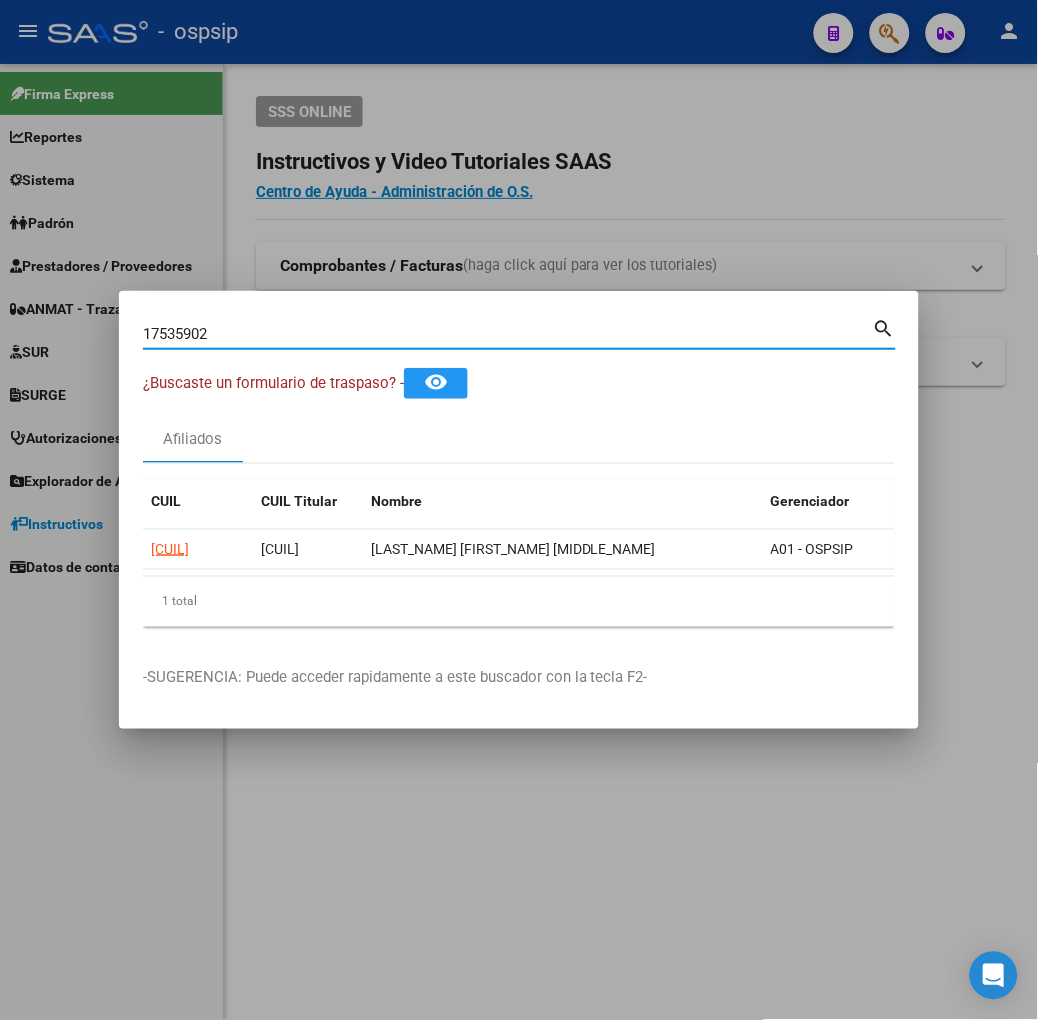 type on "17535902" 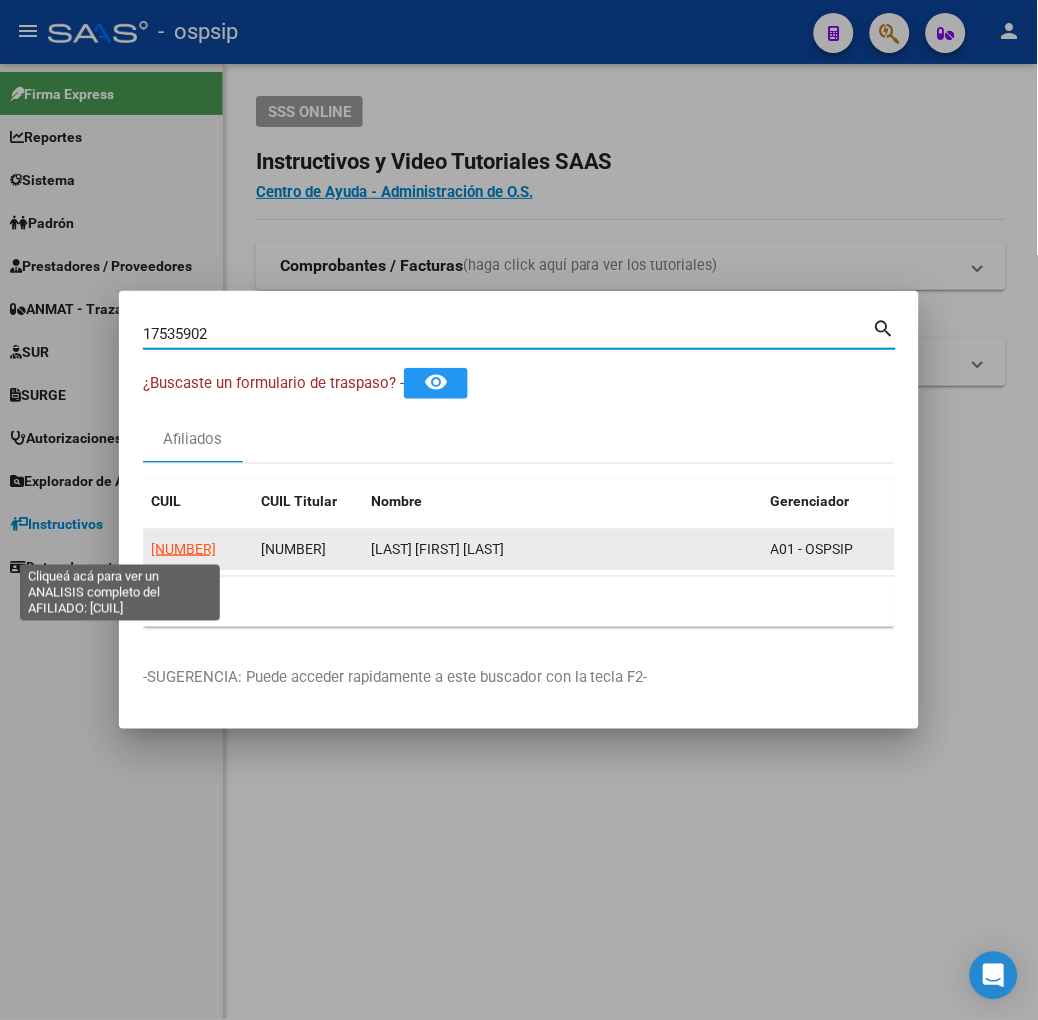 click on "[NUMBER]" 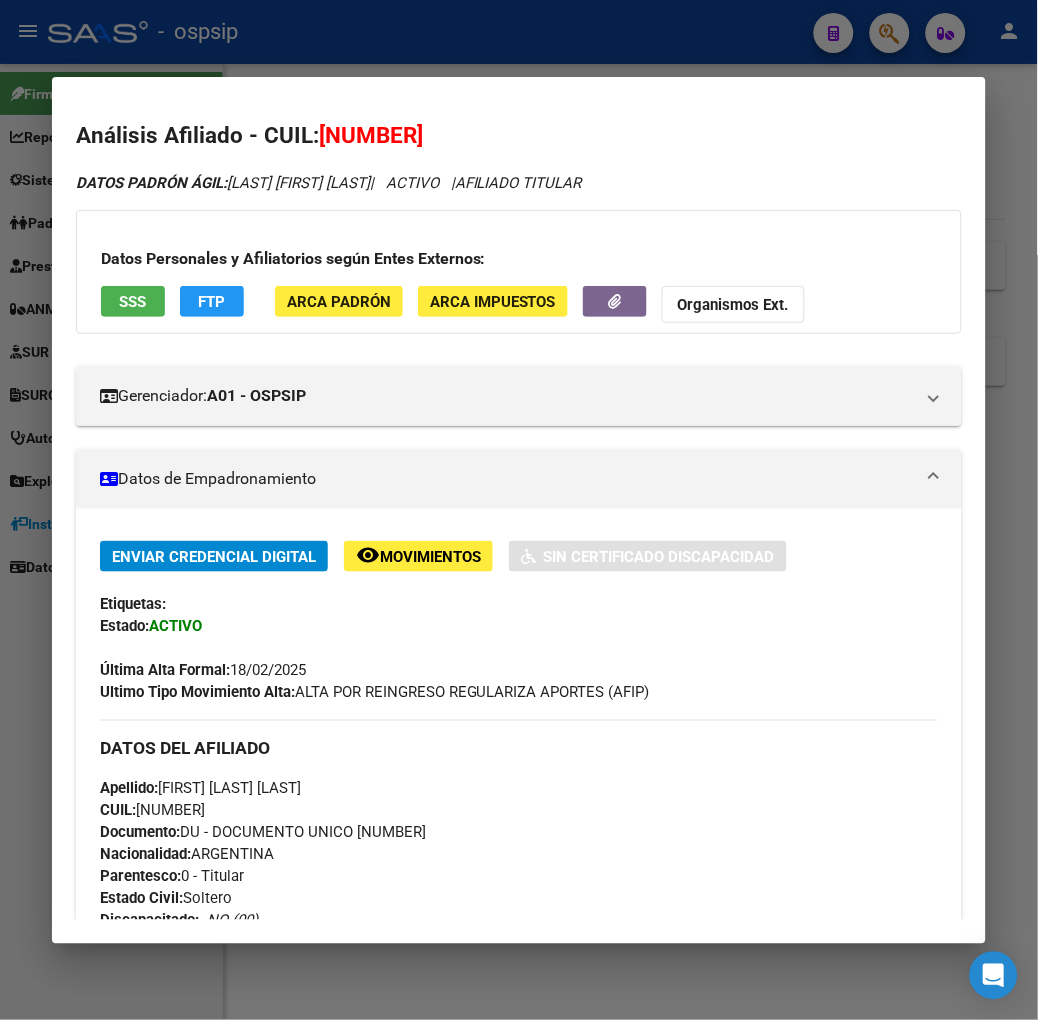 drag, startPoint x: 114, startPoint y: 322, endPoint x: 104, endPoint y: 300, distance: 24.166092 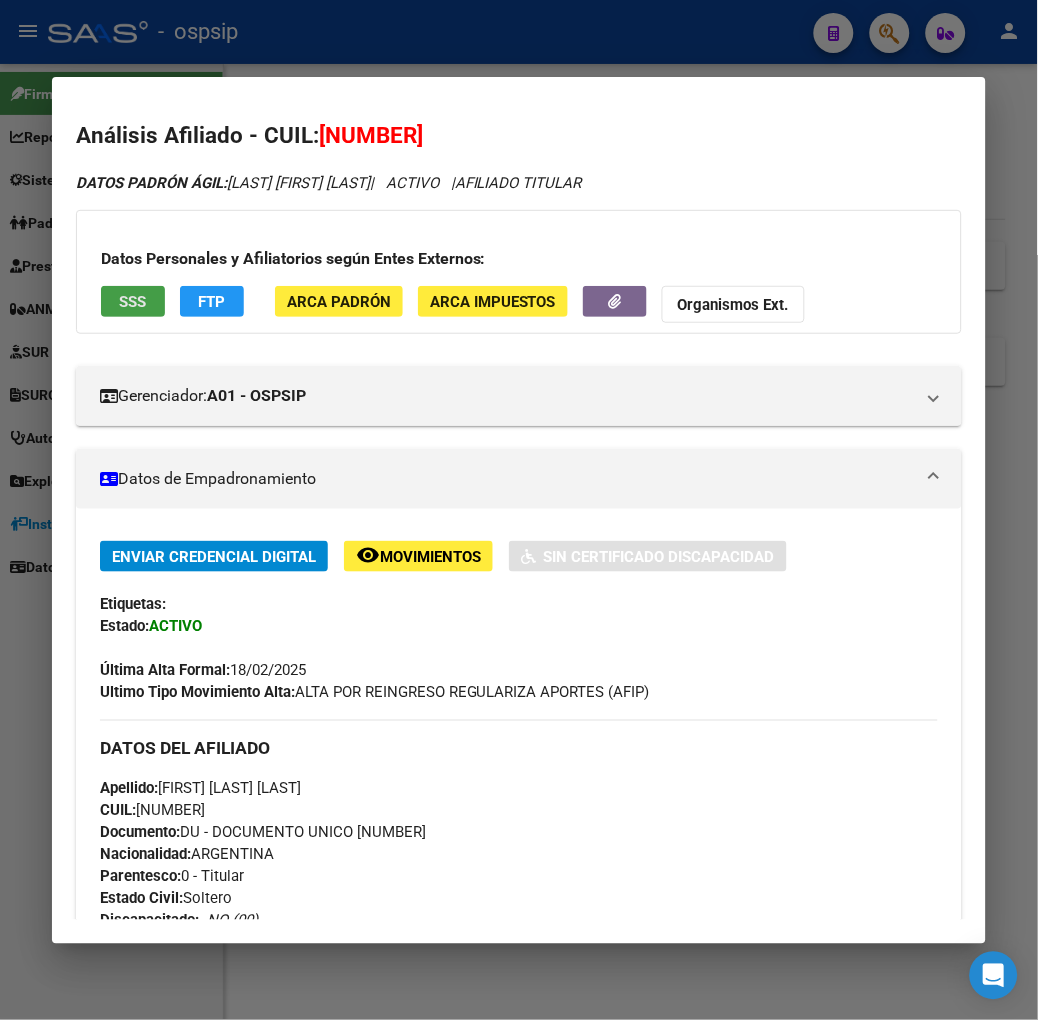 click on "SSS" at bounding box center [132, 302] 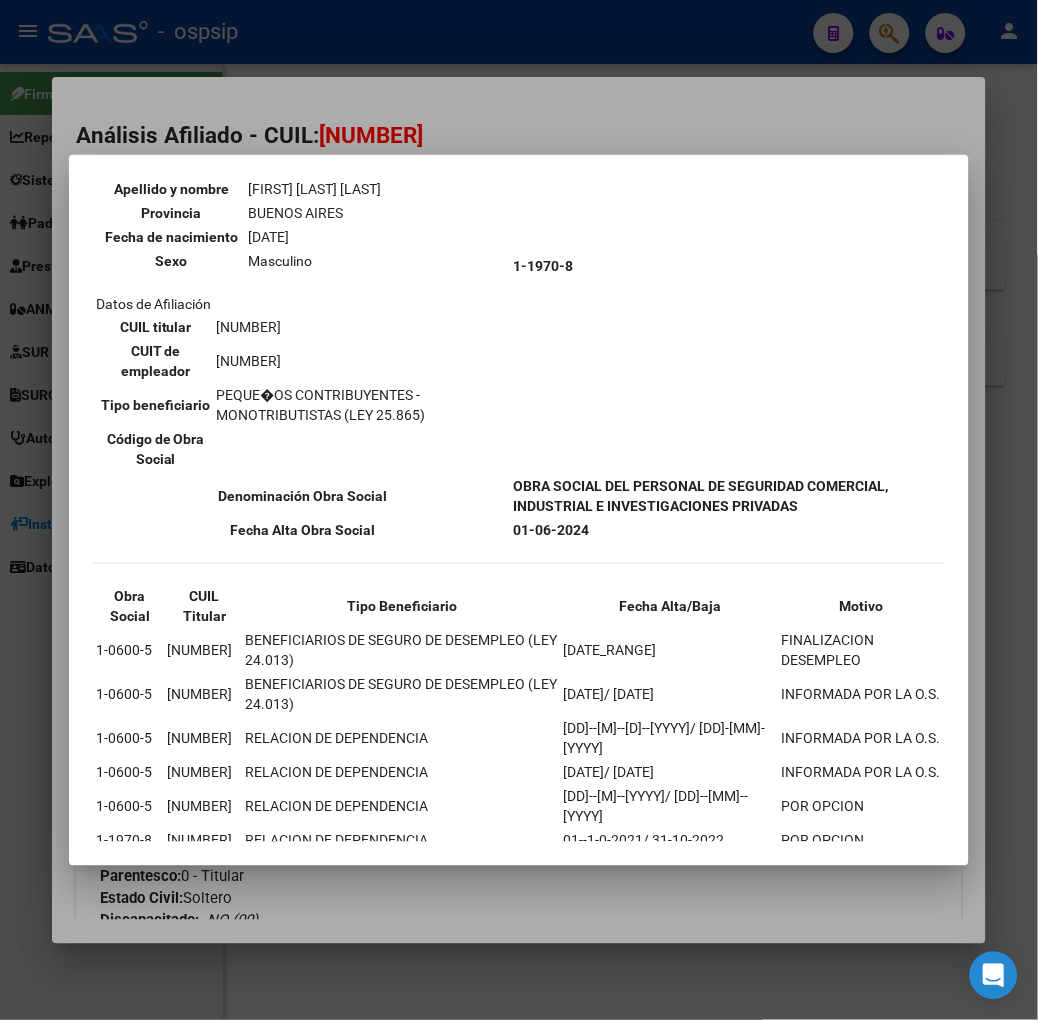 scroll, scrollTop: 222, scrollLeft: 0, axis: vertical 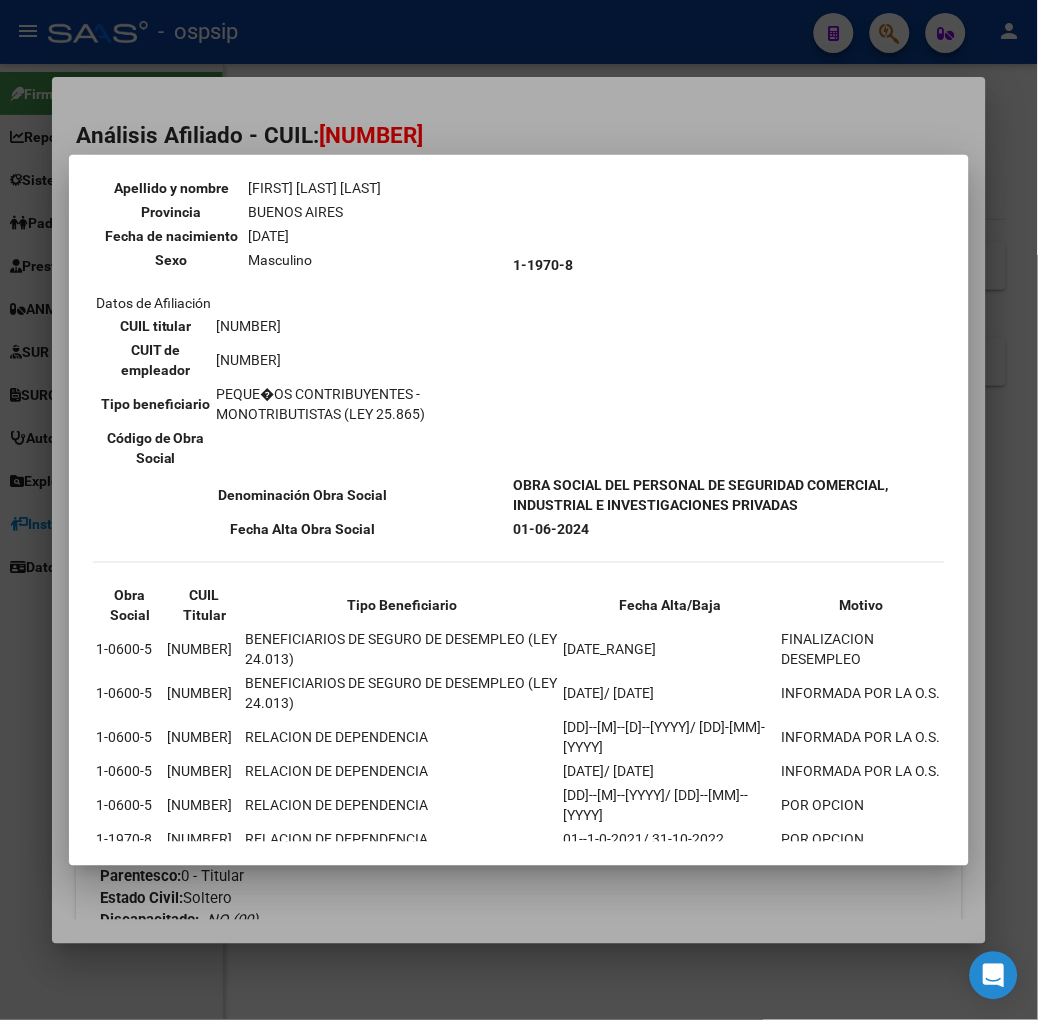 click at bounding box center [519, 510] 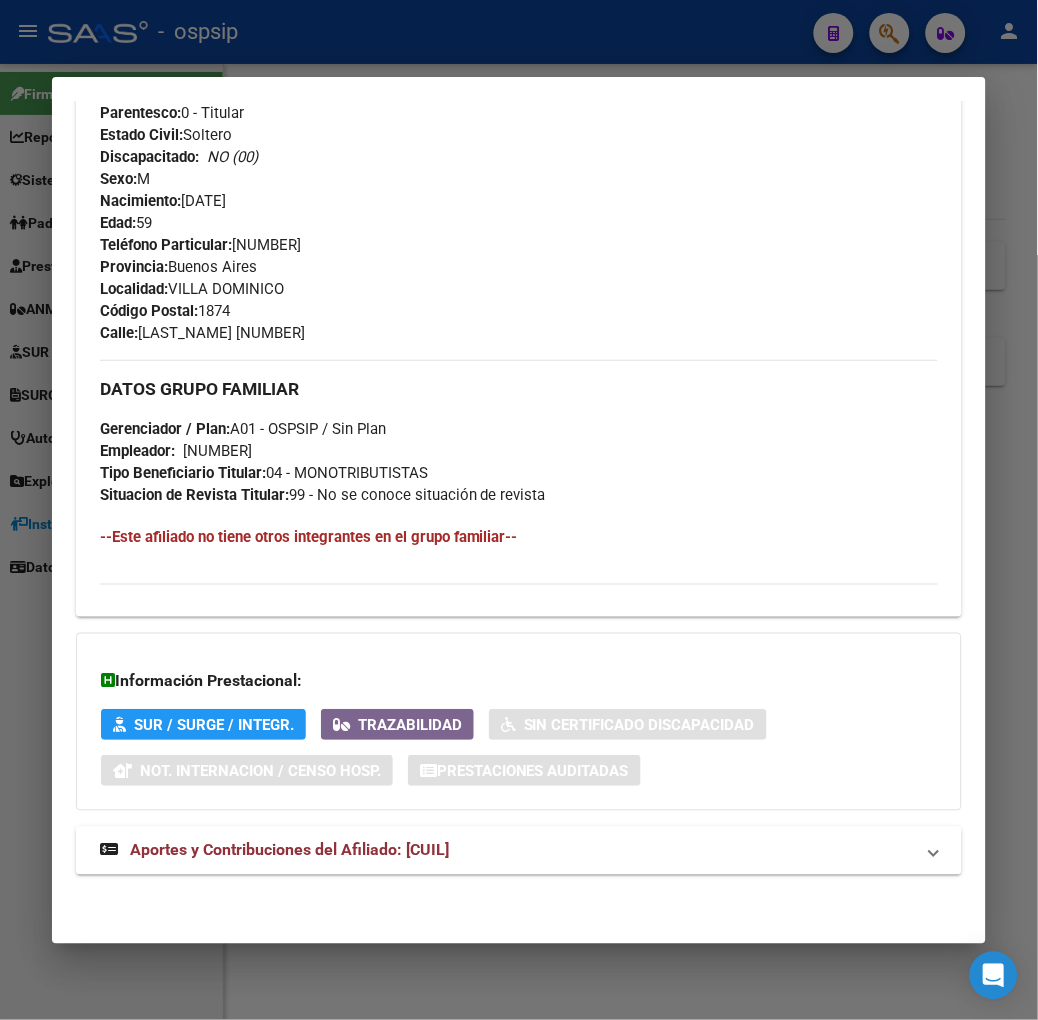 click on "Aportes y Contribuciones del Afiliado: [CUIL]" at bounding box center (289, 850) 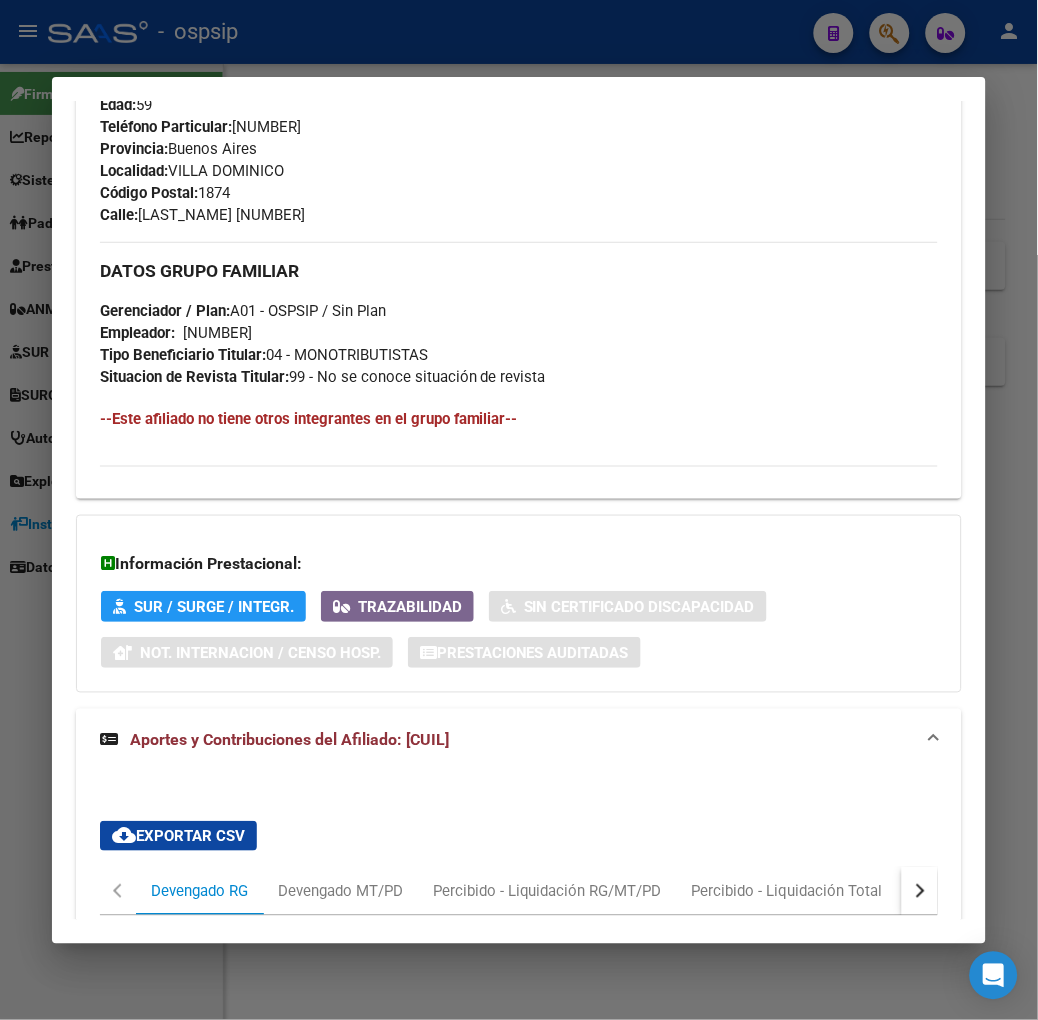 scroll, scrollTop: 1307, scrollLeft: 0, axis: vertical 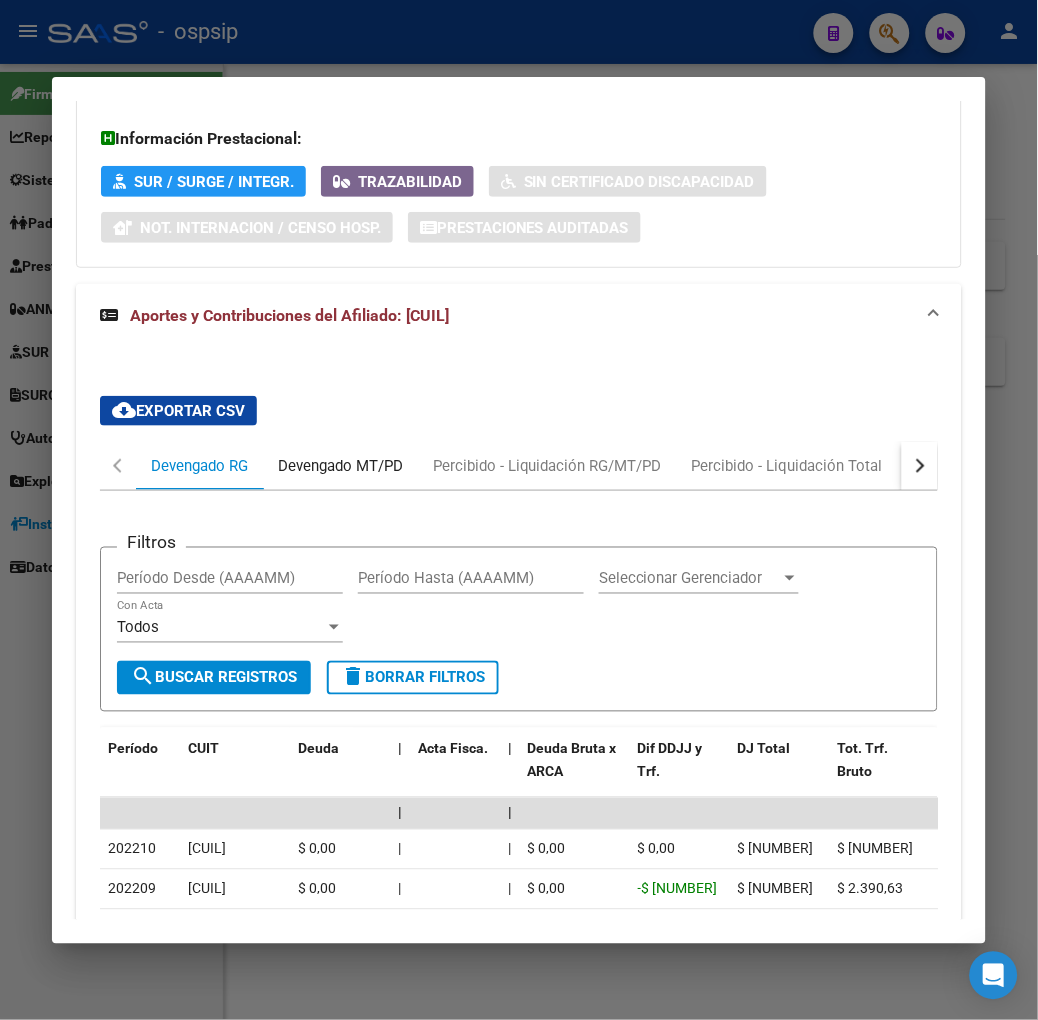 click on "Devengado MT/PD" at bounding box center (340, 466) 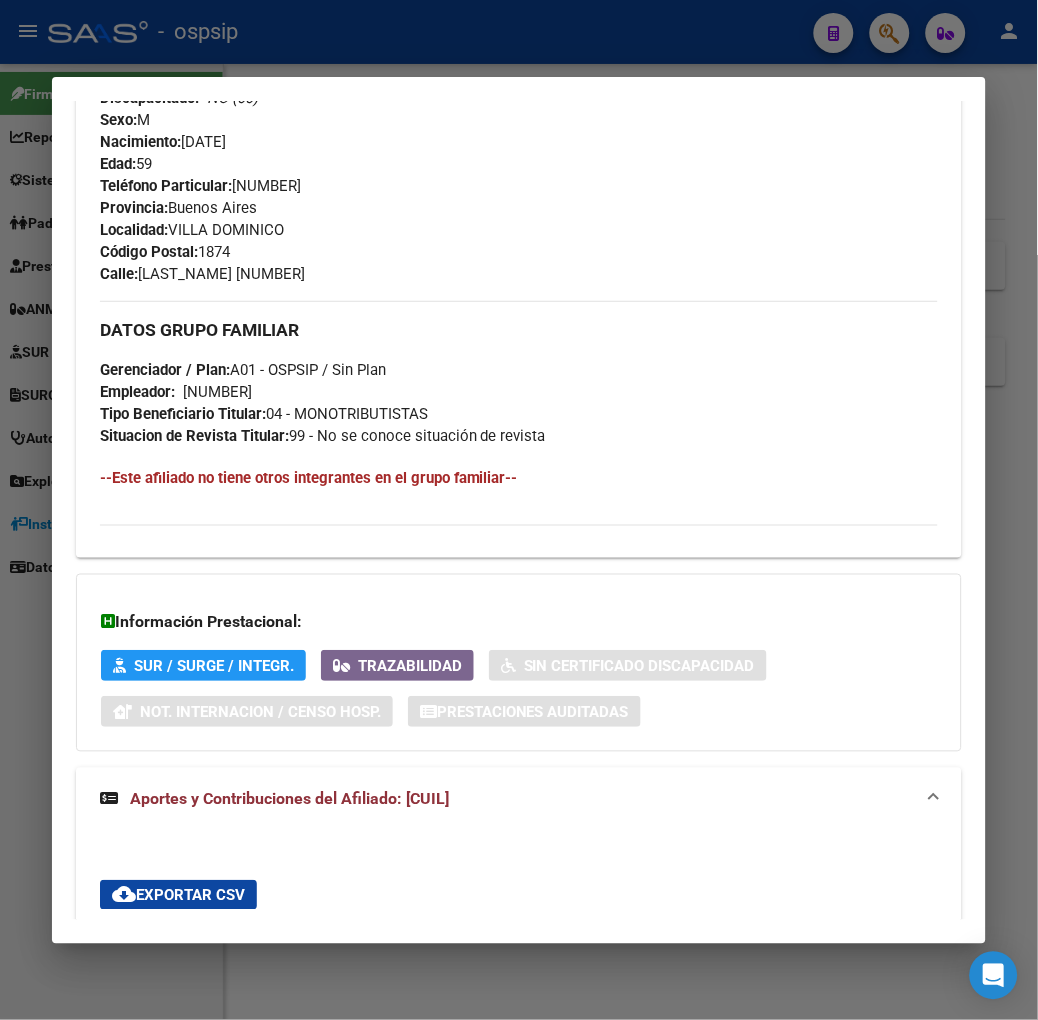 scroll, scrollTop: 863, scrollLeft: 0, axis: vertical 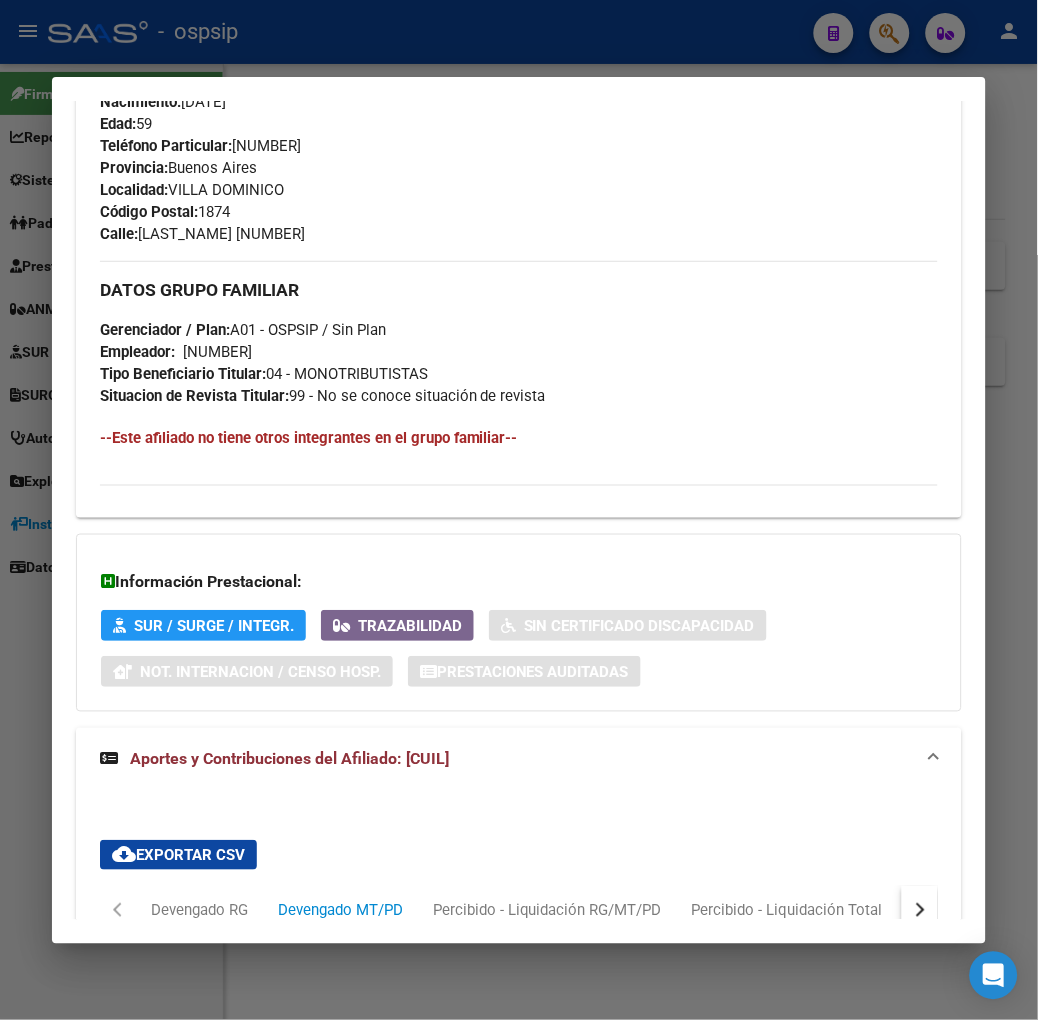 click at bounding box center (519, 510) 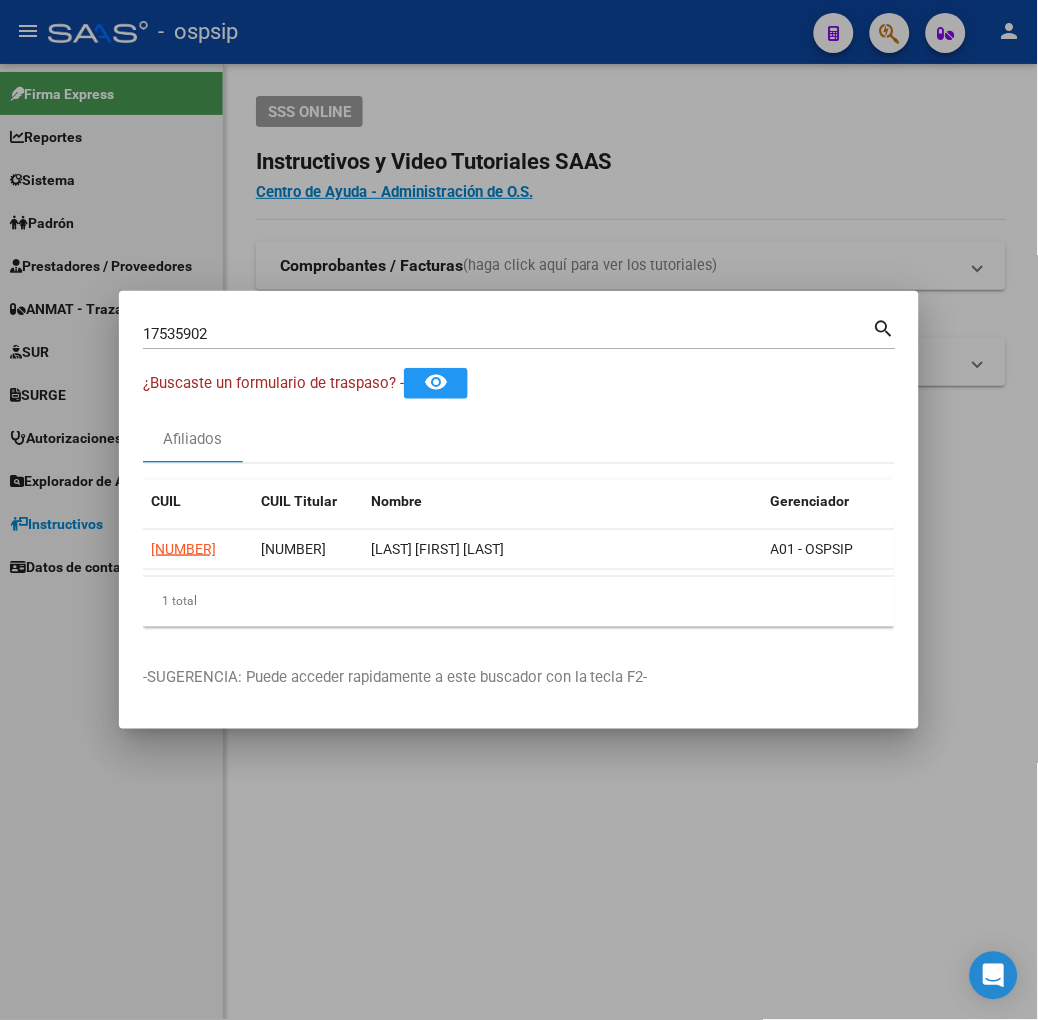 click on "[NUMBER] Buscar (apellido, dni, cuil, nro traspaso, cuit, obra social)" at bounding box center (508, 334) 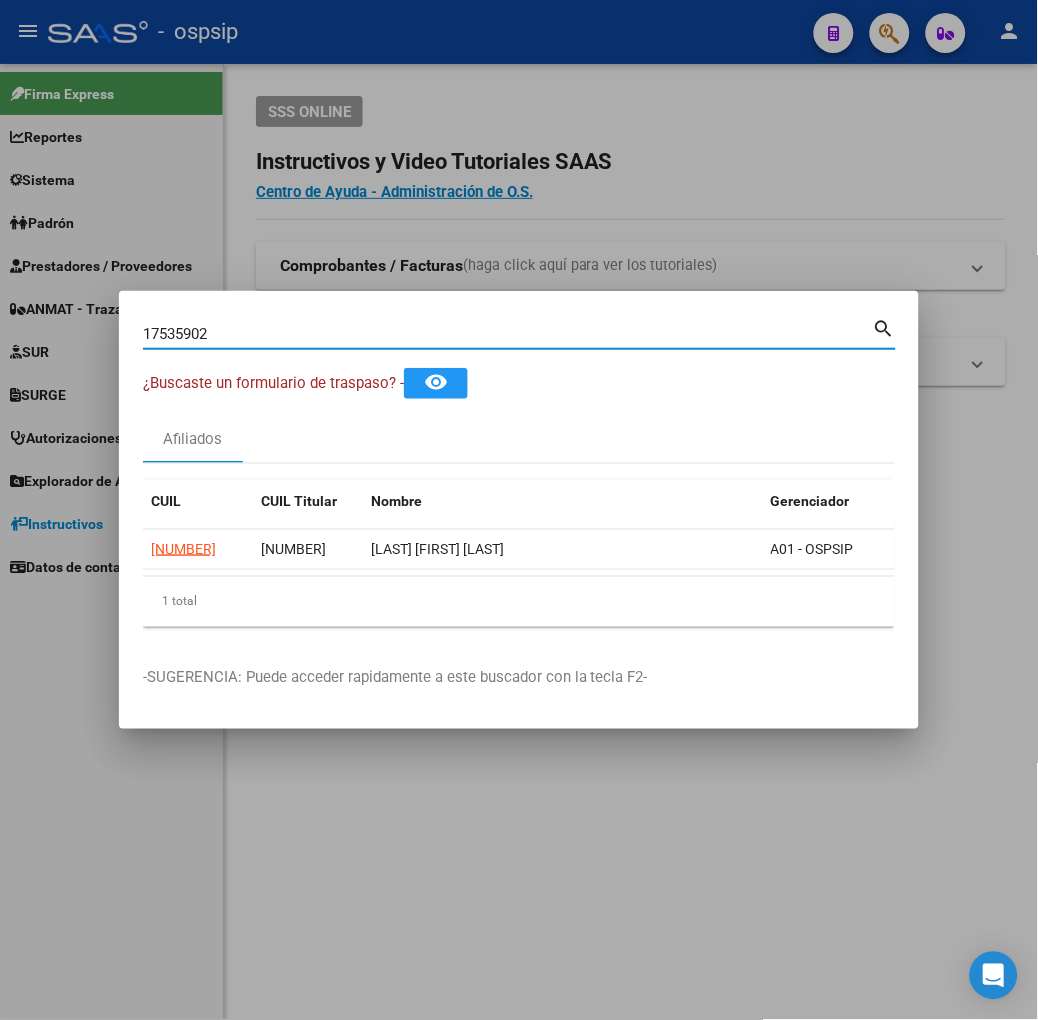click on "17535902" at bounding box center (508, 334) 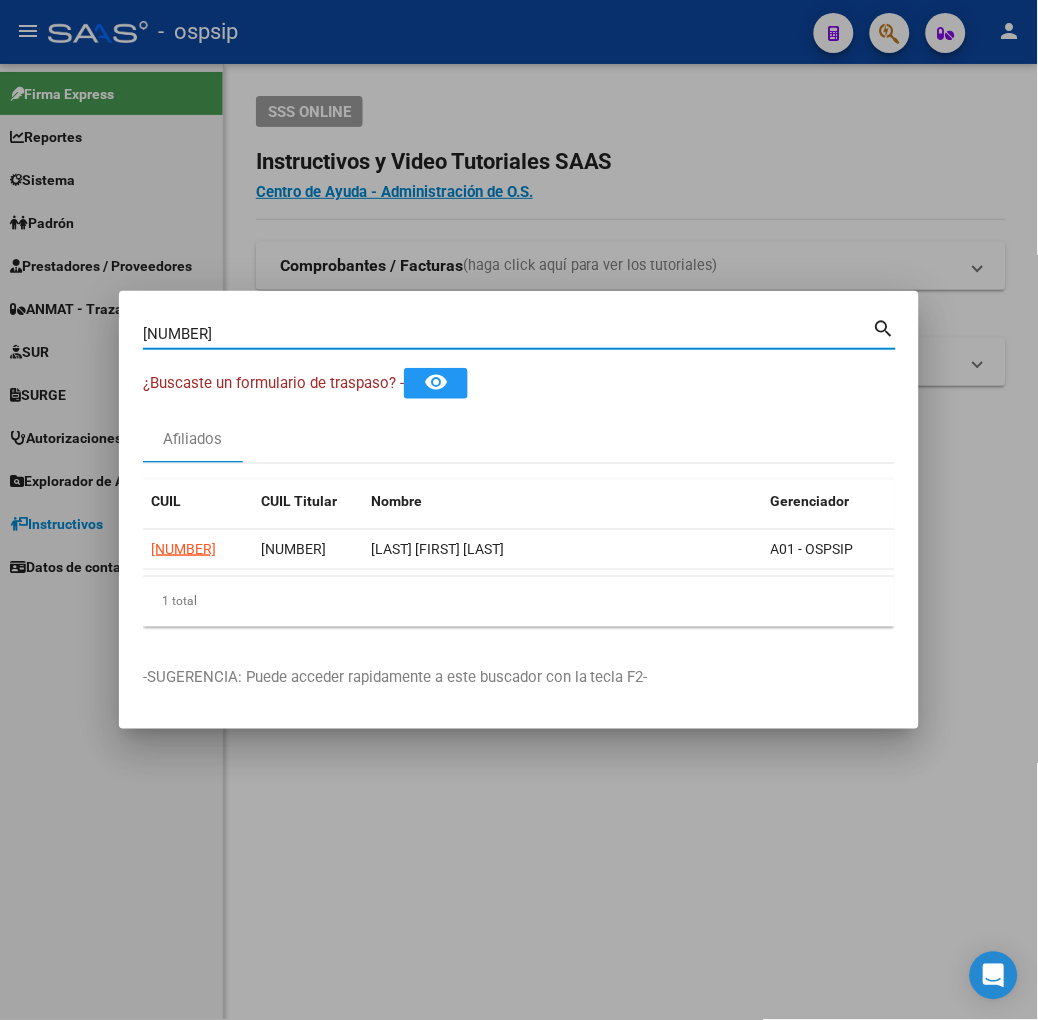 type on "[NUMBER]" 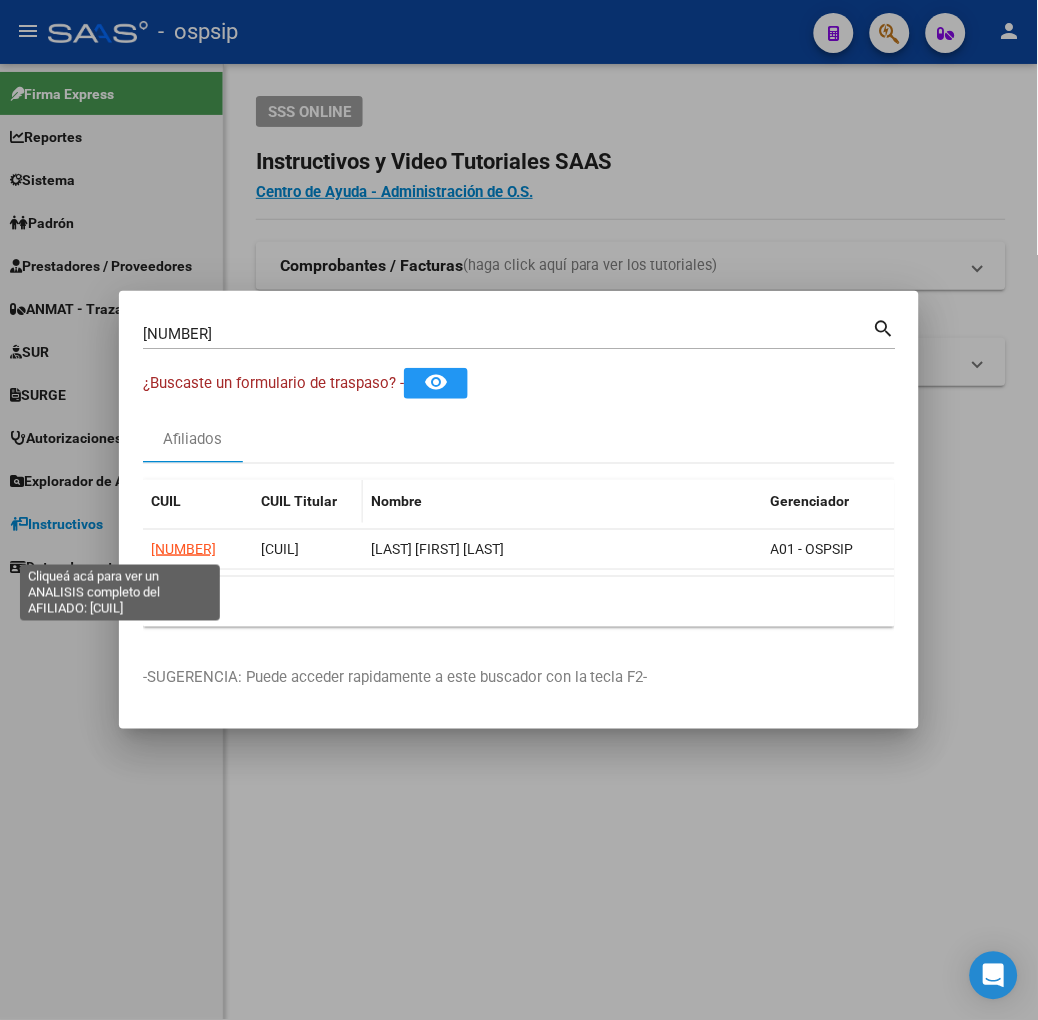 click on "[NUMBER]" 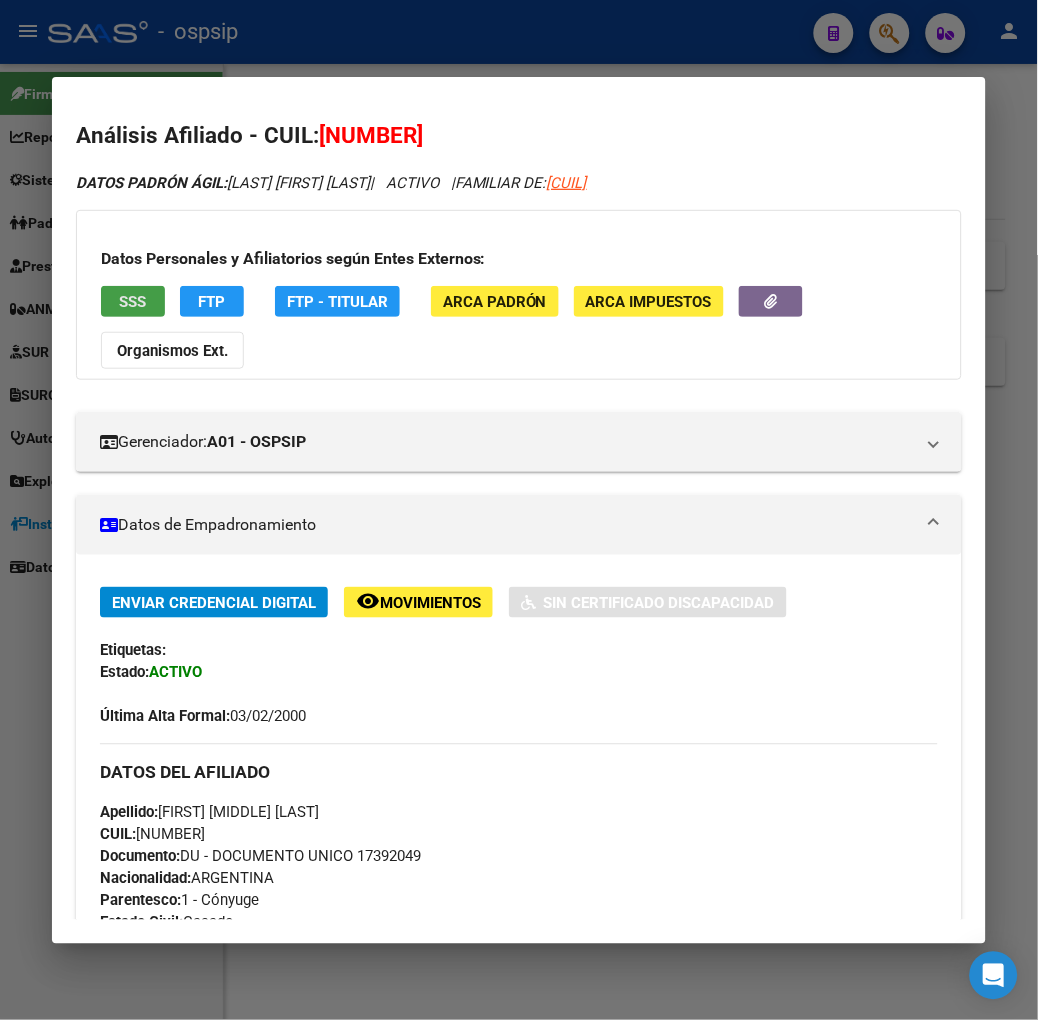 click on "SSS" at bounding box center (133, 301) 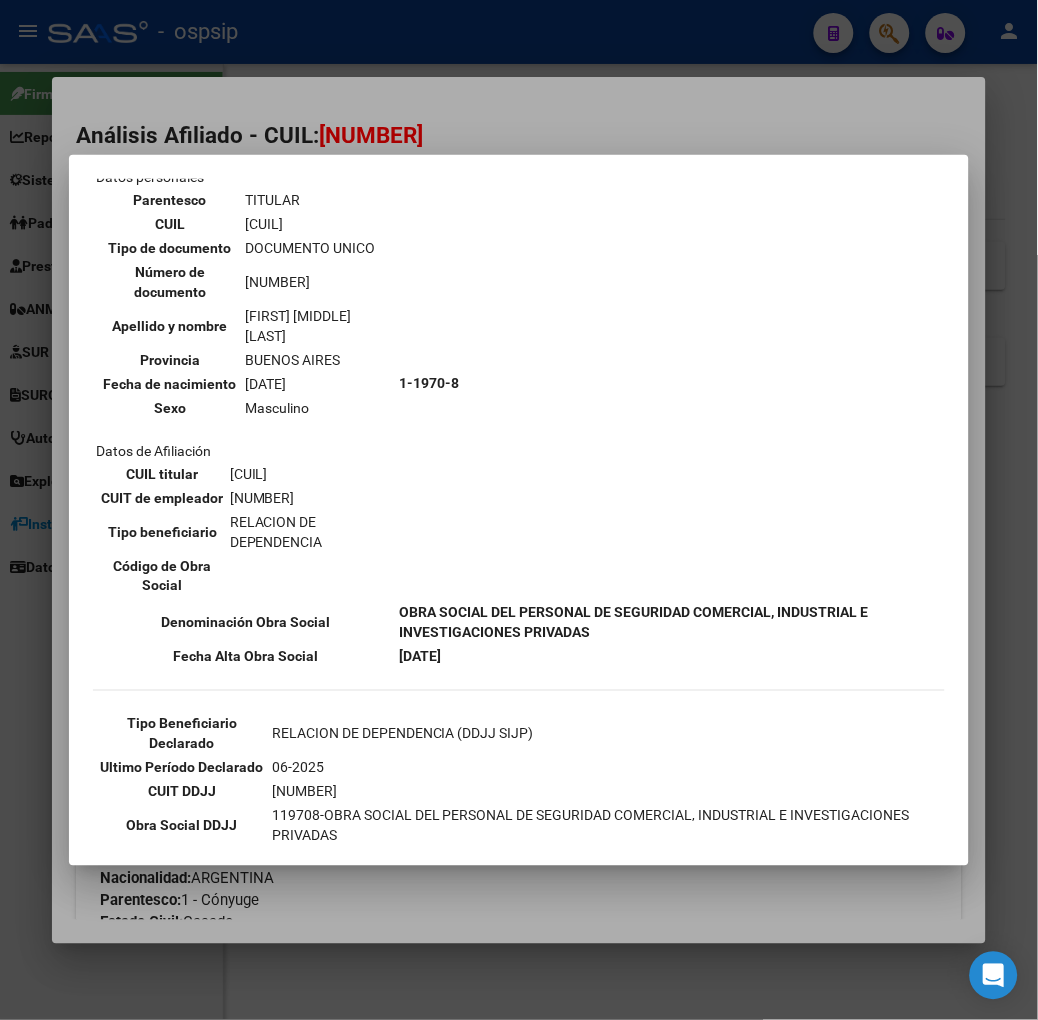 scroll, scrollTop: 222, scrollLeft: 0, axis: vertical 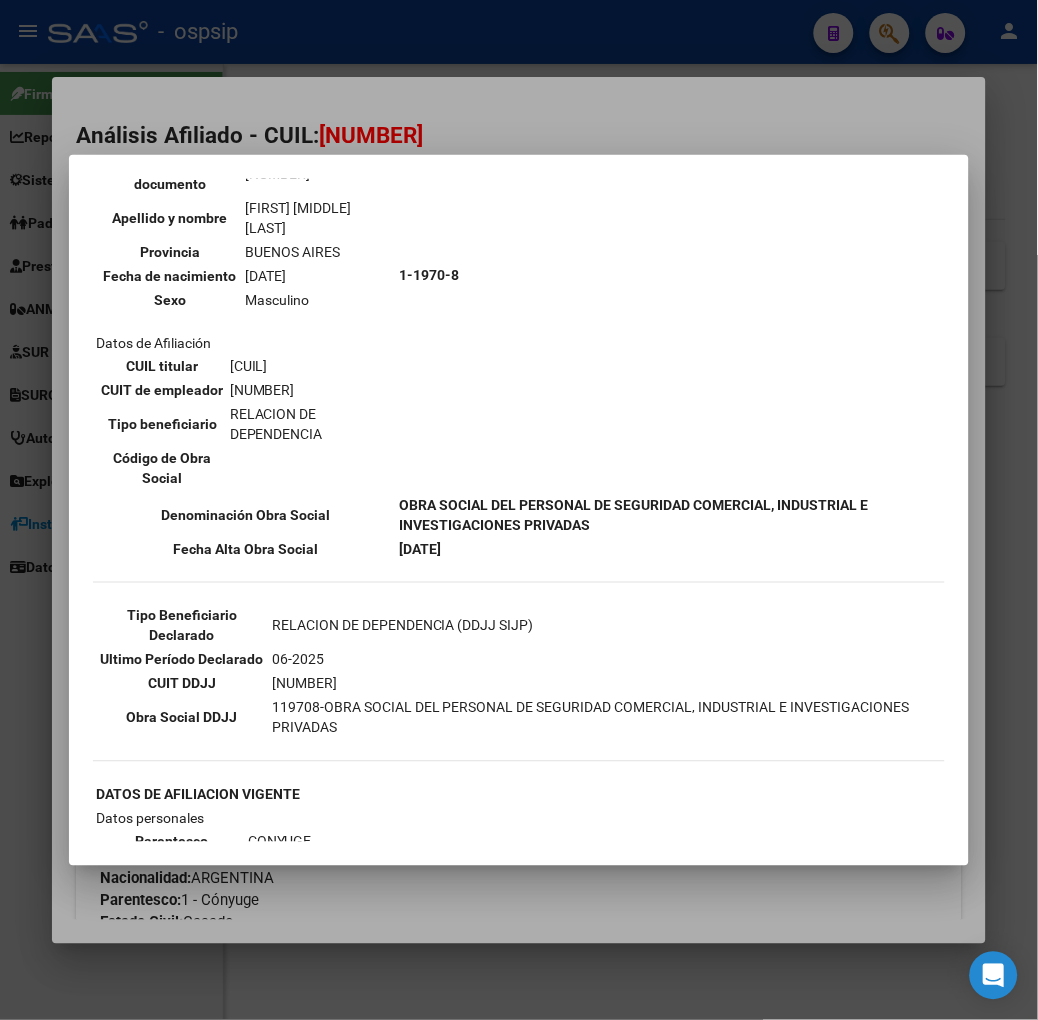 click at bounding box center (519, 510) 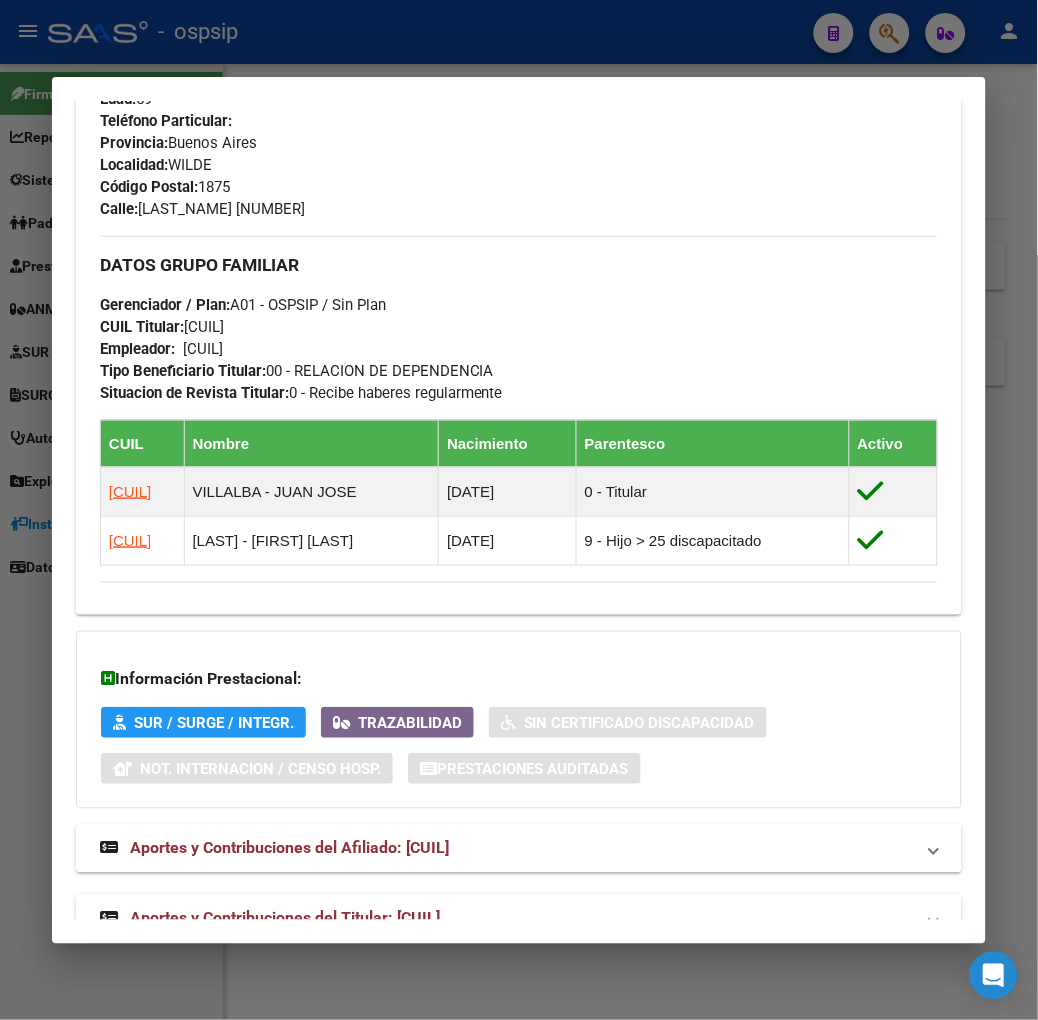scroll, scrollTop: 913, scrollLeft: 0, axis: vertical 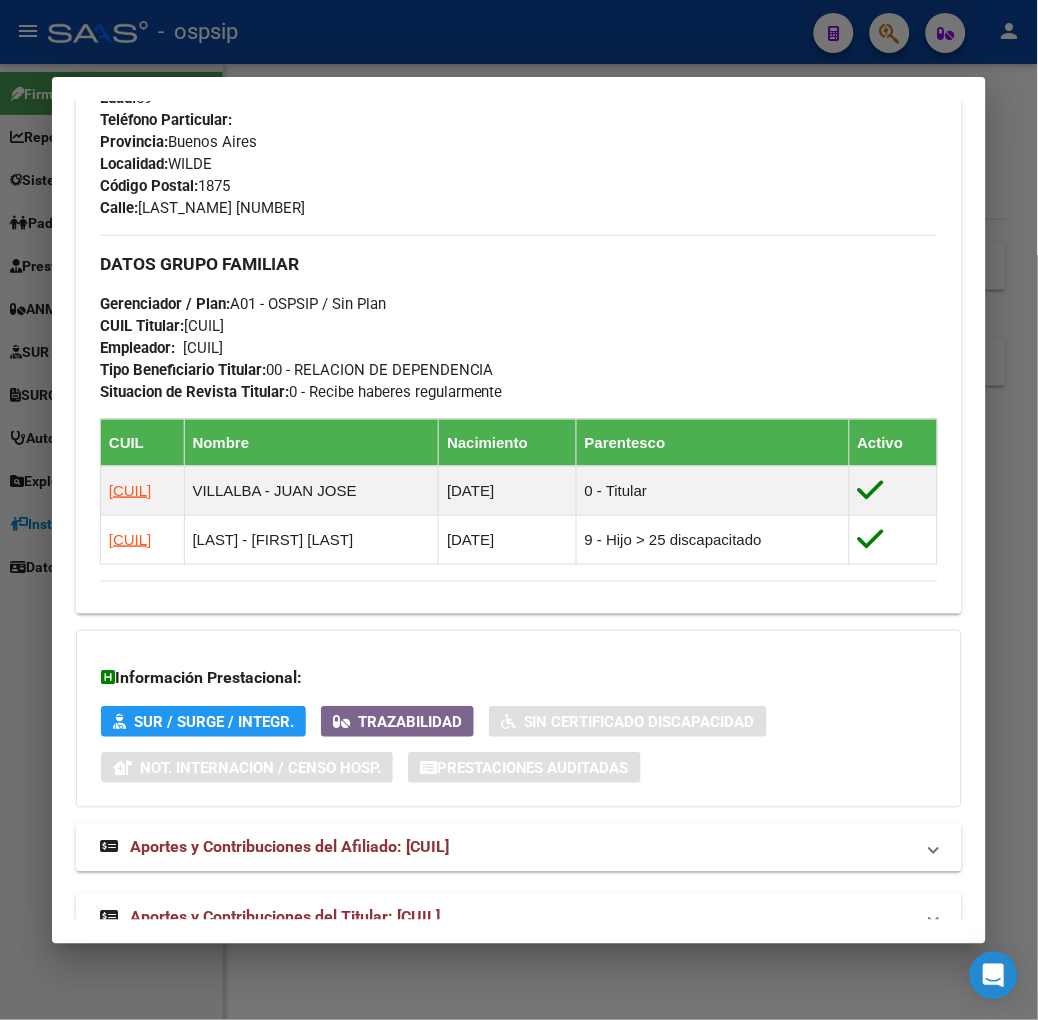 click on "DATOS PADRÓN ÁGIL: [LAST] [FIRST] [MIDDLE] | ACTIVO | AFILIADO TITULAR Datos Personales y Afiliatorios según Entes Externos: SSS FTP FTP - Titular ARCA Padrón ARCA Impuestos Organismos Ext. Gerenciador: A01 - OSPSIP Atención telefónica: Atención emergencias: Otros Datos Útiles: Datos de Empadronamiento Enviar Credencial Digital remove_red_eye Movimientos Sin Certificado Discapacidad Etiquetas: Estado: ACTIVO Última Alta Formal: [DATE] DATOS DEL AFILIADO Apellido: [LAST] [FIRST] [MIDDLE] CUIL: [NUMBER] Documento: DU - DOCUMENTO UNICO [NUMBER] Nacionalidad: ARGENTINA Parentesco: 1 - Cónyuge Estado Civil: Casado Discapacitado: NO (00) Sexo: F Nacimiento: [DATE] Edad: 59 Teléfono Particular: Provincia: Buenos Aires Localidad: [CITY] Código Postal: 1875 Calle: NAVARRO 1761 DATOS GRUPO FAMILIAR Gerenciador / Plan: A01 - OSPSIP / Sin Plan CUIL Titular: [NUMBER] Empleador: [NUMBER] CUIL Nombre Nacimiento" at bounding box center (519, 101) 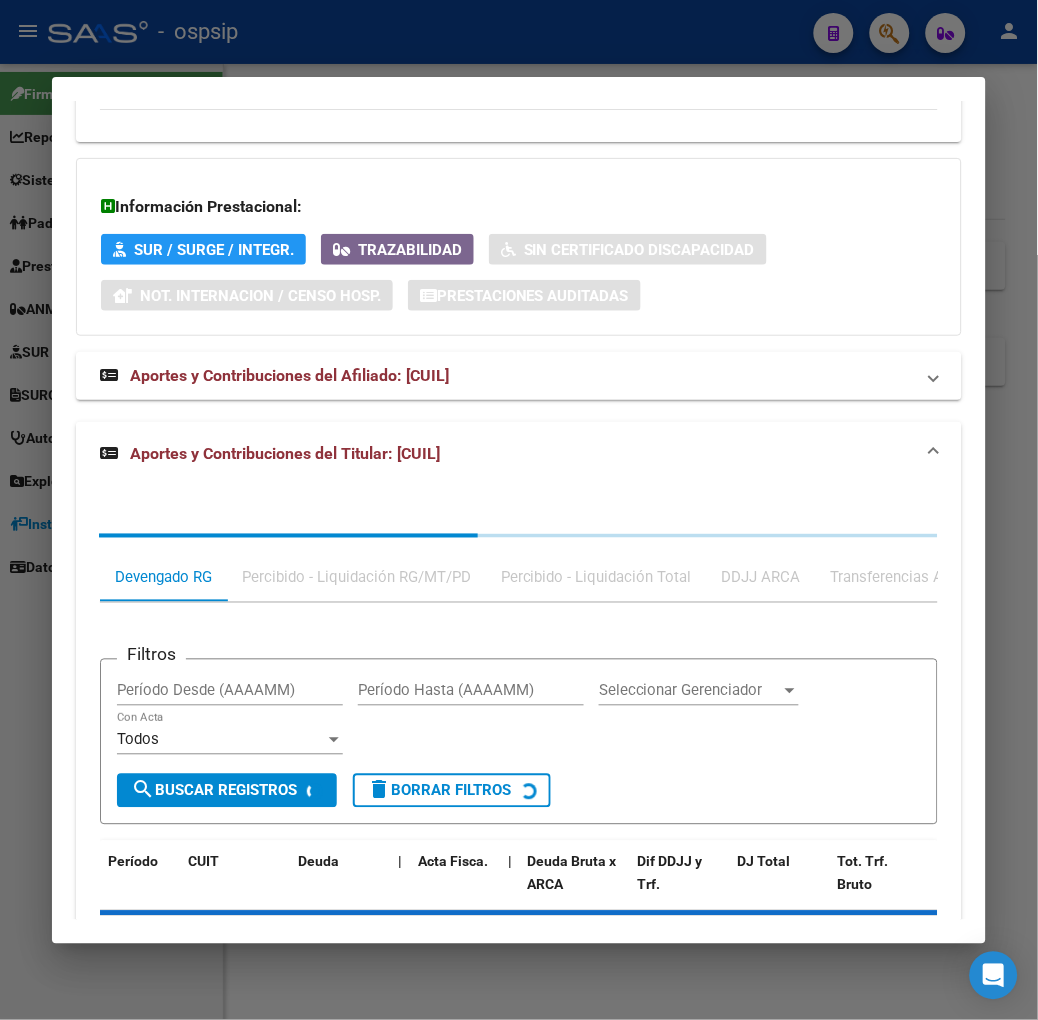 scroll, scrollTop: 1456, scrollLeft: 0, axis: vertical 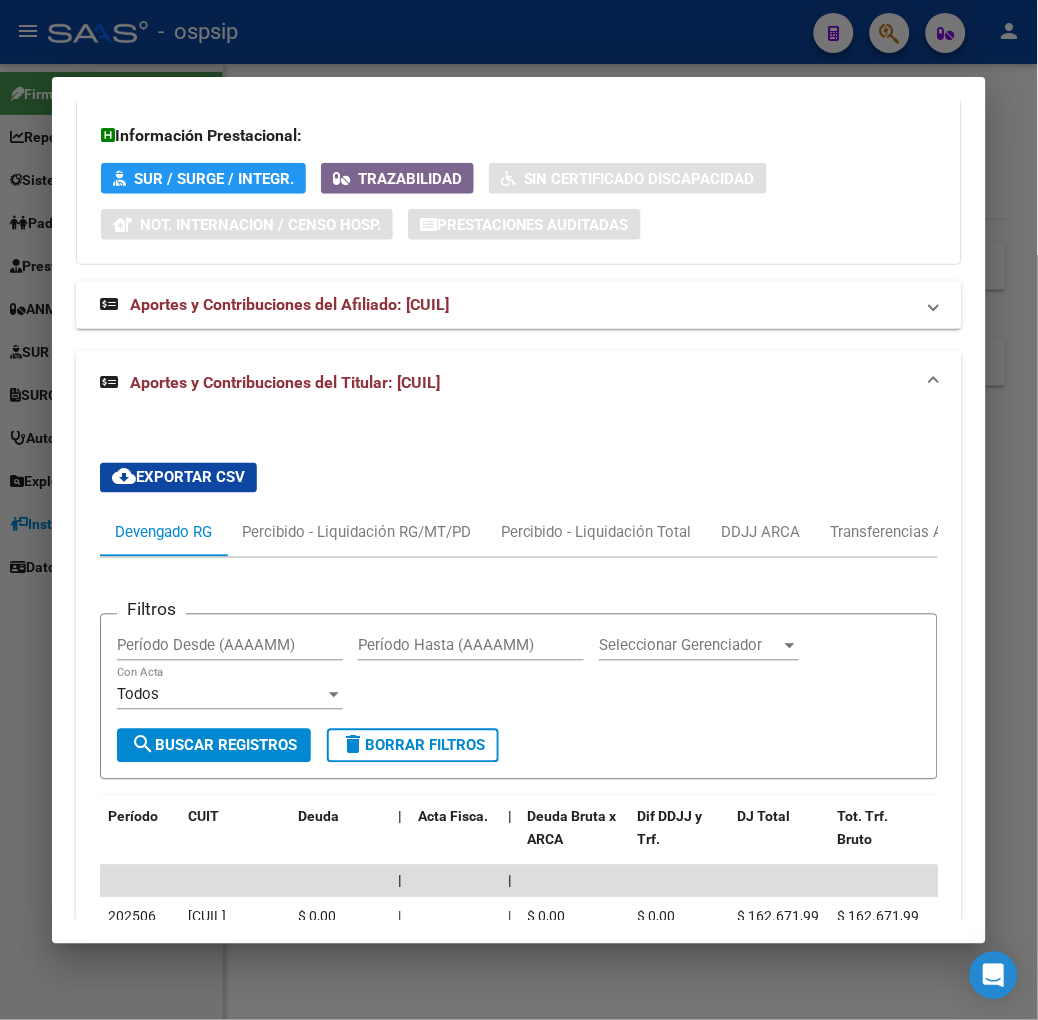 click at bounding box center [519, 510] 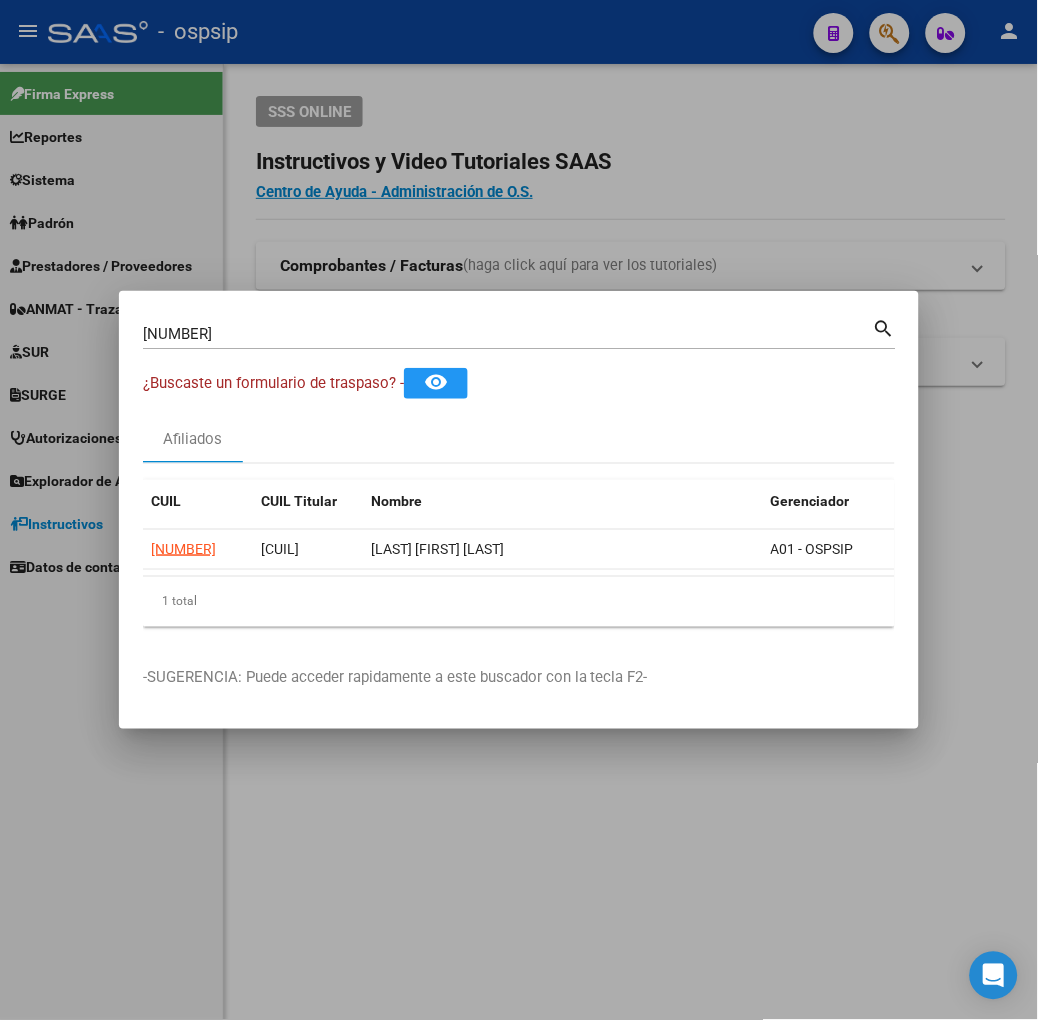 click on "[NUMBER] Buscar (apellido, dni, cuil, nro traspaso, cuit, obra social) search" at bounding box center [519, 332] 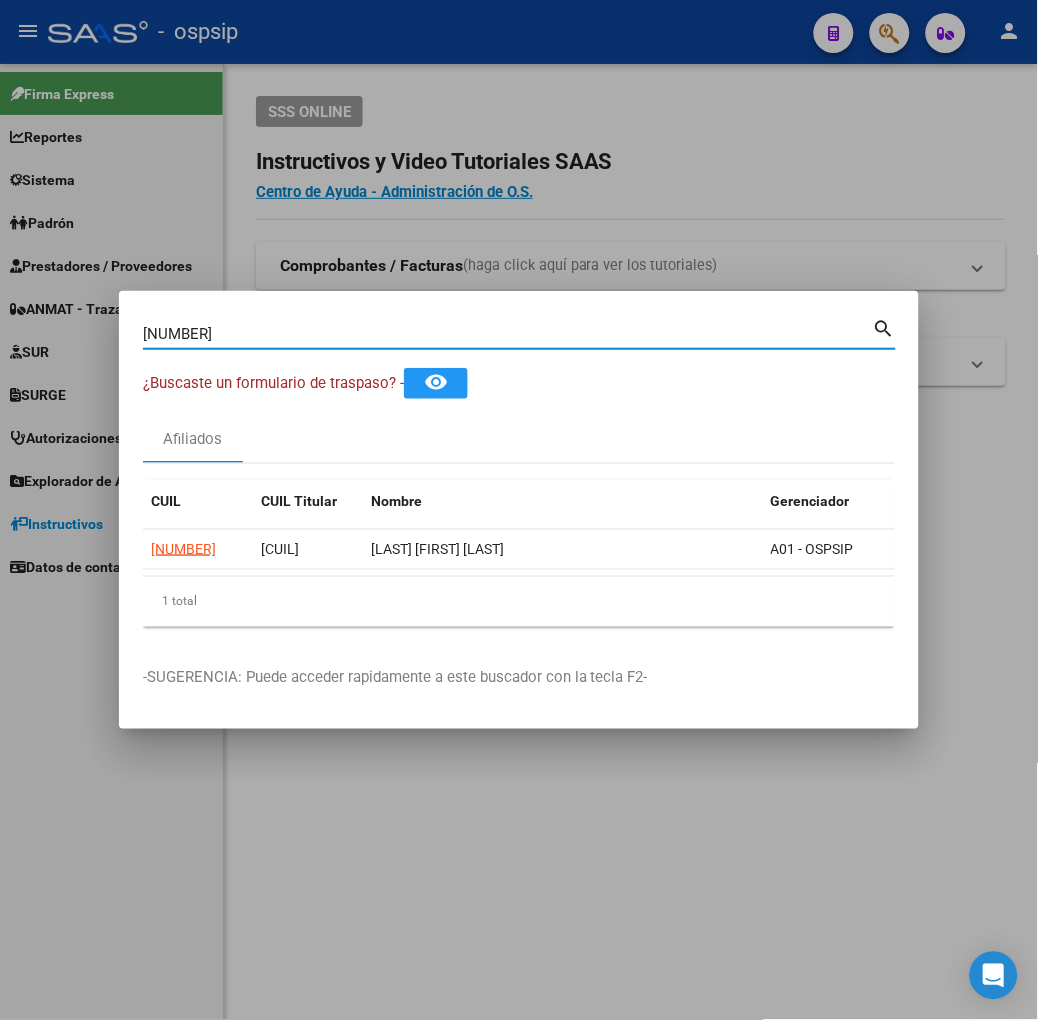 click on "[NUMBER]" at bounding box center [508, 334] 